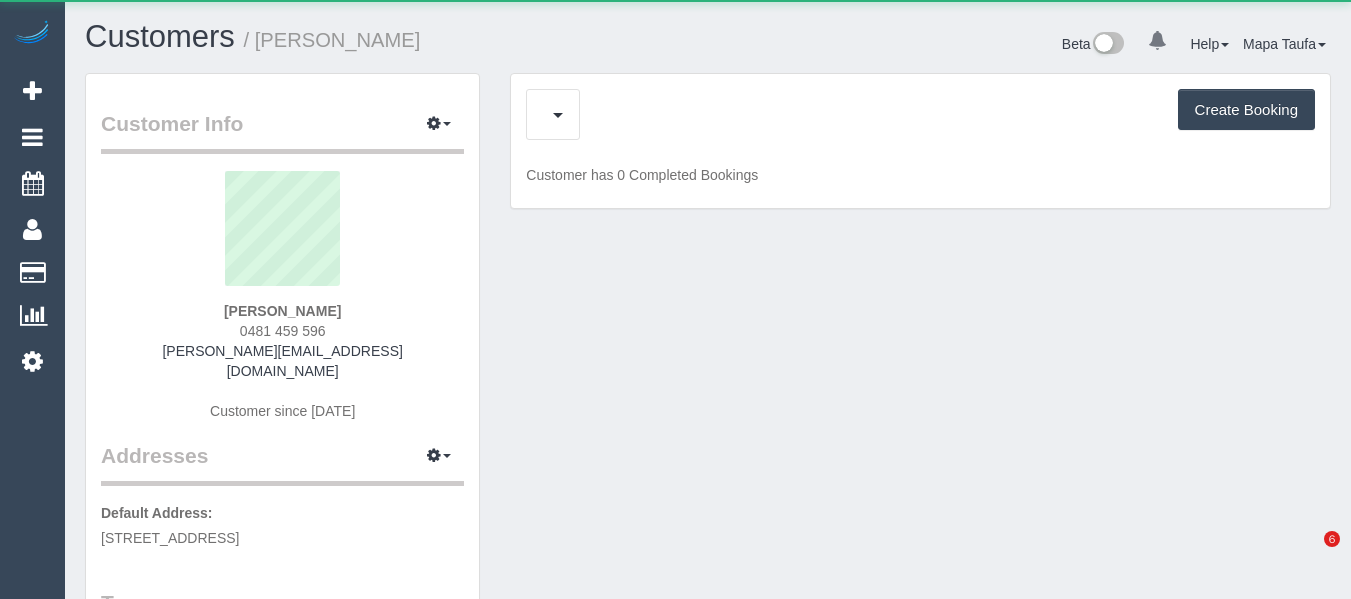 scroll, scrollTop: 0, scrollLeft: 0, axis: both 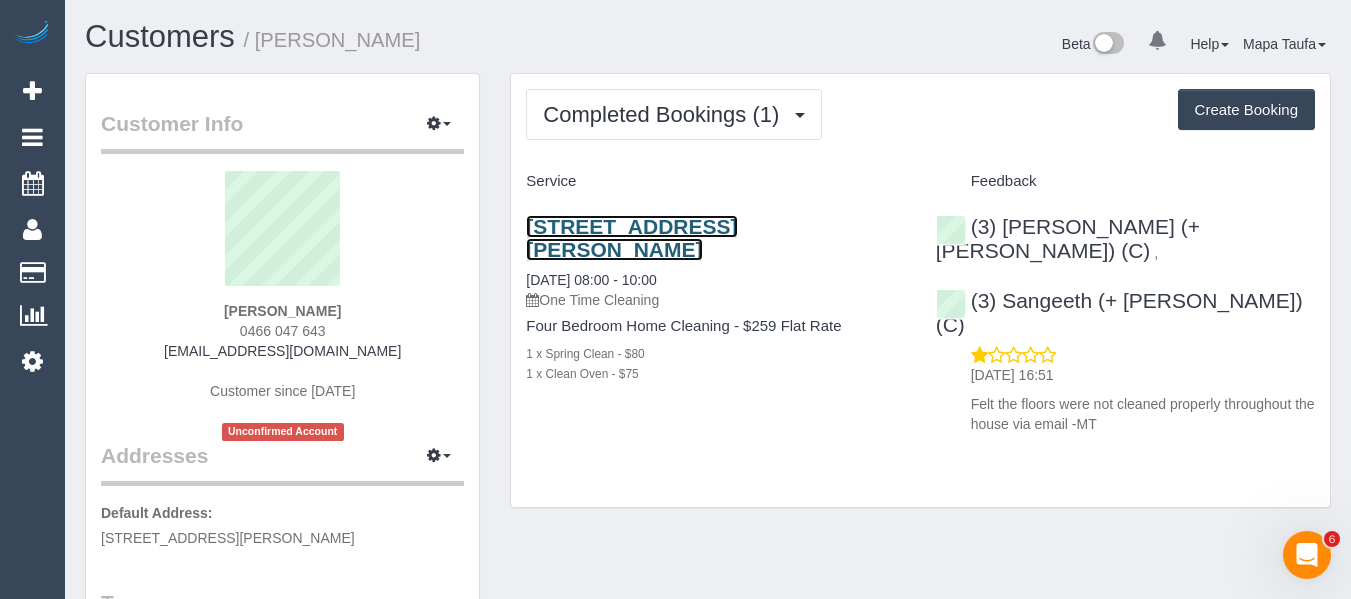 click on "7 Haggerston St, Wollert, VIC 3750" at bounding box center [631, 238] 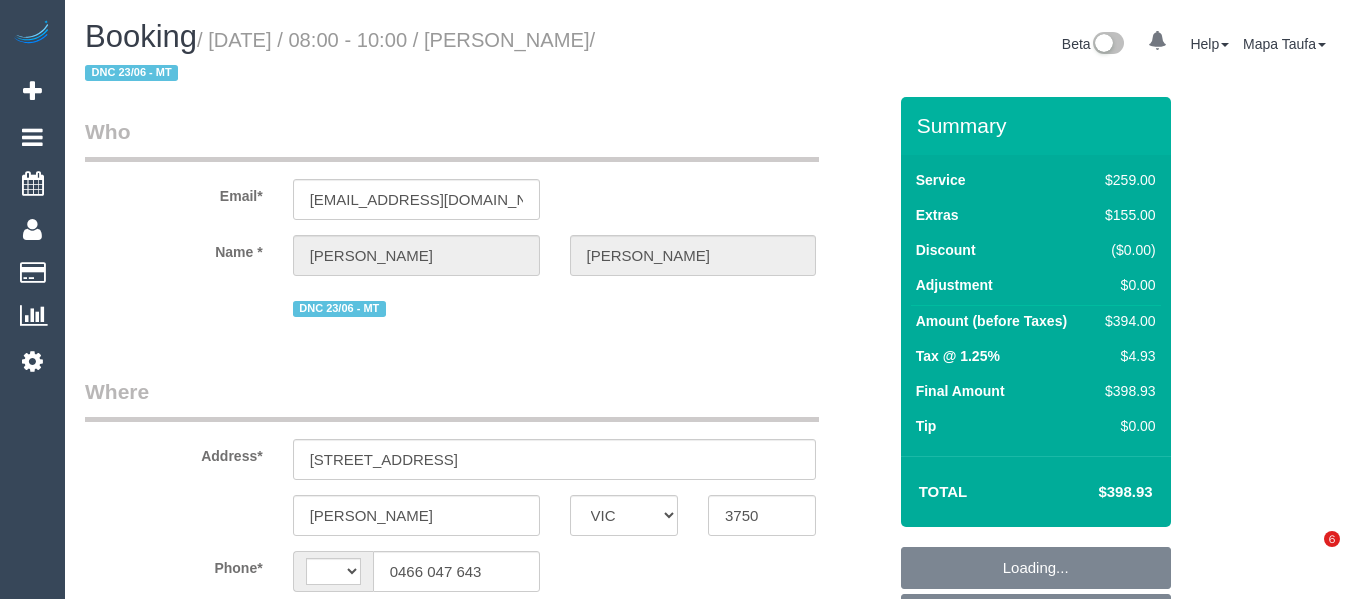 select on "VIC" 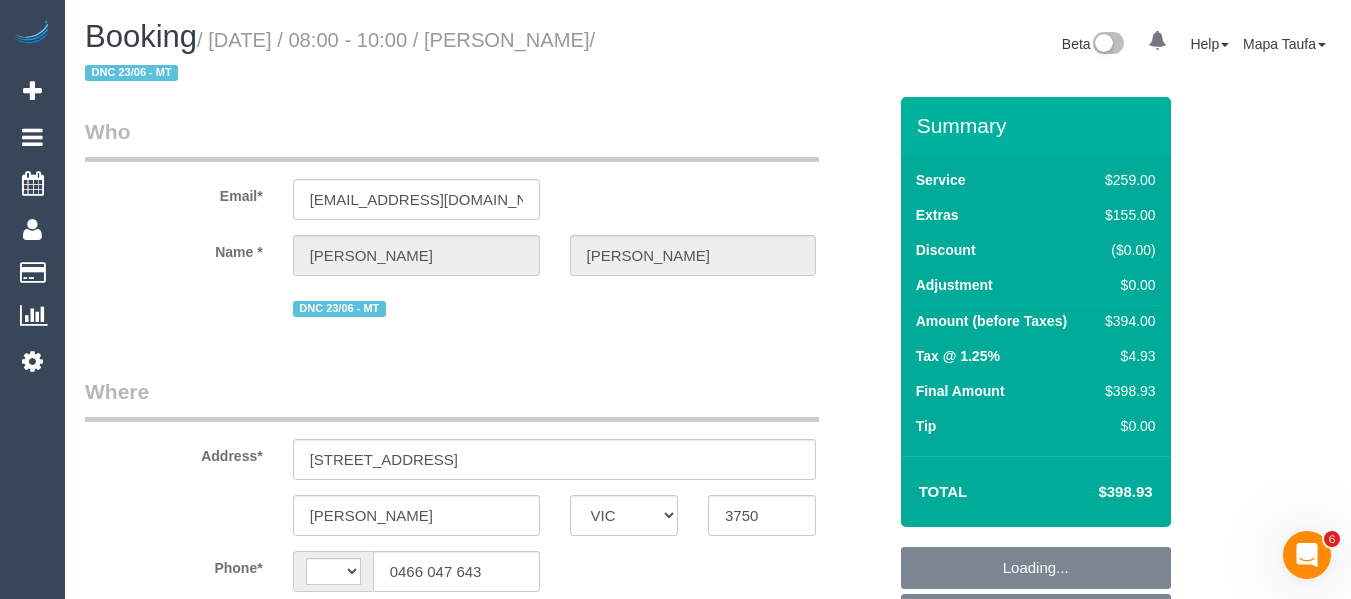 scroll, scrollTop: 0, scrollLeft: 0, axis: both 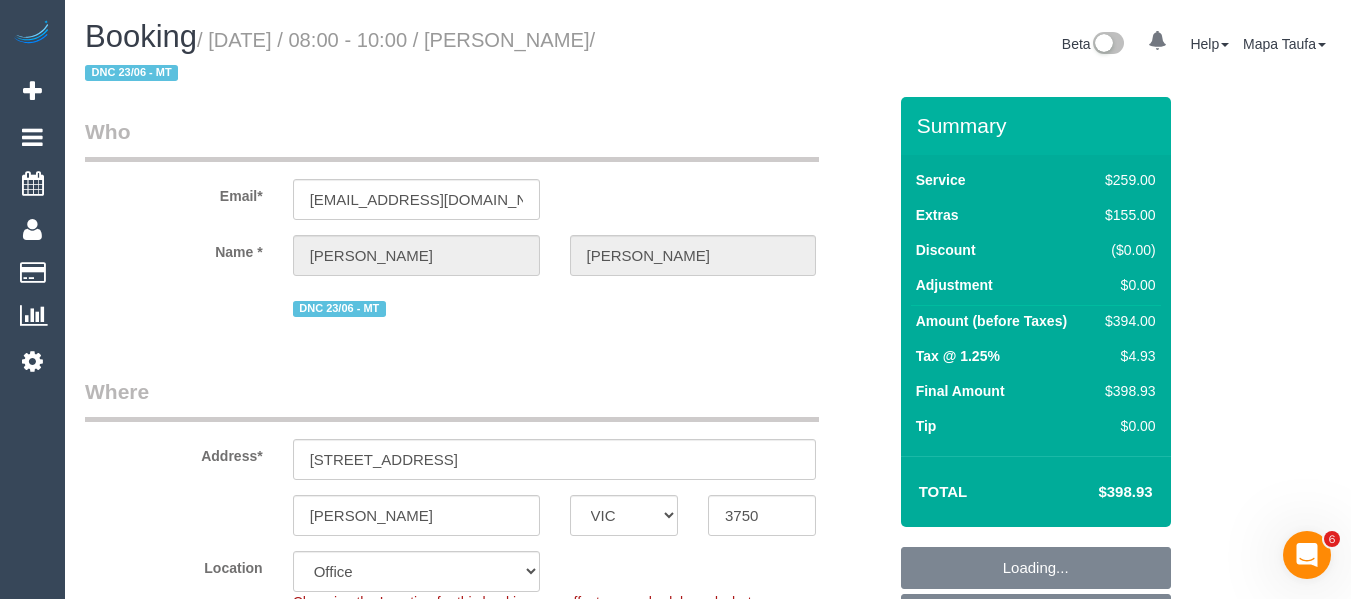 select on "string:AU" 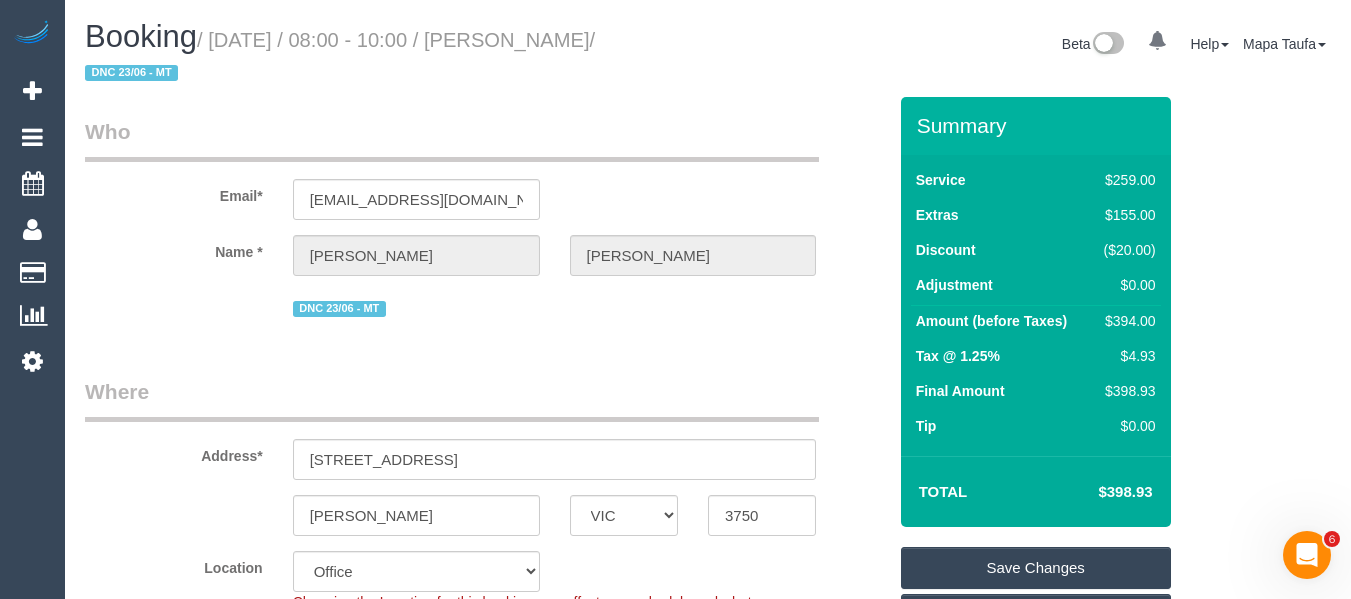 click on "Where" at bounding box center (452, 399) 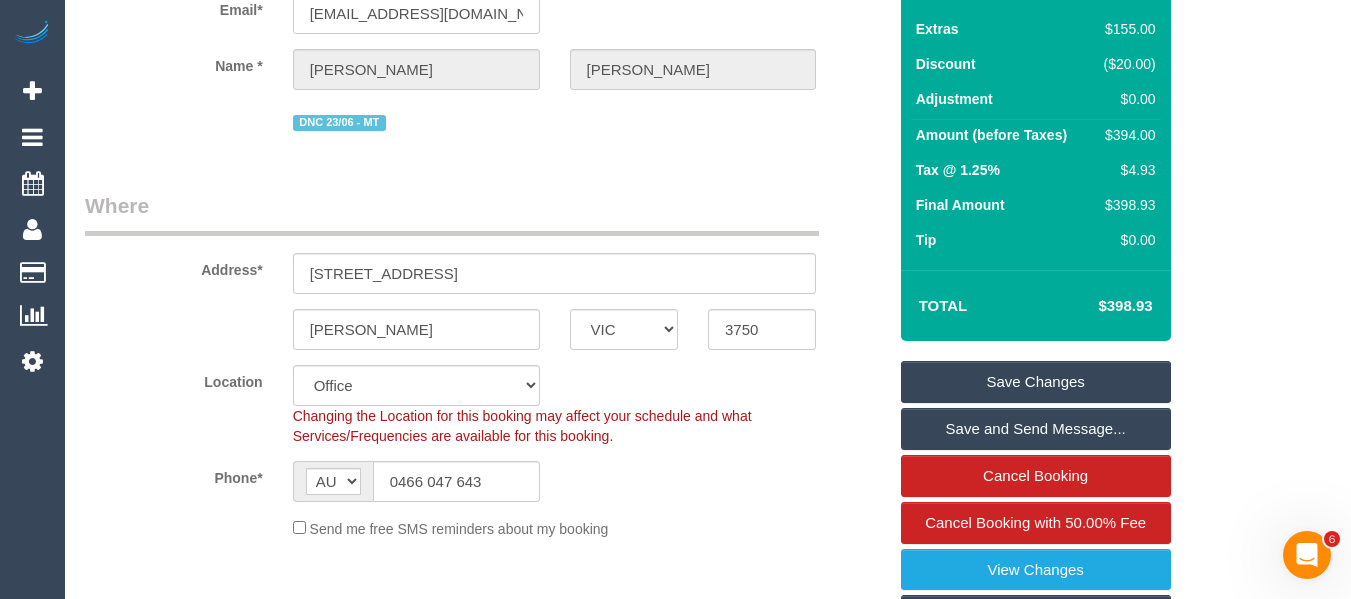 scroll, scrollTop: 400, scrollLeft: 0, axis: vertical 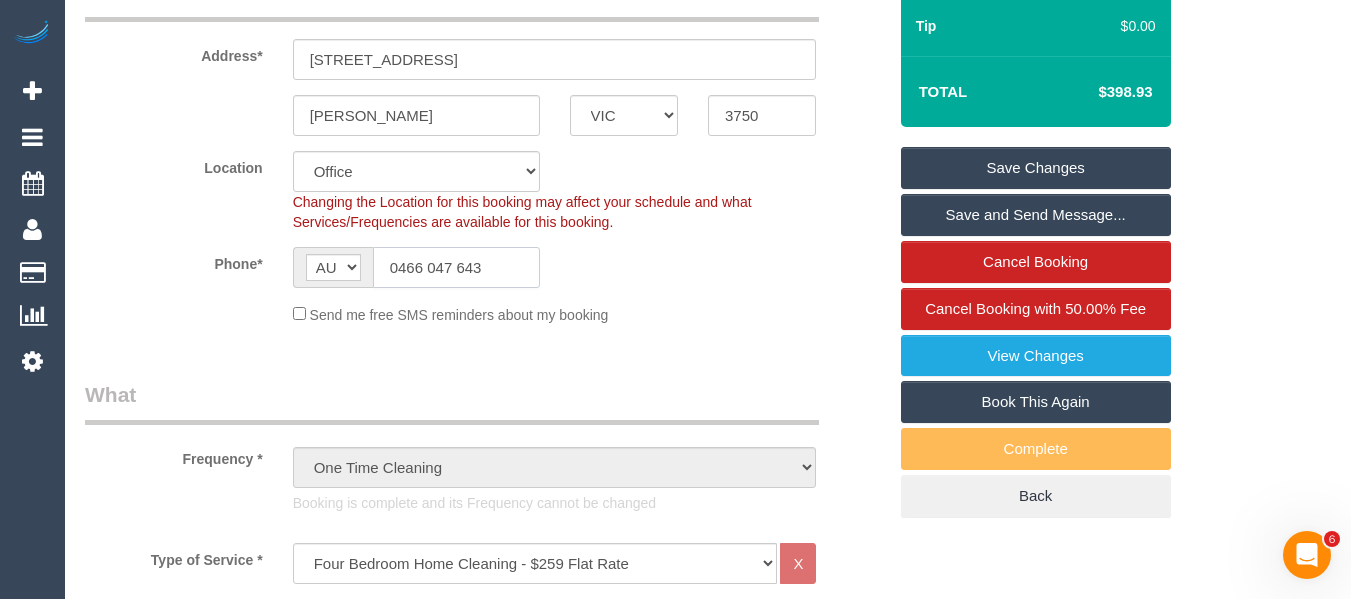 click on "0466 047 643" 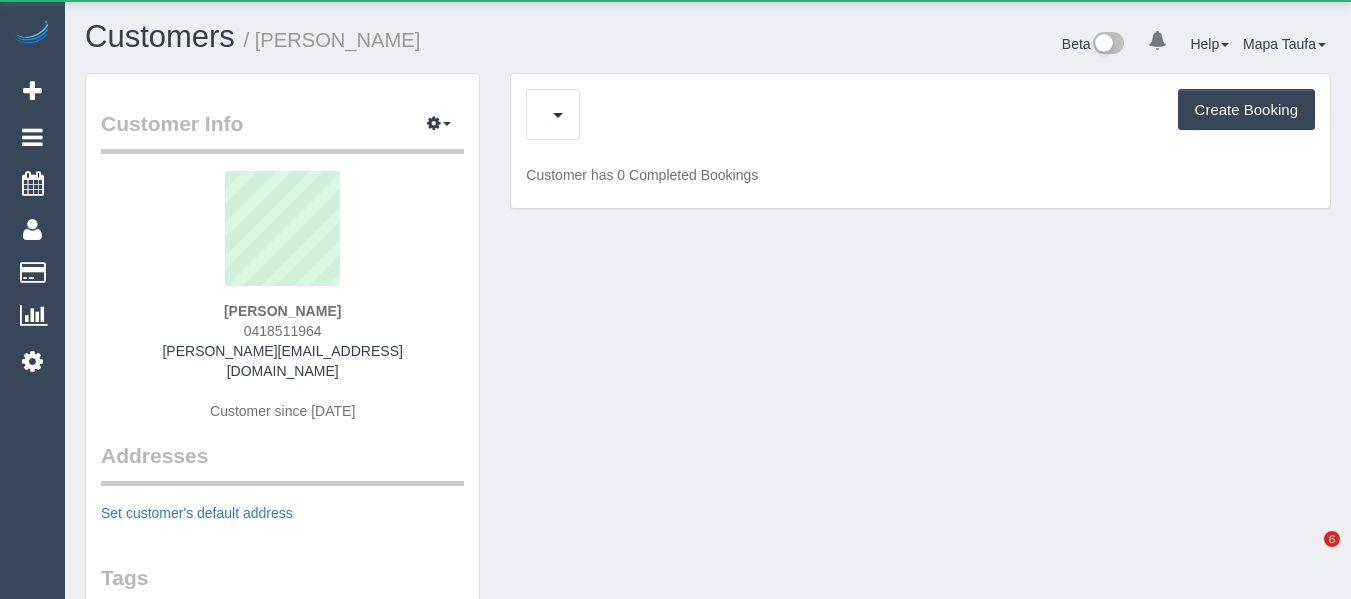 scroll, scrollTop: 0, scrollLeft: 0, axis: both 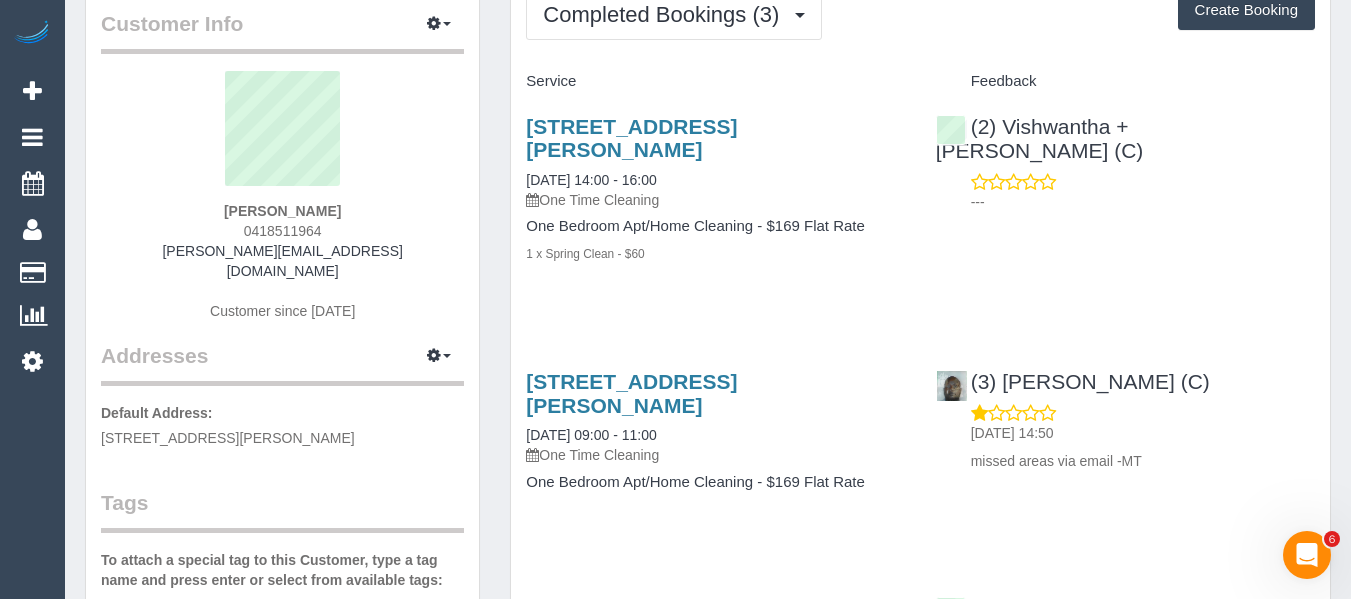 drag, startPoint x: 293, startPoint y: 205, endPoint x: 191, endPoint y: 208, distance: 102.044106 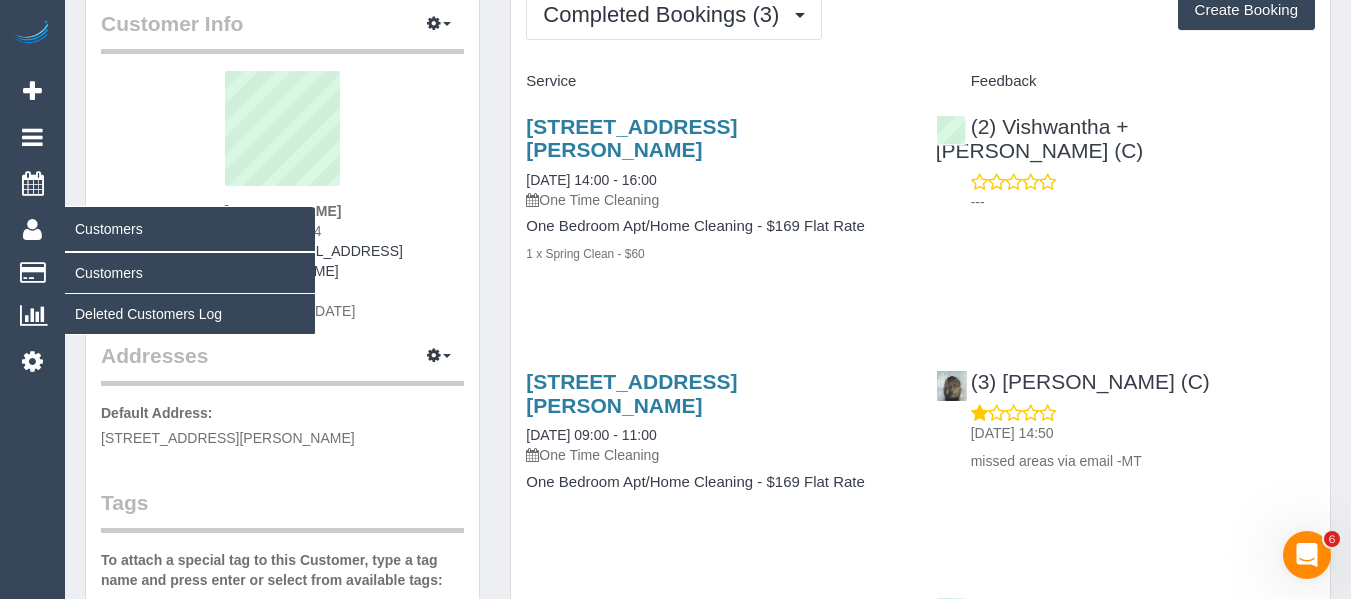 copy on "Amanda Bullock" 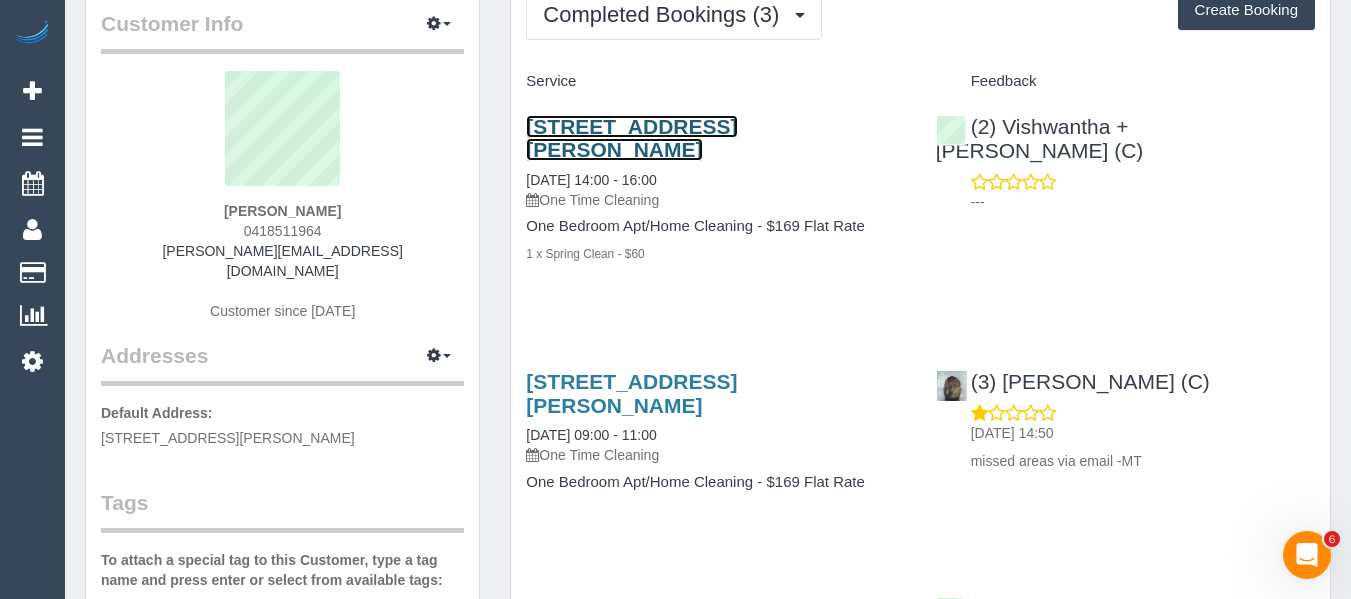 click on "3/31 Hudson Street, Fawkner, VIC 3060" at bounding box center [631, 138] 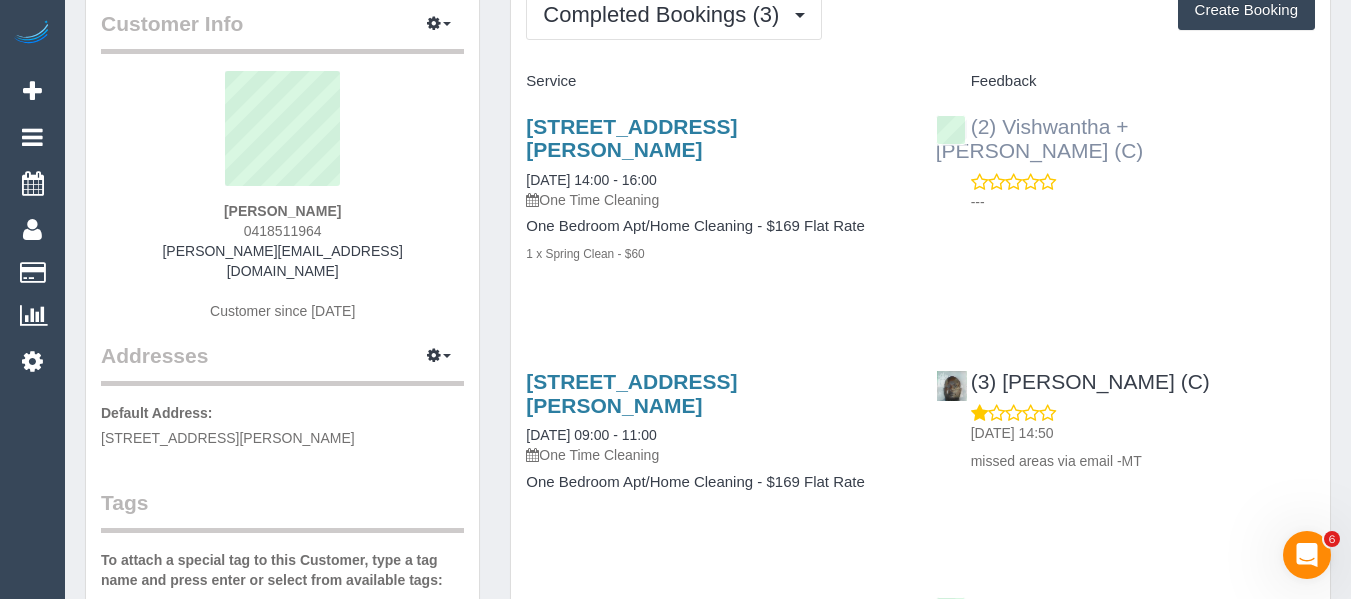 drag, startPoint x: 1303, startPoint y: 118, endPoint x: 794, endPoint y: 12, distance: 519.92017 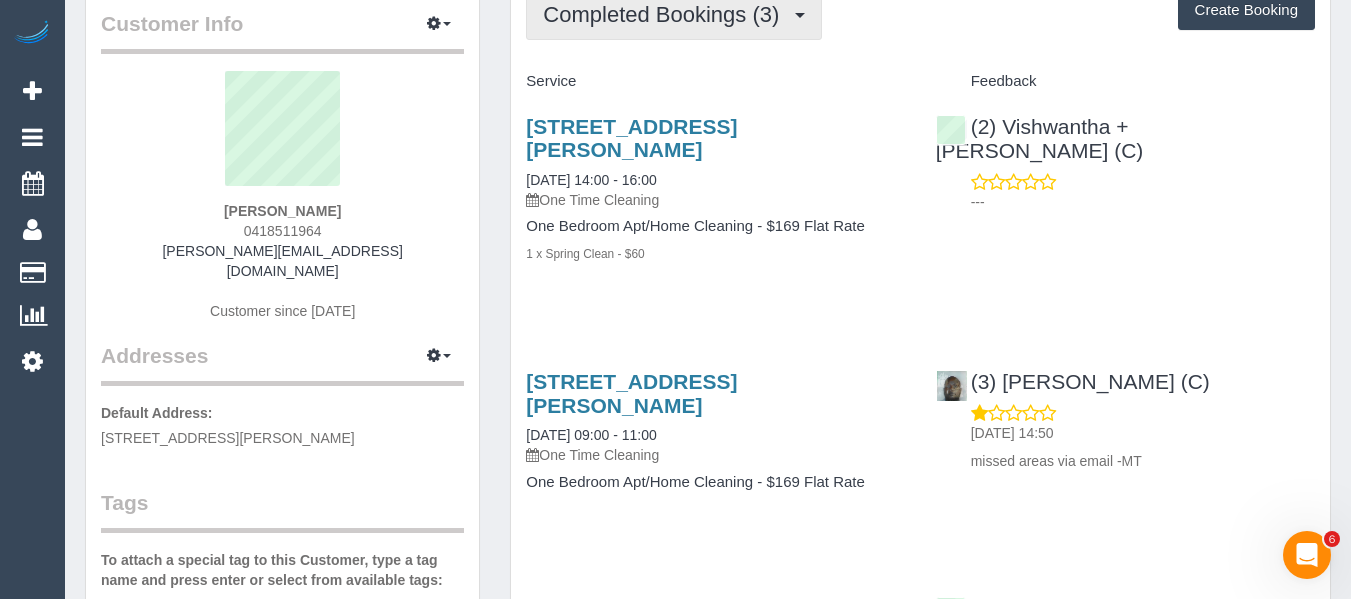 copy on "Vishwantha + Madhushika (C)" 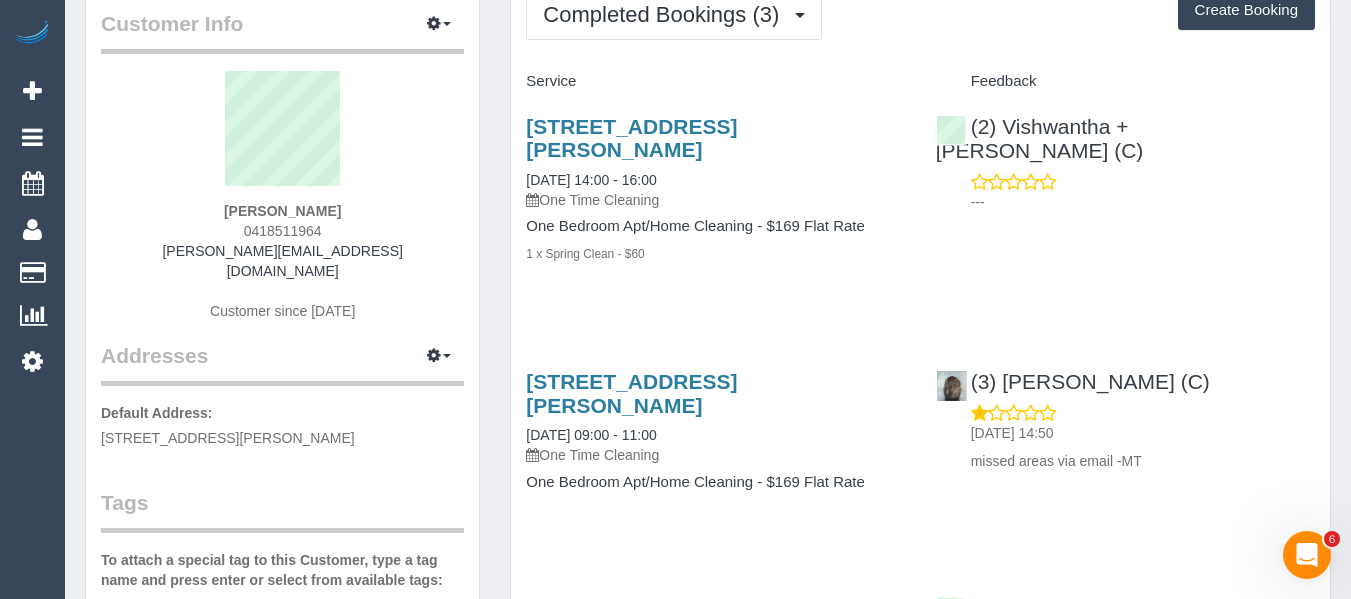 drag, startPoint x: 337, startPoint y: 234, endPoint x: 239, endPoint y: 233, distance: 98.005104 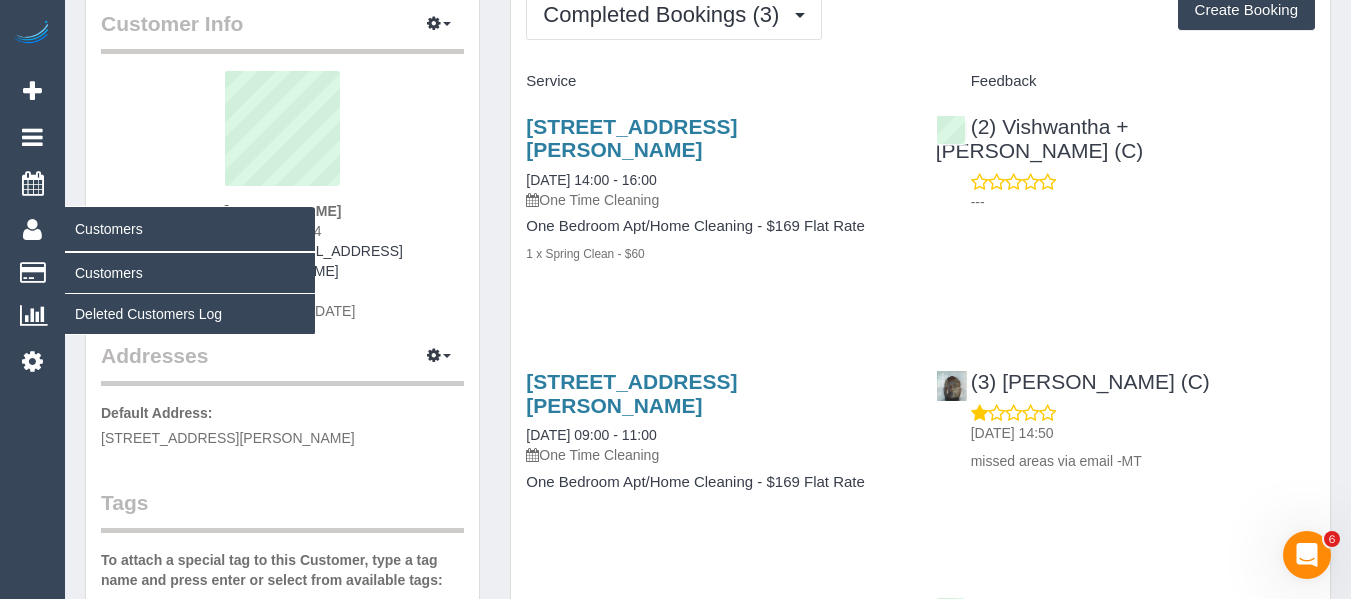 copy on "0418511964" 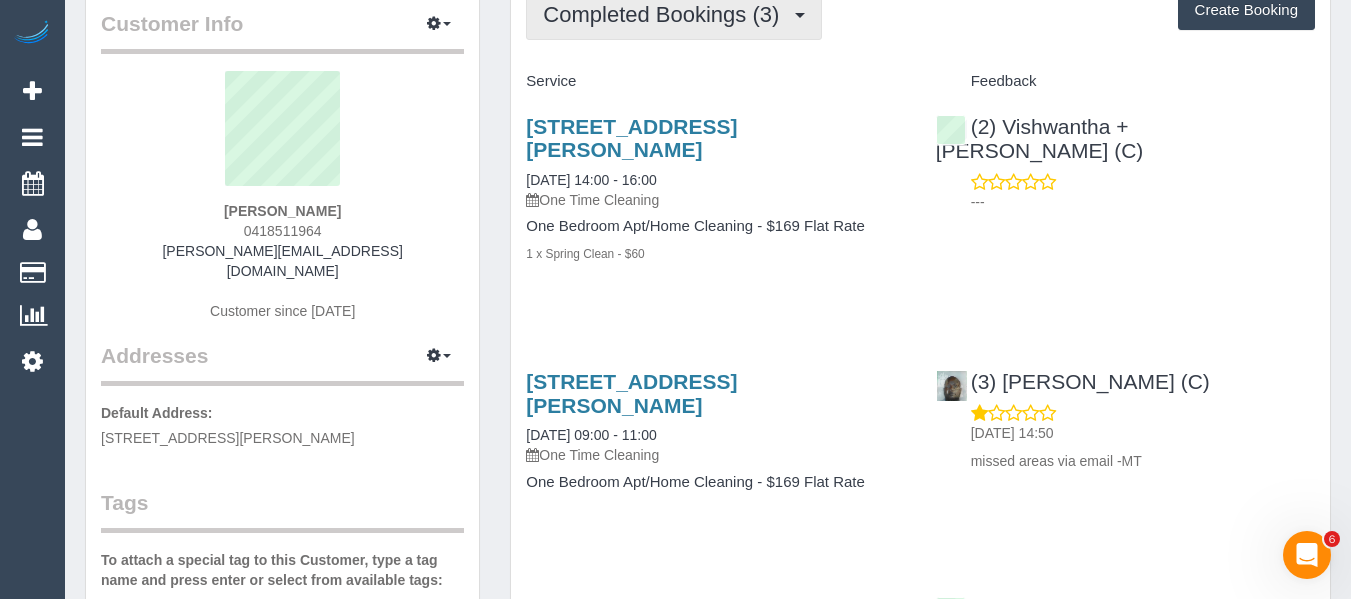 click on "Completed Bookings (3)" at bounding box center (666, 14) 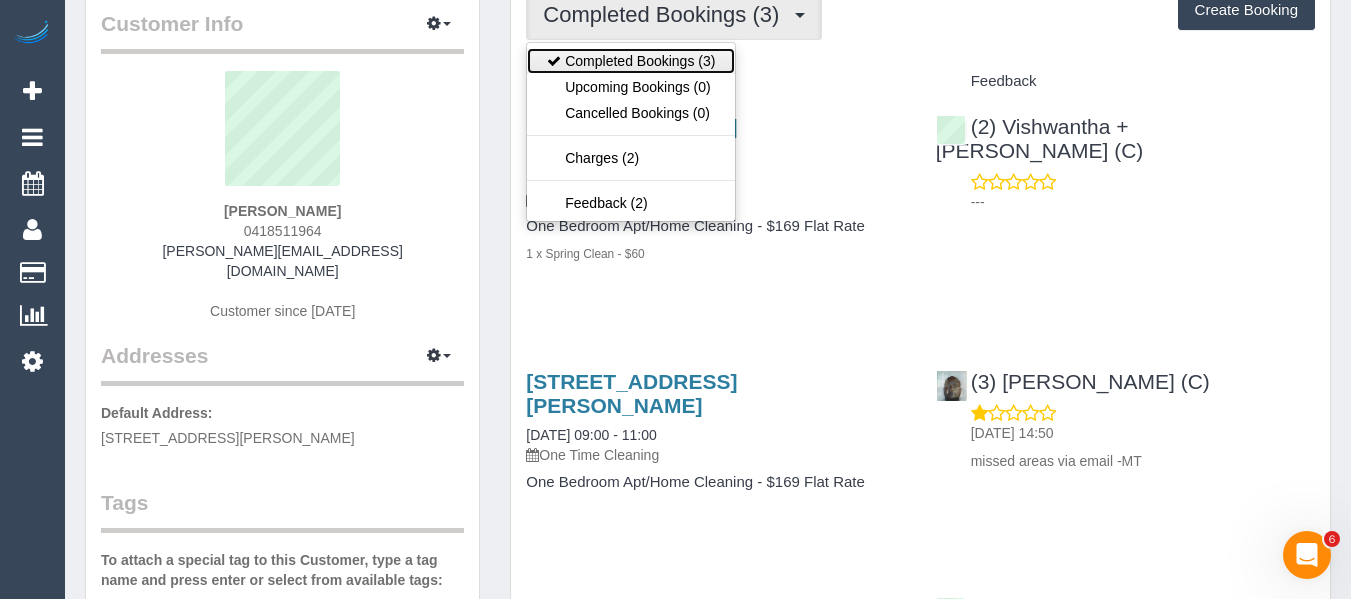 click on "Completed Bookings (3)" at bounding box center [631, 61] 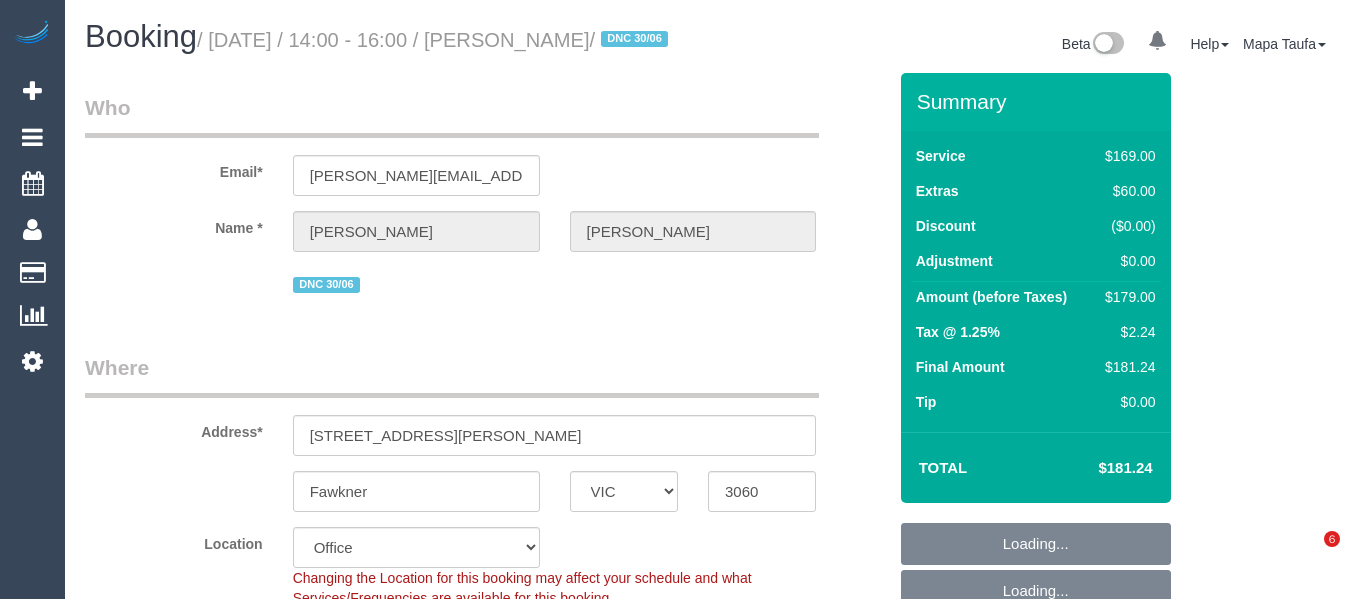 select on "VIC" 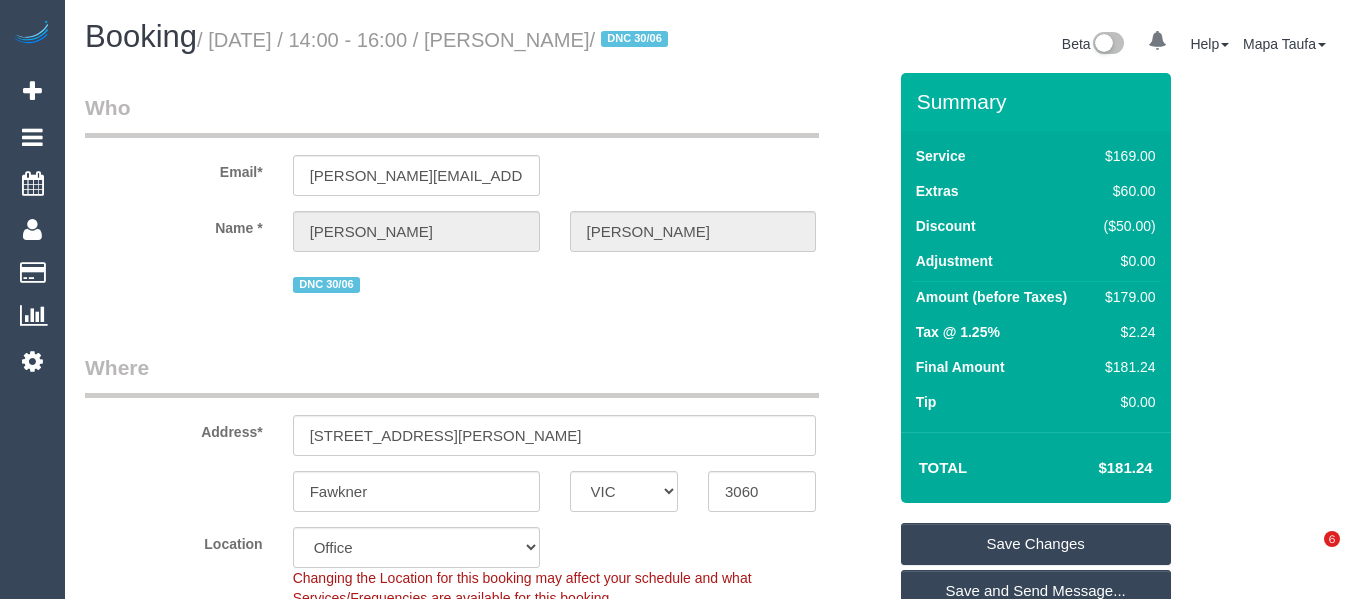 scroll, scrollTop: 0, scrollLeft: 0, axis: both 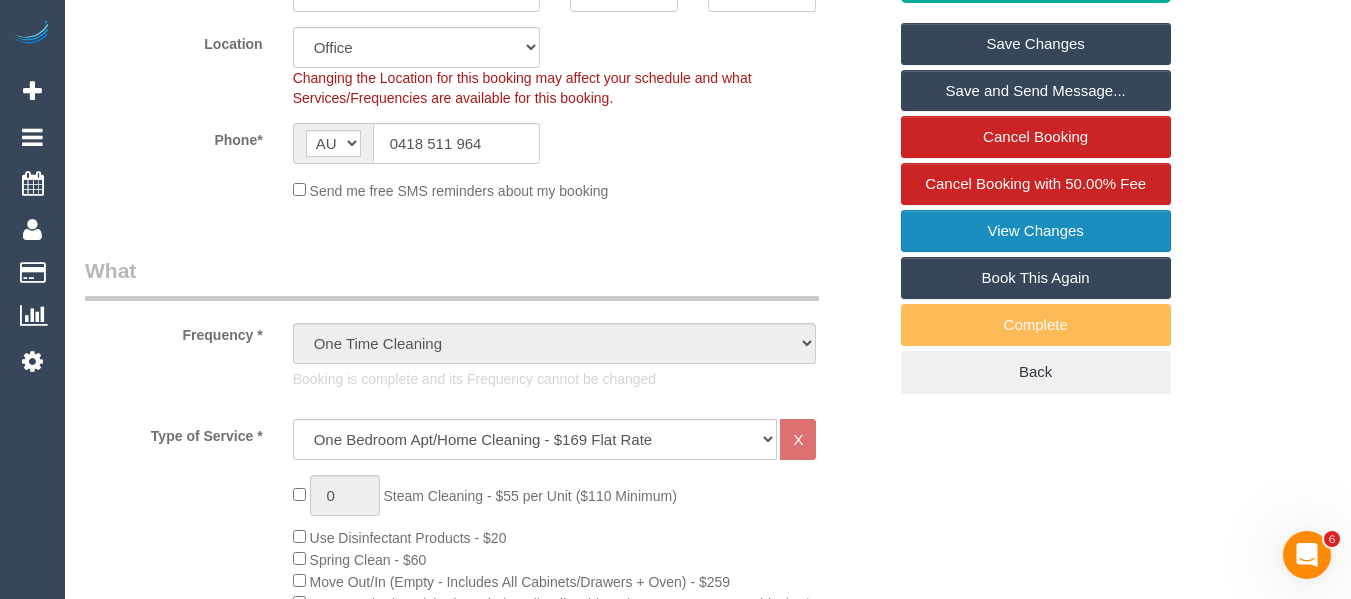 click on "View Changes" at bounding box center (1036, 231) 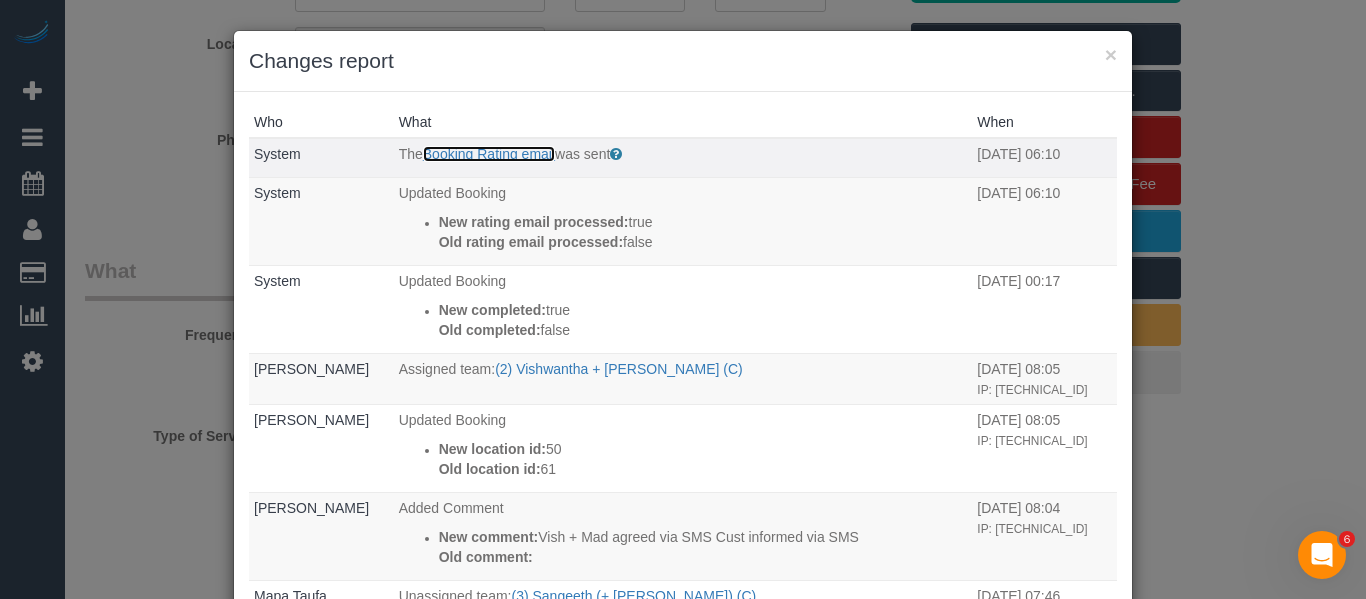 click on "Booking Rating email" at bounding box center [489, 154] 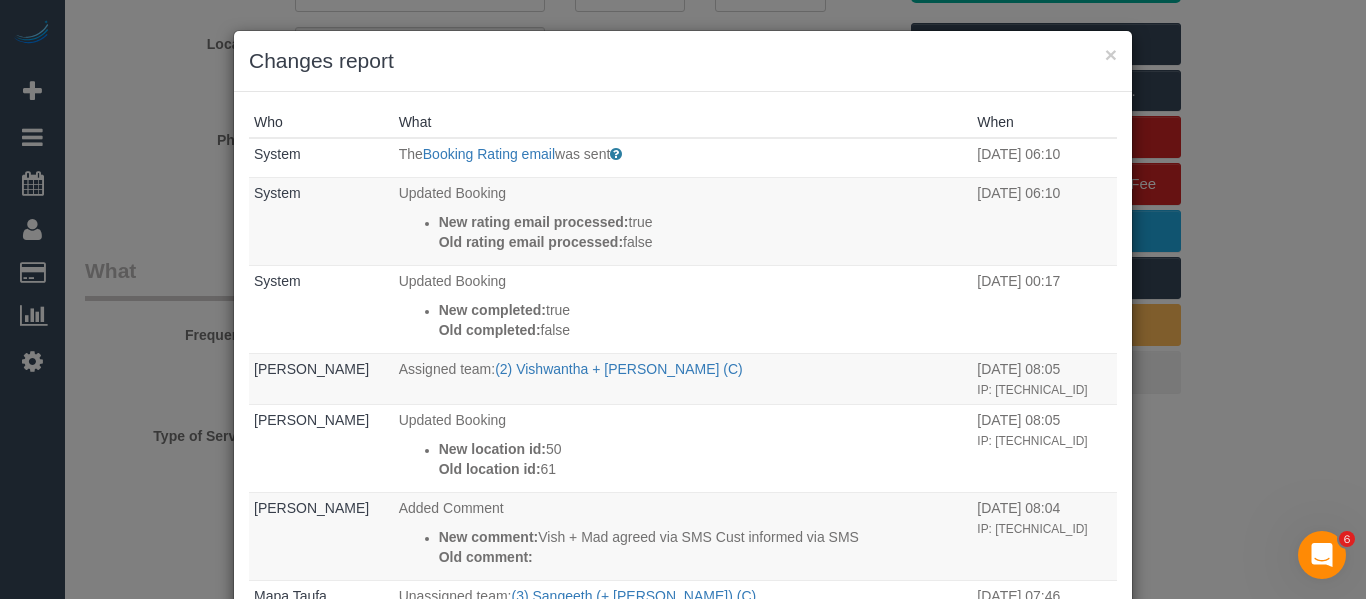 drag, startPoint x: 1095, startPoint y: 57, endPoint x: 1085, endPoint y: 51, distance: 11.661903 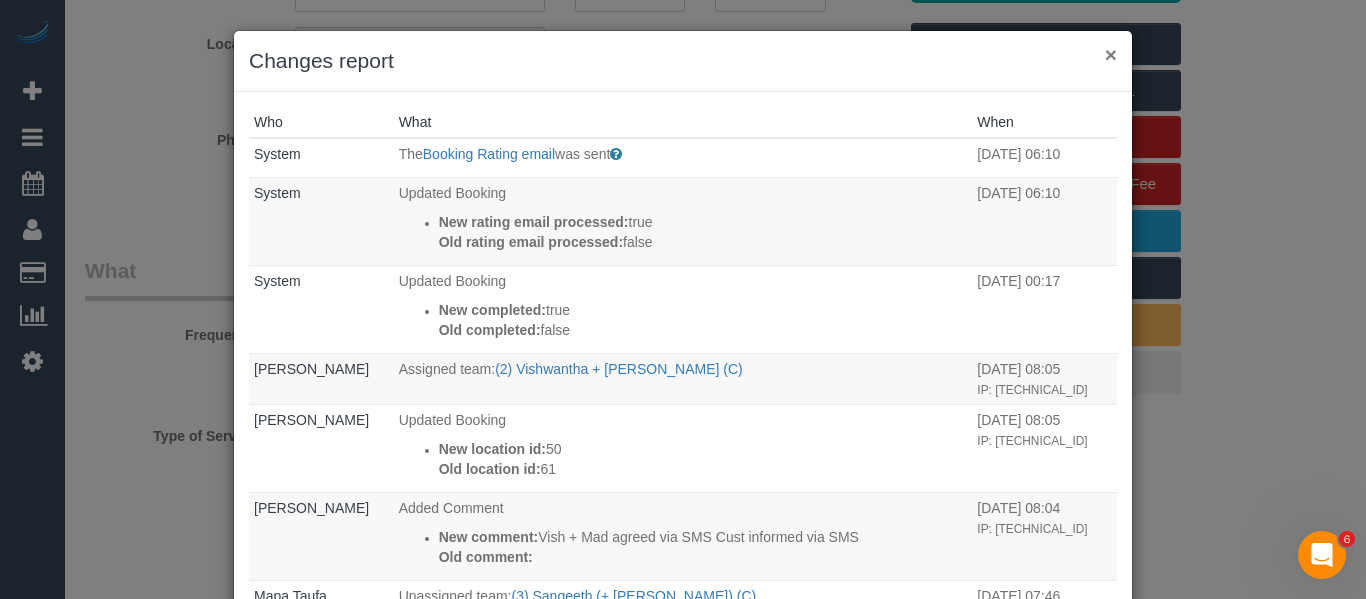 click on "×" at bounding box center (1111, 54) 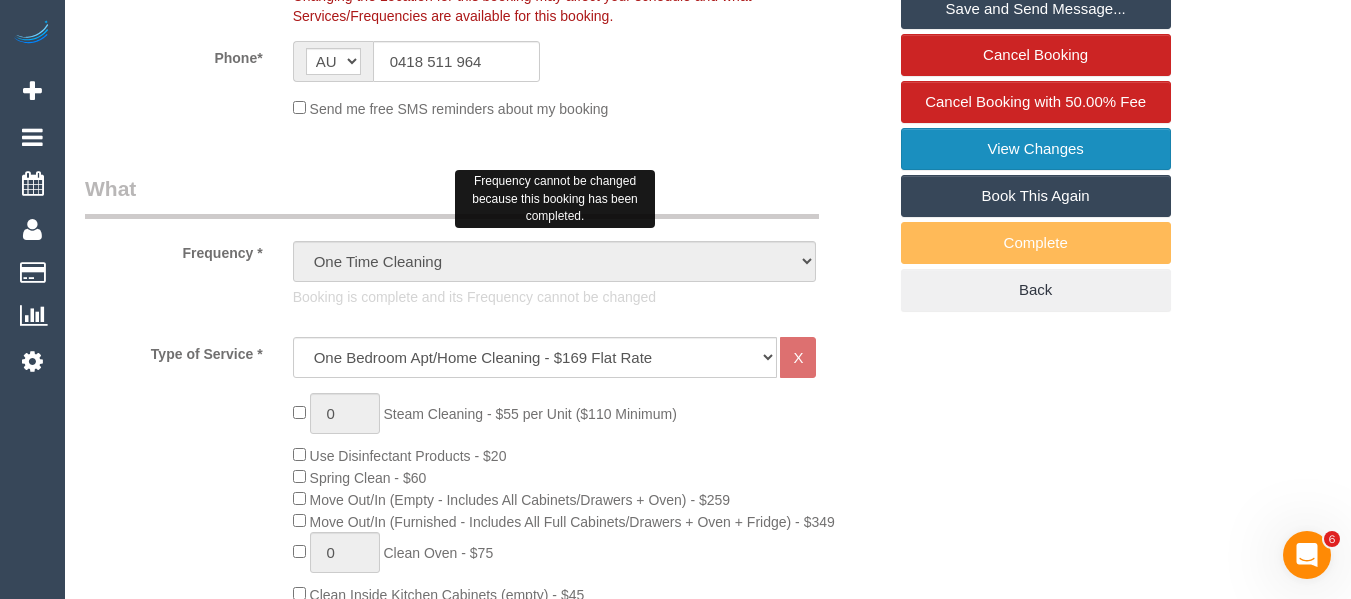 scroll, scrollTop: 400, scrollLeft: 0, axis: vertical 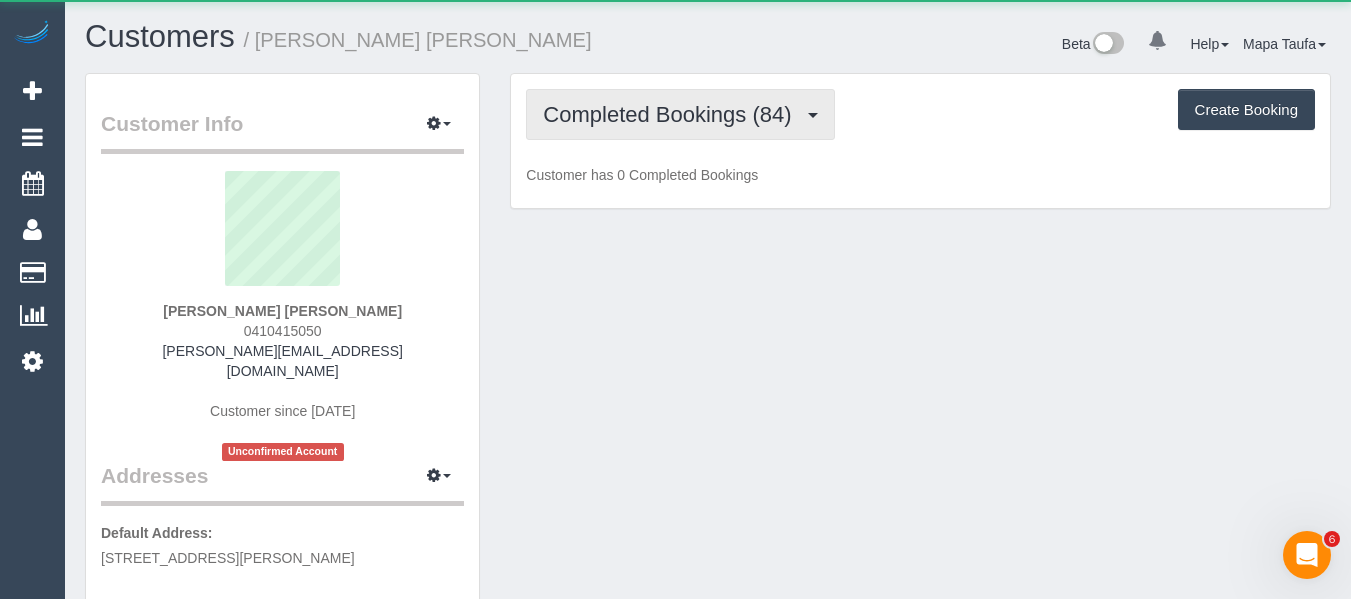 drag, startPoint x: 680, startPoint y: 114, endPoint x: 682, endPoint y: 171, distance: 57.035076 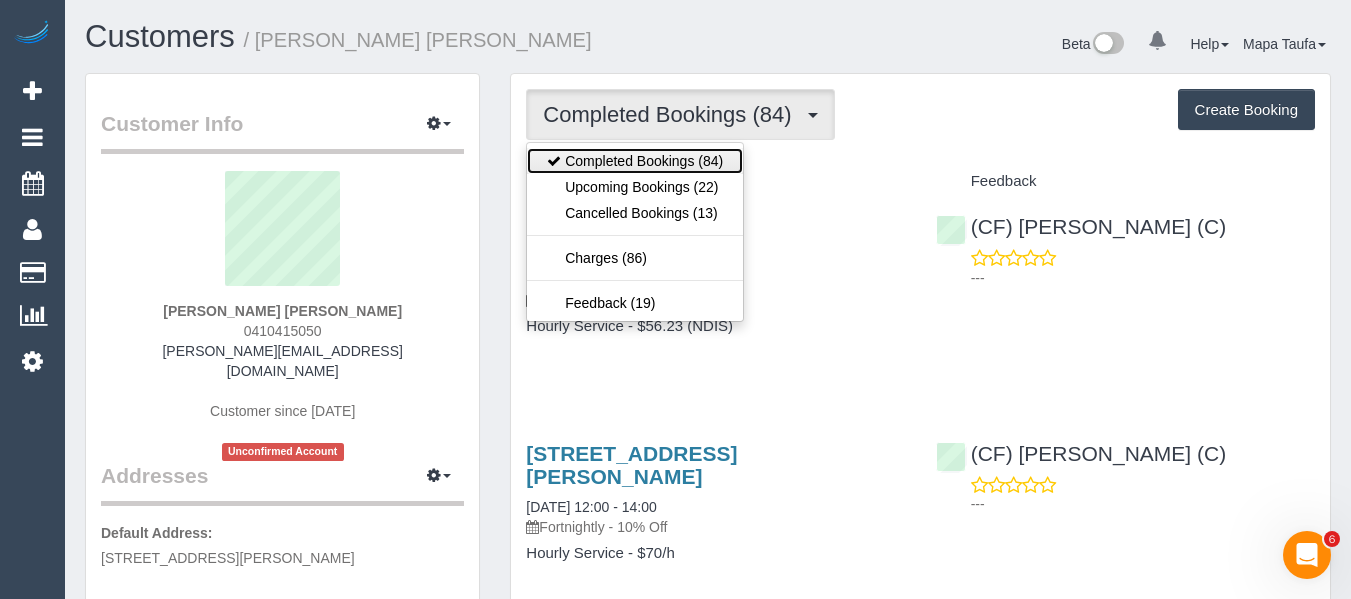 click on "Completed Bookings (84)" at bounding box center (635, 161) 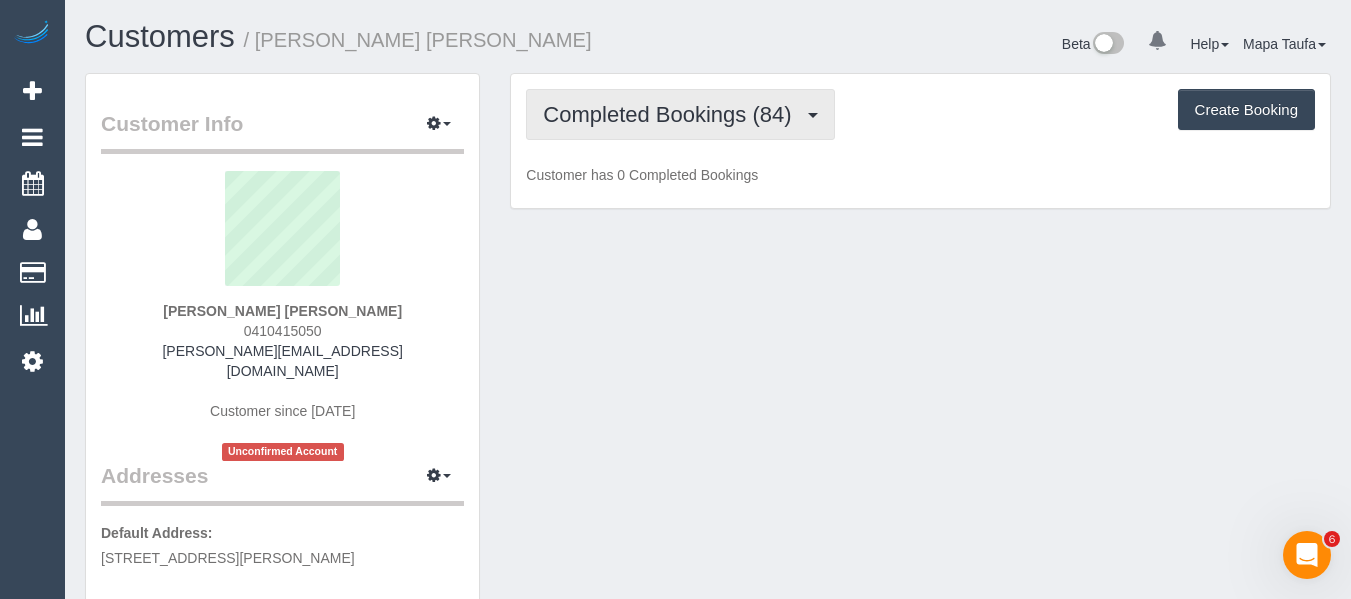 click on "Completed Bookings (84)" at bounding box center [680, 114] 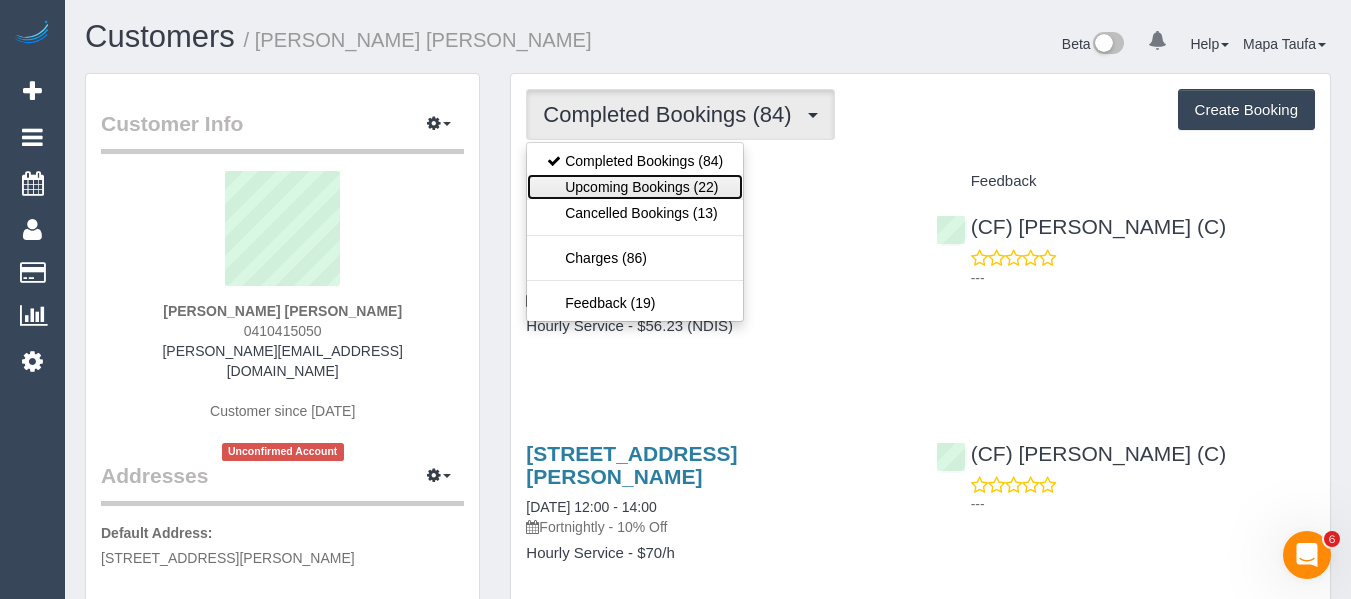 click on "Upcoming Bookings (22)" at bounding box center (635, 187) 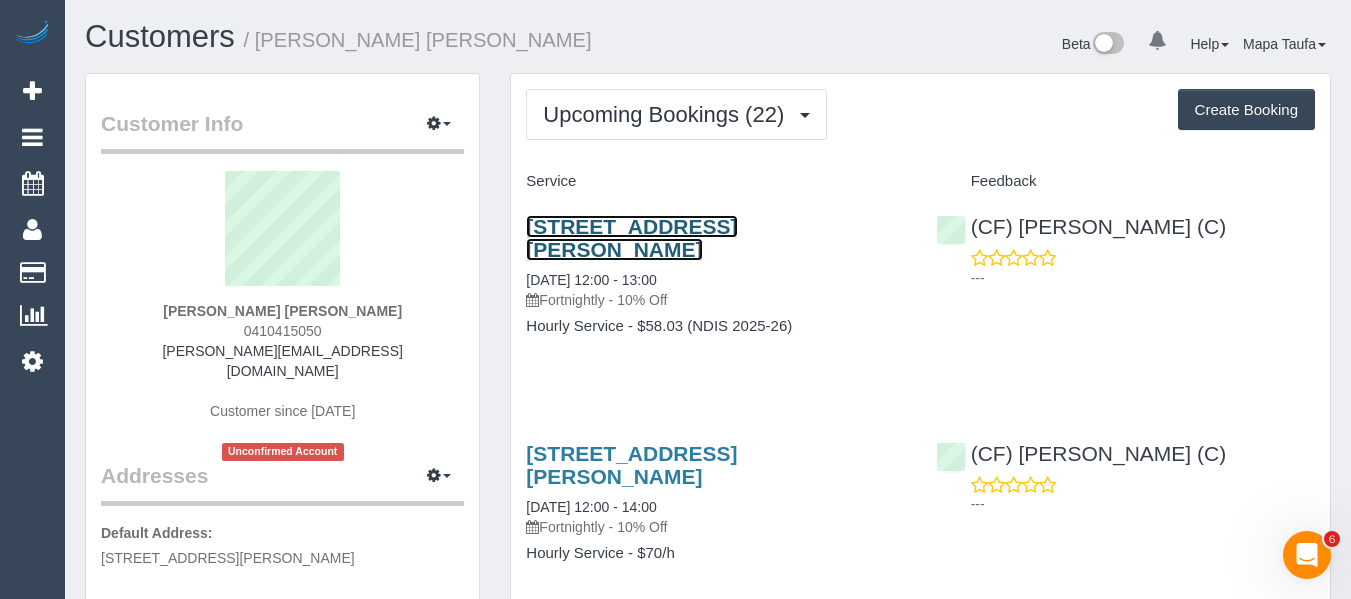 click on "18 Mount Eccles Way, South Morang, VIC 3752" at bounding box center [631, 238] 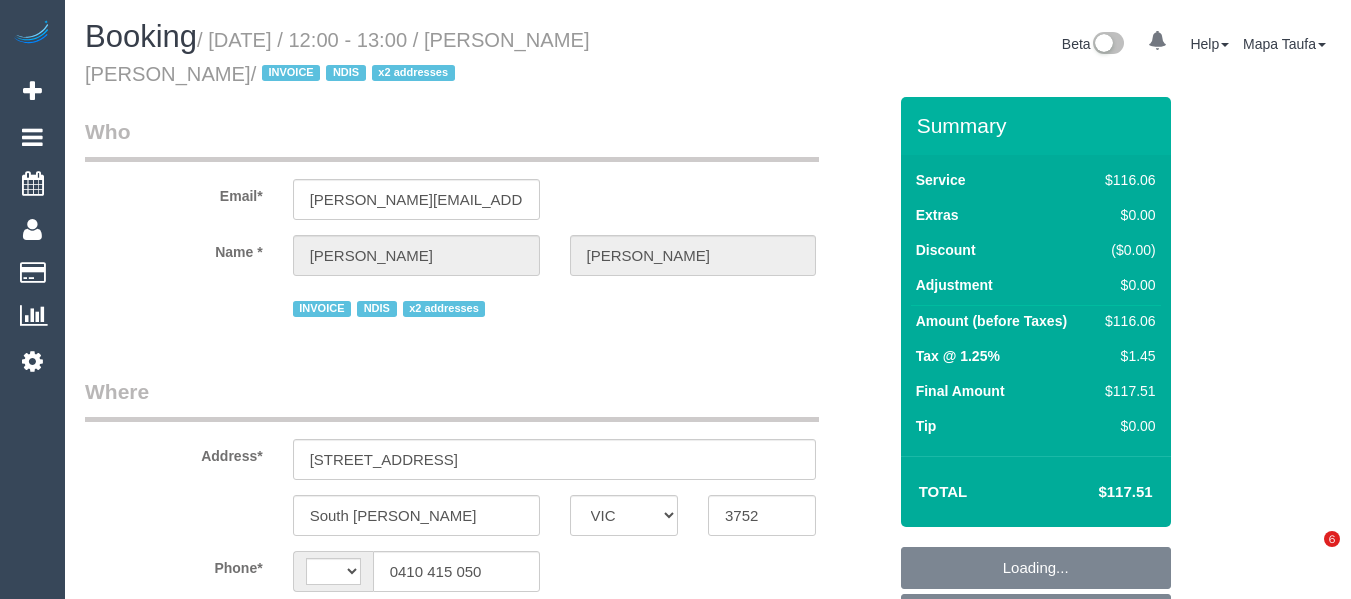 select on "VIC" 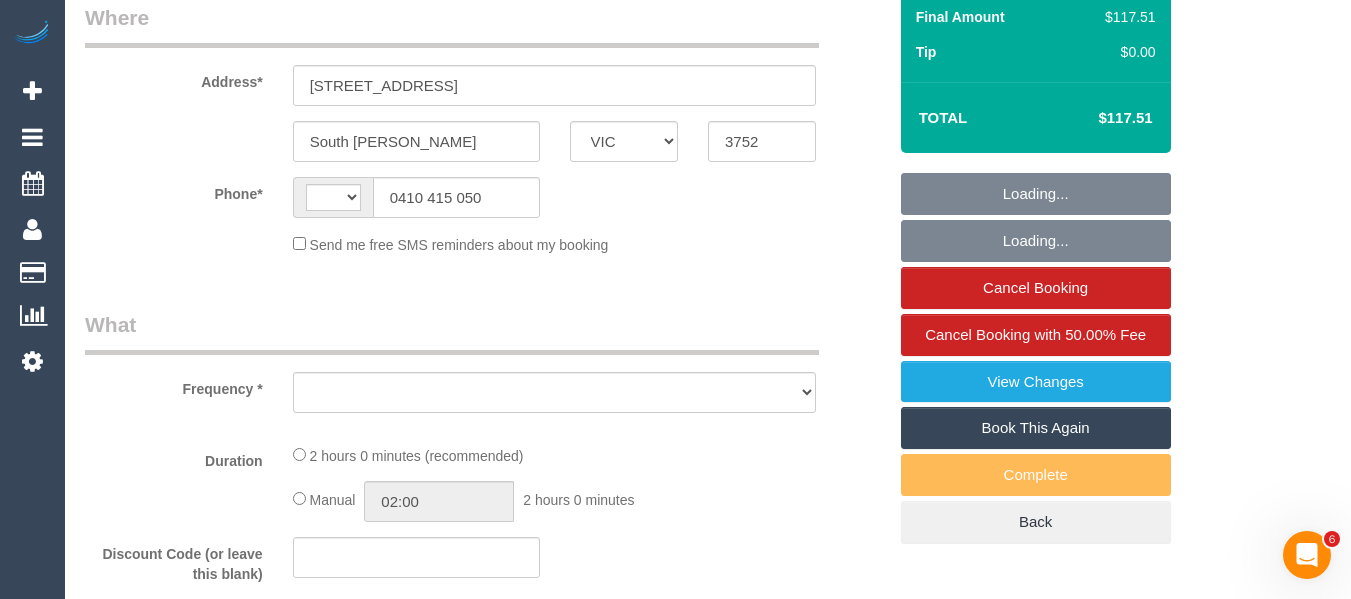 scroll, scrollTop: 0, scrollLeft: 0, axis: both 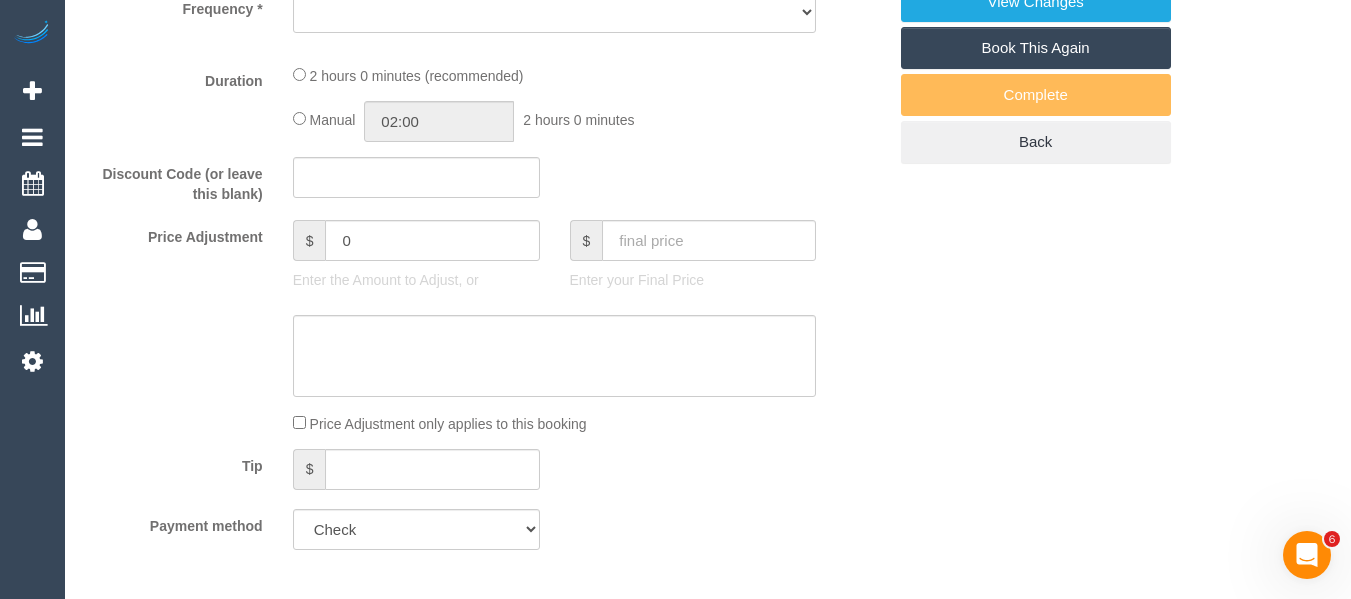 select on "number:28" 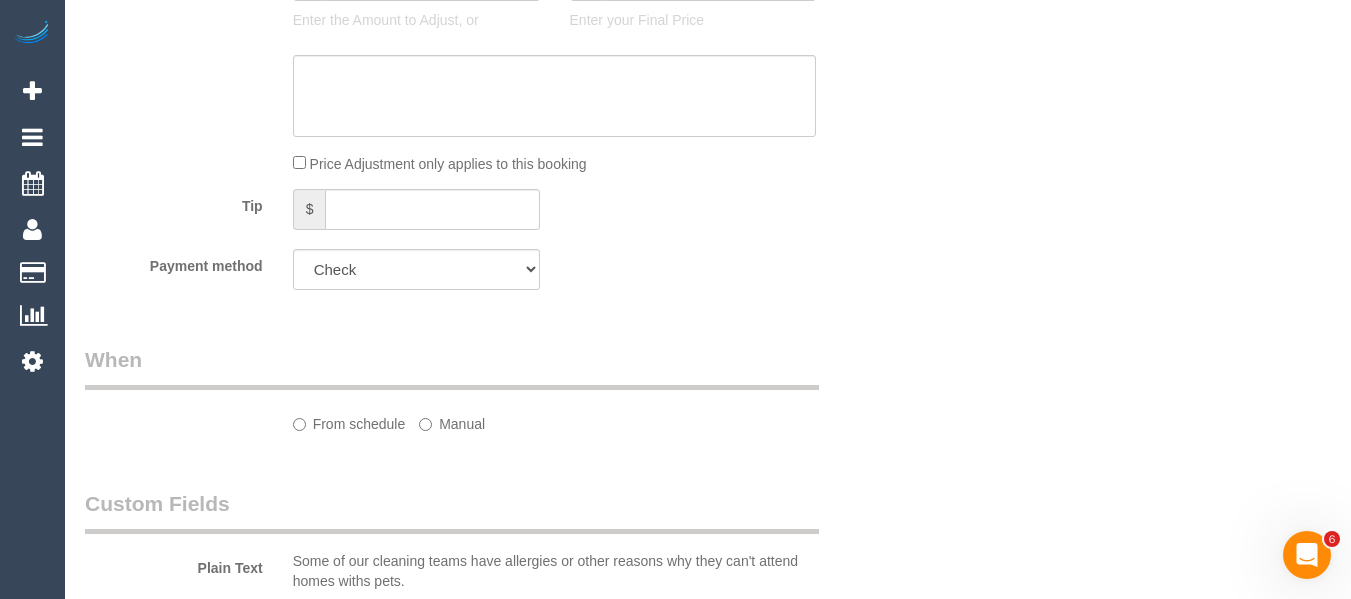 select on "string:AU" 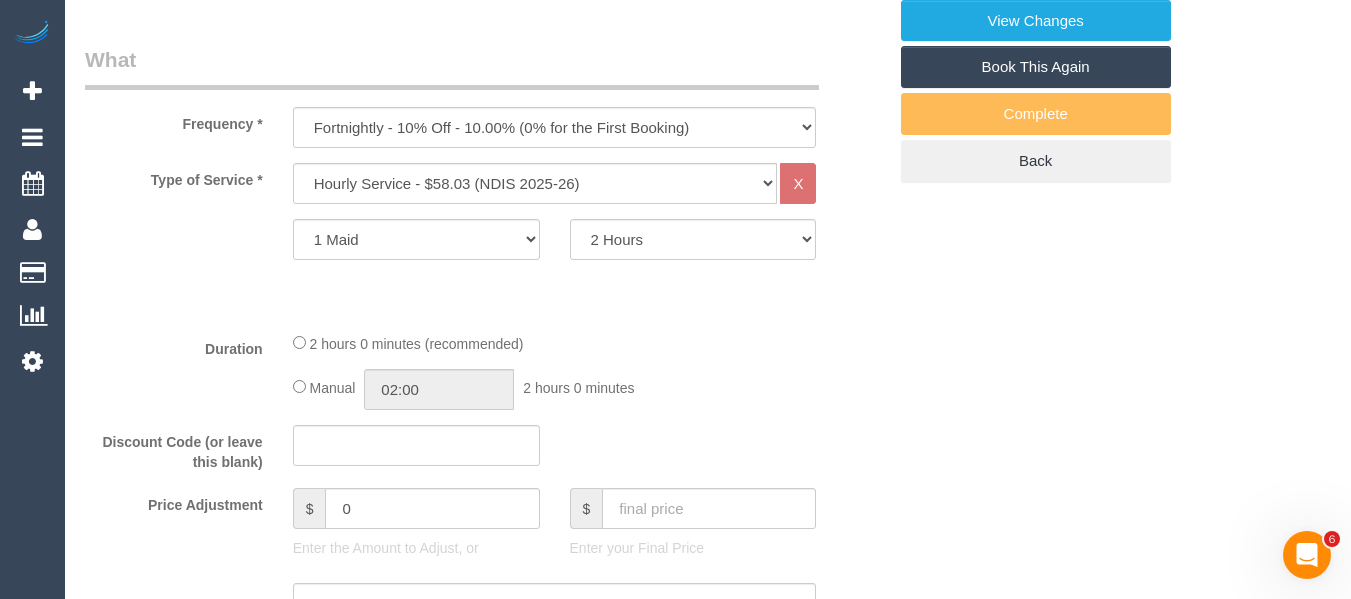 select on "object:750" 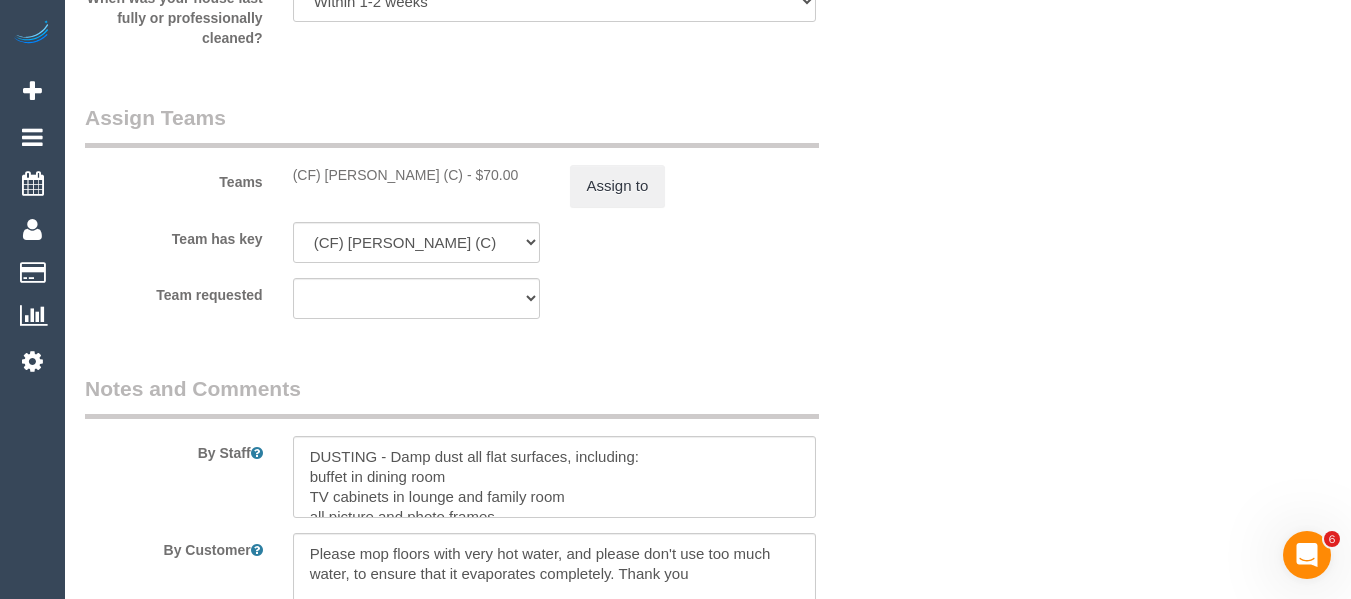 scroll, scrollTop: 2889, scrollLeft: 0, axis: vertical 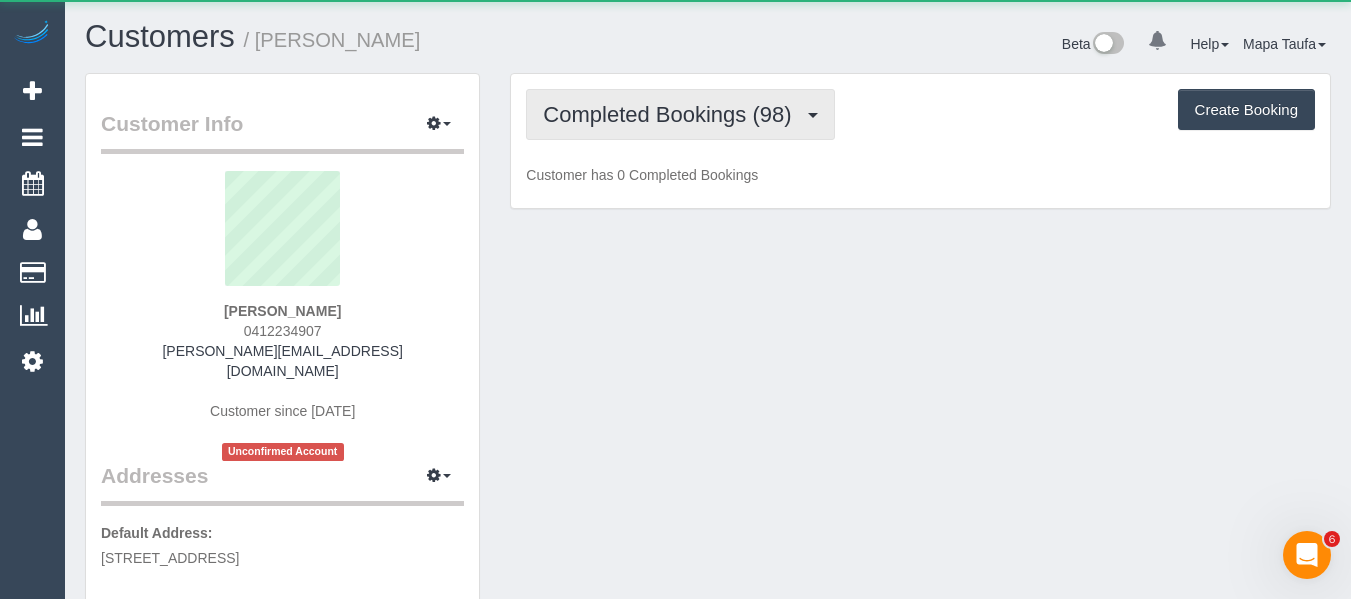 click on "Completed Bookings (98)" at bounding box center [672, 114] 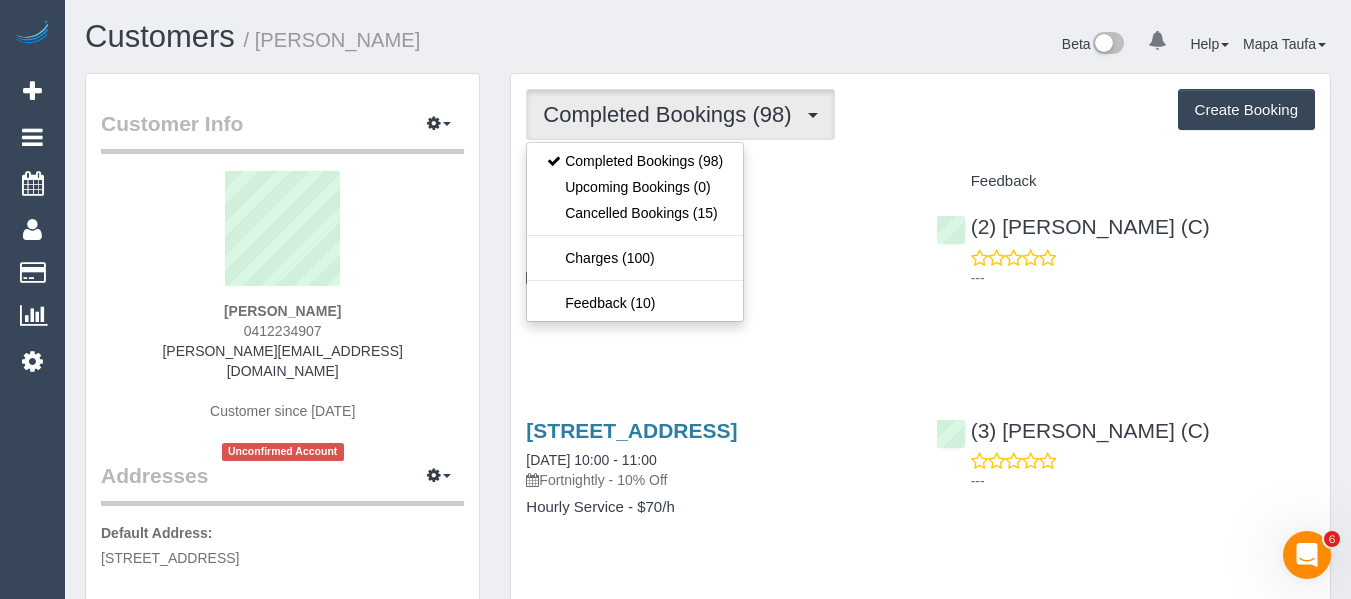 click on "Completed Bookings (98)
Completed Bookings (98)
Upcoming Bookings (0)
Cancelled Bookings (15)
Charges (100)
Feedback (10)
Create Booking
Service
Feedback" at bounding box center (920, 2710) 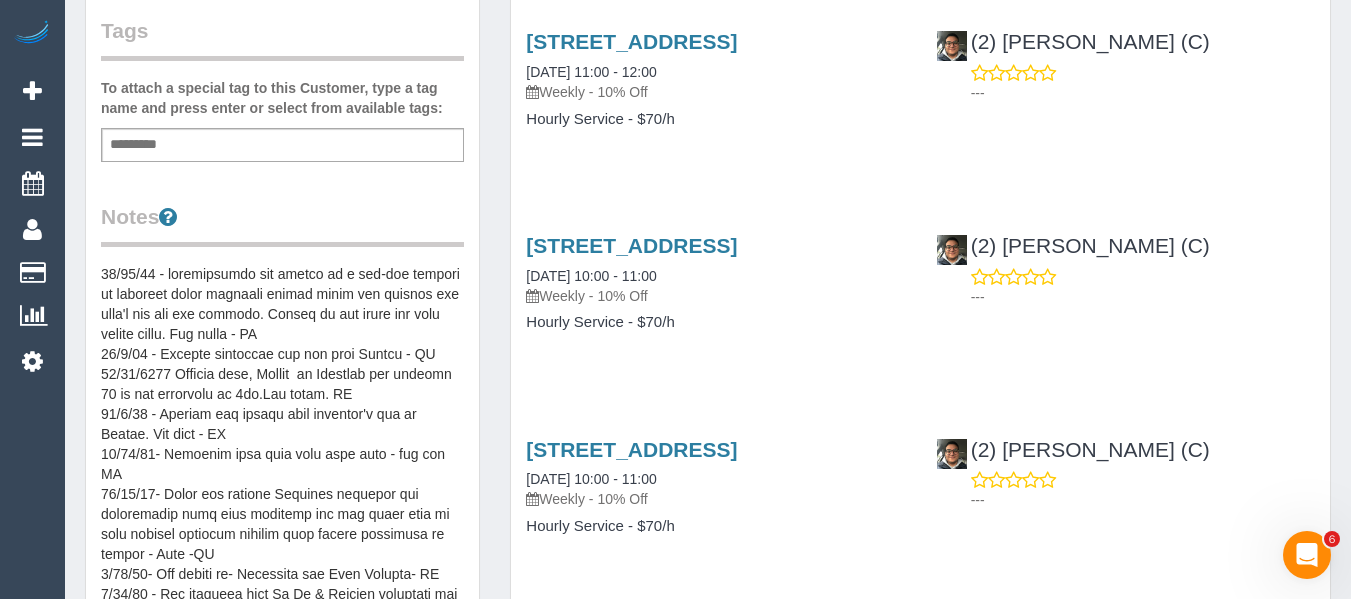 scroll, scrollTop: 600, scrollLeft: 0, axis: vertical 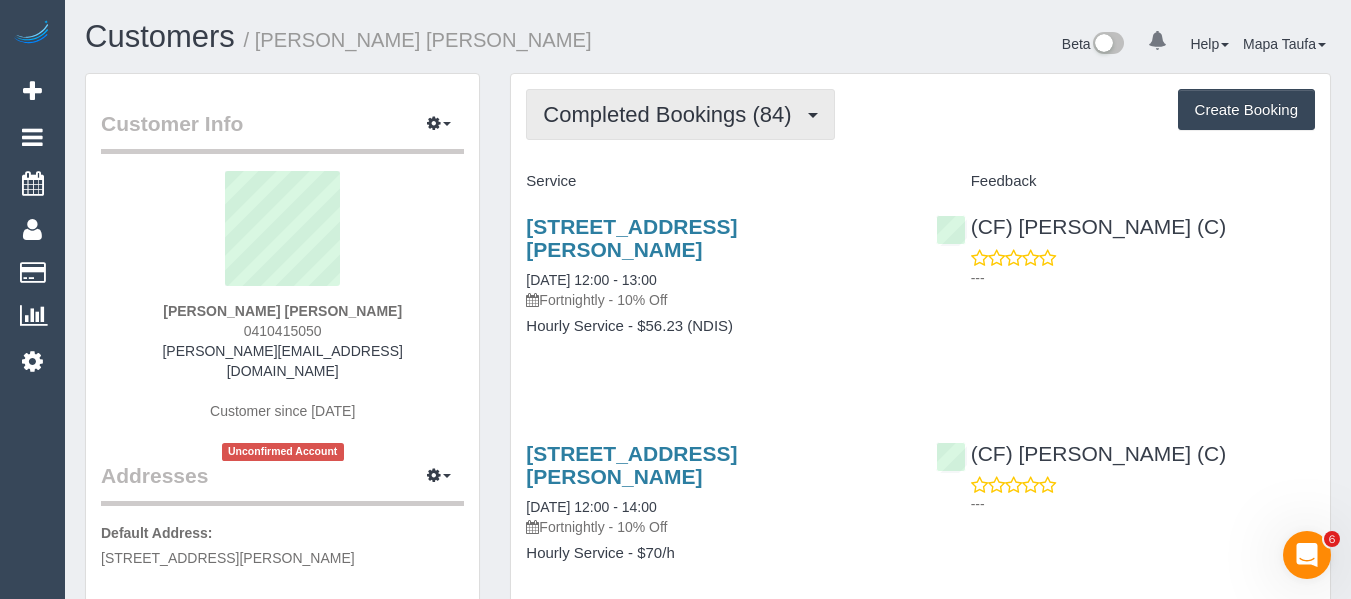 click on "Completed Bookings (84)" at bounding box center (672, 114) 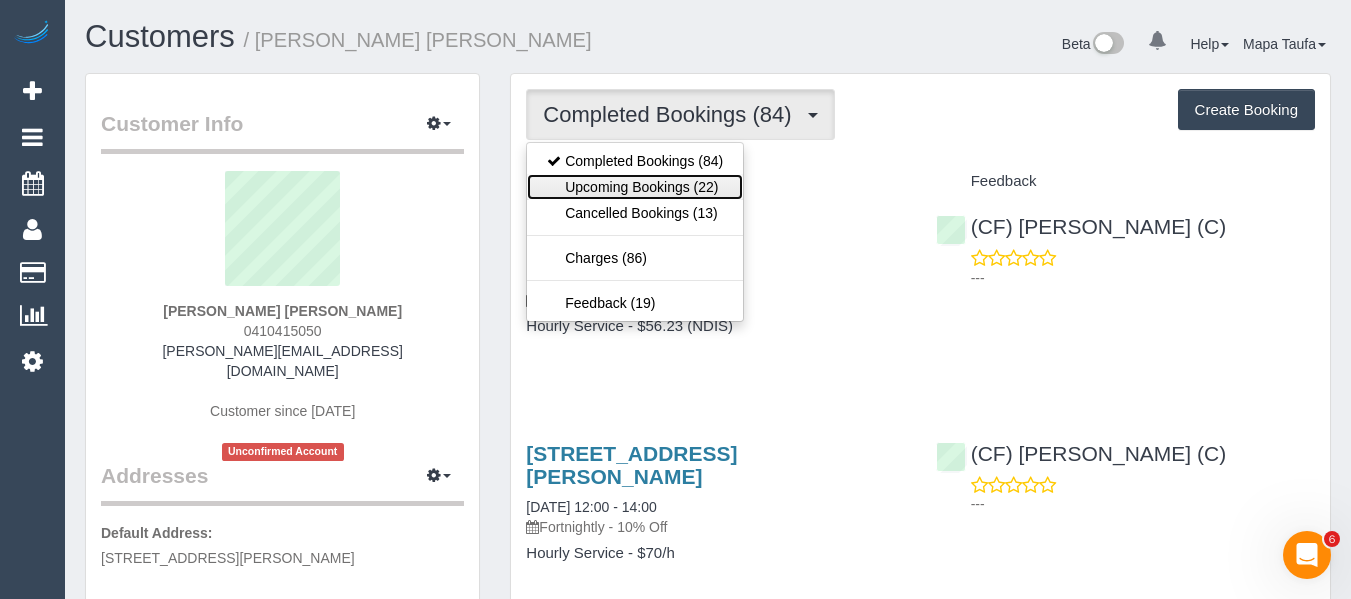 click on "Upcoming Bookings (22)" at bounding box center [635, 187] 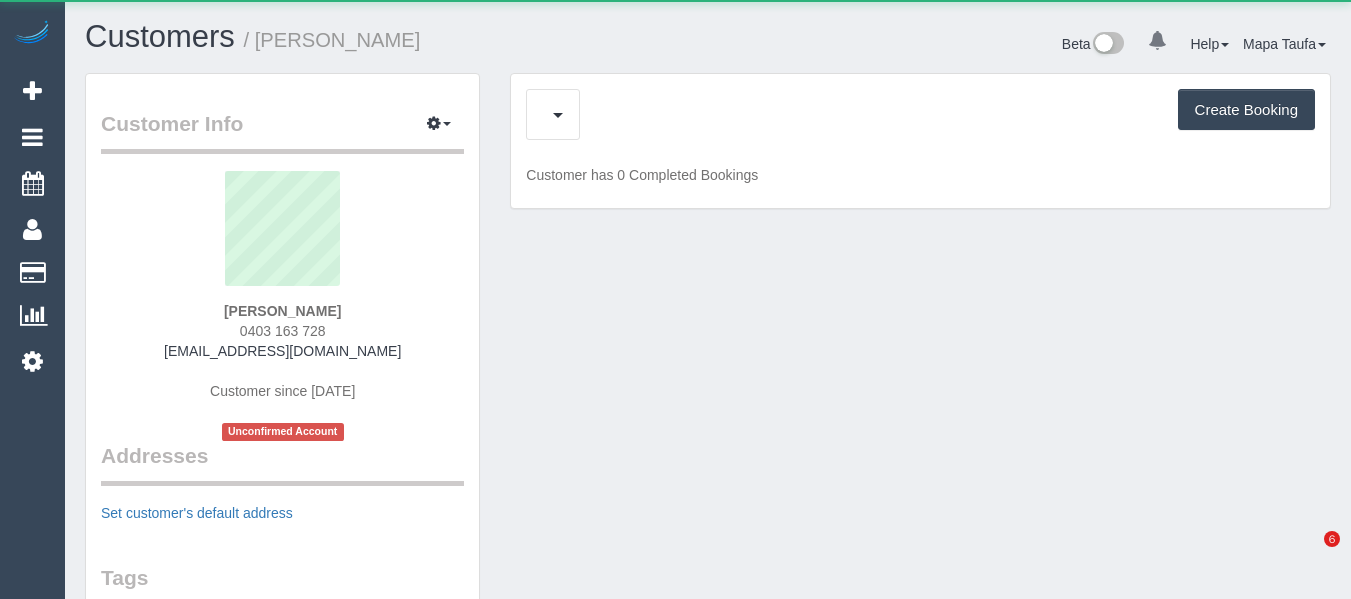 scroll, scrollTop: 0, scrollLeft: 0, axis: both 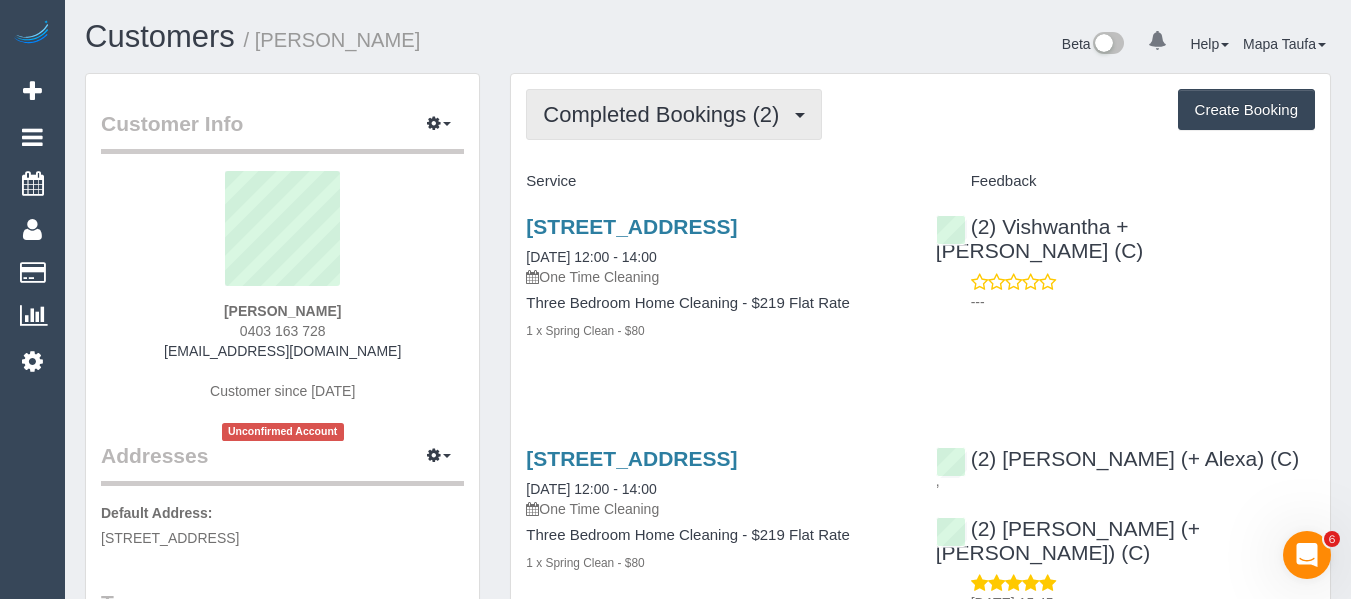 click on "Completed Bookings (2)" at bounding box center (666, 114) 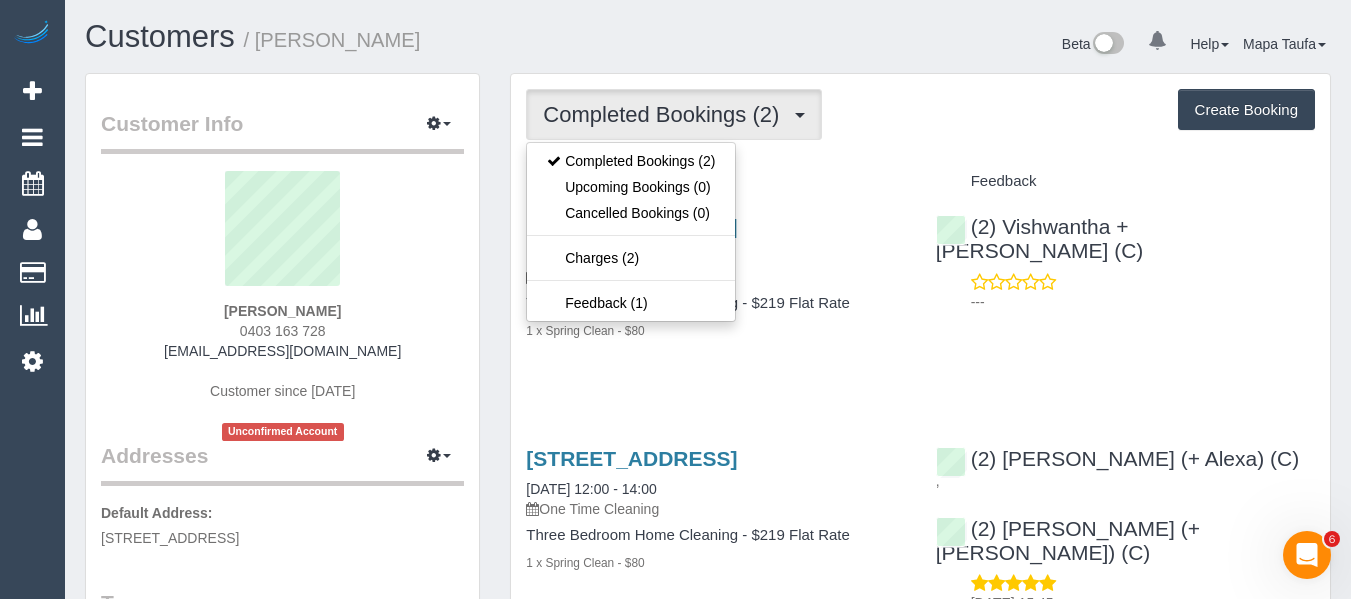 click on "Completed Bookings (2)
Completed Bookings (2)
Upcoming Bookings (0)
Cancelled Bookings (0)
Charges (2)
Feedback (1)
Create Booking" at bounding box center (920, 114) 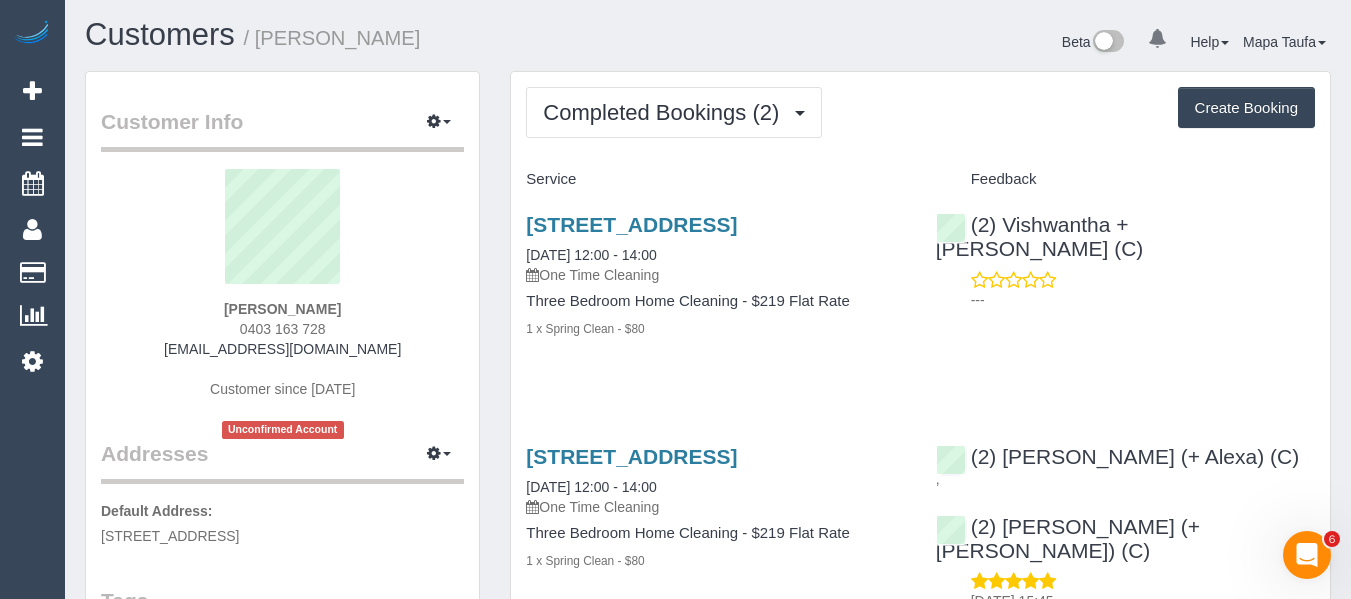 scroll, scrollTop: 0, scrollLeft: 0, axis: both 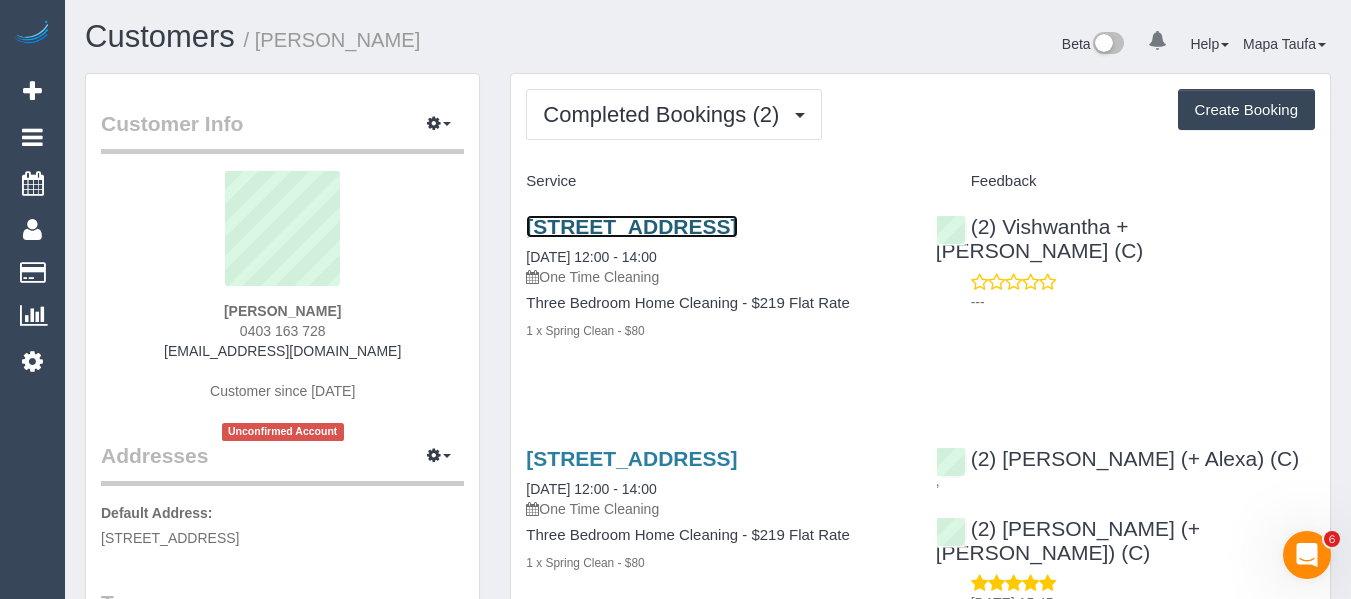 click on "[STREET_ADDRESS]" at bounding box center (631, 226) 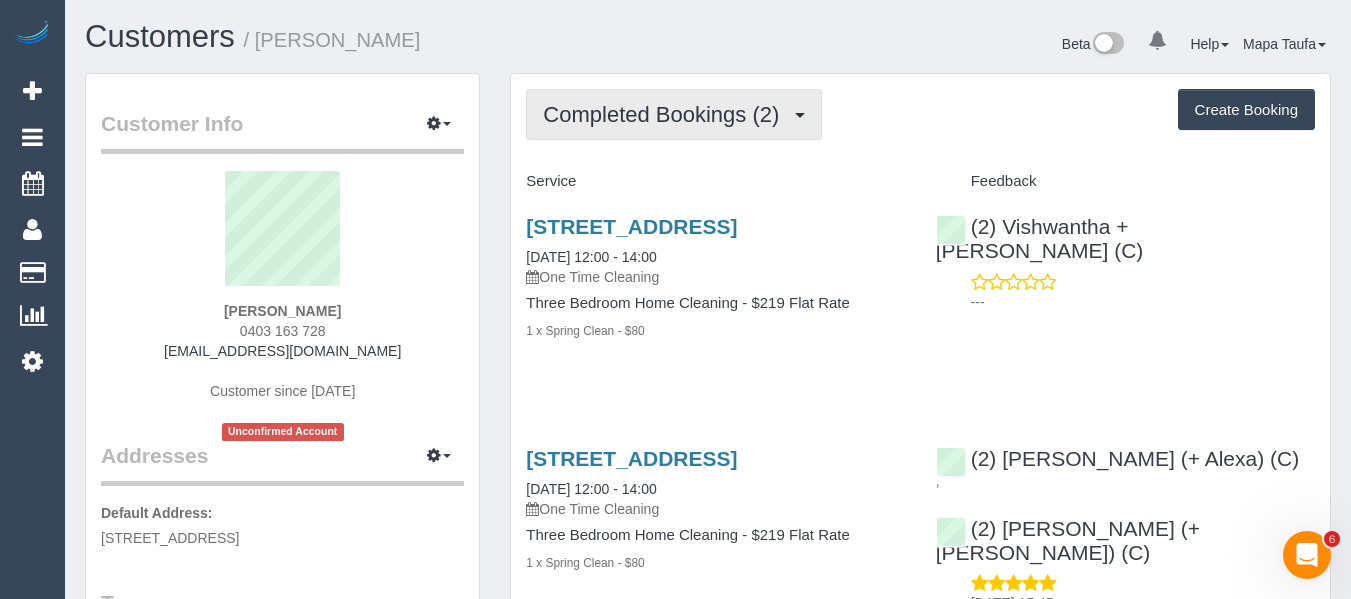 click on "Completed Bookings (2)" at bounding box center [666, 114] 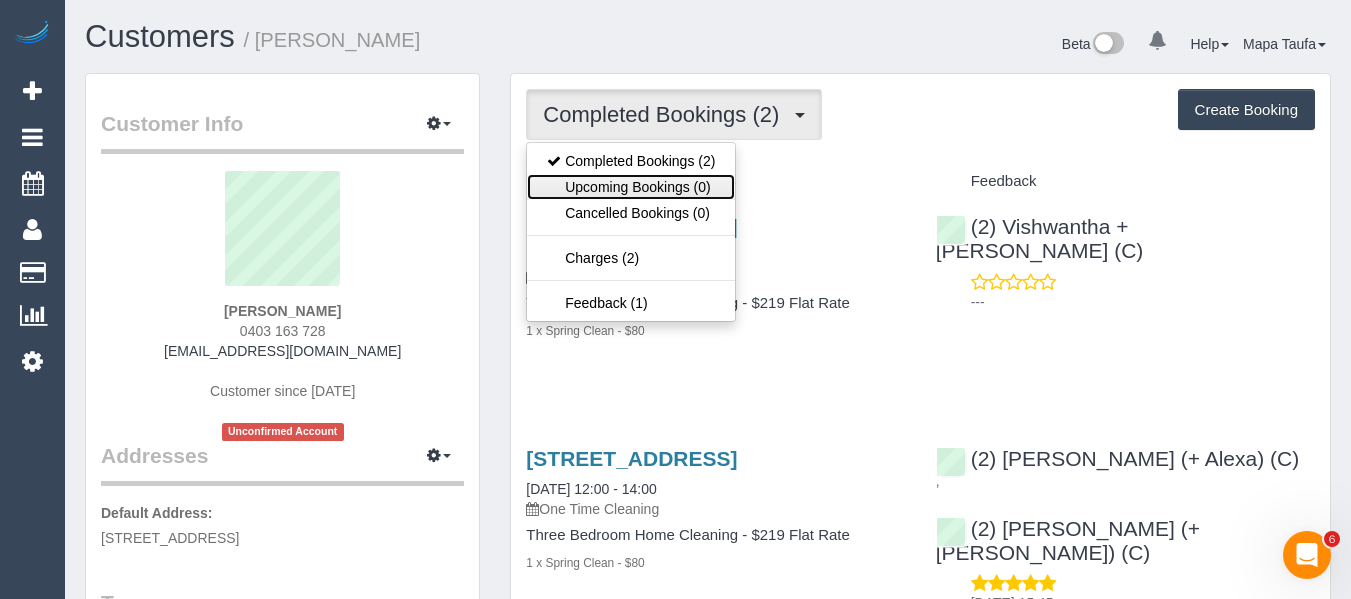 drag, startPoint x: 698, startPoint y: 190, endPoint x: 738, endPoint y: 197, distance: 40.60788 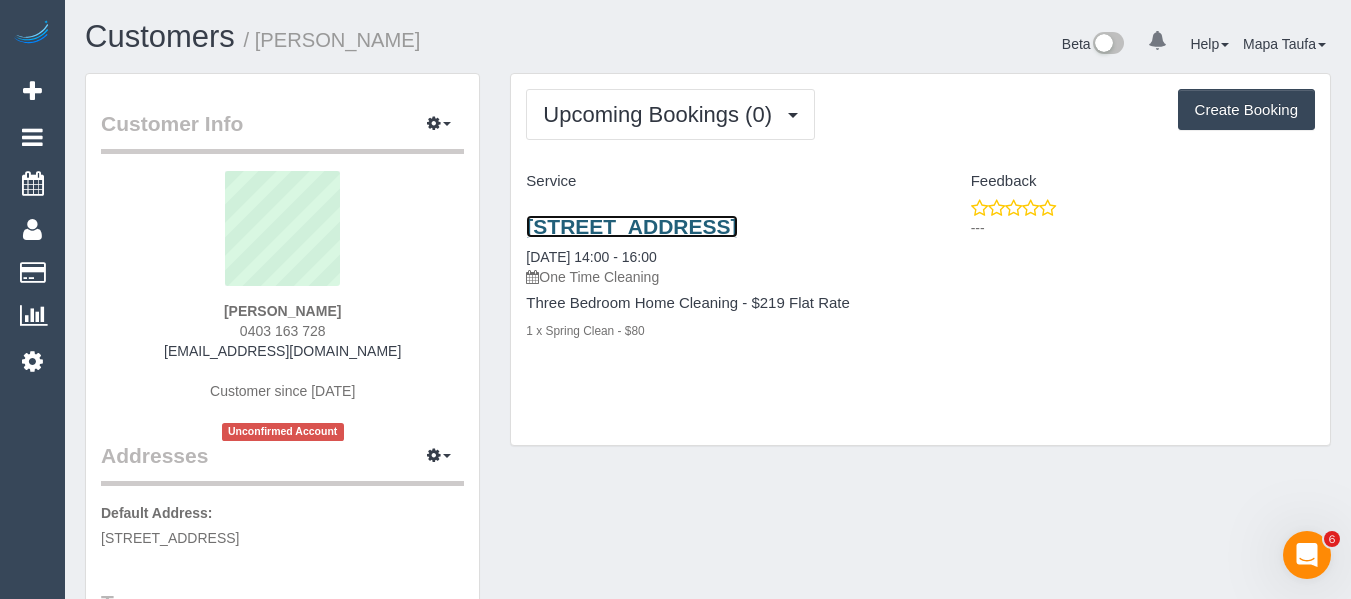 click on "70 Whittens Lane, 1, Doncaster, VIC 3183" at bounding box center [631, 226] 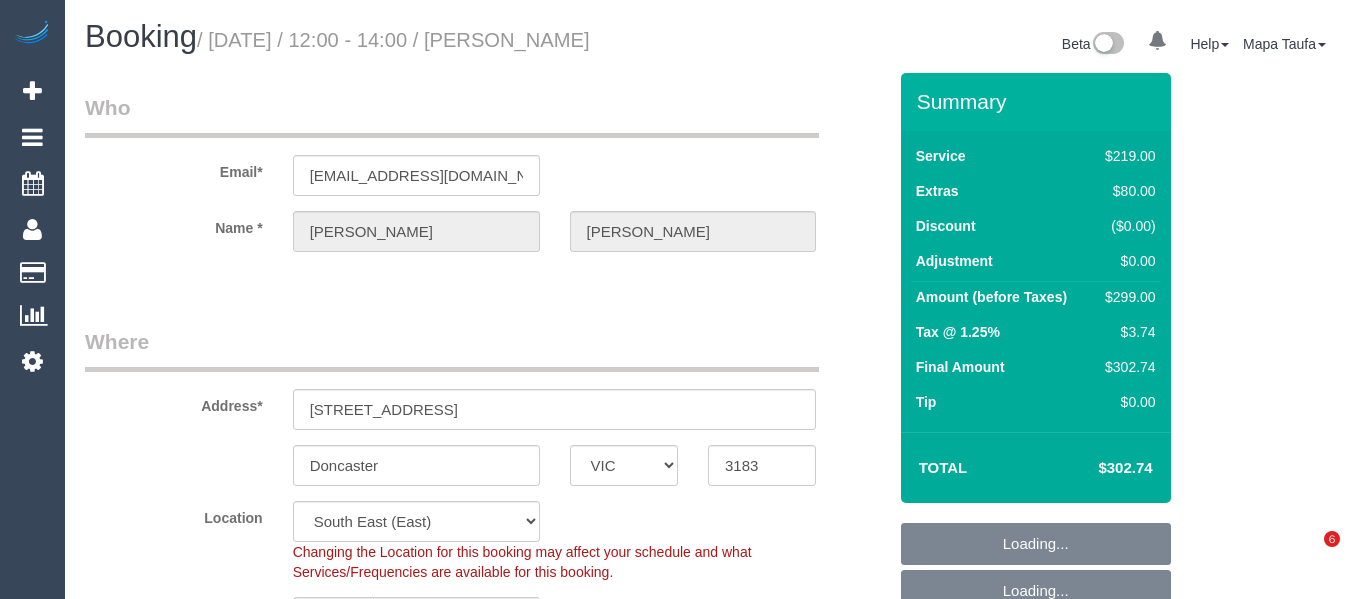 select on "VIC" 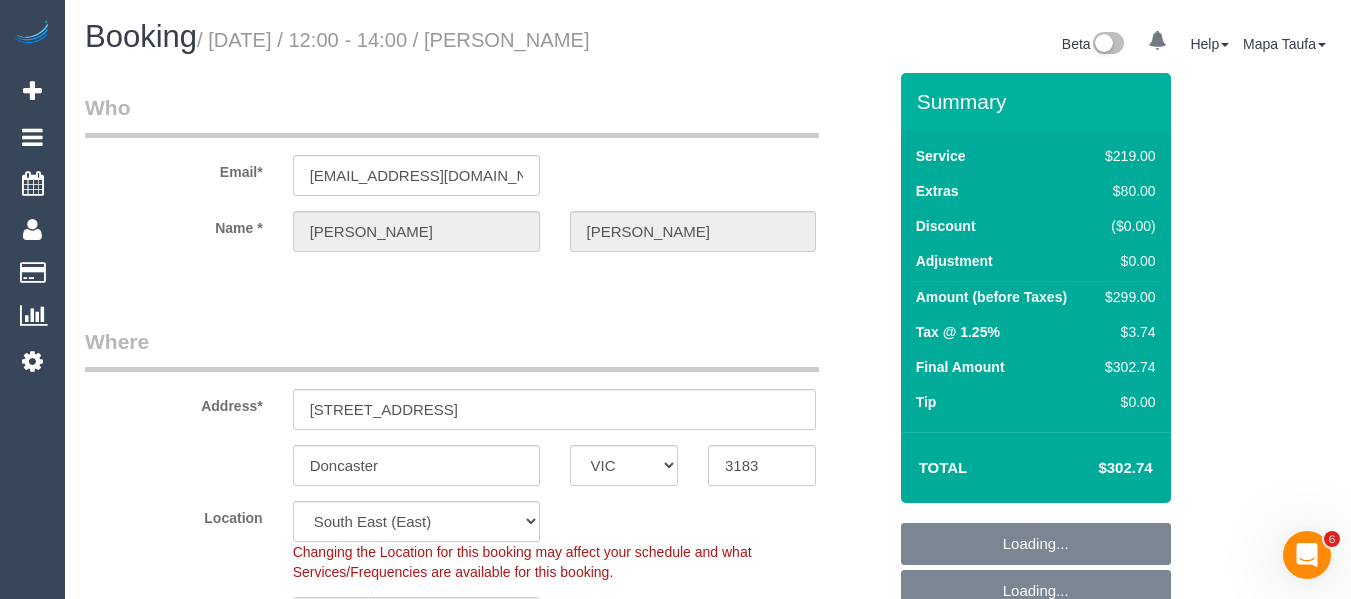 scroll, scrollTop: 0, scrollLeft: 0, axis: both 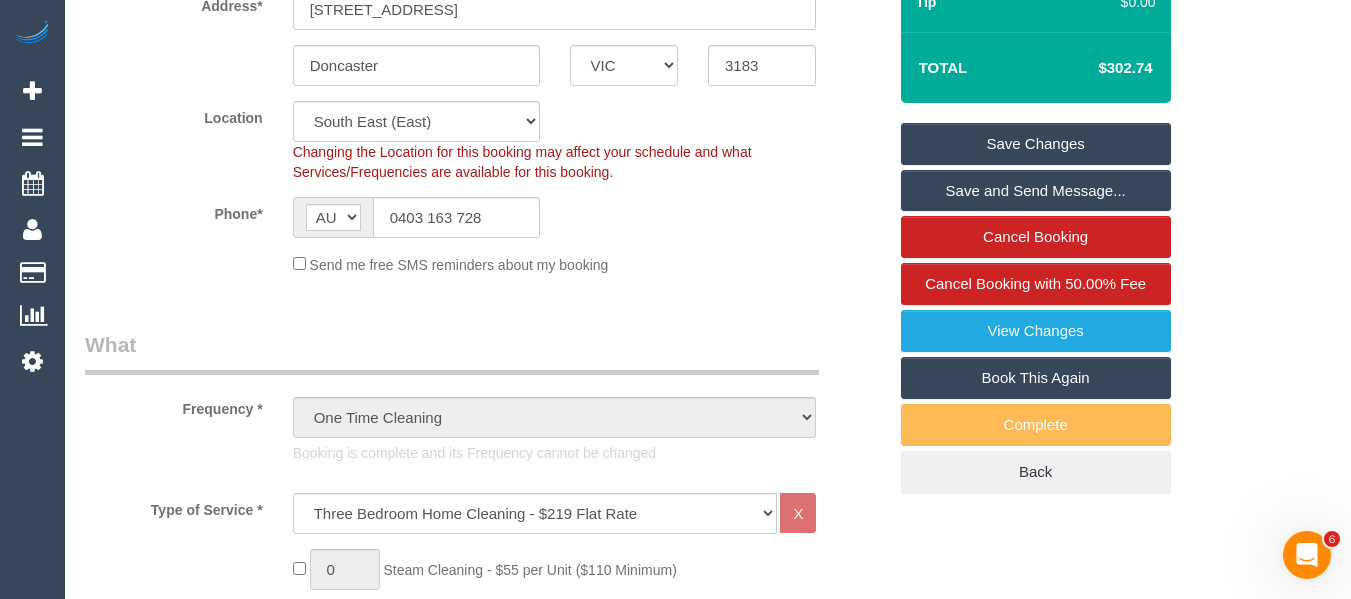 click on "Book This Again" at bounding box center (1036, 378) 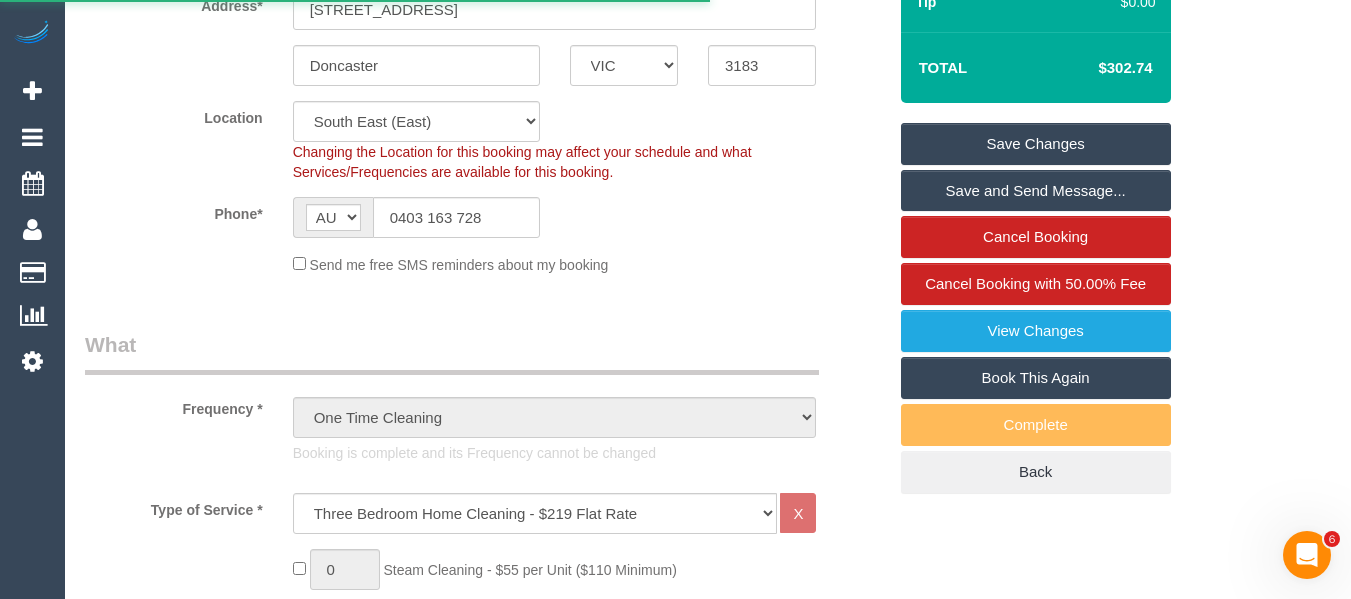 select on "VIC" 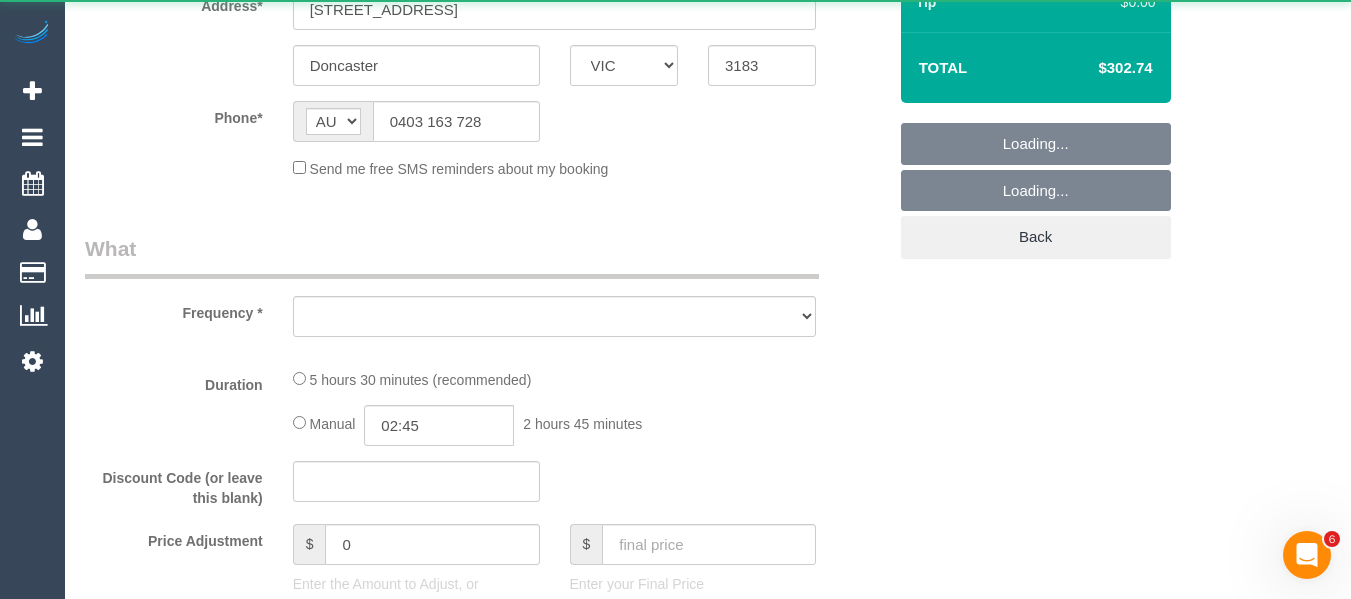 scroll, scrollTop: 0, scrollLeft: 0, axis: both 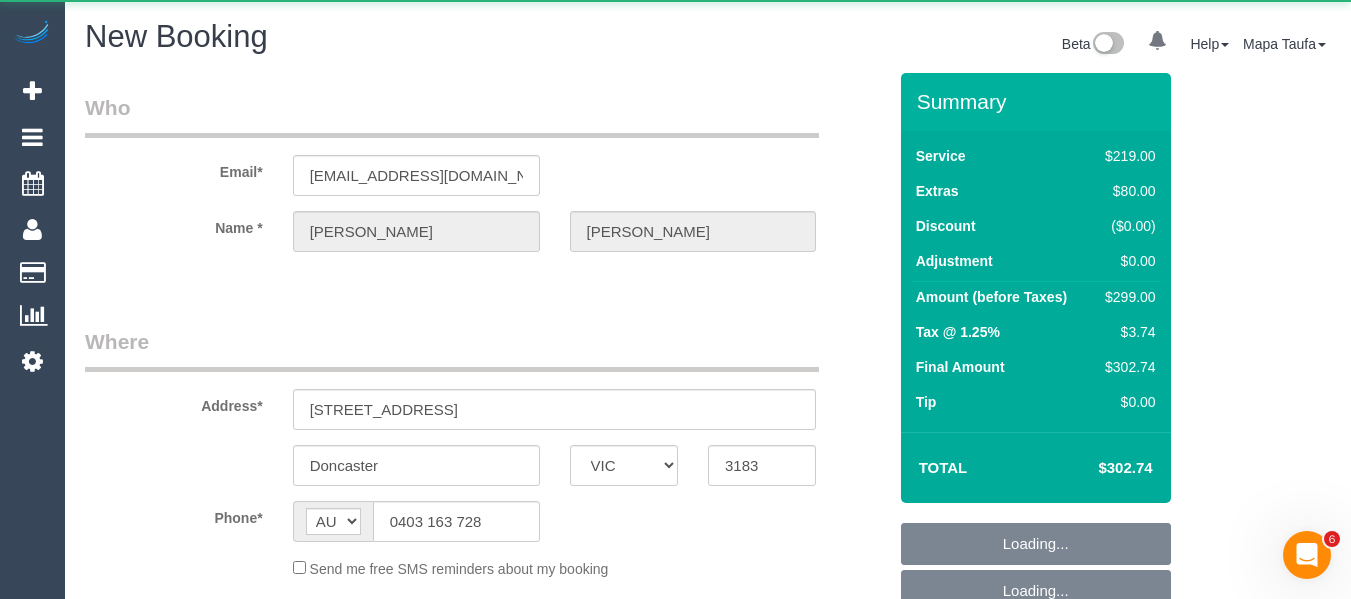 select on "string:stripe-pm_1QFVSW2GScqysDRVBNNFNl2H" 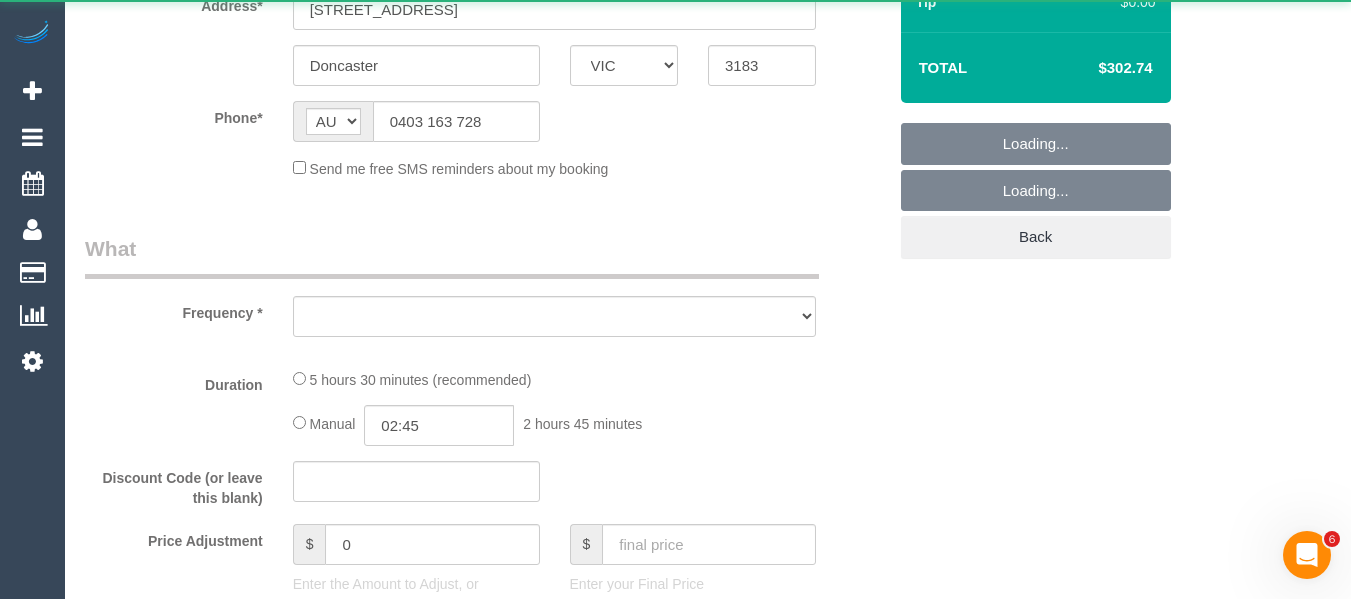 select on "object:2724" 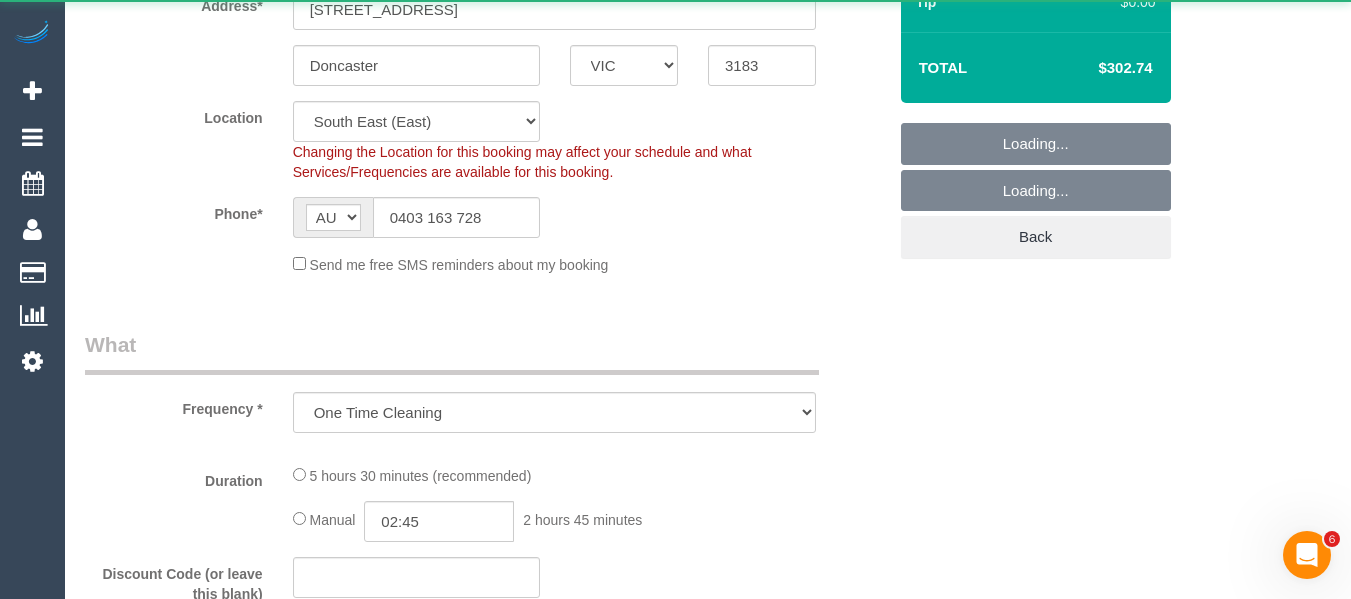 select on "object:2825" 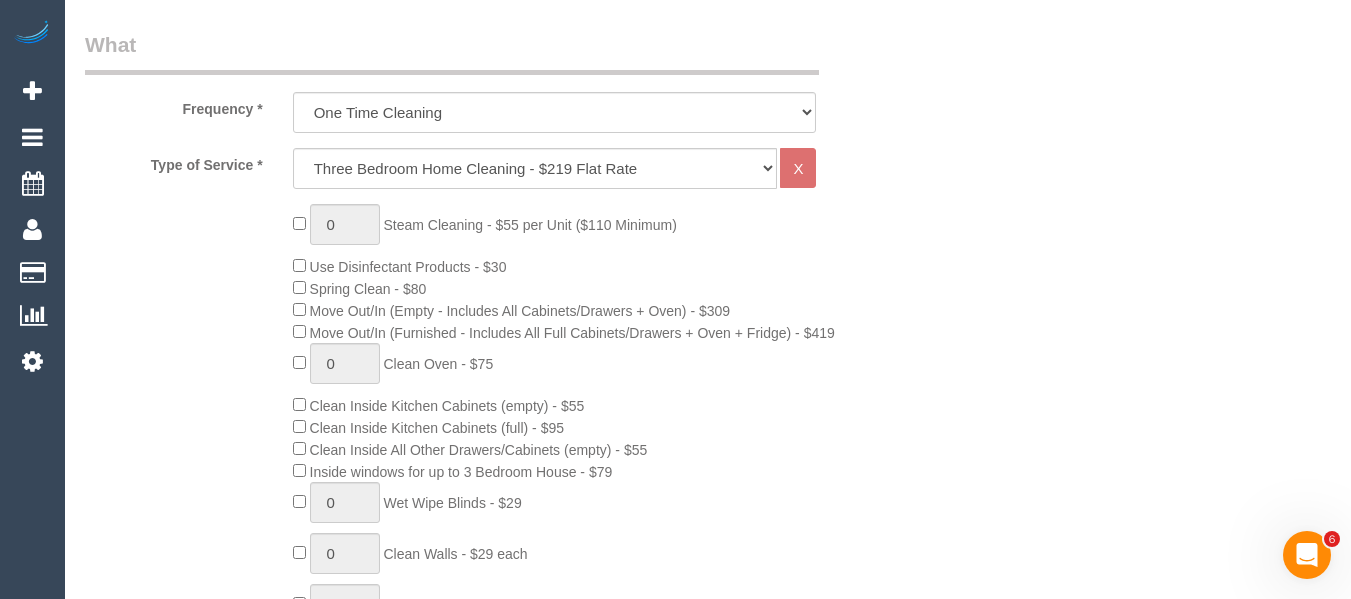 select on "55" 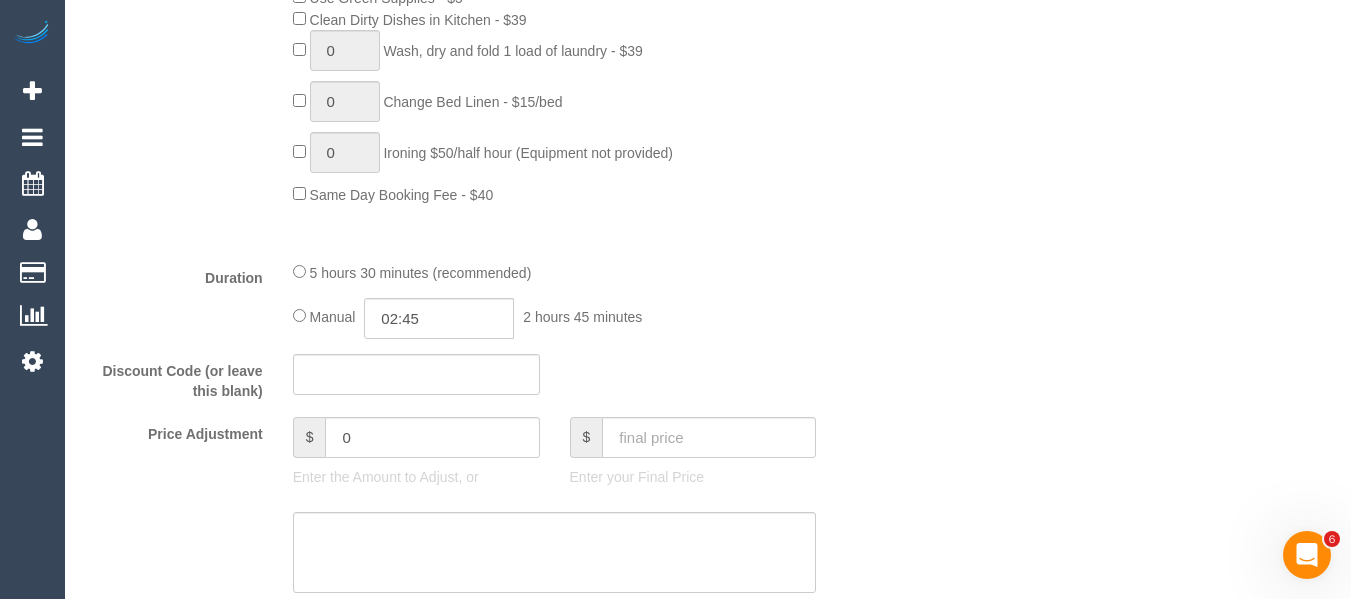 select on "object:2835" 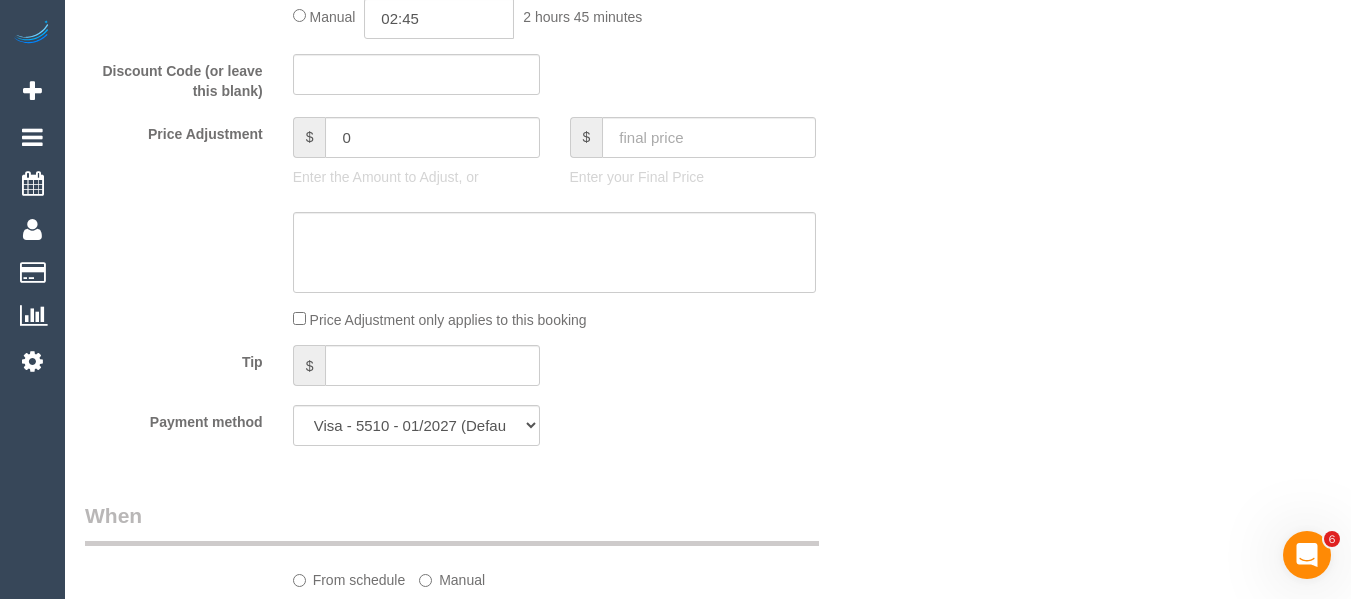 scroll, scrollTop: 2138, scrollLeft: 0, axis: vertical 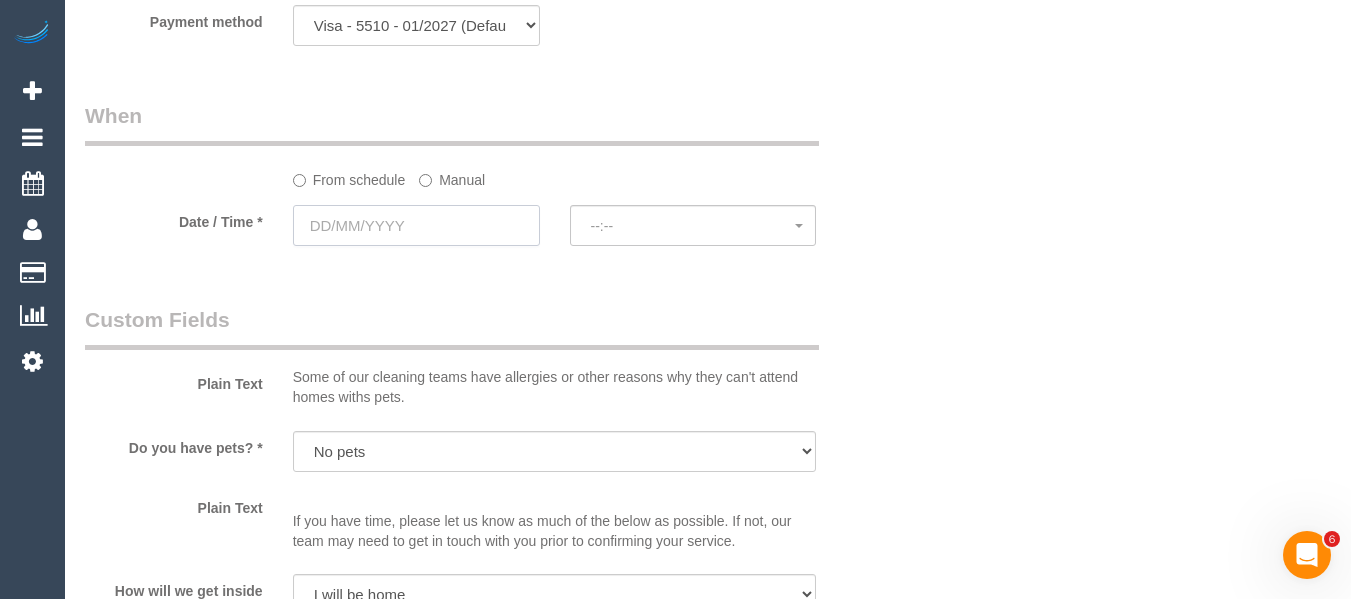 click at bounding box center [416, 225] 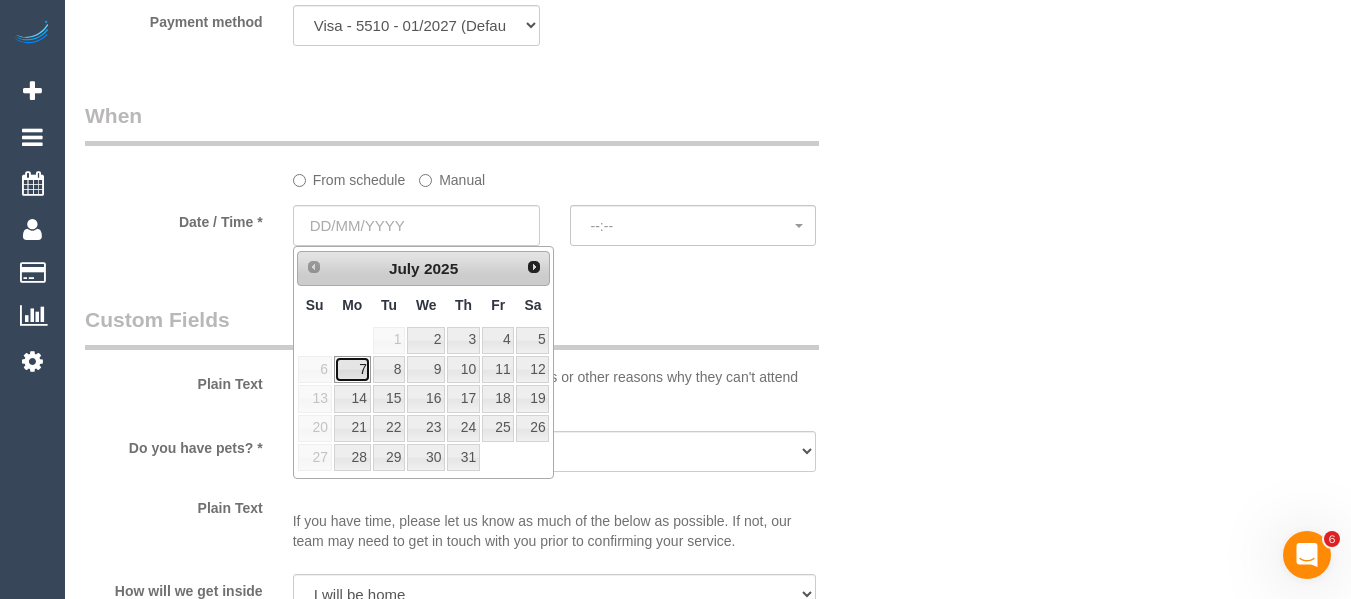 click on "7" at bounding box center [352, 369] 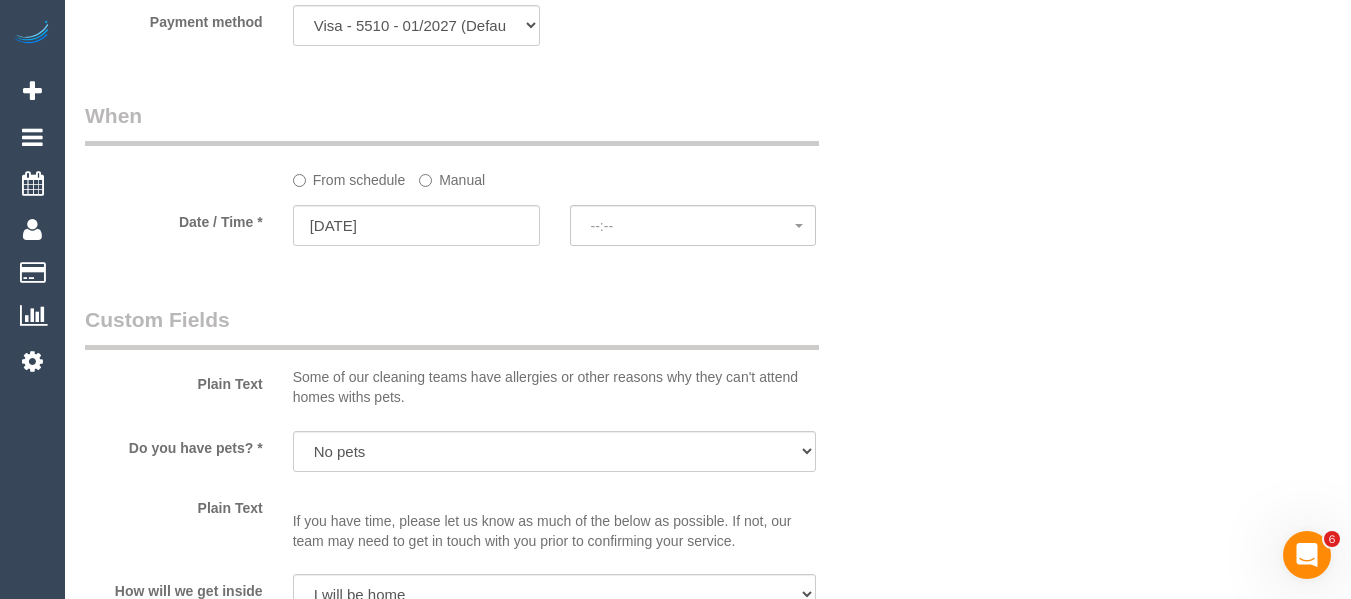 select on "spot11" 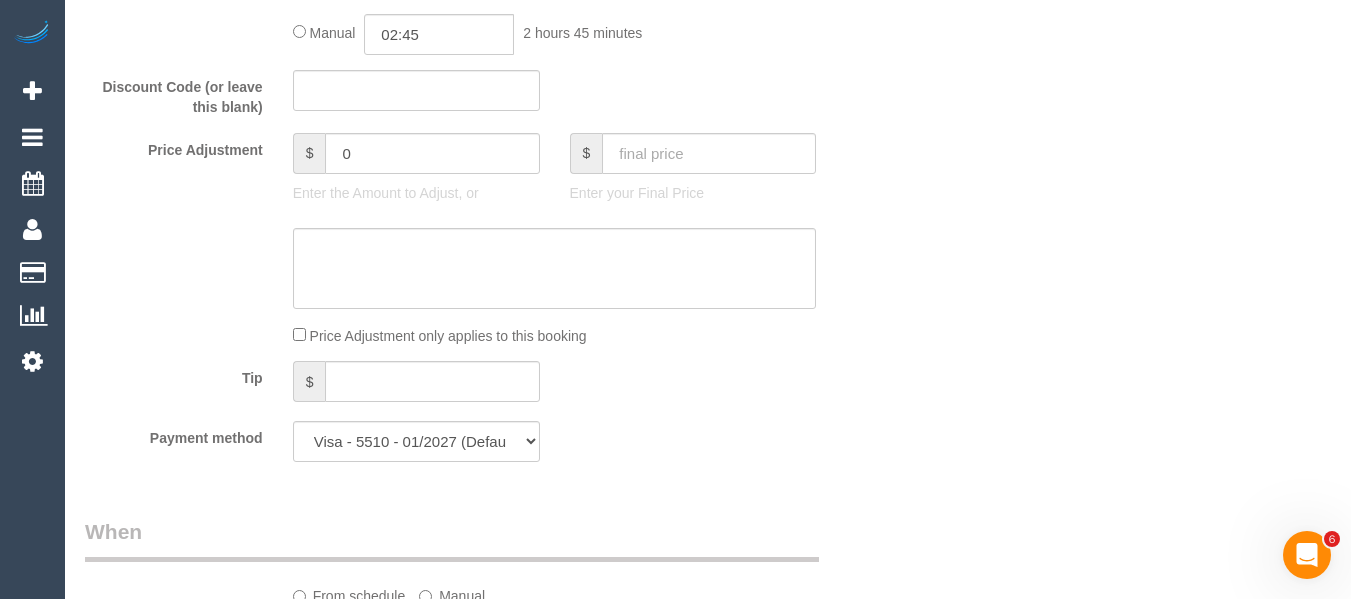 scroll, scrollTop: 1638, scrollLeft: 0, axis: vertical 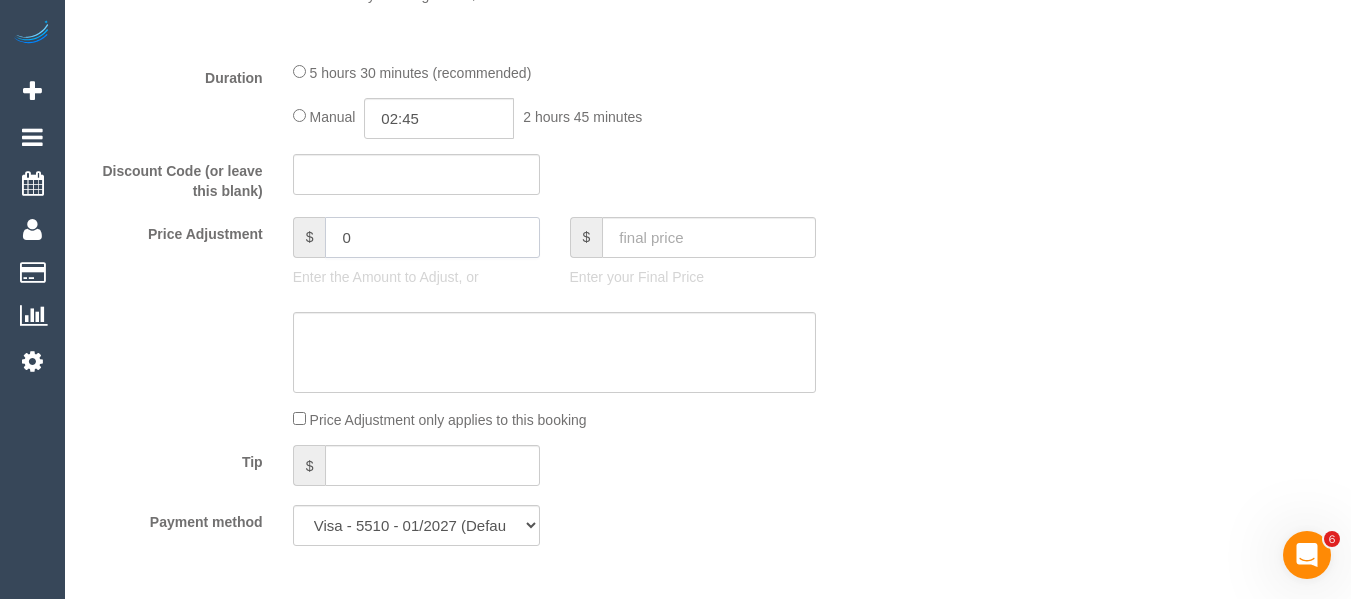 drag, startPoint x: 396, startPoint y: 241, endPoint x: 272, endPoint y: 240, distance: 124.004036 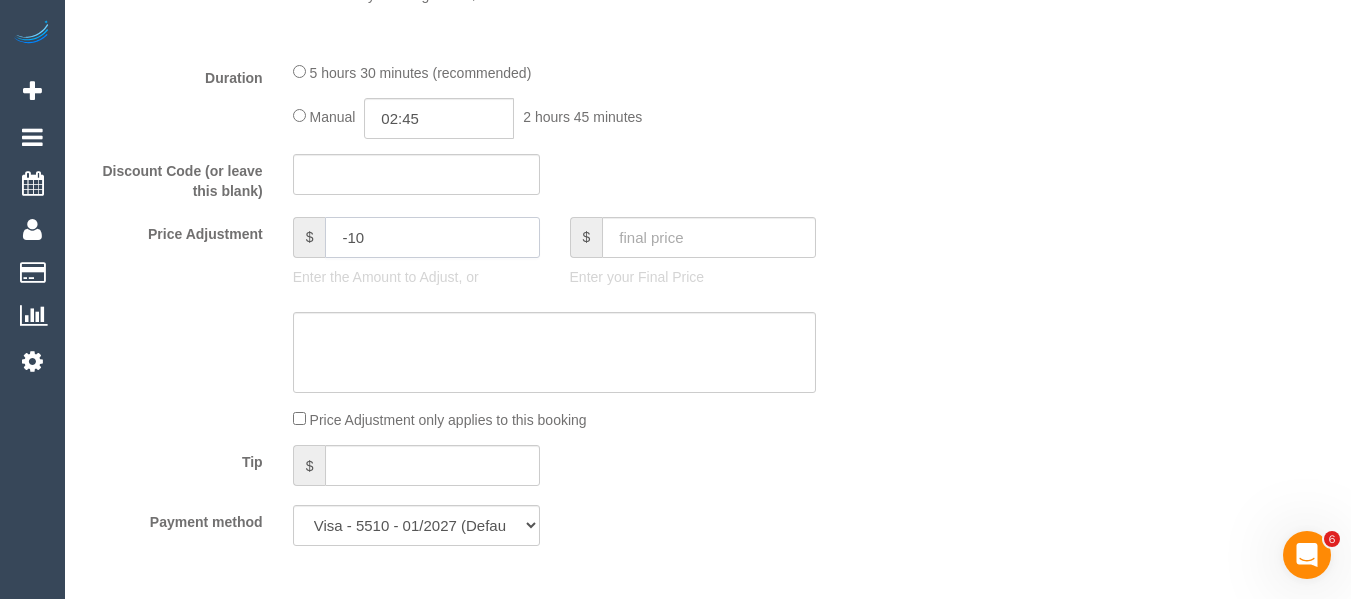 type on "-10" 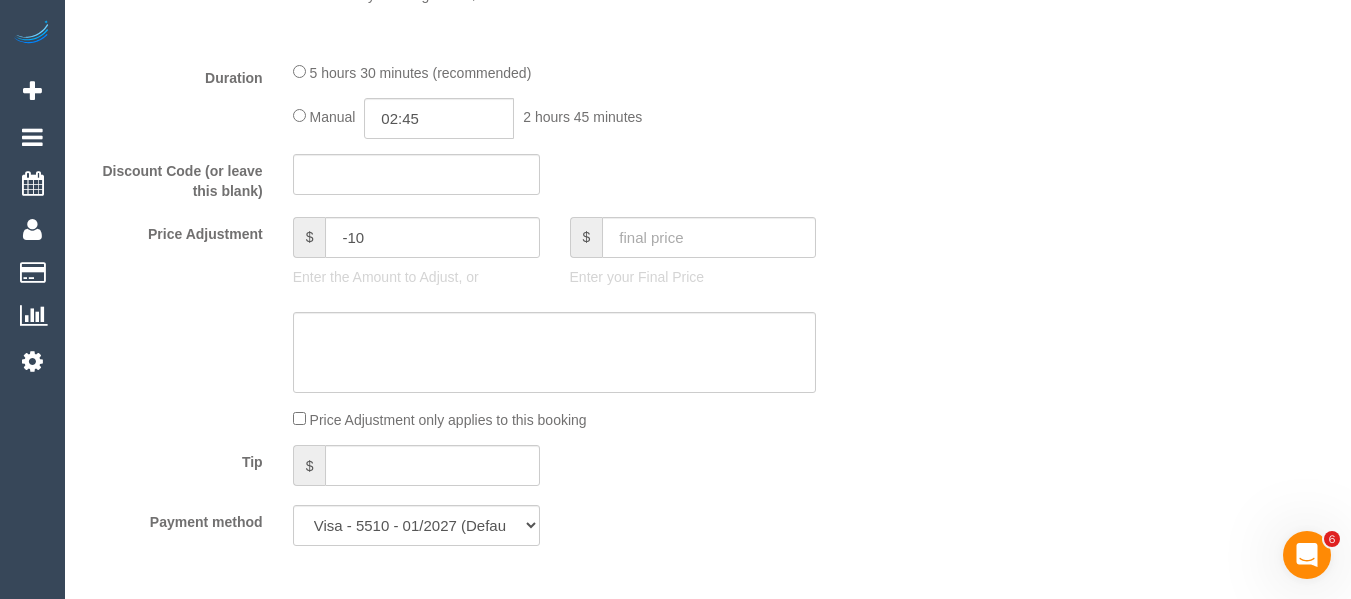 drag, startPoint x: 452, startPoint y: 310, endPoint x: 446, endPoint y: 326, distance: 17.088007 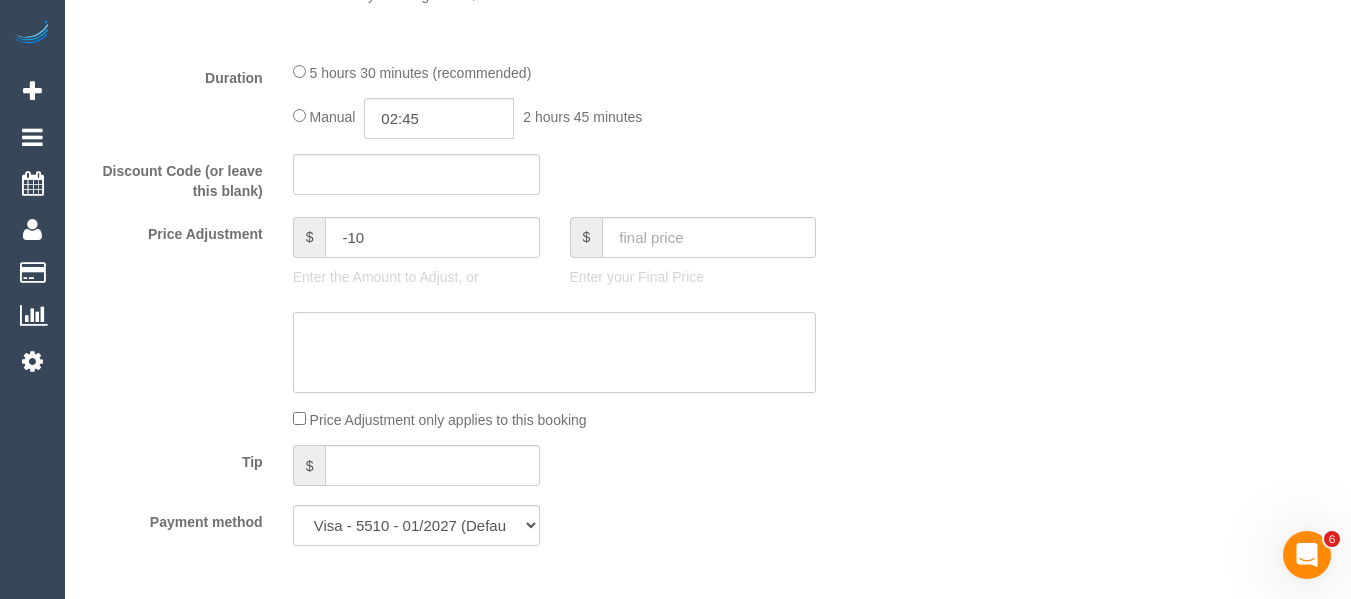 click 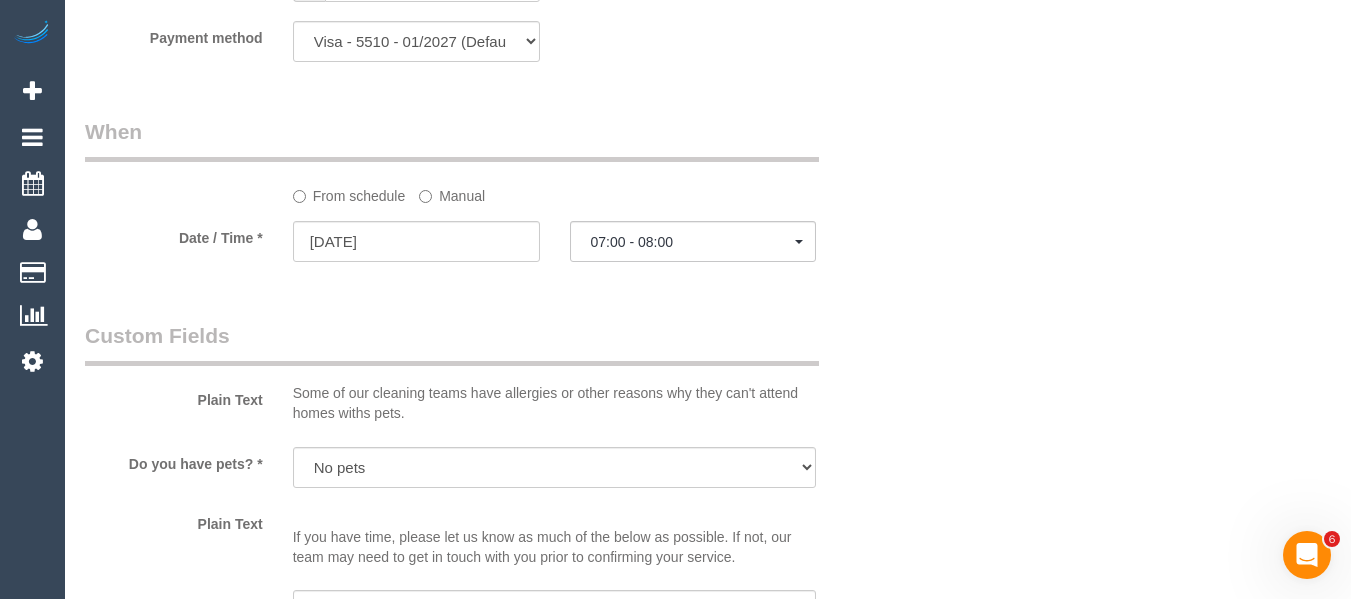 scroll, scrollTop: 2238, scrollLeft: 0, axis: vertical 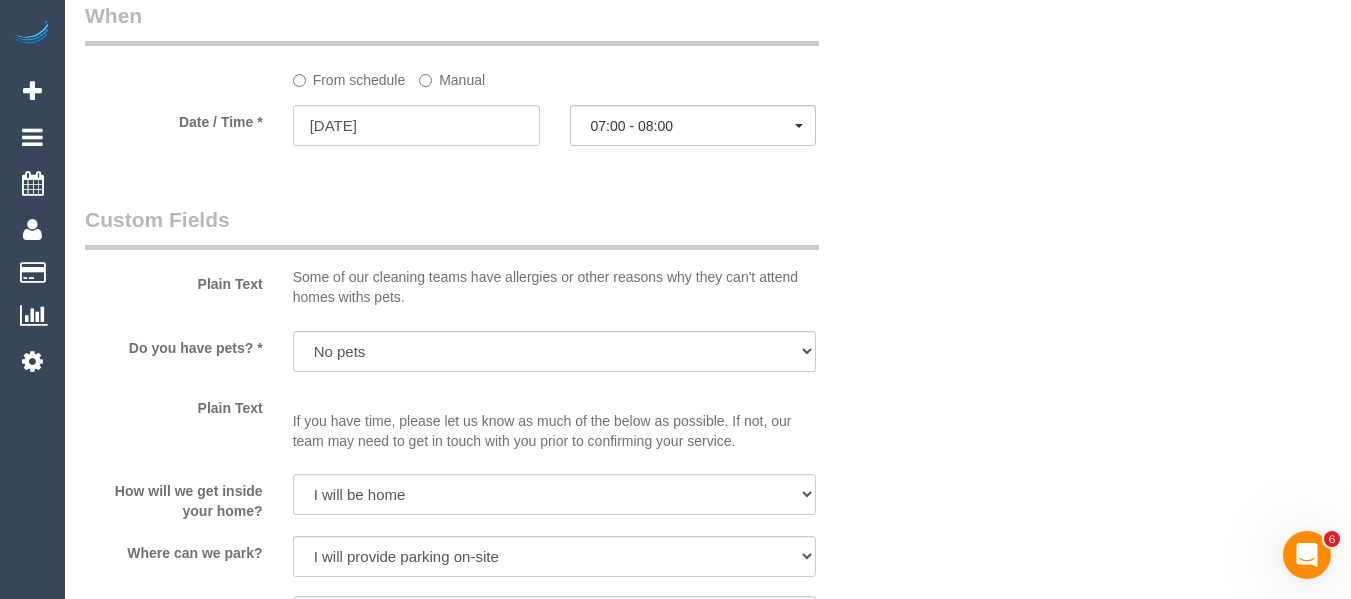 type on "skipping on bed room - MT" 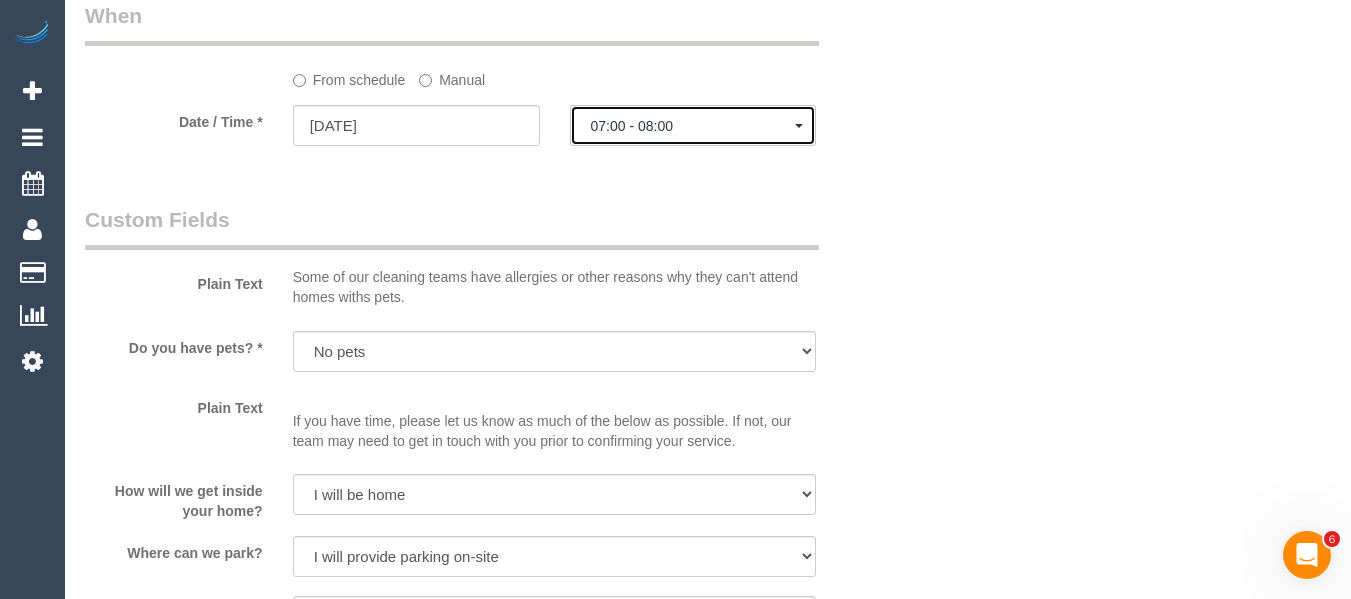 click on "07:00 - 08:00" 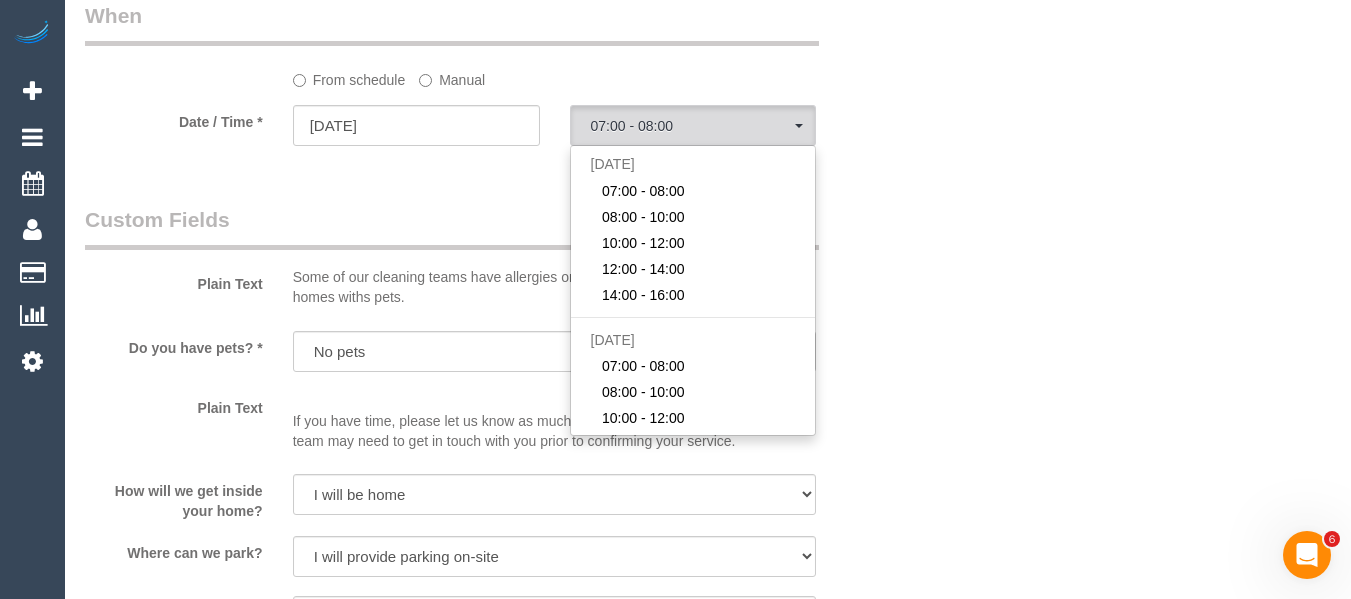 click on "Plain Text
Some of our cleaning teams have allergies or other reasons why they can't attend homes withs pets." at bounding box center [485, 260] 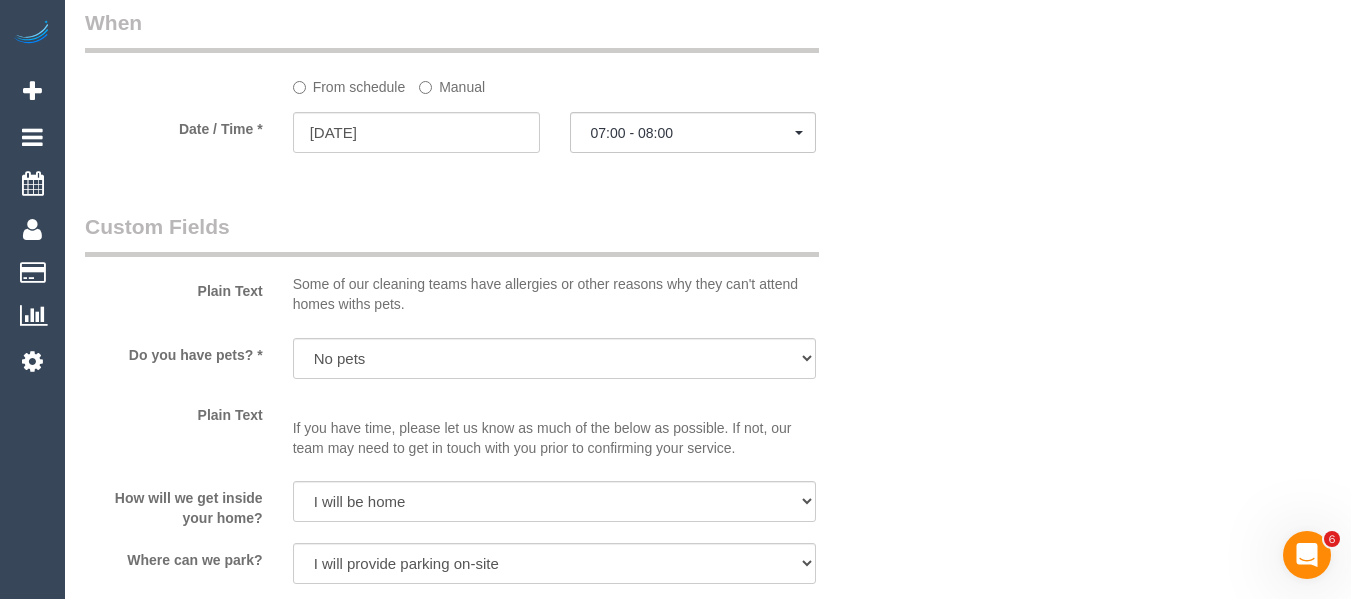 scroll, scrollTop: 2293, scrollLeft: 0, axis: vertical 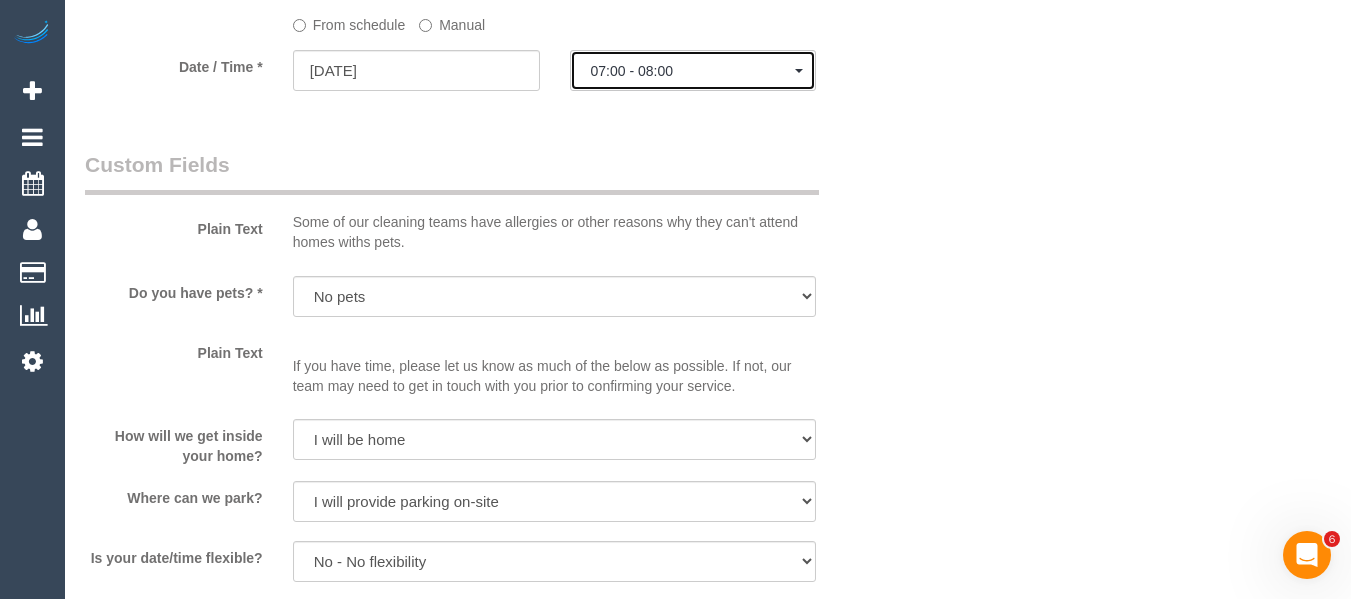 click on "07:00 - 08:00" 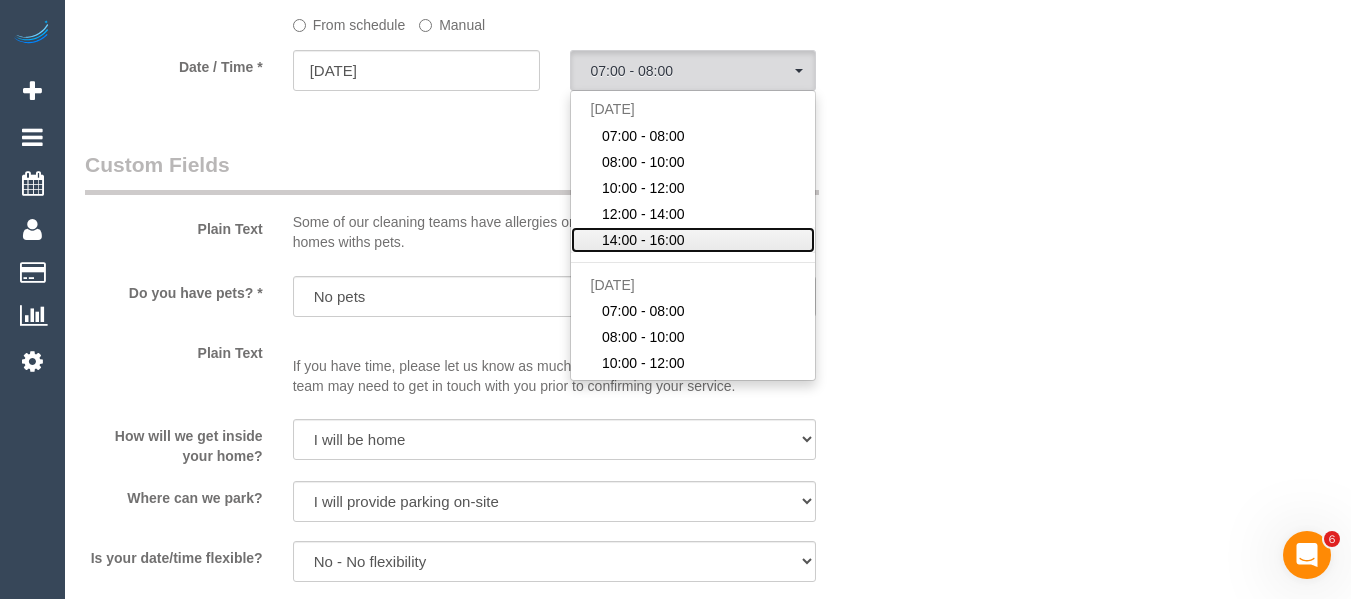 click on "14:00 - 16:00" 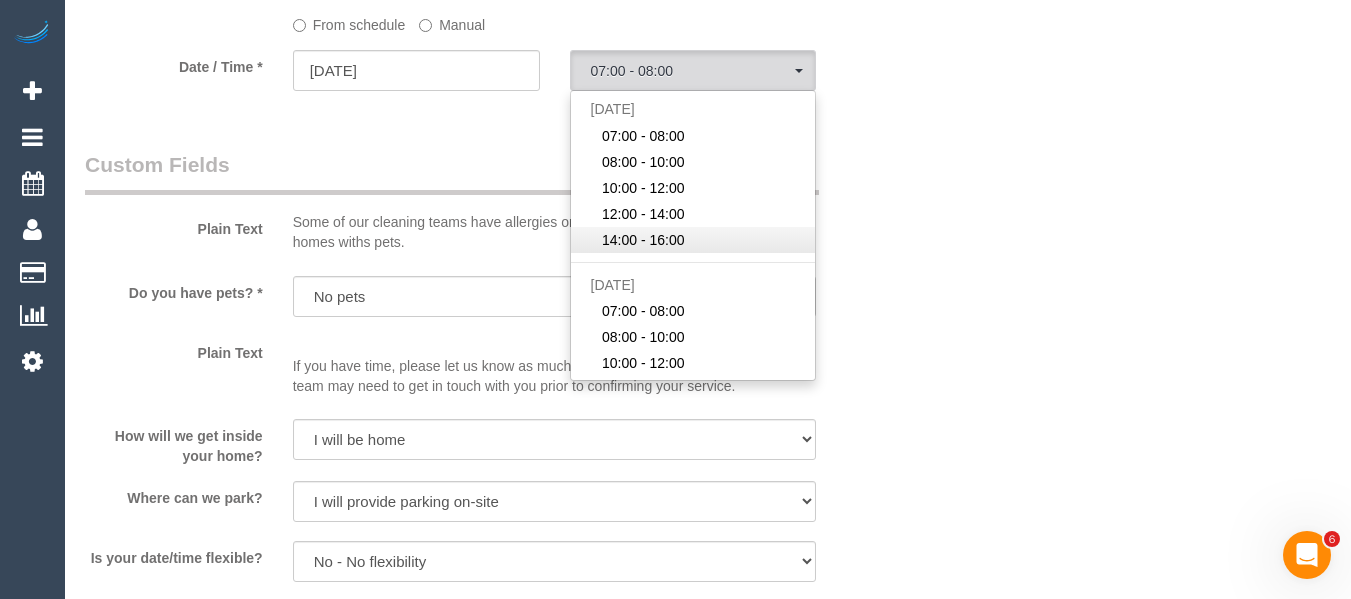 select on "spot15" 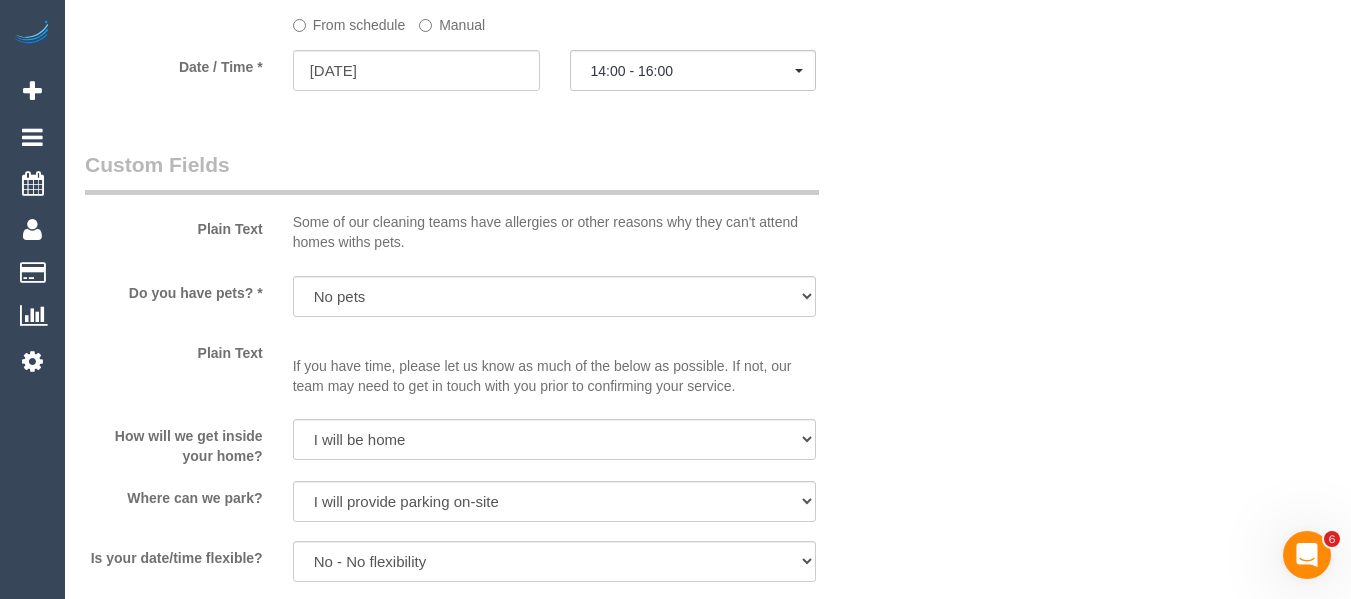 click on "Who
Email*
jen_cate@hotmail.com
Name *
Jennifer
Dickson
Where
Address*
70 Whittens Lane, 1
Doncaster
ACT
NSW
NT
QLD
SA
TAS
VIC
WA
3183
Re-Book Last Service
Location
Office City East (North) East (South) Inner East Inner North (East) Inner North (West) Inner South East Inner West North (East) North (West) Outer East Outer North (East) Outer North (West) Outer South East Outer West South East (East) South East (West) West (North) West (South) ZG - Central" at bounding box center [708, -372] 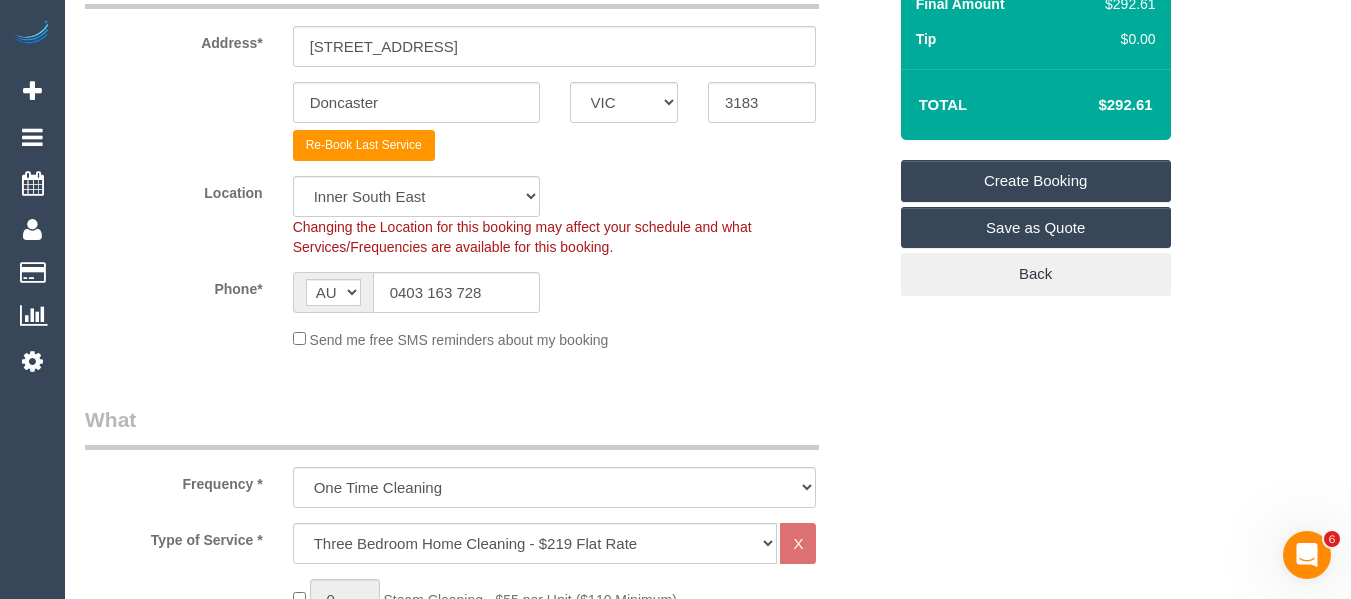 scroll, scrollTop: 397, scrollLeft: 0, axis: vertical 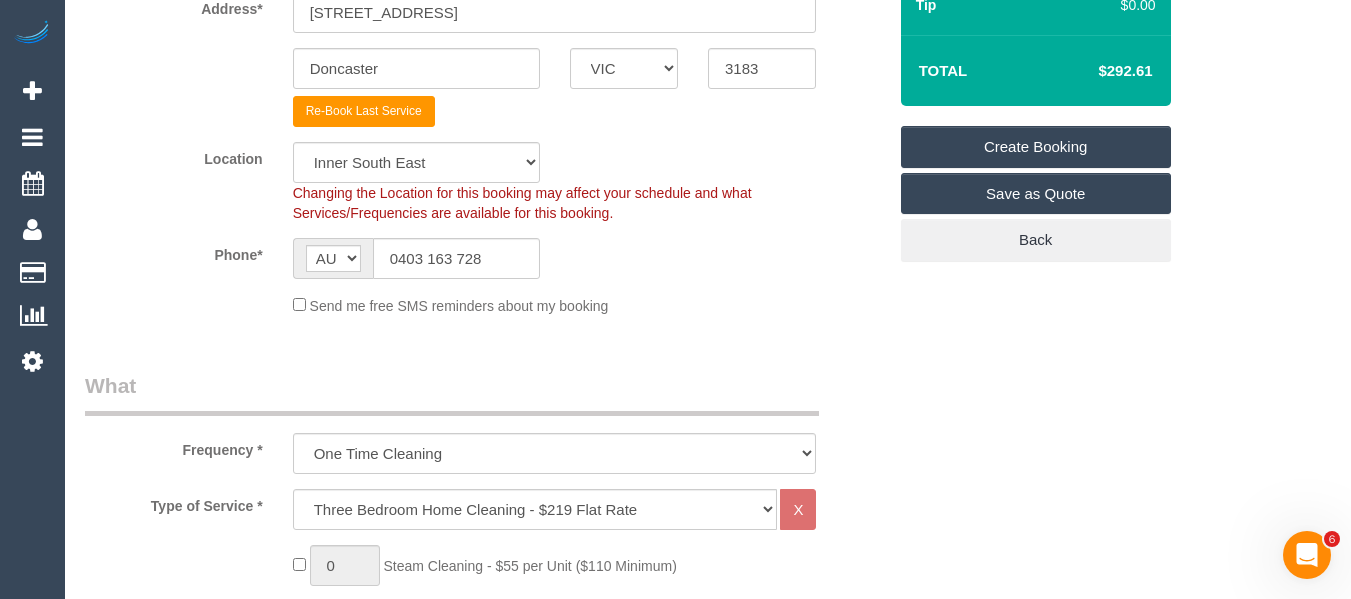 click on "Create Booking" at bounding box center [1036, 147] 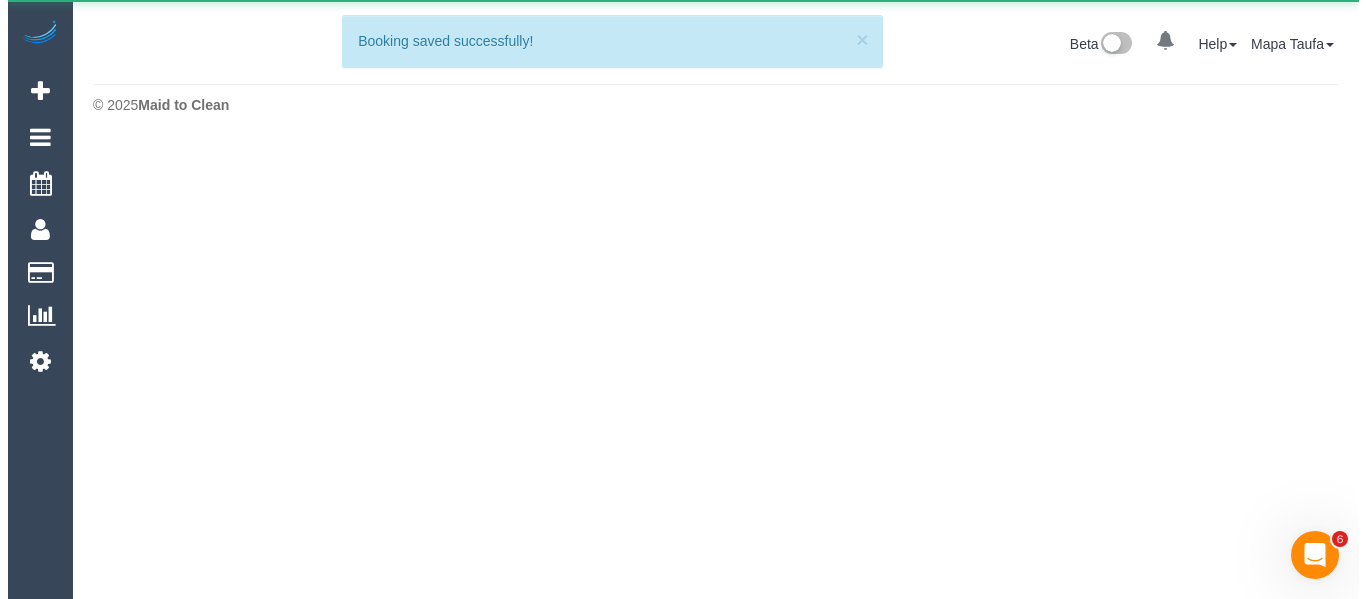 scroll, scrollTop: 0, scrollLeft: 0, axis: both 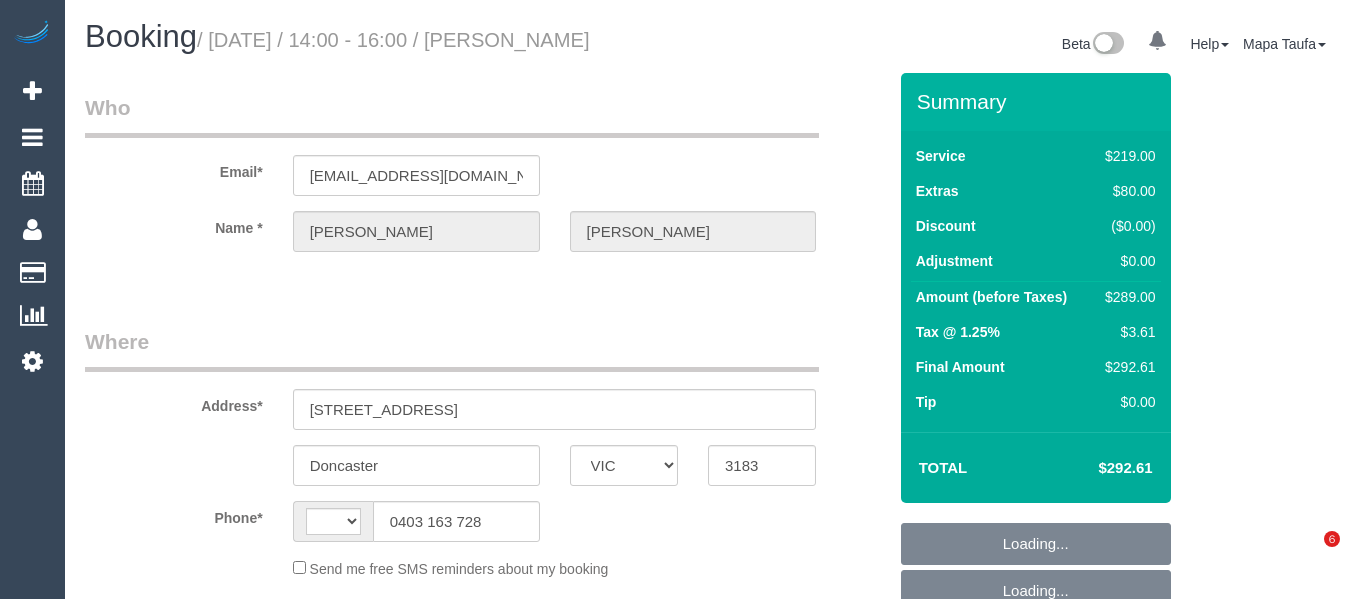 select on "VIC" 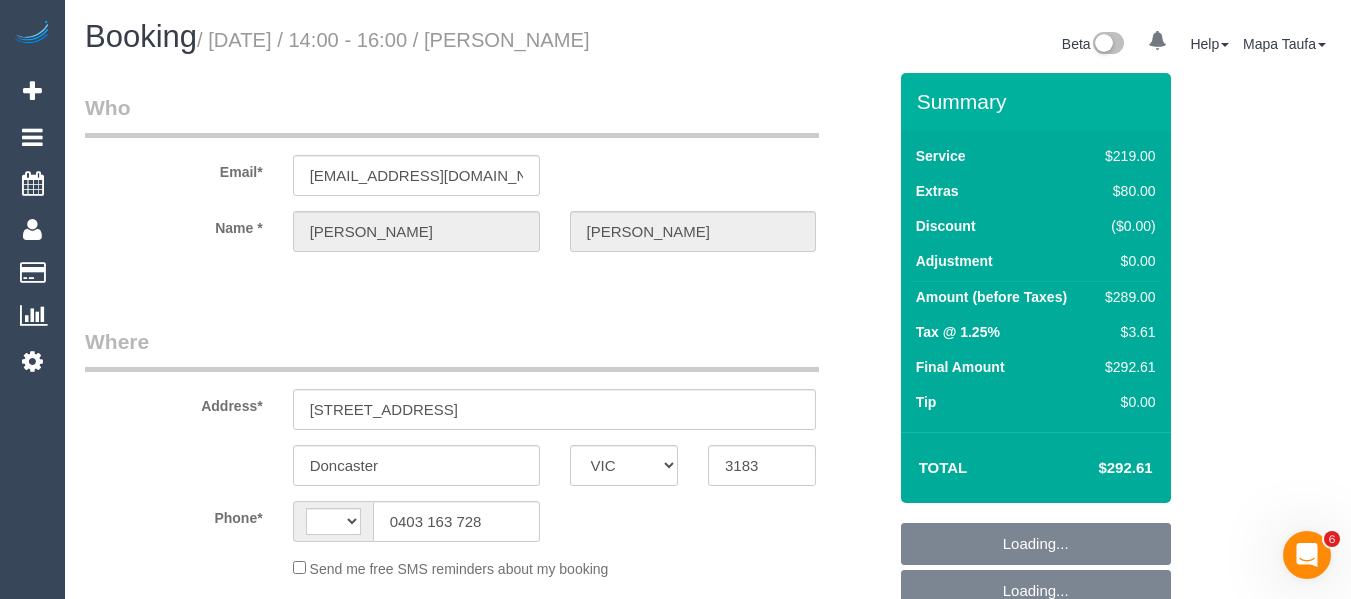 scroll, scrollTop: 0, scrollLeft: 0, axis: both 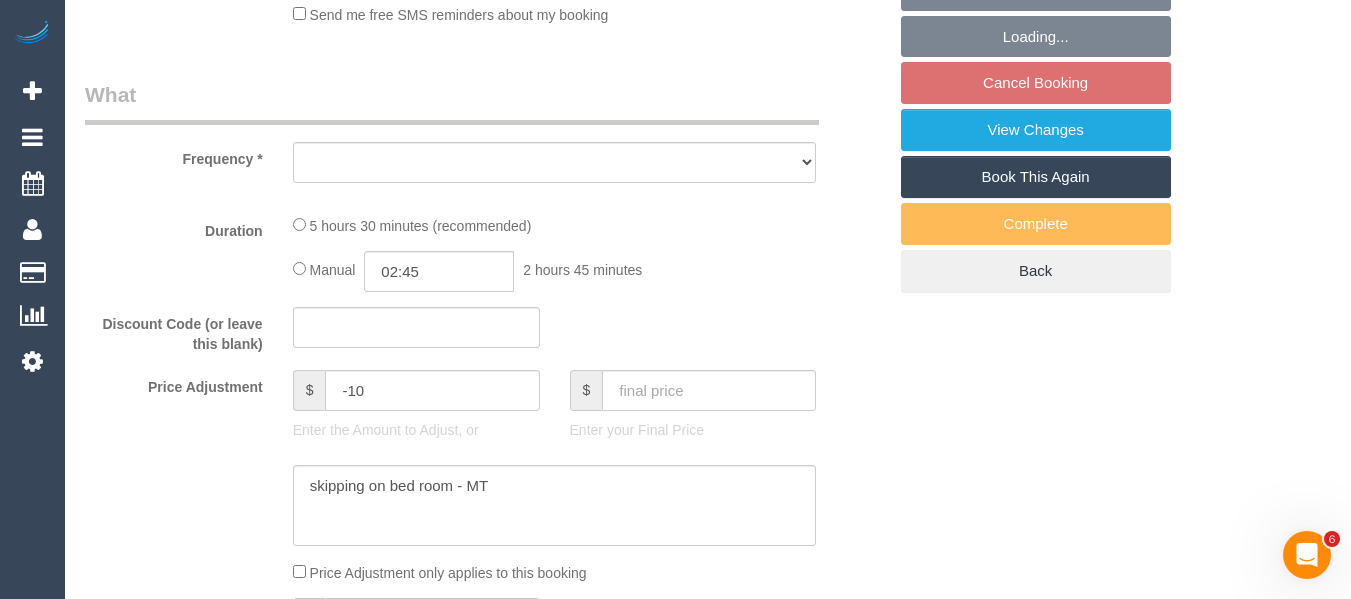 select on "object:275" 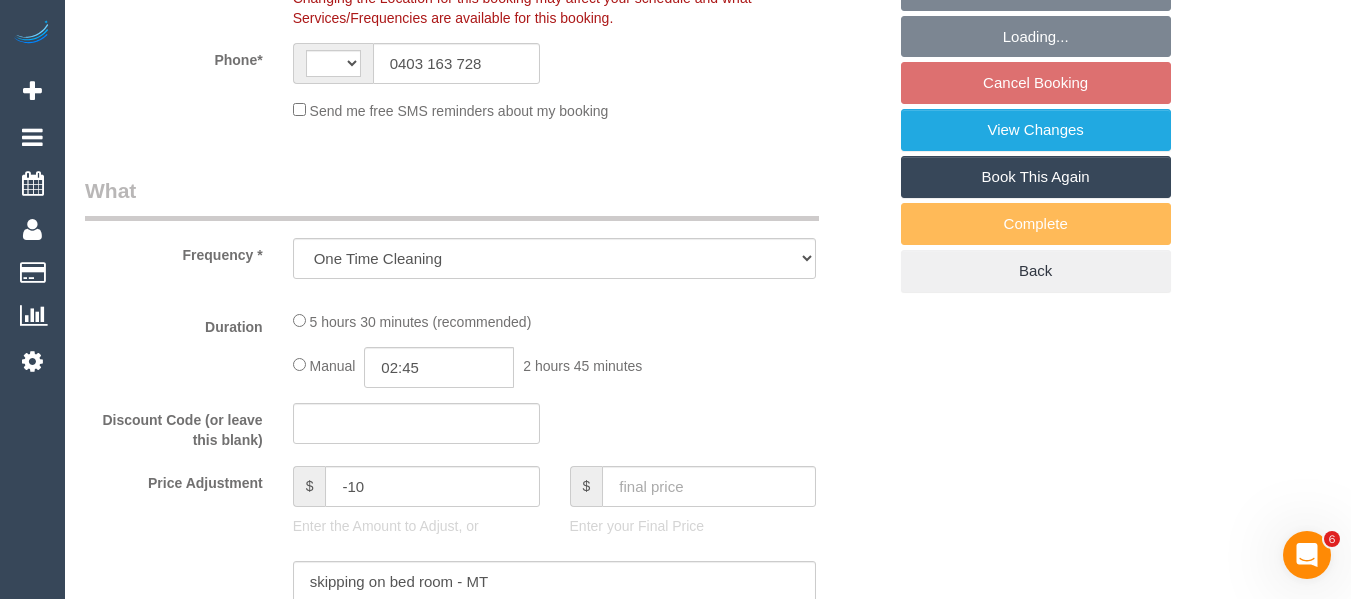select on "object:524" 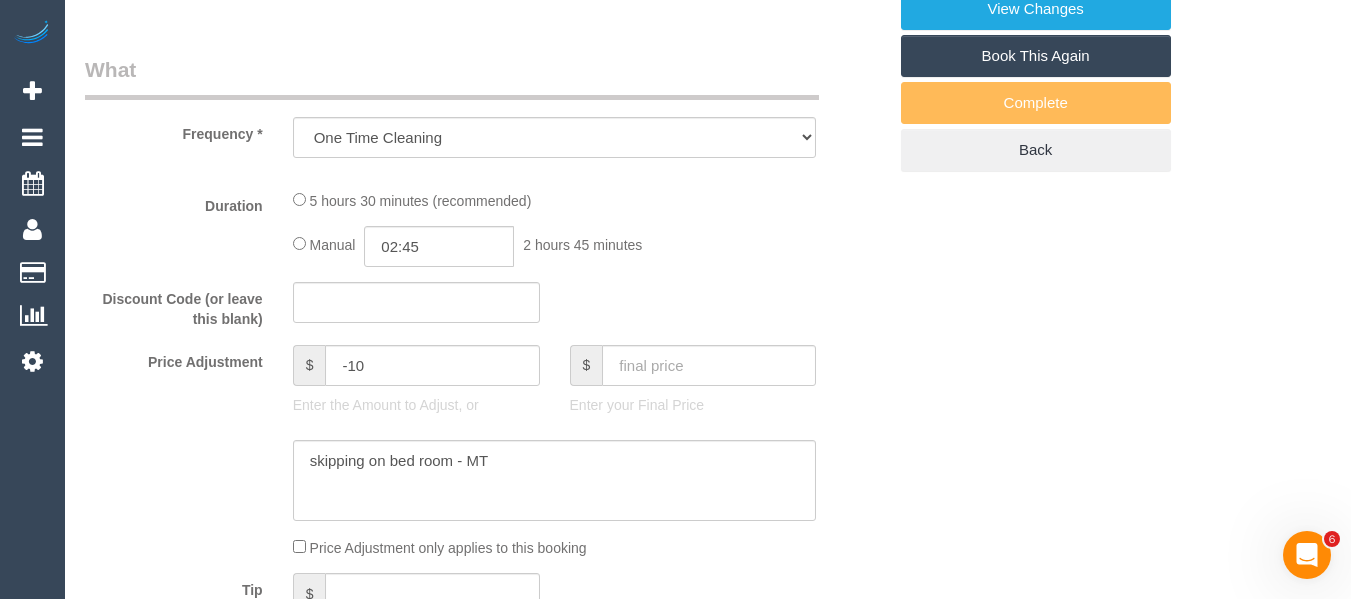 select on "string:AU" 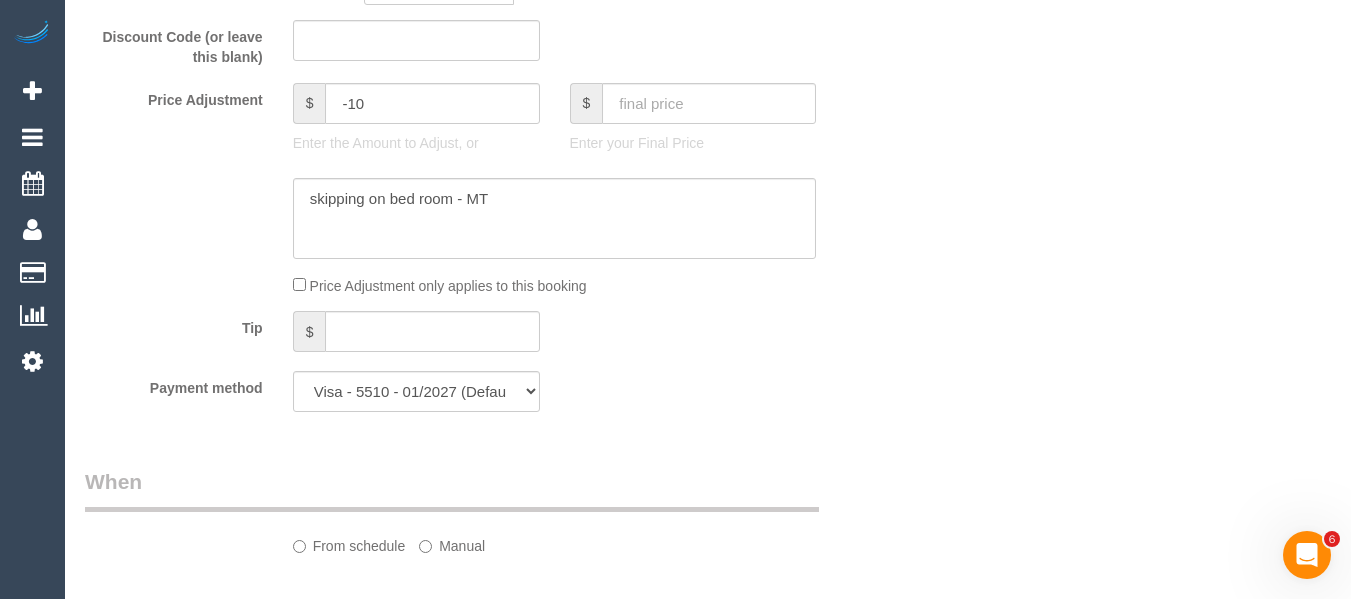 select on "spot5" 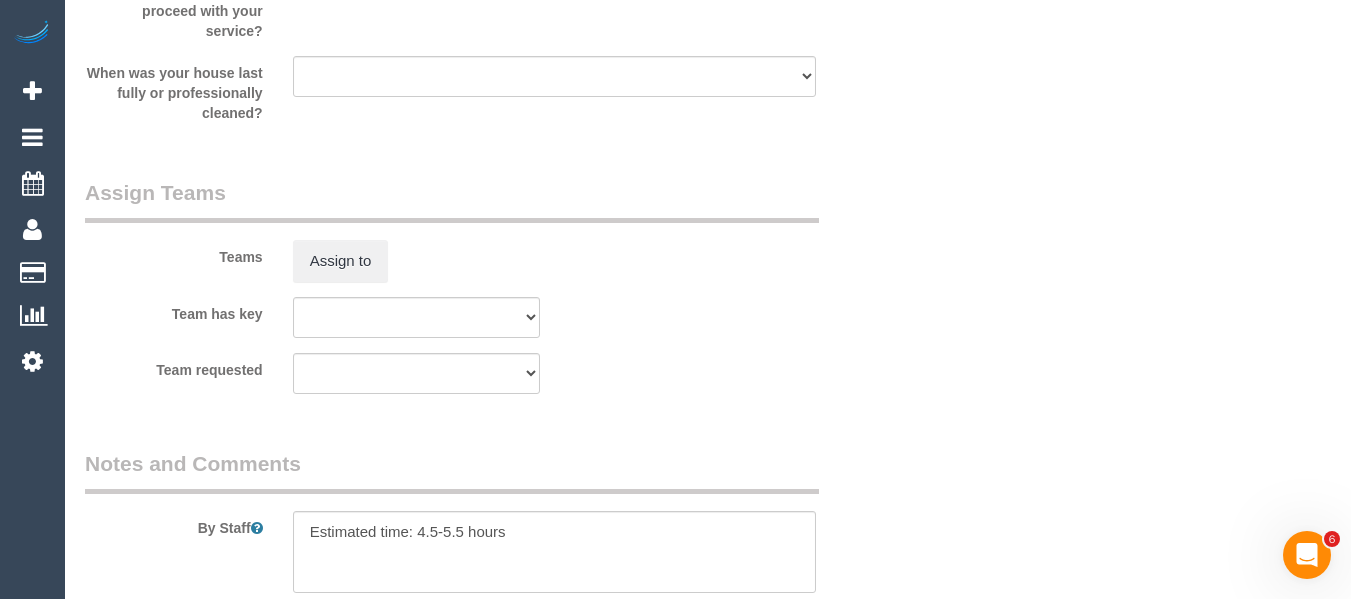 scroll, scrollTop: 3166, scrollLeft: 0, axis: vertical 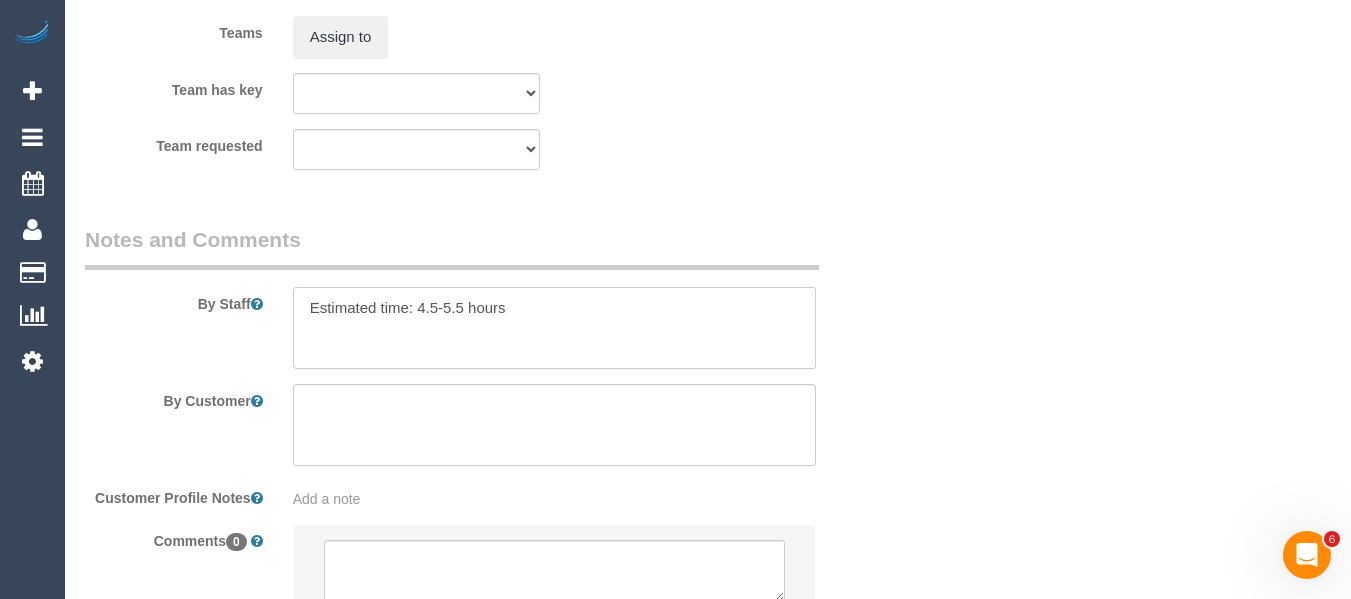 click at bounding box center (555, 328) 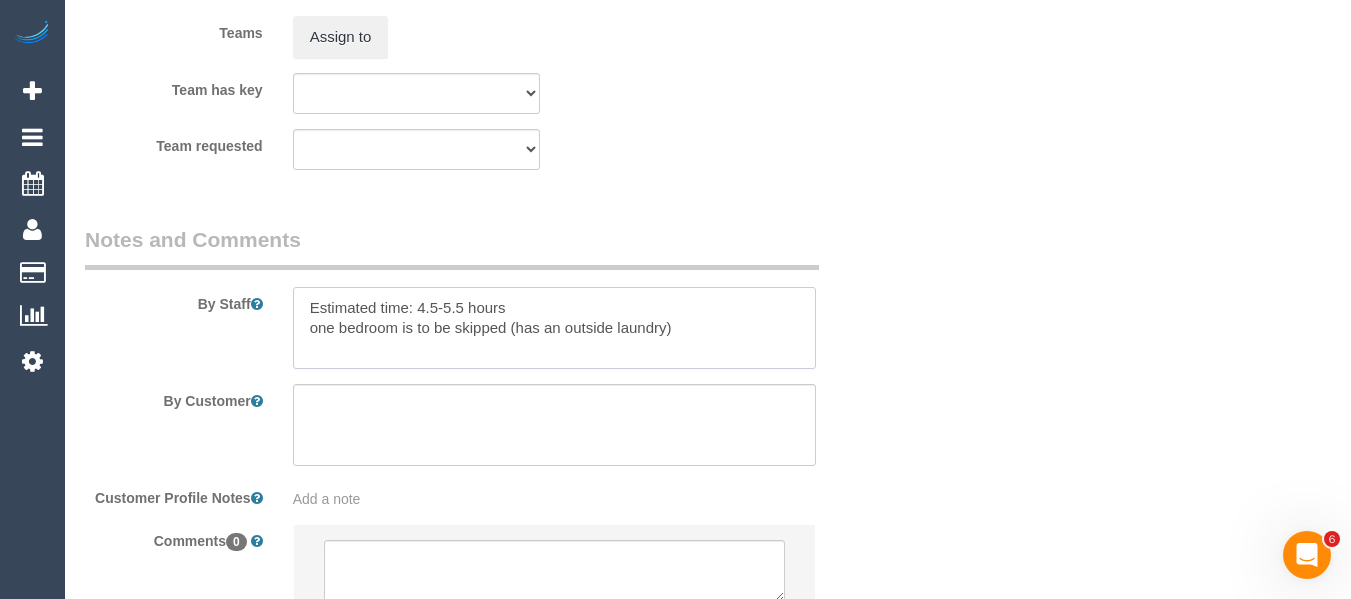 scroll, scrollTop: 3152, scrollLeft: 0, axis: vertical 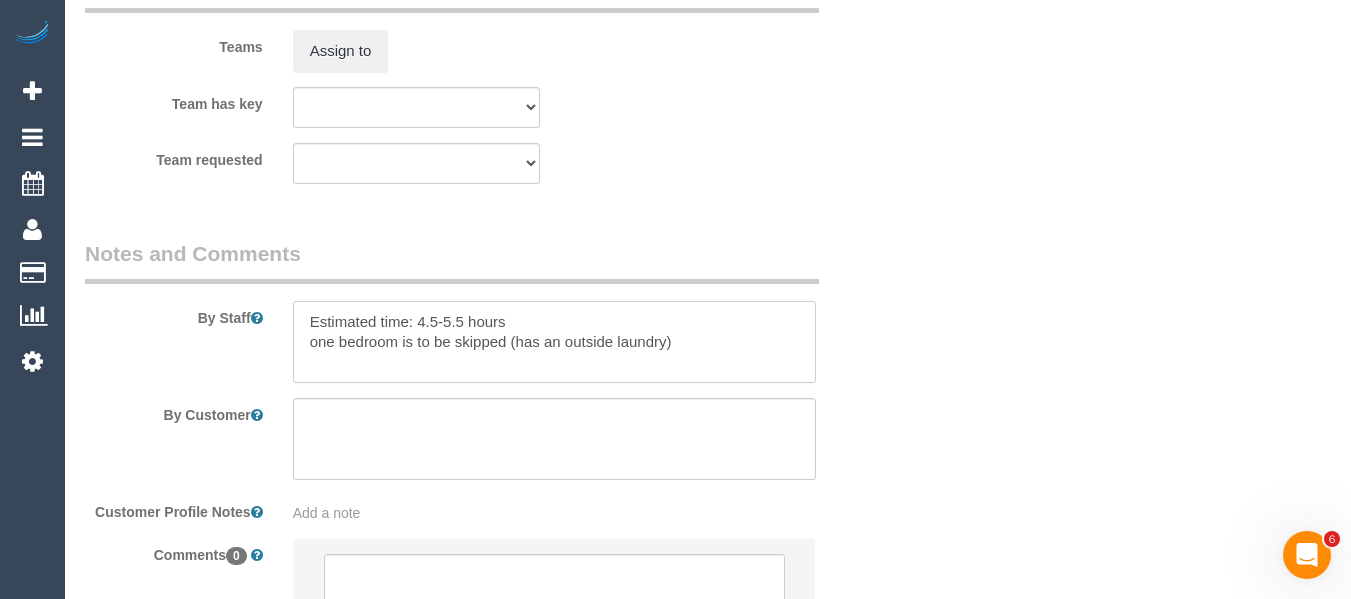 drag, startPoint x: 727, startPoint y: 348, endPoint x: 305, endPoint y: 348, distance: 422 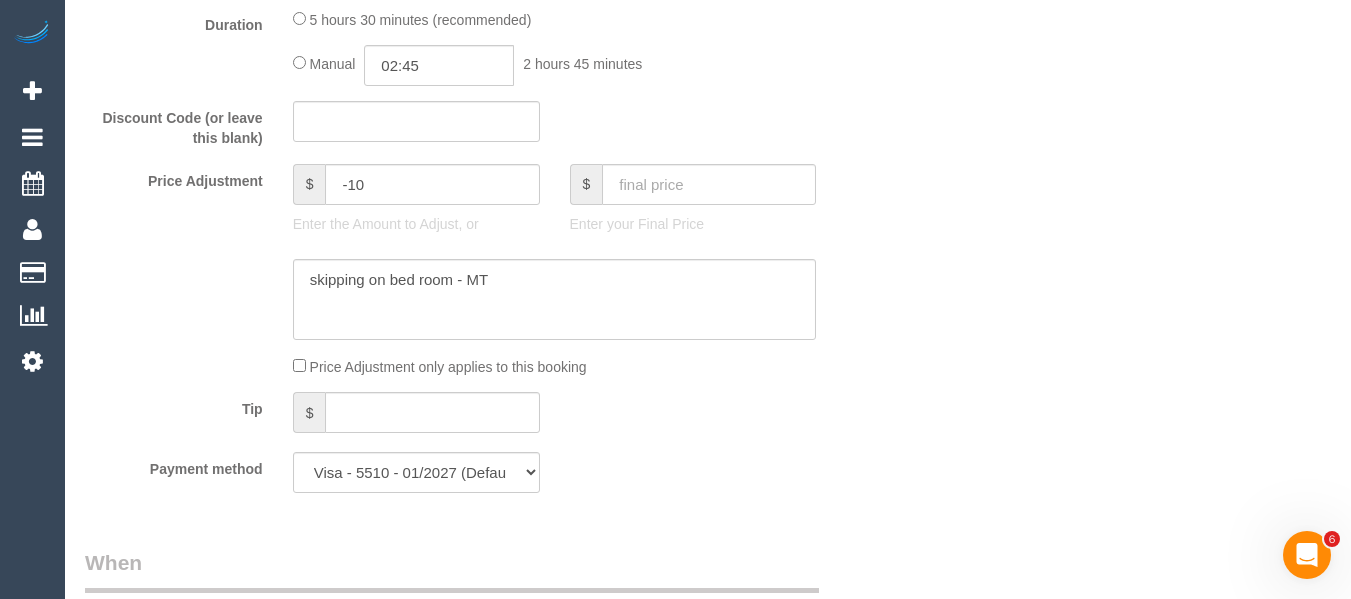scroll, scrollTop: 1452, scrollLeft: 0, axis: vertical 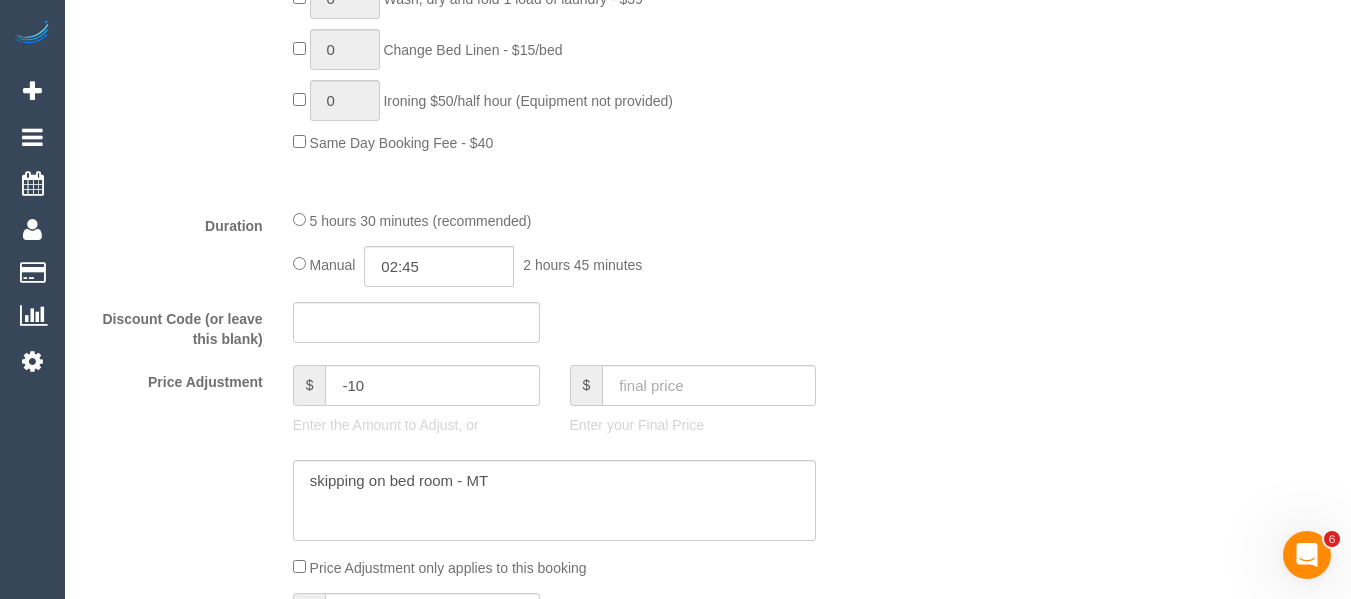 type on "Estimated time: 4.5-5.5 hours
one bedroom is to be skipped (has an outside laundry that can be cleaned)" 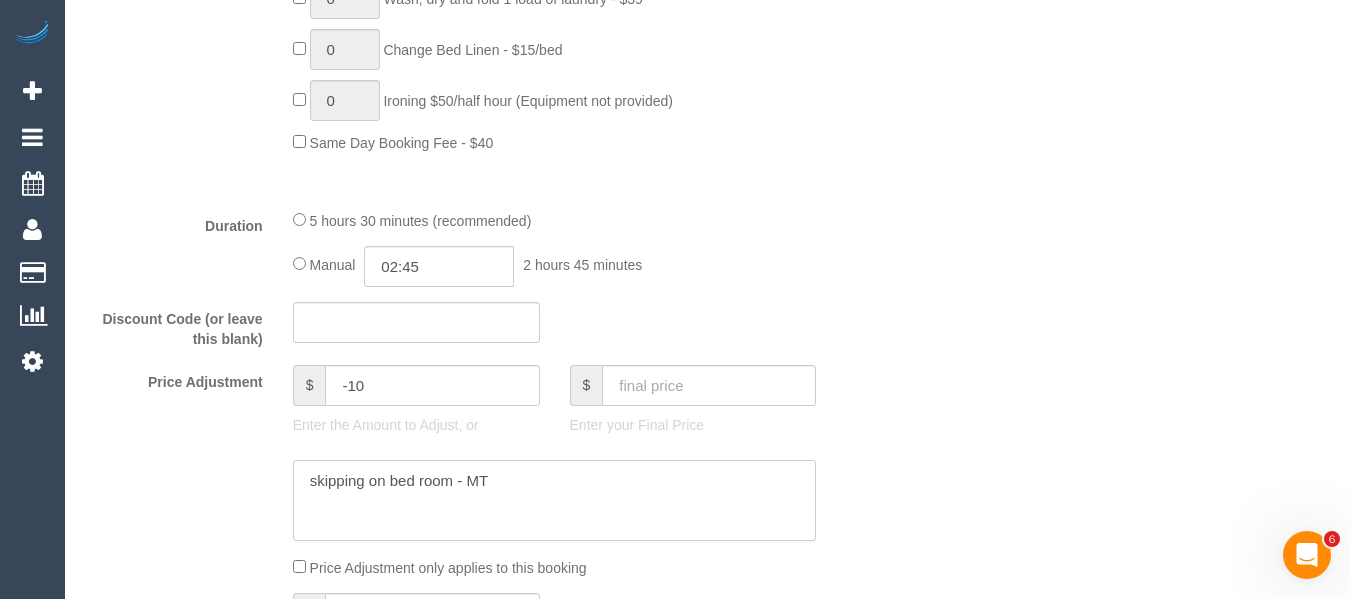 drag, startPoint x: 512, startPoint y: 491, endPoint x: 181, endPoint y: 470, distance: 331.6655 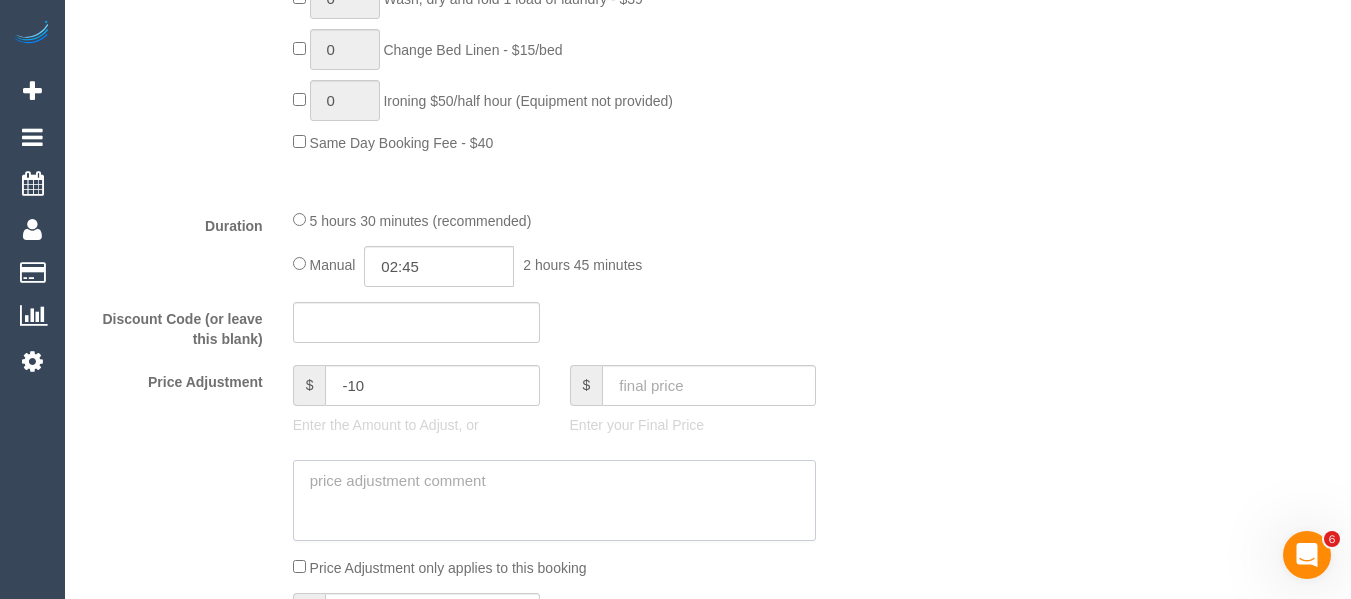 type 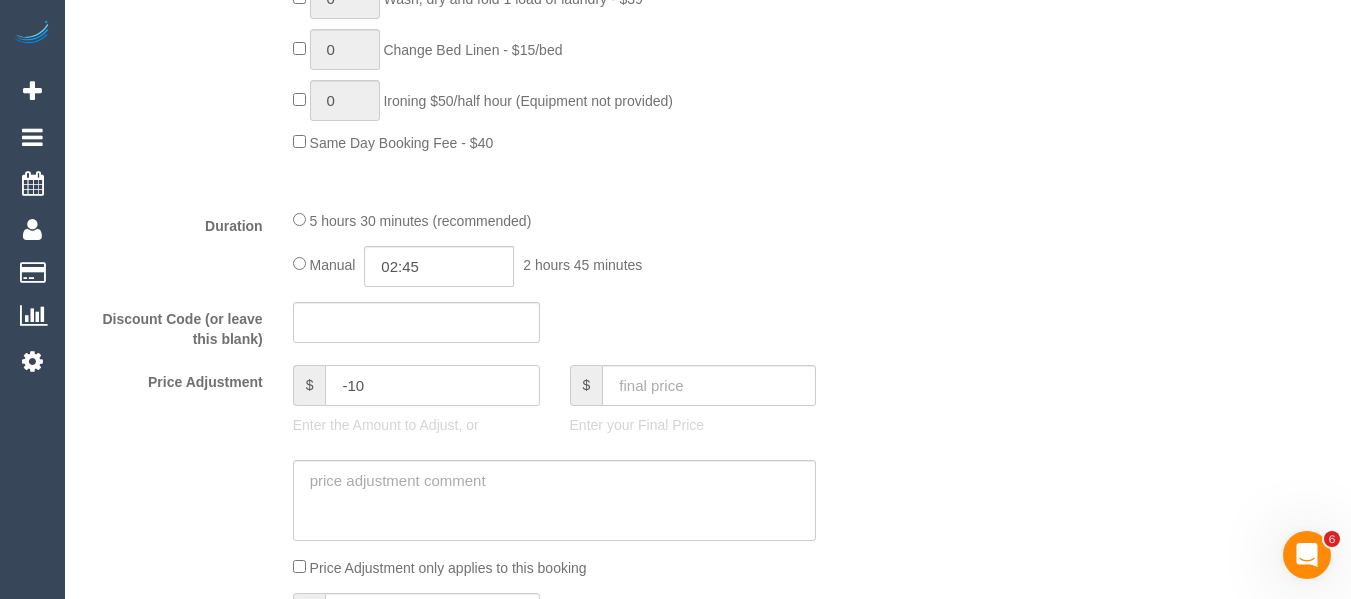 drag, startPoint x: 396, startPoint y: 370, endPoint x: 281, endPoint y: 378, distance: 115.27792 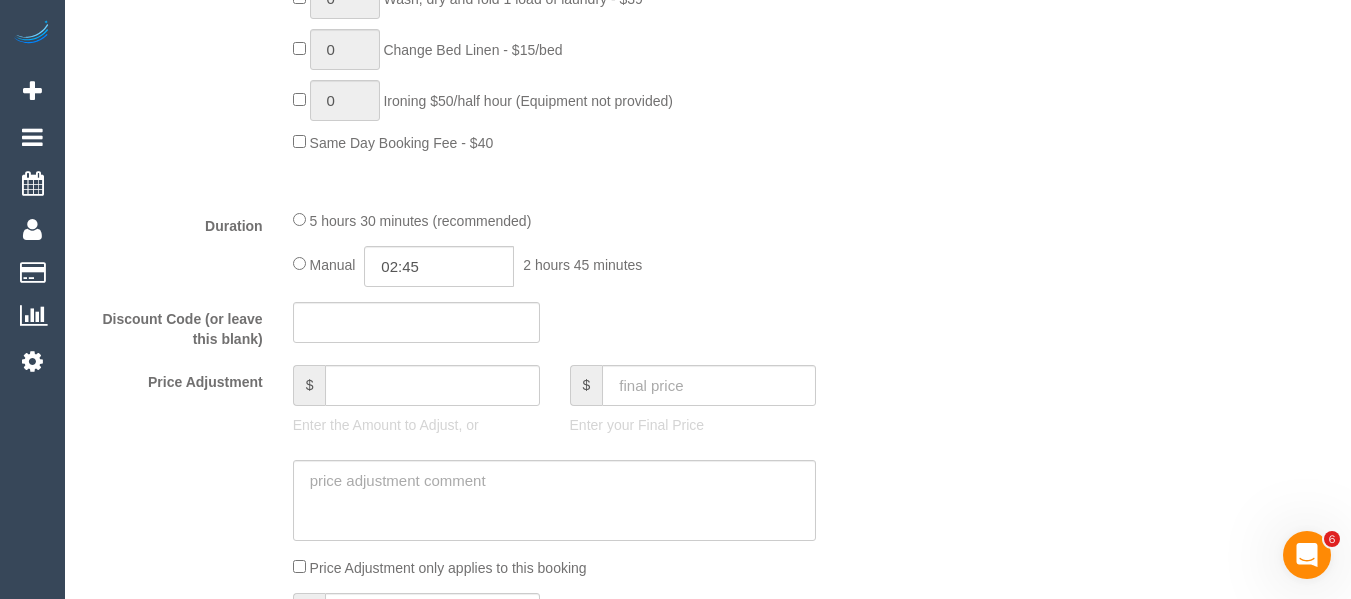 click on "Who
Email*
jen_cate@hotmail.com
Name *
Jennifer
Dickson
Where
Address*
70 Whittens Lane, 1
Doncaster
ACT
NSW
NT
QLD
SA
TAS
VIC
WA
3183
Location
Office City East (North) East (South) Inner East Inner North (East) Inner North (West) Inner South East Inner West North (East) North (West) Outer East Outer North (East) Outer North (West) Outer South East Outer West South East (East) South East (West) West (North) West (South) ZG - Central ZG - East ZG - North ZG - South
AF" at bounding box center (708, 514) 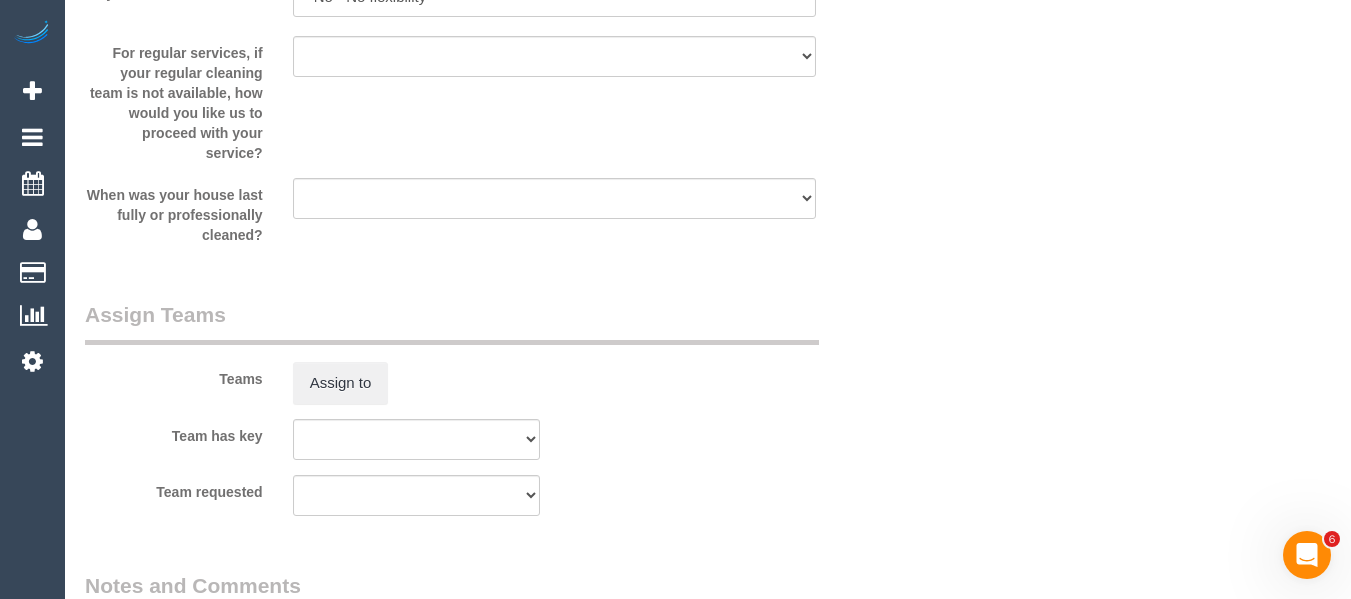 scroll, scrollTop: 3330, scrollLeft: 0, axis: vertical 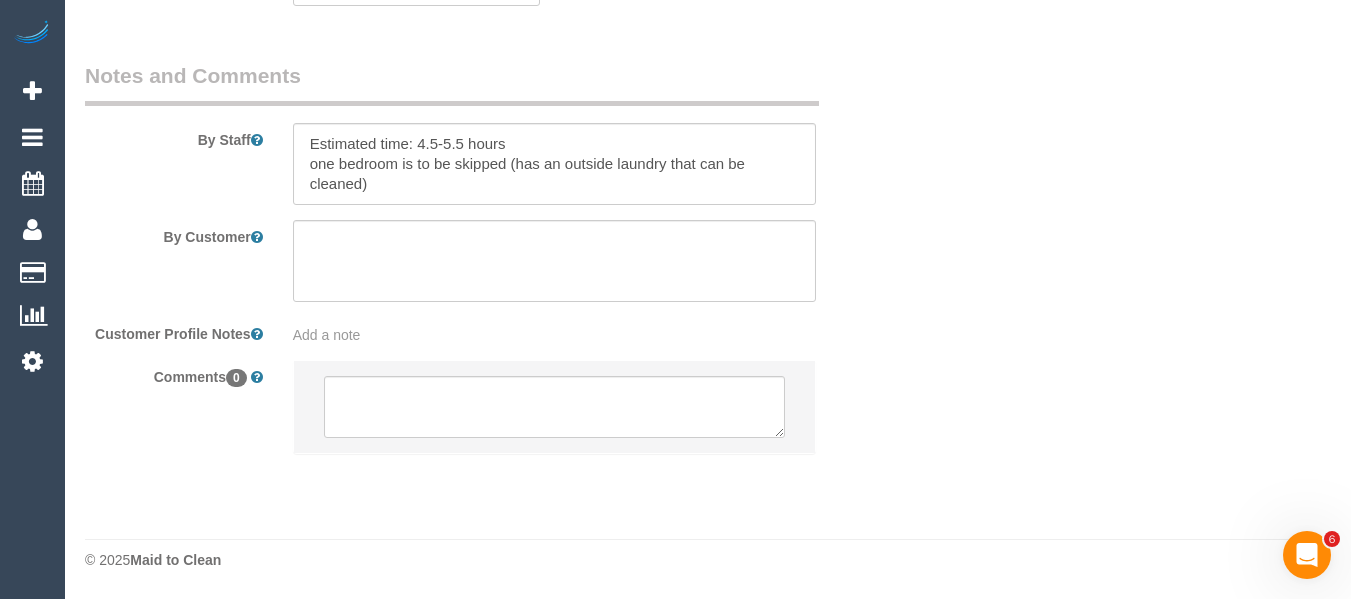 type on "0" 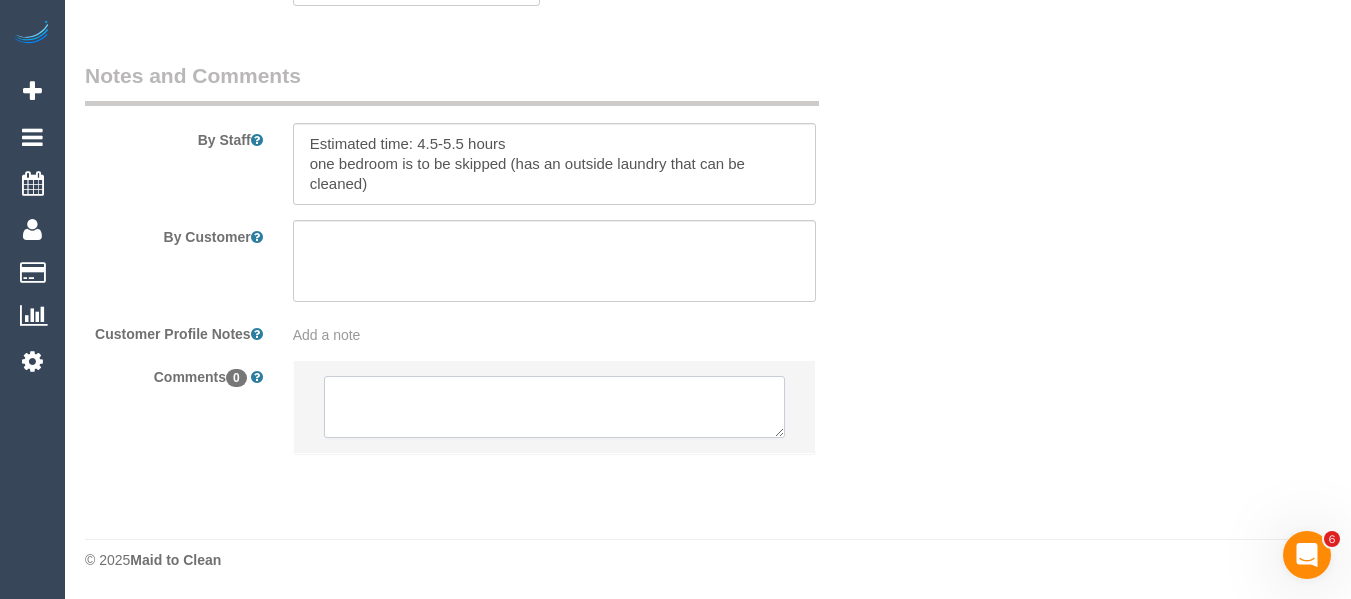 click at bounding box center (555, 407) 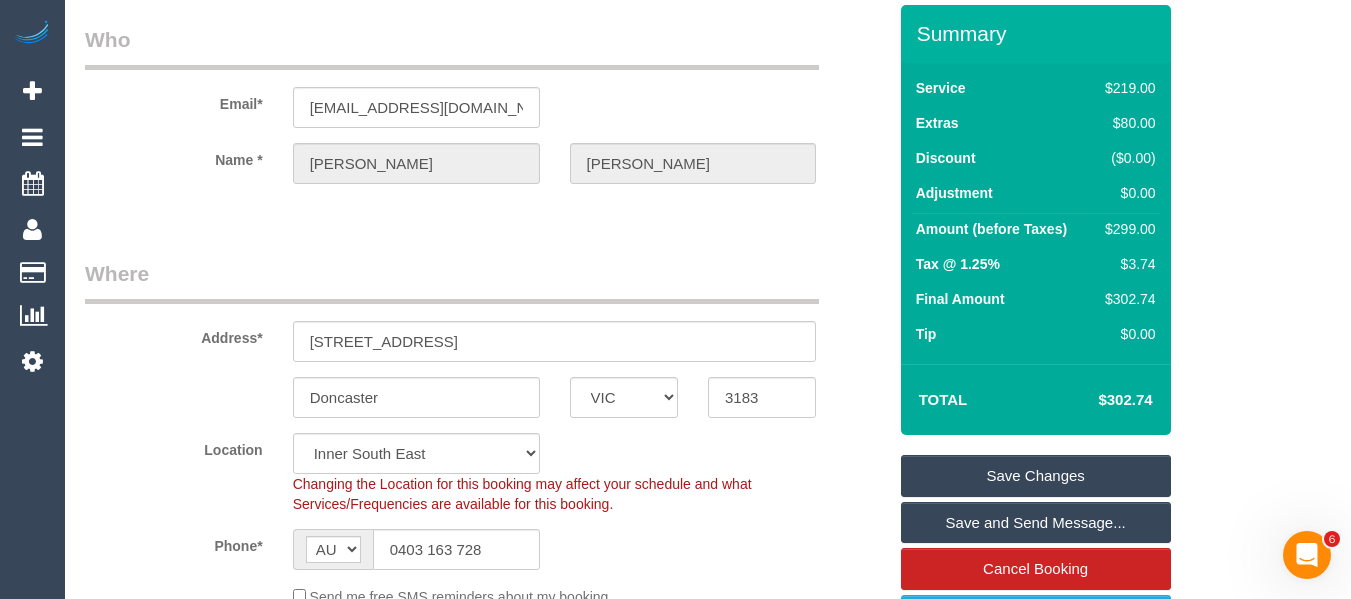 scroll, scrollTop: 0, scrollLeft: 0, axis: both 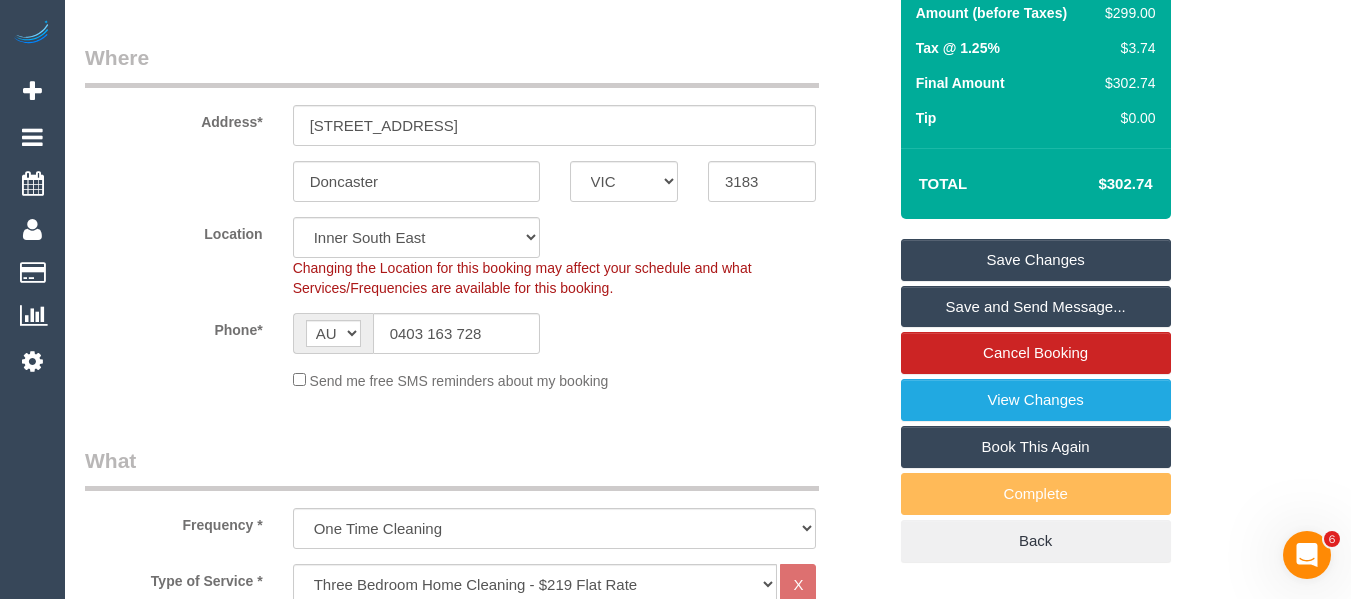 type on "New booking requested Monday - Prefers afternoon." 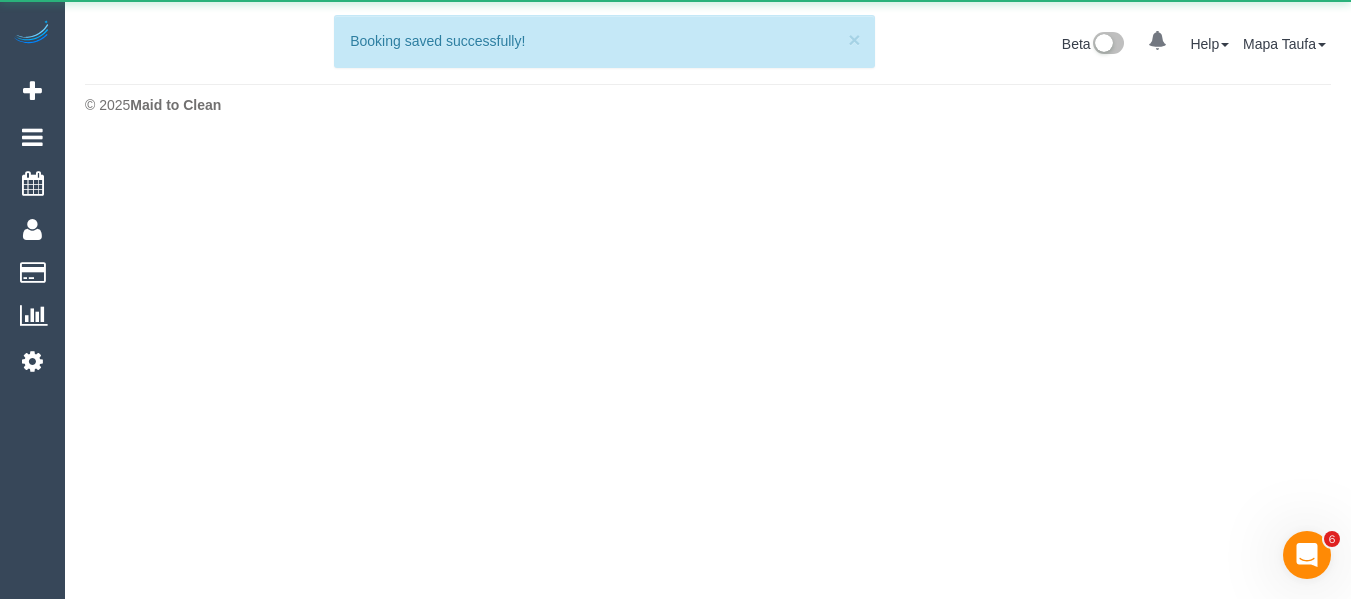 scroll, scrollTop: 0, scrollLeft: 0, axis: both 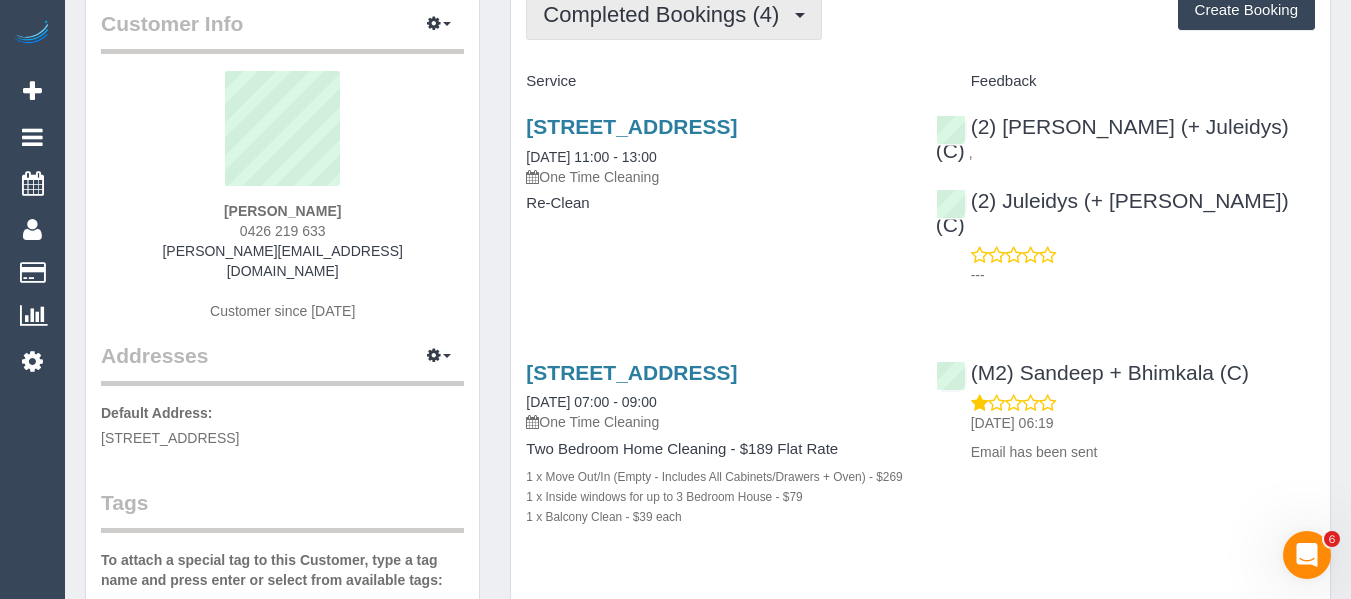 click on "Completed Bookings (4)" at bounding box center [666, 14] 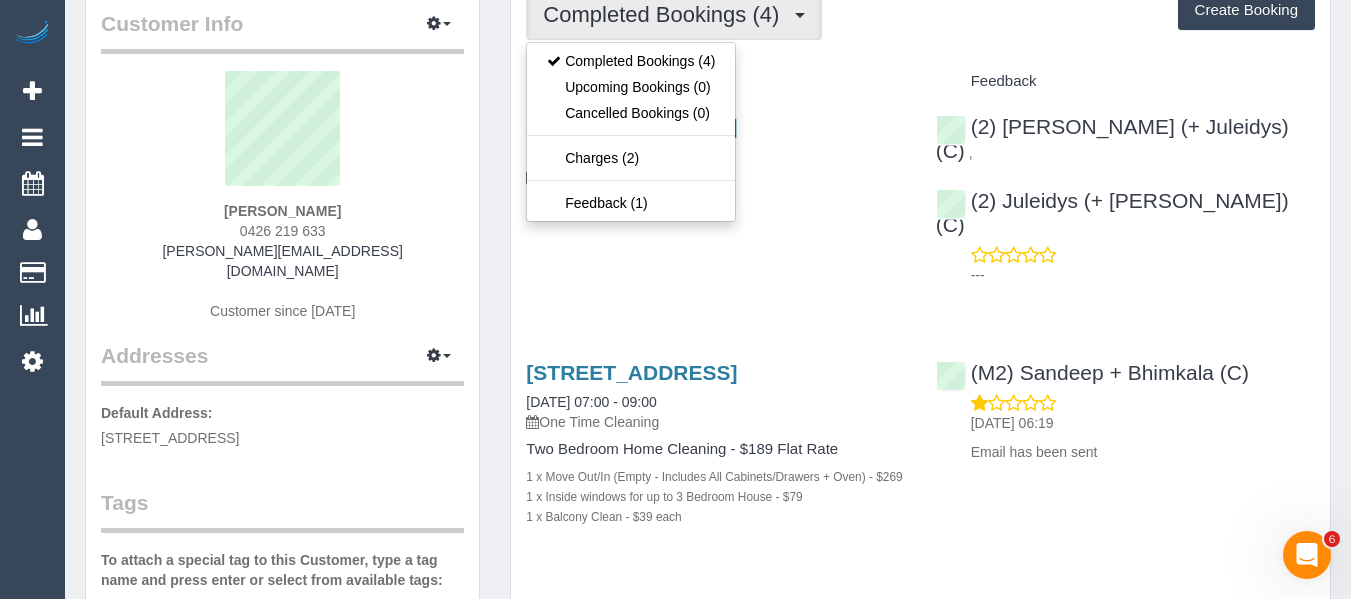 click on "Service" at bounding box center [715, 81] 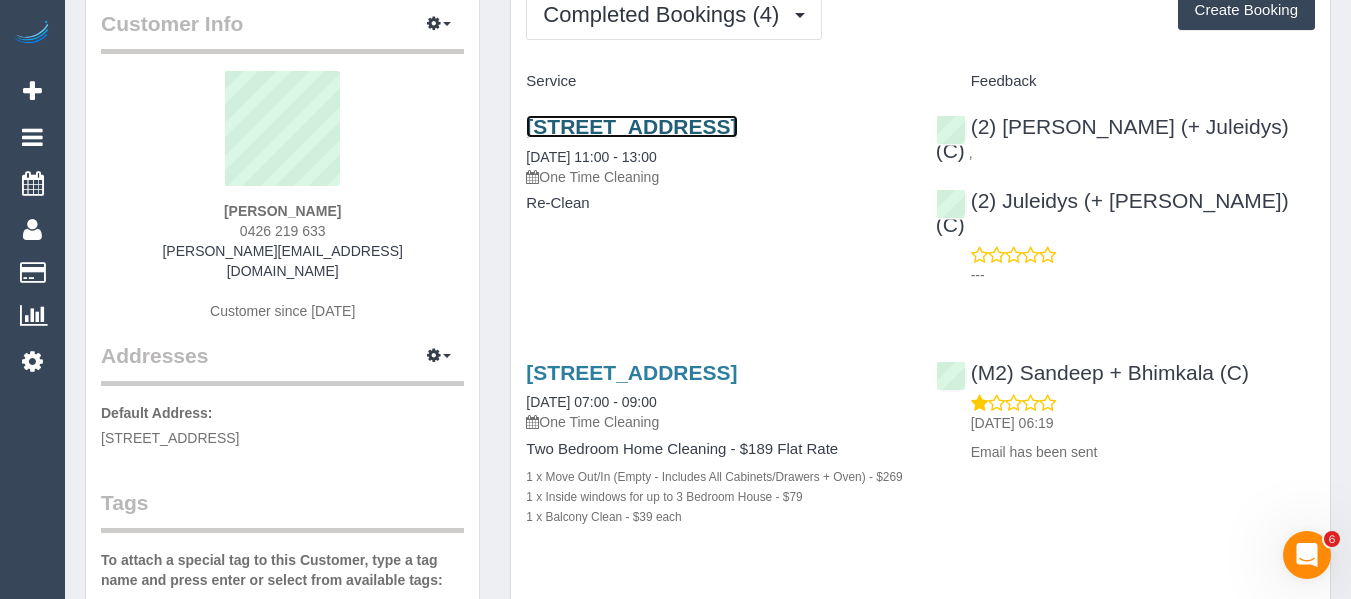 drag, startPoint x: 686, startPoint y: 139, endPoint x: 609, endPoint y: 128, distance: 77.781746 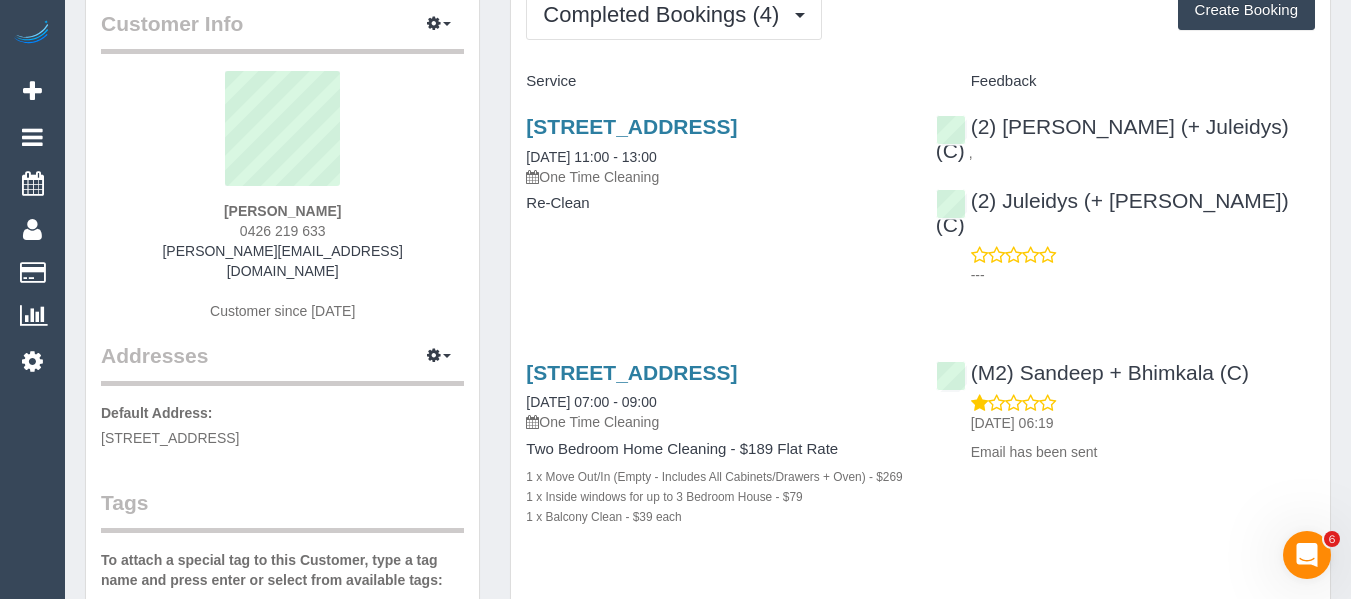 click on "24 Barkly St, 214, Brunswick East, VIC 3057
26/06/2025 11:00 - 13:00
One Time Cleaning
Re-Clean" at bounding box center (715, 175) 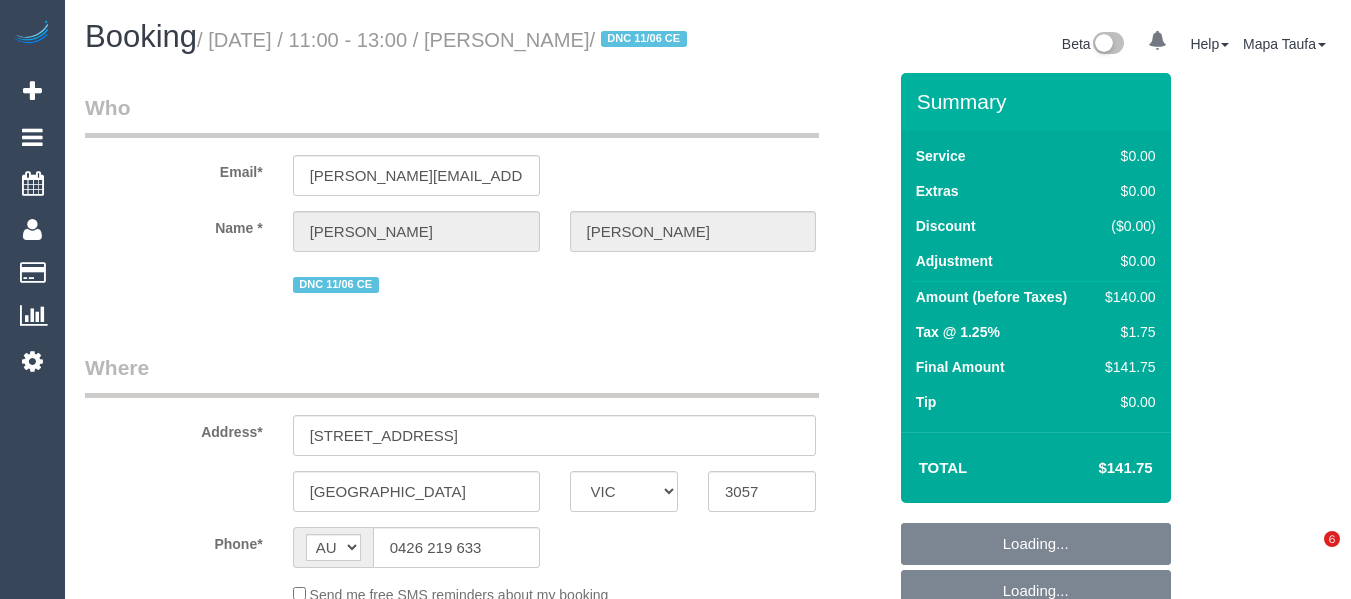 select on "VIC" 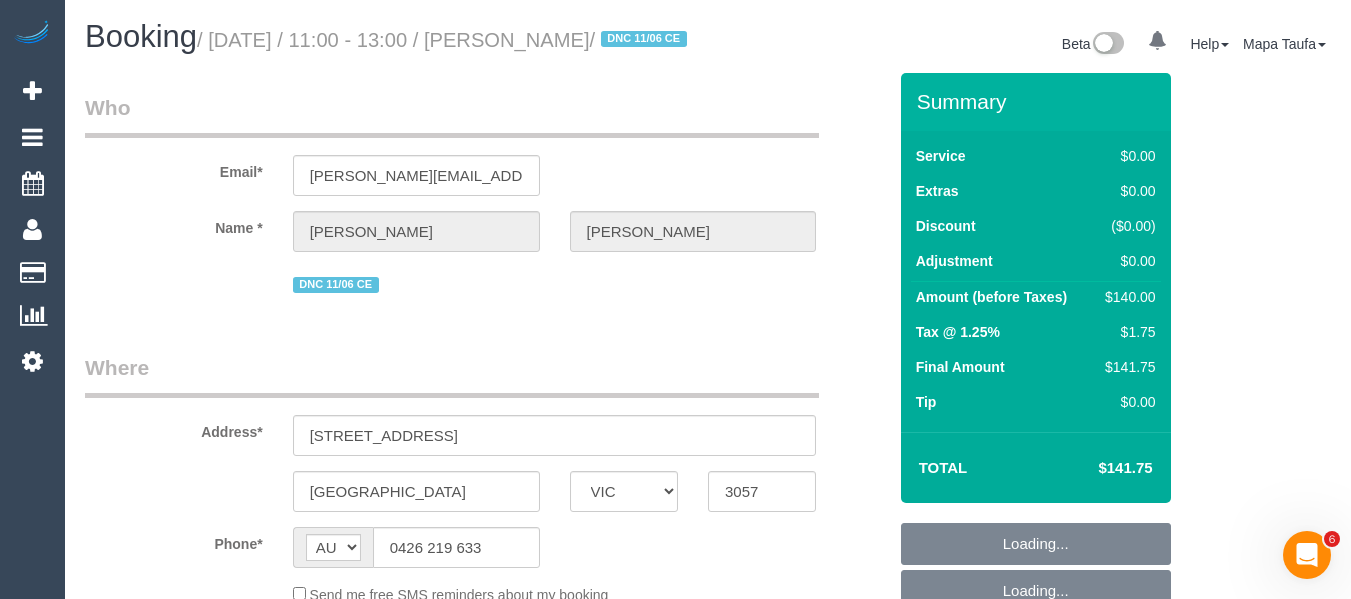 scroll, scrollTop: 0, scrollLeft: 0, axis: both 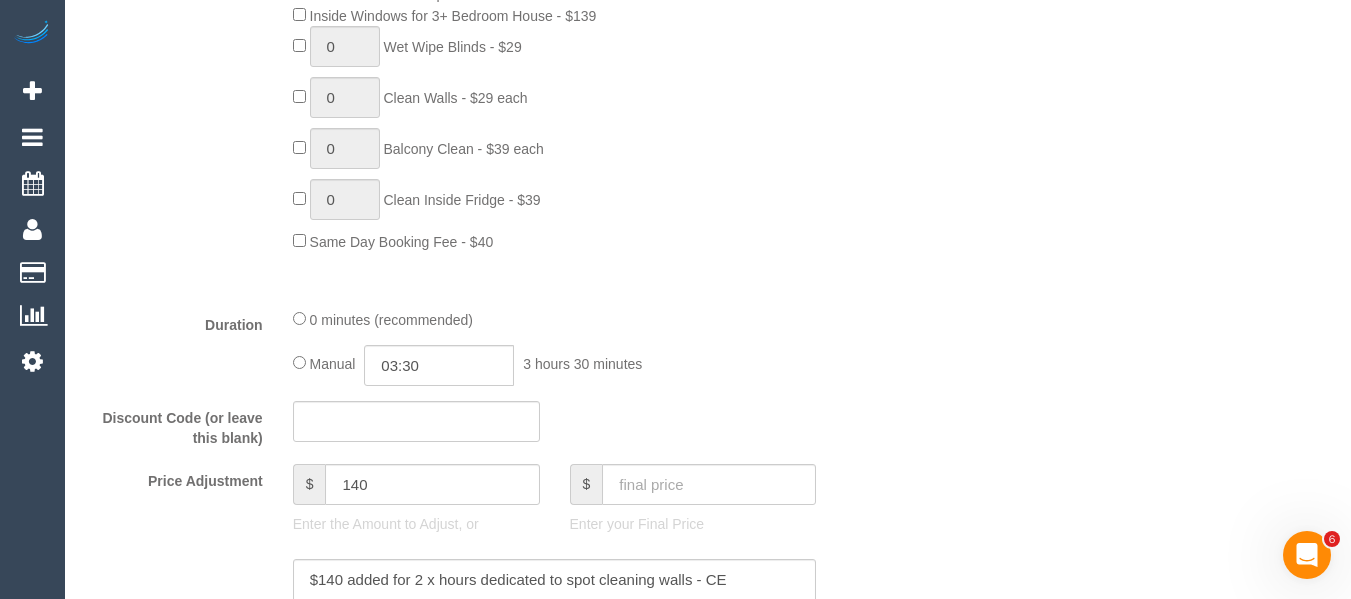 select on "object:708" 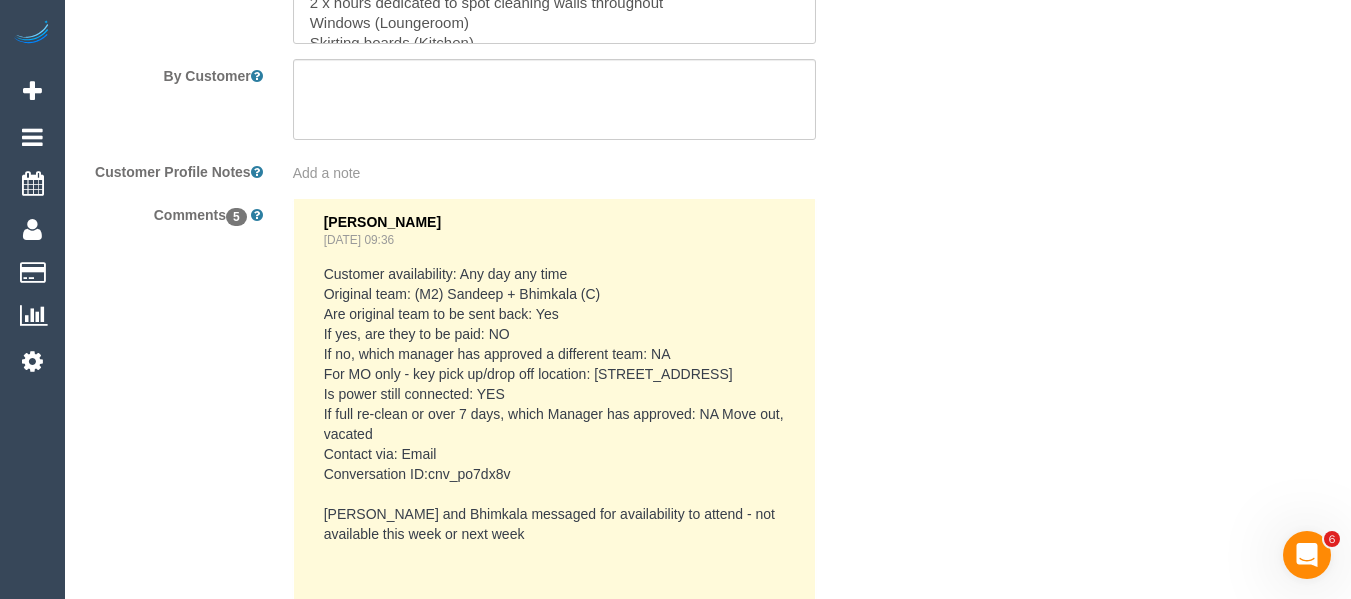 select on "number:28" 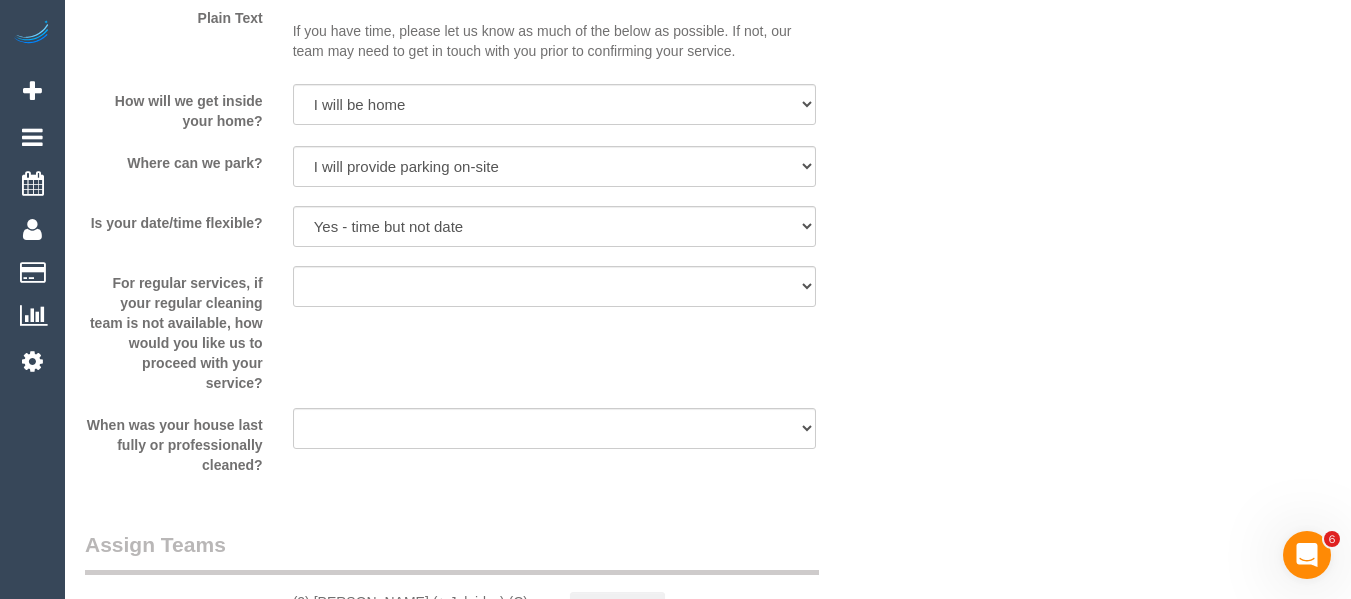 select on "object:2018" 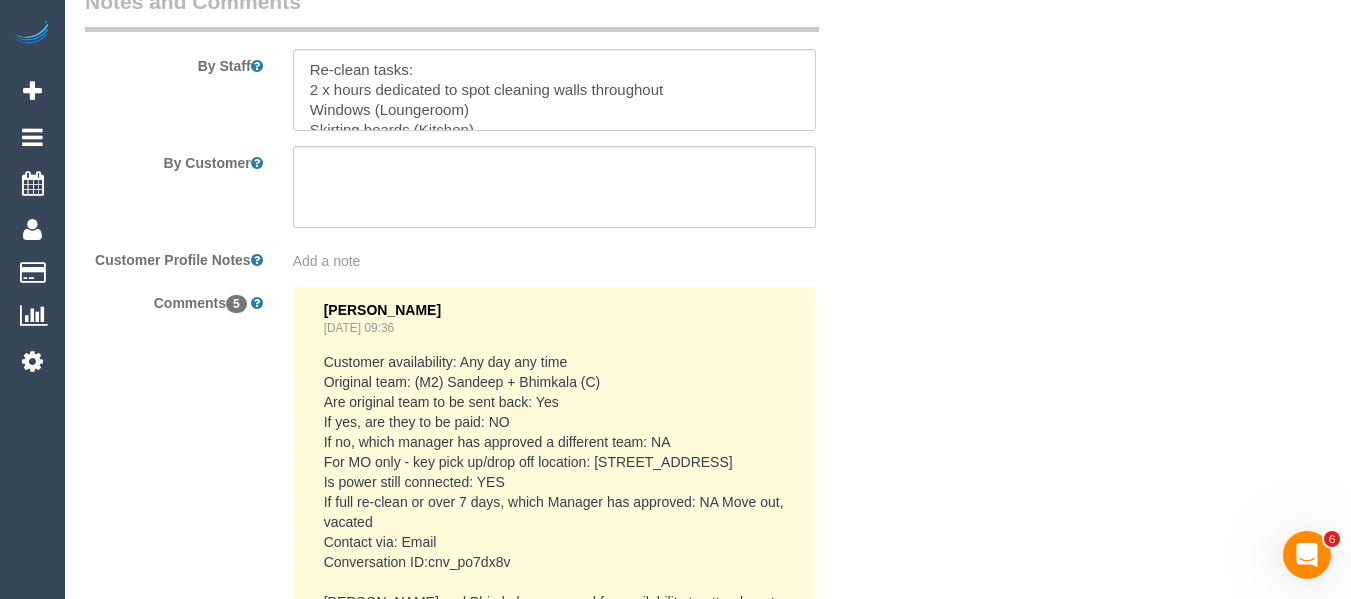 scroll, scrollTop: 3061, scrollLeft: 0, axis: vertical 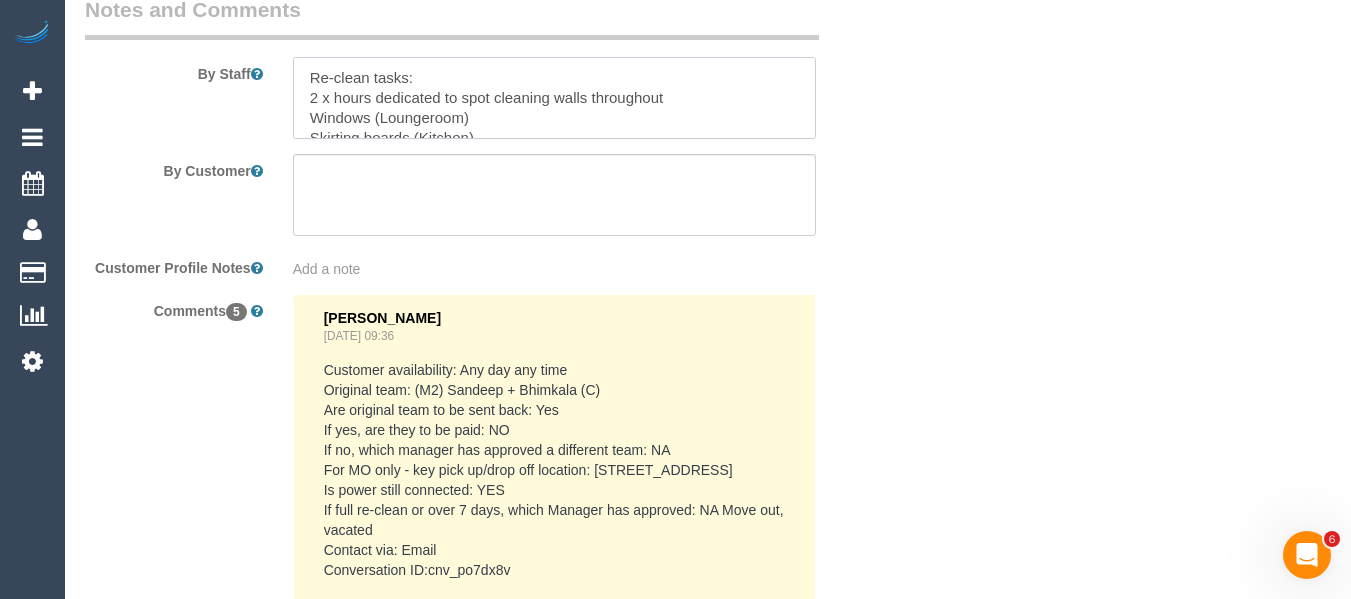 type on "Re-clean tasks:
2 x hours dedicated to spot cleaning walls throughout
Windows (Loungeroom)
Skirting boards (Kitchen)
Drawers in kitchen (cleaning oil on sides of drawers)
Stove top
Rangehood/exhaust fan
Dishwasher door
Ensuite bathroom floor
Ensuite bathroom toilet
Skirting boards (bedroom 2, main bathroom)
Basin in main bathroom
Balcony
cleaning walls ( quantity to be confirmed )
Estimated time: 4-5hrs
Access information: Key pick up and drop off from [STREET_ADDRESS]
Name of person managing complaint: [PERSON_NAME]
Please take before and after photos and email to [EMAIL_ADDRESS][DOMAIN_NAME] If additional time is needed please contact the office" 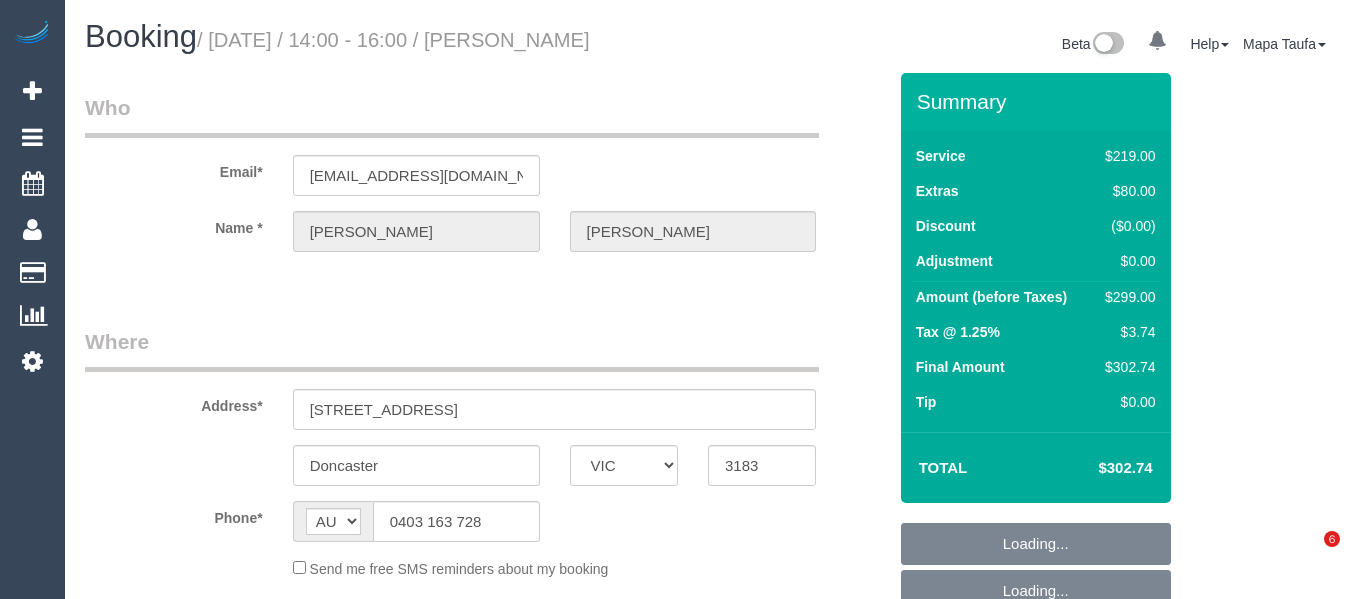 select on "VIC" 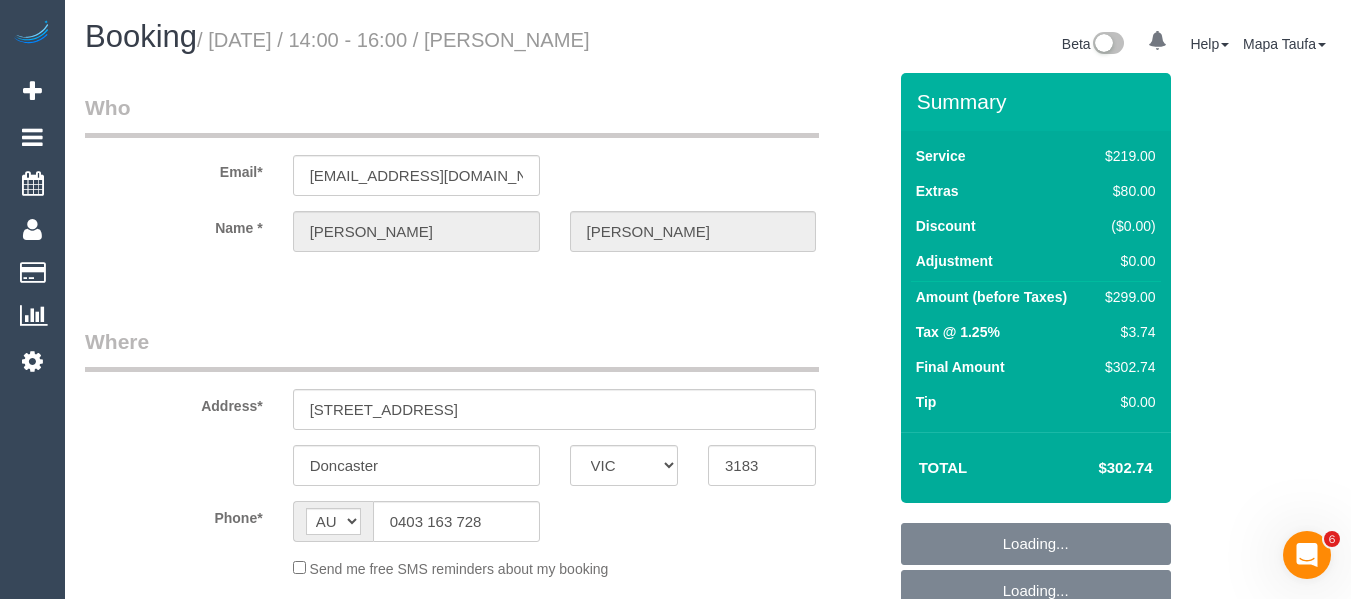 scroll, scrollTop: 0, scrollLeft: 0, axis: both 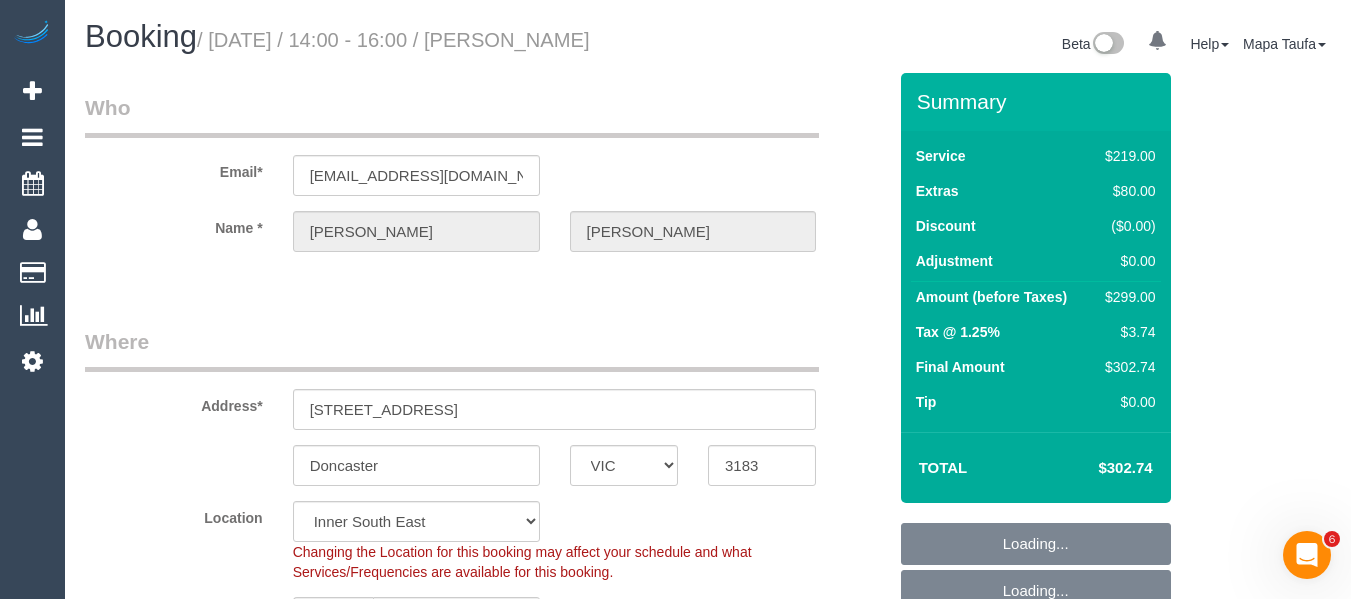 select on "object:675" 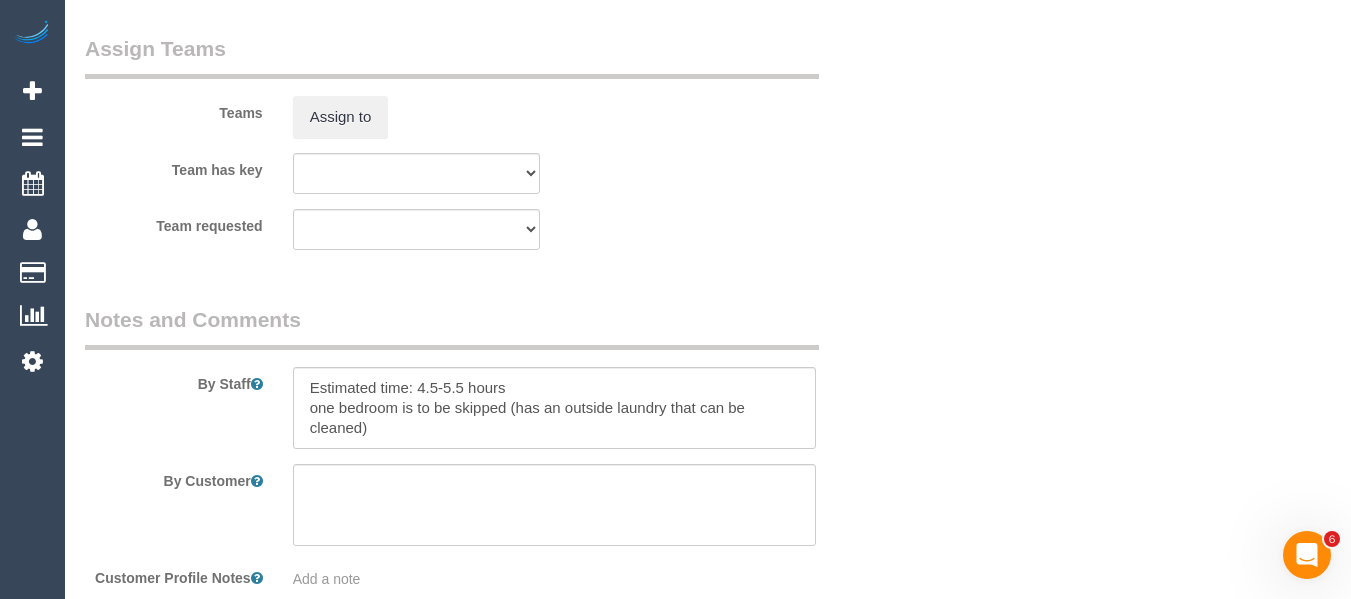 scroll, scrollTop: 3232, scrollLeft: 0, axis: vertical 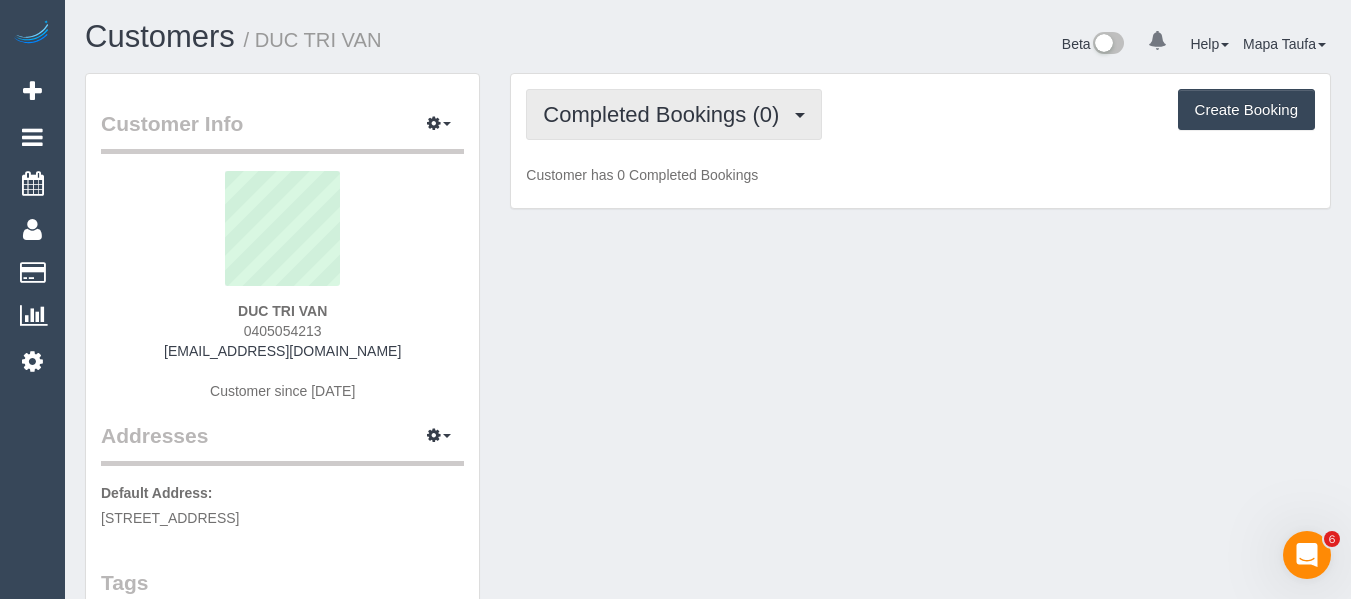 drag, startPoint x: 722, startPoint y: 107, endPoint x: 713, endPoint y: 156, distance: 49.819675 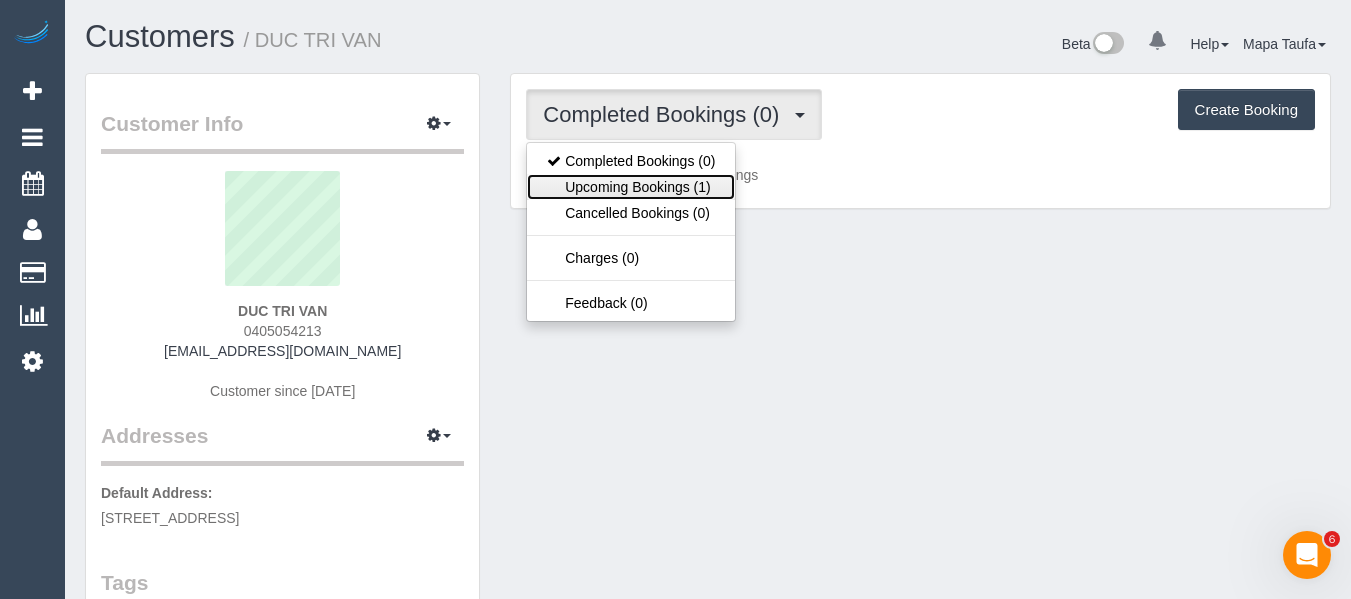click on "Upcoming Bookings (1)" at bounding box center (631, 187) 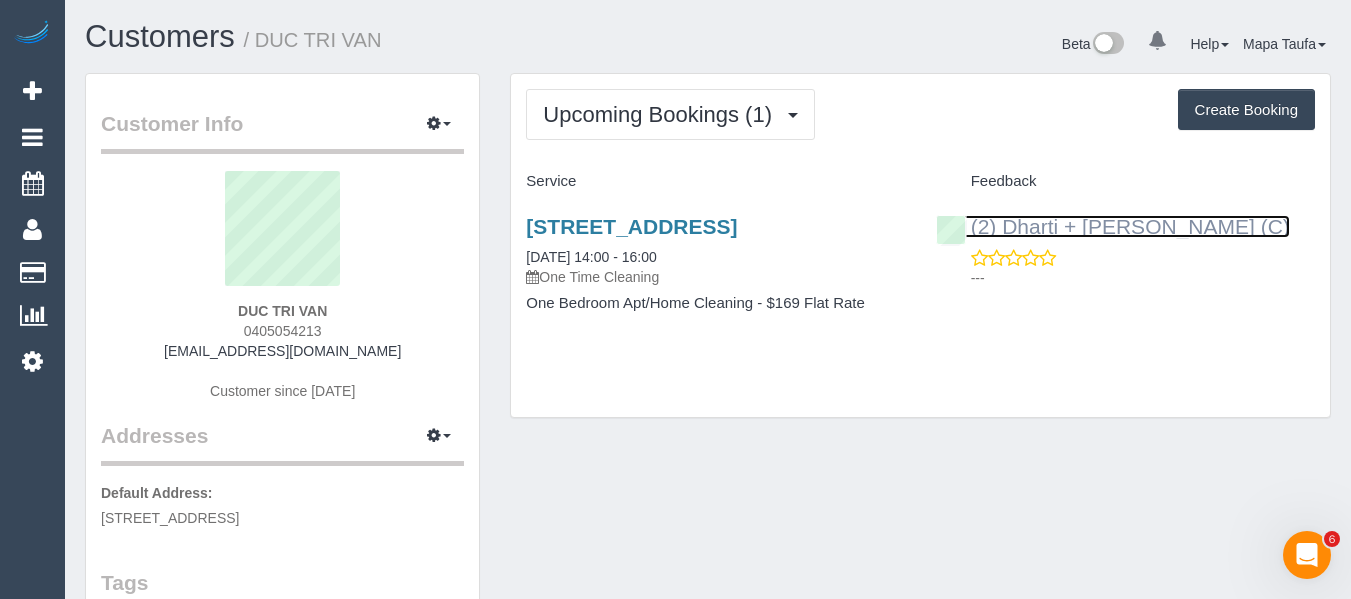 click on "(2) Dharti + [PERSON_NAME] (C)" at bounding box center [1113, 226] 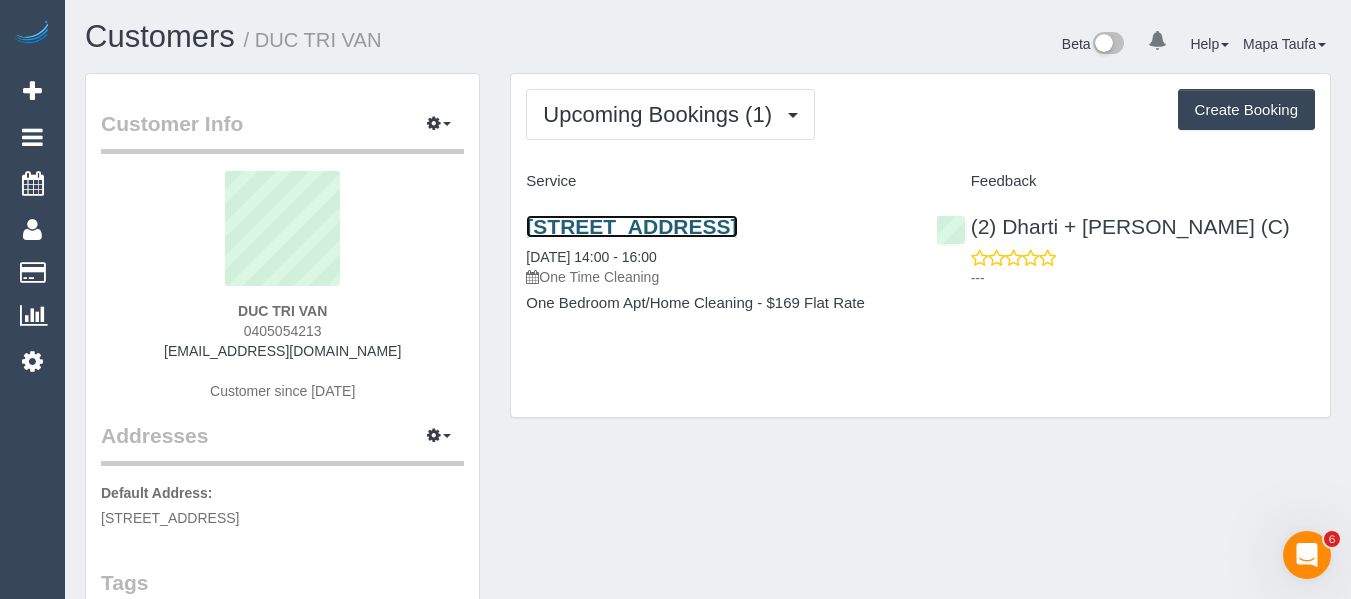 click on "546 Flinders Street, 62, Melbourne, VIC 3004" at bounding box center [631, 226] 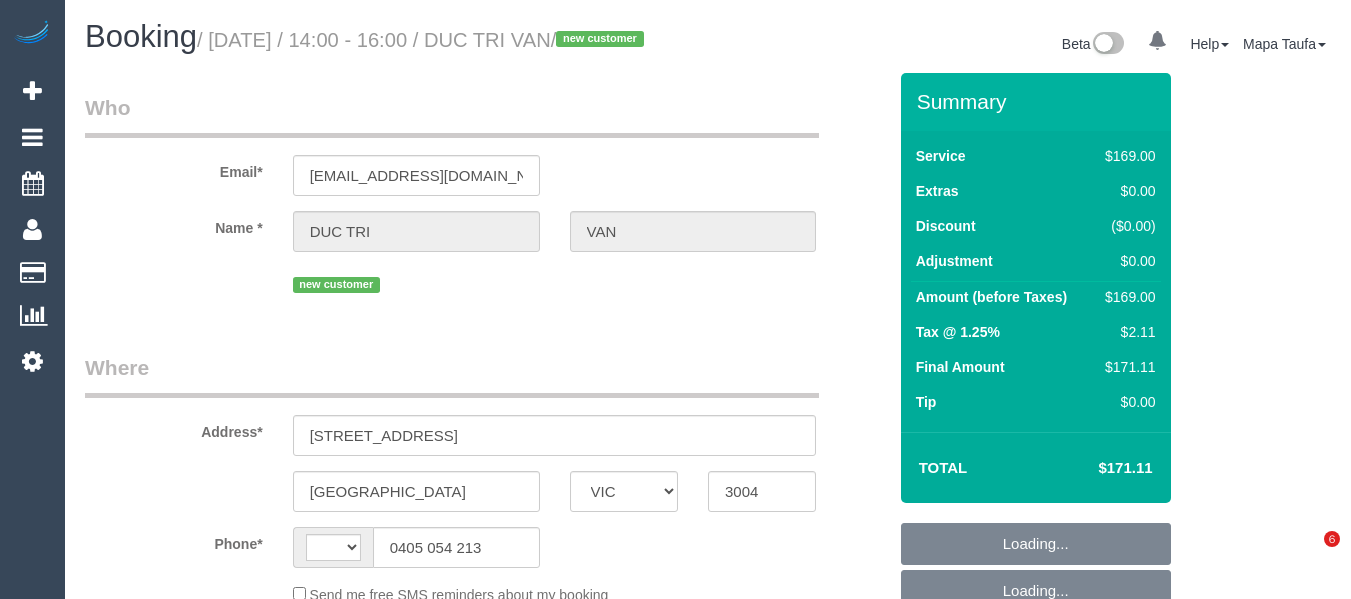 select on "VIC" 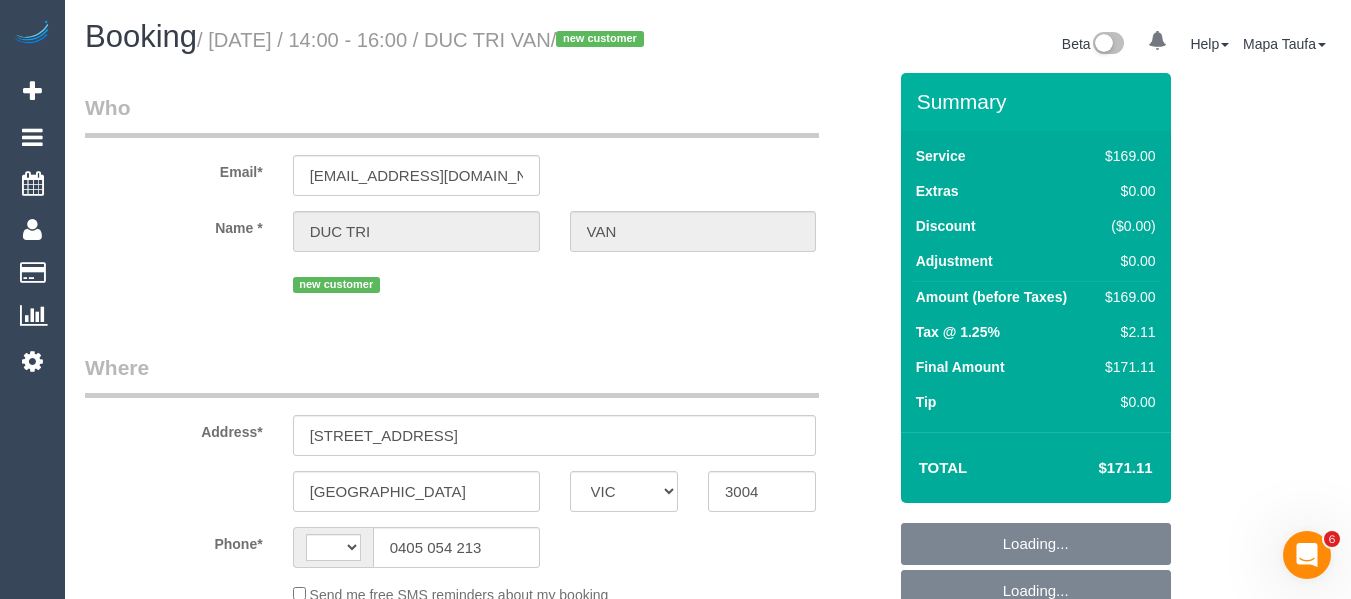 scroll, scrollTop: 0, scrollLeft: 0, axis: both 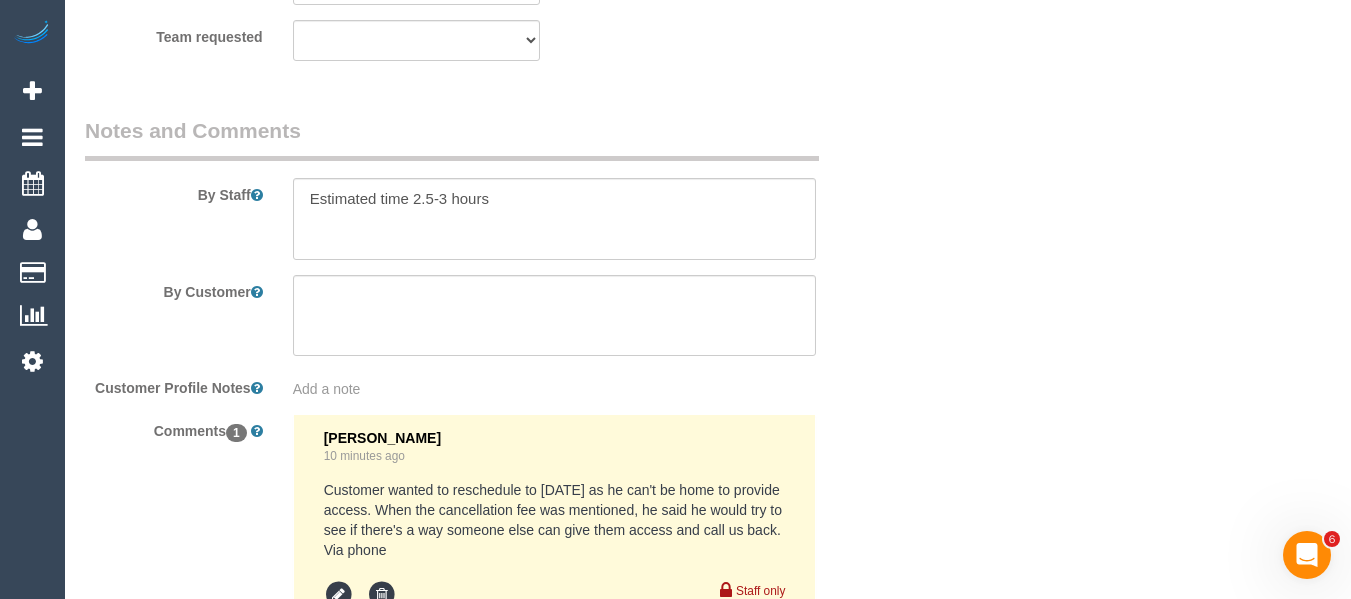 select on "string:AU" 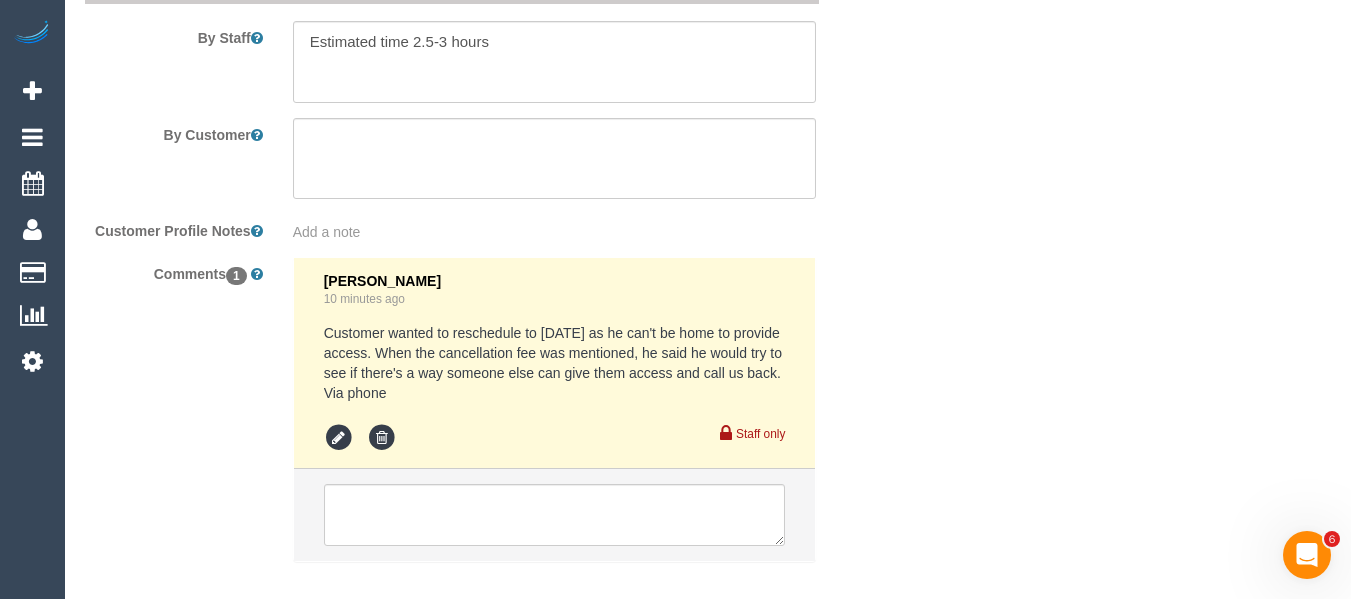 select on "object:665" 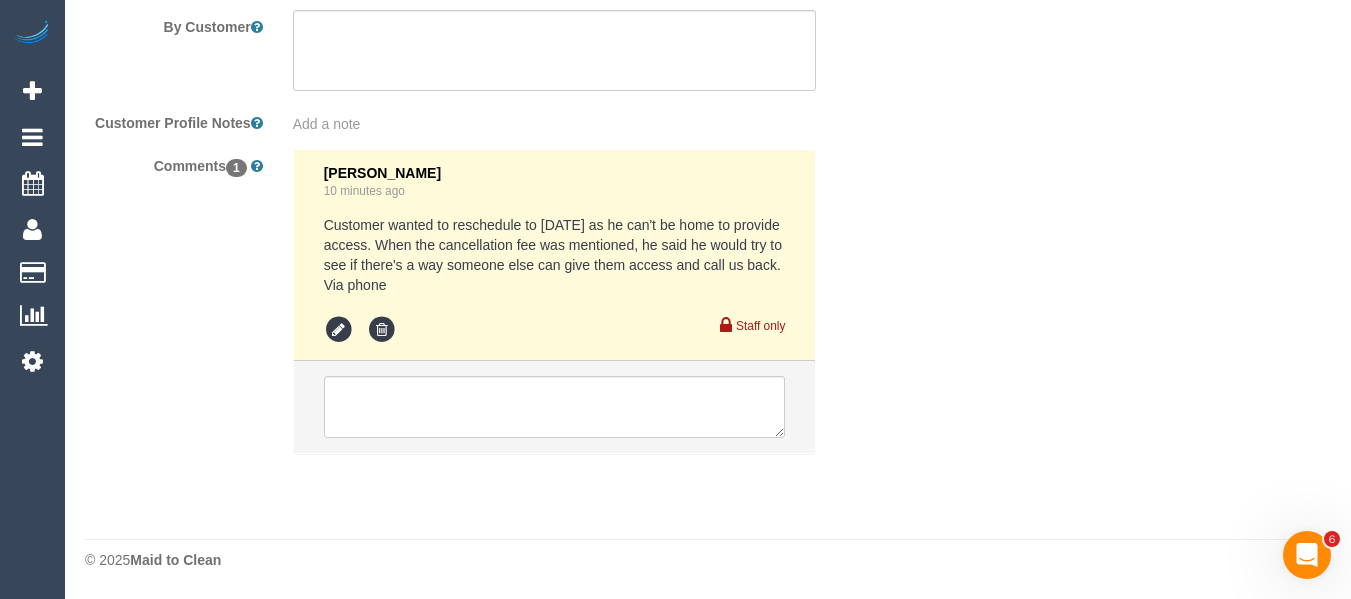 select on "number:28" 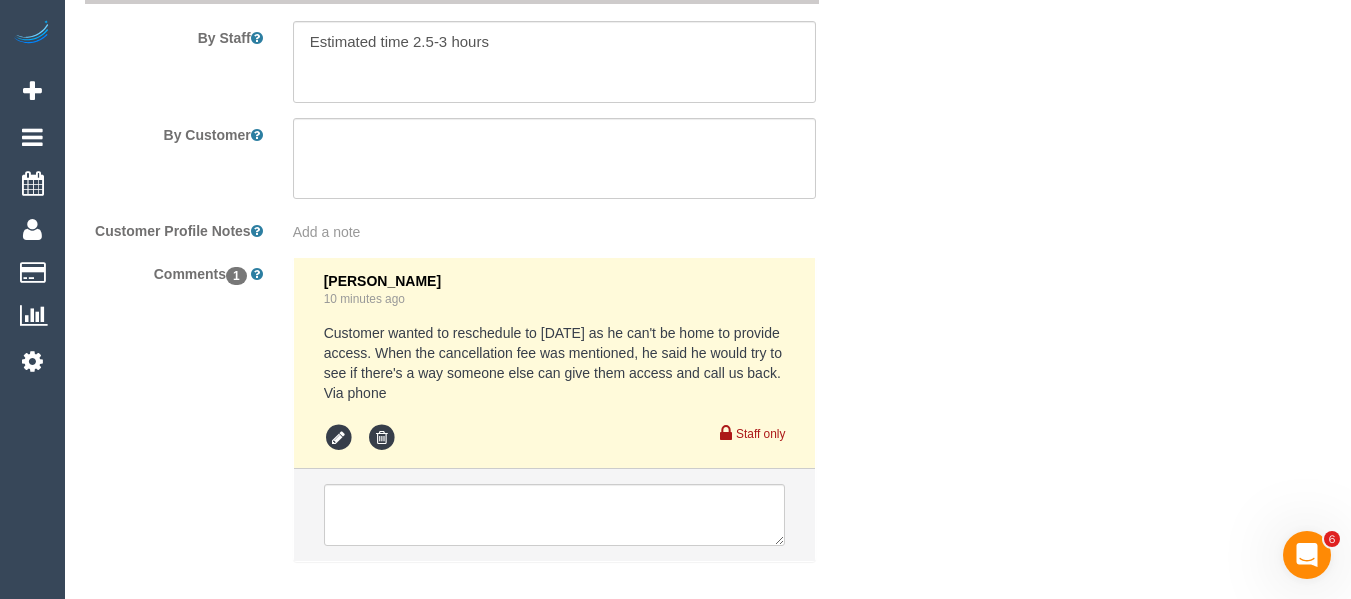 select on "spot1" 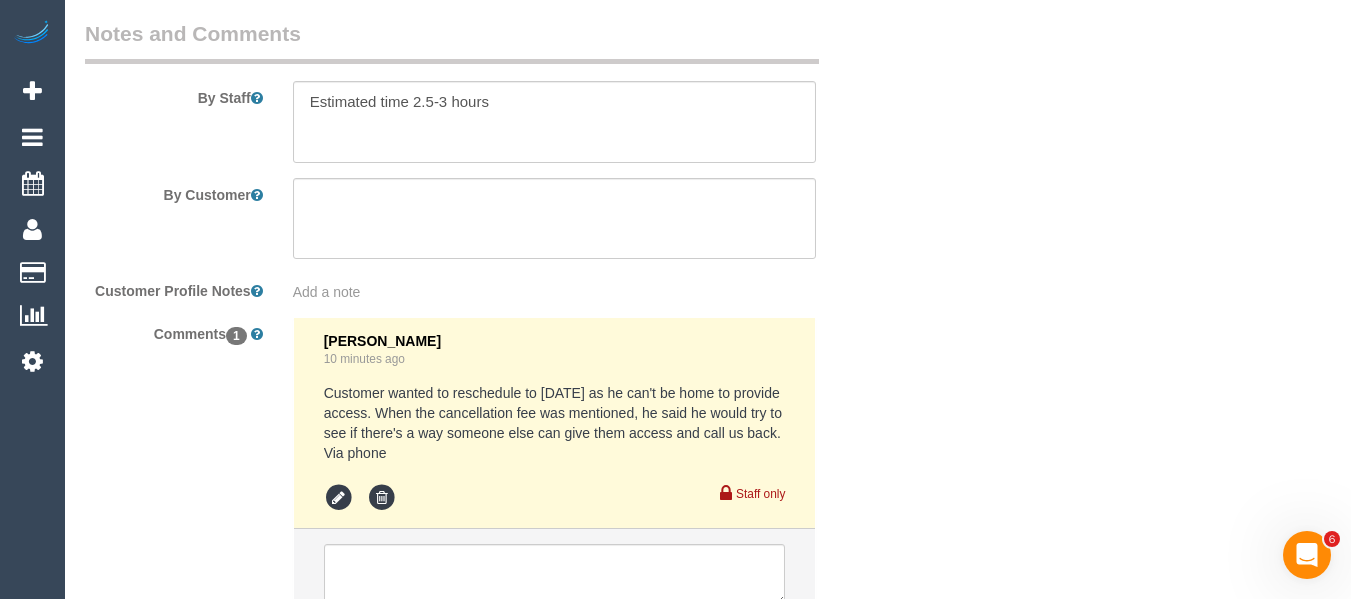 scroll, scrollTop: 3459, scrollLeft: 0, axis: vertical 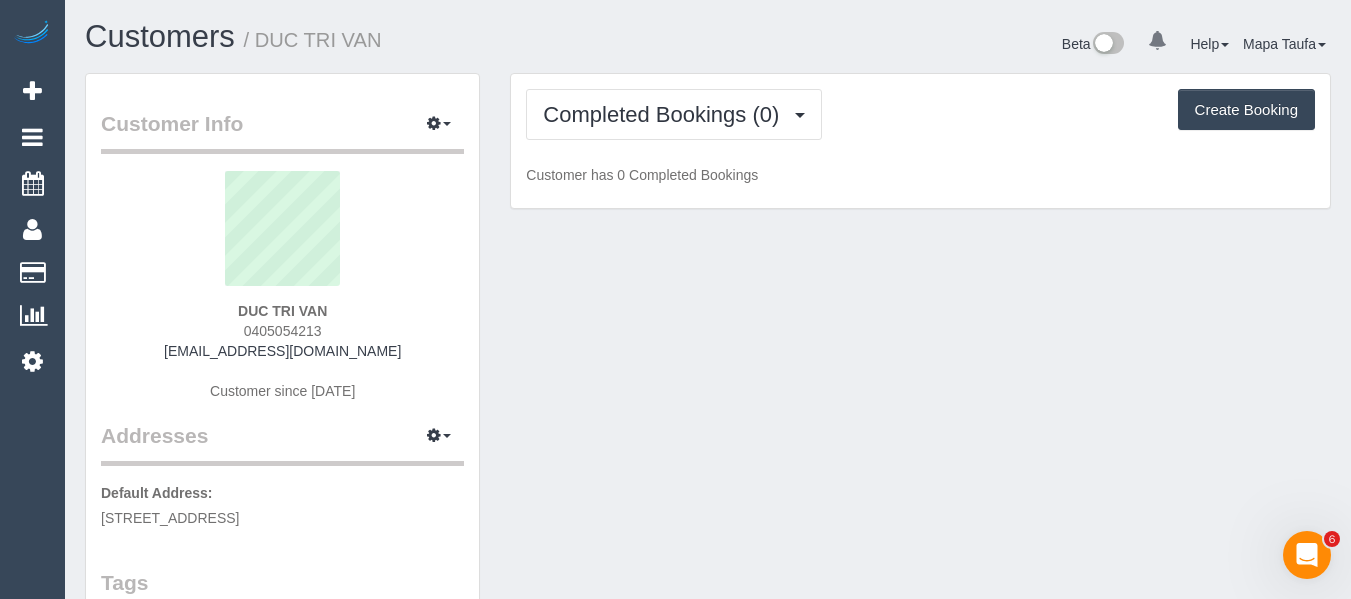 drag, startPoint x: 335, startPoint y: 323, endPoint x: 430, endPoint y: 375, distance: 108.30051 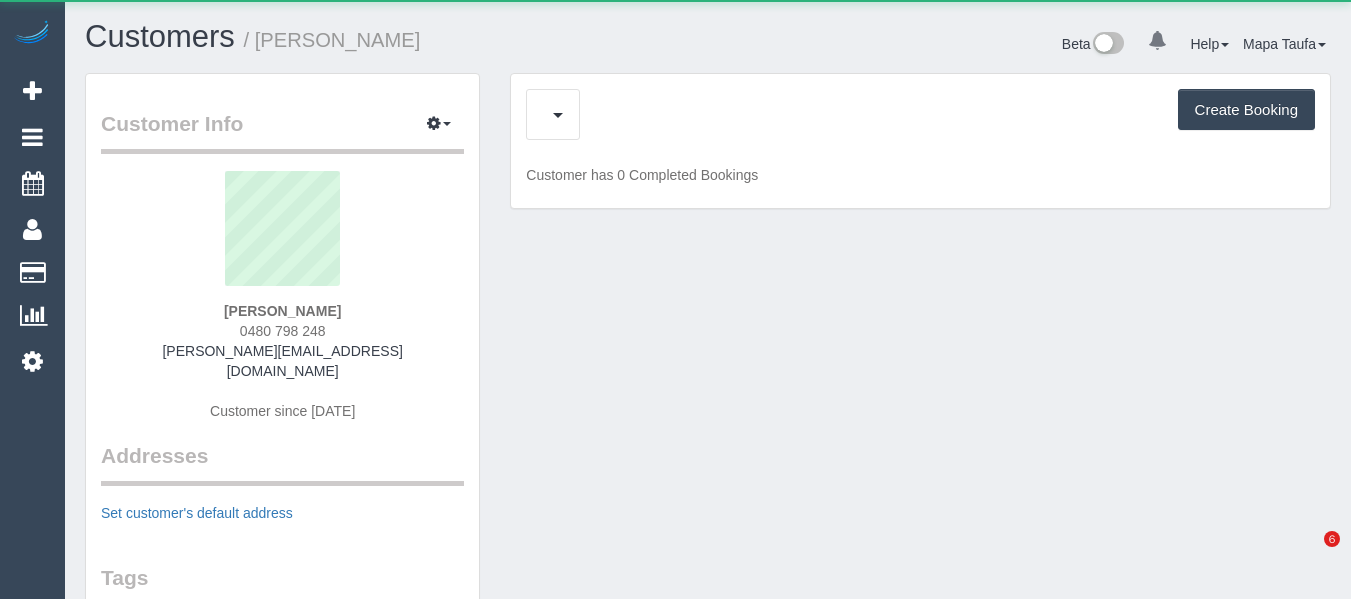 scroll, scrollTop: 0, scrollLeft: 0, axis: both 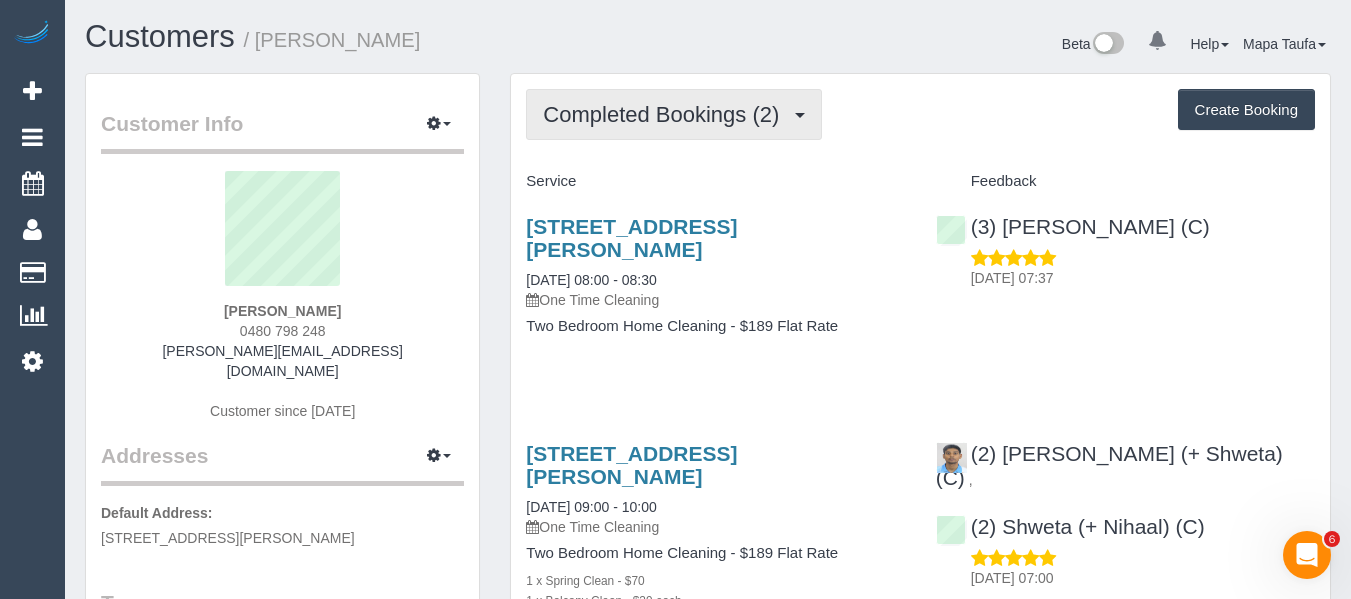 click on "Completed Bookings (2)" at bounding box center [674, 114] 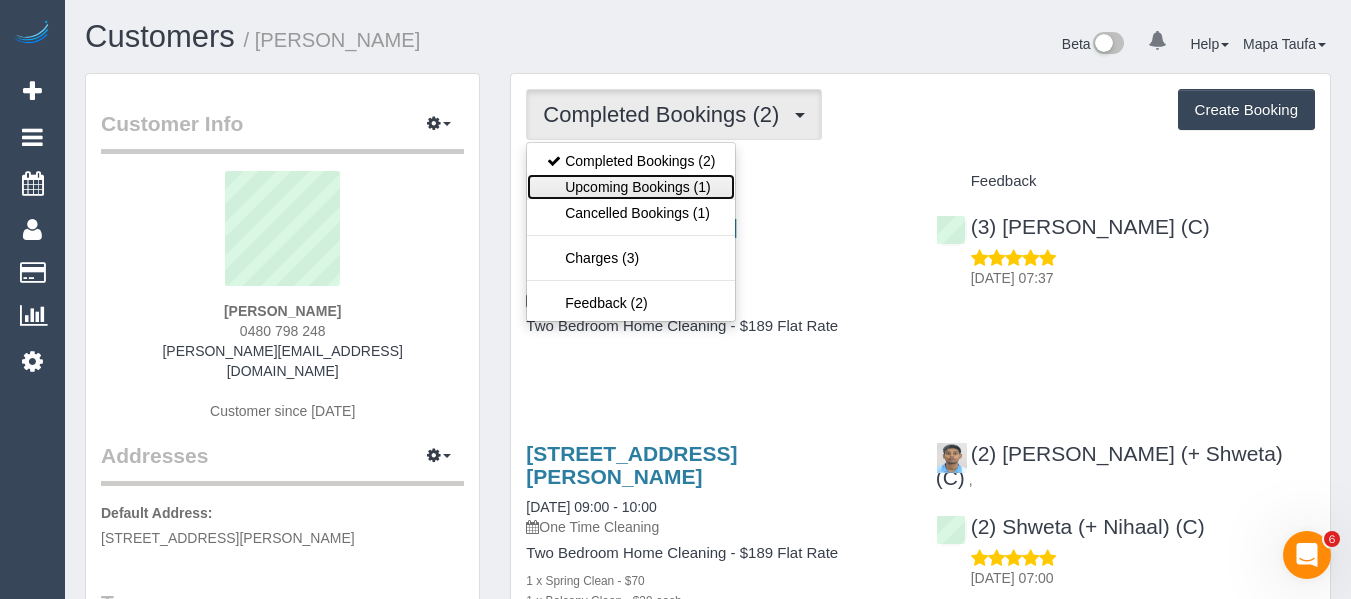 click on "Upcoming Bookings (1)" at bounding box center (631, 187) 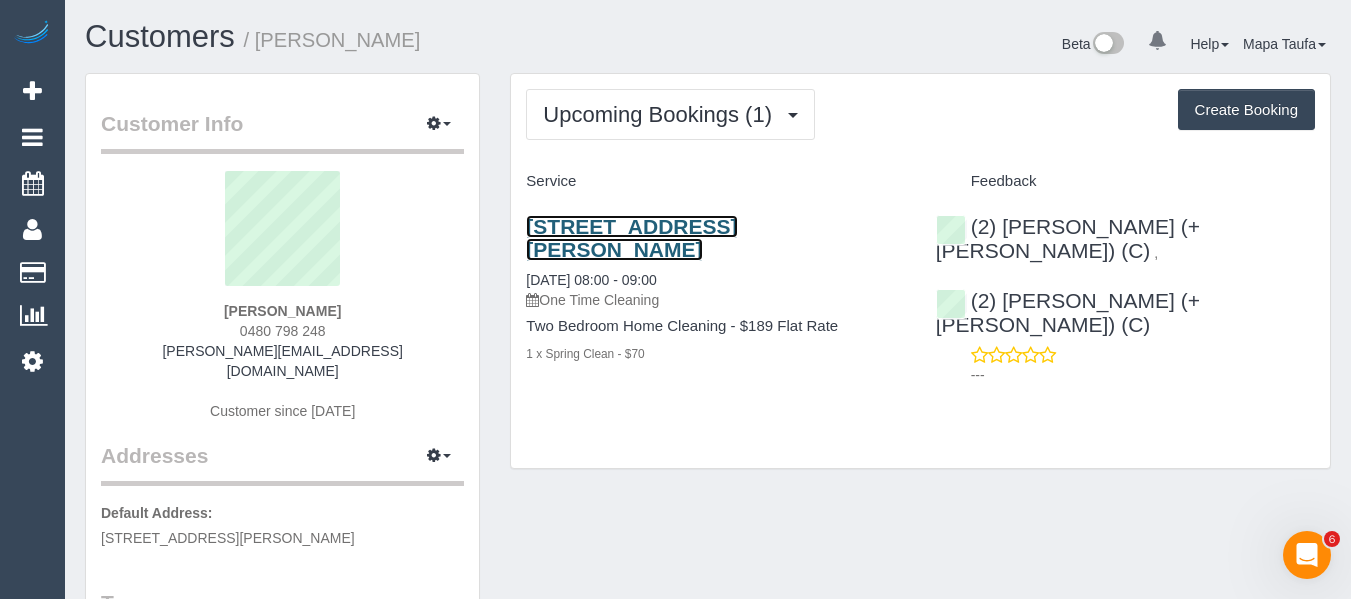 click on "124 Napier Street, 5, Fitzroy, VIC 3065" at bounding box center [631, 238] 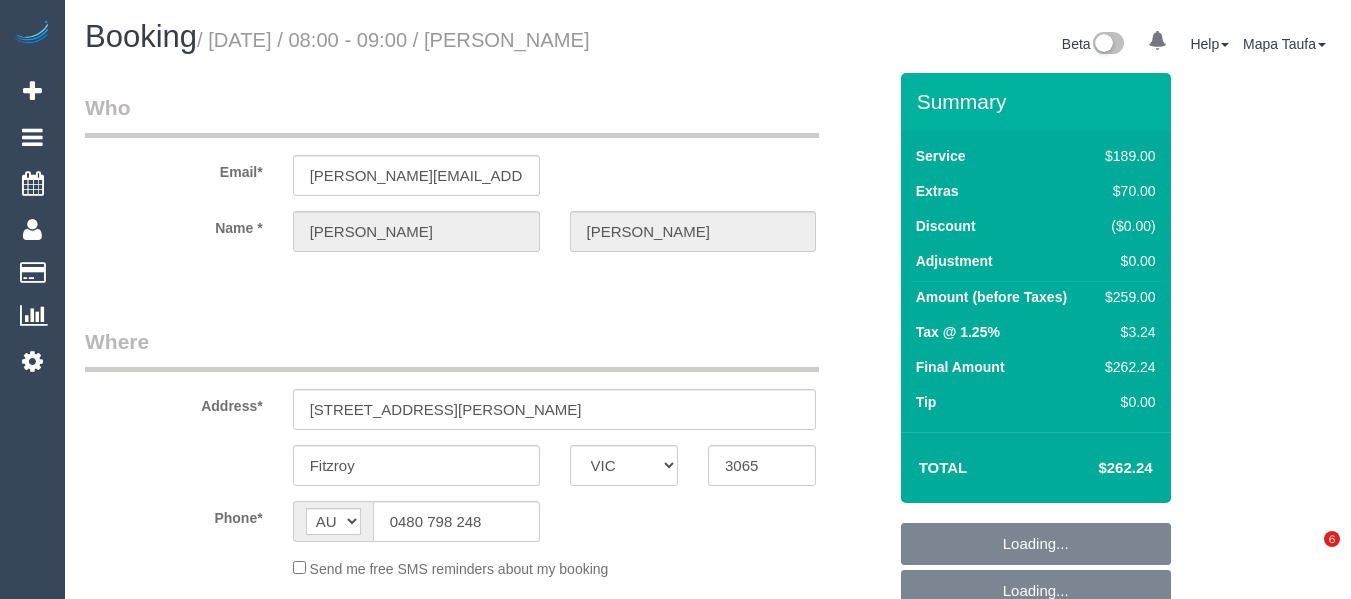 select on "VIC" 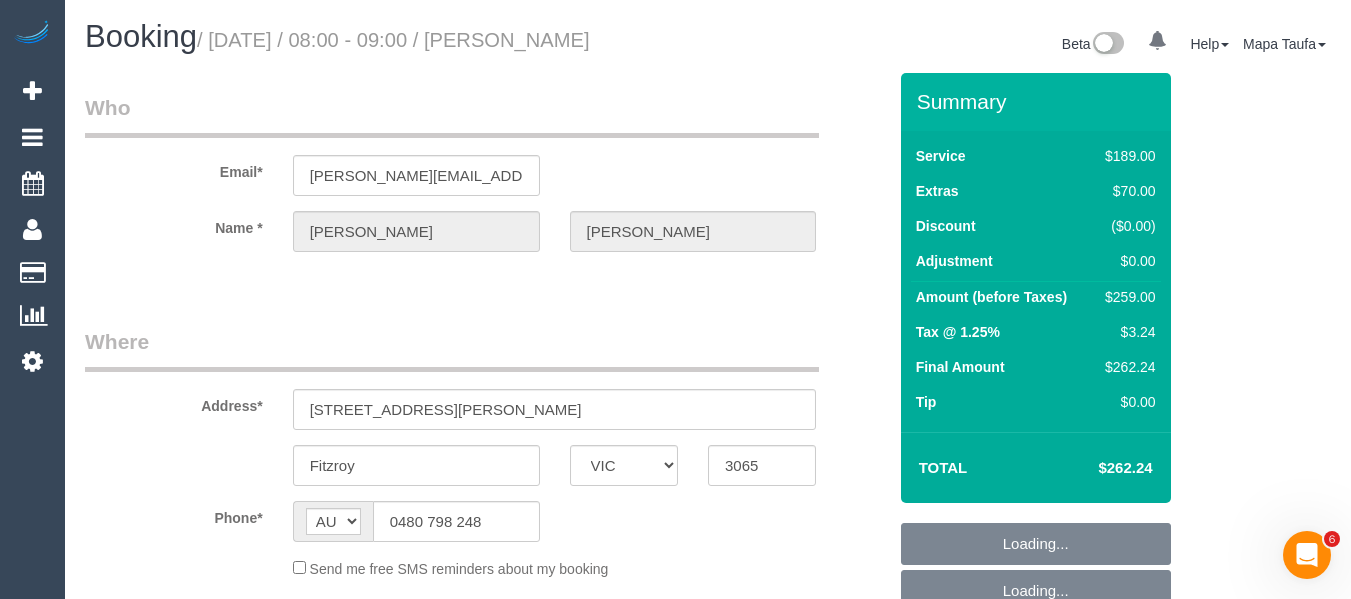 scroll, scrollTop: 0, scrollLeft: 0, axis: both 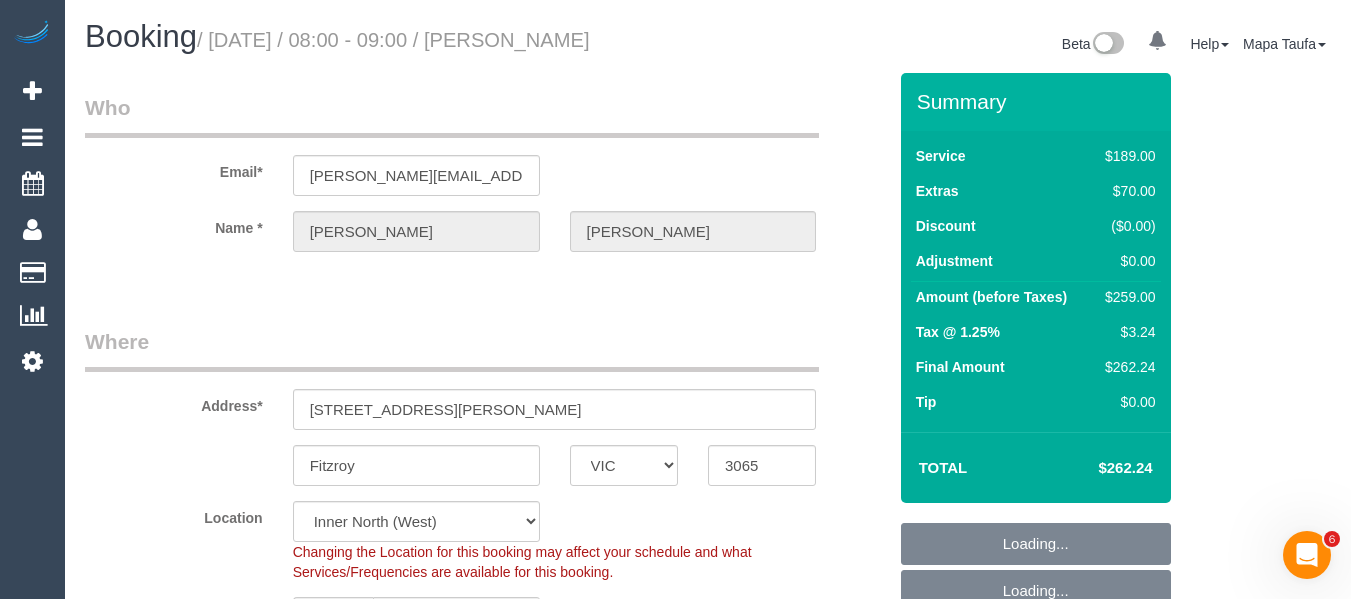 select on "object:809" 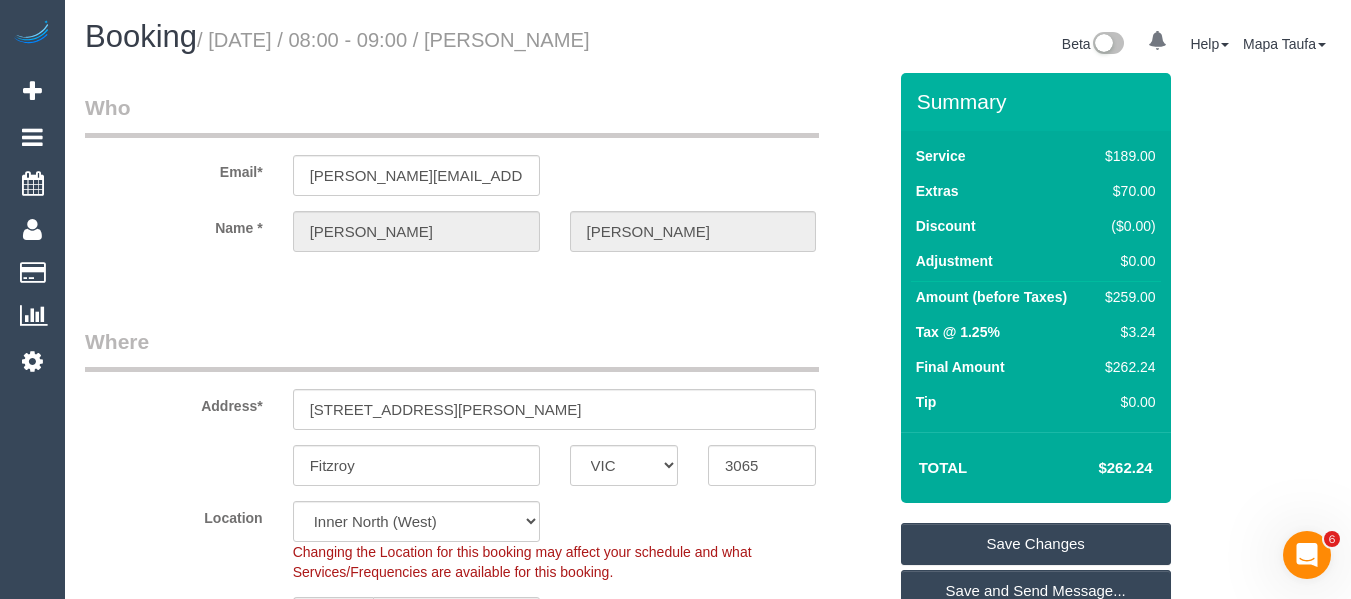 scroll, scrollTop: 3890, scrollLeft: 0, axis: vertical 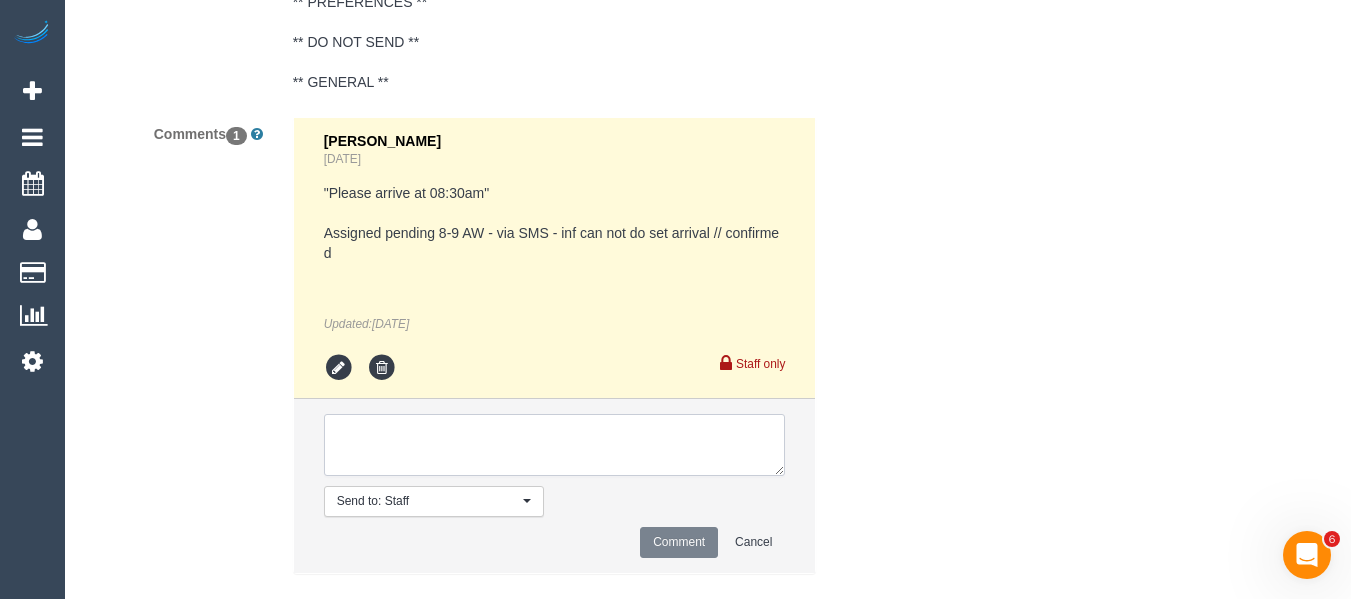 click at bounding box center [555, 445] 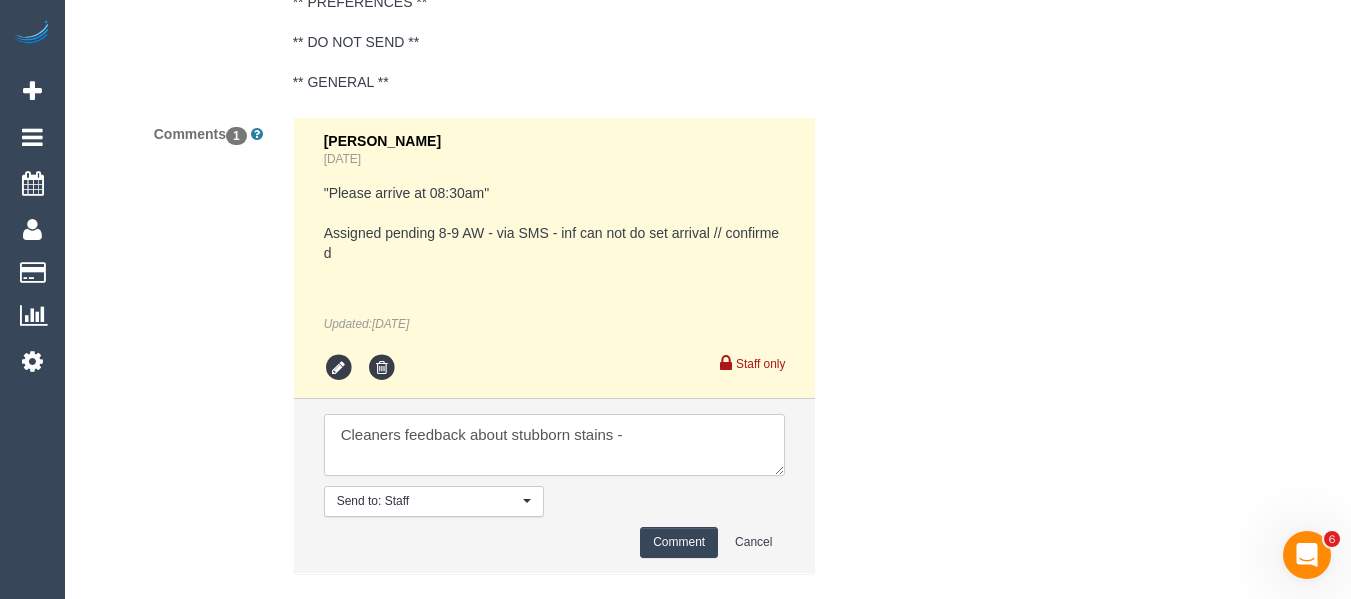 paste on "msg_1g2gi4un" 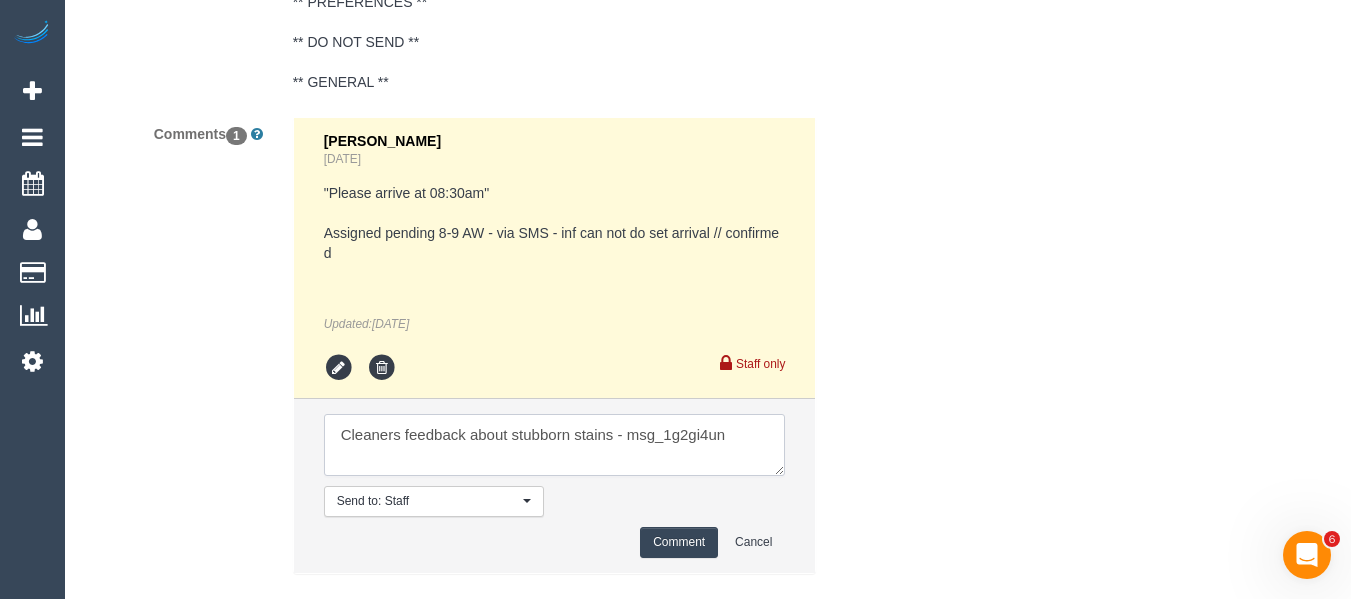type on "Cleaners feedback about stubborn stains - msg_1g2gi4un" 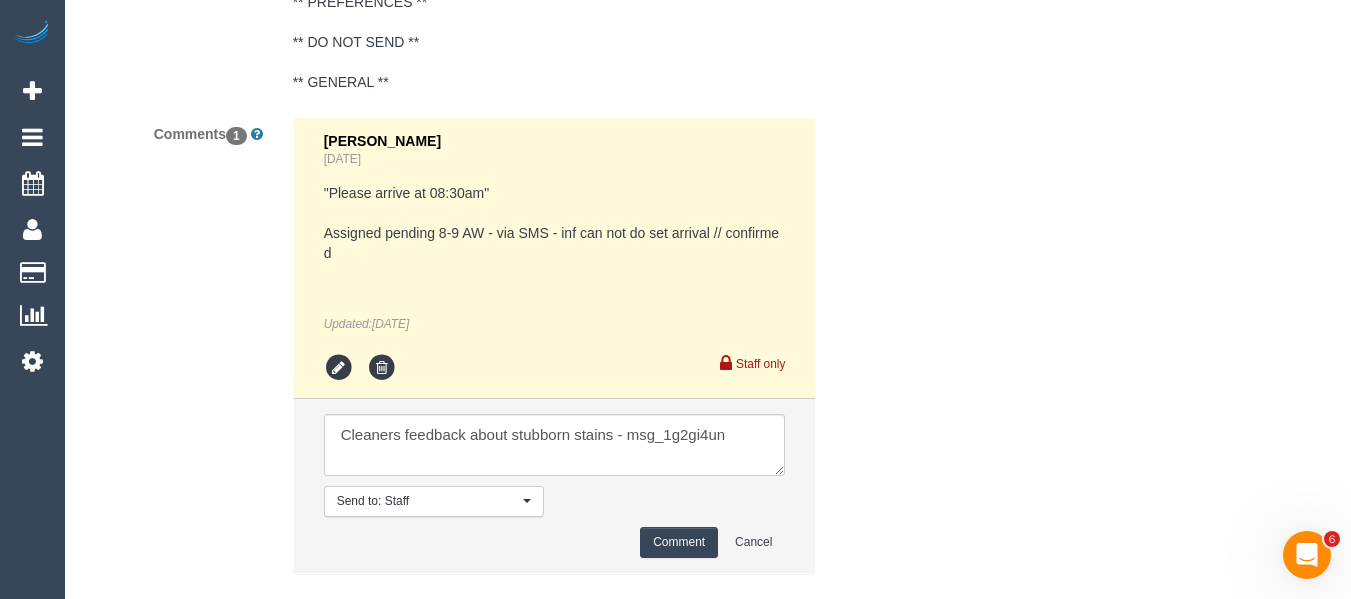 click on "Comment" at bounding box center (679, 542) 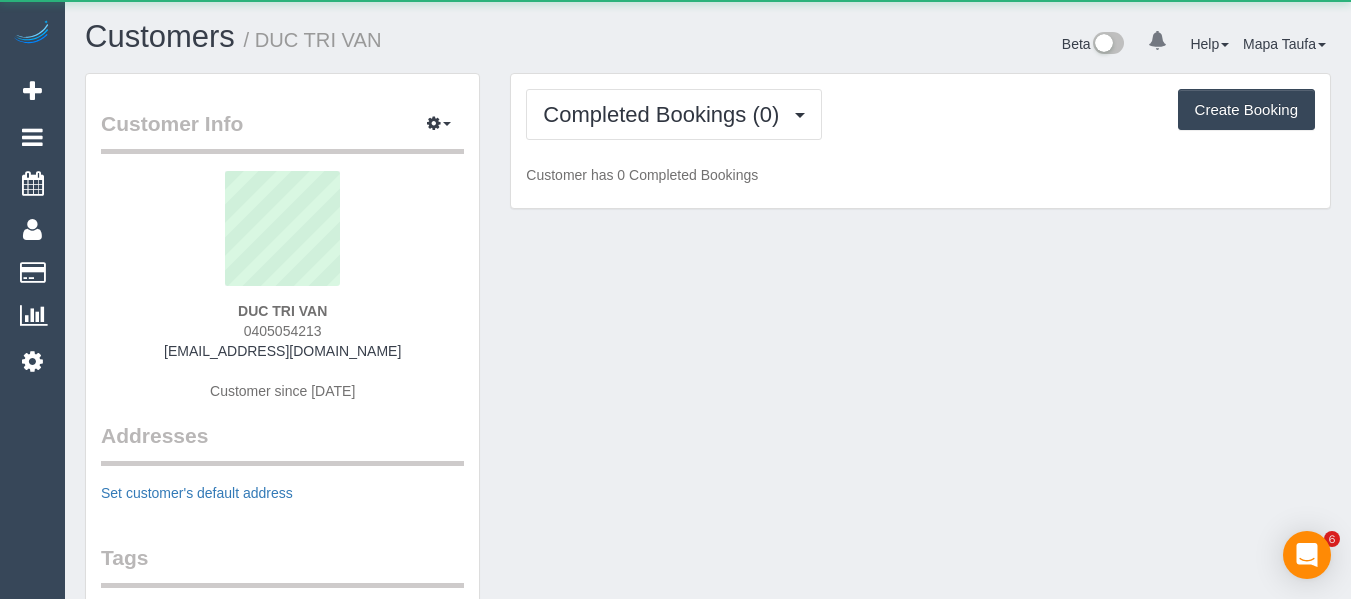 scroll, scrollTop: 0, scrollLeft: 0, axis: both 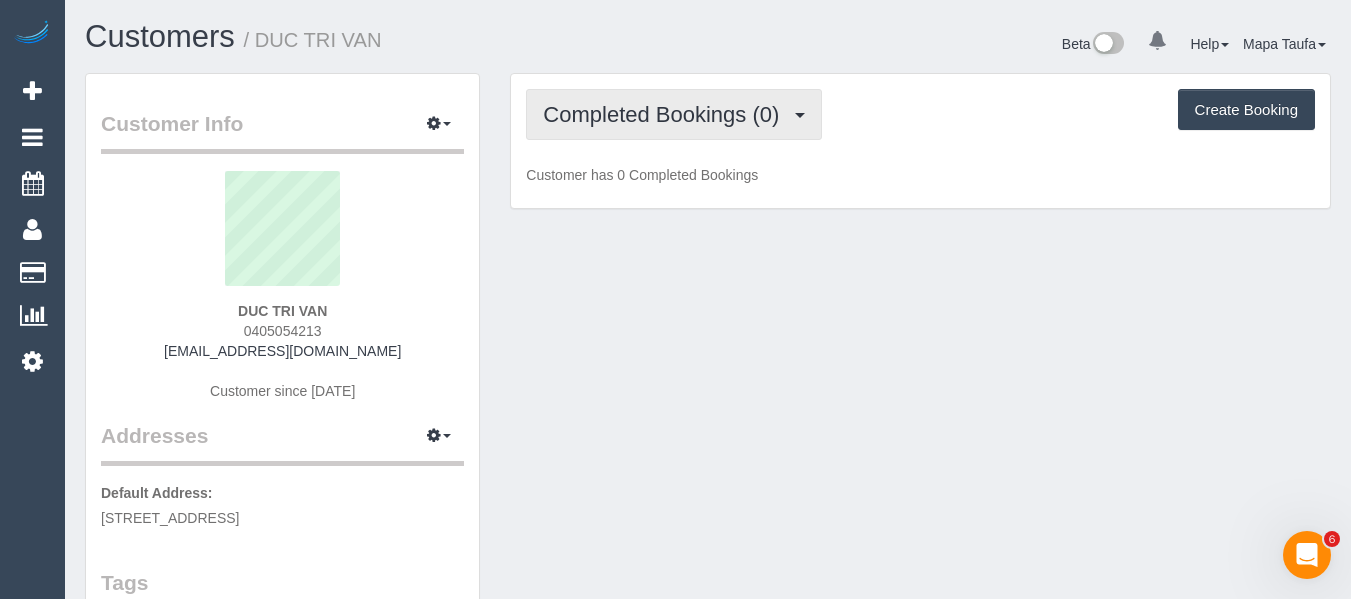 drag, startPoint x: 715, startPoint y: 111, endPoint x: 700, endPoint y: 153, distance: 44.598206 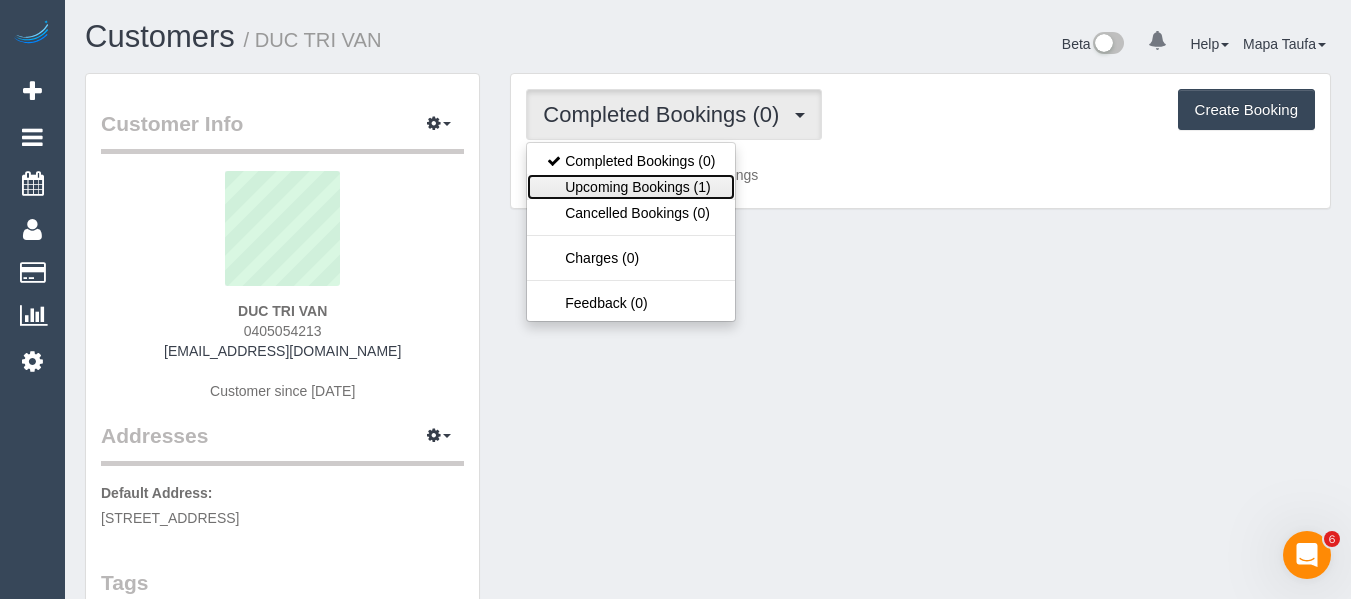 click on "Upcoming Bookings (1)" at bounding box center [631, 187] 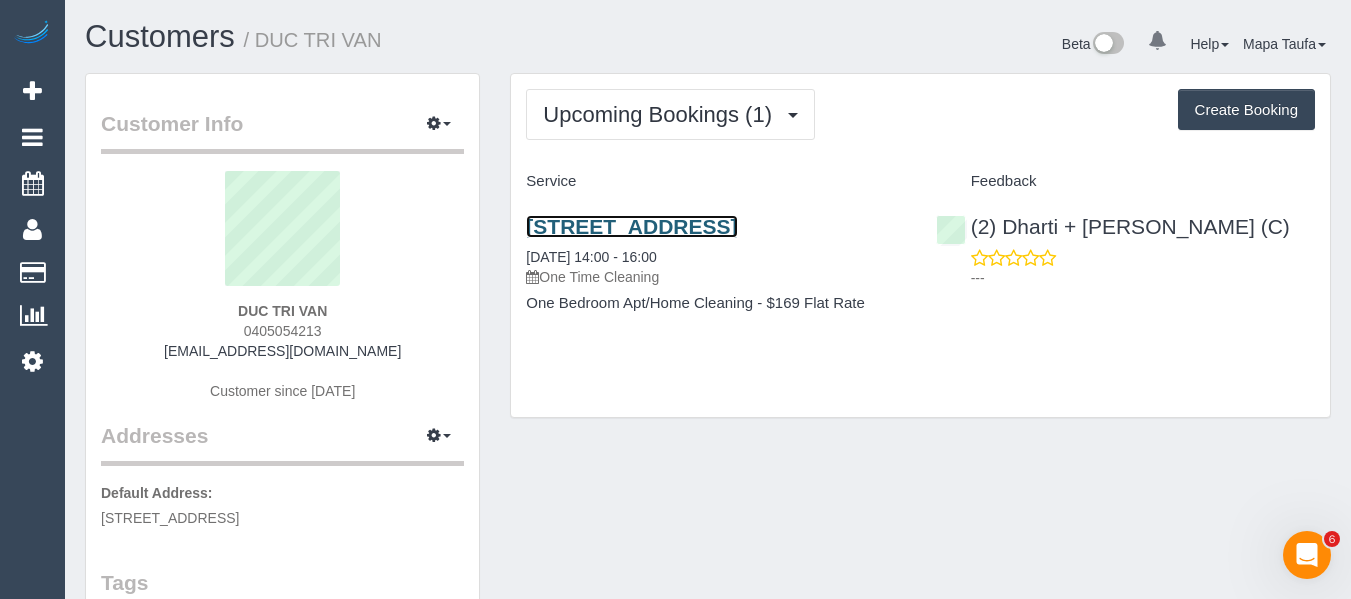 click on "546 Flinders Street, 62, Melbourne, VIC 3004" at bounding box center (631, 226) 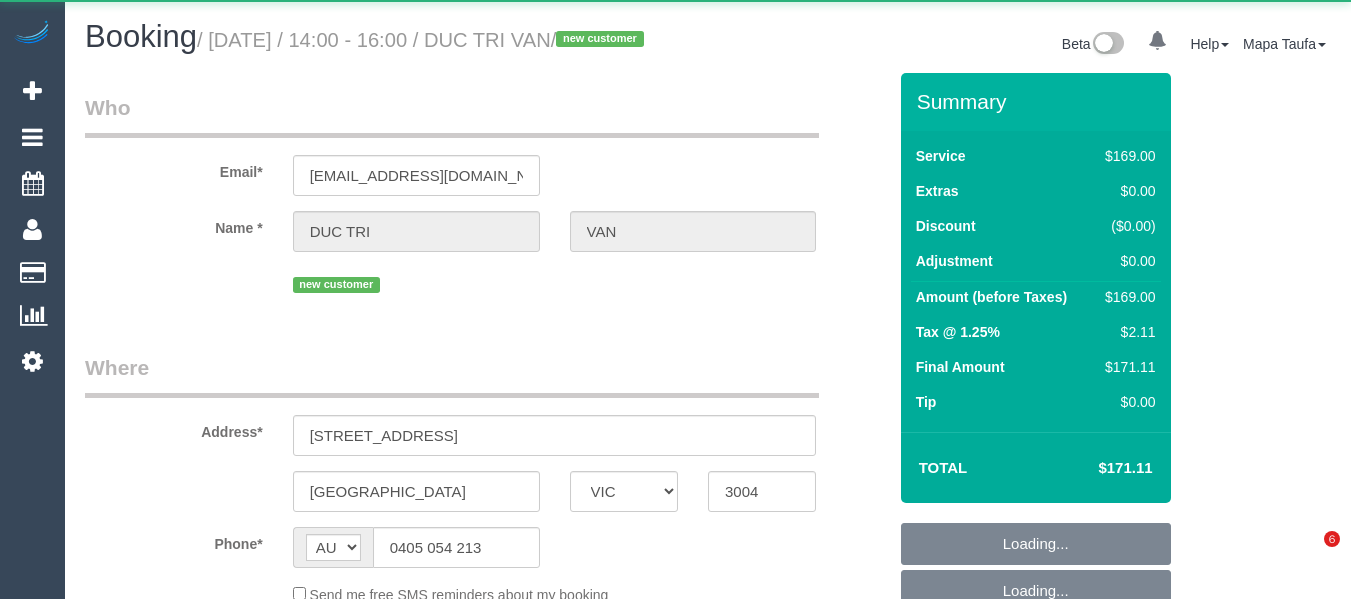select on "VIC" 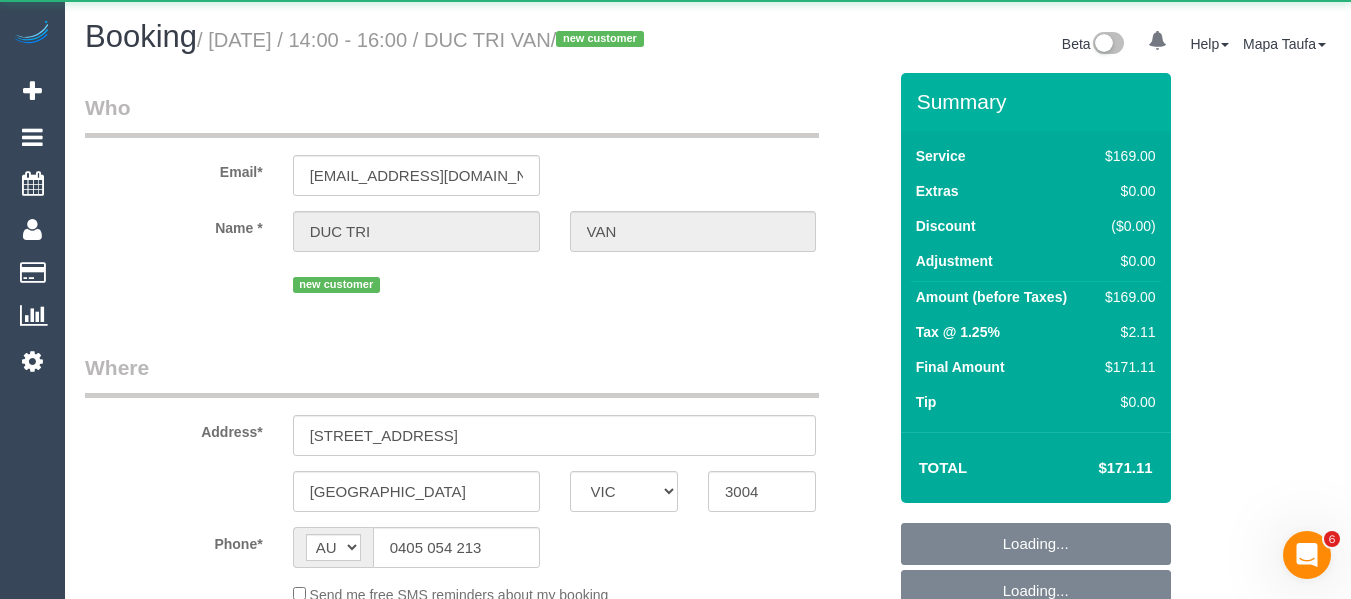 scroll, scrollTop: 0, scrollLeft: 0, axis: both 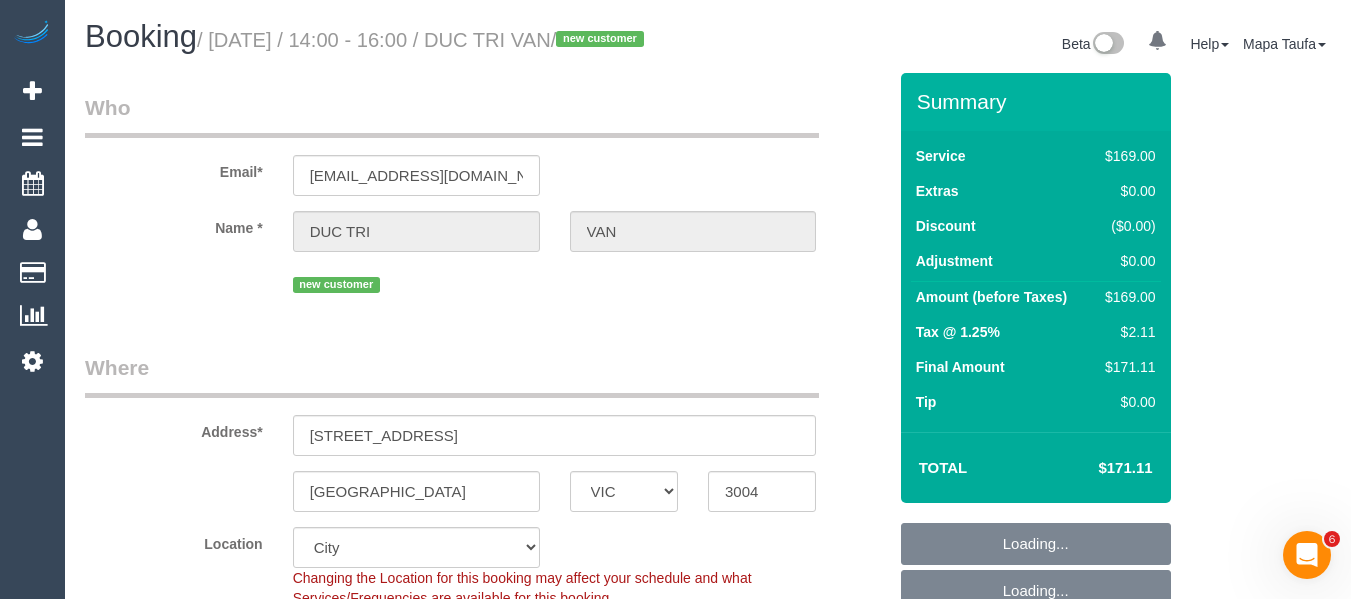 select on "object:660" 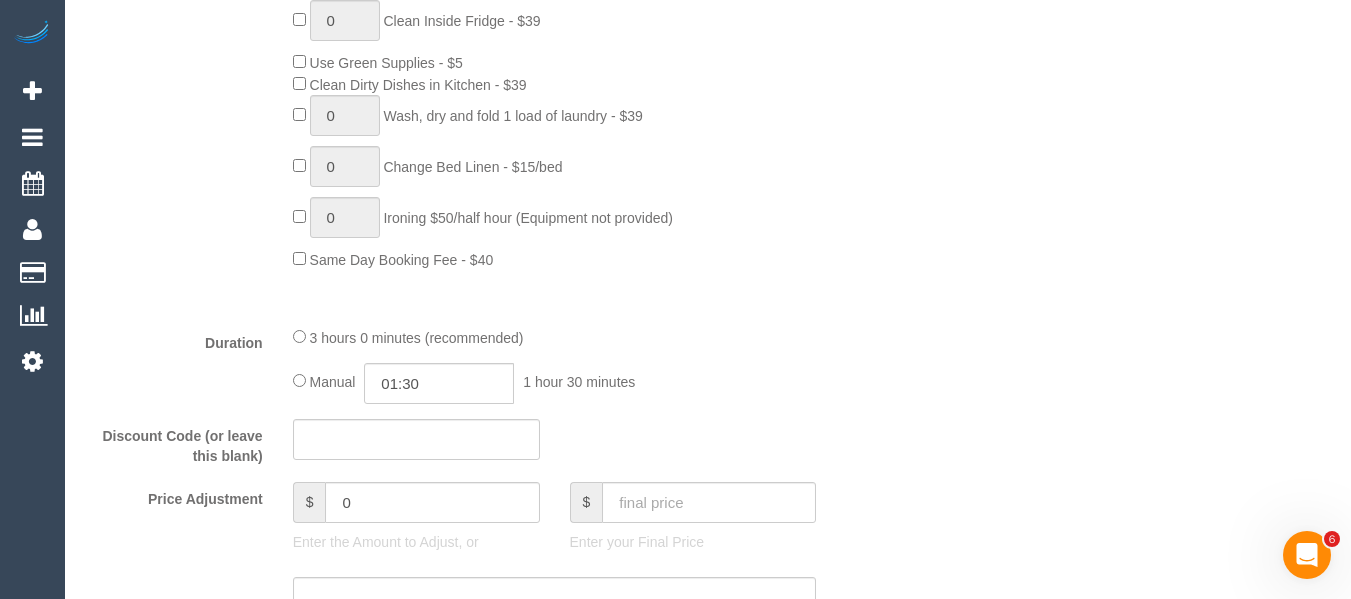 scroll, scrollTop: 0, scrollLeft: 0, axis: both 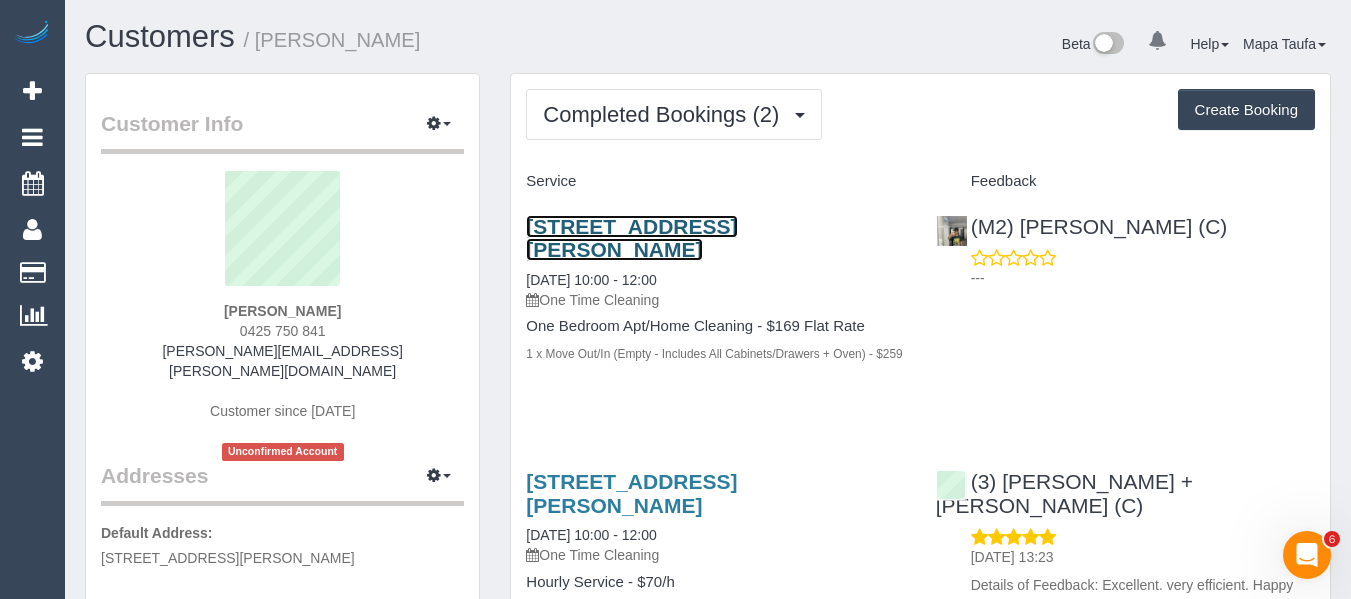 click on "[STREET_ADDRESS][PERSON_NAME]" at bounding box center [631, 238] 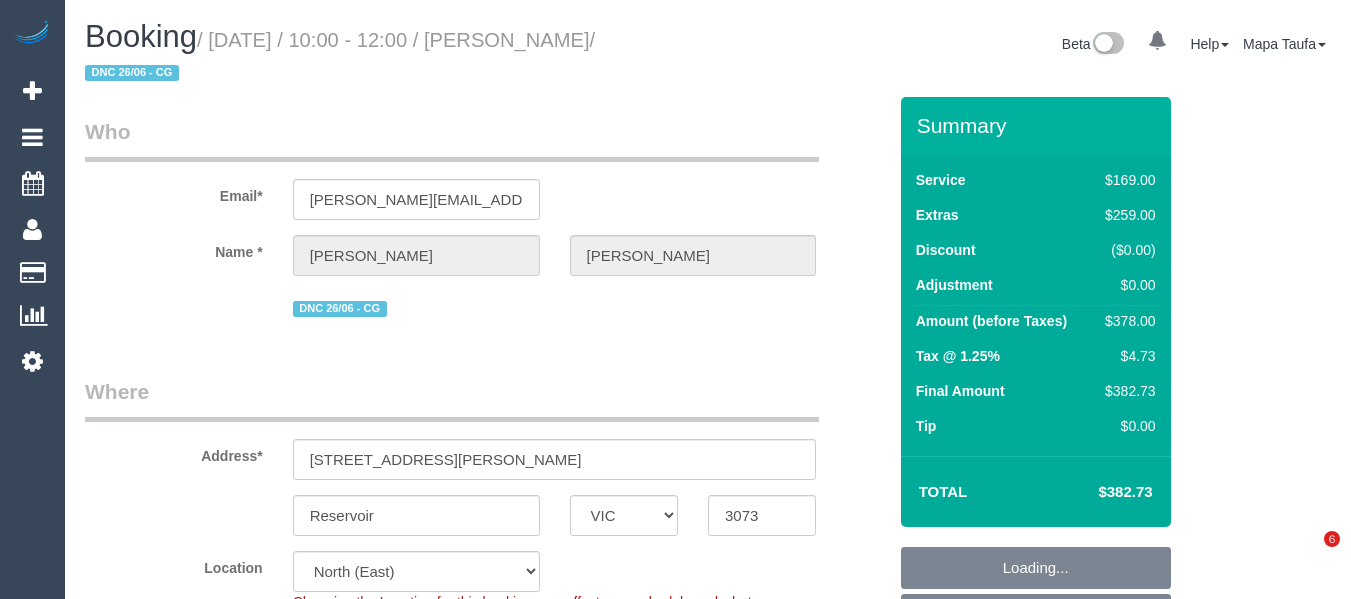 select on "VIC" 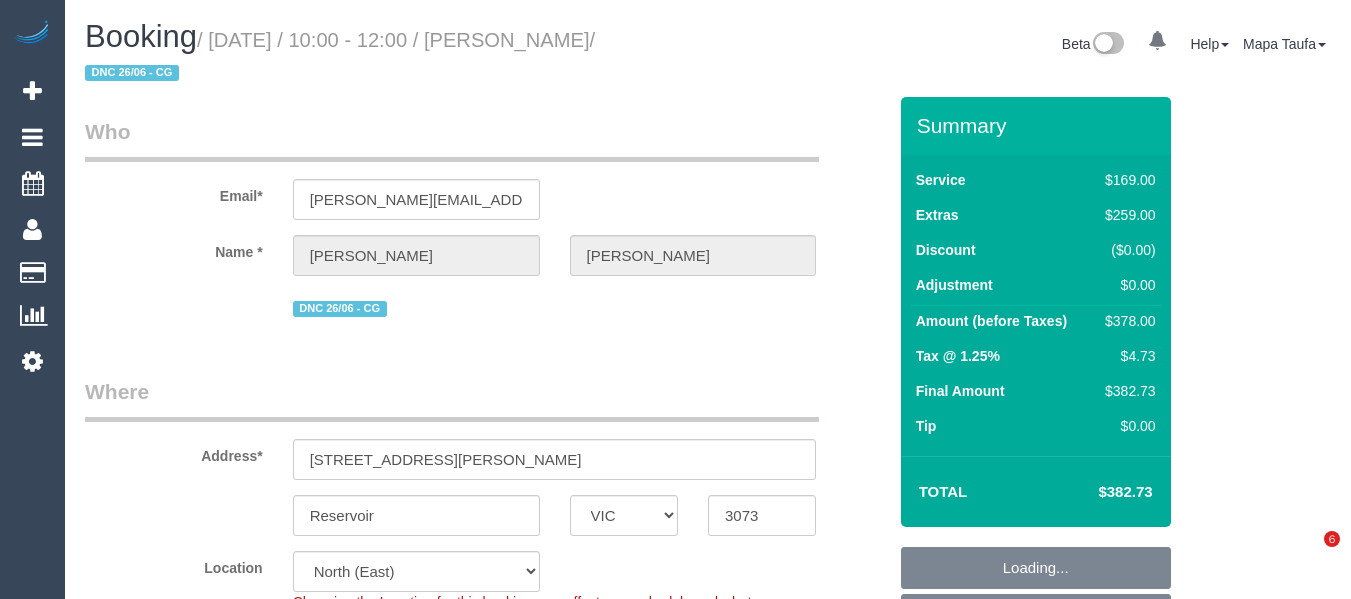 select on "spot1" 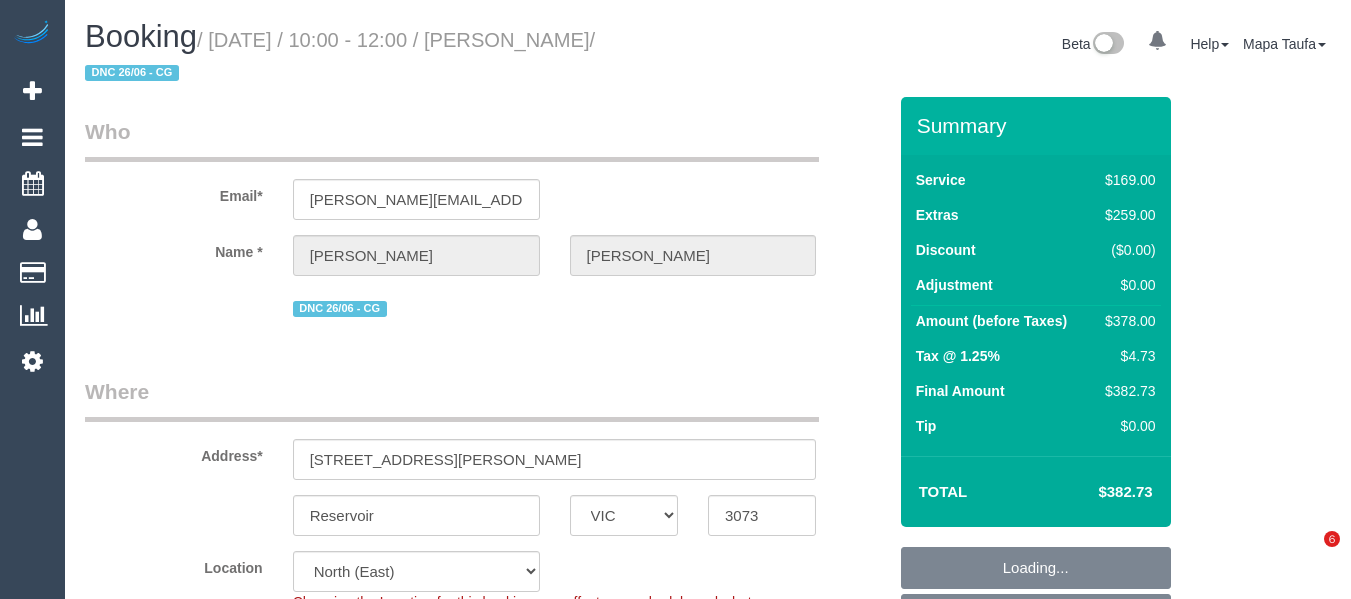 scroll, scrollTop: 0, scrollLeft: 0, axis: both 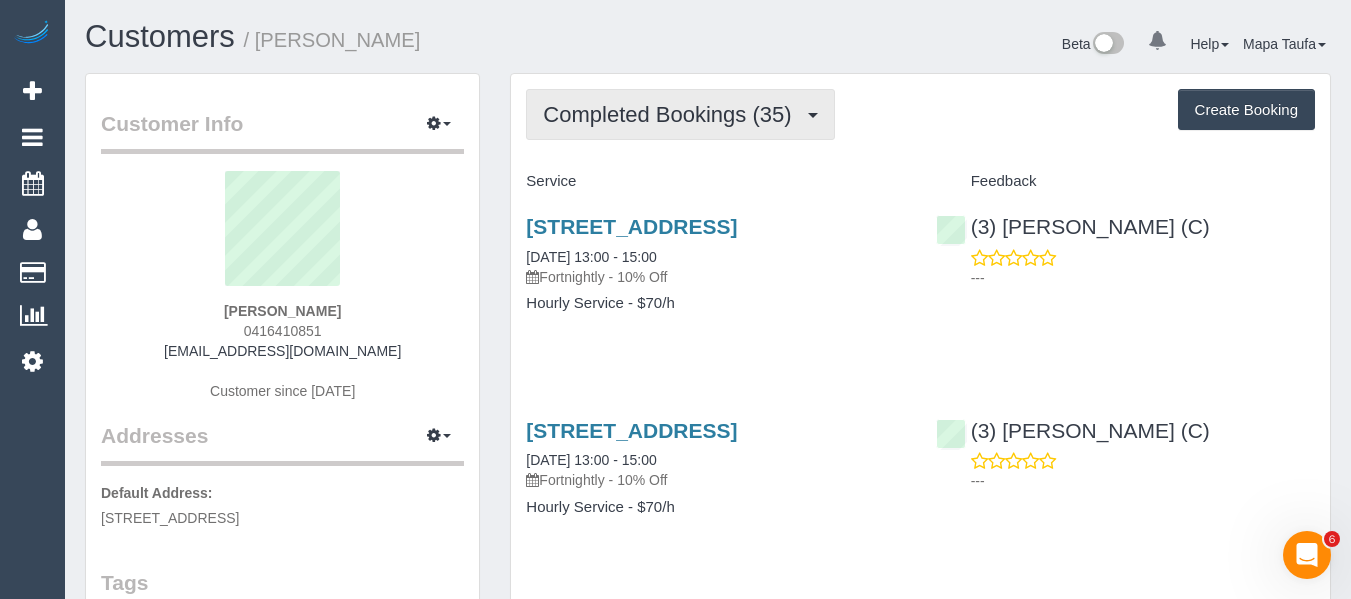click on "Completed Bookings (35)" at bounding box center (672, 114) 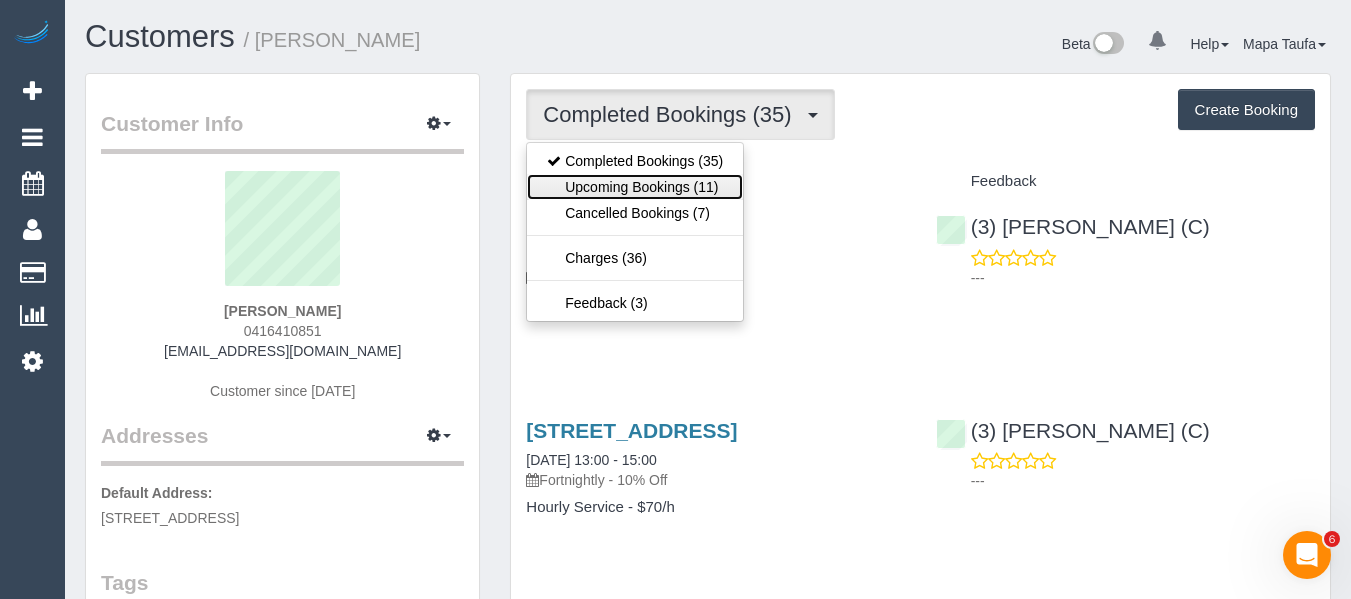 click on "Upcoming Bookings (11)" at bounding box center [635, 187] 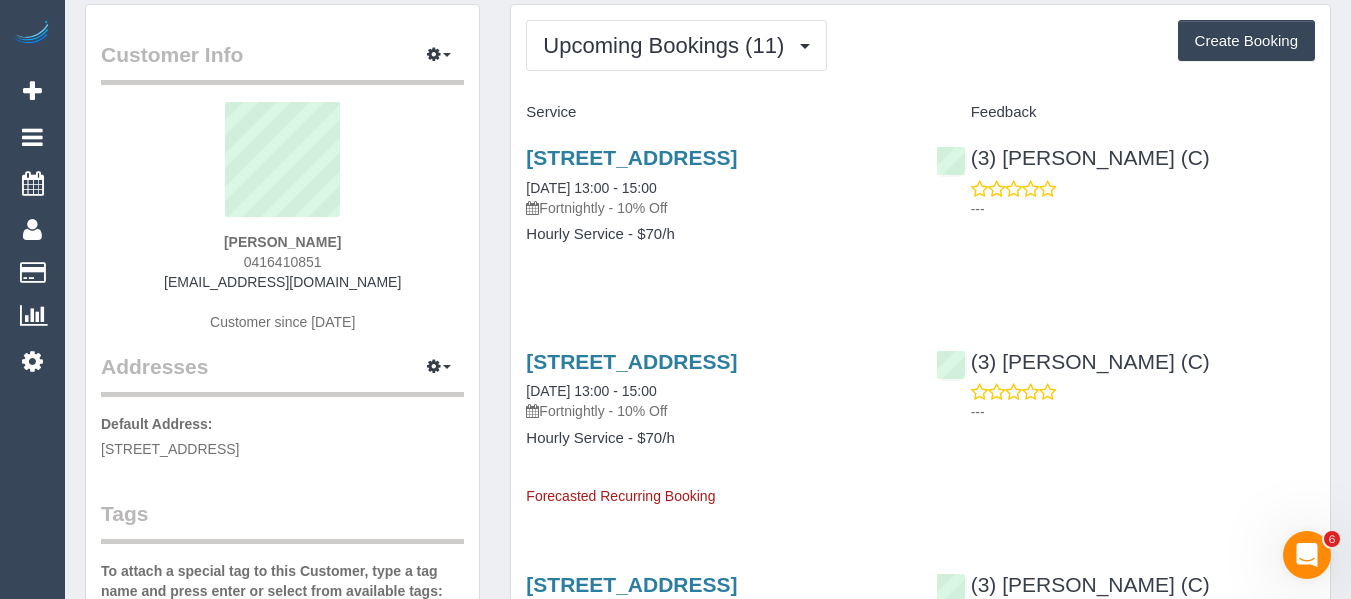 scroll, scrollTop: 100, scrollLeft: 0, axis: vertical 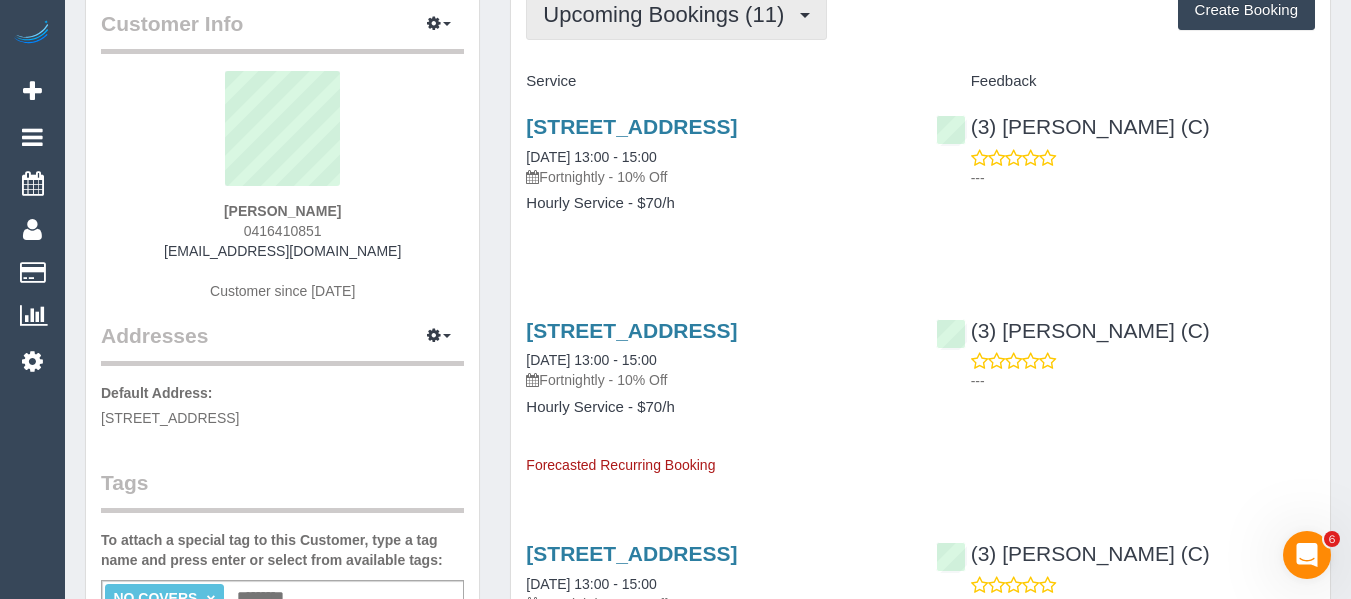click on "Upcoming Bookings (11)" at bounding box center (668, 14) 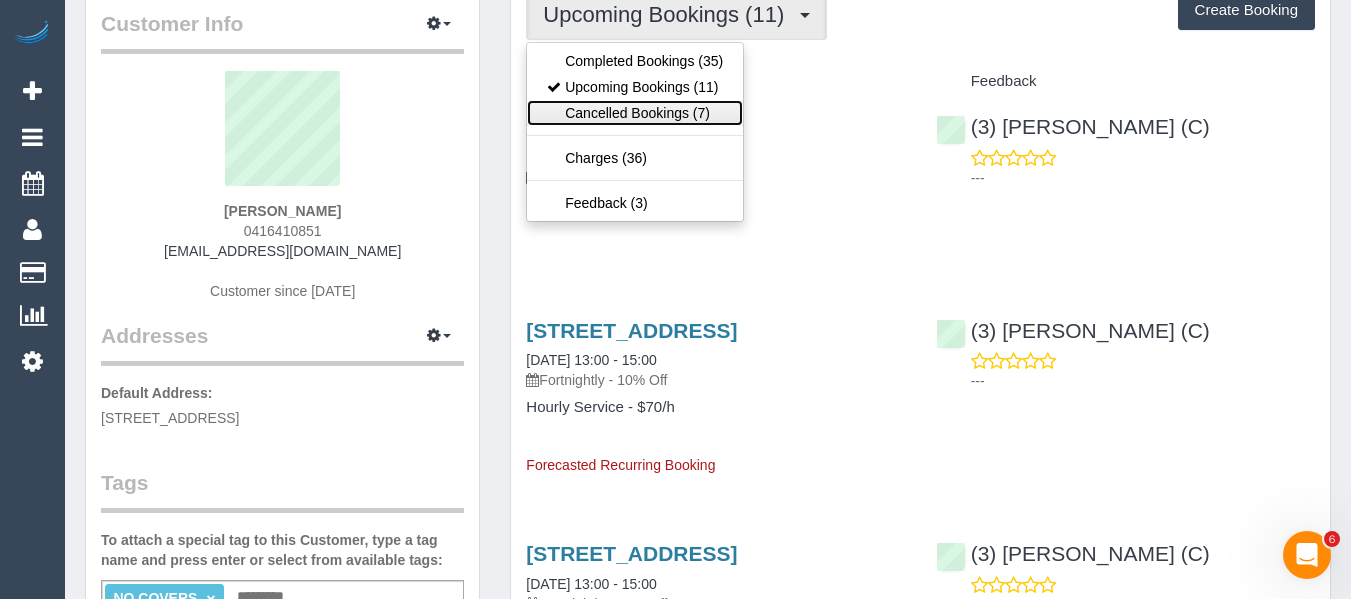 click on "Cancelled Bookings (7)" at bounding box center [635, 113] 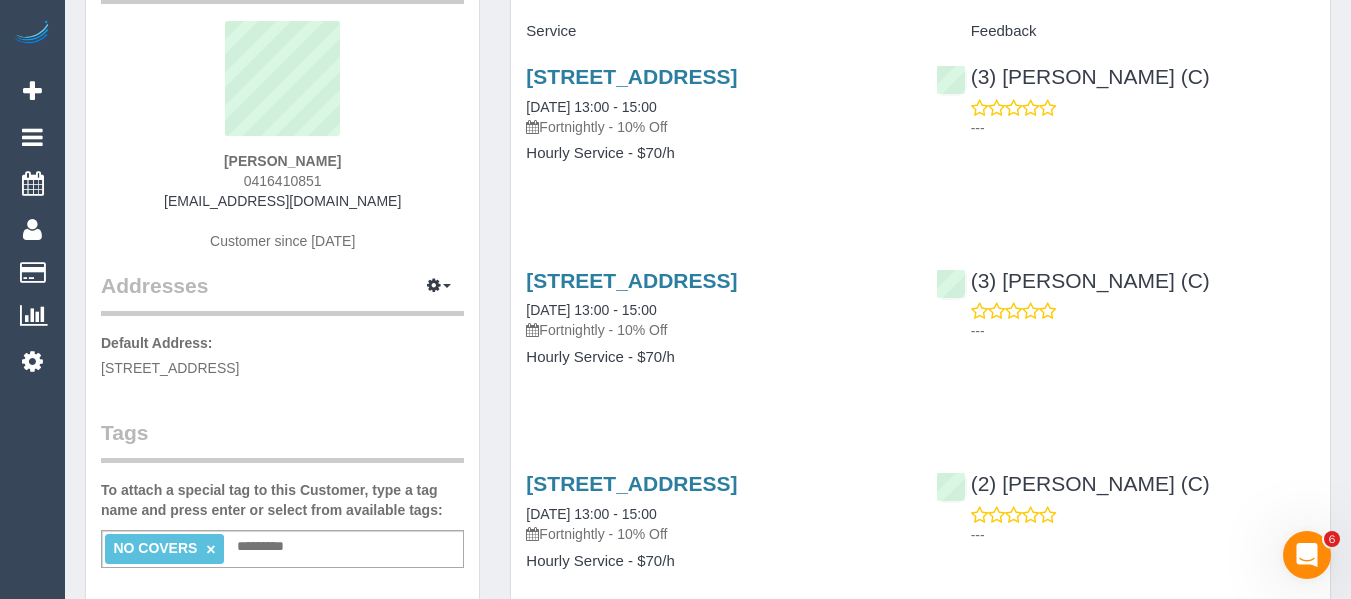scroll, scrollTop: 200, scrollLeft: 0, axis: vertical 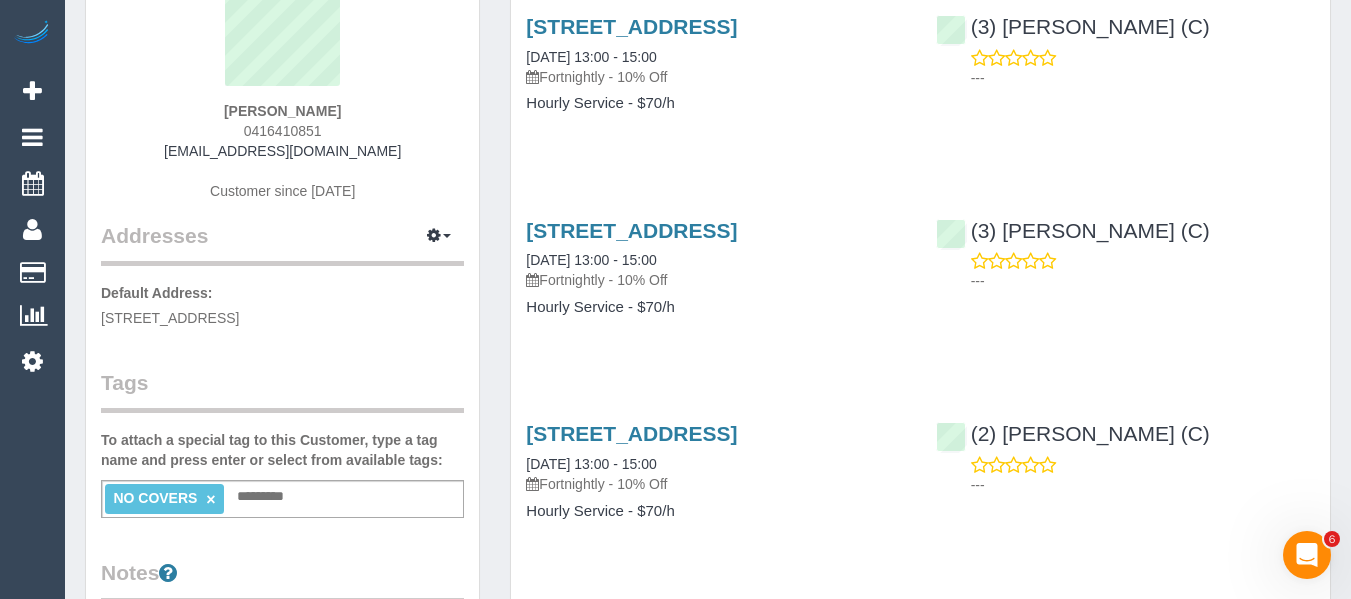 drag, startPoint x: 1136, startPoint y: 340, endPoint x: 864, endPoint y: 319, distance: 272.80945 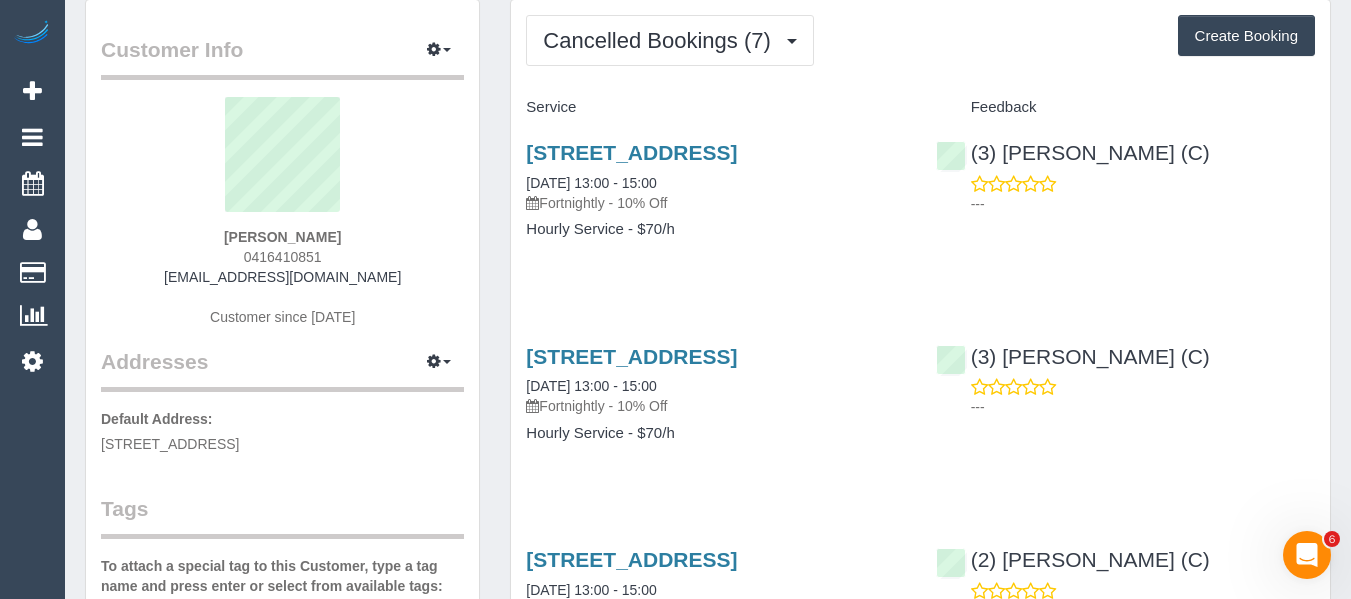 scroll, scrollTop: 0, scrollLeft: 0, axis: both 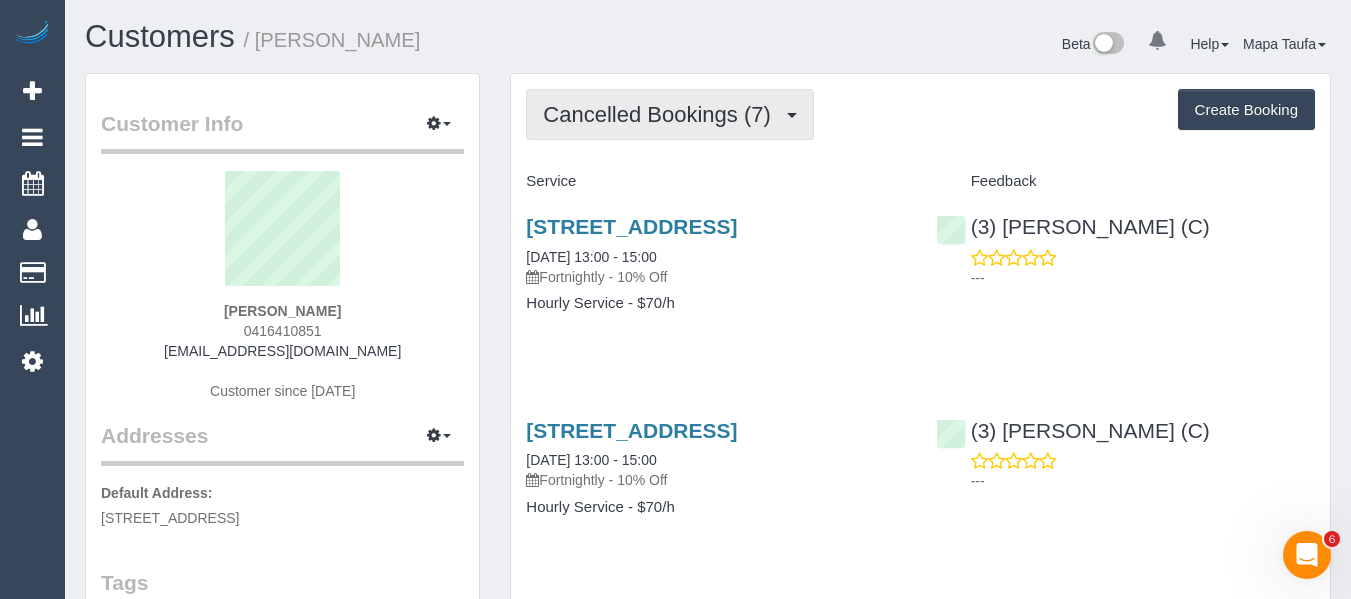 click on "Cancelled Bookings (7)" at bounding box center [661, 114] 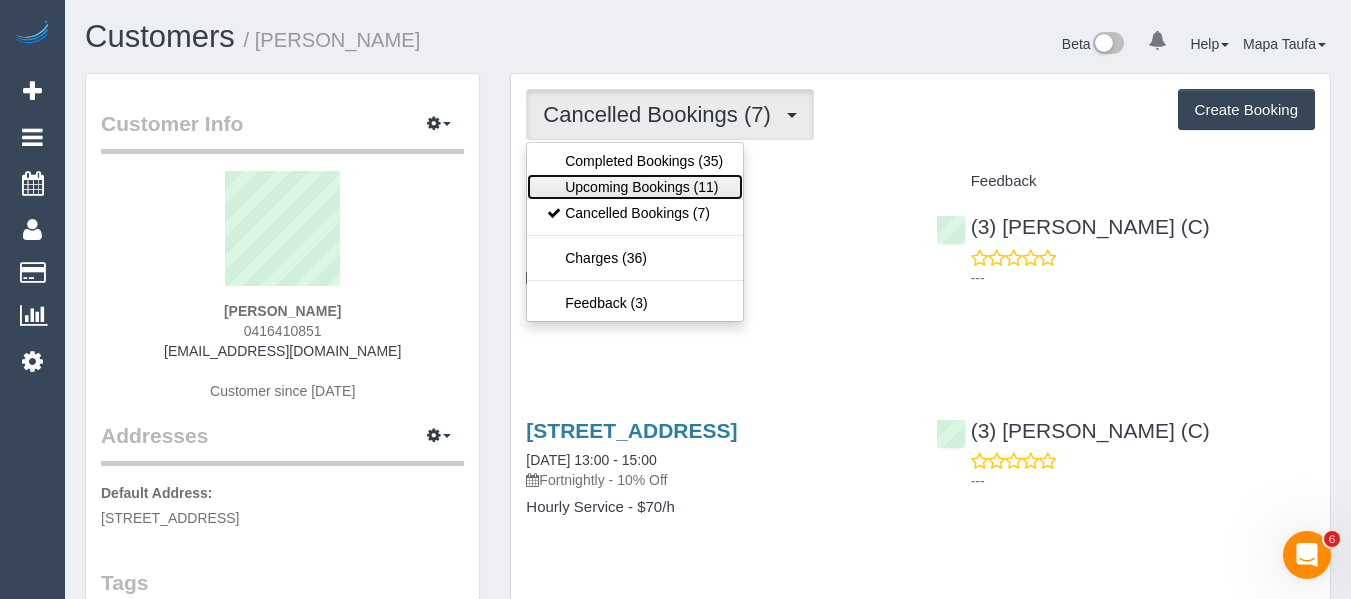 click on "Upcoming Bookings (11)" at bounding box center (635, 187) 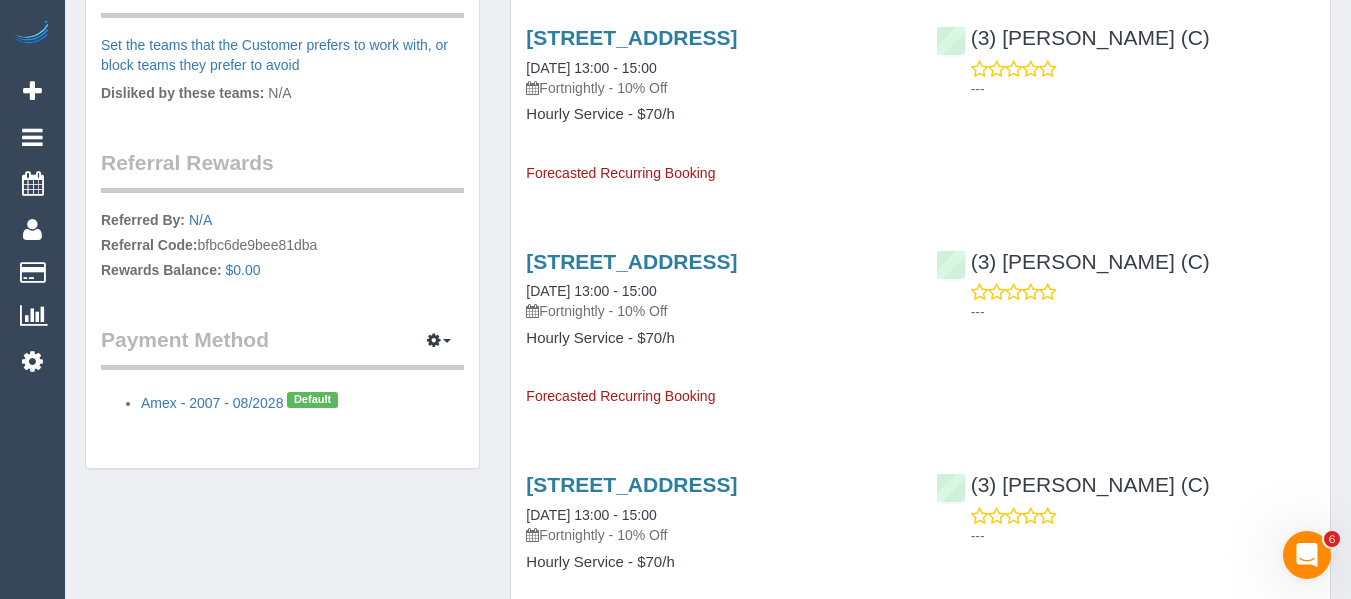 scroll, scrollTop: 1400, scrollLeft: 0, axis: vertical 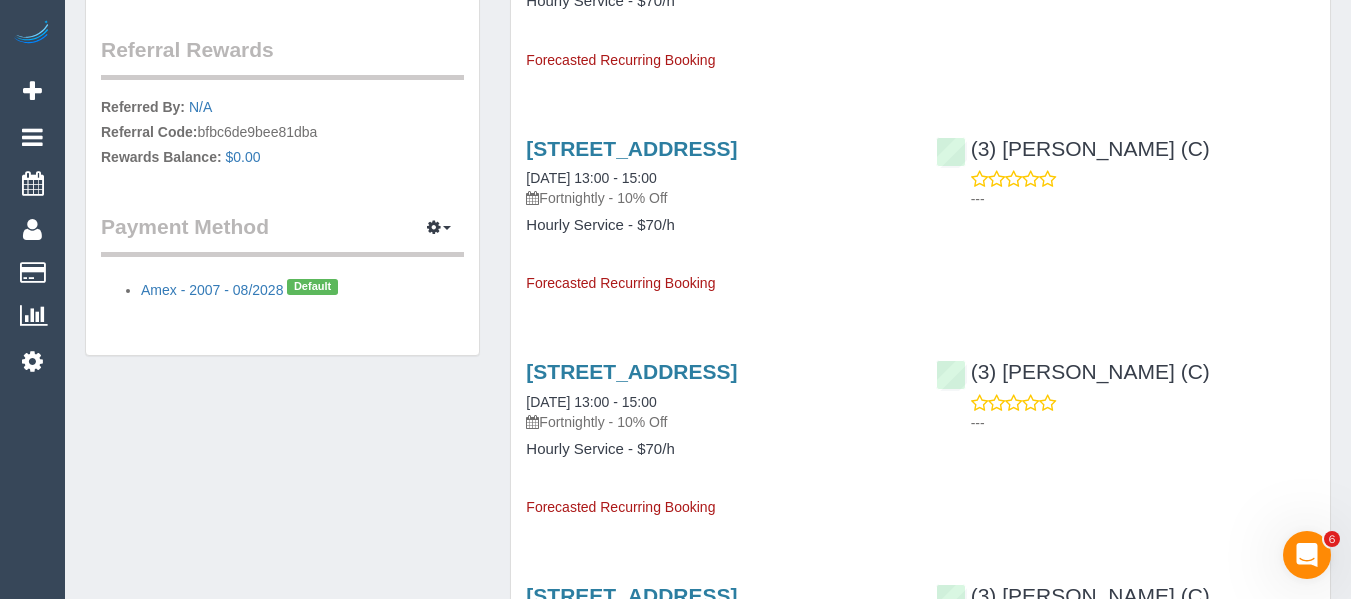 drag, startPoint x: 713, startPoint y: 335, endPoint x: 514, endPoint y: 340, distance: 199.0628 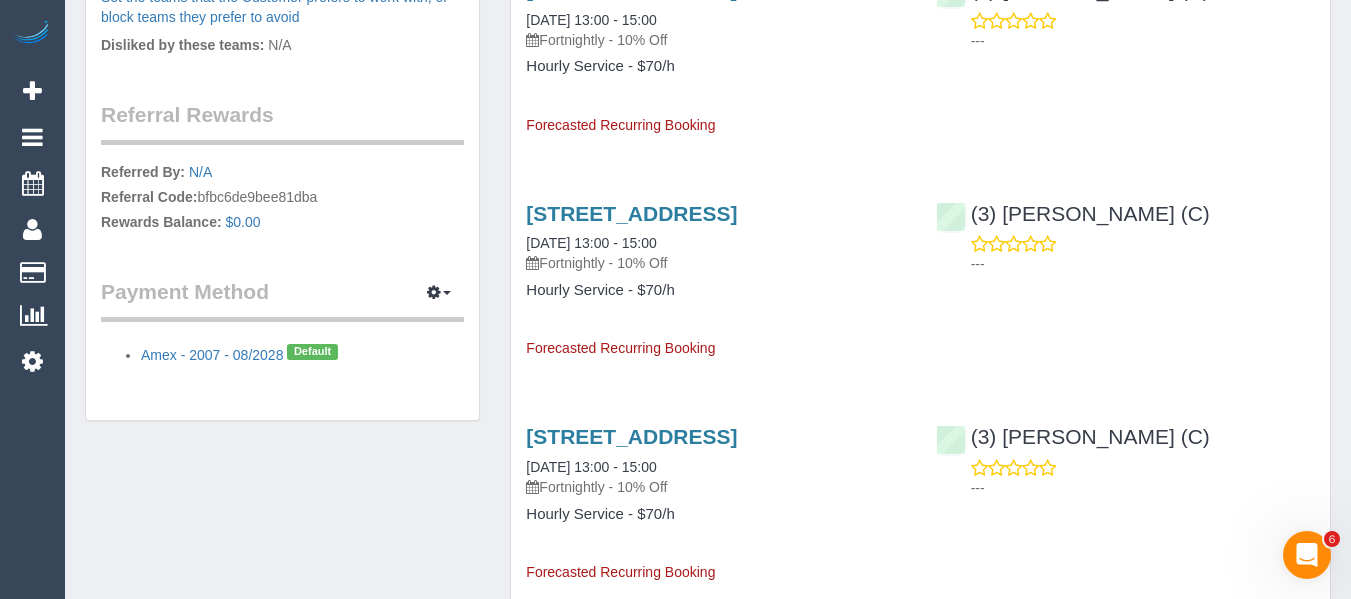 scroll, scrollTop: 1300, scrollLeft: 0, axis: vertical 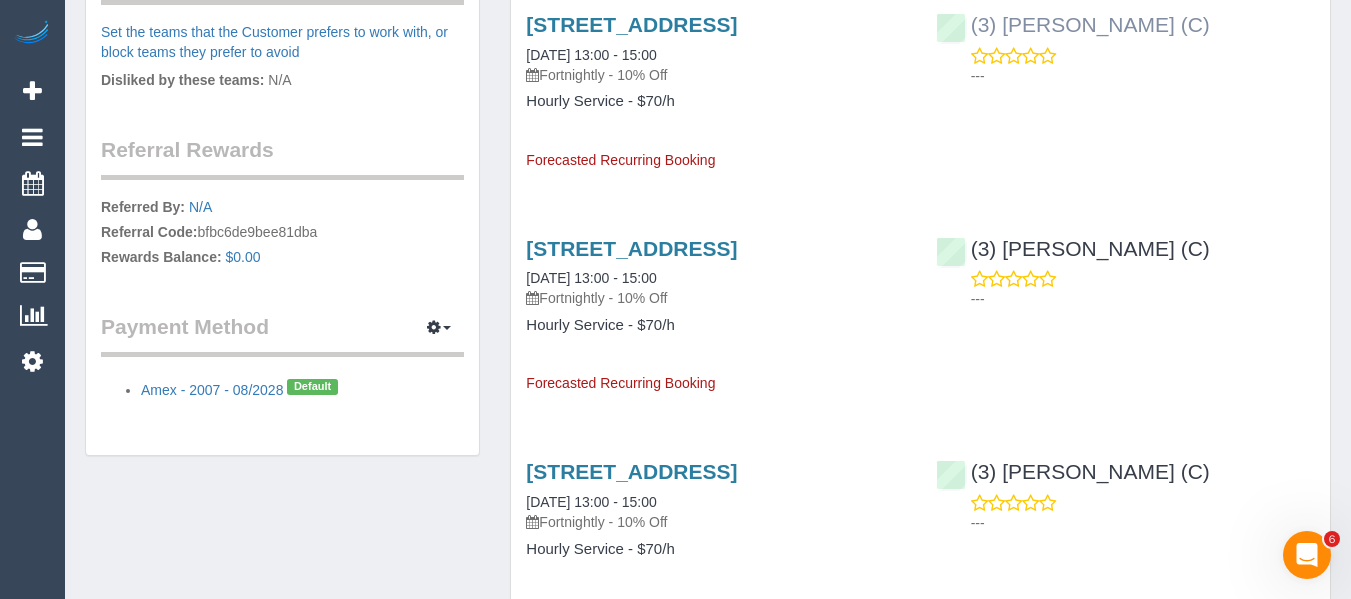 drag, startPoint x: 1185, startPoint y: 142, endPoint x: 1005, endPoint y: 142, distance: 180 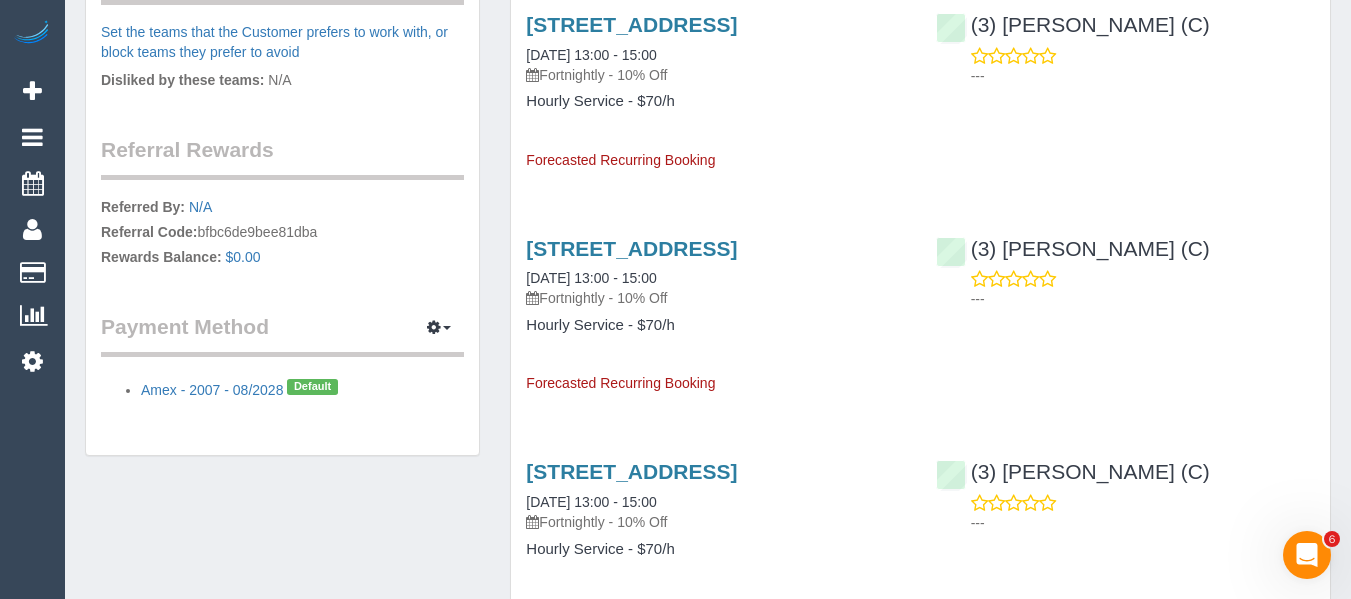 click on "Service
Feedback
Unit 309, 288 Adderley St, West Melbourne, VIC 3003
05/08/2025 13:00 - 15:00
Fortnightly - 10% Off
Hourly Service - $70/h
(3) Jahidul Islam (C)
---
Unit 309, 288 Adderley St, West Melbourne, VIC 3003
19/08/2025 13:00 - 15:00" at bounding box center [920, 76] 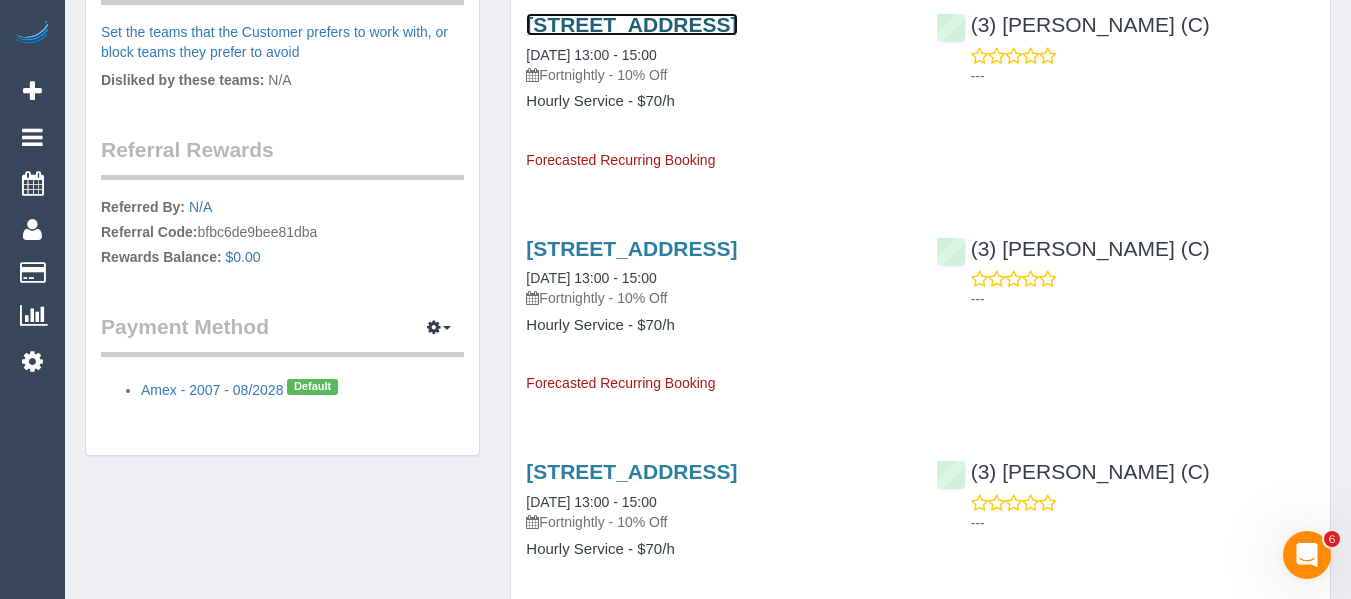 click on "Unit 309, 288 Adderley St, West Melbourne, VIC 3003" at bounding box center (631, 24) 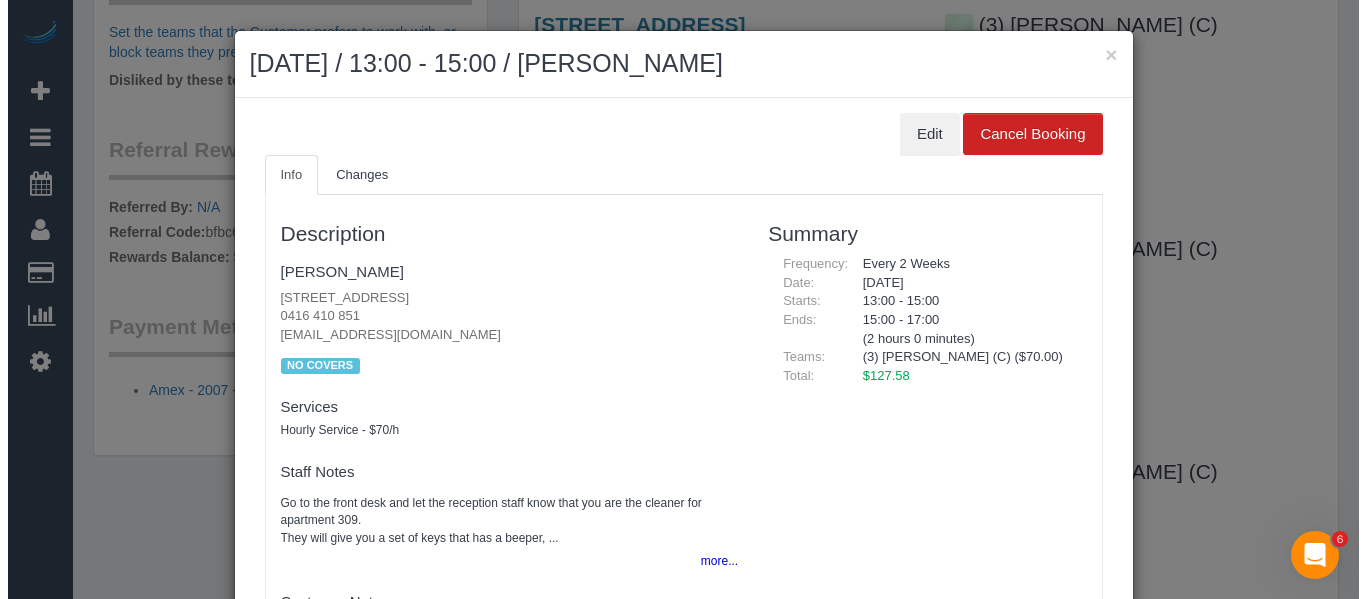 scroll, scrollTop: 1280, scrollLeft: 0, axis: vertical 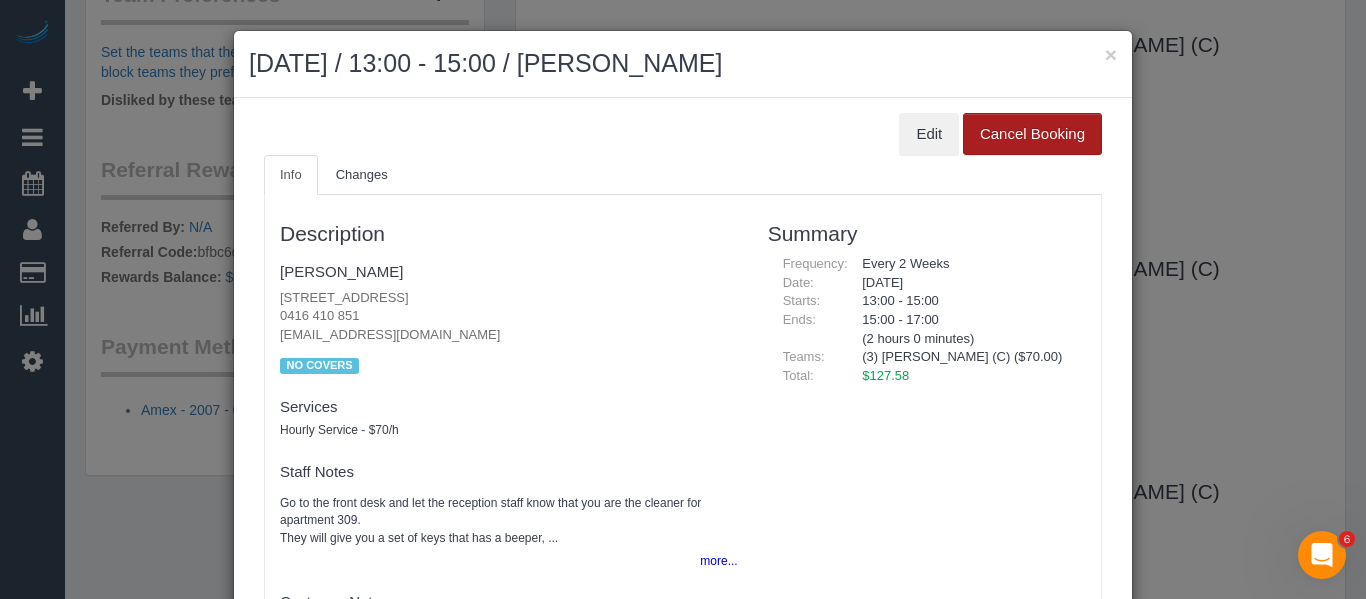 drag, startPoint x: 1030, startPoint y: 122, endPoint x: 1010, endPoint y: 211, distance: 91.21951 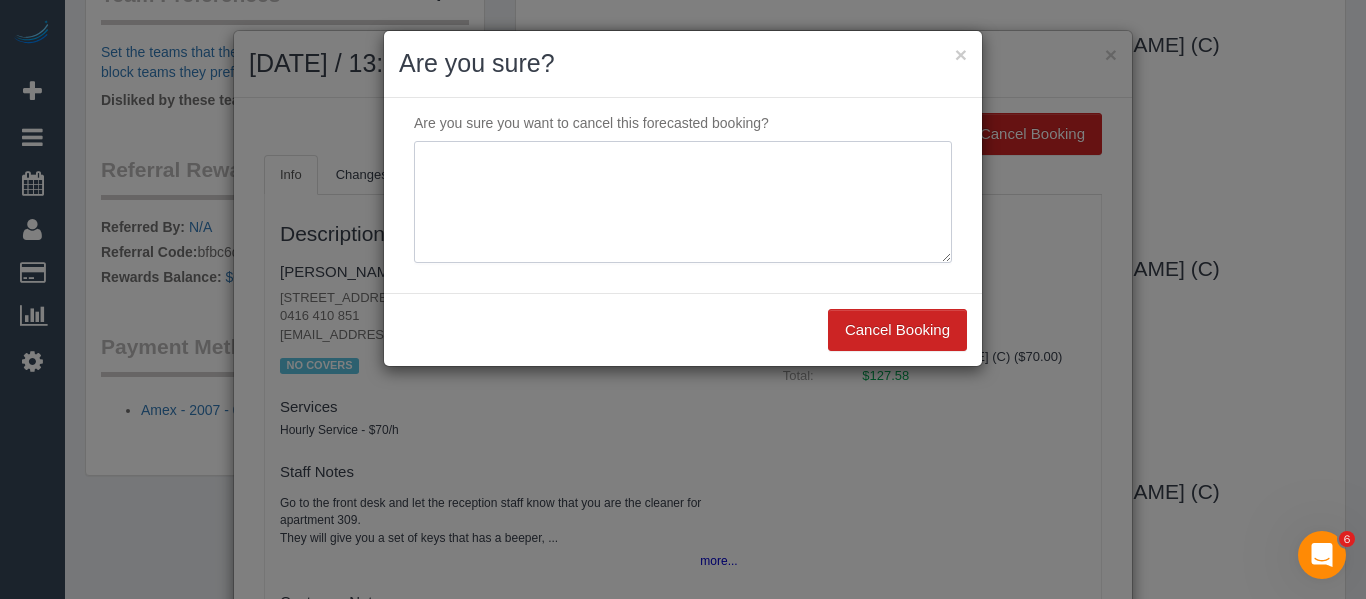 click at bounding box center [683, 202] 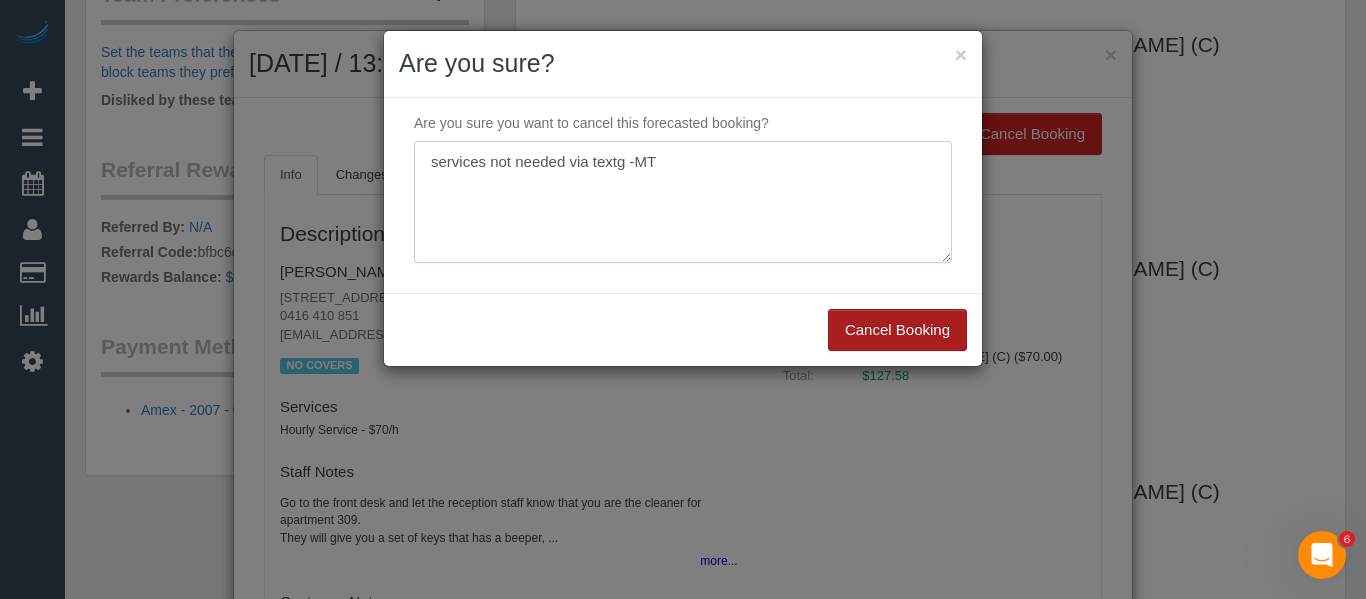 type on "services not needed via textg -MT" 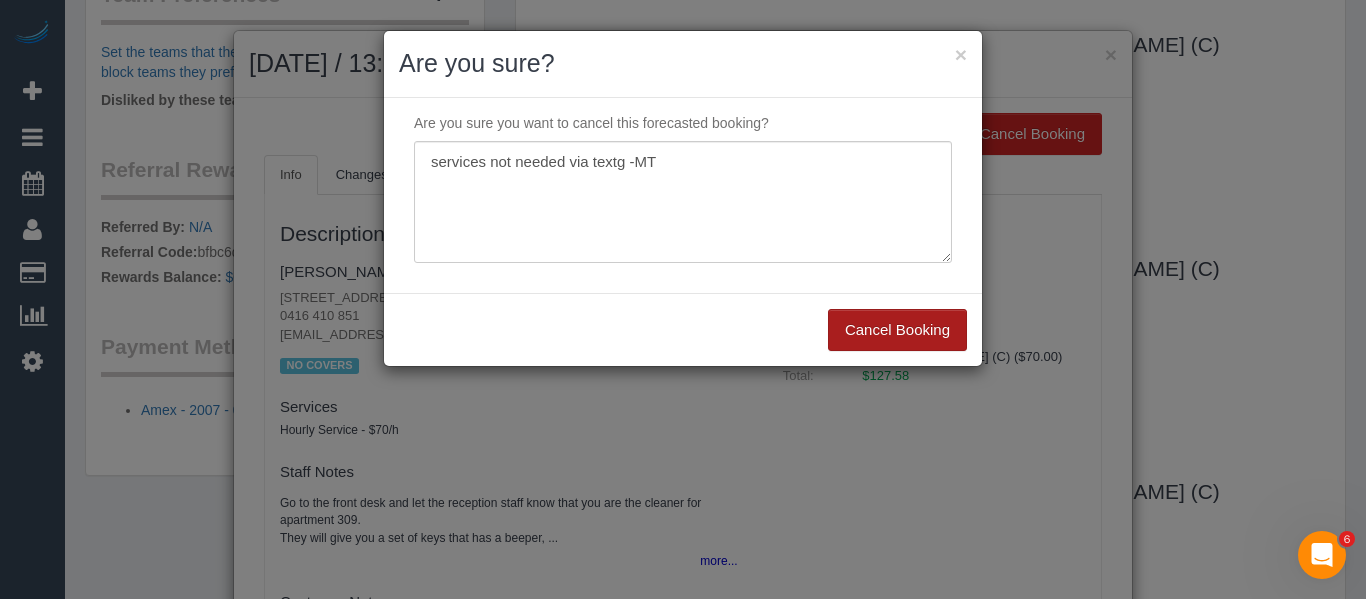 click on "Cancel Booking" at bounding box center [897, 330] 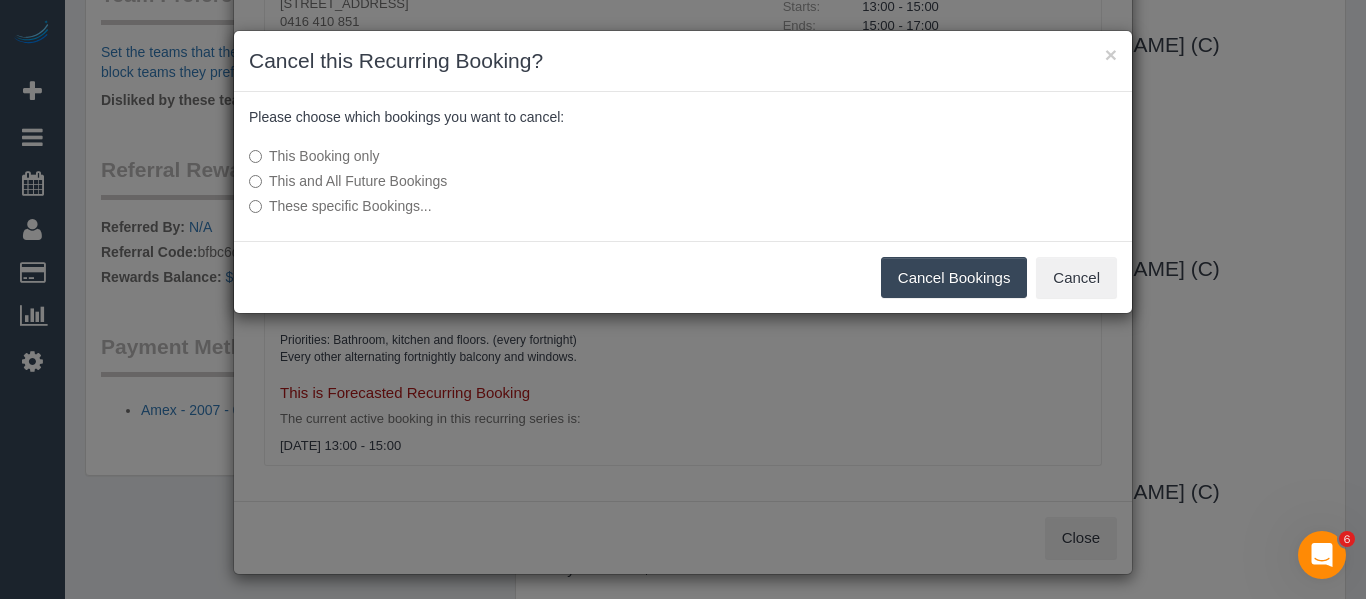 scroll, scrollTop: 300, scrollLeft: 0, axis: vertical 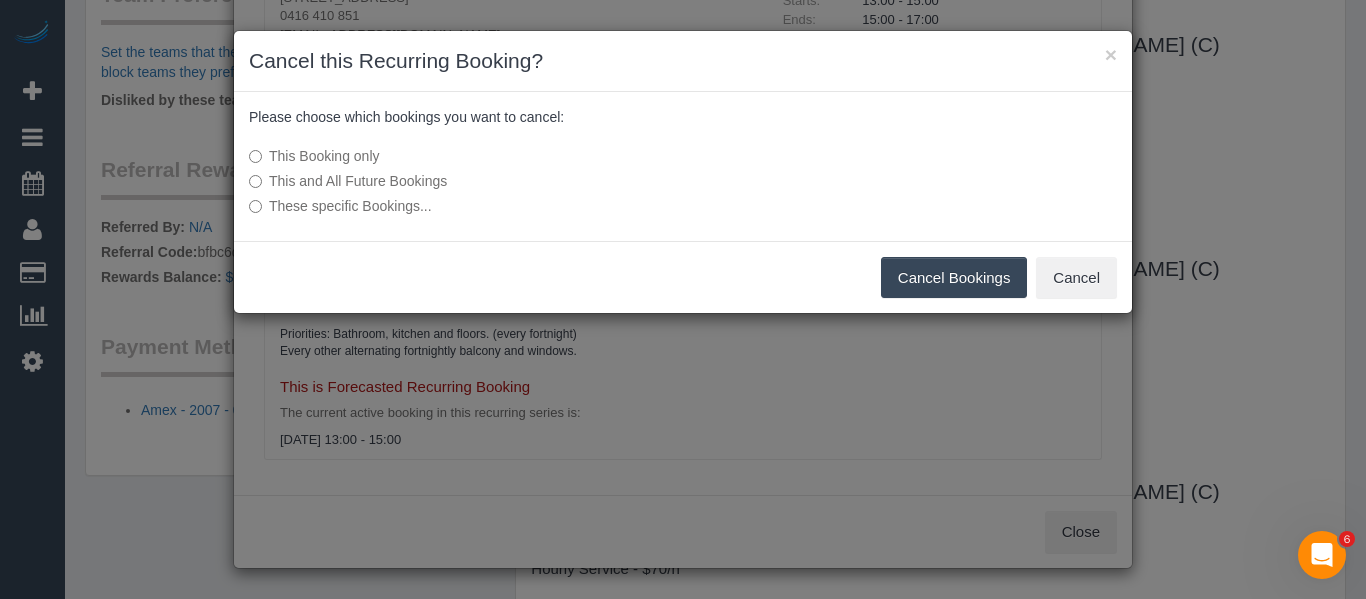 click on "These specific Bookings..." at bounding box center (533, 206) 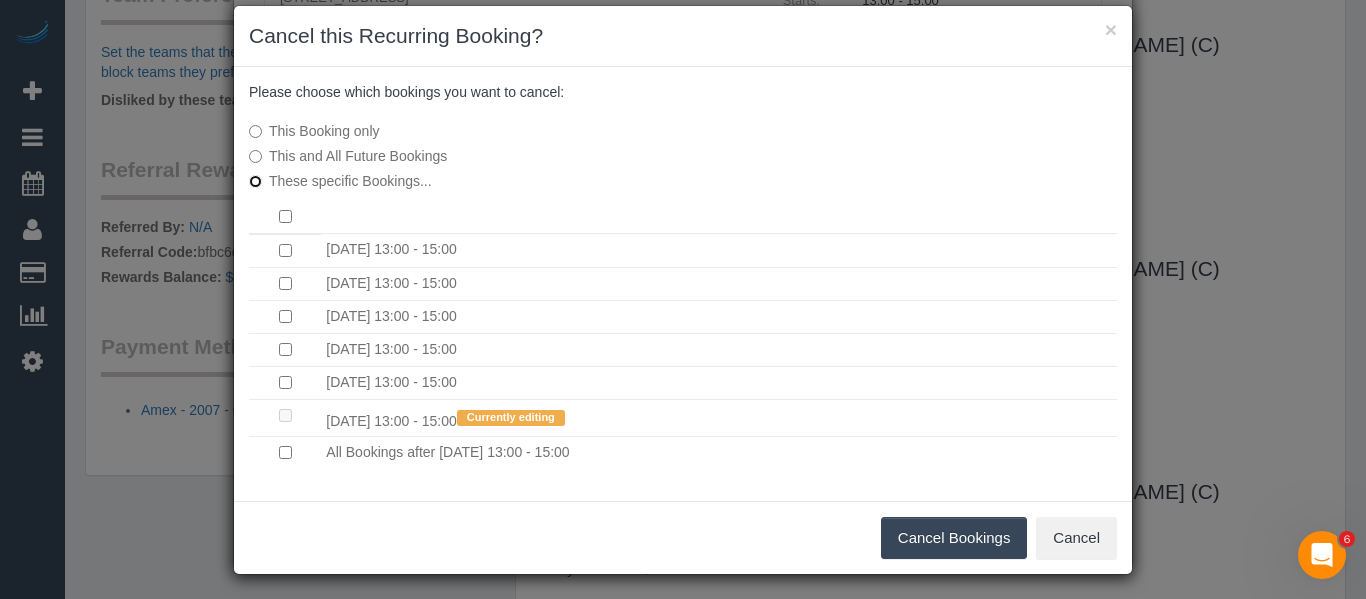 scroll, scrollTop: 31, scrollLeft: 0, axis: vertical 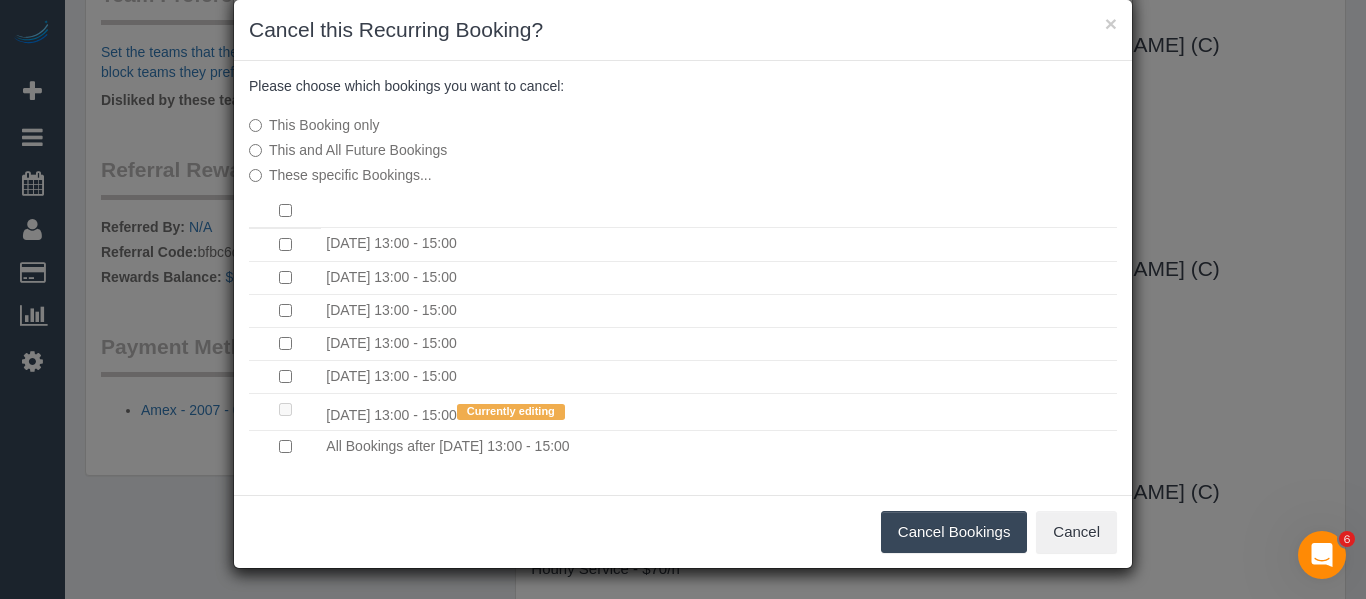 click on "Cancel Bookings" at bounding box center [954, 532] 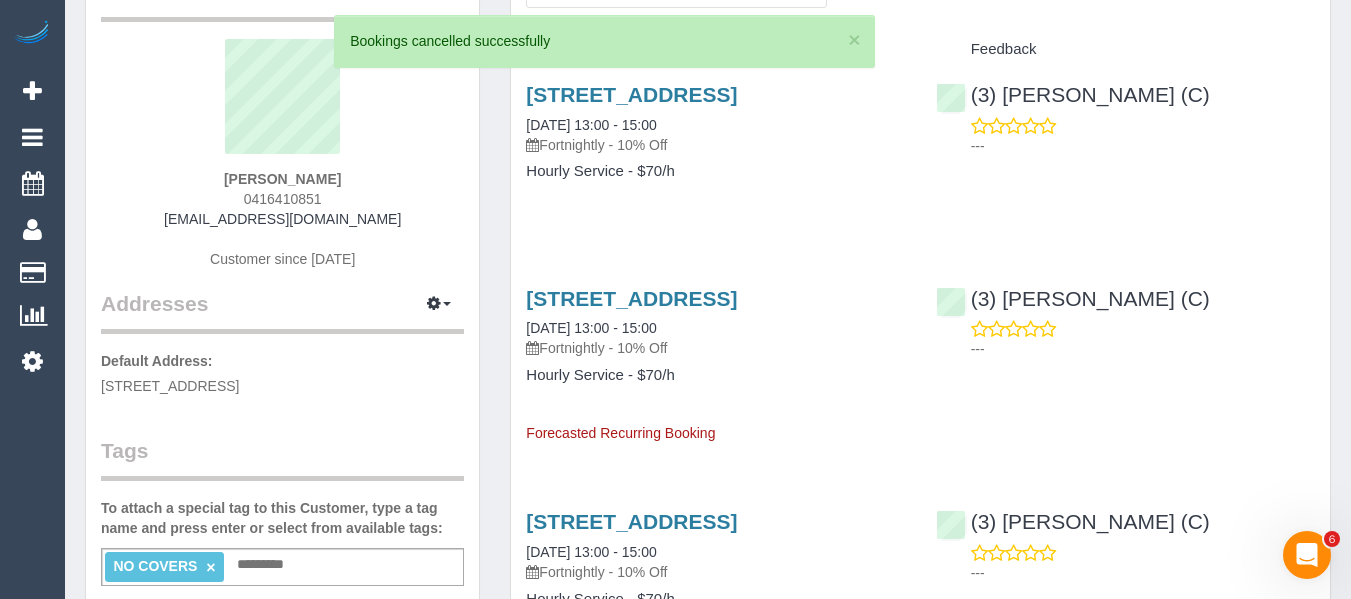 scroll, scrollTop: 0, scrollLeft: 0, axis: both 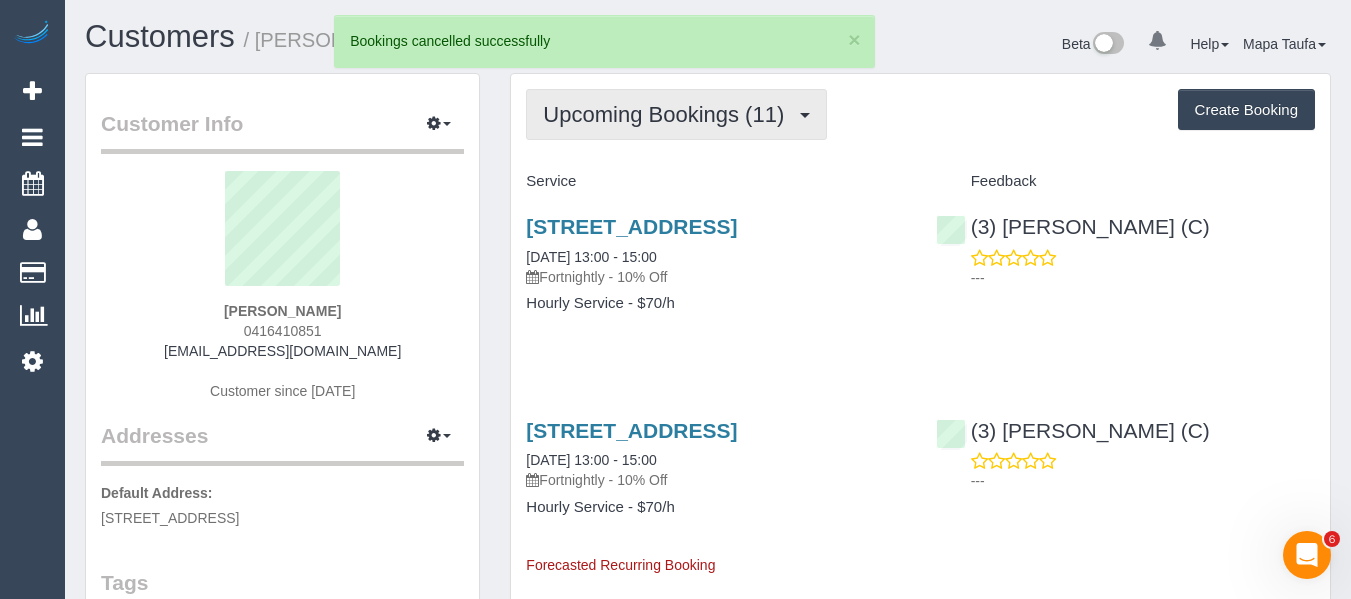 click on "Upcoming Bookings (11)" at bounding box center [676, 114] 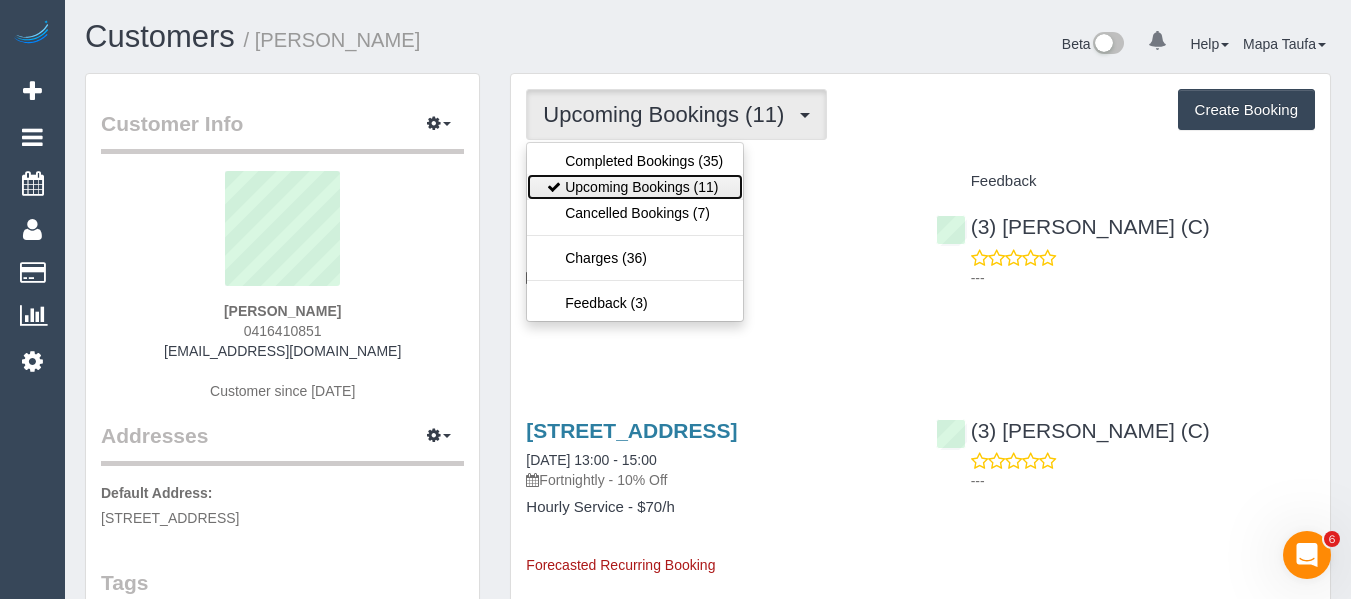 click on "Upcoming Bookings (11)" at bounding box center (635, 187) 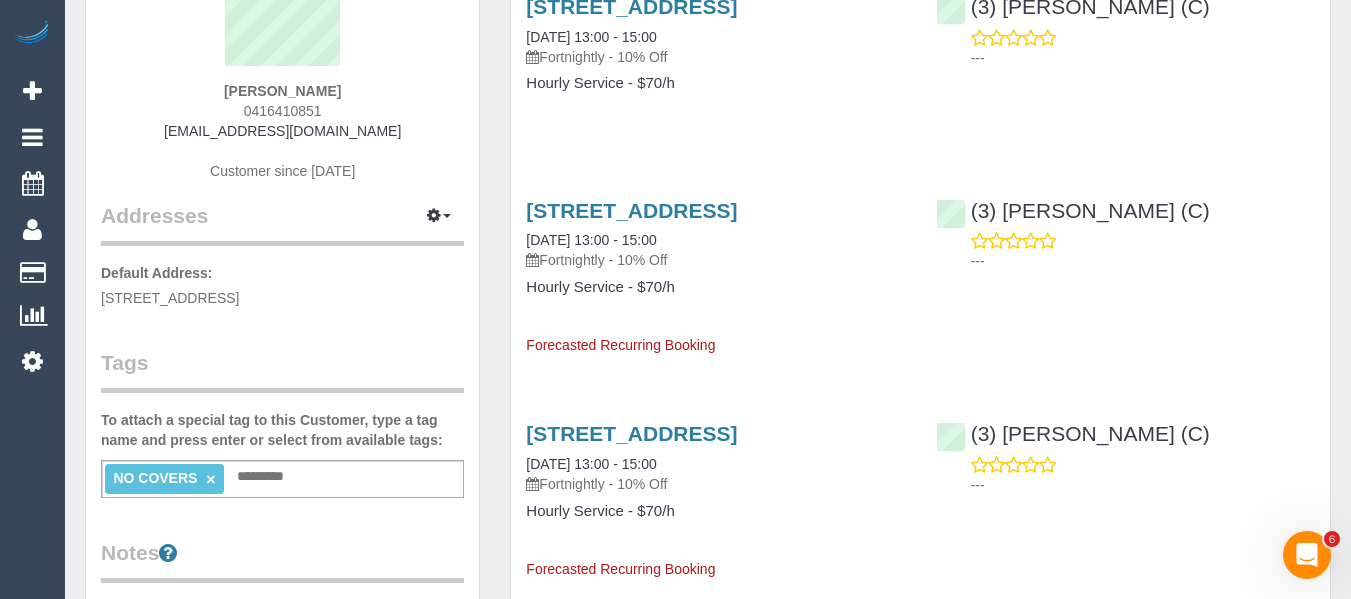scroll, scrollTop: 400, scrollLeft: 0, axis: vertical 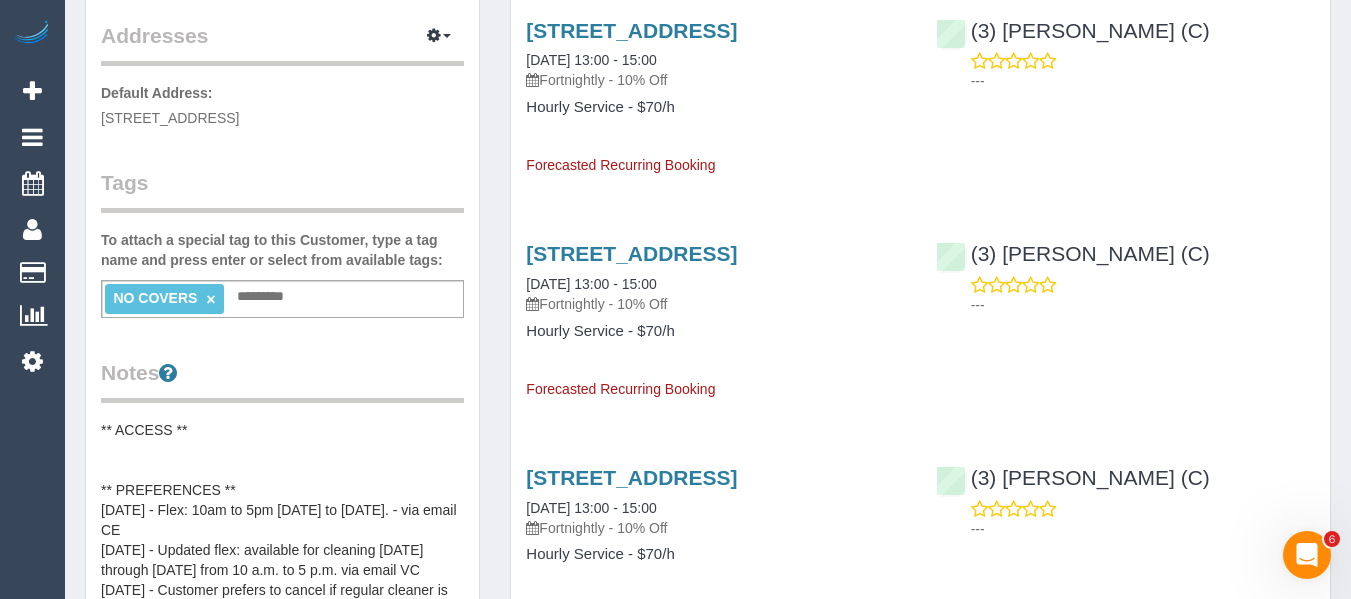 drag, startPoint x: 505, startPoint y: 208, endPoint x: 741, endPoint y: 214, distance: 236.07626 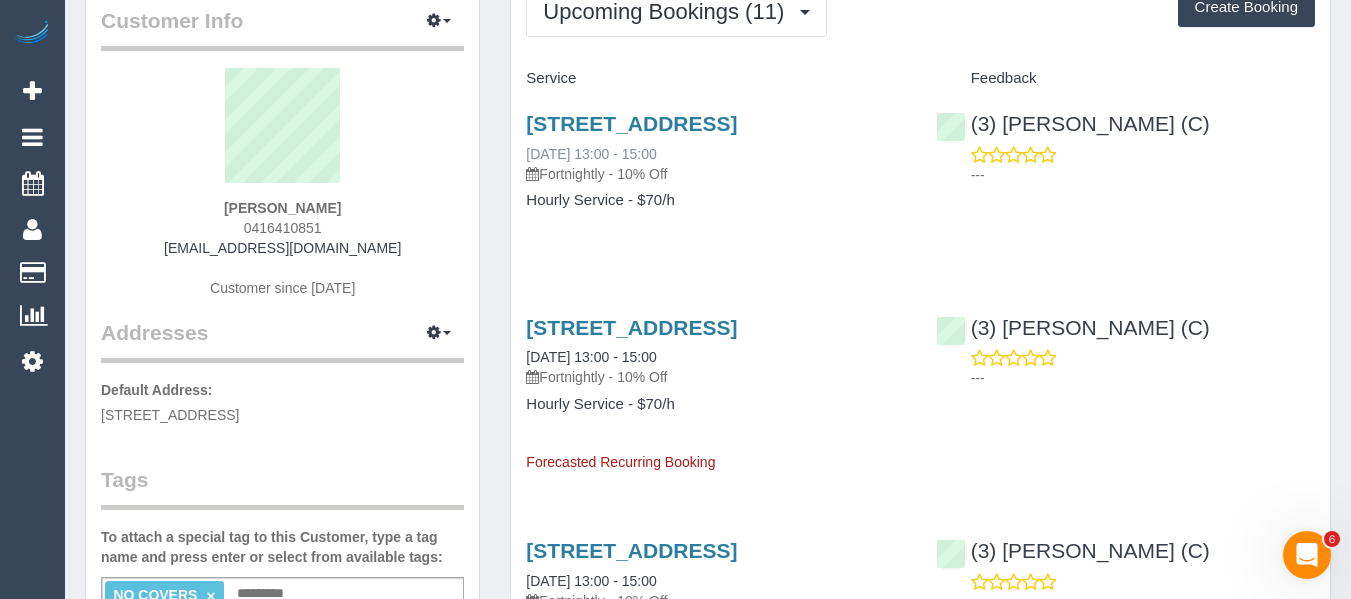 scroll, scrollTop: 100, scrollLeft: 0, axis: vertical 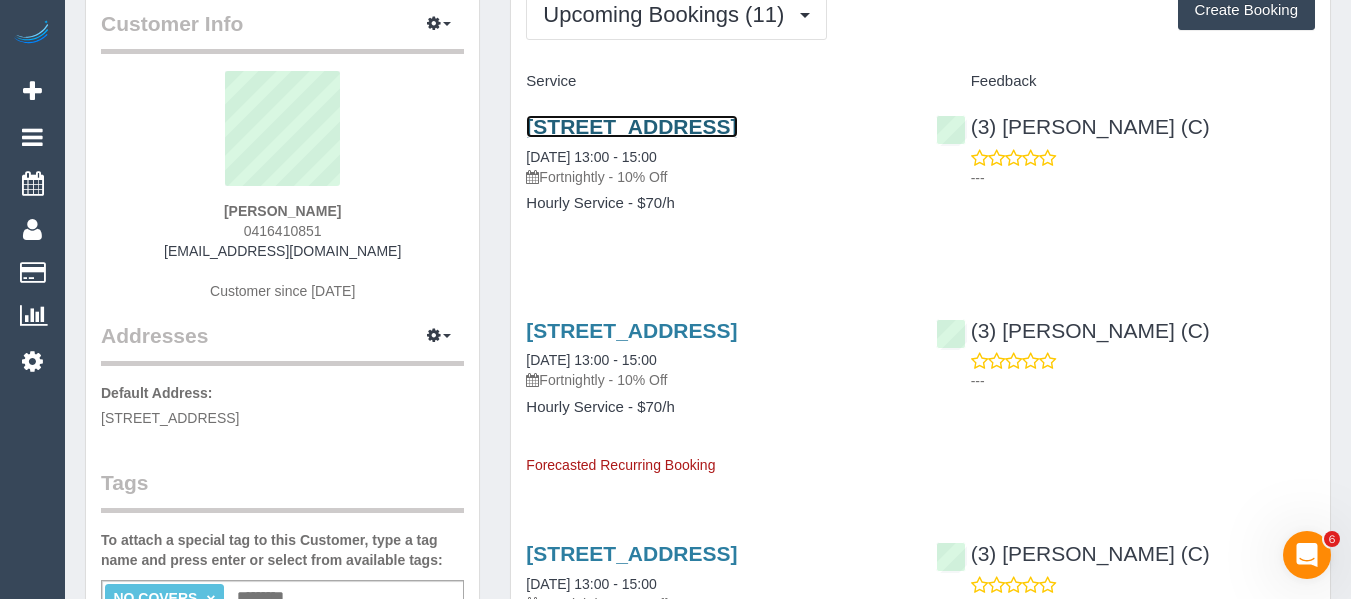 click on "Unit 309, 288 Adderley St, West Melbourne, VIC 3003" at bounding box center [631, 126] 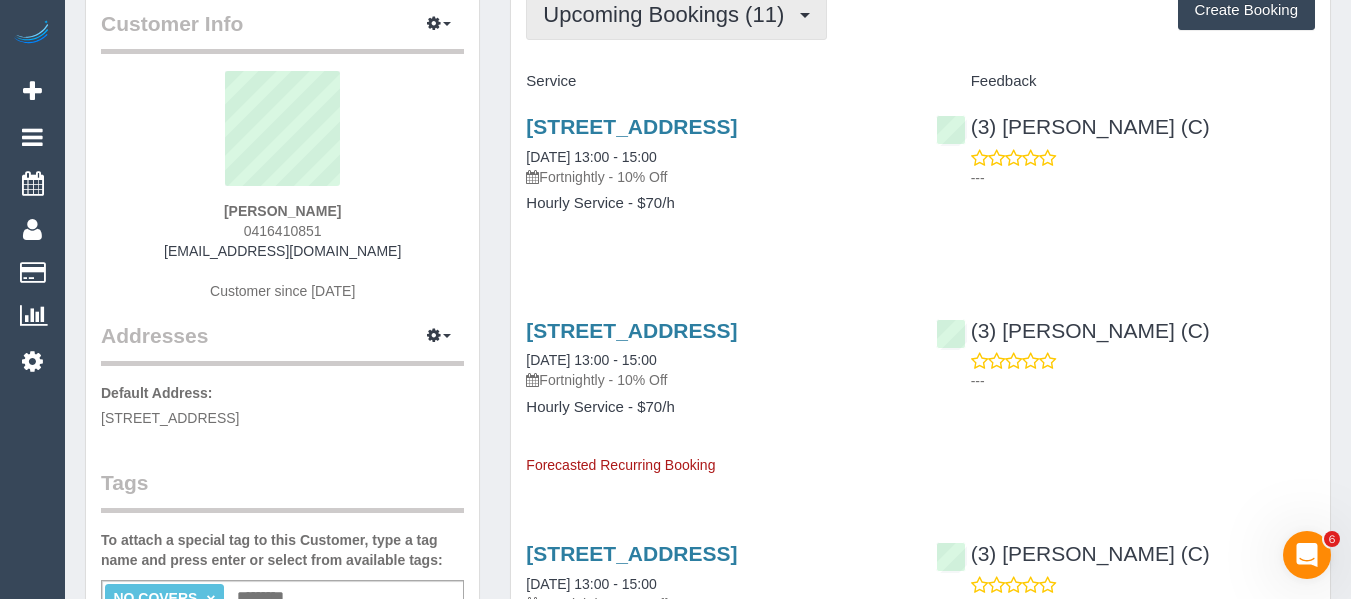click on "Upcoming Bookings (11)" at bounding box center [668, 14] 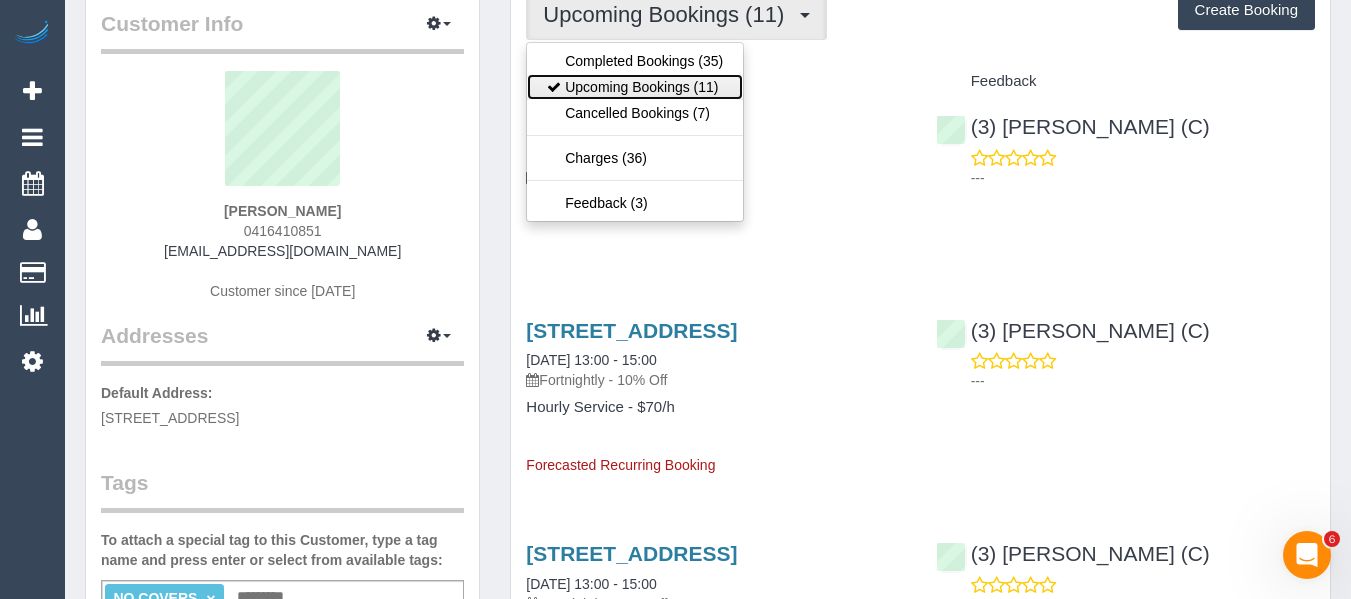 click on "Upcoming Bookings (11)" at bounding box center [635, 87] 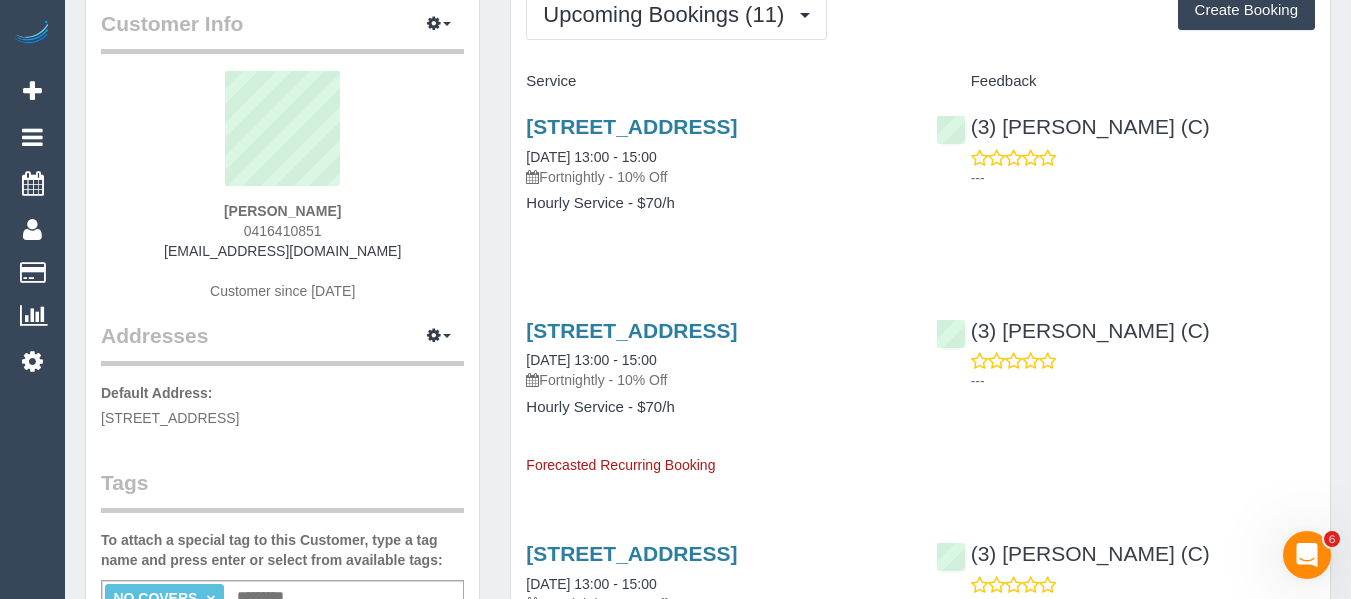 drag, startPoint x: 500, startPoint y: 182, endPoint x: 689, endPoint y: 188, distance: 189.09521 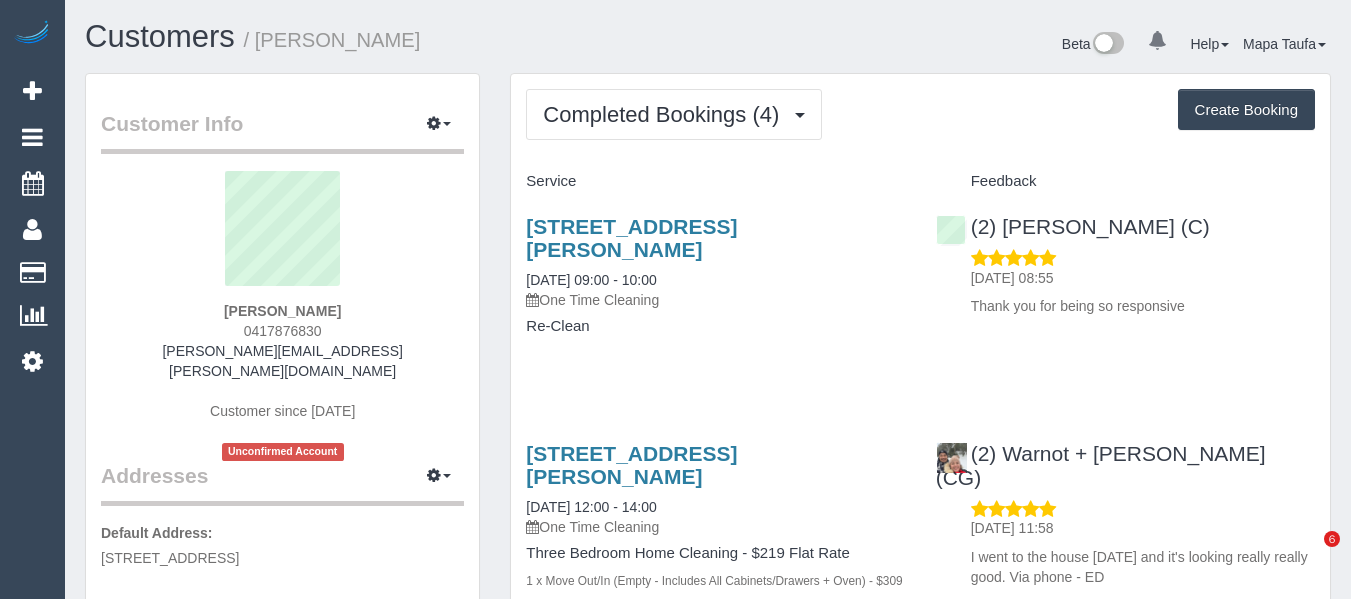 scroll, scrollTop: 0, scrollLeft: 0, axis: both 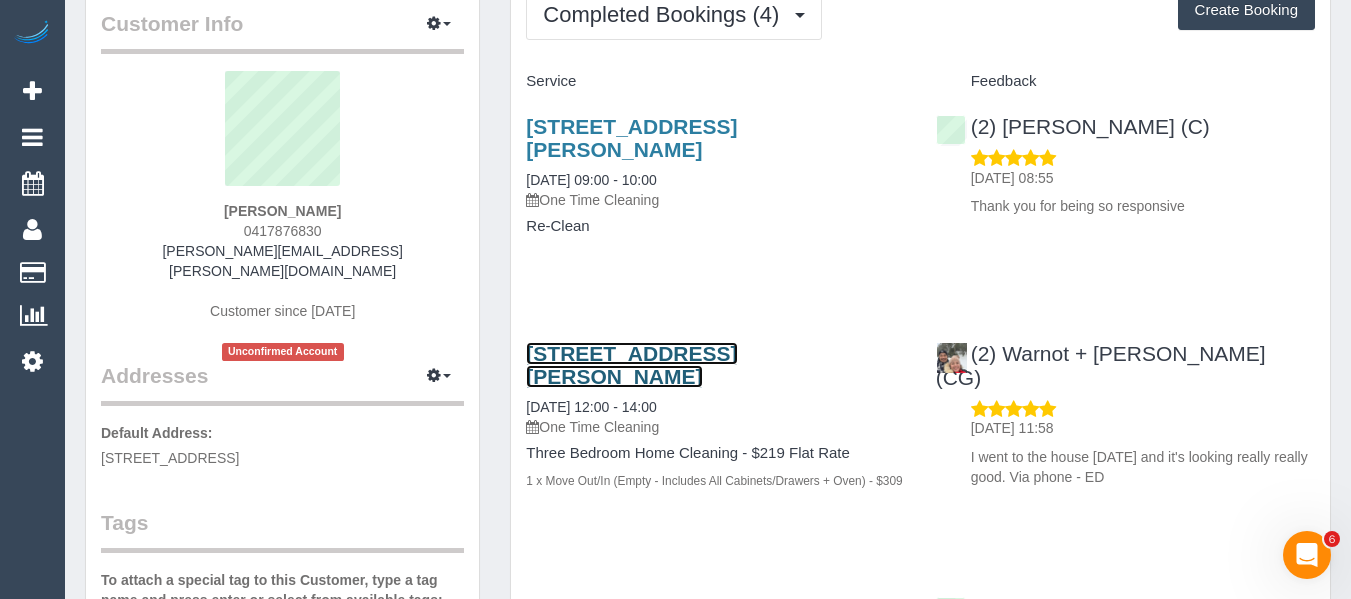 click on "[STREET_ADDRESS][PERSON_NAME]" at bounding box center [631, 365] 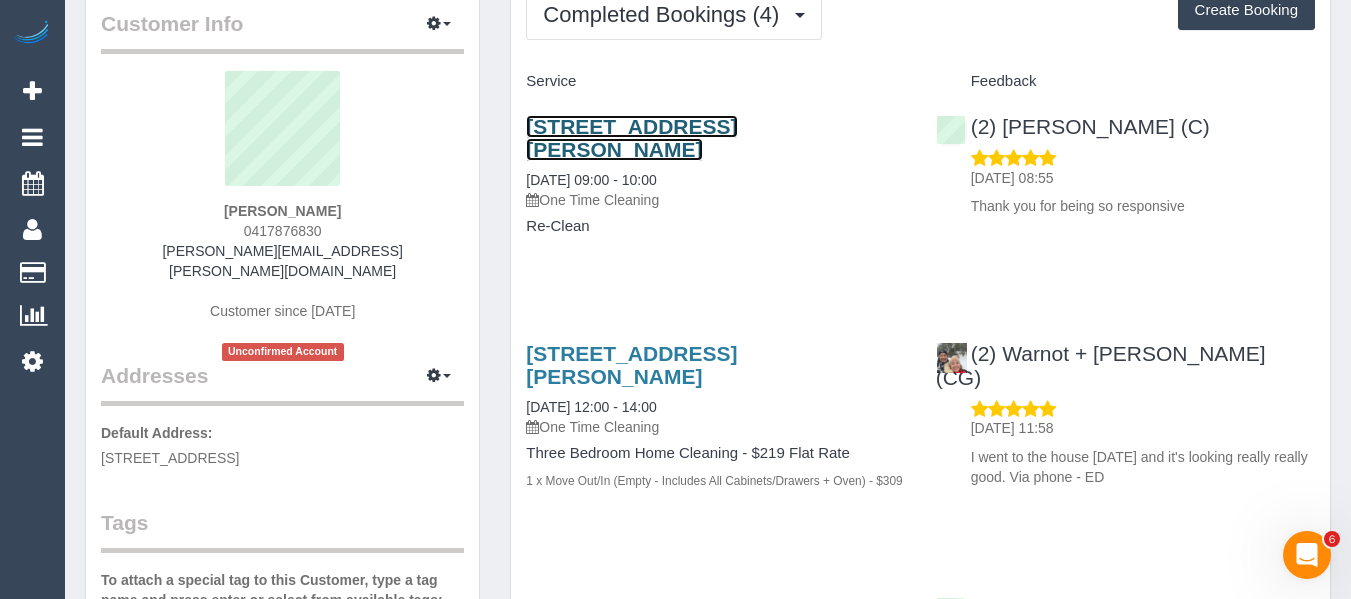 click on "[STREET_ADDRESS][PERSON_NAME]" at bounding box center [631, 138] 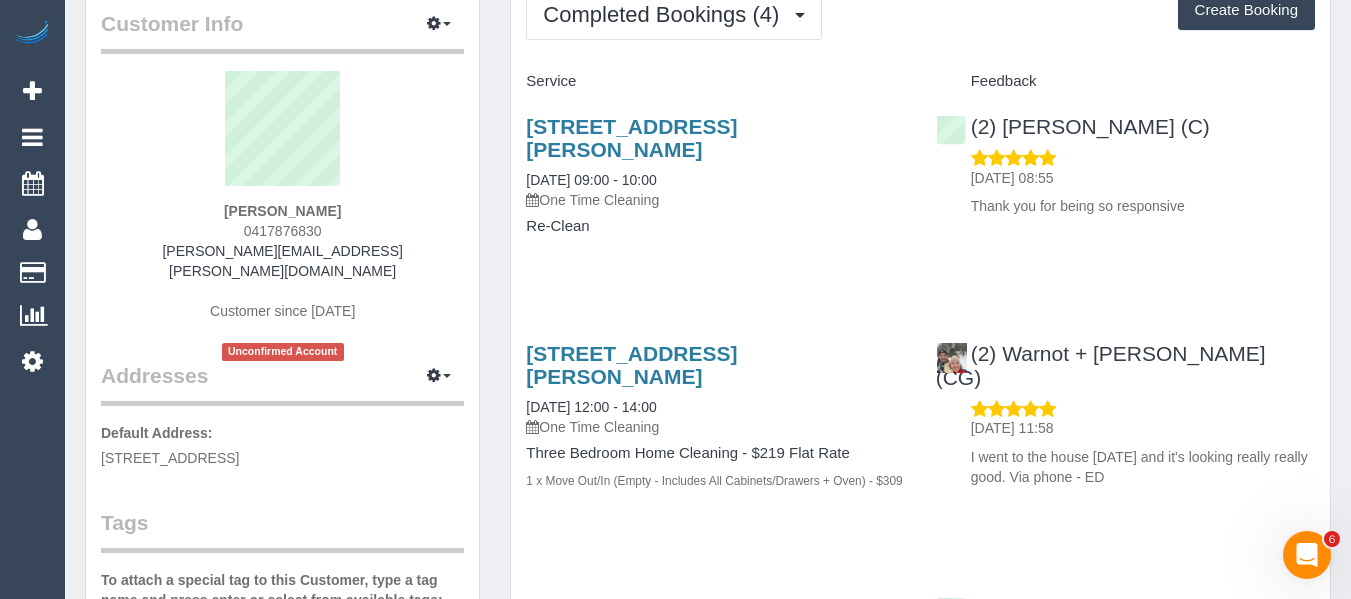 drag, startPoint x: 299, startPoint y: 218, endPoint x: 188, endPoint y: 220, distance: 111.01801 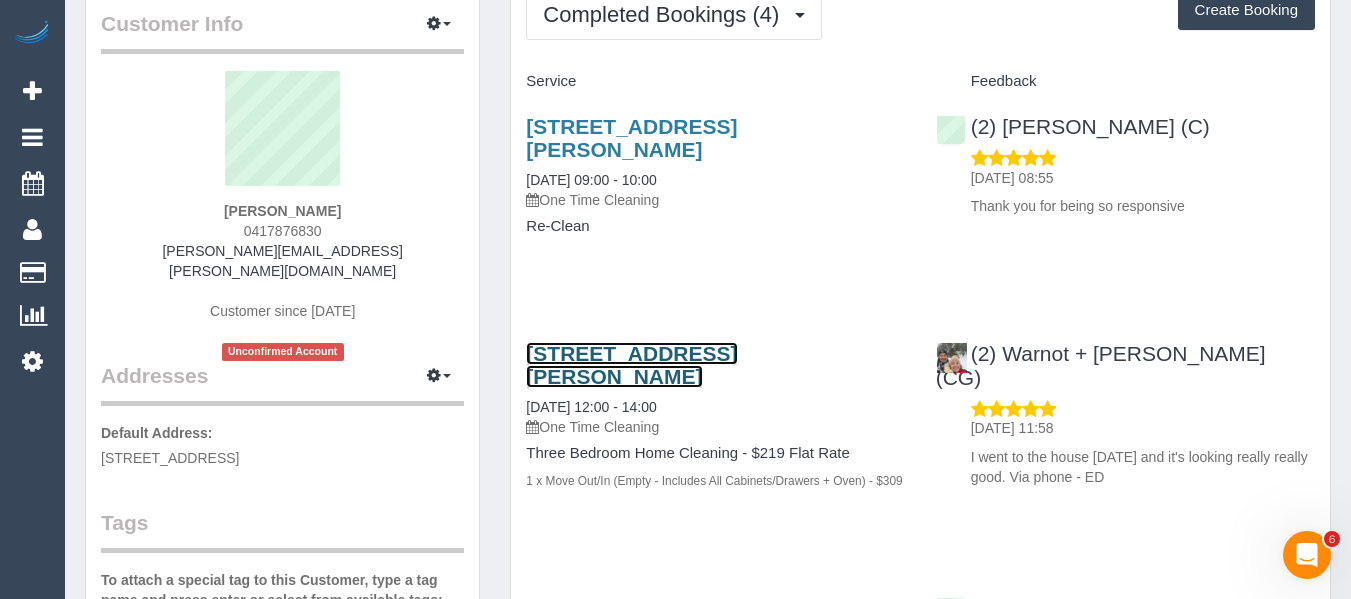 click on "[STREET_ADDRESS][PERSON_NAME]" at bounding box center (631, 365) 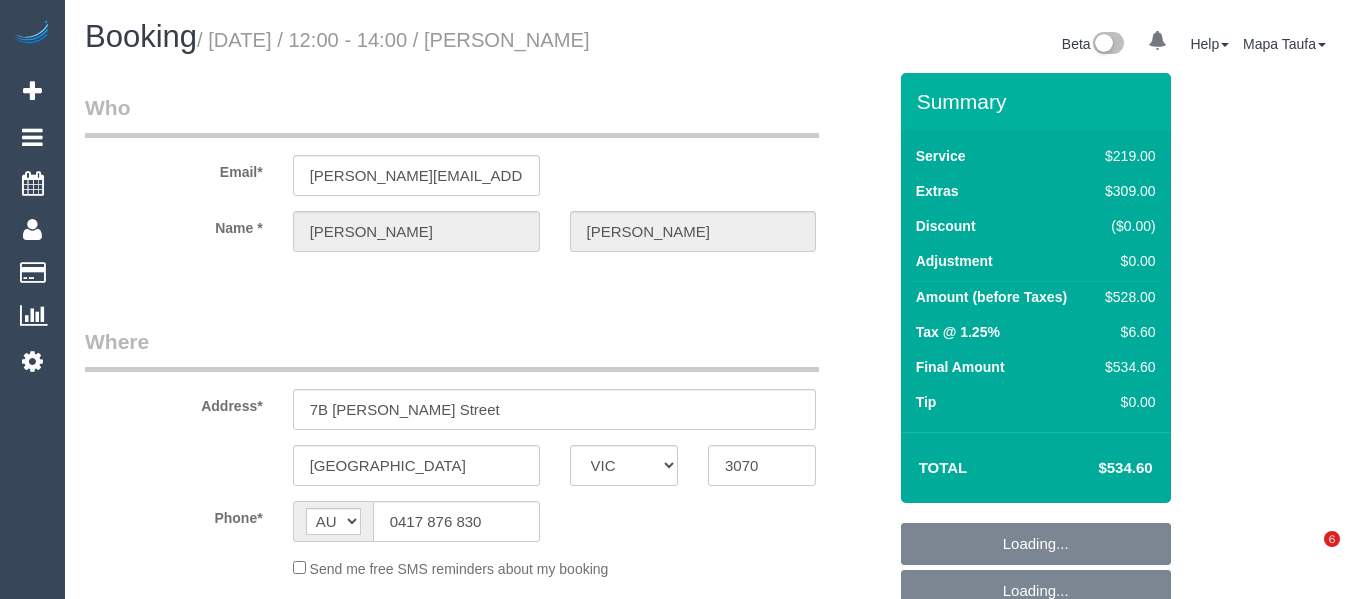select on "VIC" 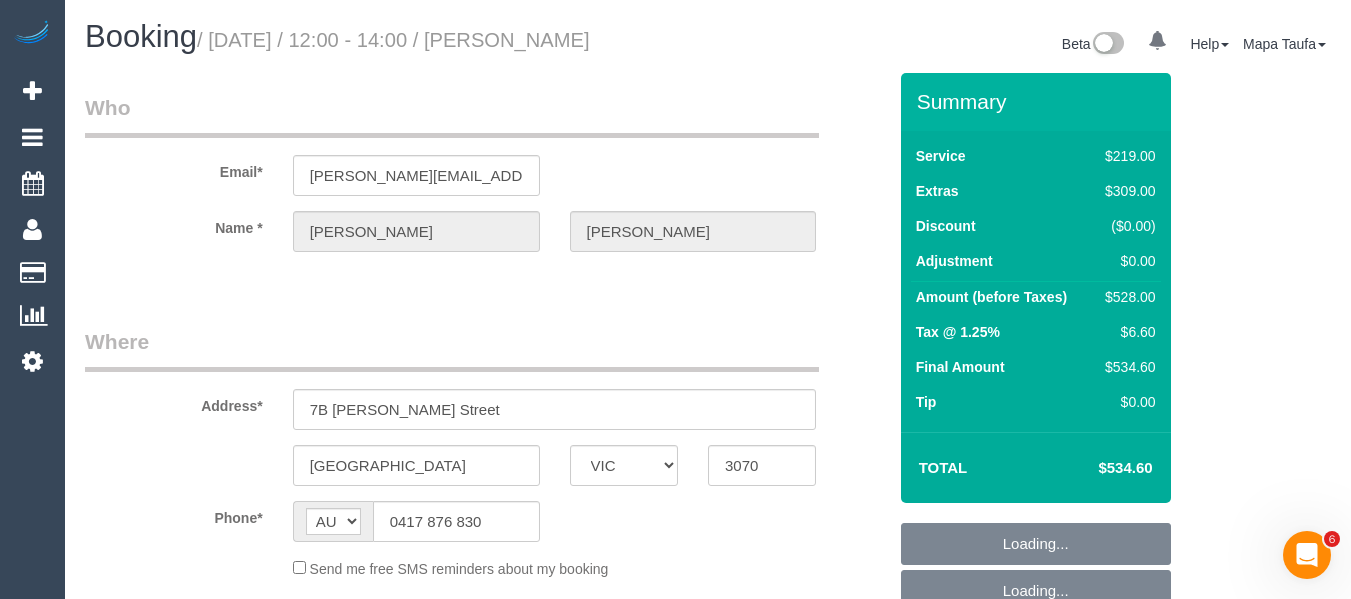 scroll, scrollTop: 0, scrollLeft: 0, axis: both 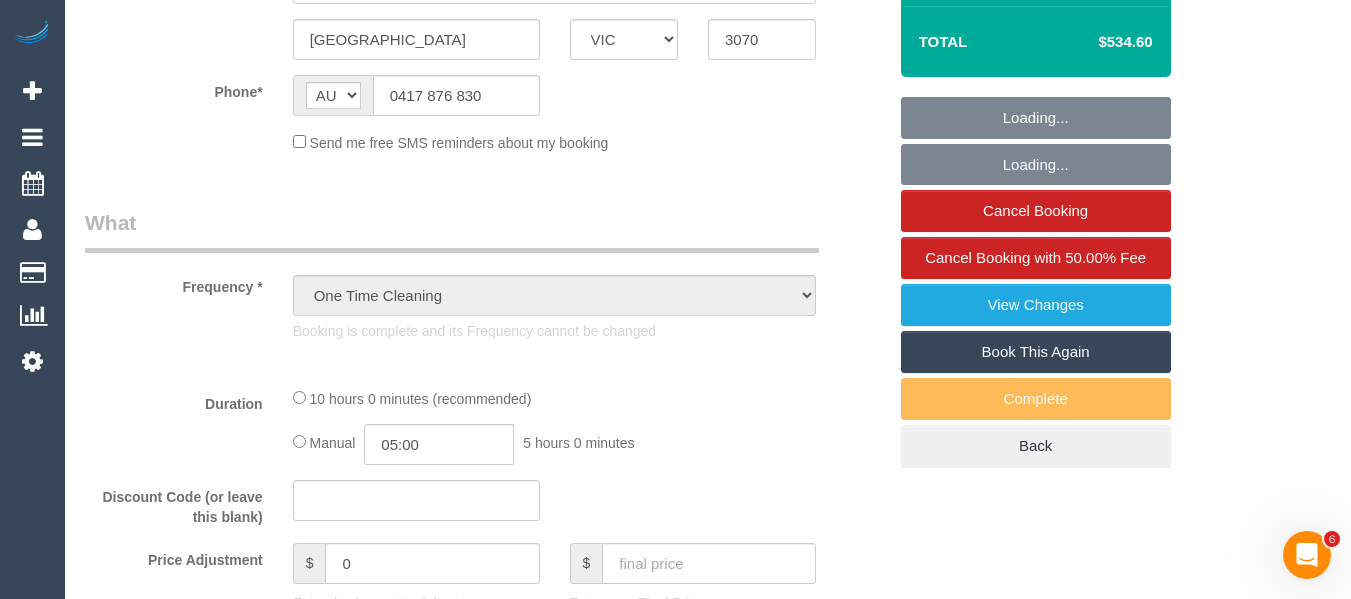 select on "string:stripe-pm_1RVL4c2GScqysDRV6gCn3Xhj" 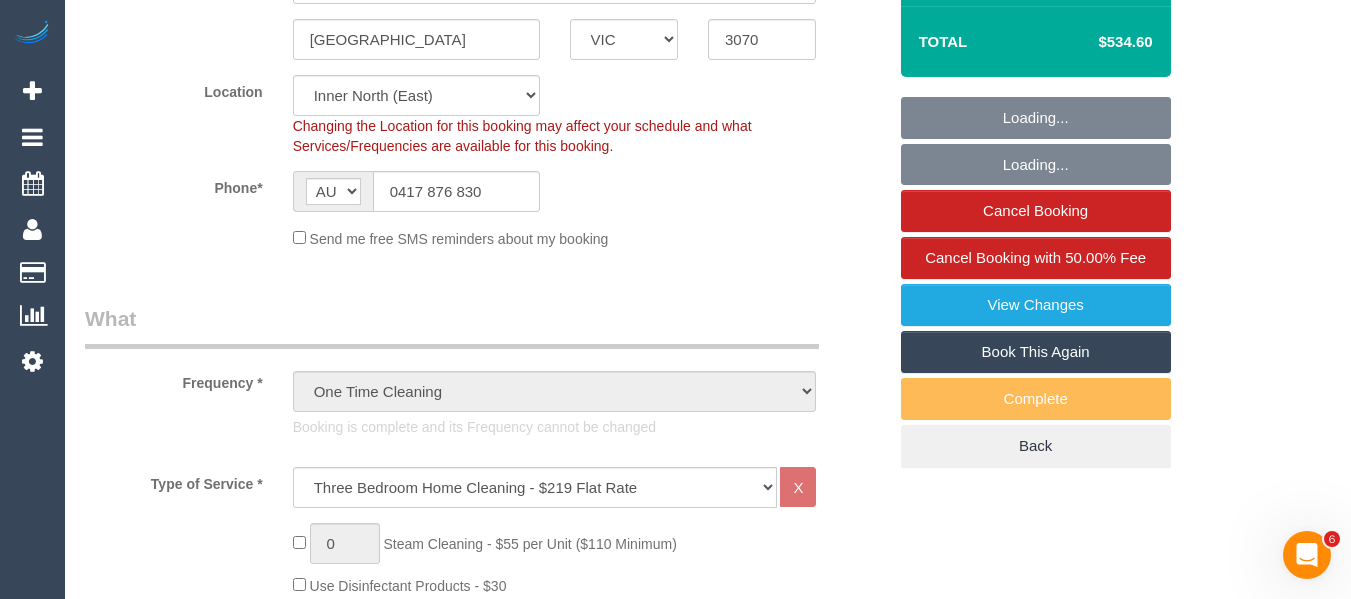 select on "number:28" 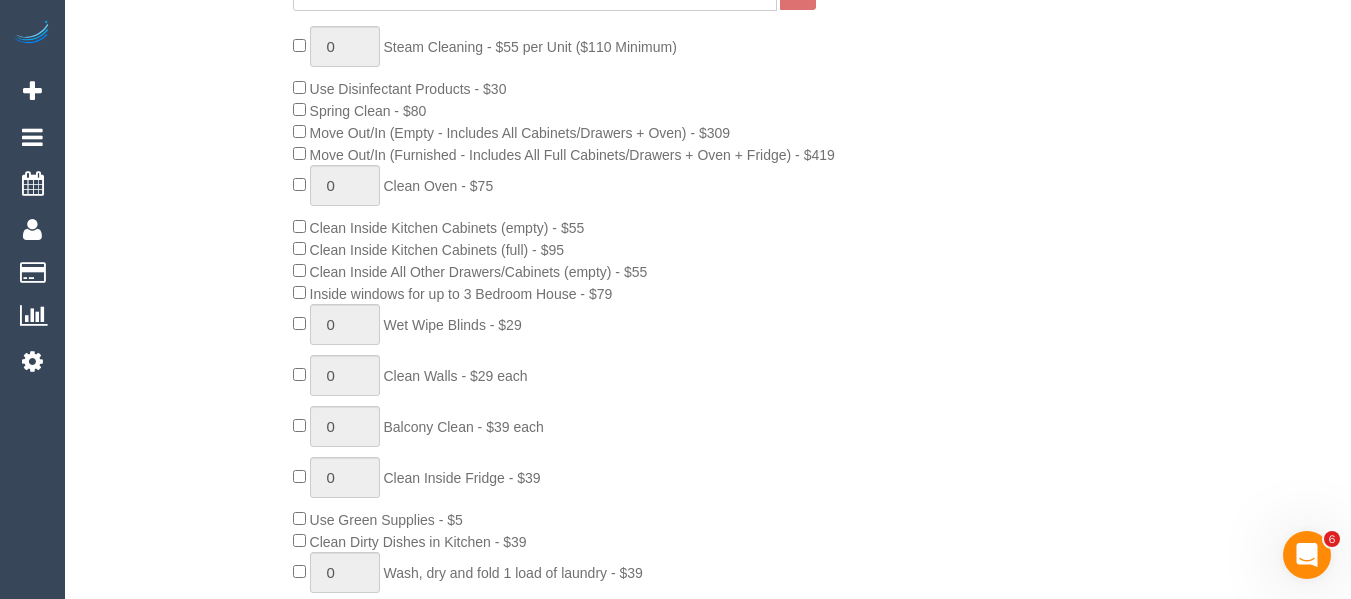 select on "spot1" 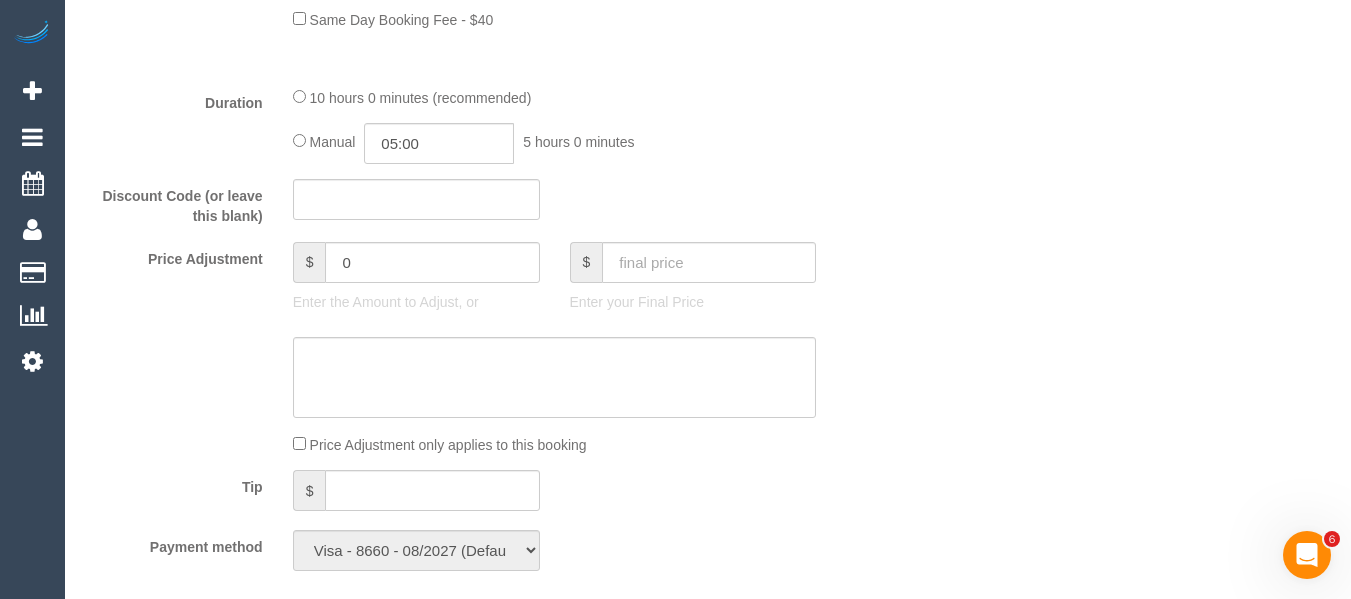 scroll, scrollTop: 0, scrollLeft: 0, axis: both 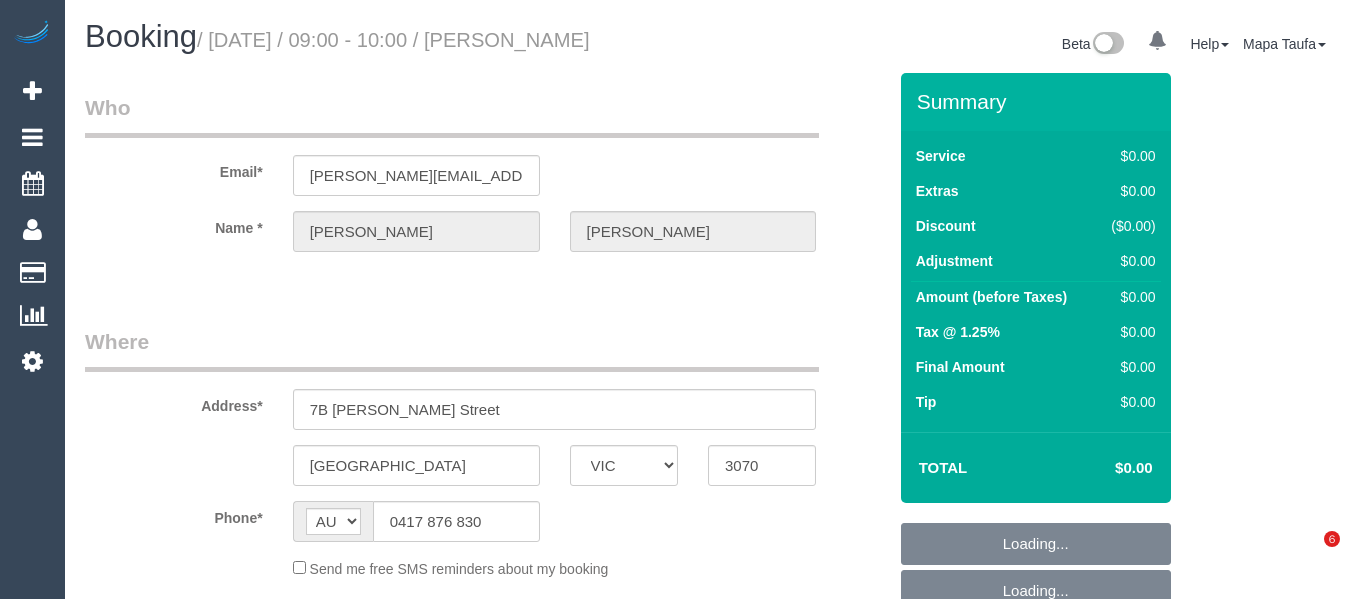 select on "VIC" 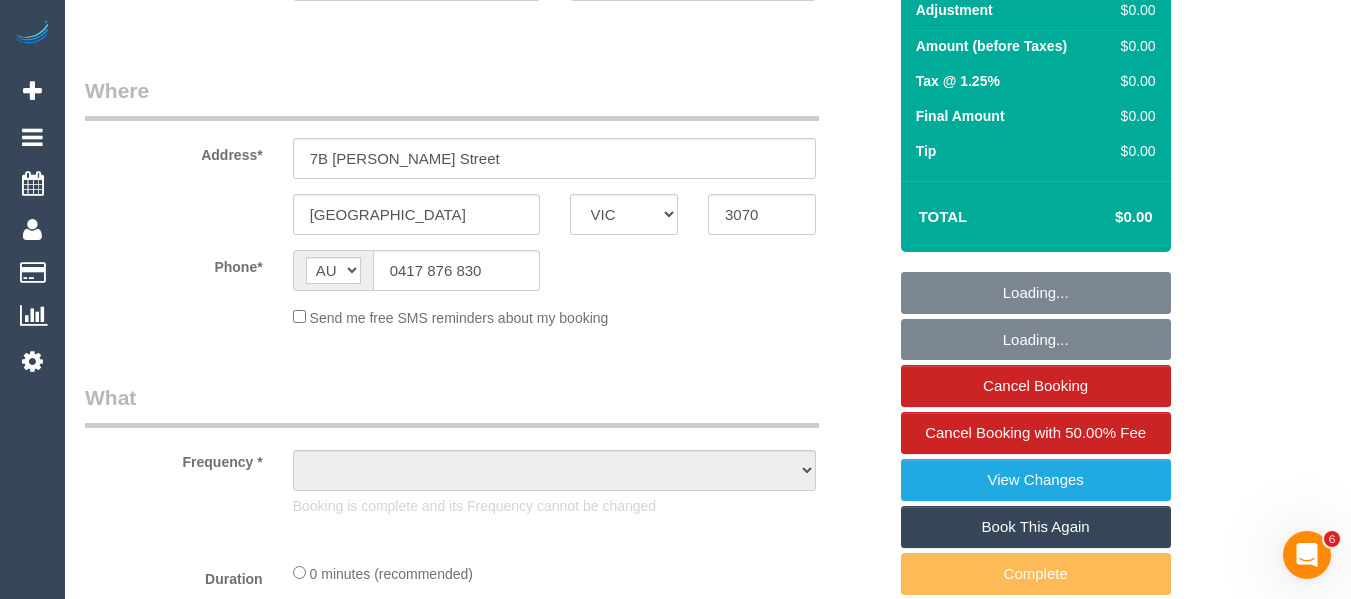 scroll, scrollTop: 0, scrollLeft: 0, axis: both 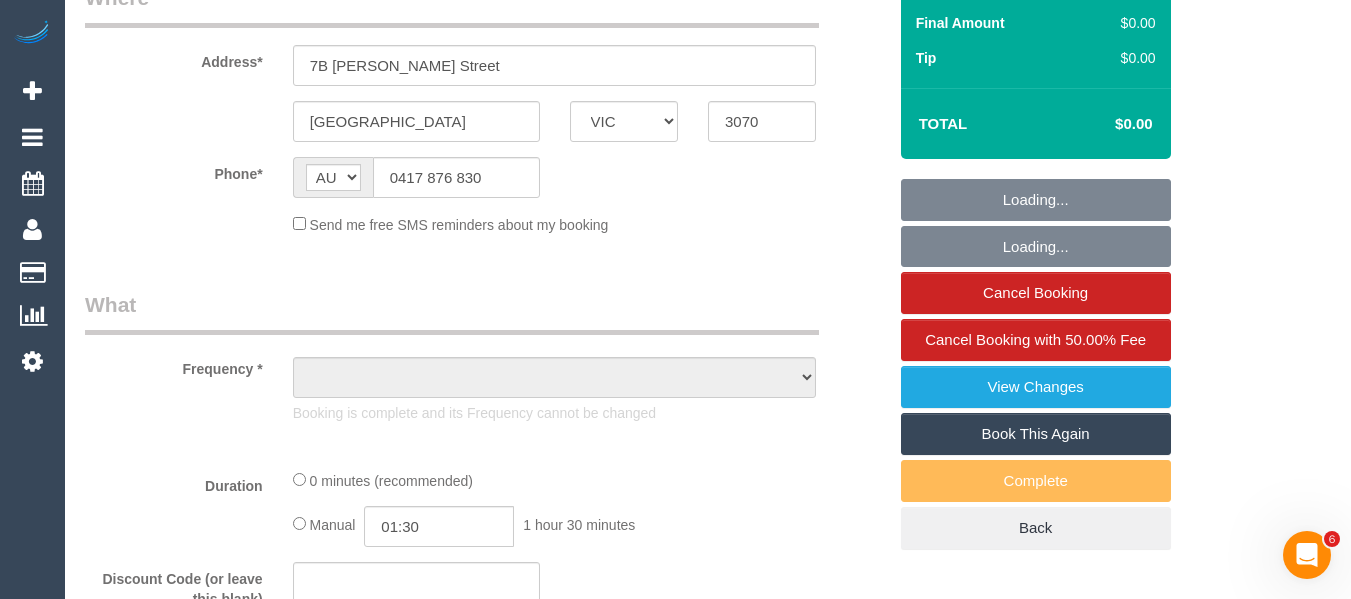 select on "number:28" 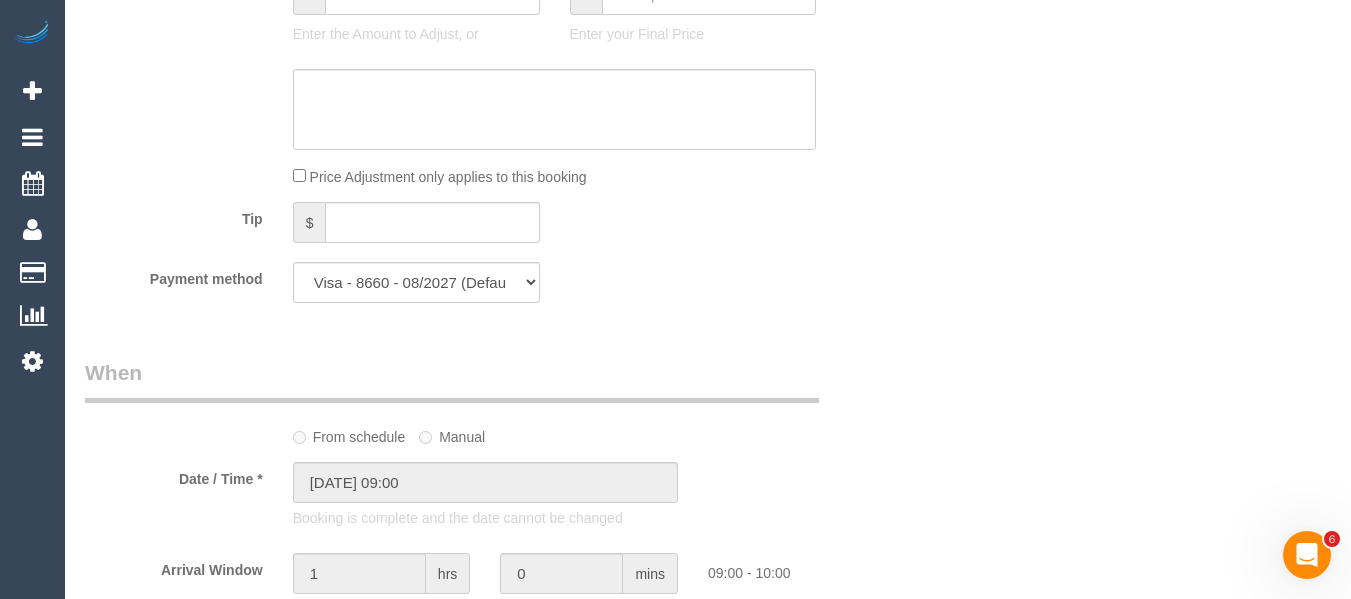 select on "object:2087" 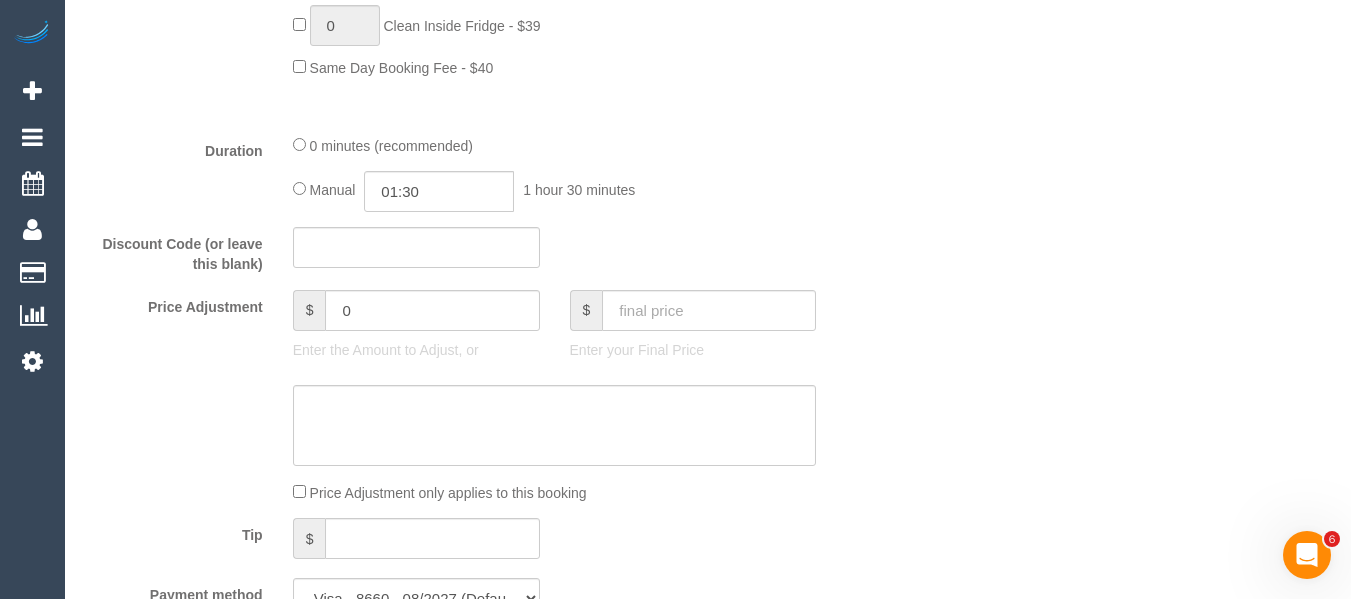 scroll, scrollTop: 1214, scrollLeft: 0, axis: vertical 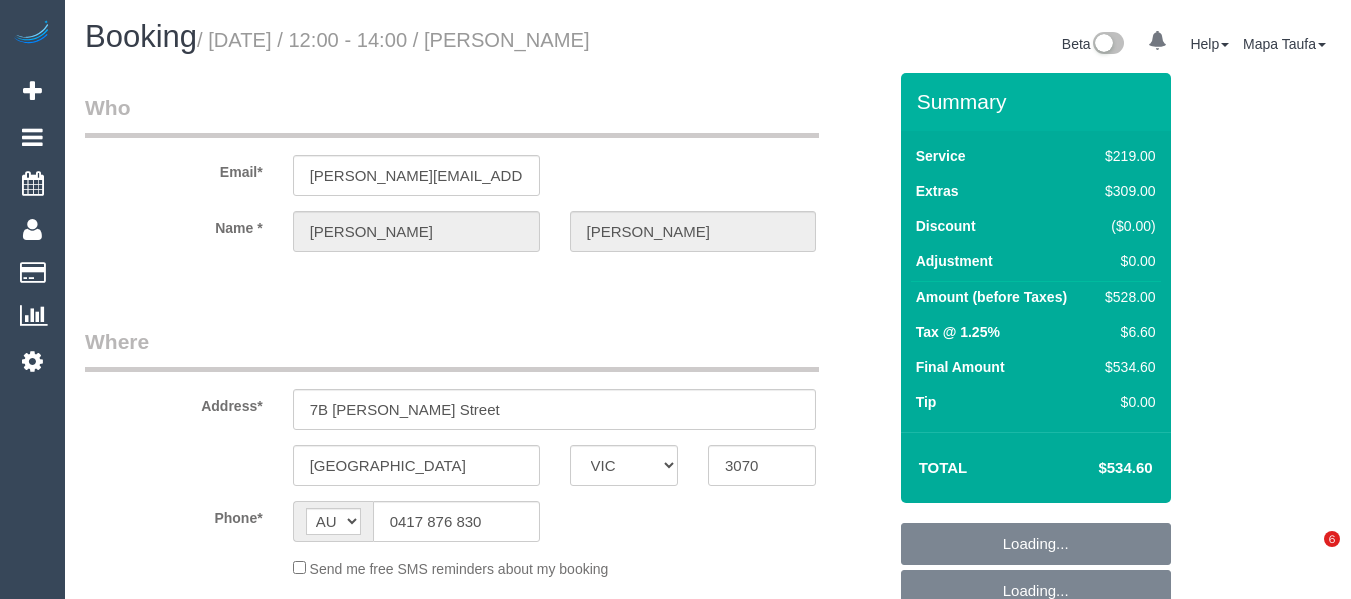 select on "VIC" 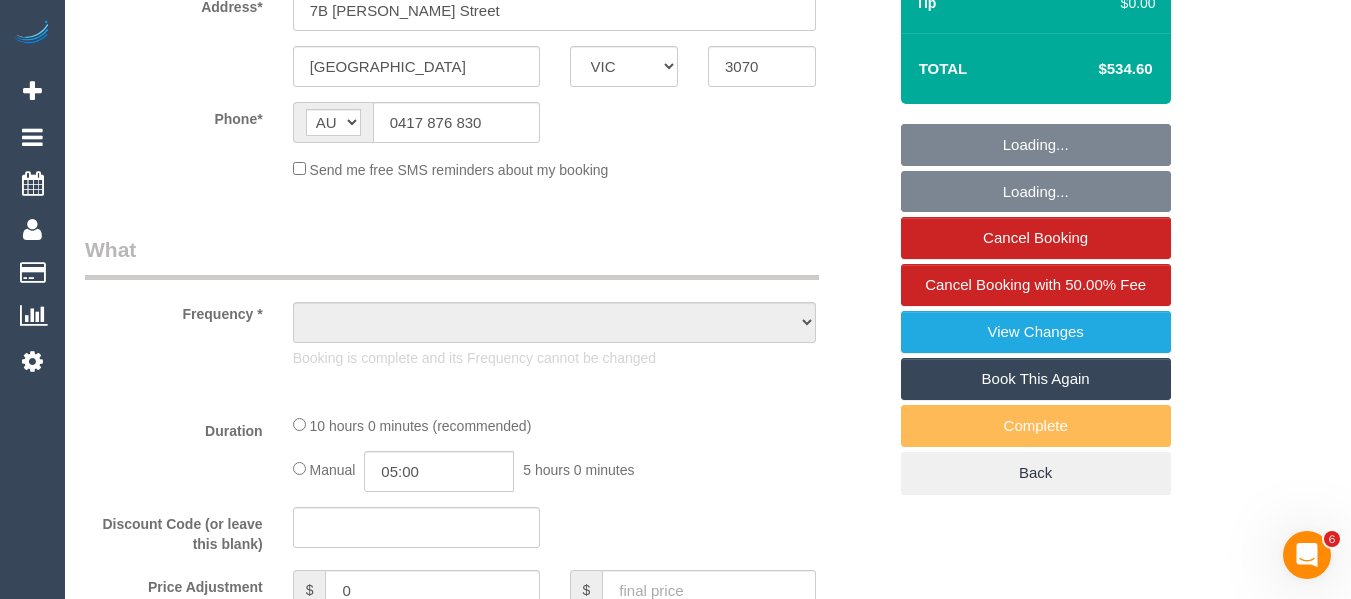 scroll, scrollTop: 0, scrollLeft: 0, axis: both 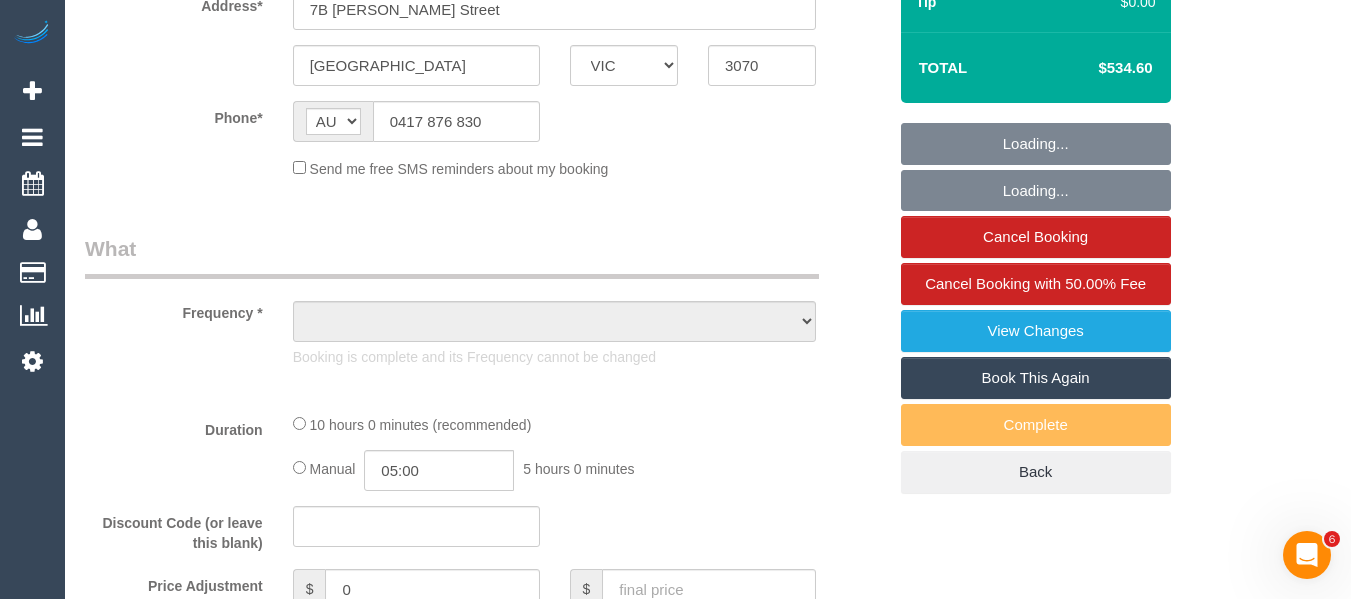 select on "string:stripe-pm_1RVL4c2GScqysDRV6gCn3Xhj" 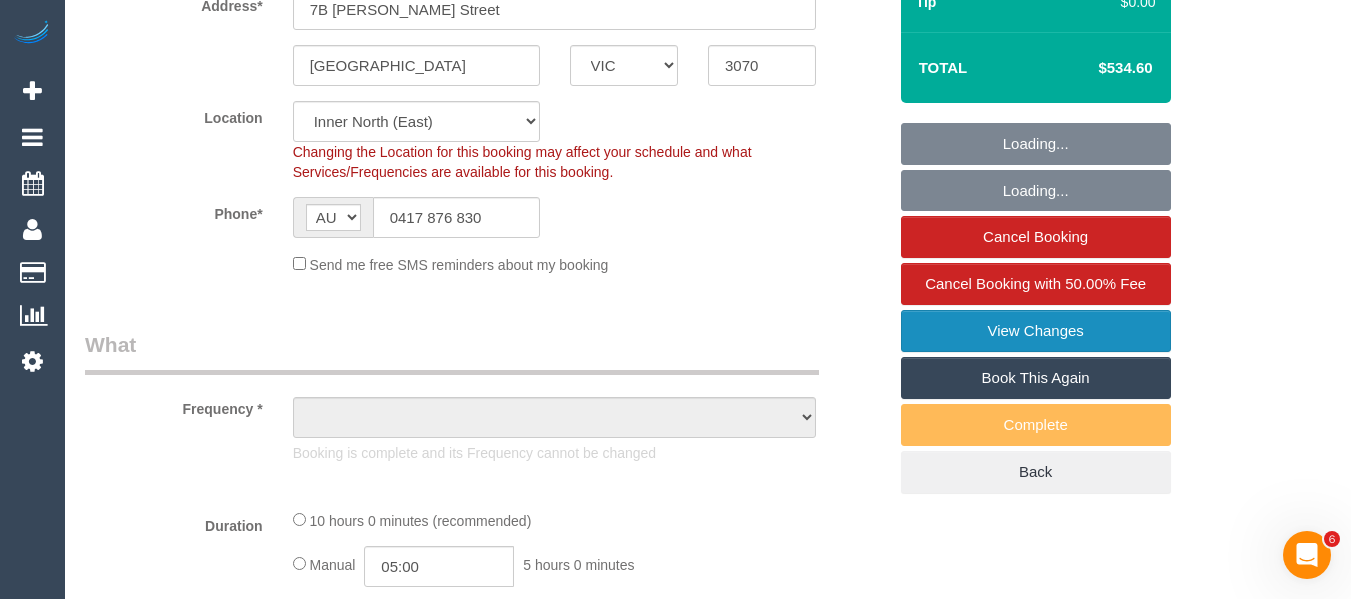 select on "object:1608" 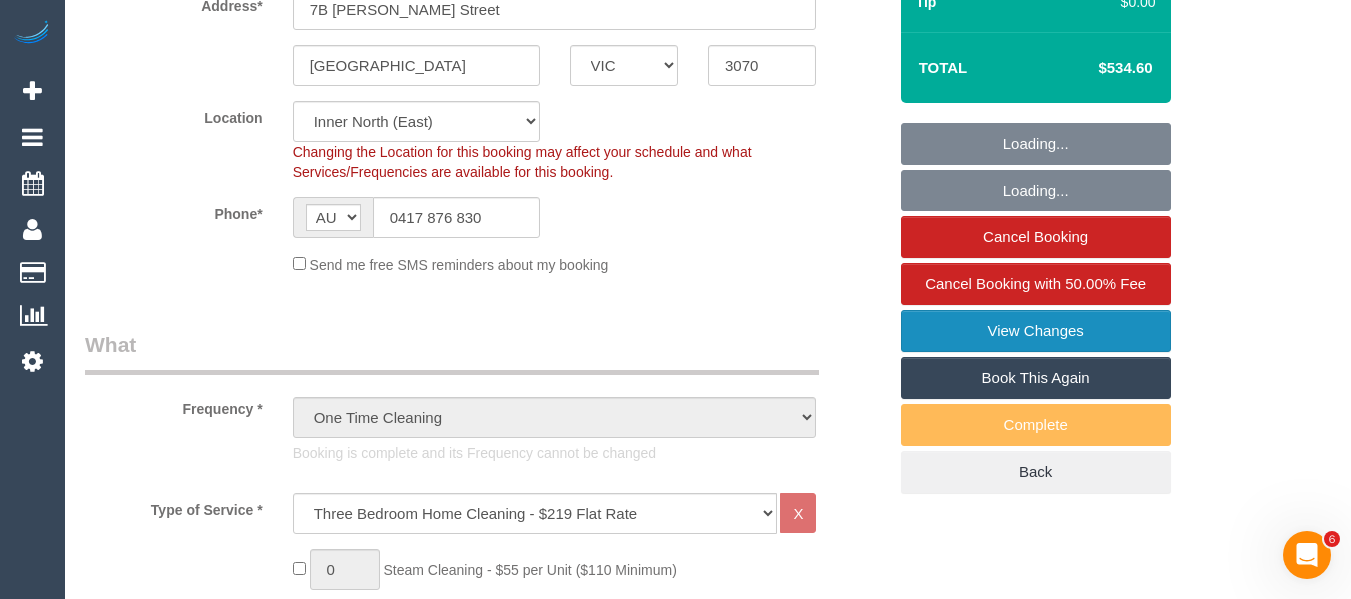 click on "View Changes" at bounding box center (1036, 331) 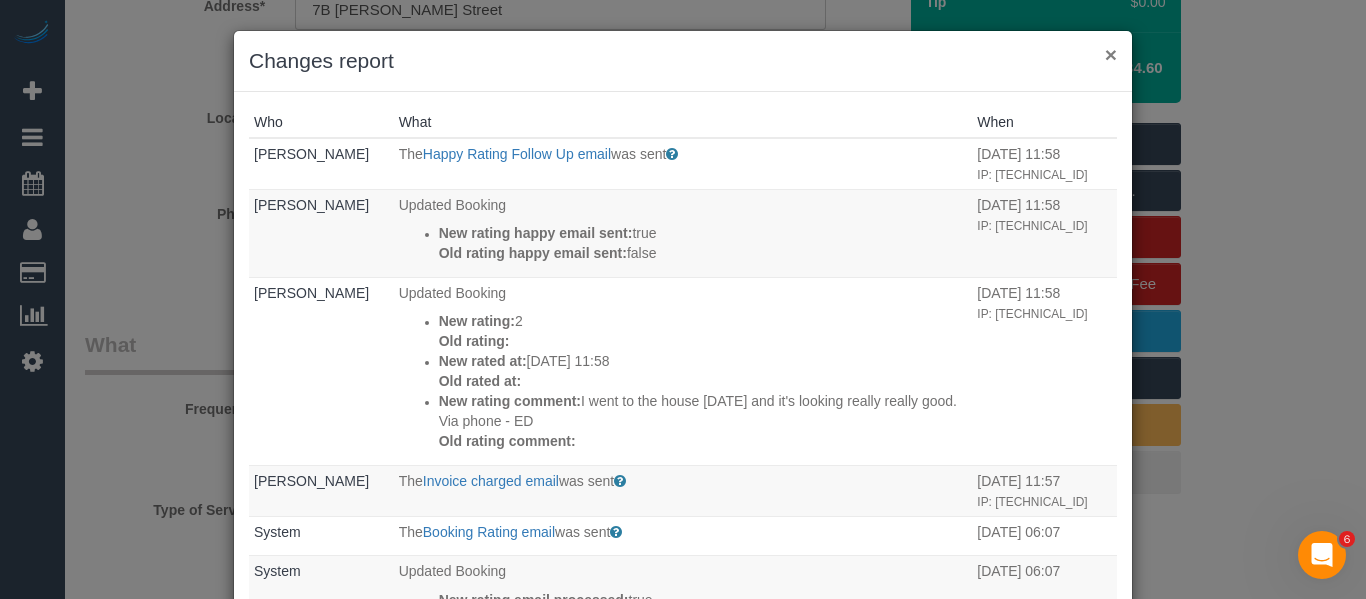 click on "×" at bounding box center (1111, 54) 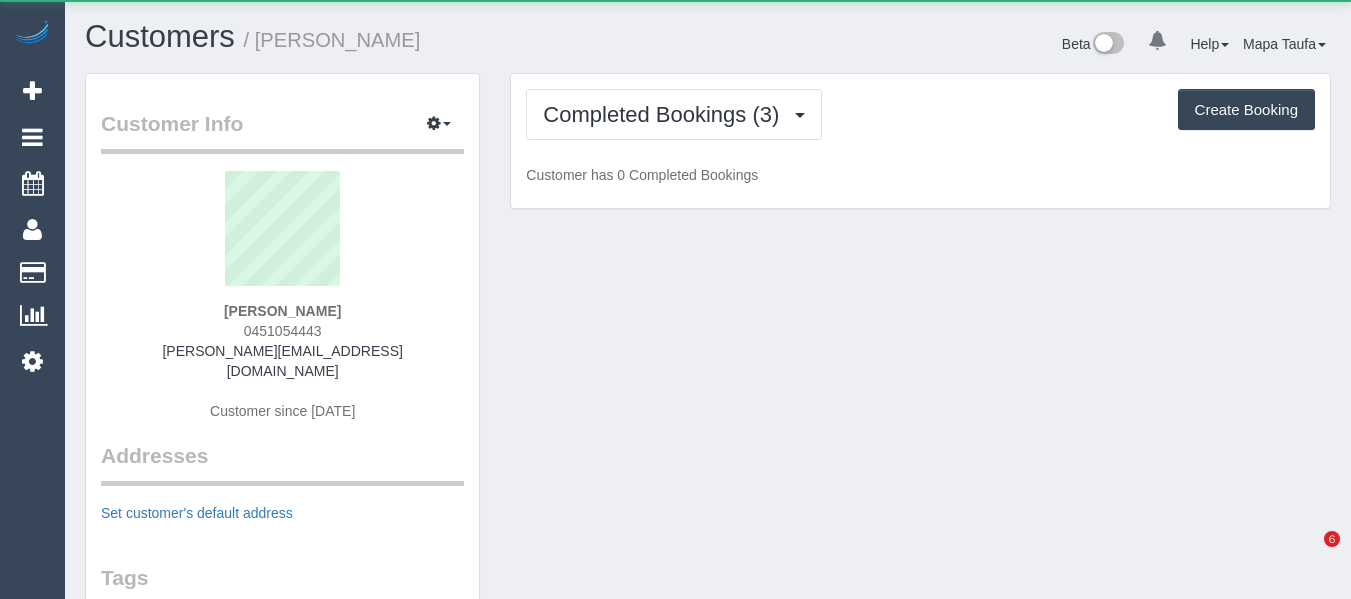 scroll, scrollTop: 0, scrollLeft: 0, axis: both 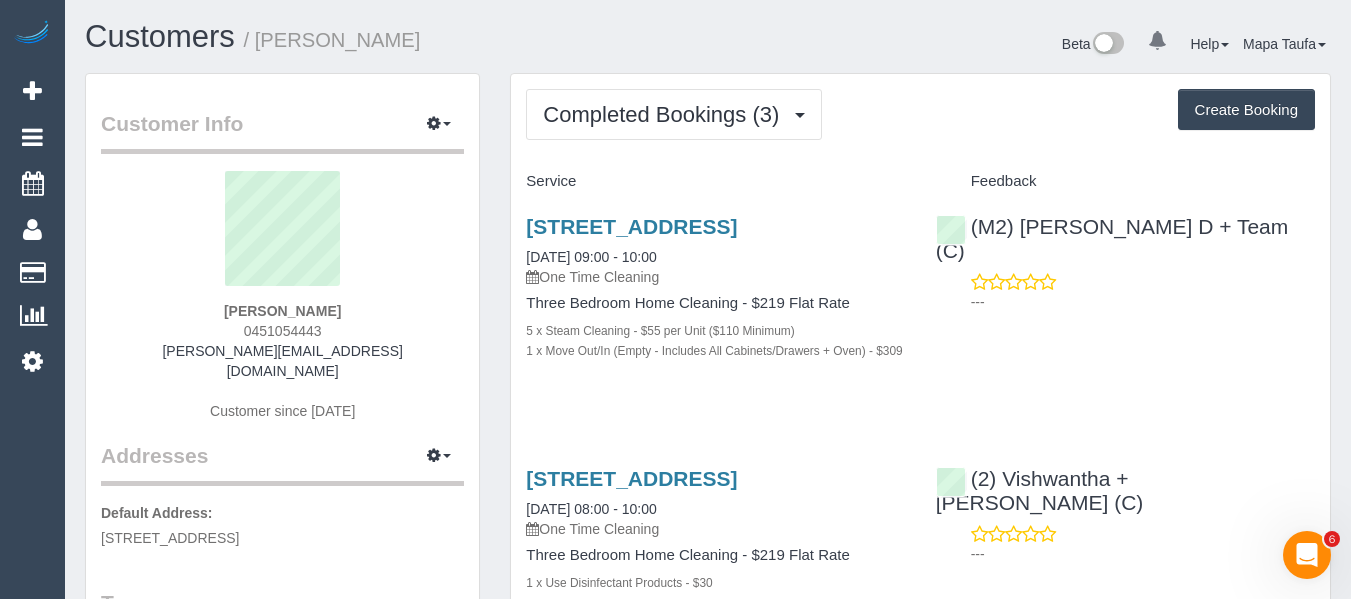 drag, startPoint x: 373, startPoint y: 307, endPoint x: 188, endPoint y: 301, distance: 185.09727 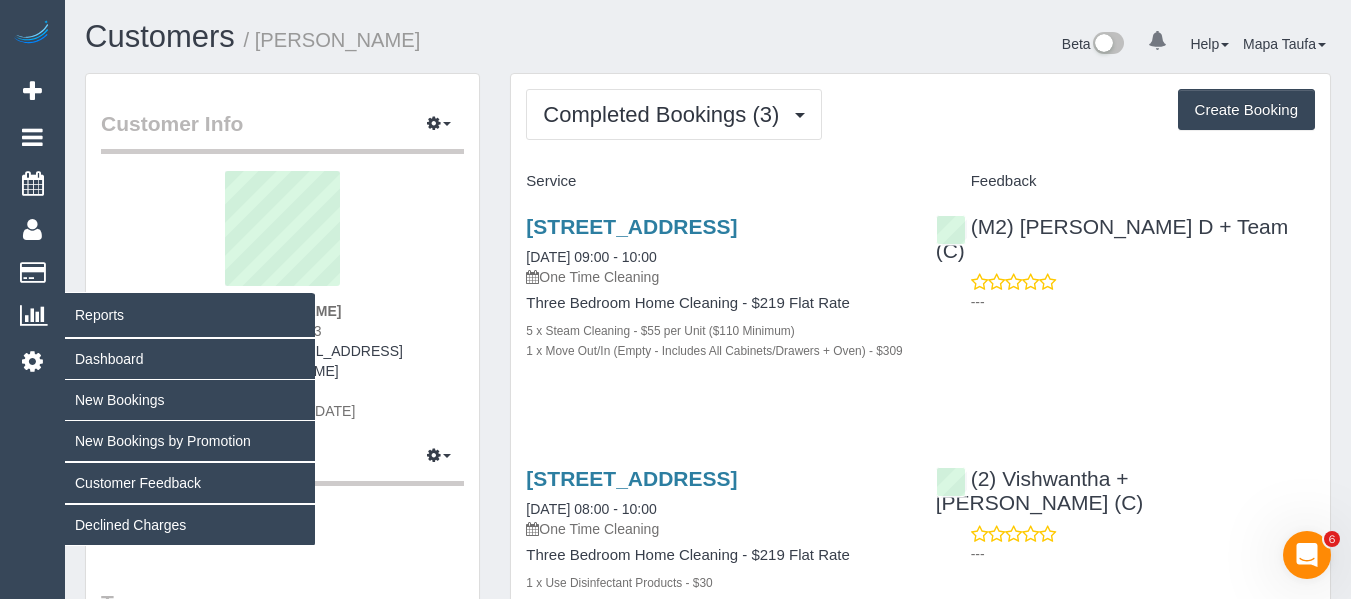 copy on "[PERSON_NAME]" 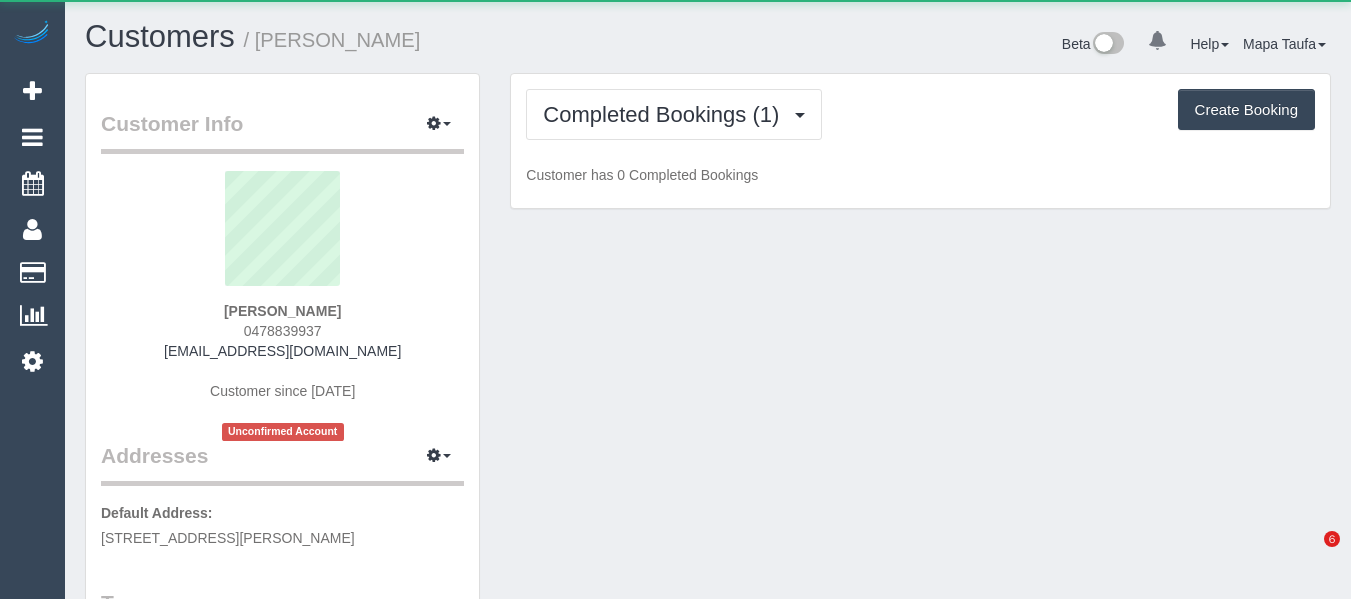 scroll, scrollTop: 0, scrollLeft: 0, axis: both 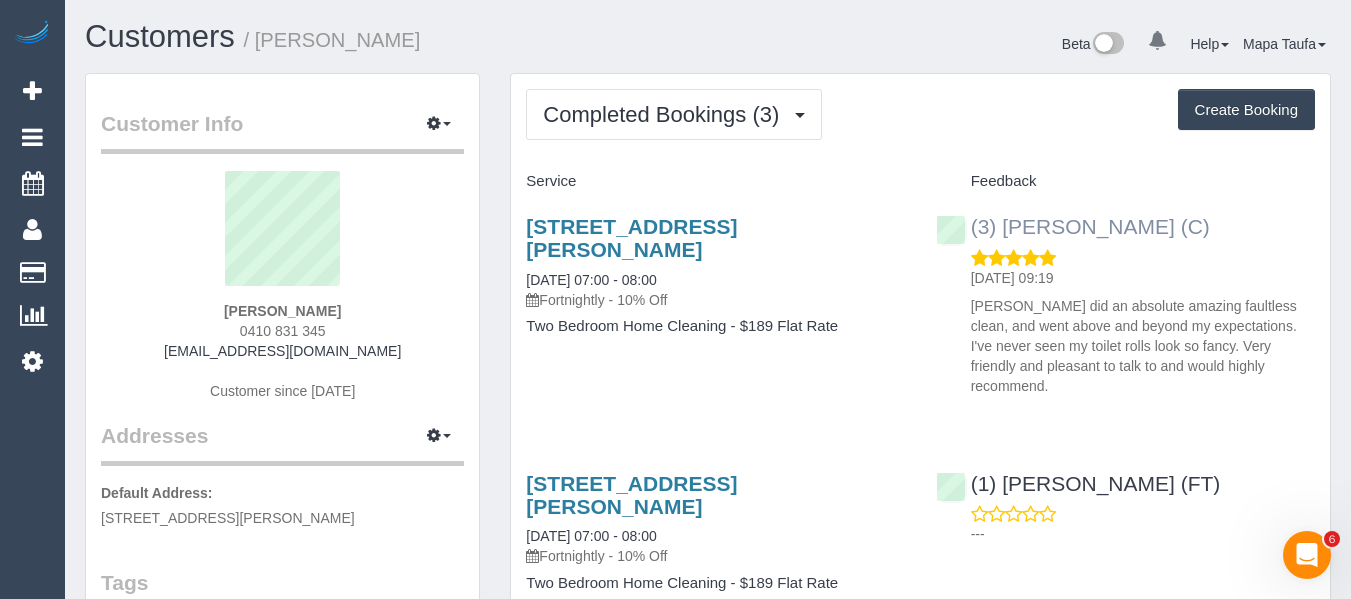 drag, startPoint x: 1194, startPoint y: 220, endPoint x: 1000, endPoint y: 219, distance: 194.00258 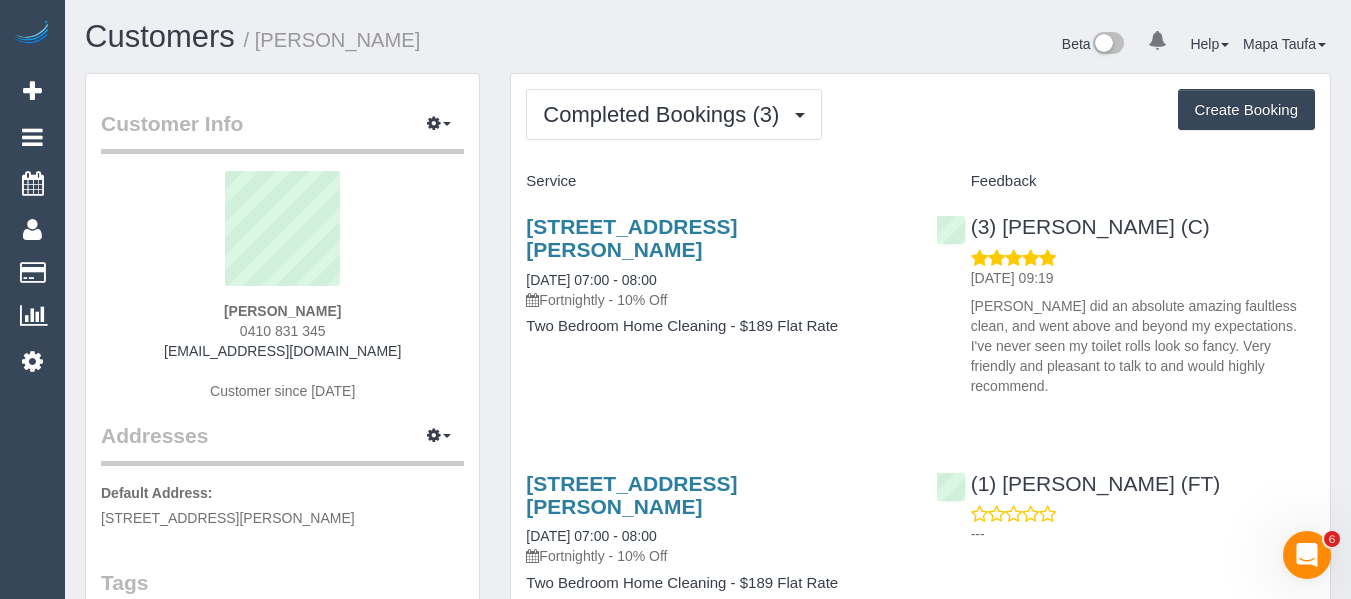 copy on "[PERSON_NAME] (C)" 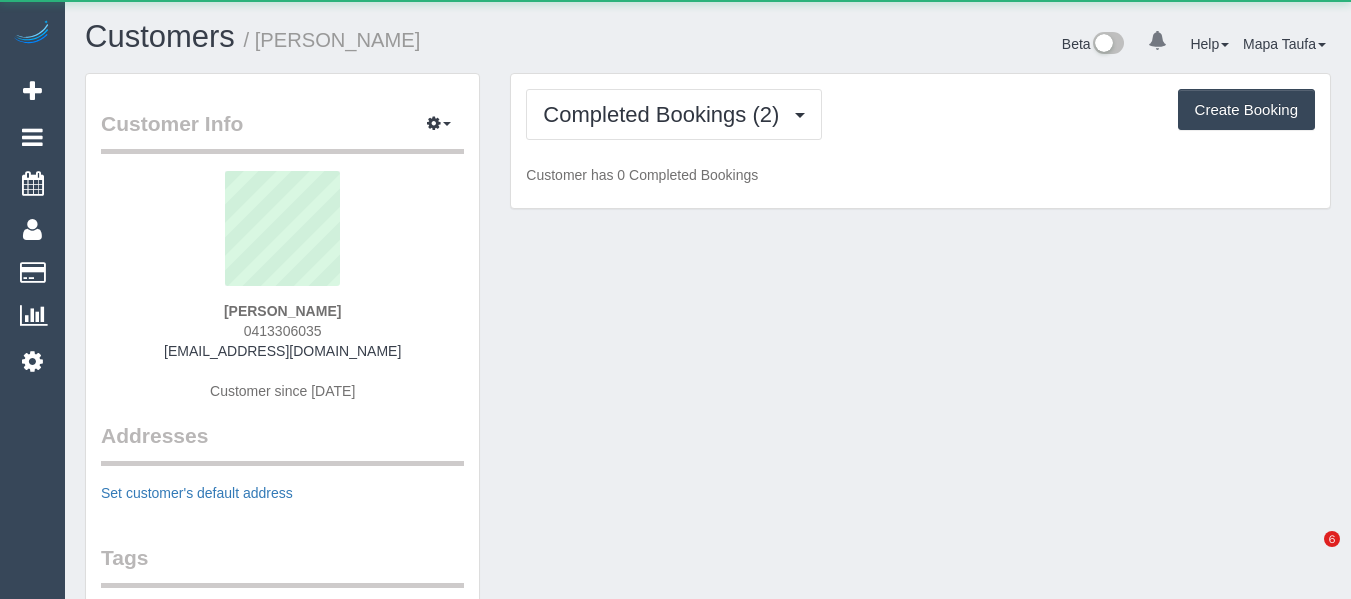 scroll, scrollTop: 0, scrollLeft: 0, axis: both 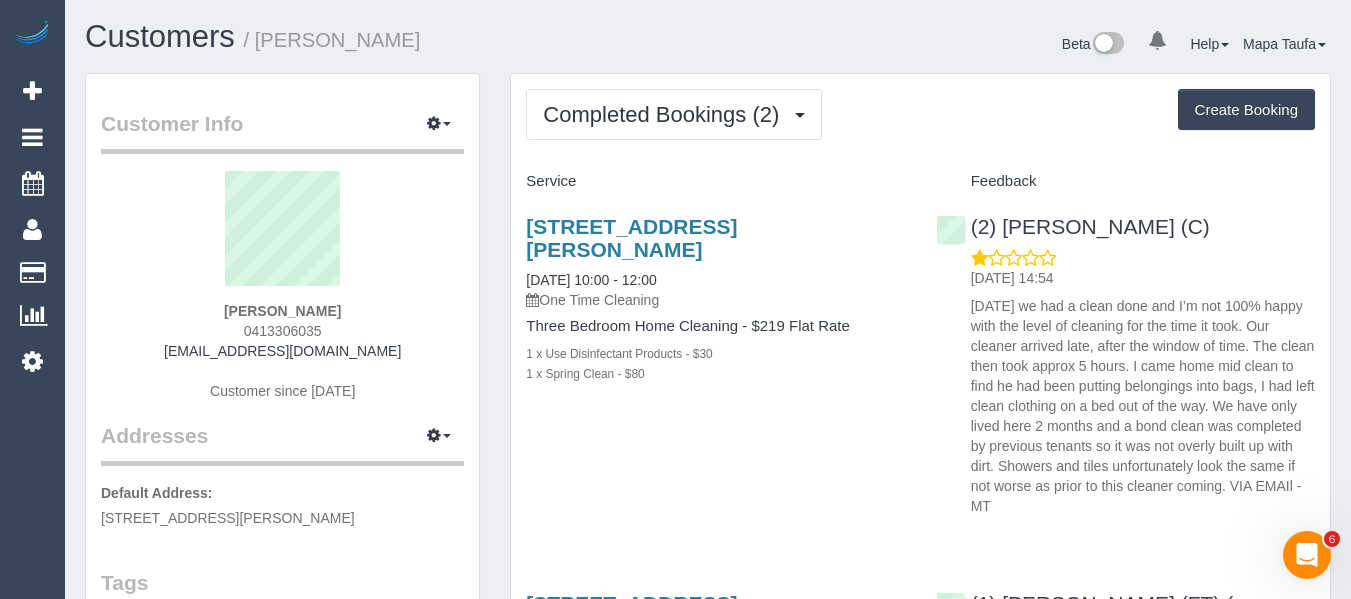 click on "11 Mollison Street, Abbotsford, VIC 3067
28/06/2025 10:00 - 12:00
One Time Cleaning
Three Bedroom Home Cleaning - $219 Flat Rate
1 x Use Disinfectant Products - $30
1 x Spring Clean - $80
(2) Binoy Adheesha (C)
30/06/2025 14:54" at bounding box center [920, 361] 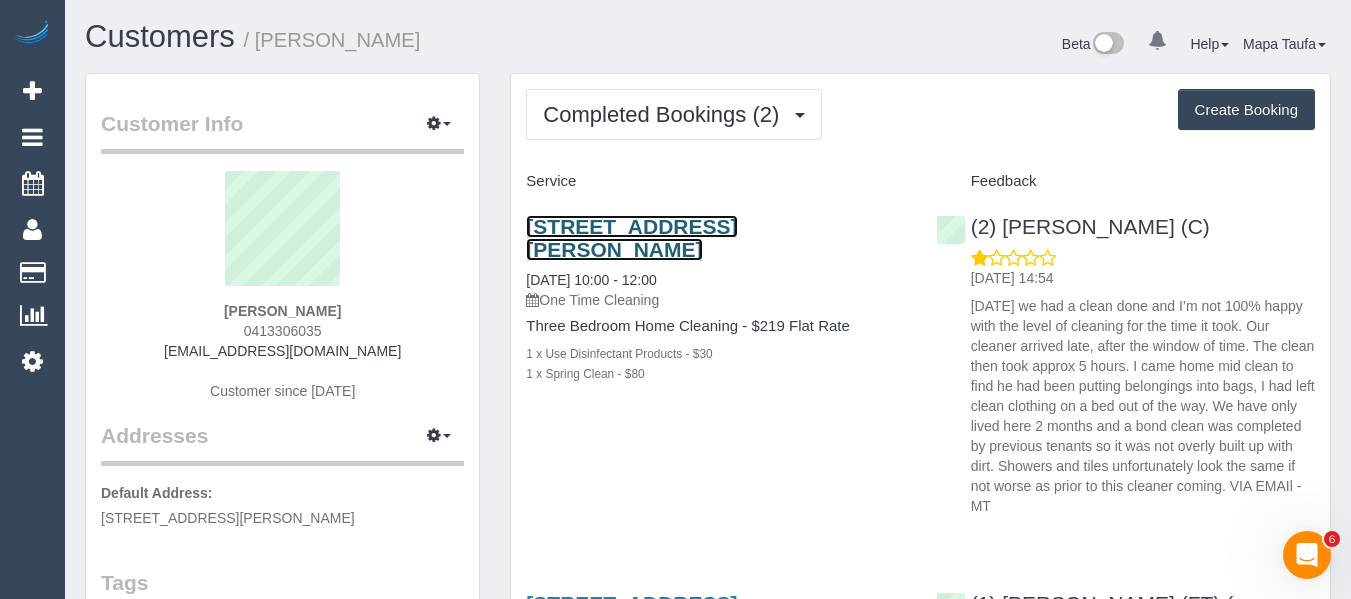 click on "11 Mollison Street, Abbotsford, VIC 3067" at bounding box center [631, 238] 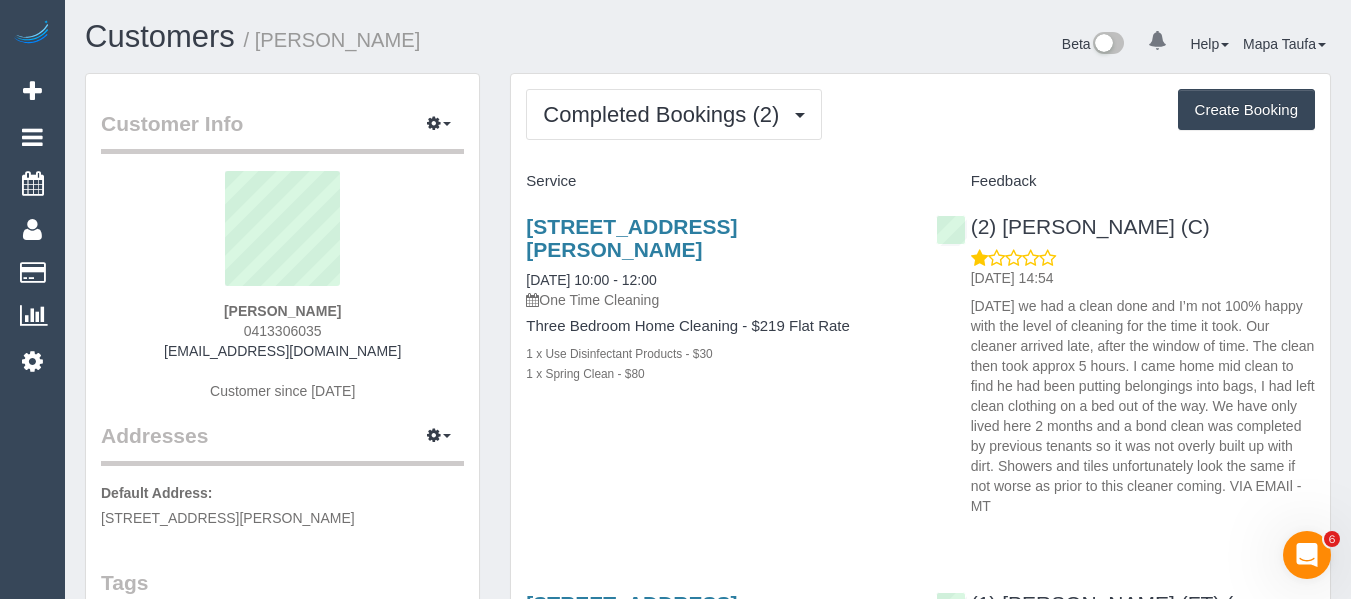 drag, startPoint x: 1210, startPoint y: 222, endPoint x: 697, endPoint y: 17, distance: 552.44366 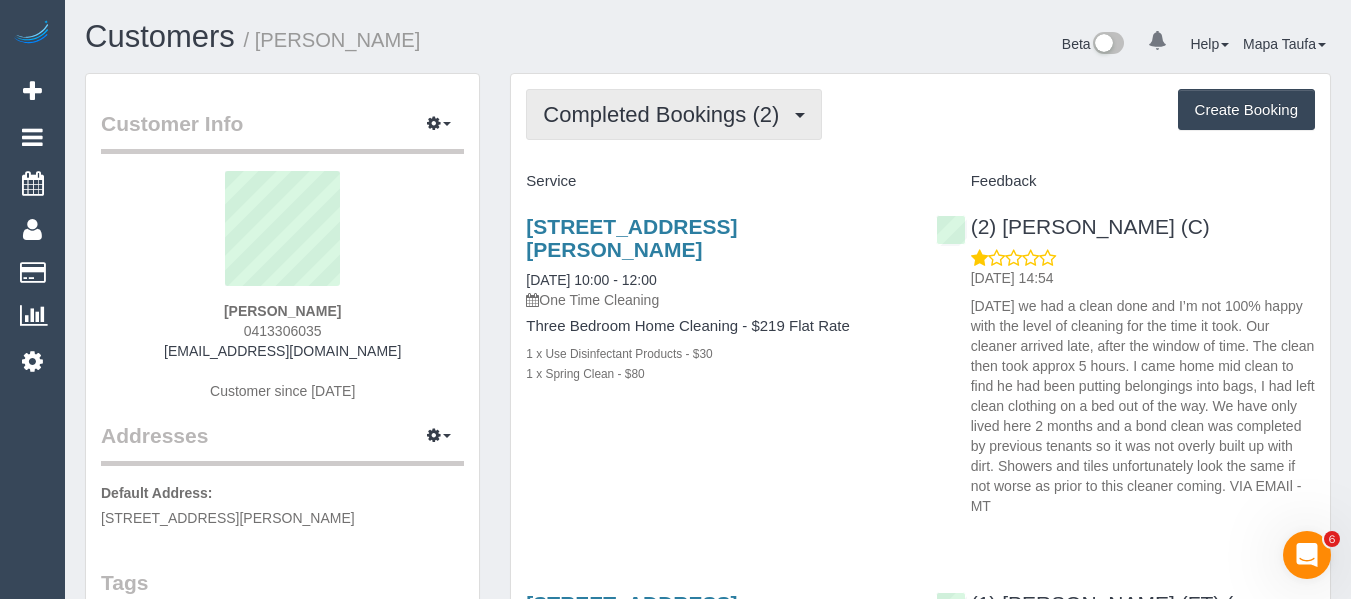 click on "Completed Bookings (2)" at bounding box center [666, 114] 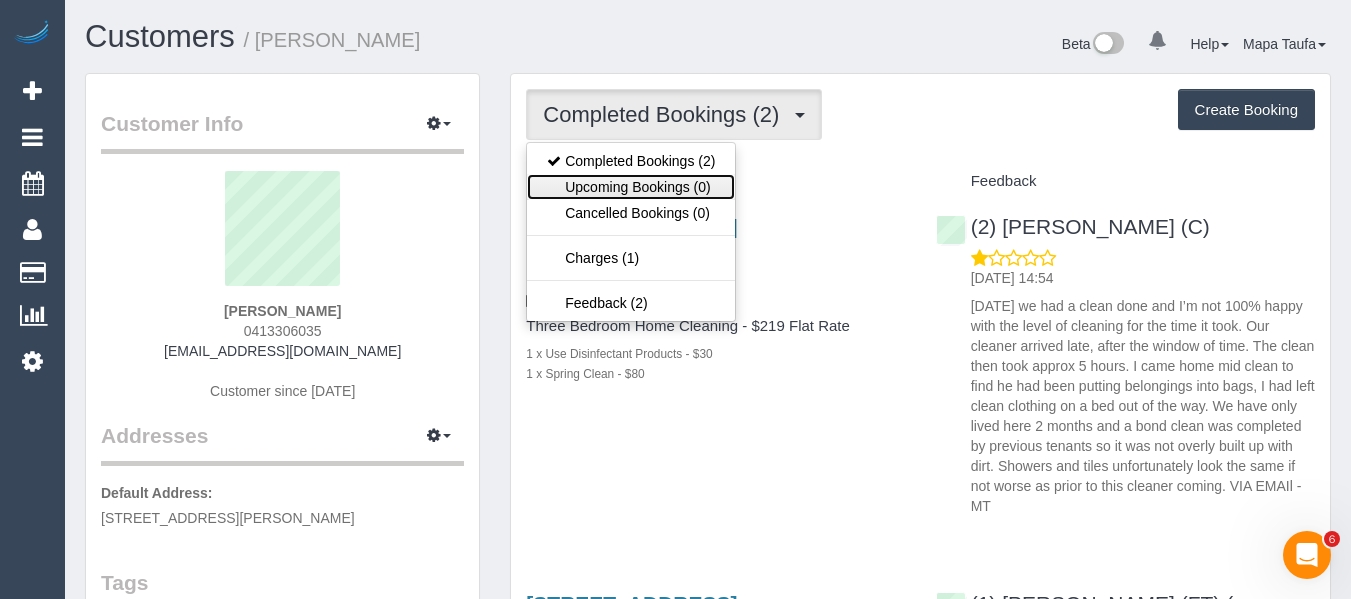 click on "Upcoming Bookings (0)" at bounding box center (631, 187) 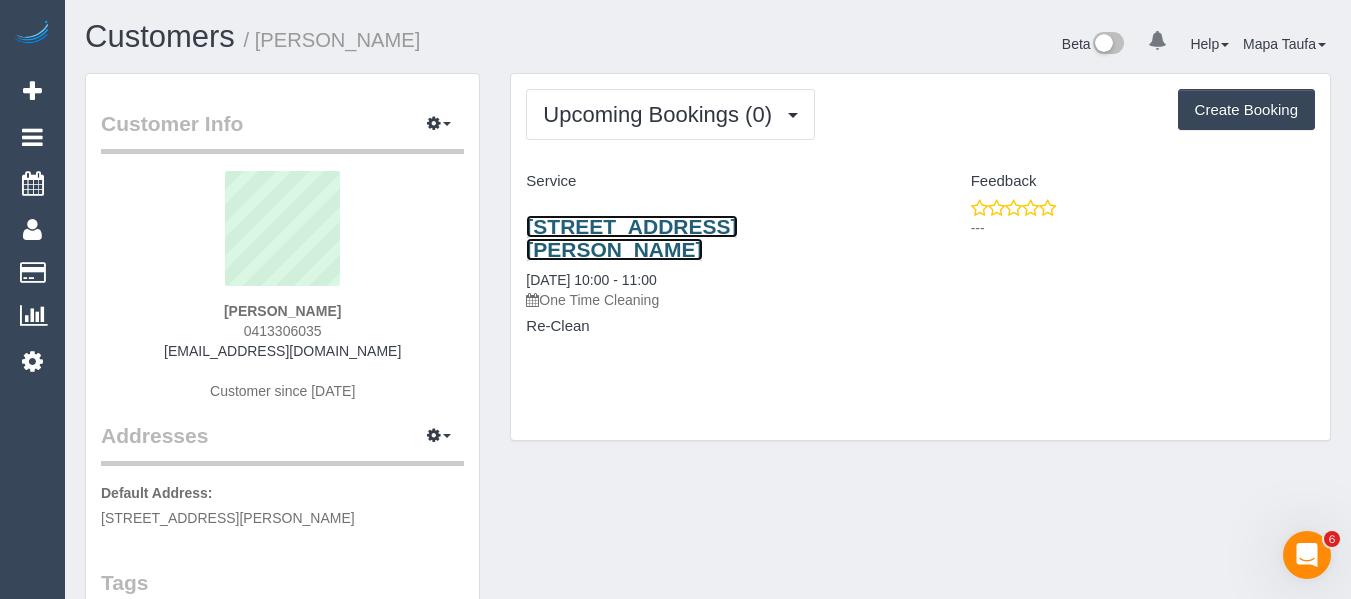 click on "11 Mollison Street, Abbotsford, VIC 3067" at bounding box center (631, 238) 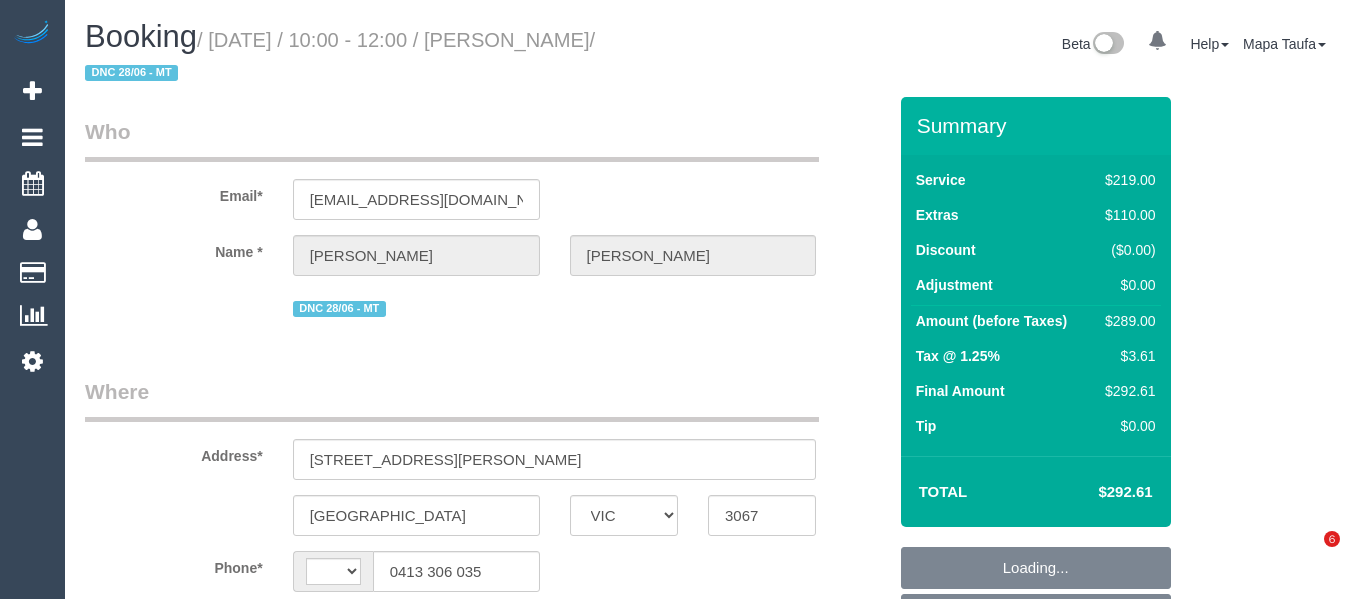 select on "VIC" 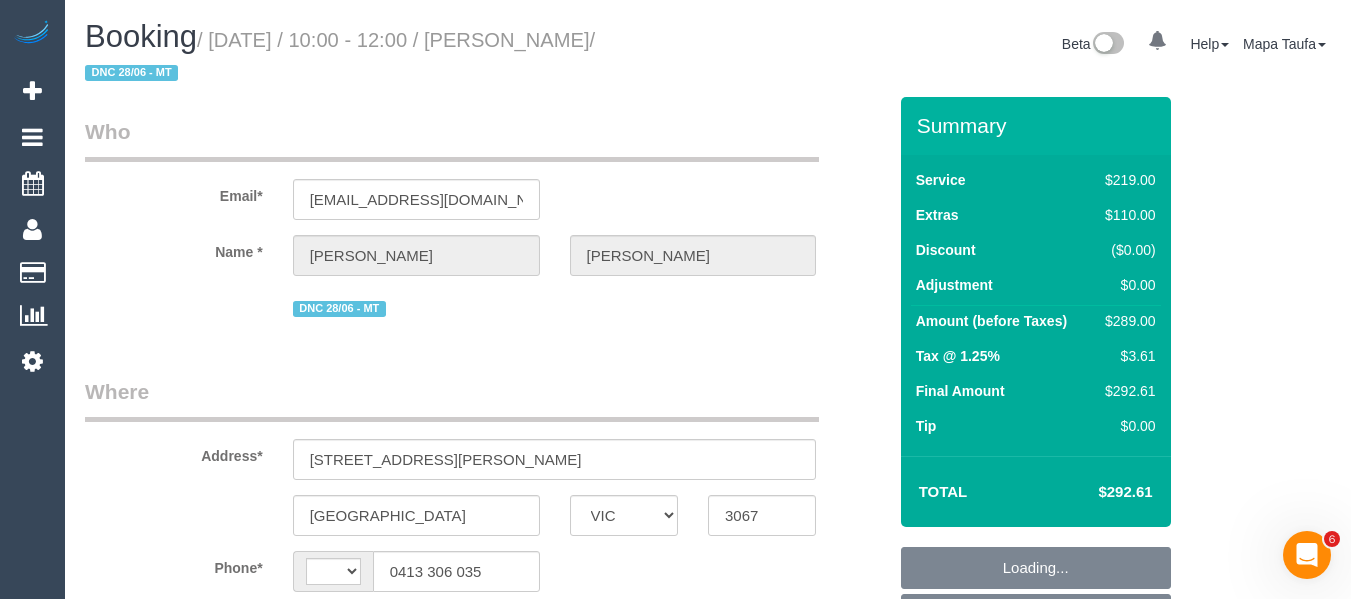 scroll, scrollTop: 0, scrollLeft: 0, axis: both 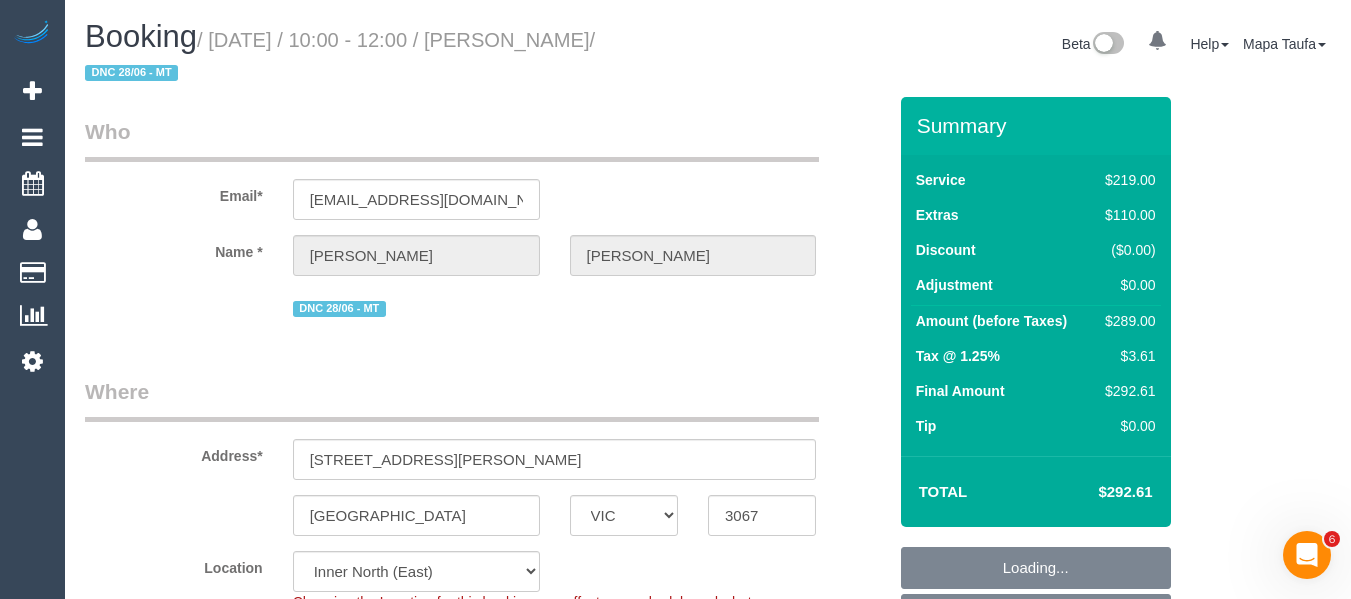 select on "object:1443" 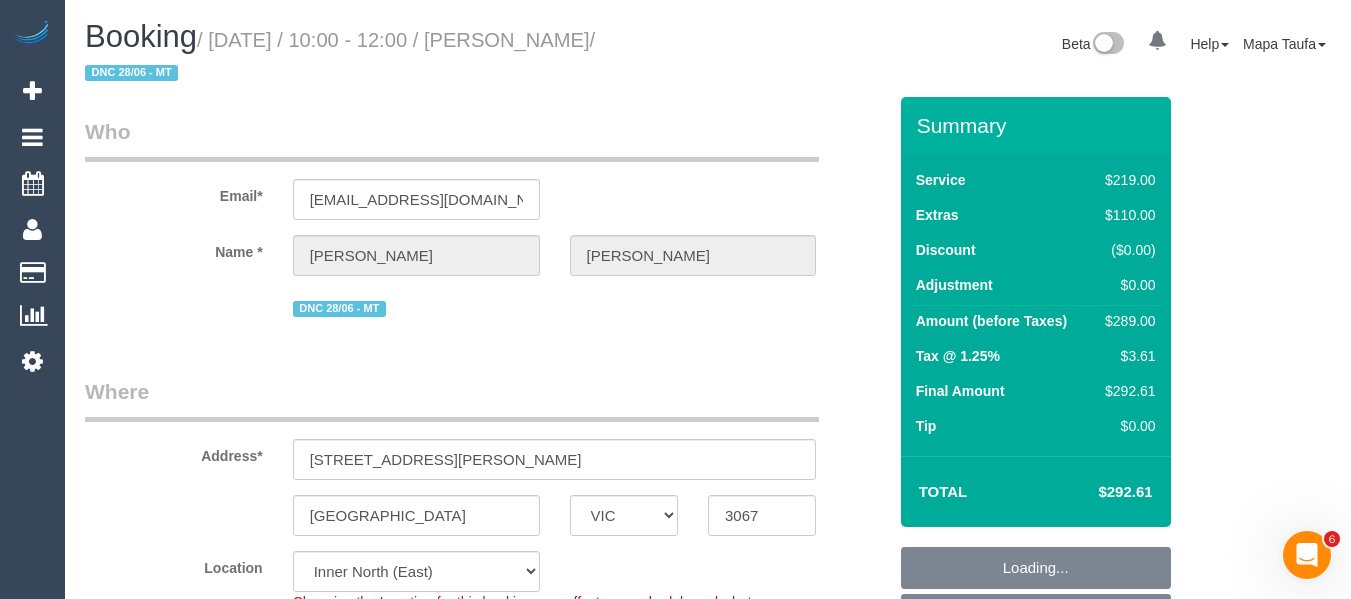 select on "string:stripe-pm_1RdgX62GScqysDRVP5XIZY26" 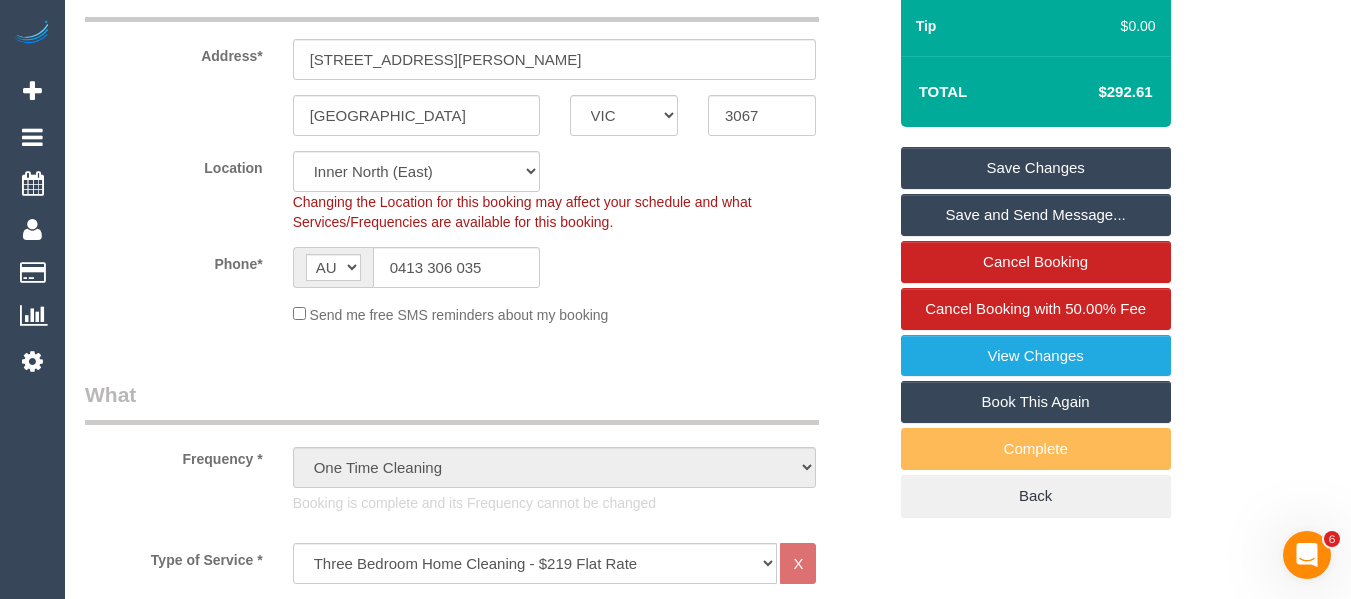 scroll, scrollTop: 500, scrollLeft: 0, axis: vertical 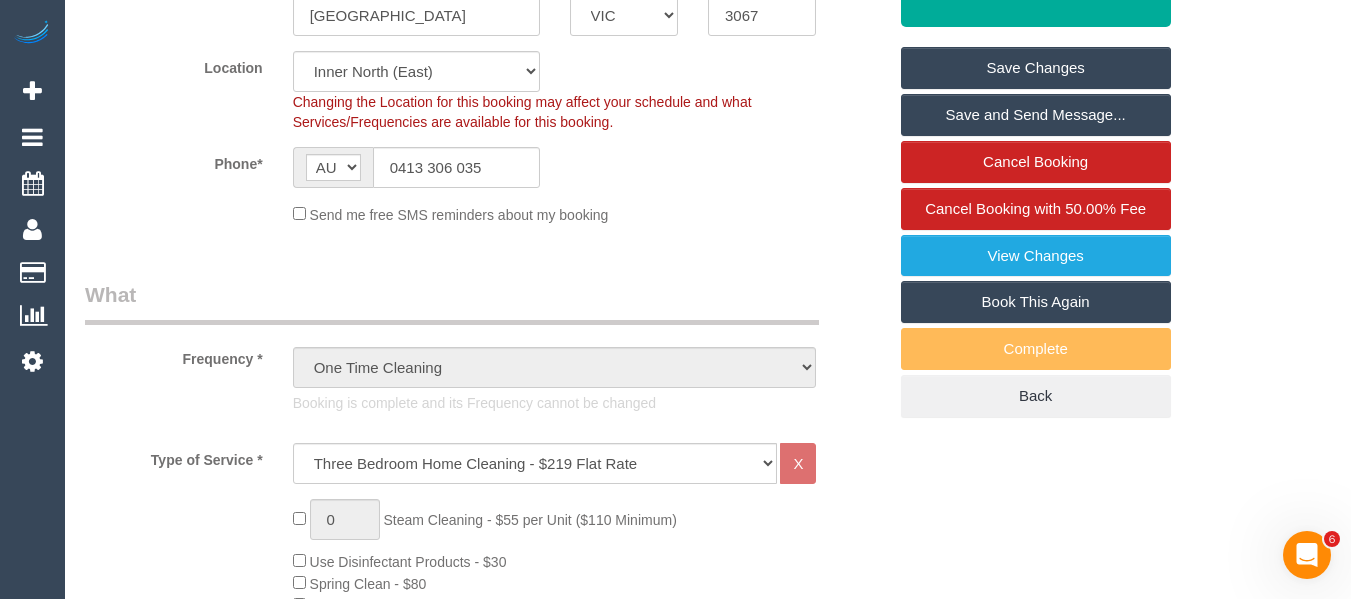 click on "Book This Again" at bounding box center (1036, 302) 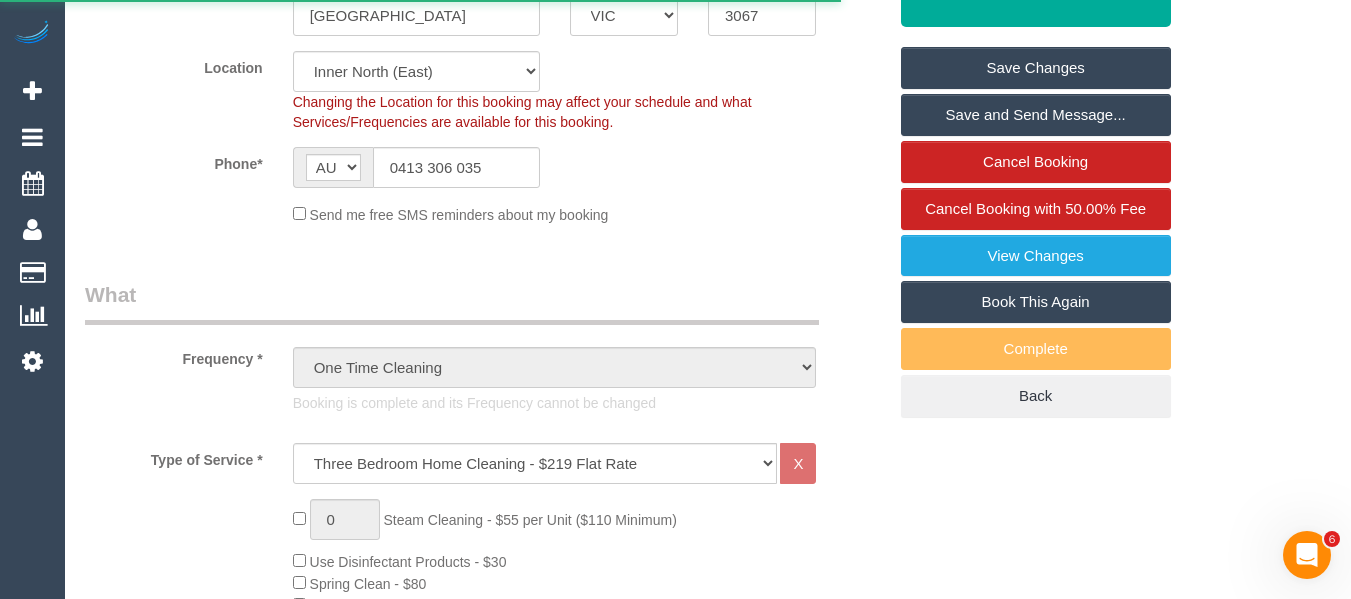 scroll, scrollTop: 0, scrollLeft: 0, axis: both 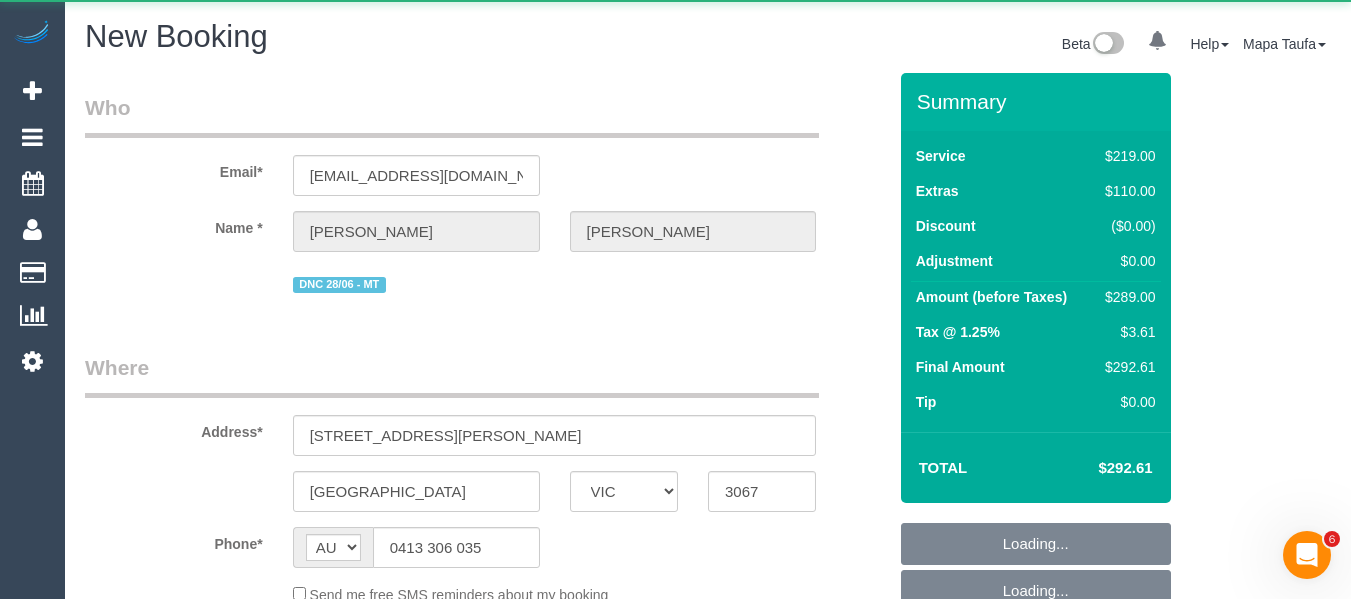 select on "string:stripe-pm_1RdgX62GScqysDRVP5XIZY26" 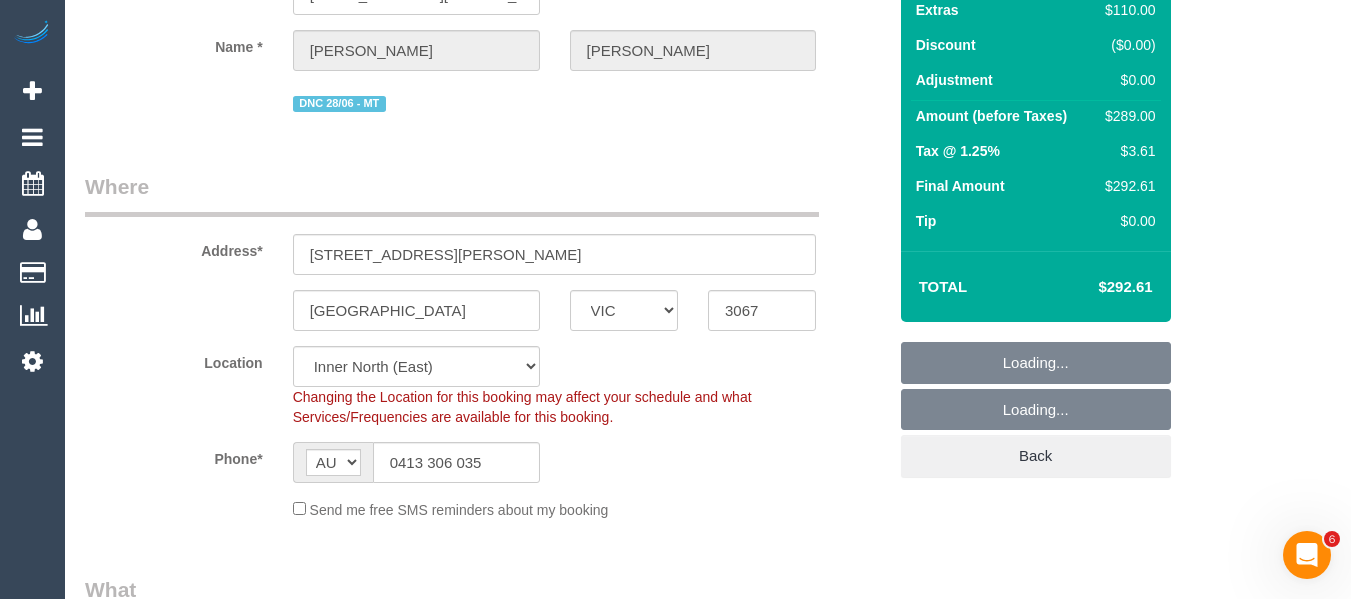 scroll, scrollTop: 400, scrollLeft: 0, axis: vertical 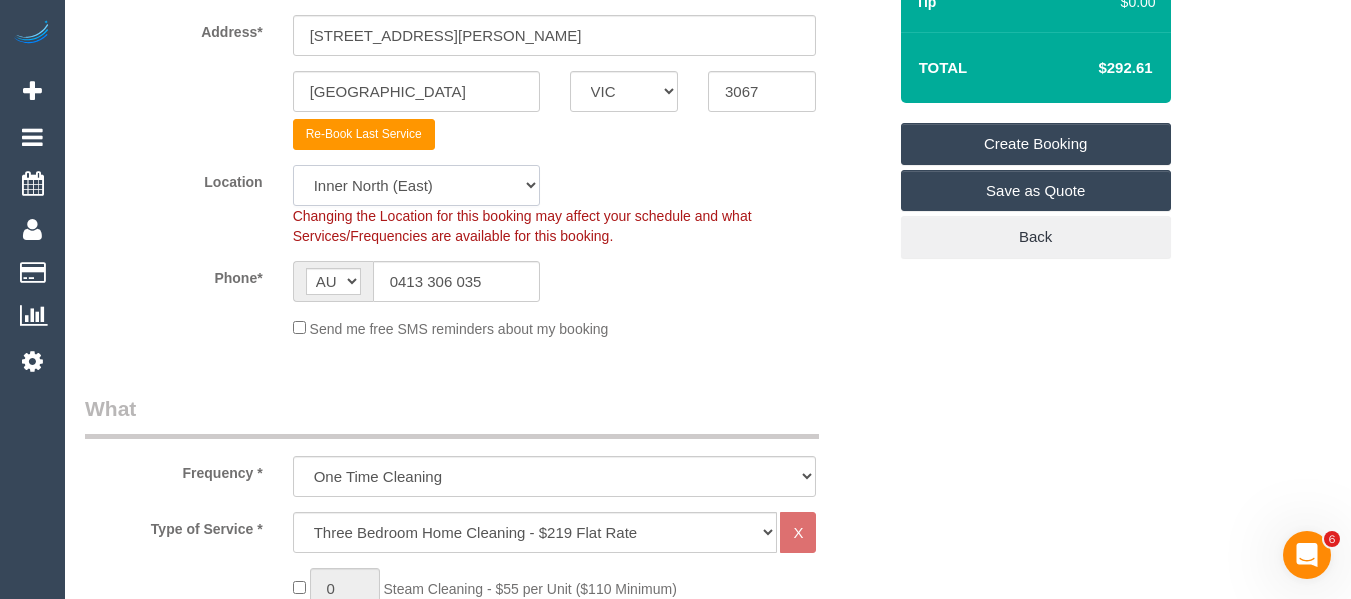 click on "Office City East (North) East (South) Inner East Inner North (East) Inner North (West) Inner South East Inner West North (East) North (West) Outer East Outer North (East) Outer North (West) Outer South East Outer West South East (East) South East (West) West (North) West (South) ZG - Central ZG - East ZG - North ZG - South" 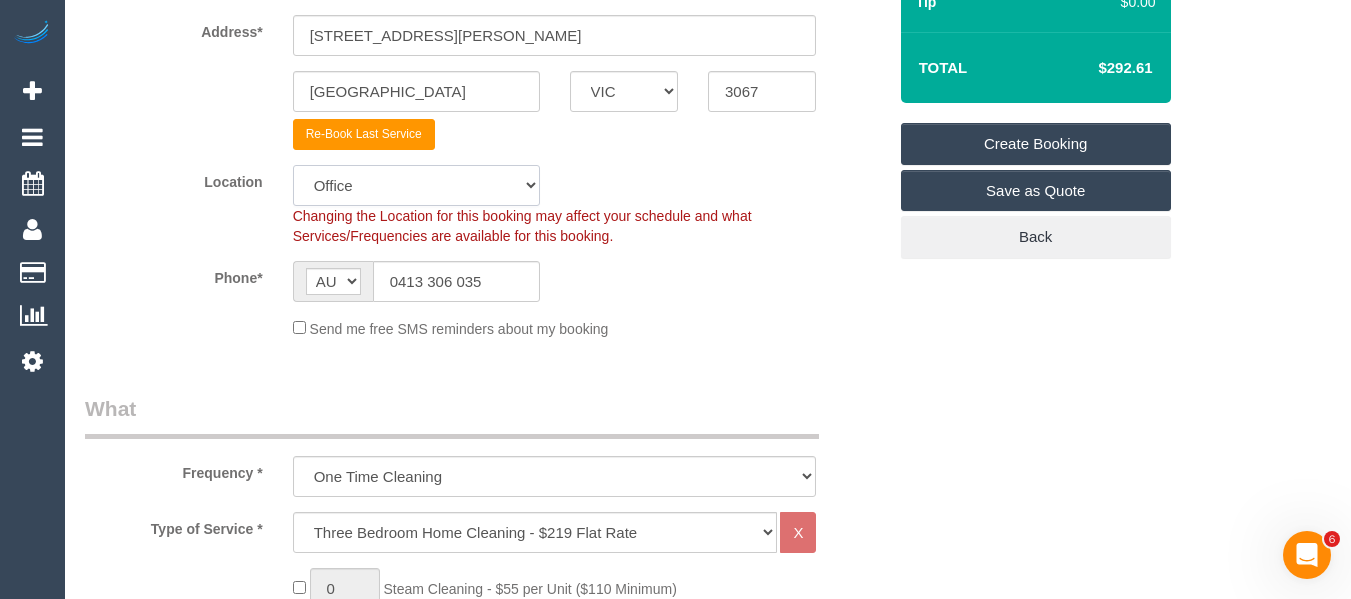 click on "Office City East (North) East (South) Inner East Inner North (East) Inner North (West) Inner South East Inner West North (East) North (West) Outer East Outer North (East) Outer North (West) Outer South East Outer West South East (East) South East (West) West (North) West (South) ZG - Central ZG - East ZG - North ZG - South" 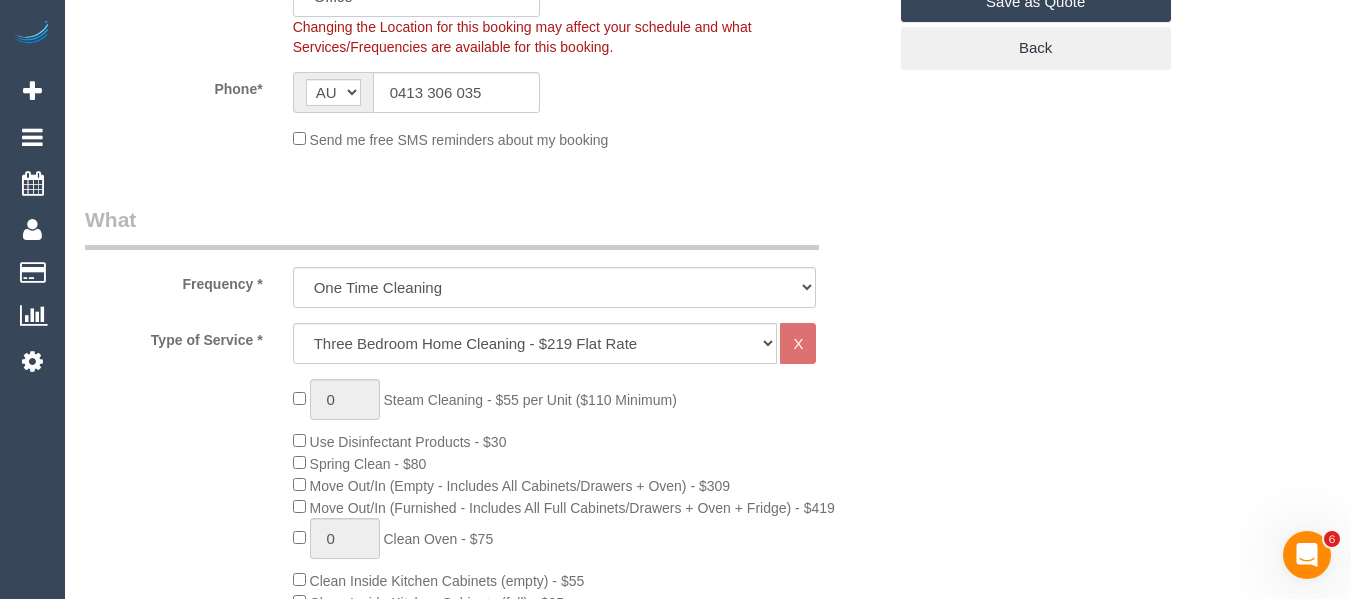 scroll, scrollTop: 800, scrollLeft: 0, axis: vertical 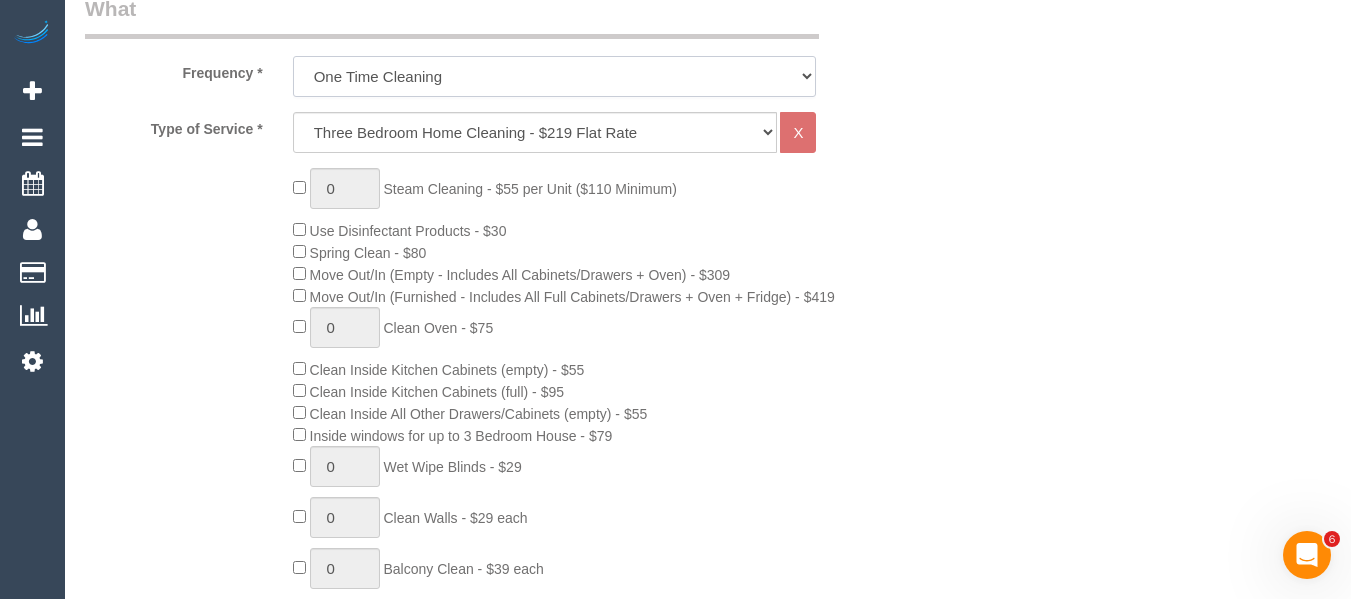 click on "One Time Cleaning Weekly - 10% Off - 10.00% (0% for the First Booking) Fortnightly - 10% Off - 10.00% (0% for the First Booking) Three Weekly - 5% Off - 5.00% (0% for the First Booking) Four Weekly - 5% Off - 5.00% (0% for the First Booking)" at bounding box center (555, 76) 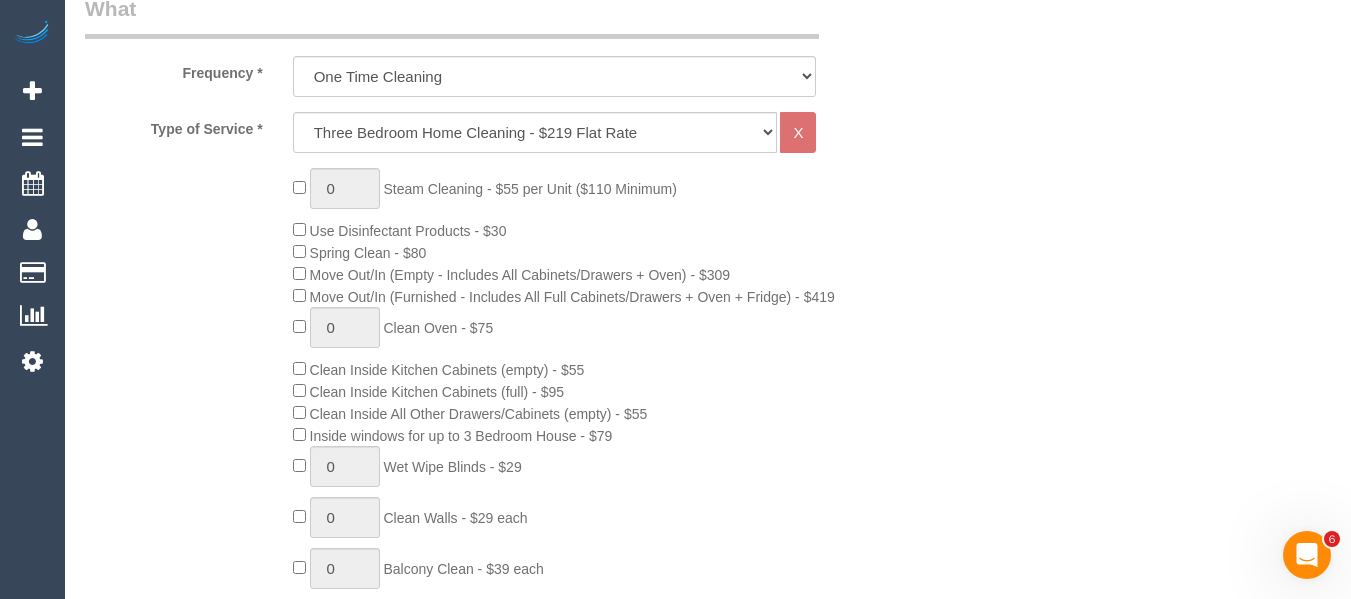 click on "Who
Email*
nikkichamberlain91@gmail.com
Name *
Nikki
Chamberlain
DNC 28/06 - MT
Where
Address*
11 Mollison Street
Abbotsford
ACT
NSW
NT
QLD
SA
TAS
VIC
WA
3067
Re-Book Last Service
Location
Office City East (North) East (South) Inner East Inner North (East) Inner North (West) Inner South East Inner West North (East) North (West) Outer East Outer North (East) Outer North (West) Outer South East Outer West South East (East) South East (West)" at bounding box center (708, 1134) 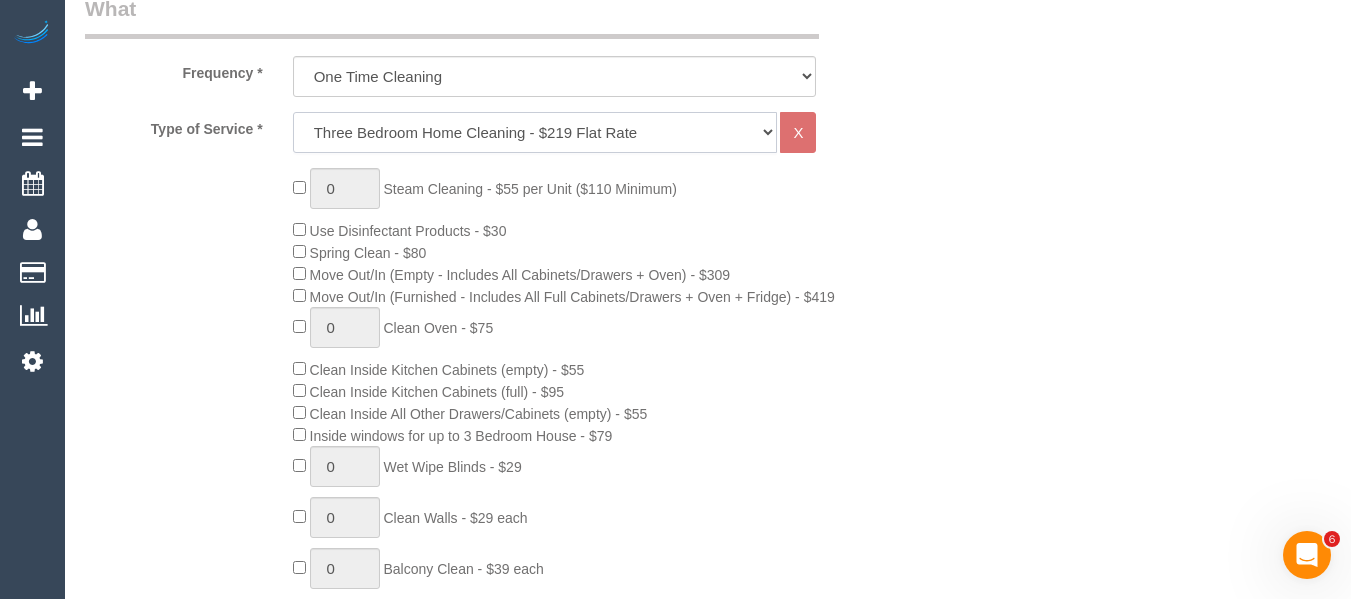 click on "Hourly Service - $70/h Hourly Service - $65/h Hourly Service - $60/h Hourly Service - $58.03 (NDIS 2025-26) Hourly Service - $57.27+GST (HCP/SaH 2025-26) Hourly Service - $56.23 (NDIS 2024-25) Hourly Service - $56.23 (NDIS) Hourly Service - Special Pricing (New) Hourly Service - Special Pricing Hourly Service (OnTime) $50/hr + GST One Bedroom Apt/Home Cleaning - $169 Flat Rate Two Bedroom Home Cleaning - $189 Flat Rate Three Bedroom Home Cleaning - $219 Flat Rate Four Bedroom Home Cleaning  - $259 Flat Rate Five Bedroom Home Cleaning  - $309 Flat Rate Six Bedroom Home Cleaning  - $339 Flat Rate One Bedroom Apt/Home Cleaning - $159 Flat Rate Two Bedroom Home Cleaning - $179 Flat Rate Three Bedroom Home Cleaning - $199 Flat Rate Four Bedroom Home Cleaning  - $239 Flat Rate Five Bedroom Home Cleaning  - $289 Flat Rate Six Bedroom Home Cleaning  - $319 Flat Rate Window Cleaning - Quoted Full home clean - Quoted Quote Re-Clean Steam Cleaning / Unit Key Pick up/Drop off Meeting Commercial Clean - Quoted Workshop" 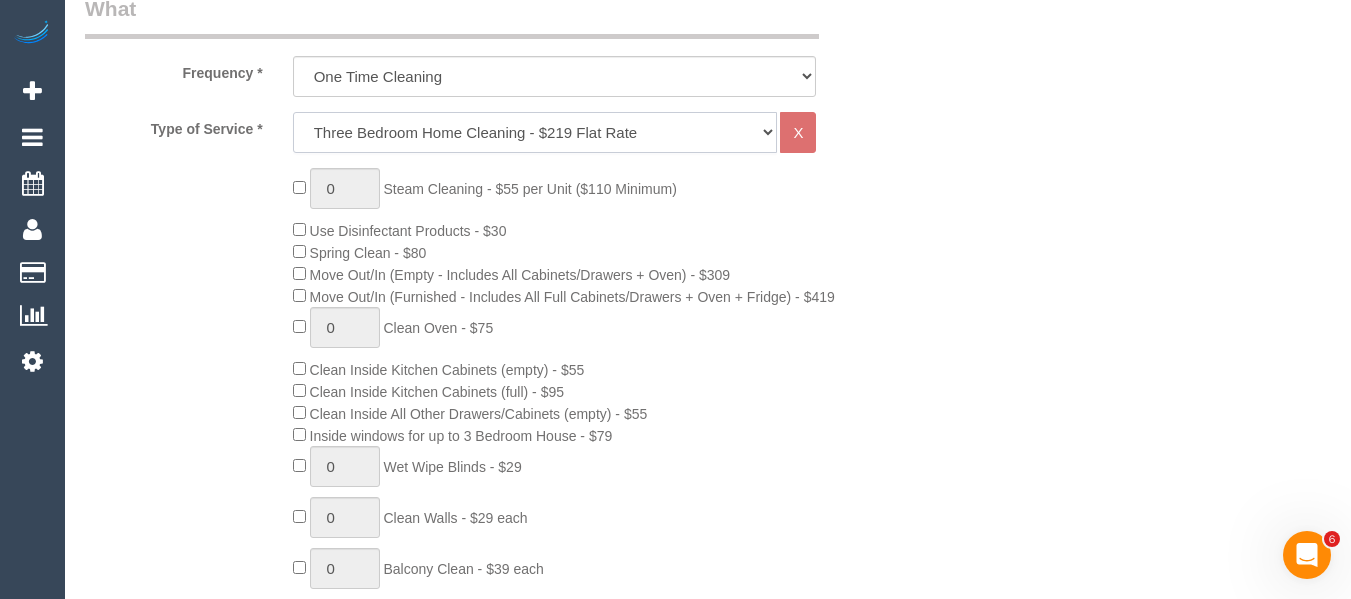 select on "28" 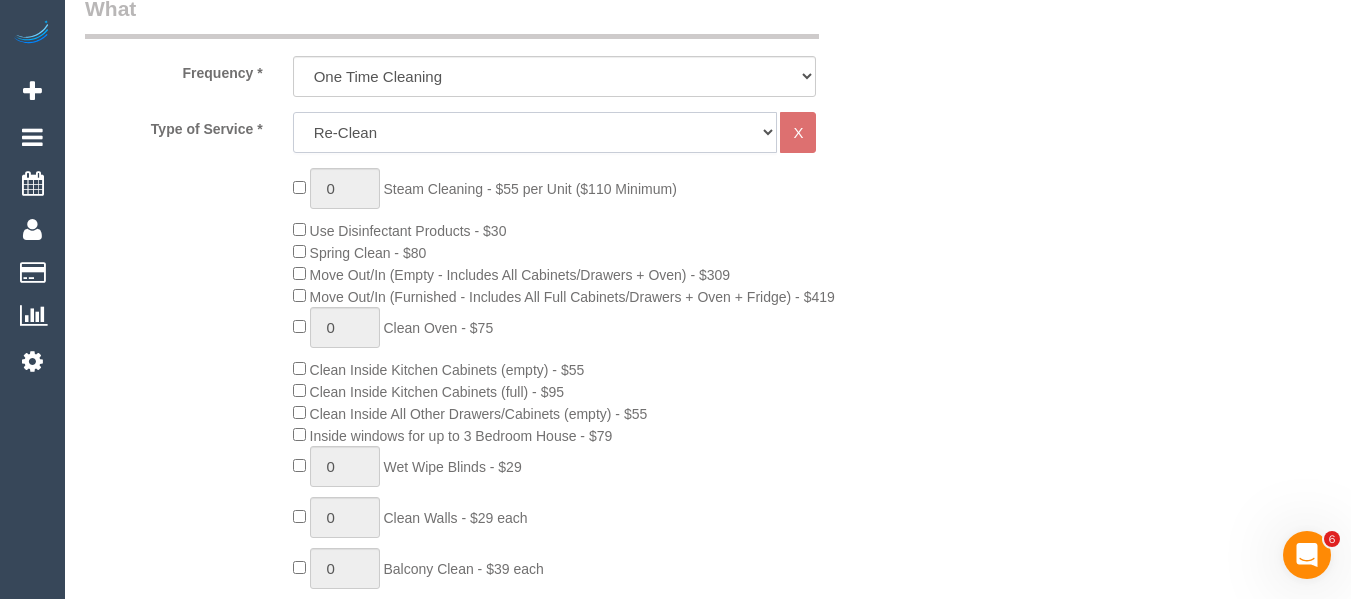 click on "Hourly Service - $70/h Hourly Service - $65/h Hourly Service - $60/h Hourly Service - $58.03 (NDIS 2025-26) Hourly Service - $57.27+GST (HCP/SaH 2025-26) Hourly Service - $56.23 (NDIS 2024-25) Hourly Service - $56.23 (NDIS) Hourly Service - Special Pricing (New) Hourly Service - Special Pricing Hourly Service (OnTime) $50/hr + GST One Bedroom Apt/Home Cleaning - $169 Flat Rate Two Bedroom Home Cleaning - $189 Flat Rate Three Bedroom Home Cleaning - $219 Flat Rate Four Bedroom Home Cleaning  - $259 Flat Rate Five Bedroom Home Cleaning  - $309 Flat Rate Six Bedroom Home Cleaning  - $339 Flat Rate One Bedroom Apt/Home Cleaning - $159 Flat Rate Two Bedroom Home Cleaning - $179 Flat Rate Three Bedroom Home Cleaning - $199 Flat Rate Four Bedroom Home Cleaning  - $239 Flat Rate Five Bedroom Home Cleaning  - $289 Flat Rate Six Bedroom Home Cleaning  - $319 Flat Rate Window Cleaning - Quoted Full home clean - Quoted Quote Re-Clean Steam Cleaning / Unit Key Pick up/Drop off Meeting Commercial Clean - Quoted Workshop" 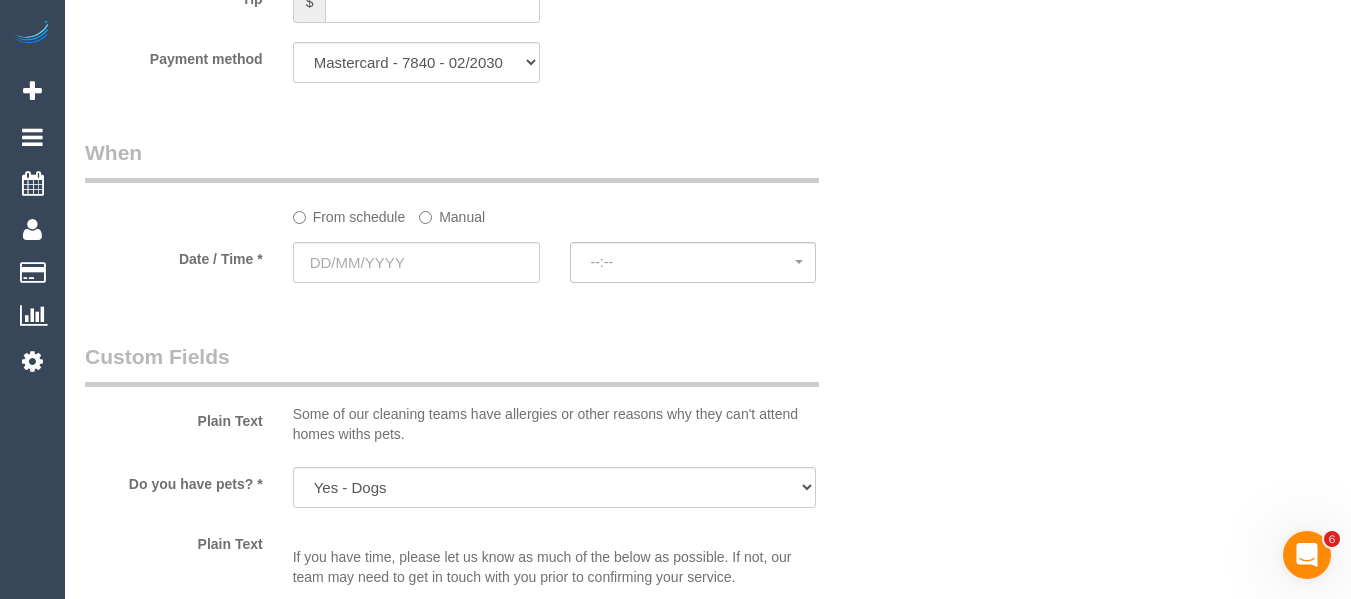 scroll, scrollTop: 2000, scrollLeft: 0, axis: vertical 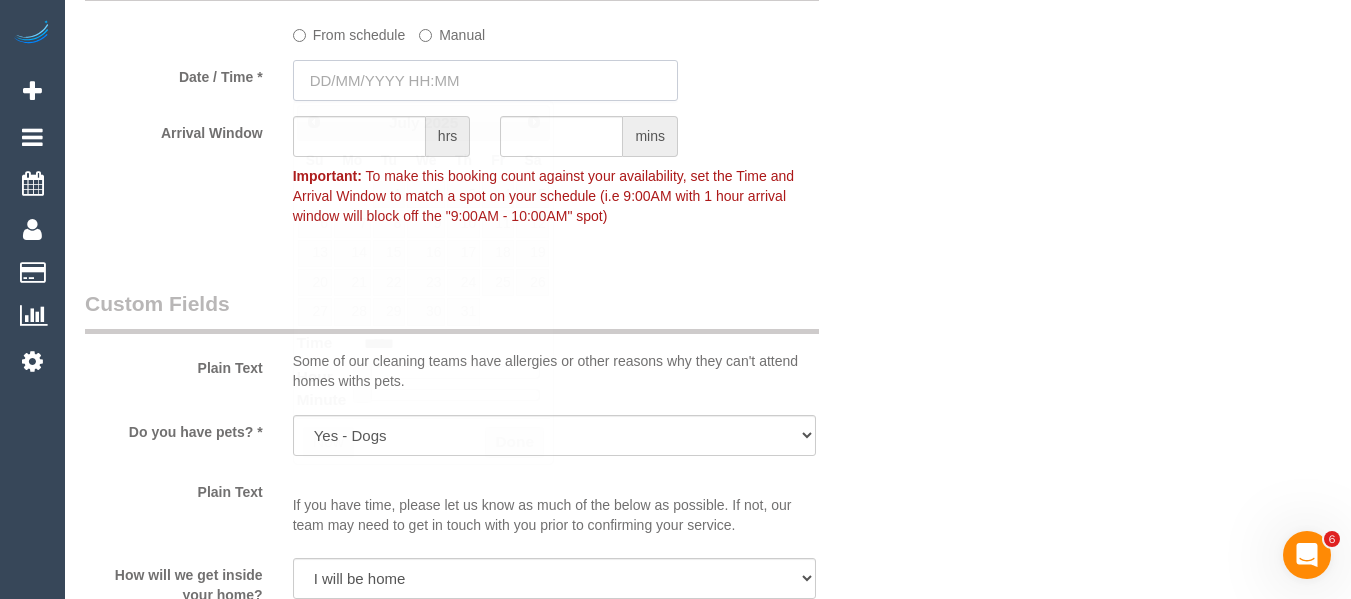 click at bounding box center (485, 80) 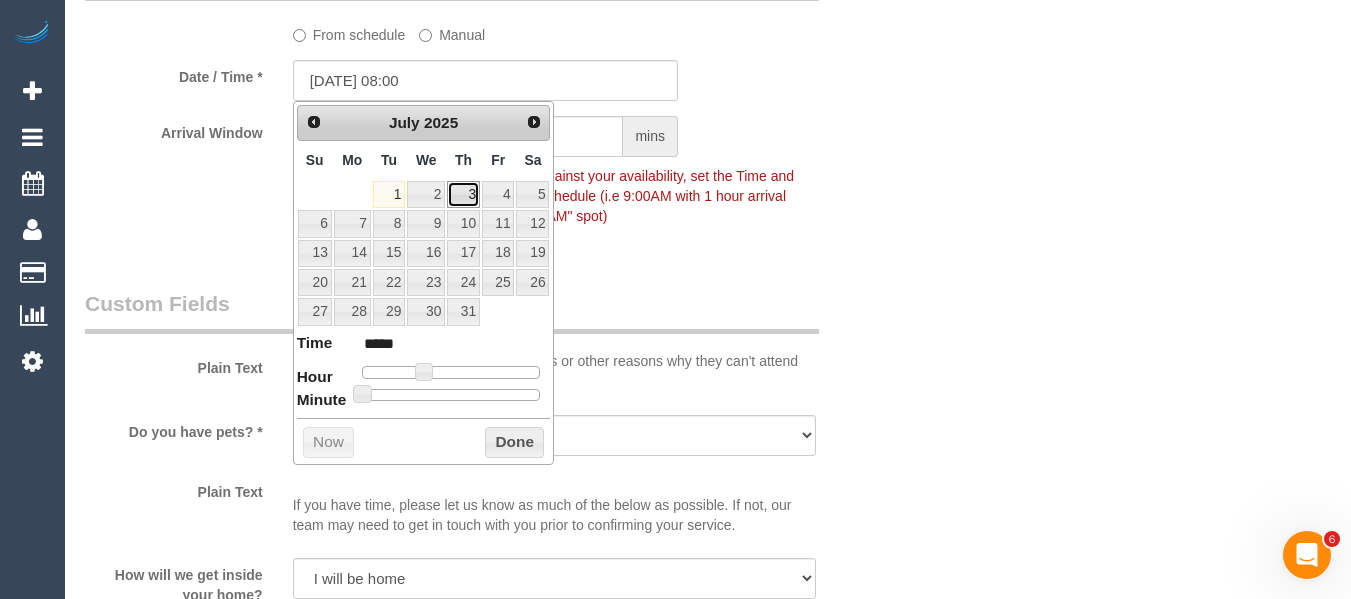 click on "3" at bounding box center [463, 194] 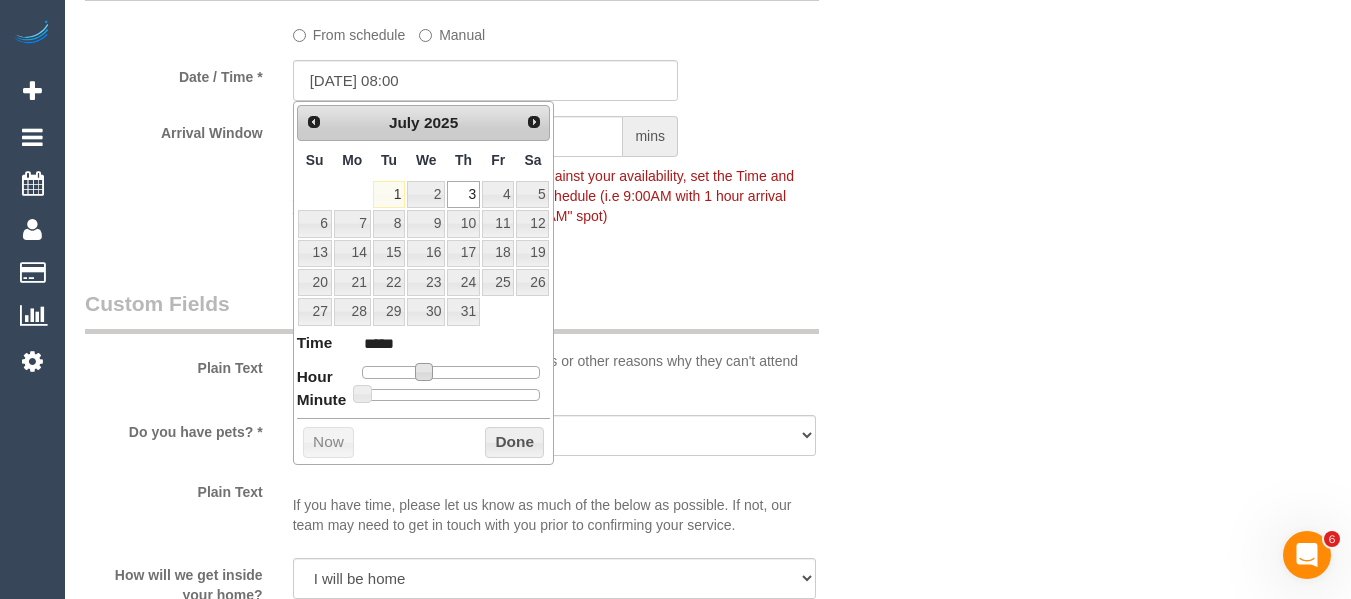 type on "[DATE] 09:00" 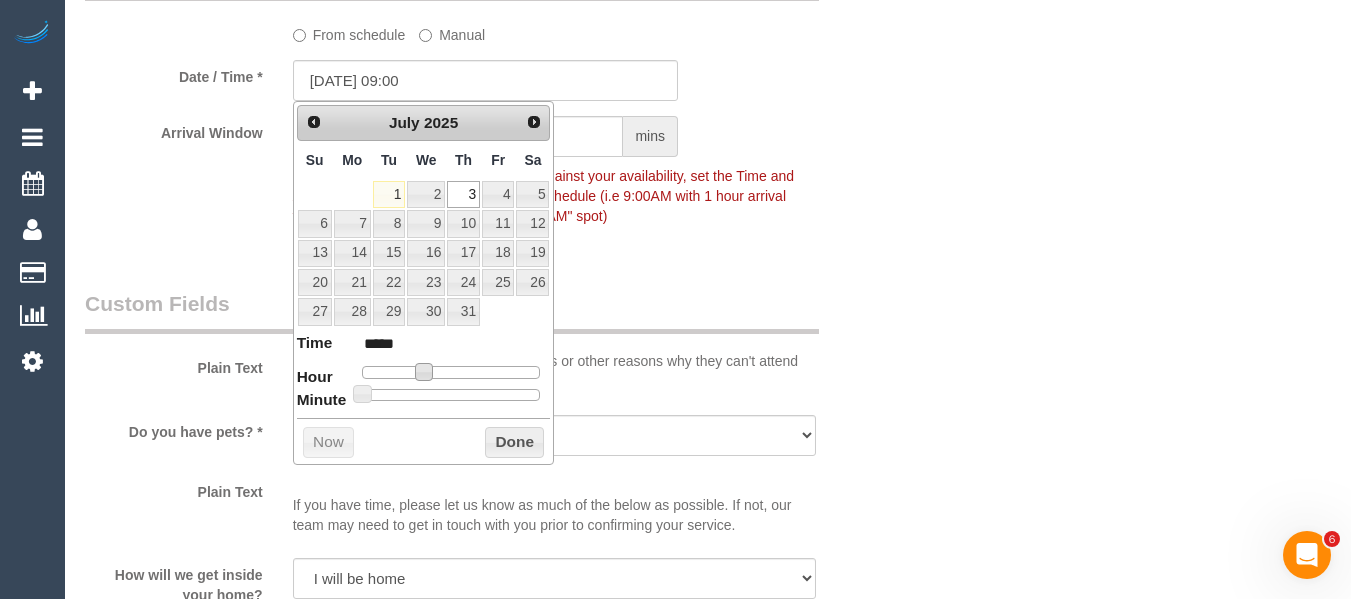 type on "03/07/2025 10:00" 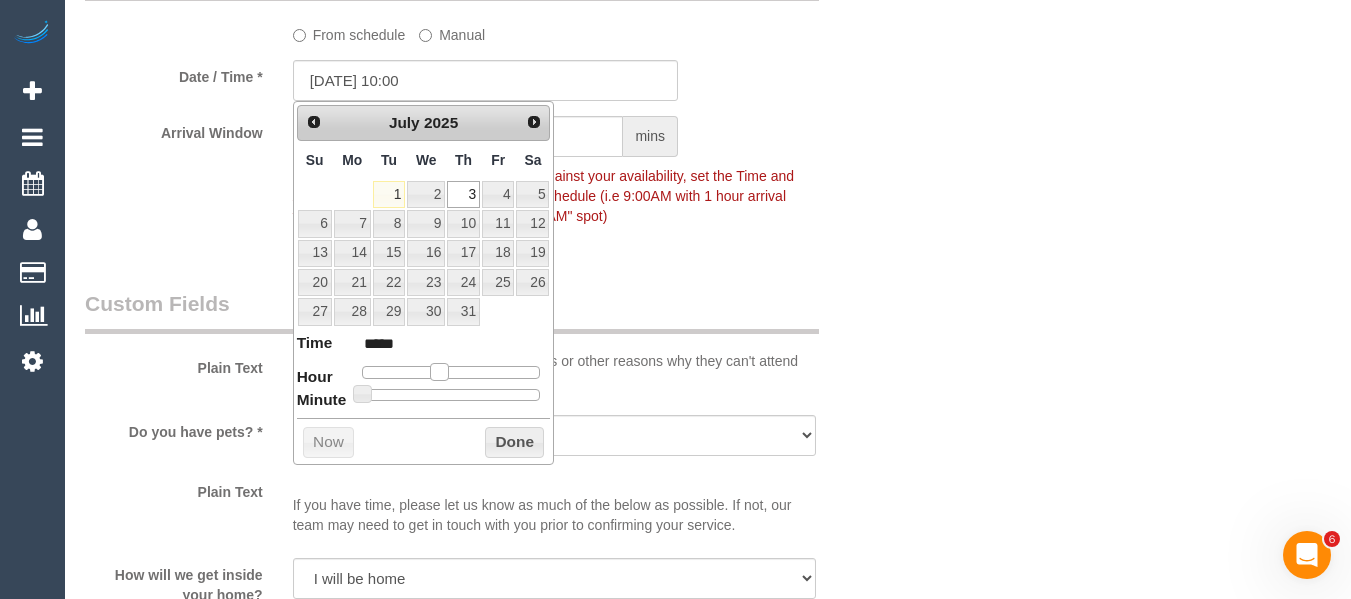 drag, startPoint x: 422, startPoint y: 370, endPoint x: 413, endPoint y: 201, distance: 169.23947 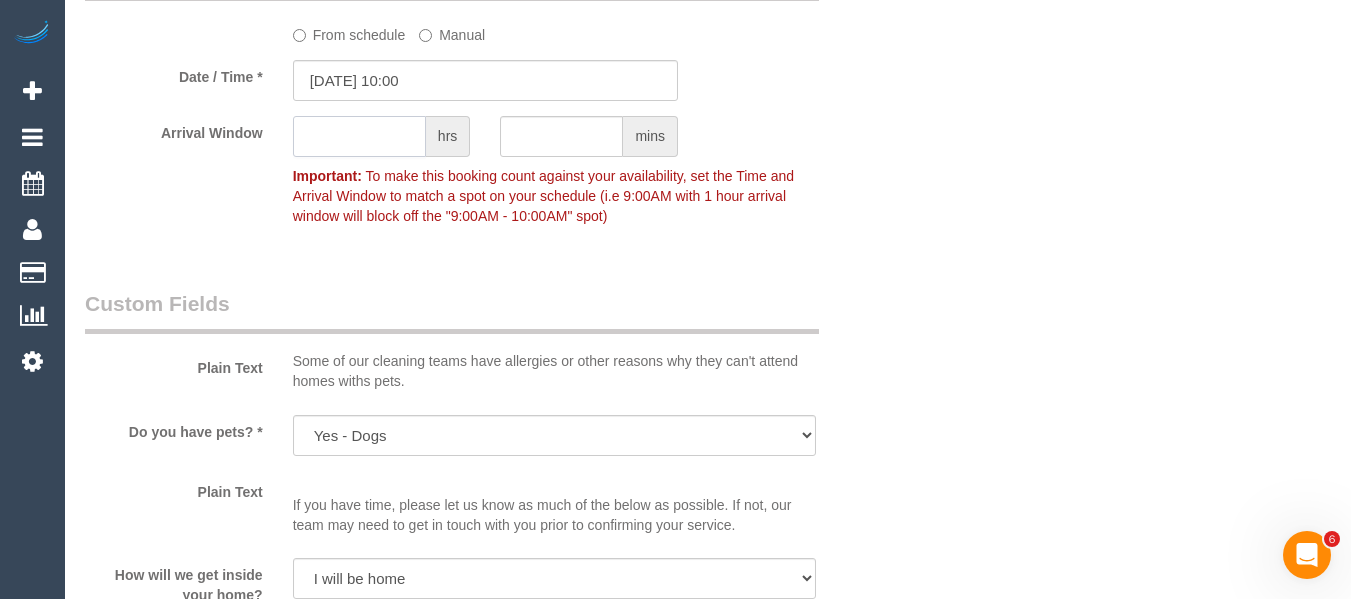 click 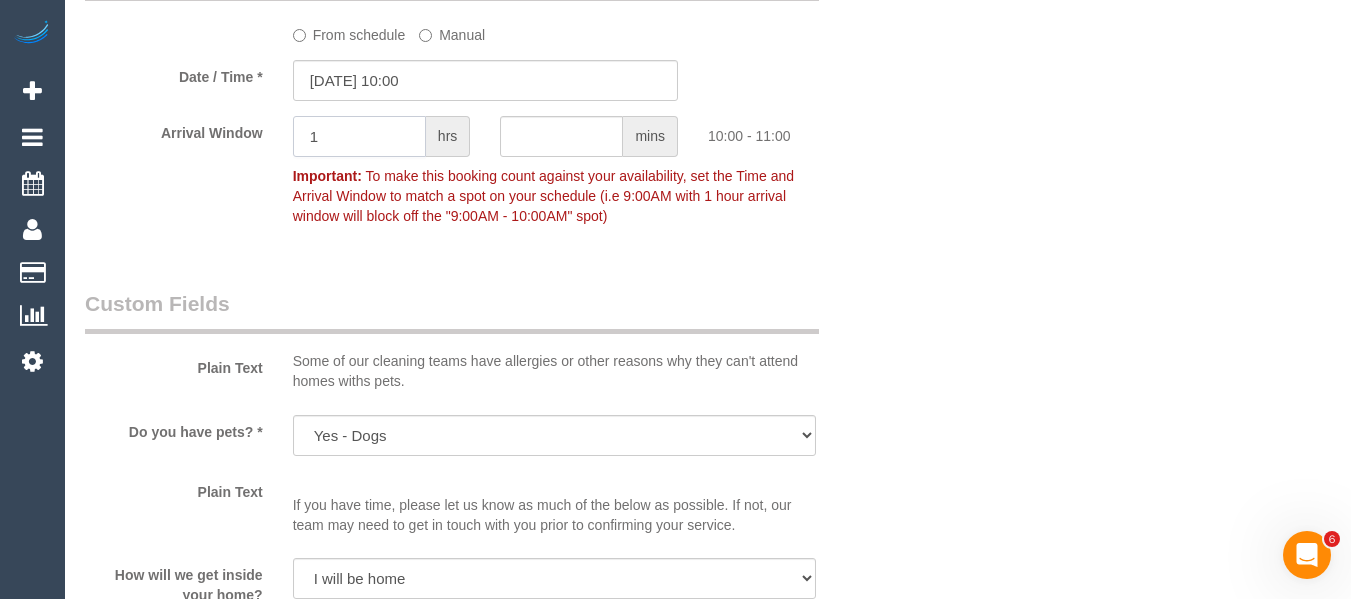 type on "1" 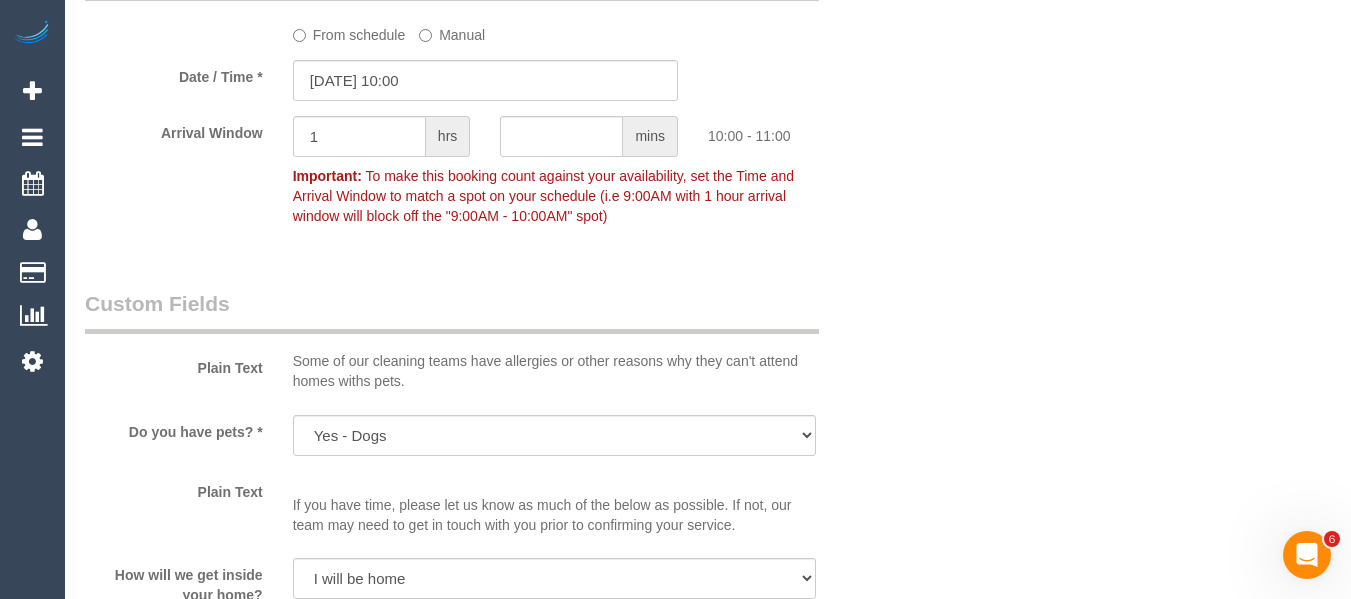 click on "Who
Email*
nikkichamberlain91@gmail.com
Name *
Nikki
Chamberlain
DNC 28/06 - MT
Where
Address*
11 Mollison Street
Abbotsford
ACT
NSW
NT
QLD
SA
TAS
VIC
WA
3067
Re-Book Last Service
Location
Office City East (North) East (South) Inner East Inner North (East) Inner North (West) Inner South East Inner West North (East) North (West) Outer East Outer North (East) Outer North (West) Outer South East Outer West South East (East) South East (West)" at bounding box center (708, -156) 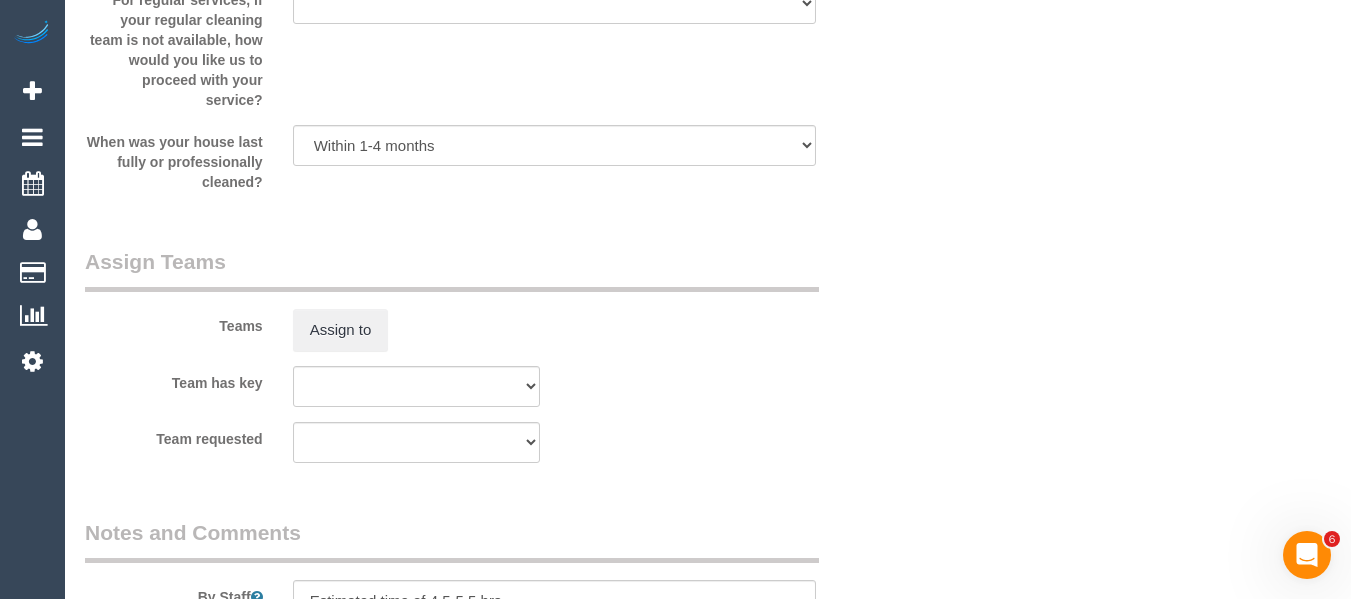 scroll, scrollTop: 2800, scrollLeft: 0, axis: vertical 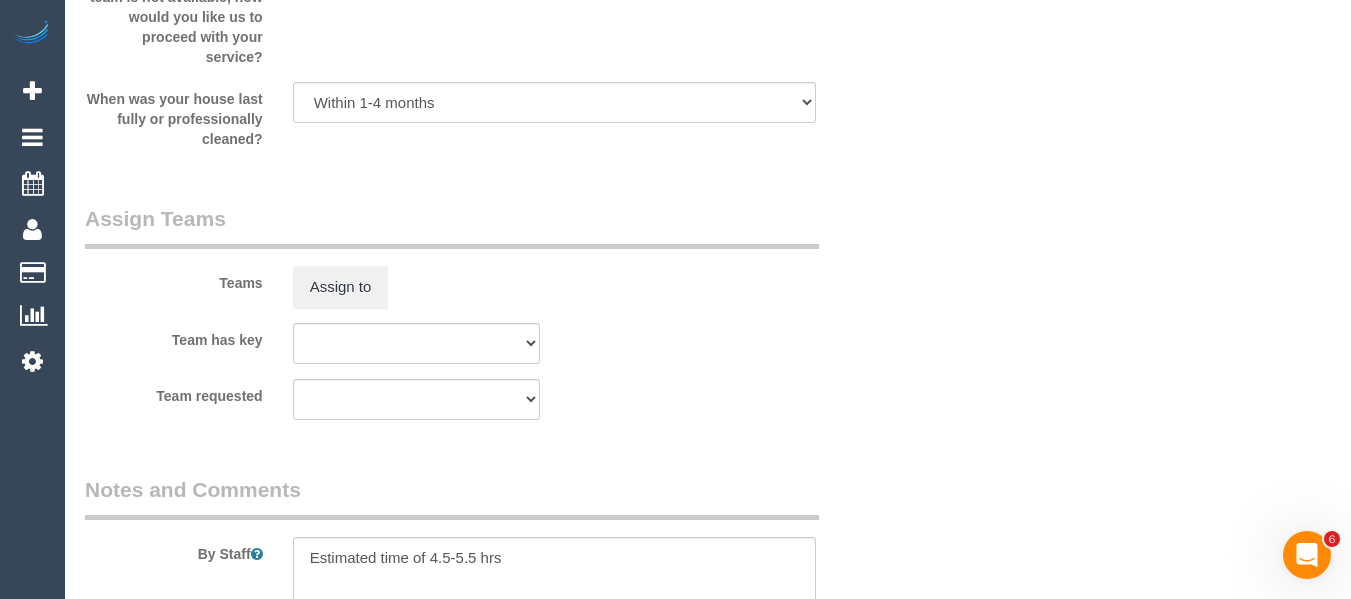 click on "Team requested
(0) Account - Tech
(0) Office
(0) Raunak Test Account
(1) Debbie Brodjanac (FT)
(1) Helen Trickett (FT)
(1) Jeremy Law (FT)
(1) Justin Edsall (FT)
(1) Karen Cruz (FT)
(1) Kumpee R (FT)
(1) Sarah Slattery (FT)
(1) Tina (FT) (+Tony (FT))
(1) Tony (FT) (+Tina (FT))
(2) Abdul Janif (C)
(2) Adjidemir + Sumer (C)
(2) Aisha Houssenali (Ca)
(2) Alejandro (+ Alexa) (C)
(2) Alexa (+ Alejandro) (C)
(2) Andrew Wrobel (CG)
(2) Angelica Ramos (C)
(2) Angy Zuluaga (C)
(2) Anita Jamieson (C)
(2) Ashik Miah (C)
(2) Axel Richerand (C)
(2) Azwad Raza (PT)
(2) Barbara (+ Paul) (C)" at bounding box center (485, 399) 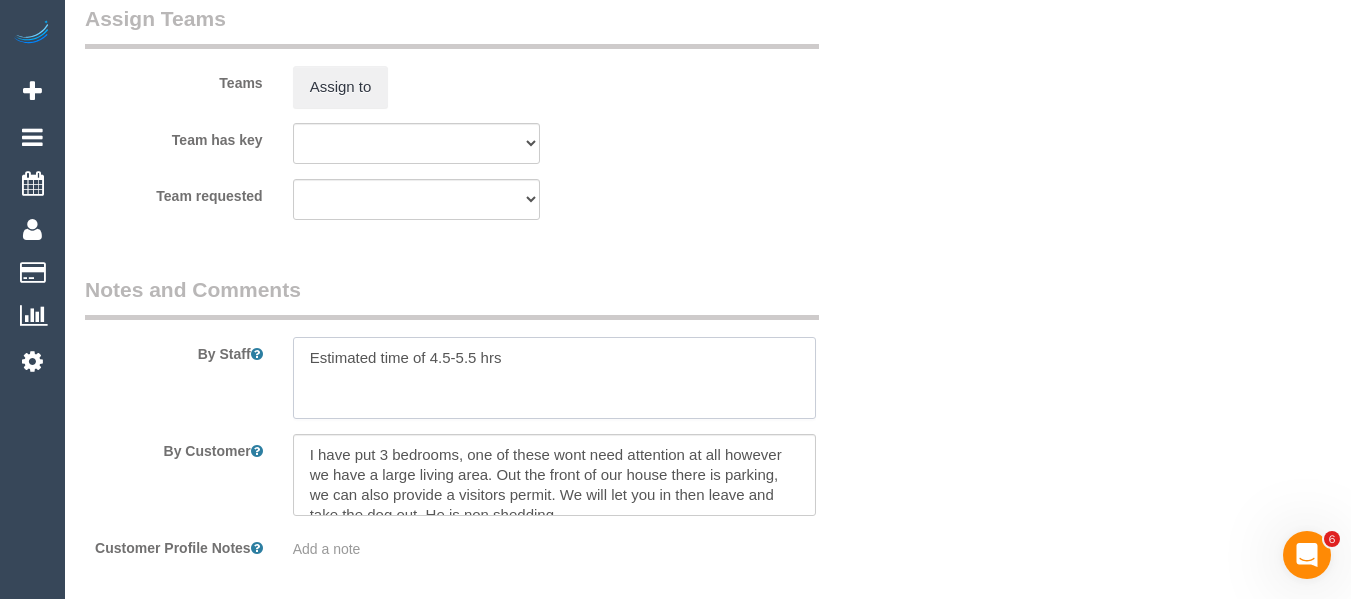 click at bounding box center [555, 378] 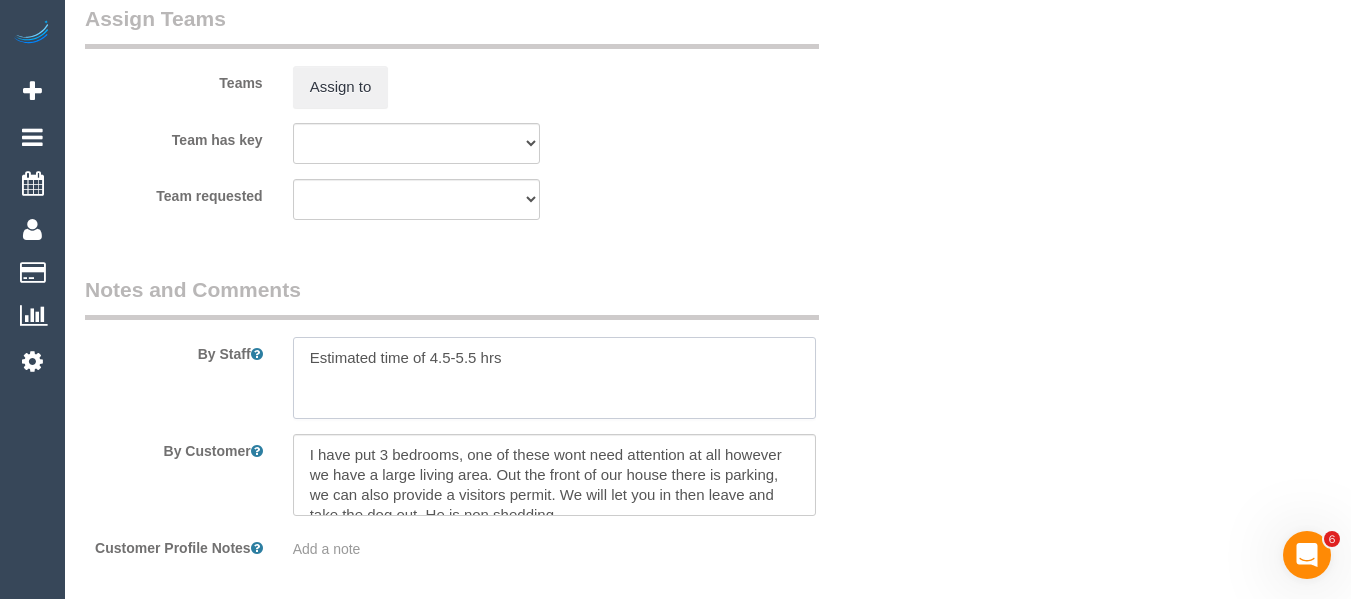 click at bounding box center [555, 378] 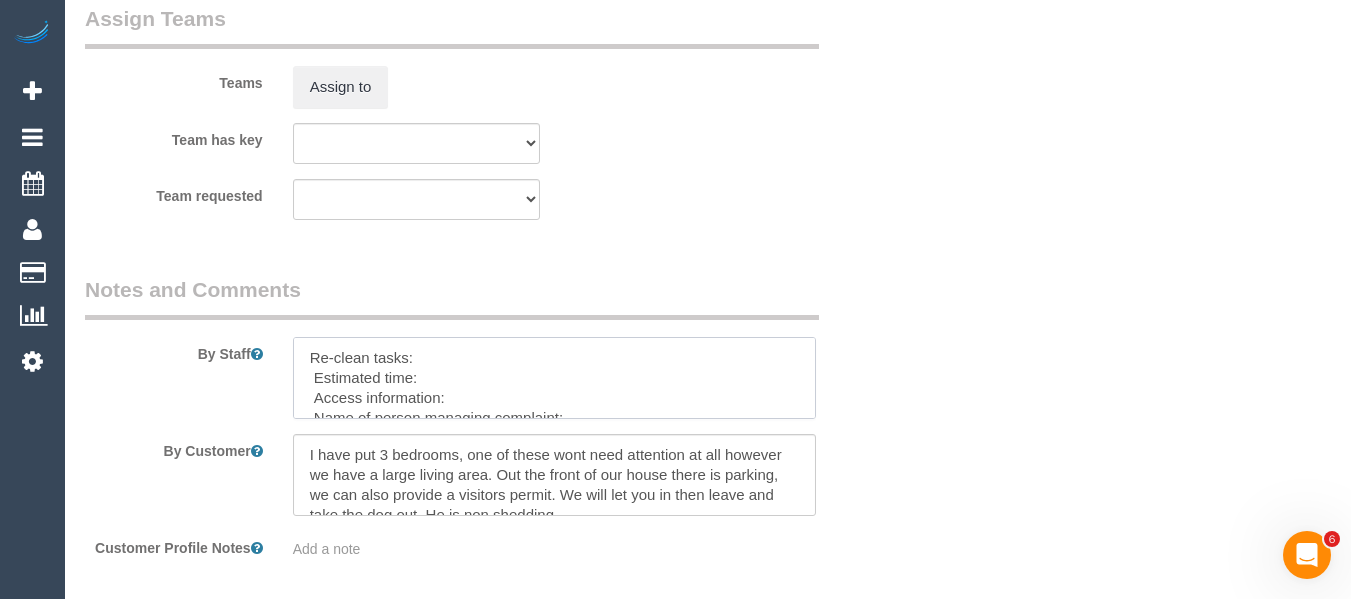 click at bounding box center [555, 378] 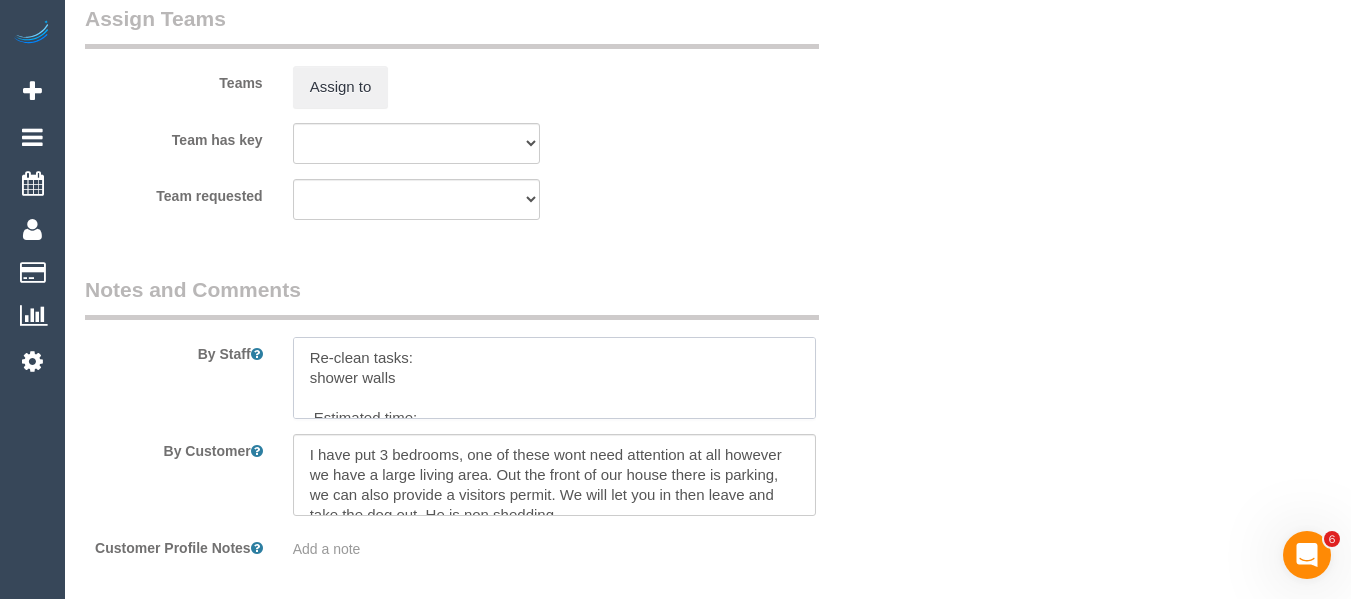 click at bounding box center [555, 378] 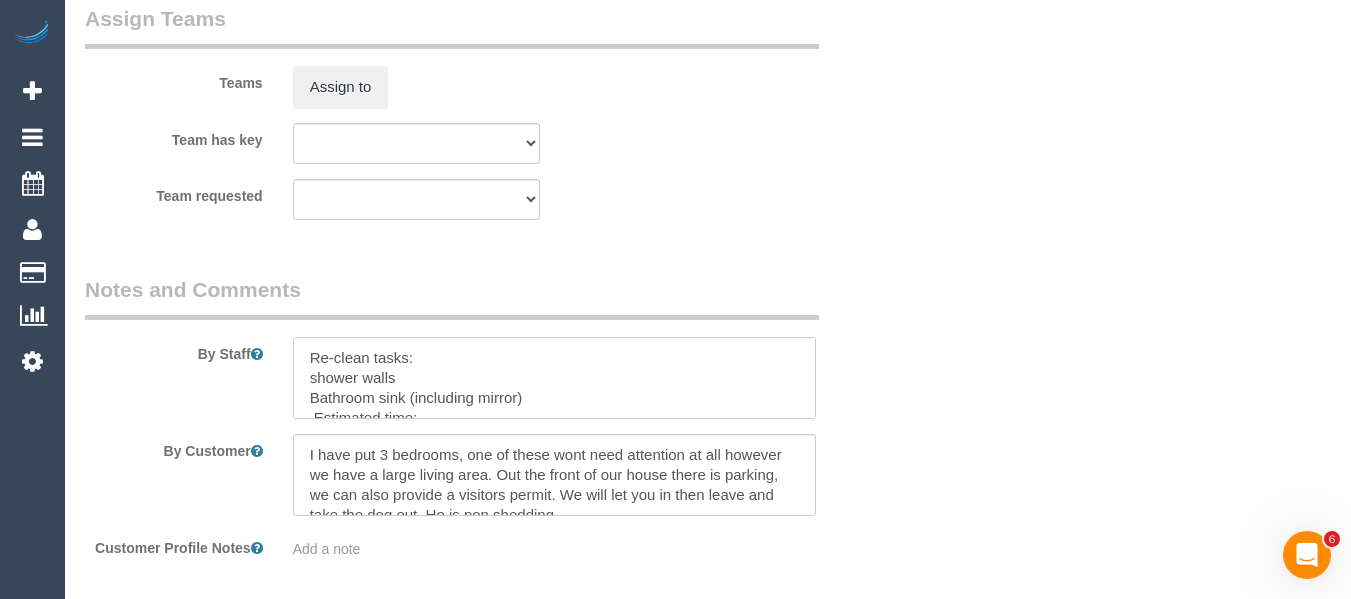 click at bounding box center (555, 378) 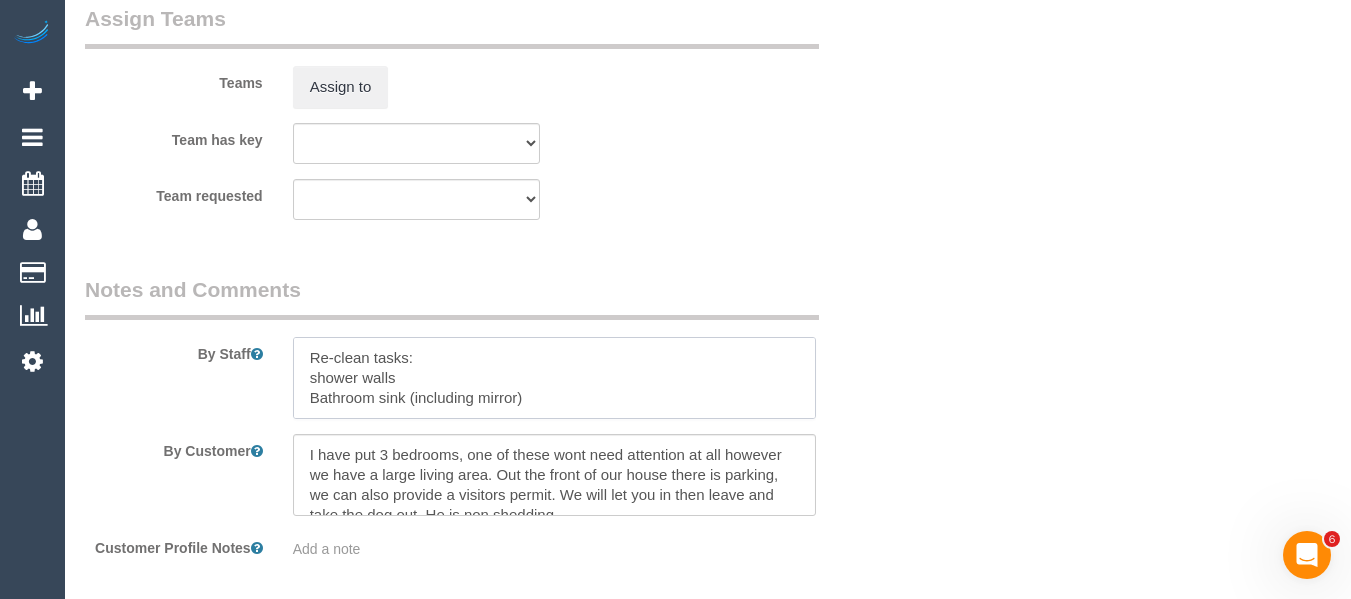 scroll, scrollTop: 9, scrollLeft: 0, axis: vertical 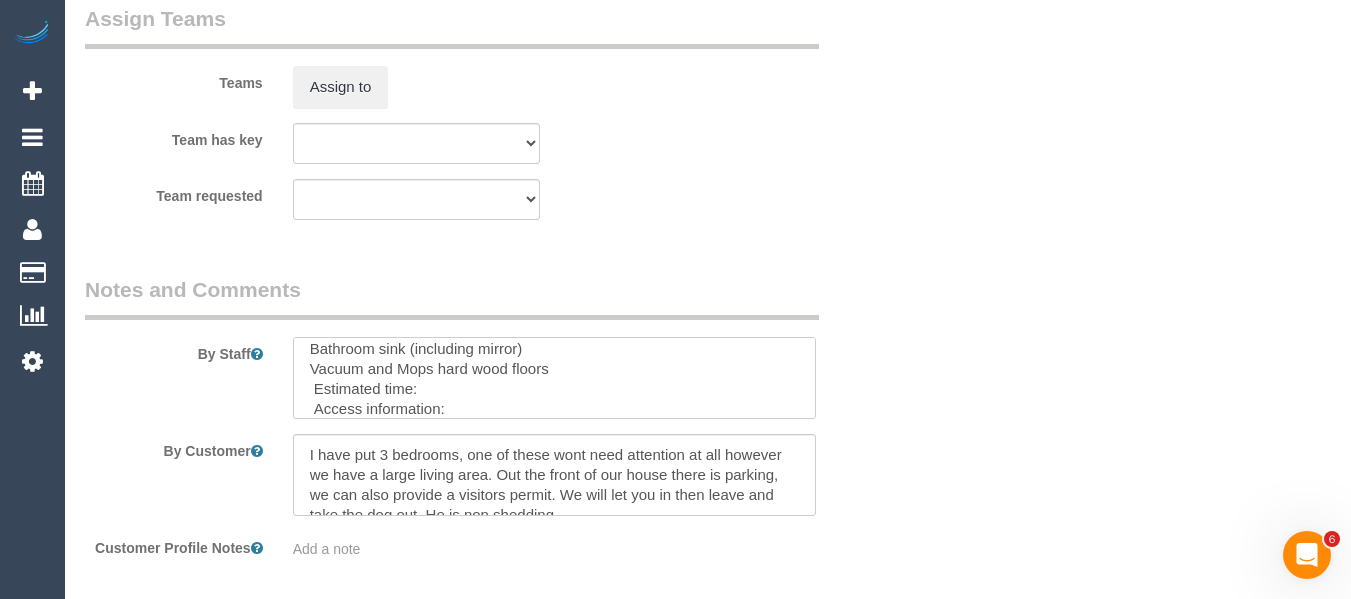 click at bounding box center [555, 378] 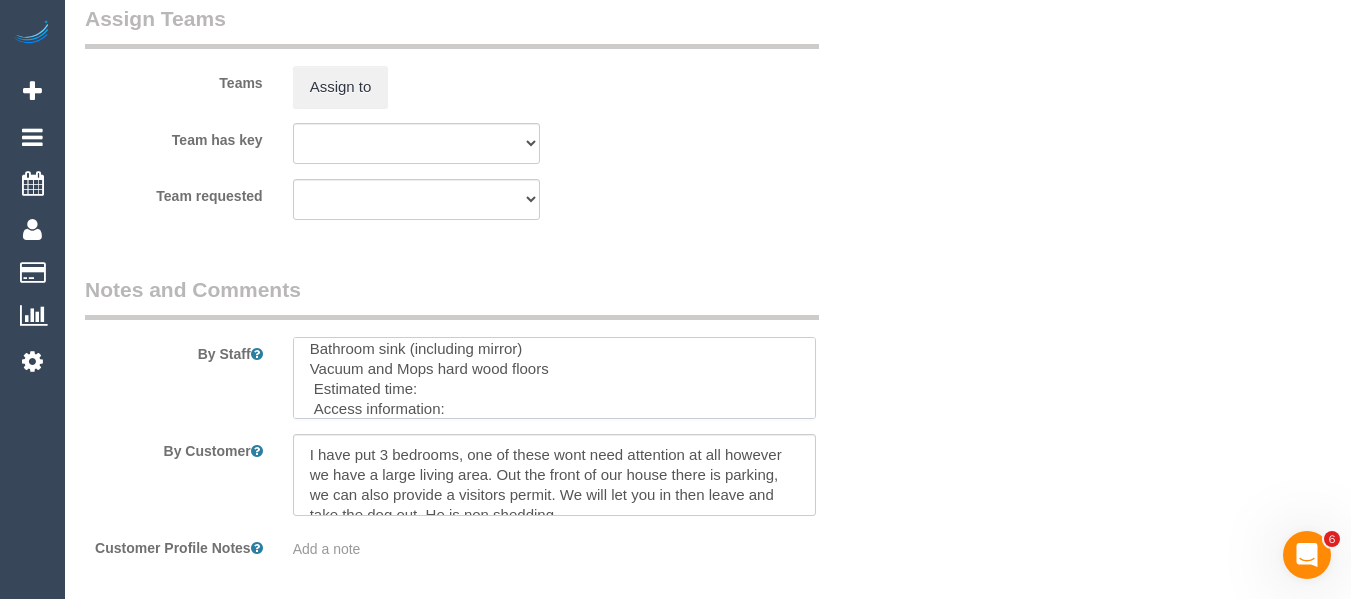 click at bounding box center (555, 378) 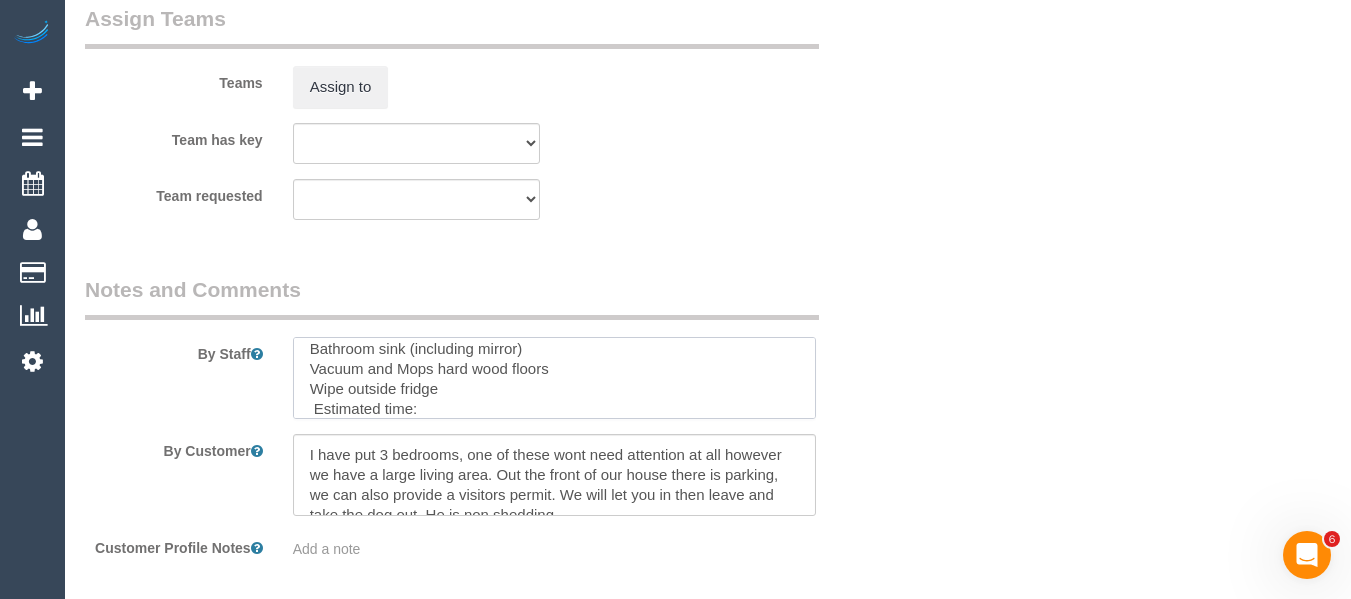 click at bounding box center (555, 378) 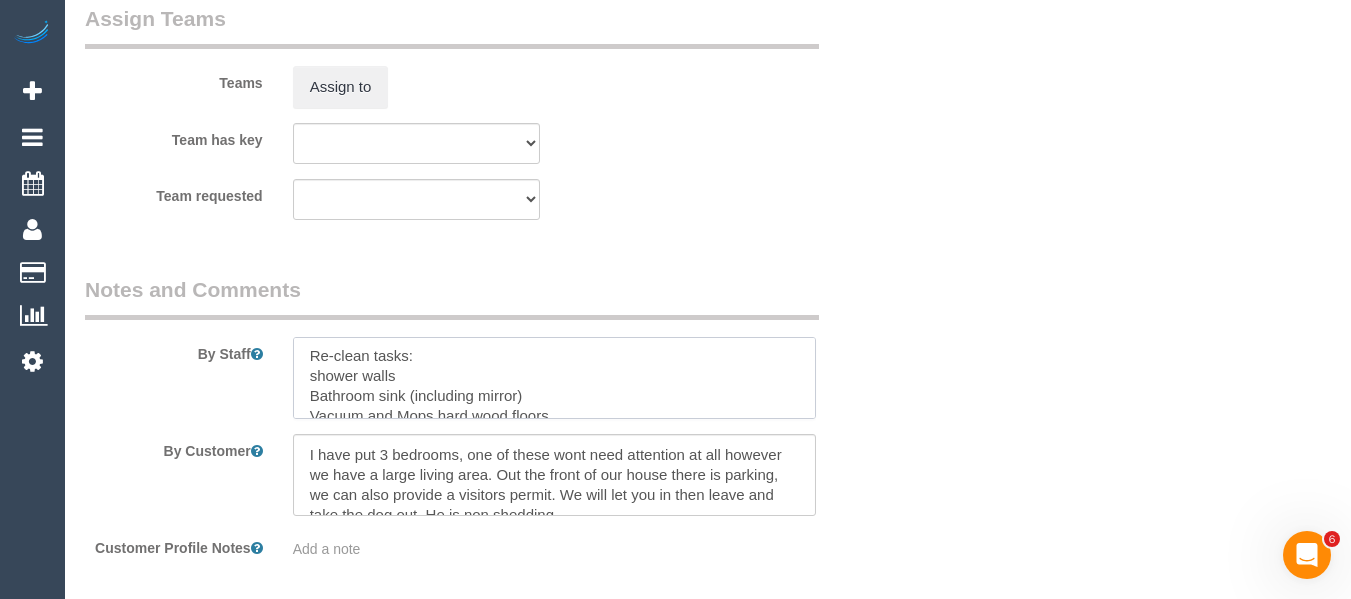 scroll, scrollTop: 0, scrollLeft: 0, axis: both 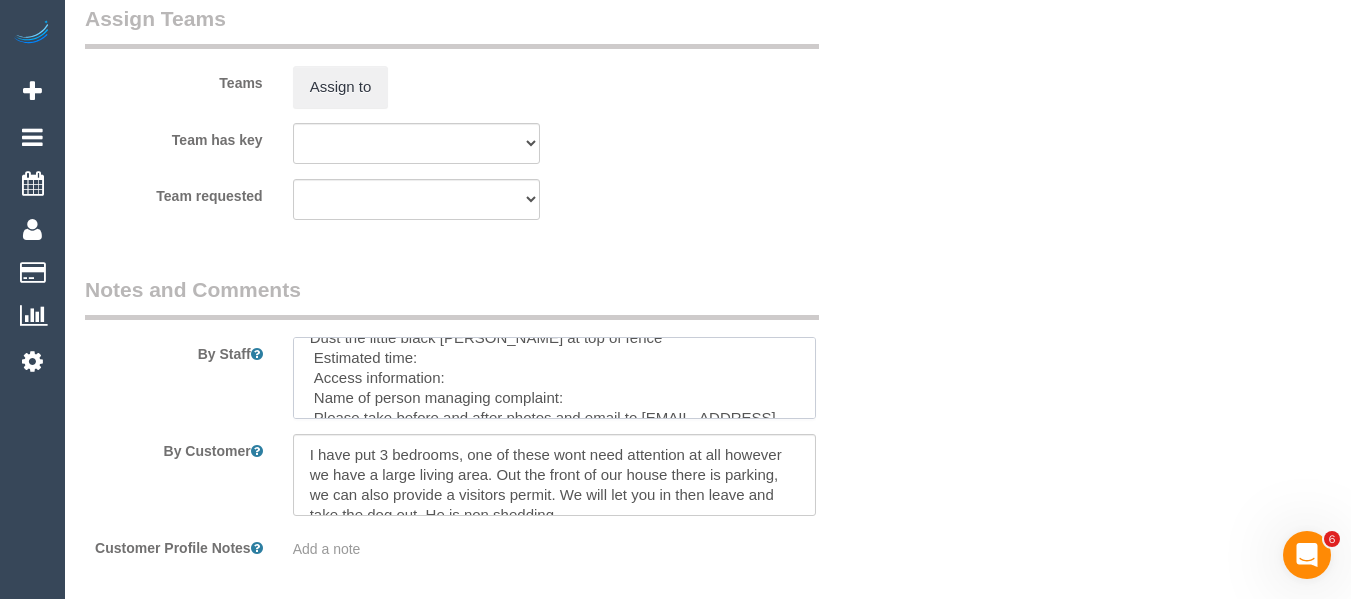 click at bounding box center [555, 378] 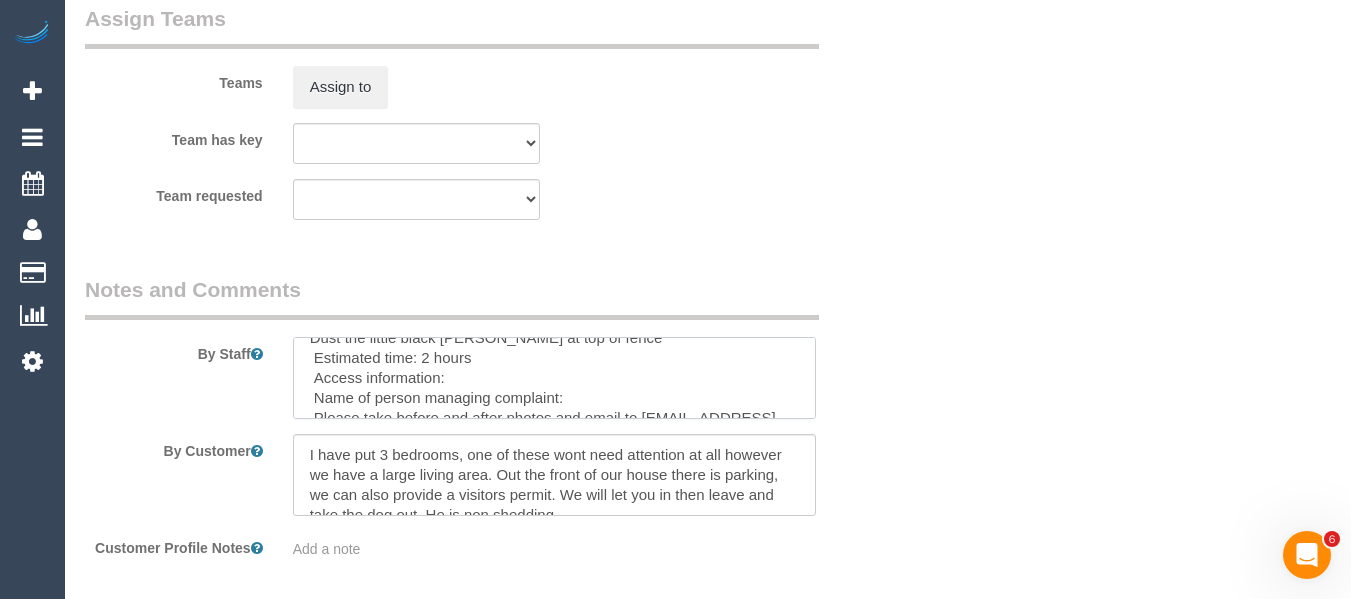 click at bounding box center (555, 378) 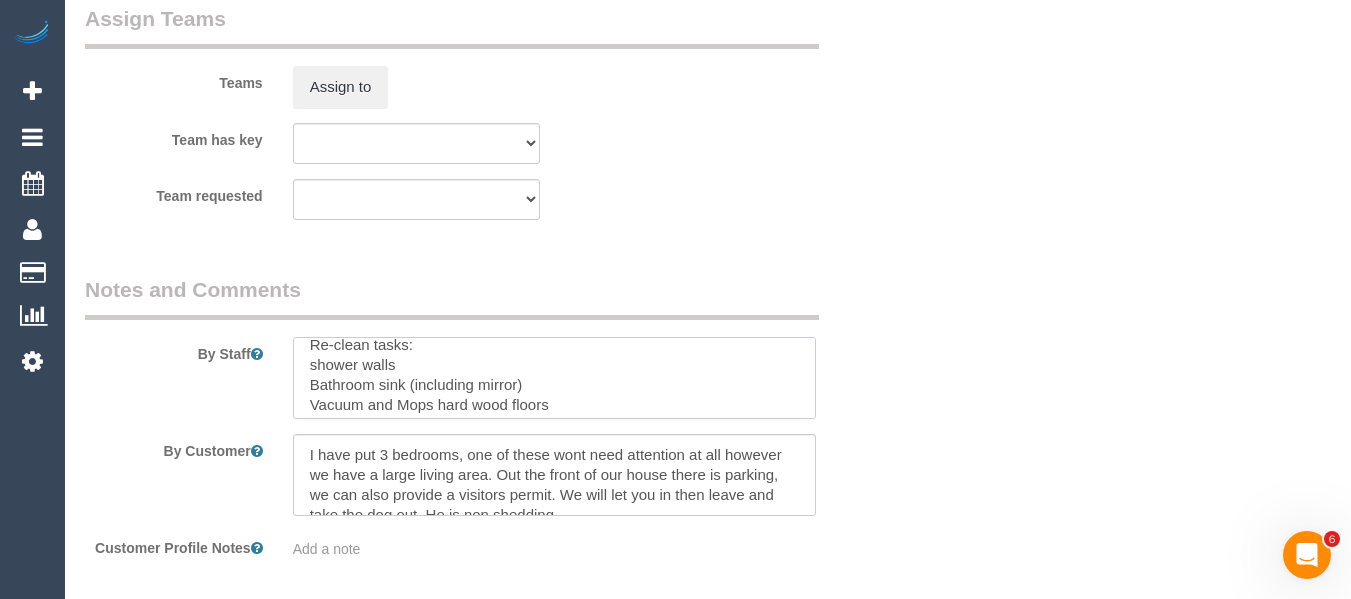 scroll, scrollTop: 0, scrollLeft: 0, axis: both 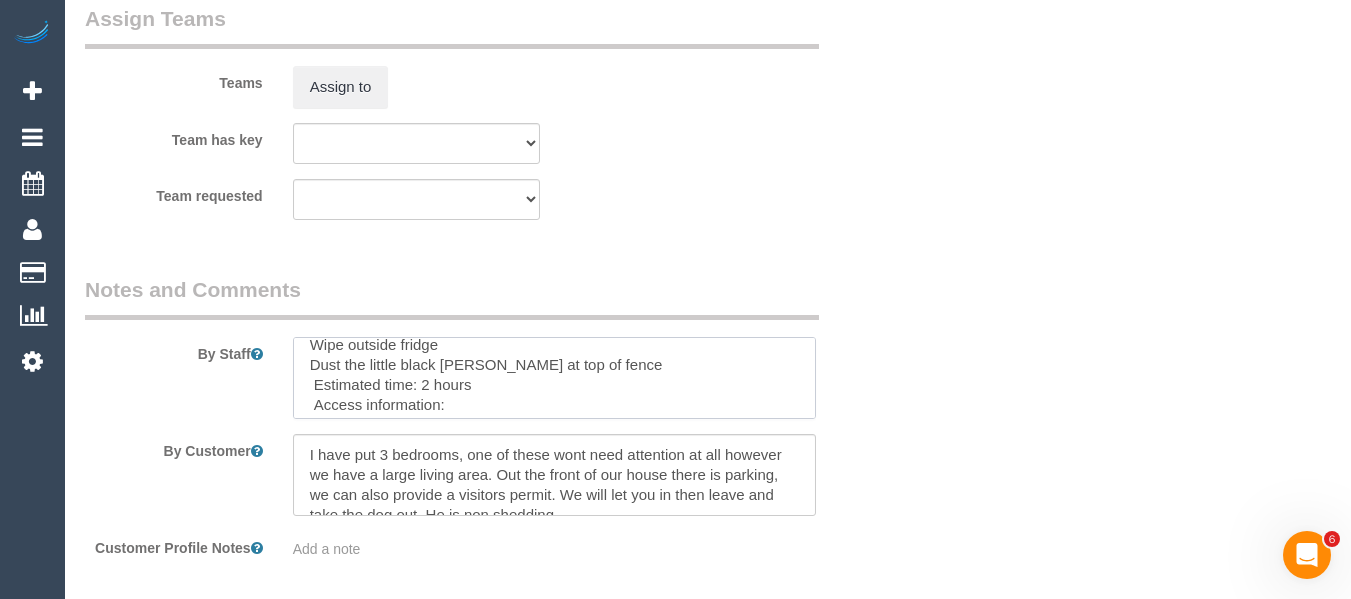 drag, startPoint x: 479, startPoint y: 388, endPoint x: 423, endPoint y: 388, distance: 56 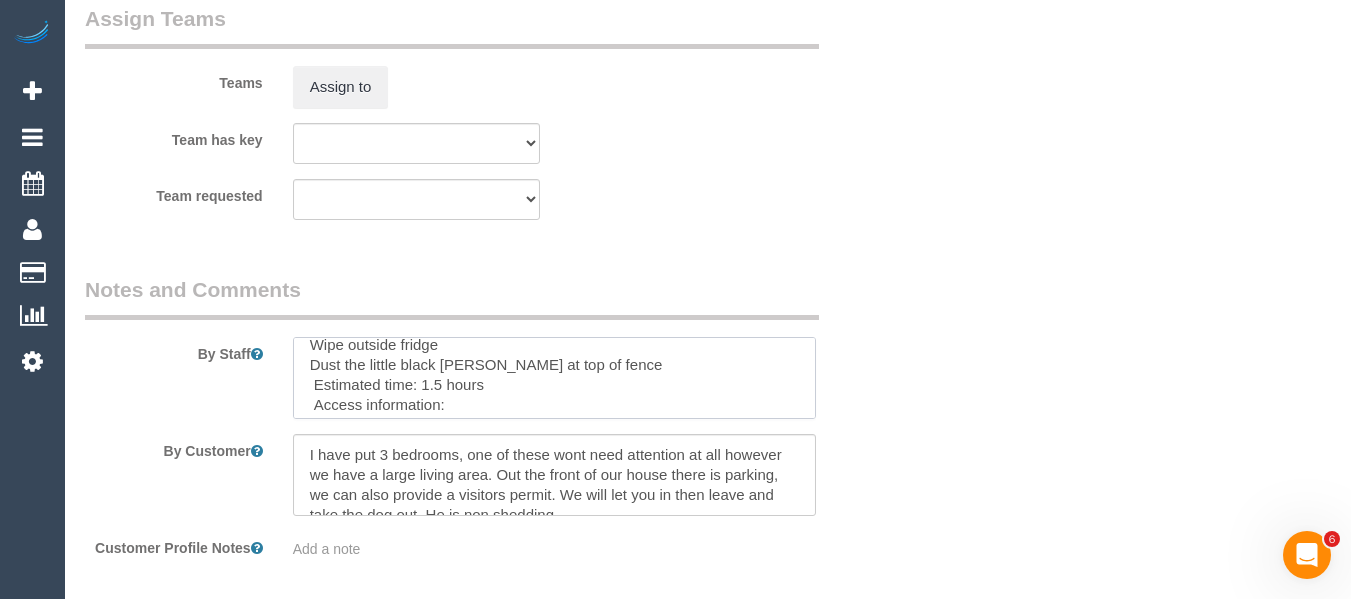 click at bounding box center [555, 378] 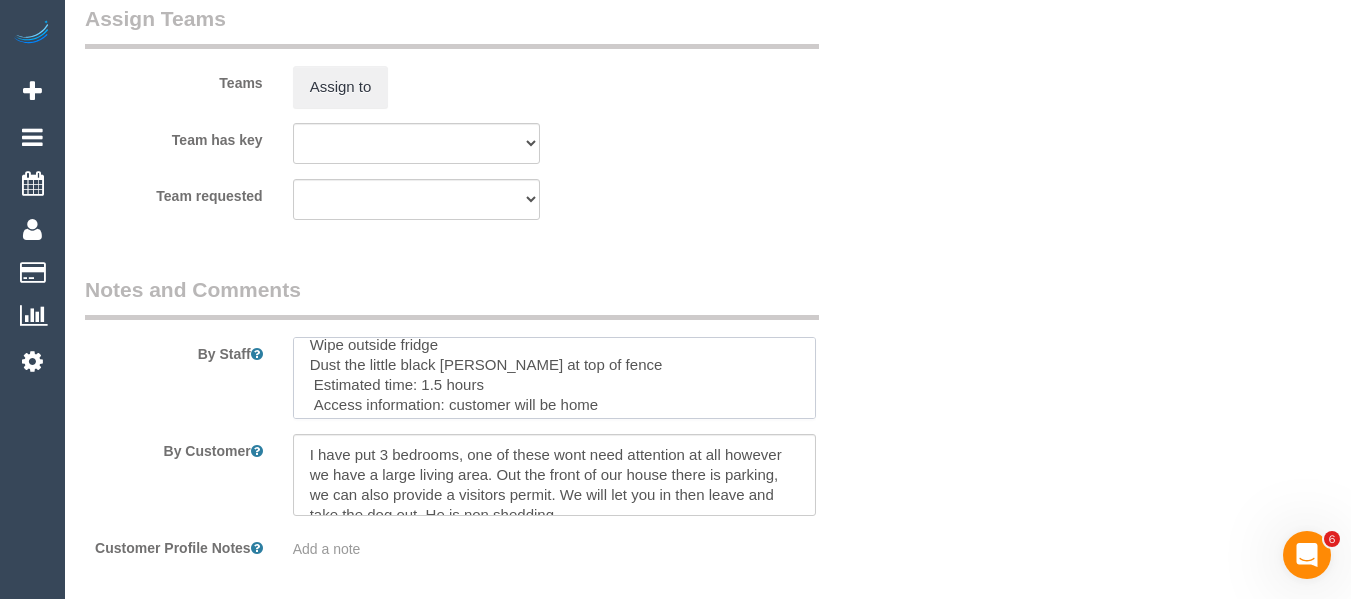 scroll, scrollTop: 133, scrollLeft: 0, axis: vertical 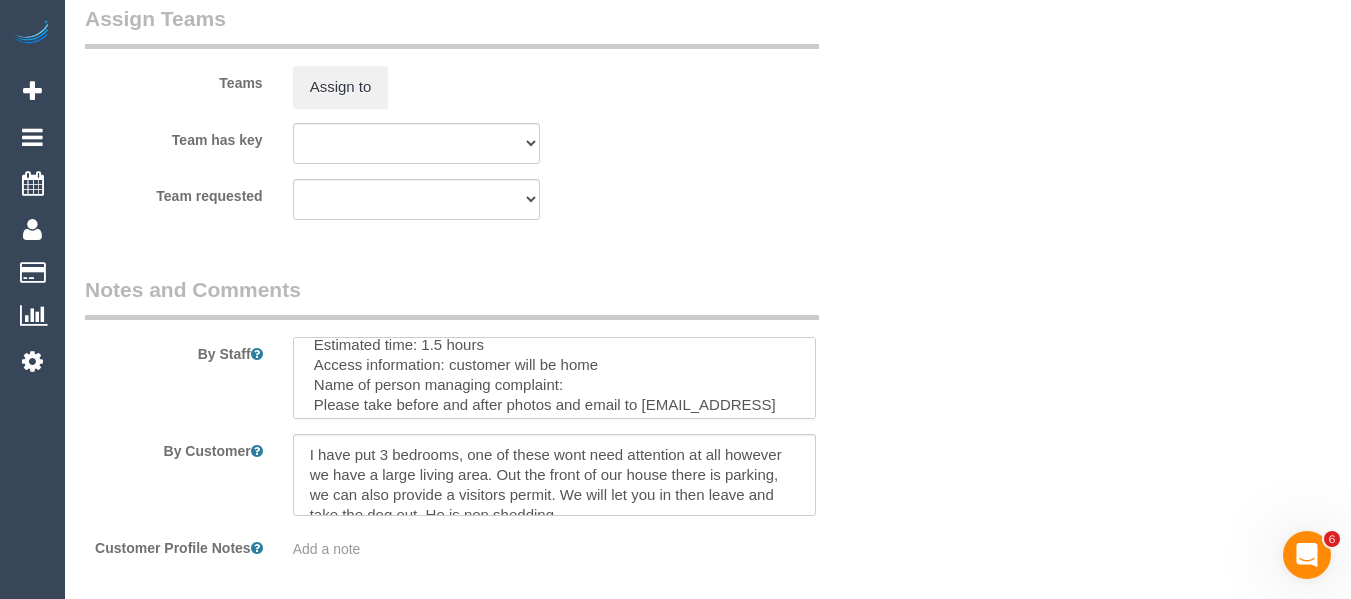 click at bounding box center (555, 378) 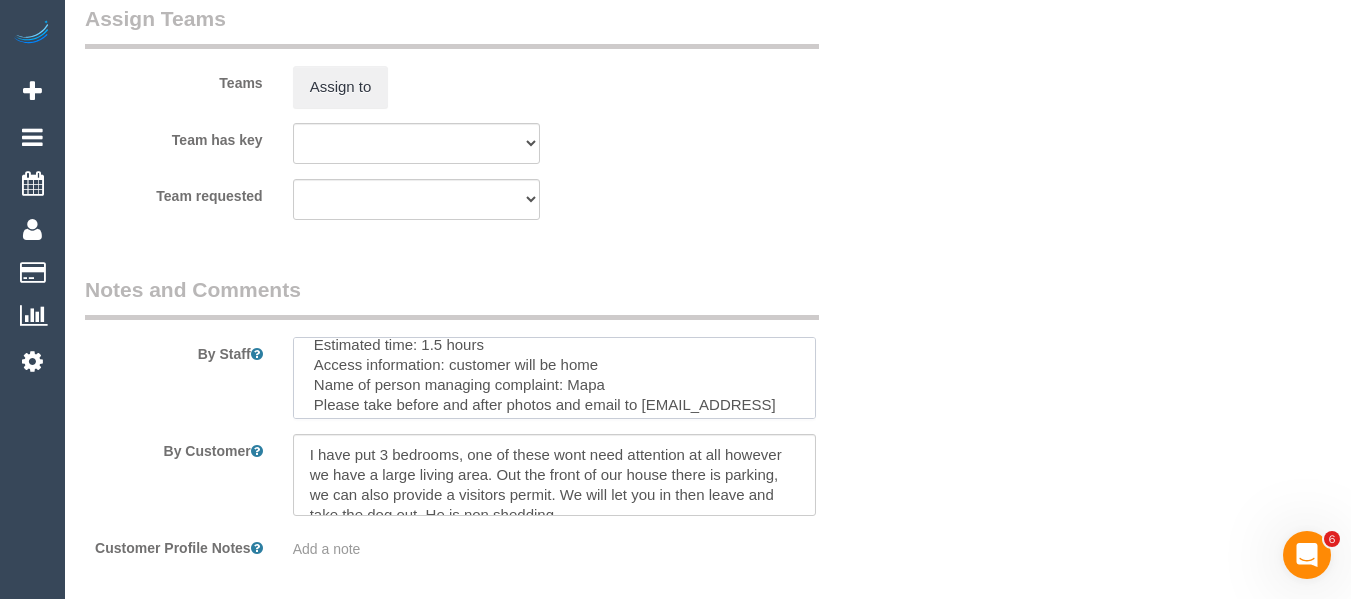 scroll, scrollTop: 179, scrollLeft: 0, axis: vertical 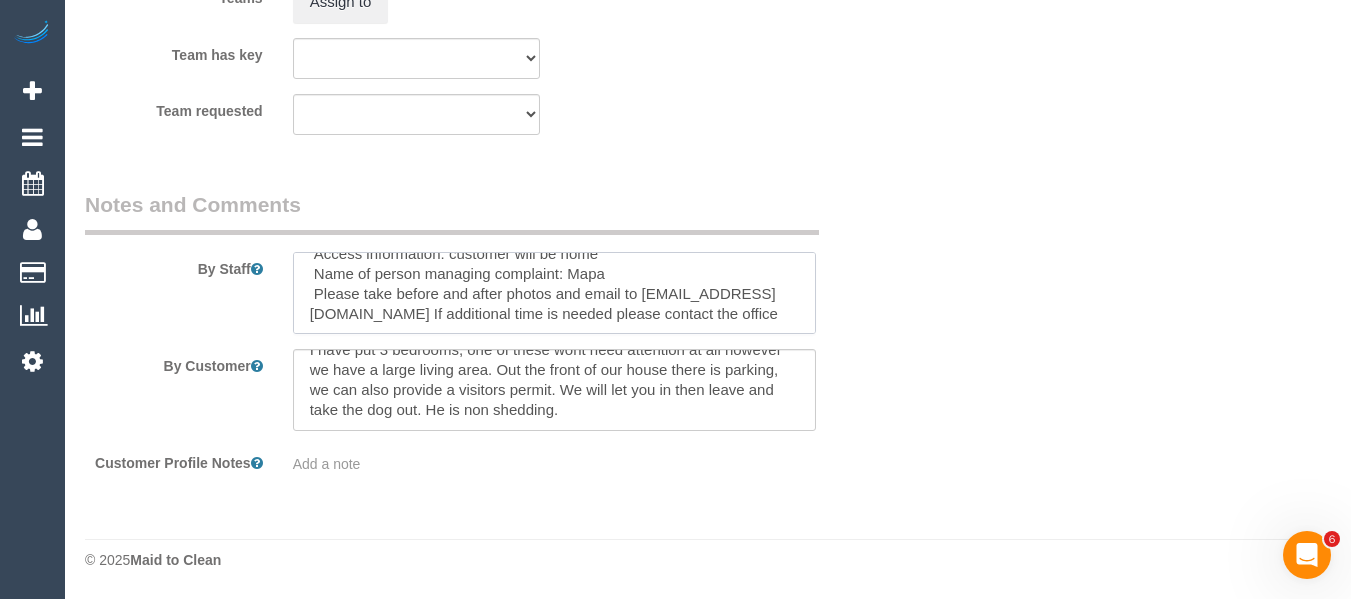 type on "Re-clean tasks:
shower walls
Bathroom sink (including mirror)
Vacuum and Mops hard wood floors
Wipe outside fridge
Dust the little black banister at top of fence
Estimated time: 1.5 hours
Access information: customer will be home
Name of person managing complaint: Mapa
Please take before and after photos and email to support@maidtoclean.com.au If additional time is needed please contact the office" 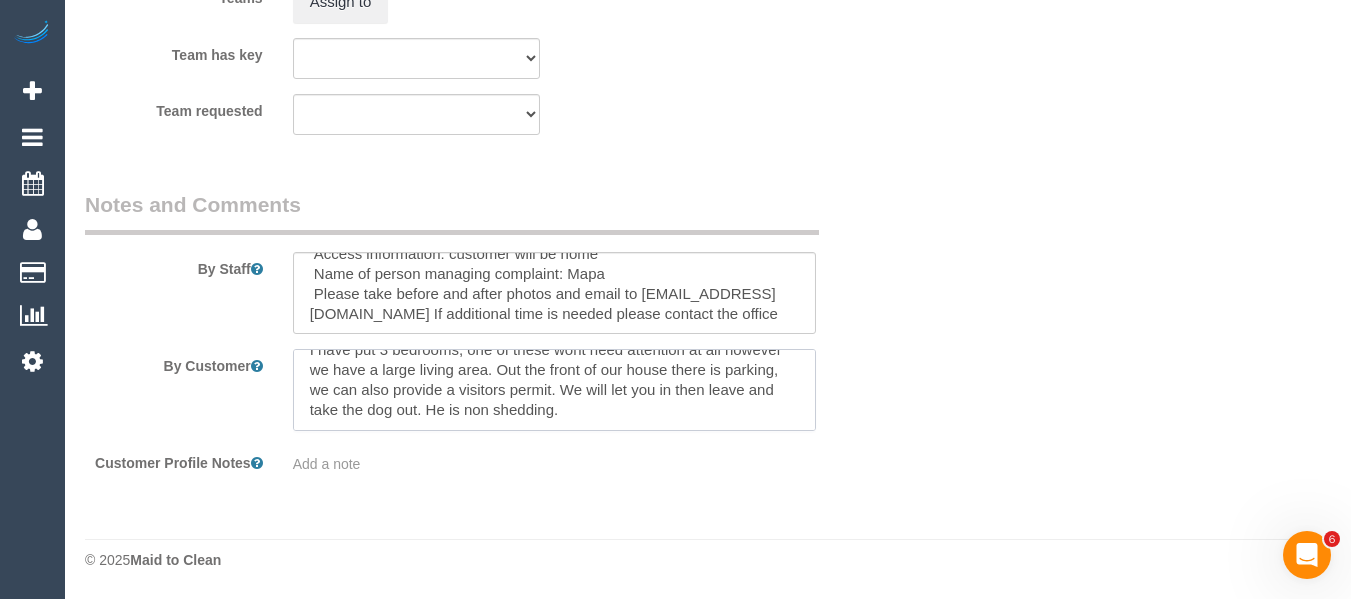 drag, startPoint x: 569, startPoint y: 412, endPoint x: 271, endPoint y: 378, distance: 299.93332 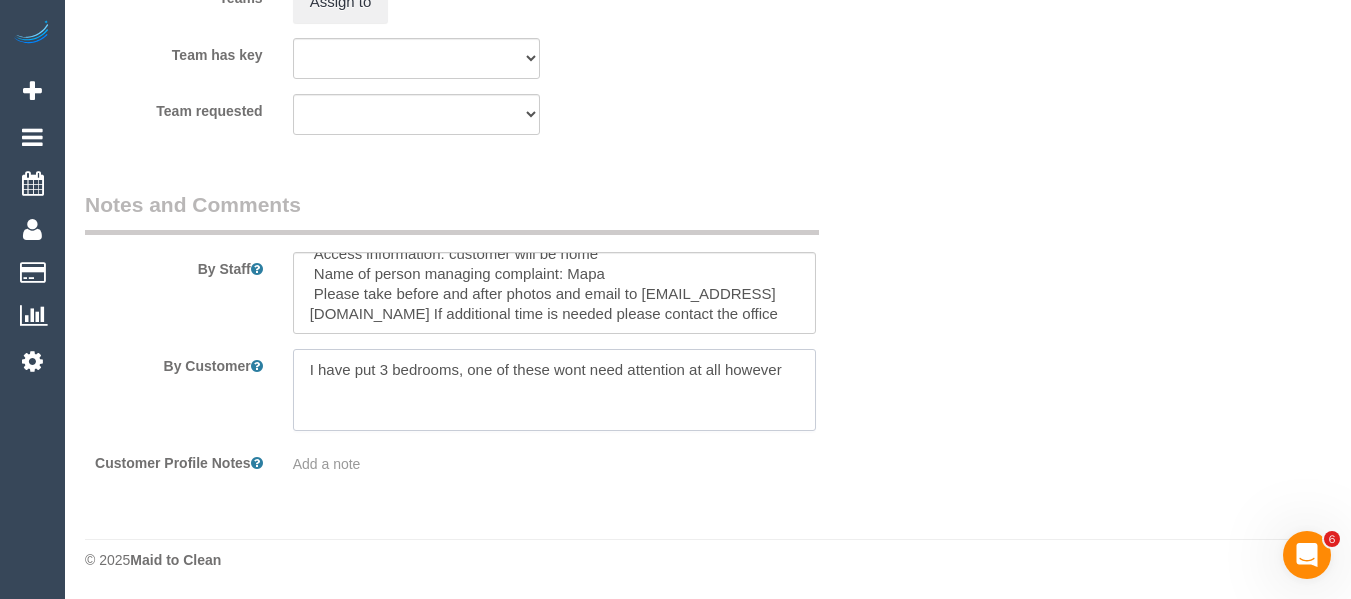 scroll, scrollTop: 0, scrollLeft: 0, axis: both 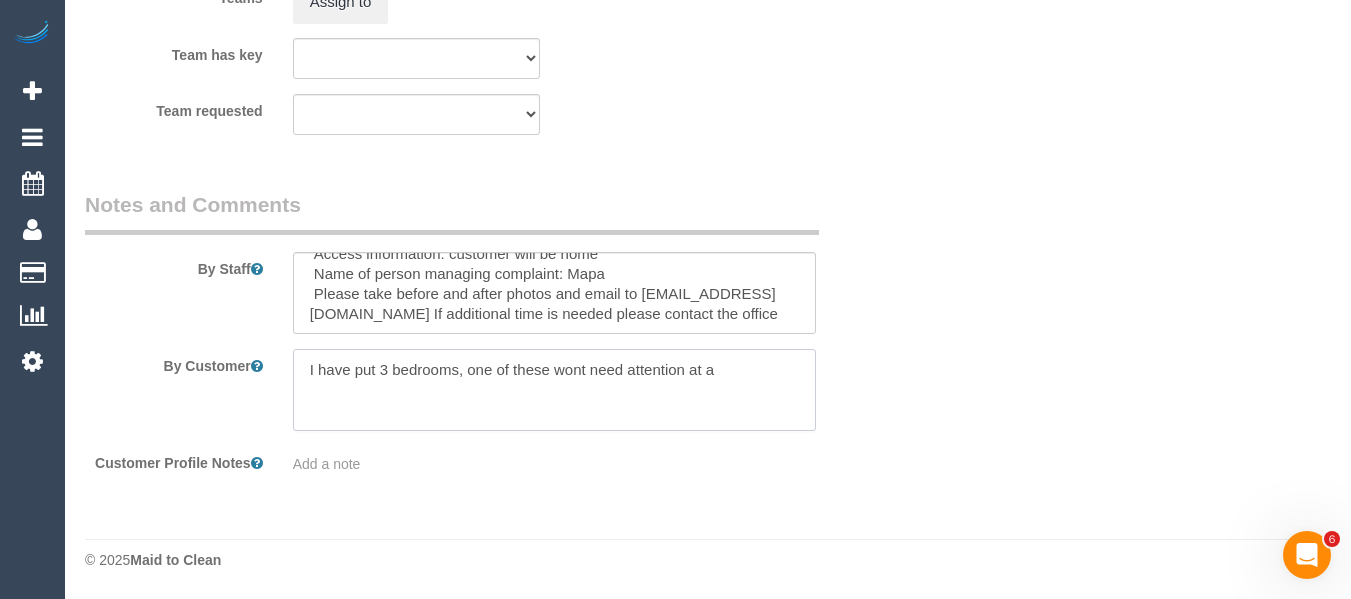 click at bounding box center [555, 390] 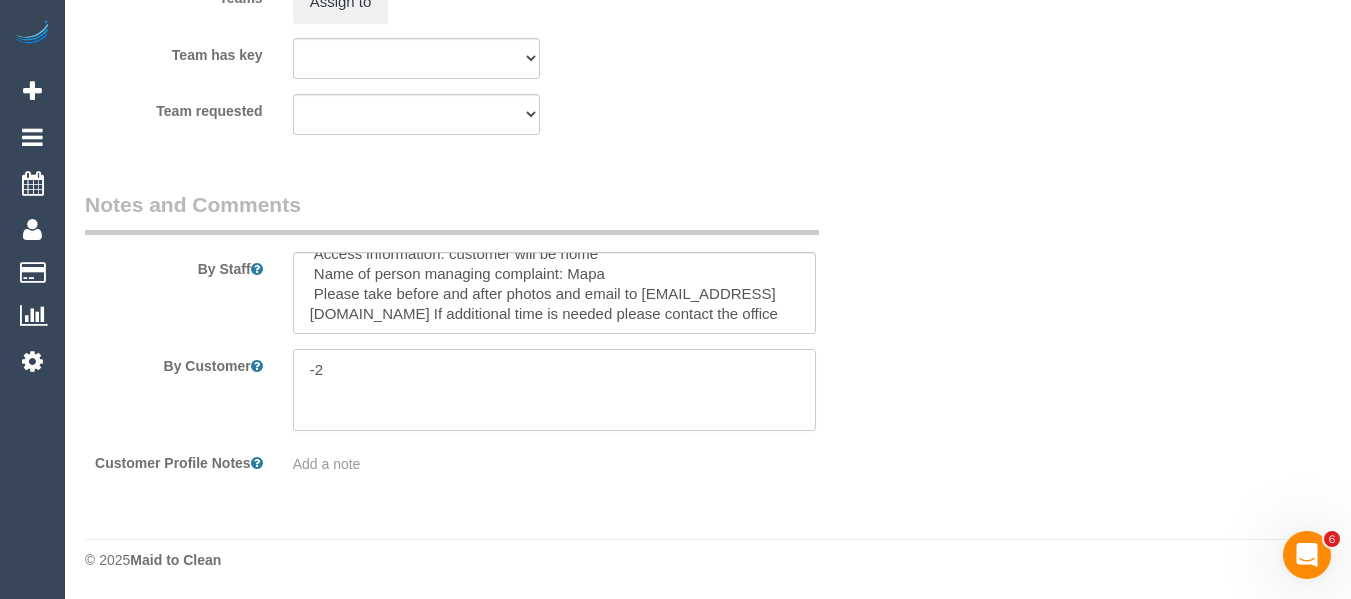 type on "Cleaner(s) Unassigned:
Reason Unassigned:
One Off/Ongoing:
Flexibility:
Cleaner: same/cover/any
Notes:
Contact via:" 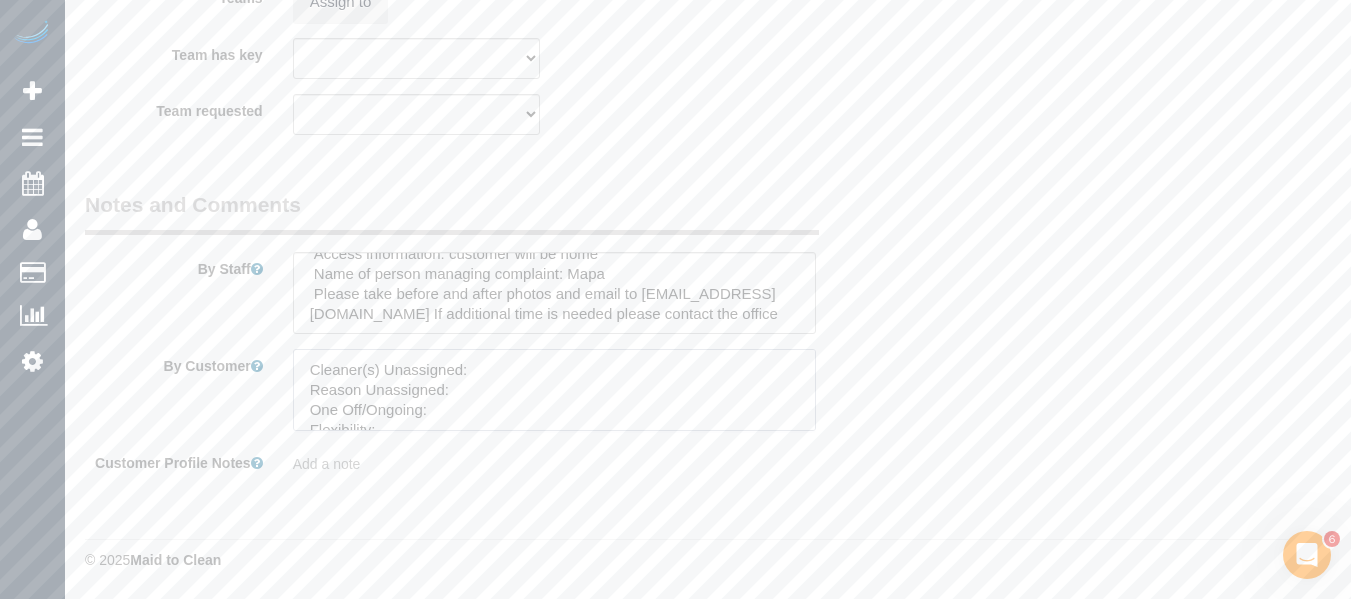 click at bounding box center (555, 390) 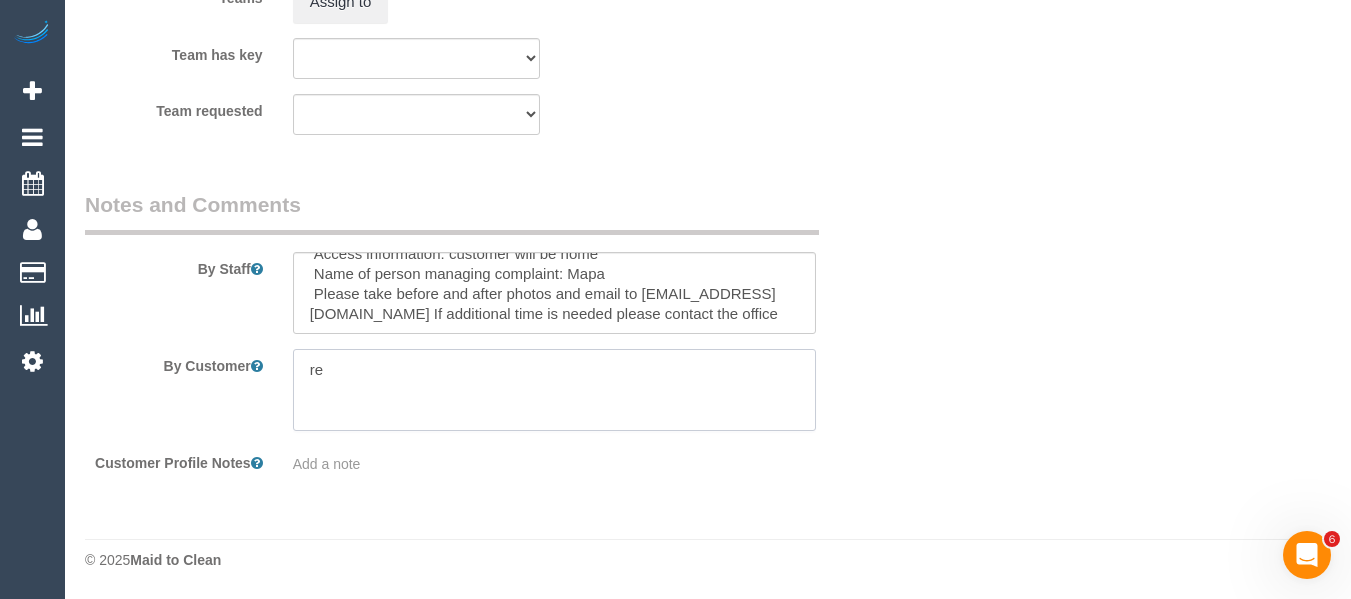 type on "r" 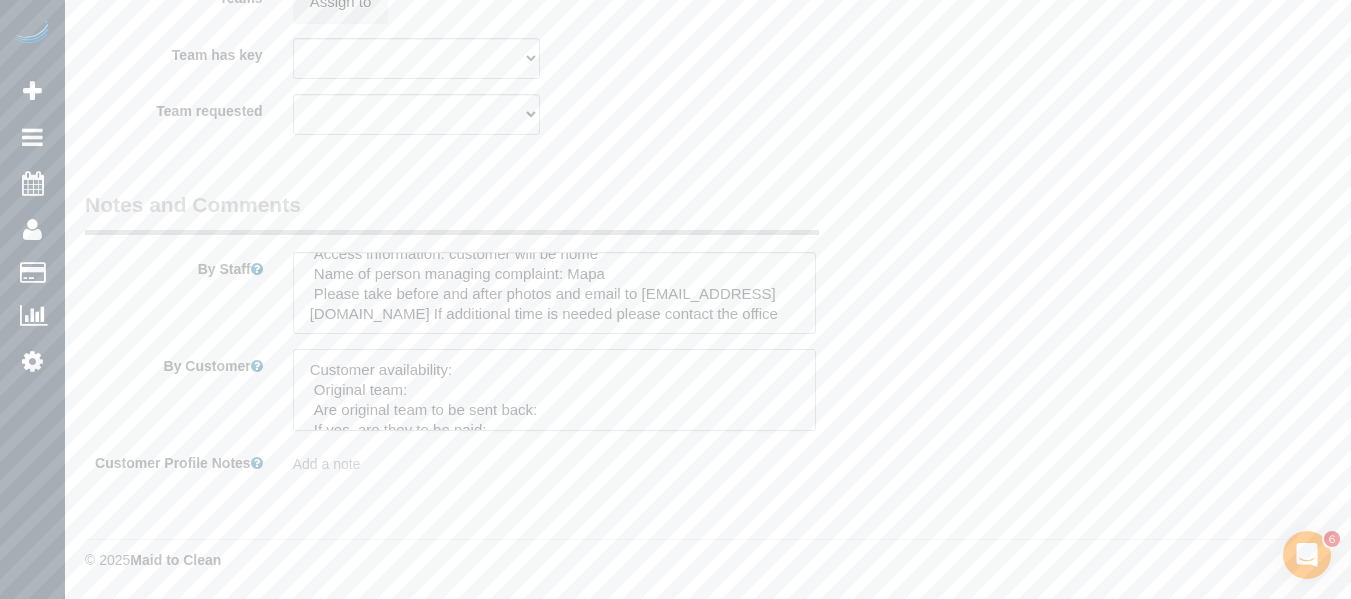 click at bounding box center [555, 390] 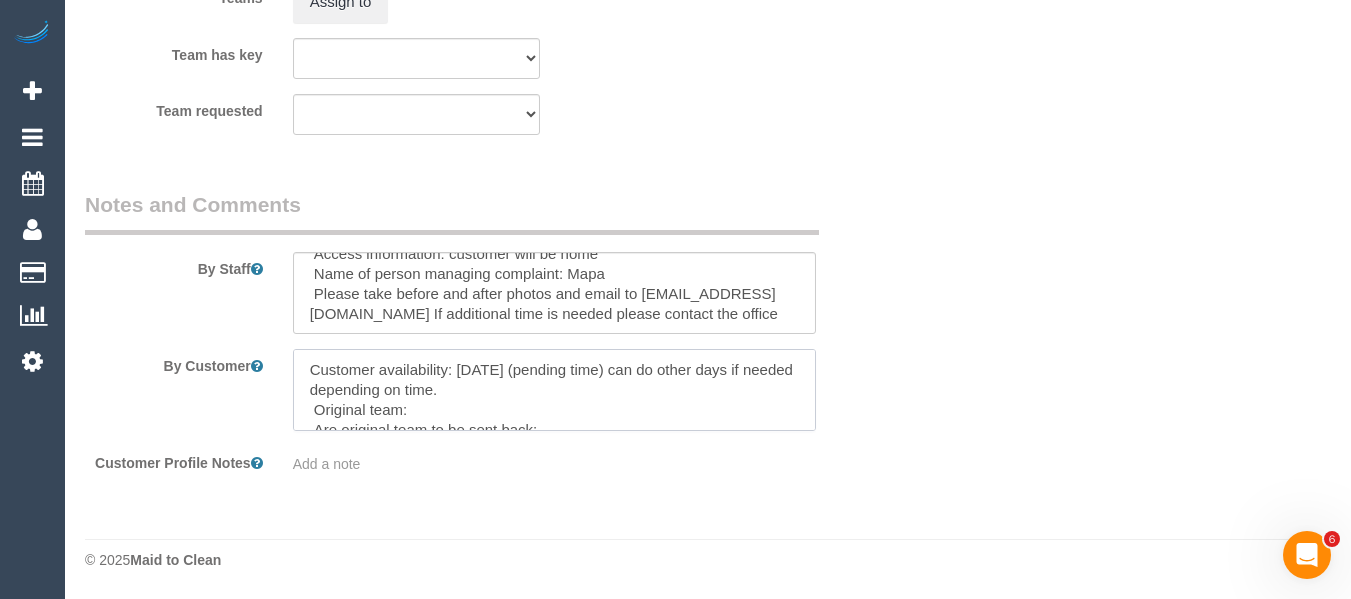 click at bounding box center [555, 390] 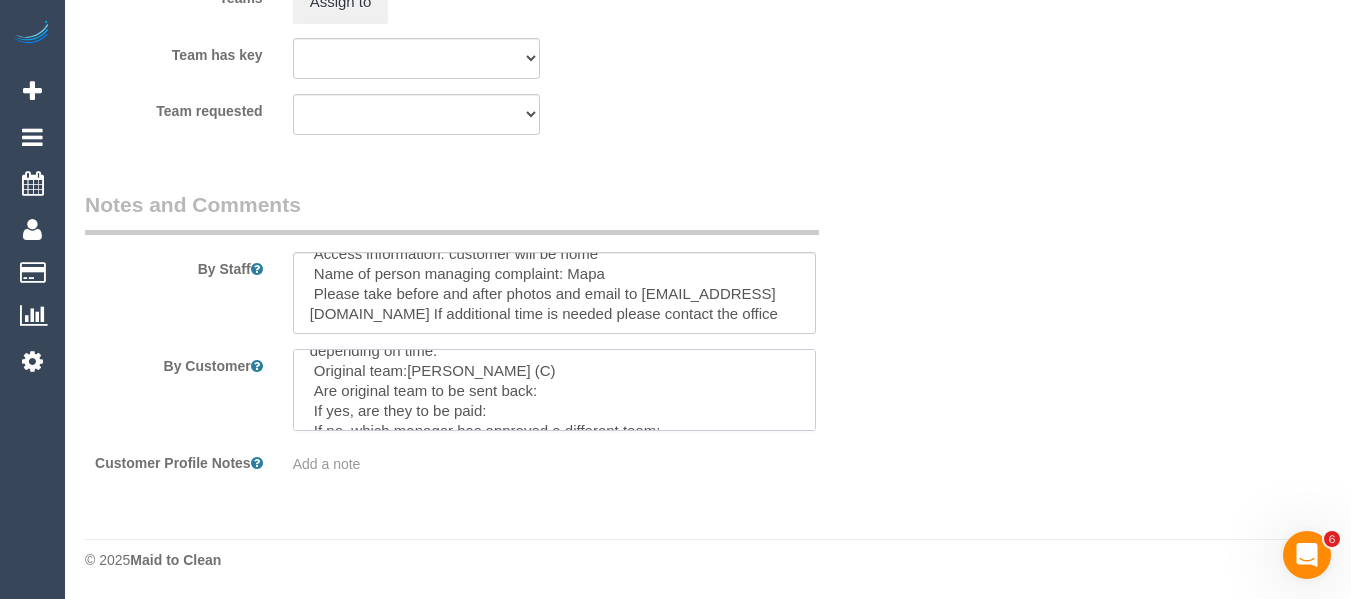 scroll, scrollTop: 40, scrollLeft: 0, axis: vertical 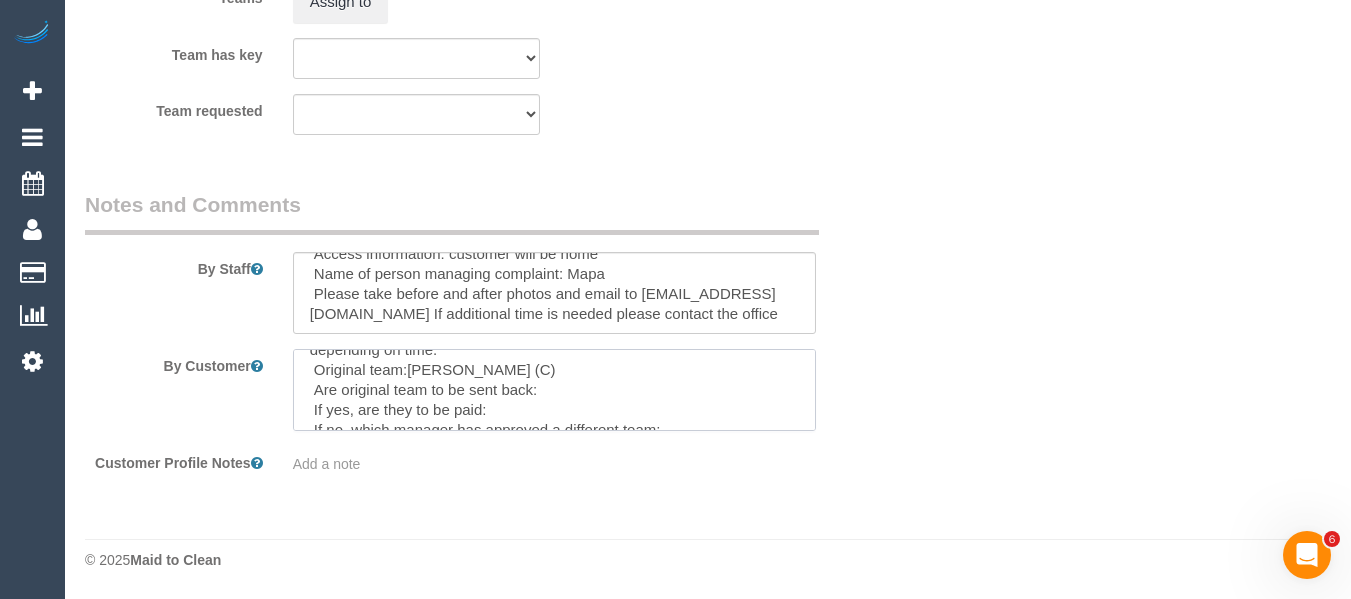 click at bounding box center [555, 390] 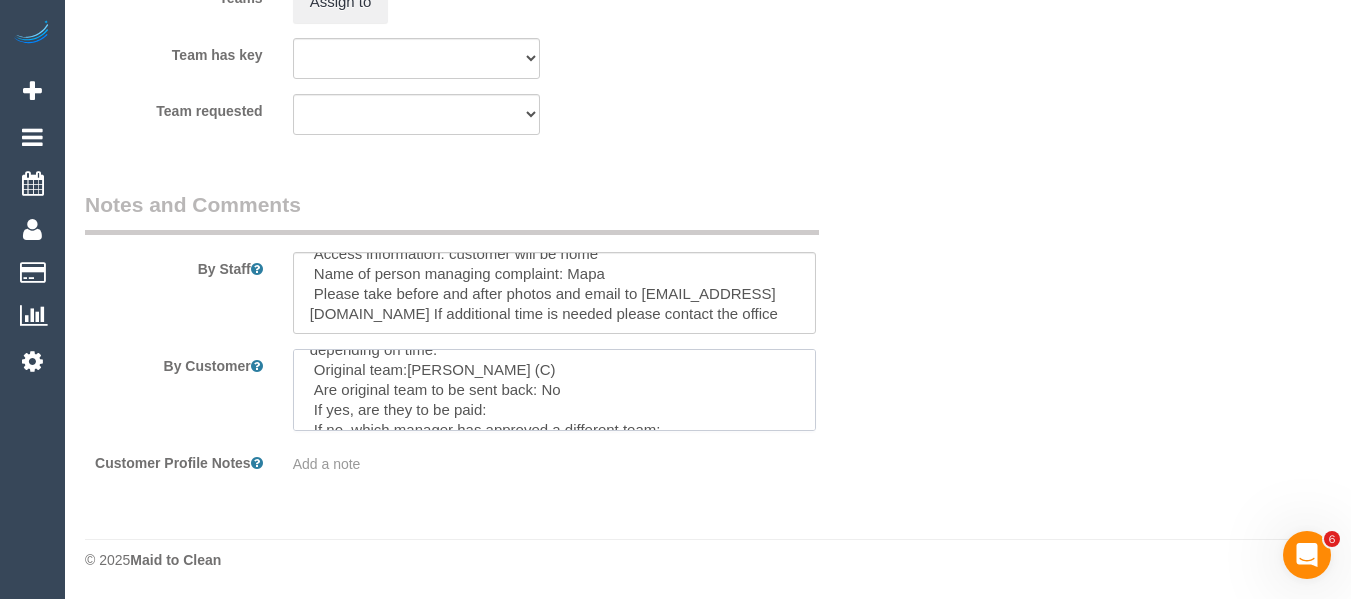 click at bounding box center (555, 390) 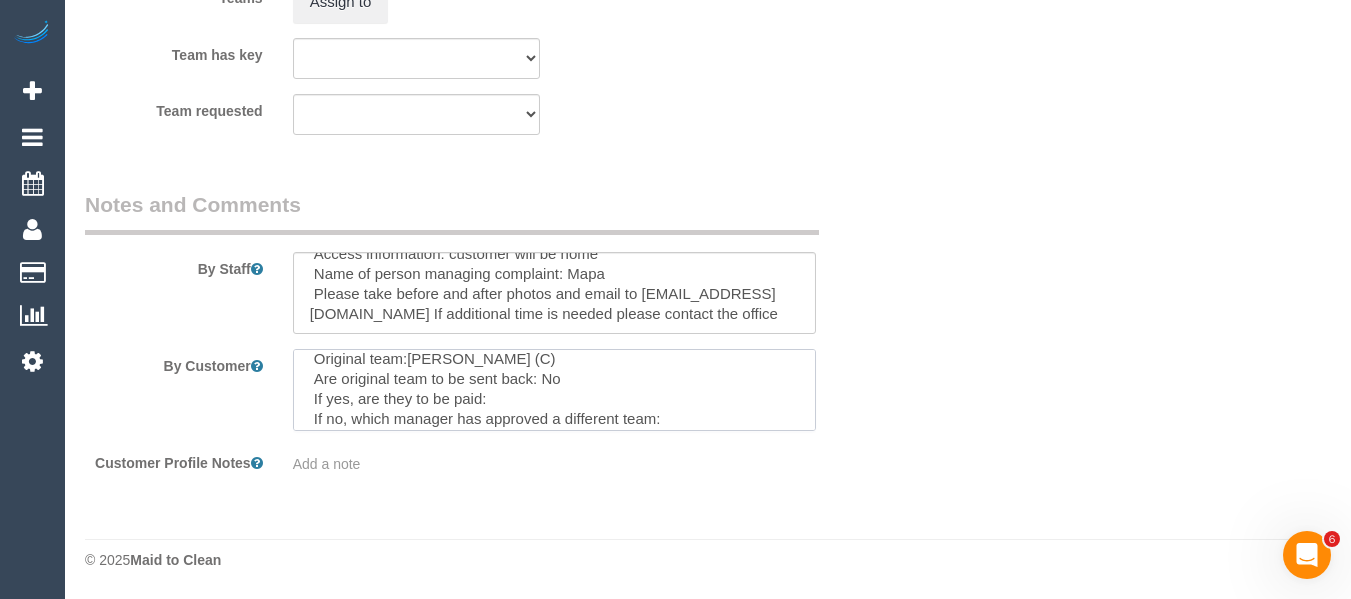 scroll, scrollTop: 80, scrollLeft: 0, axis: vertical 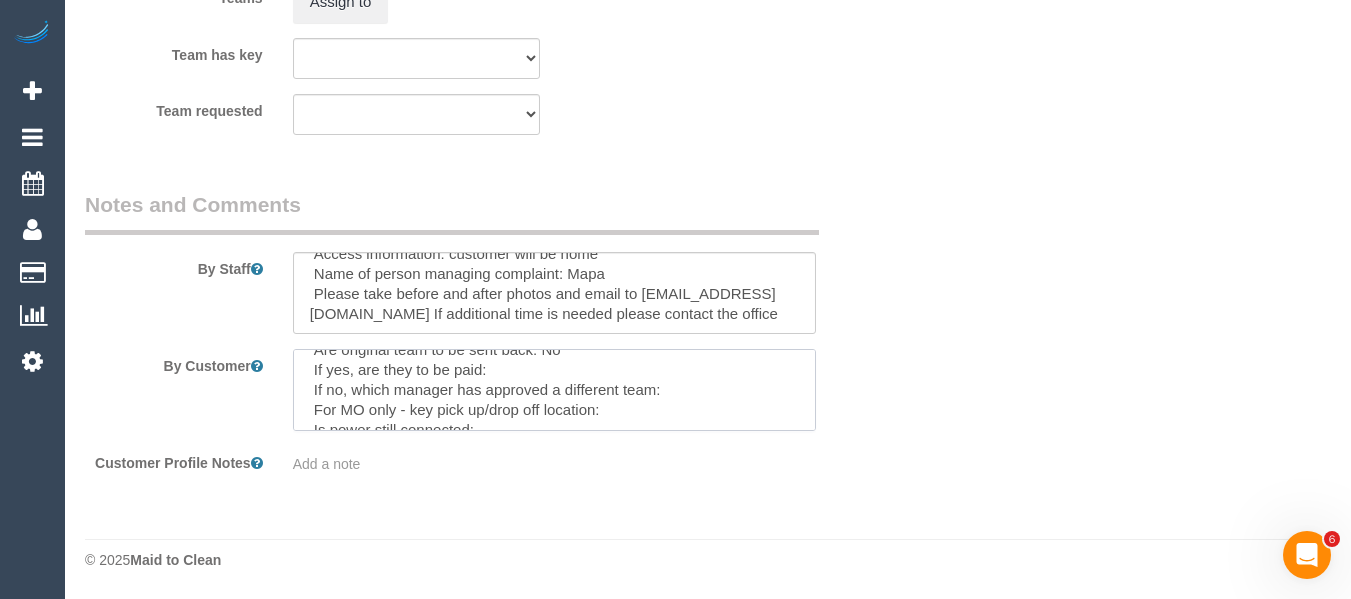 click at bounding box center [555, 390] 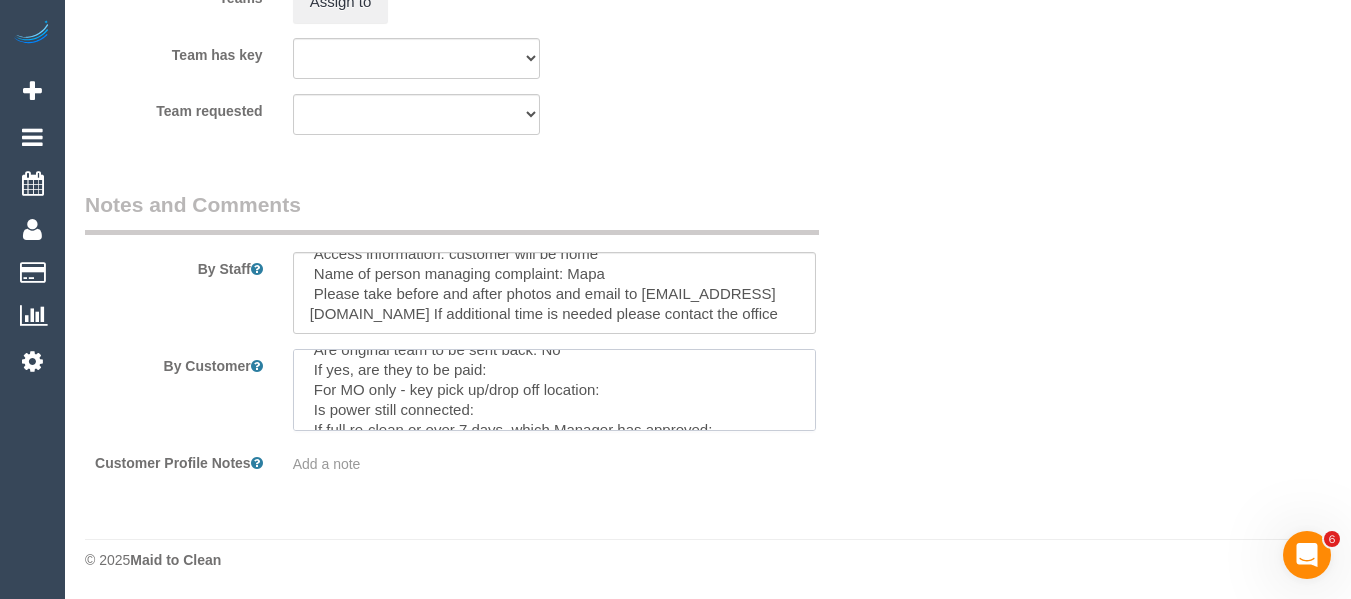click at bounding box center [555, 390] 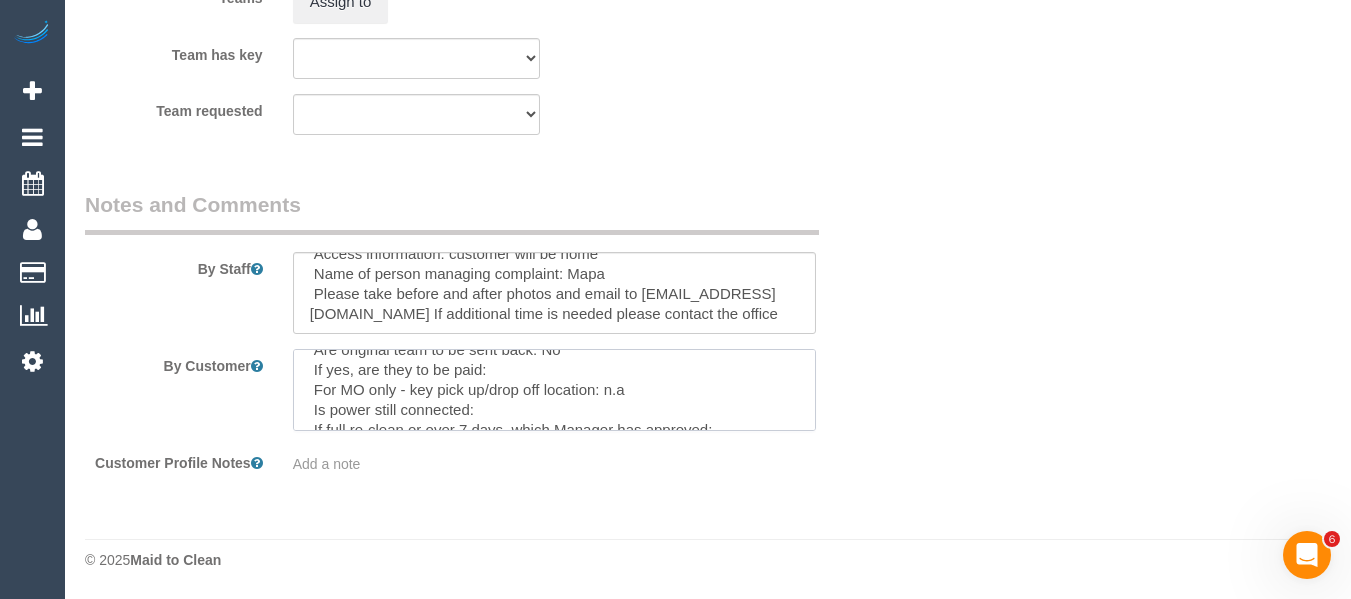 click at bounding box center [555, 390] 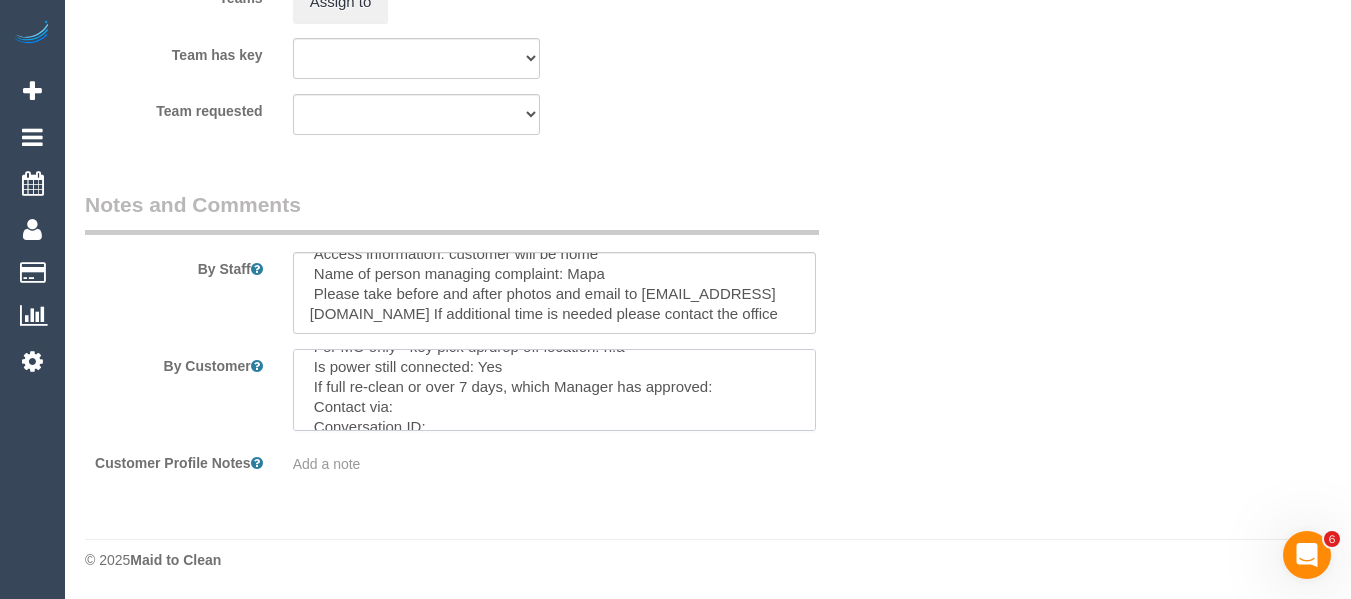 scroll, scrollTop: 139, scrollLeft: 0, axis: vertical 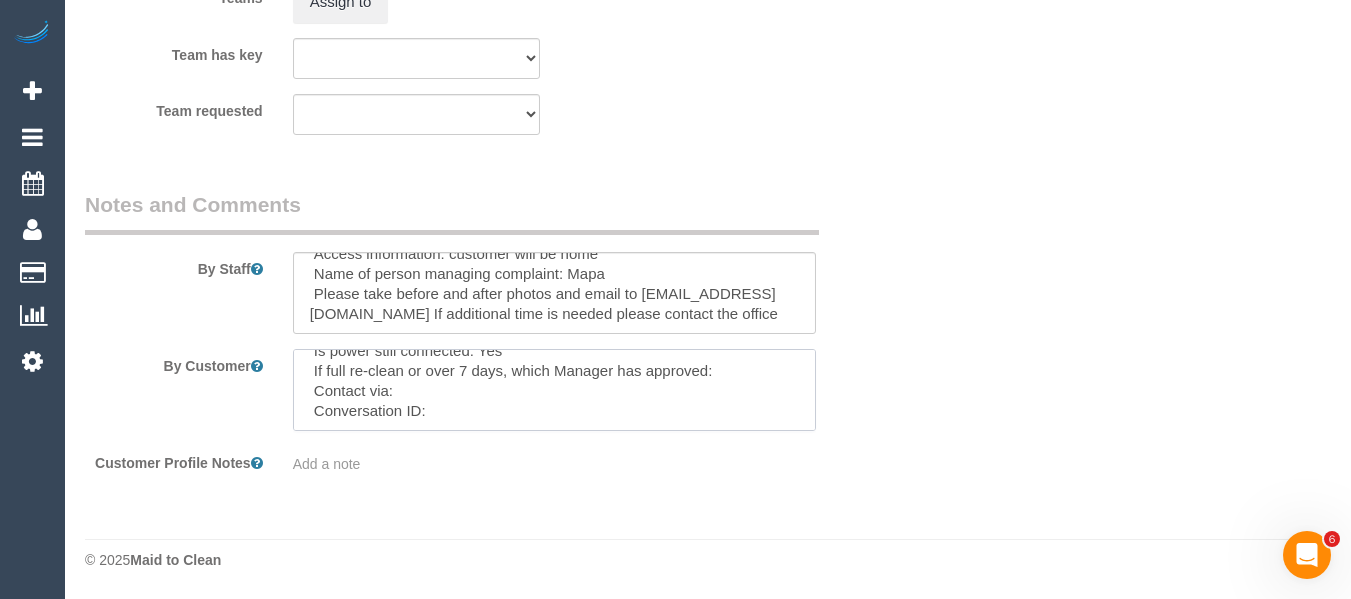 click at bounding box center [555, 390] 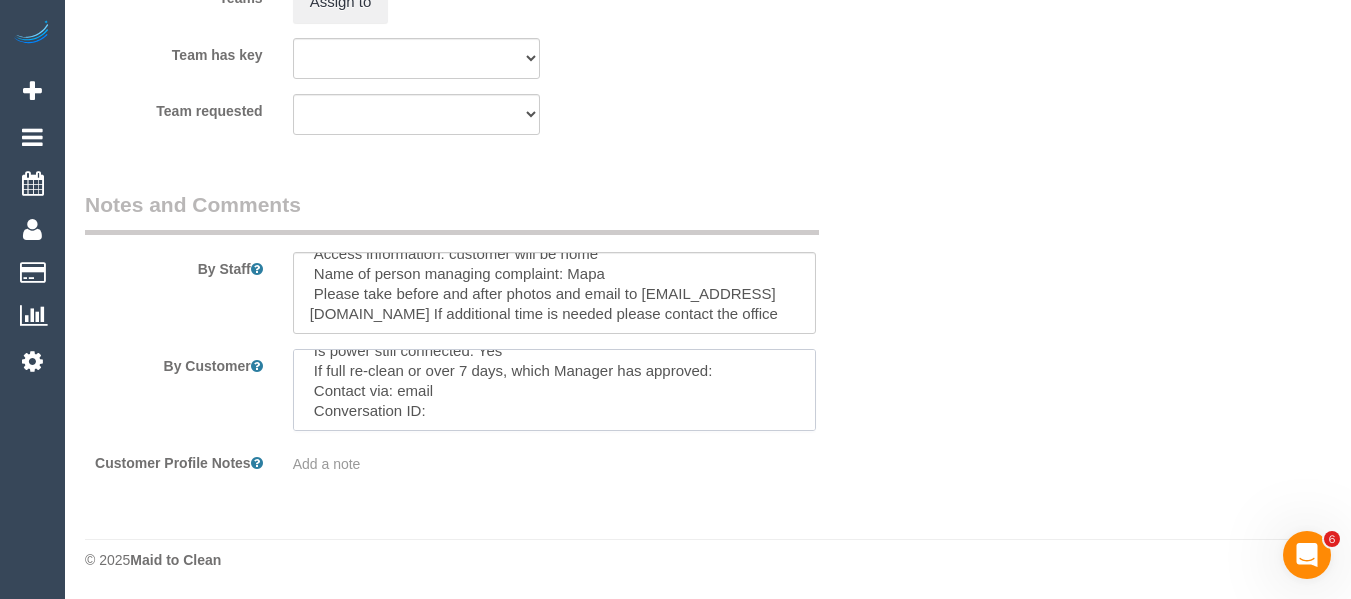 drag, startPoint x: 489, startPoint y: 430, endPoint x: 473, endPoint y: 414, distance: 22.627417 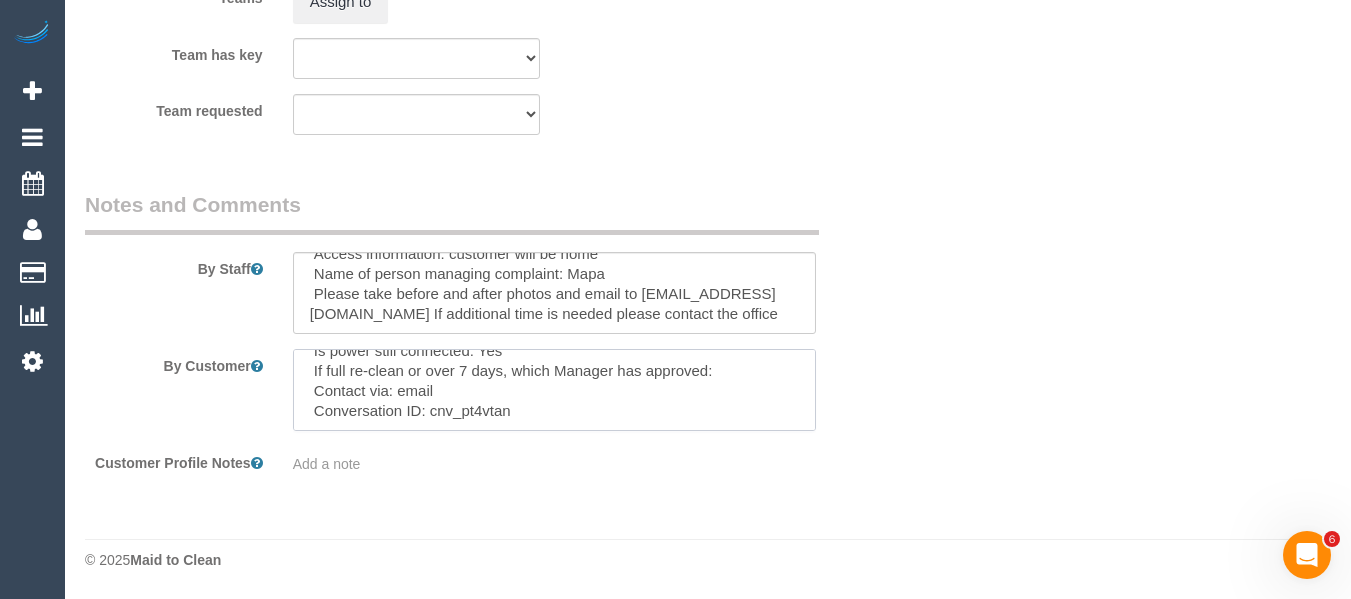 scroll, scrollTop: 0, scrollLeft: 0, axis: both 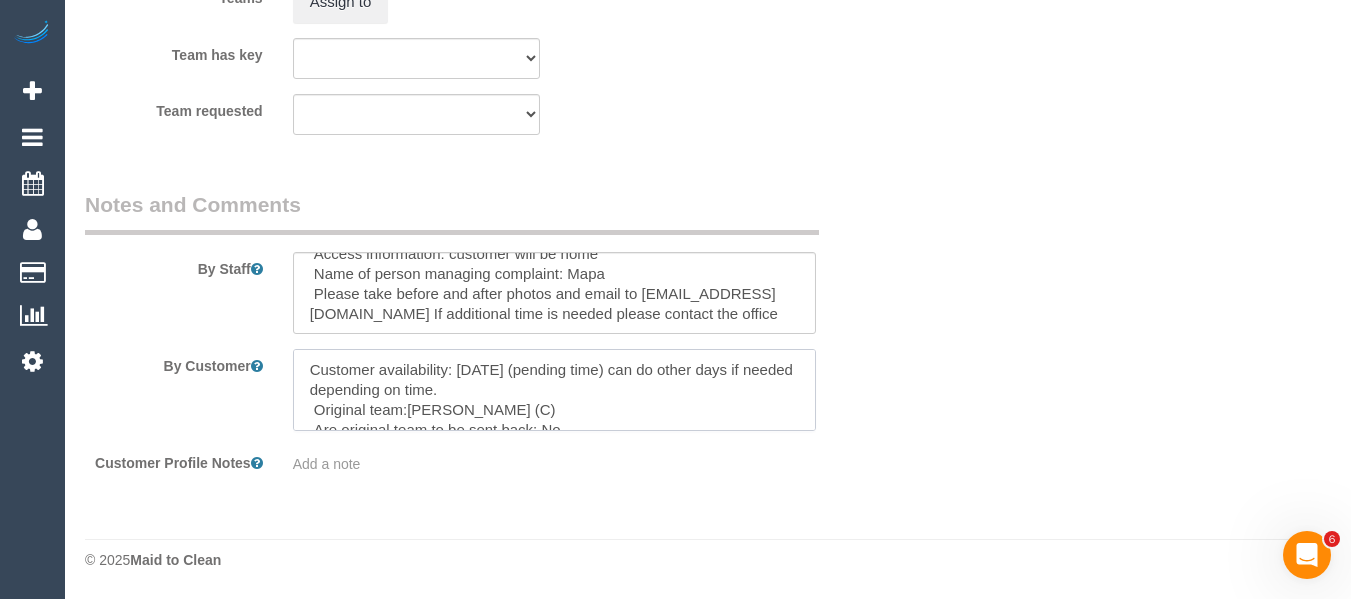 drag, startPoint x: 543, startPoint y: 419, endPoint x: 128, endPoint y: 301, distance: 431.4499 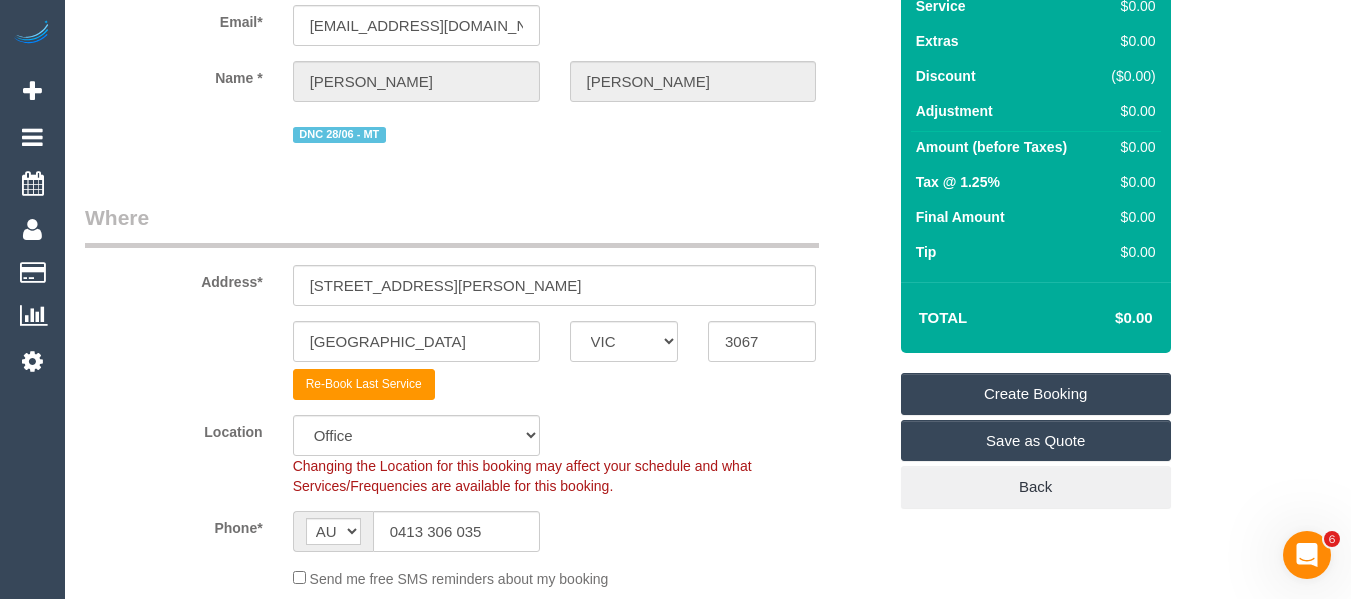 scroll, scrollTop: 163, scrollLeft: 0, axis: vertical 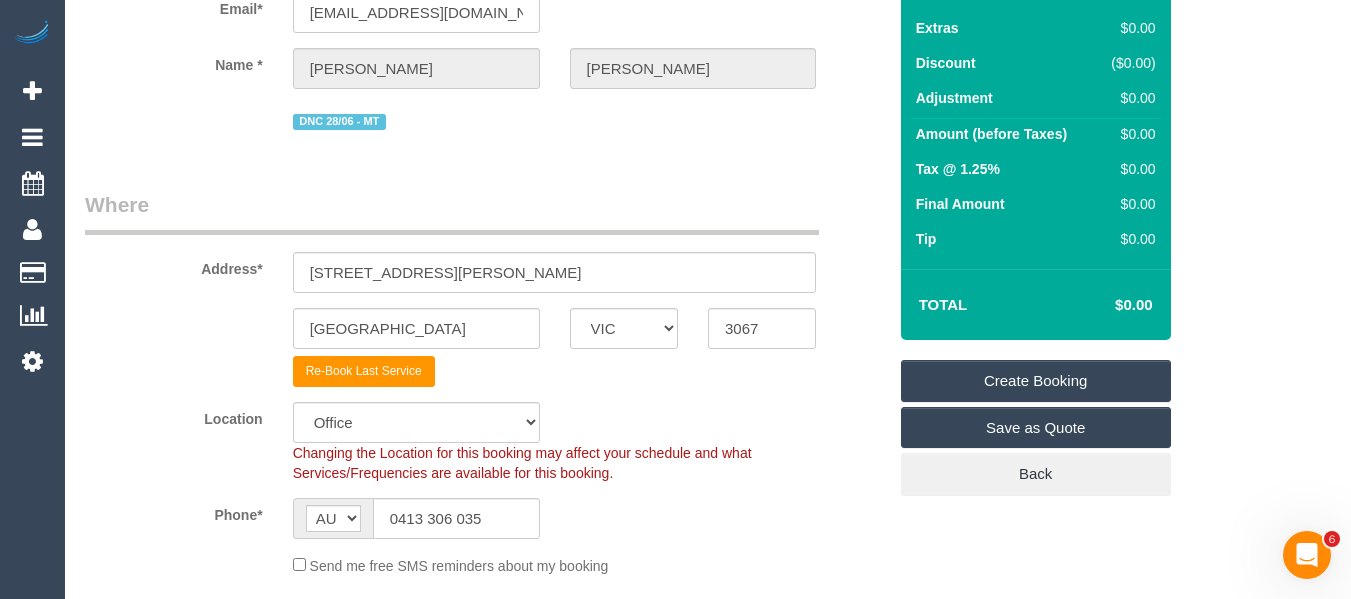 type 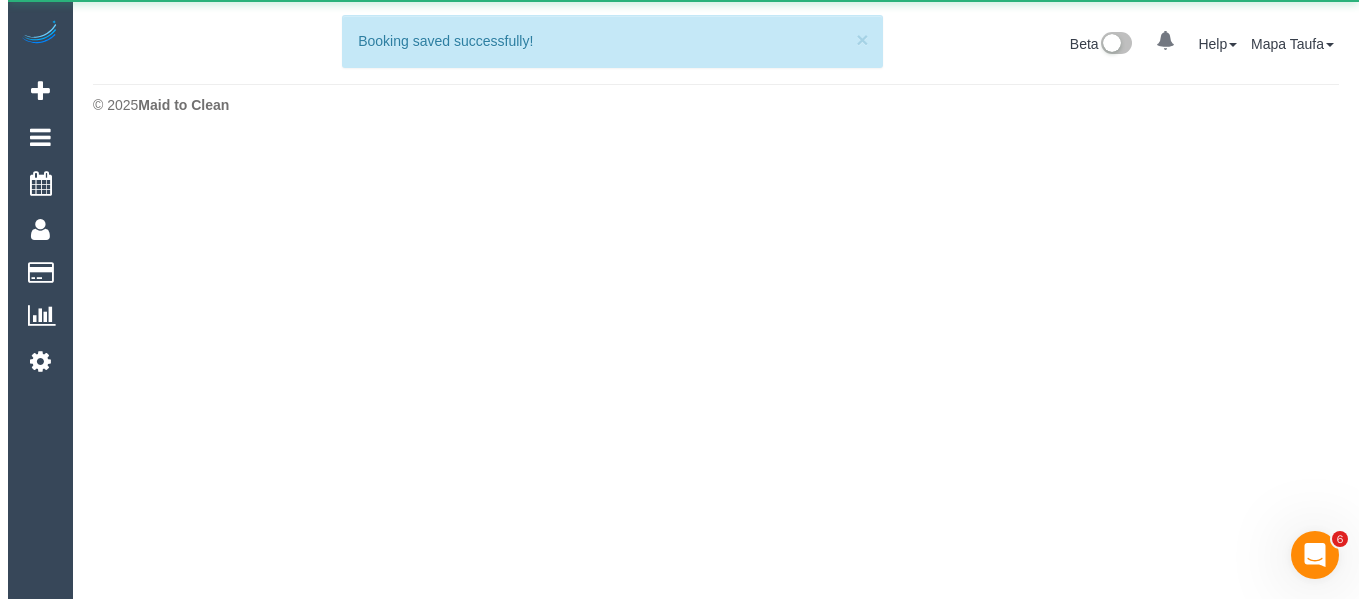 scroll, scrollTop: 0, scrollLeft: 0, axis: both 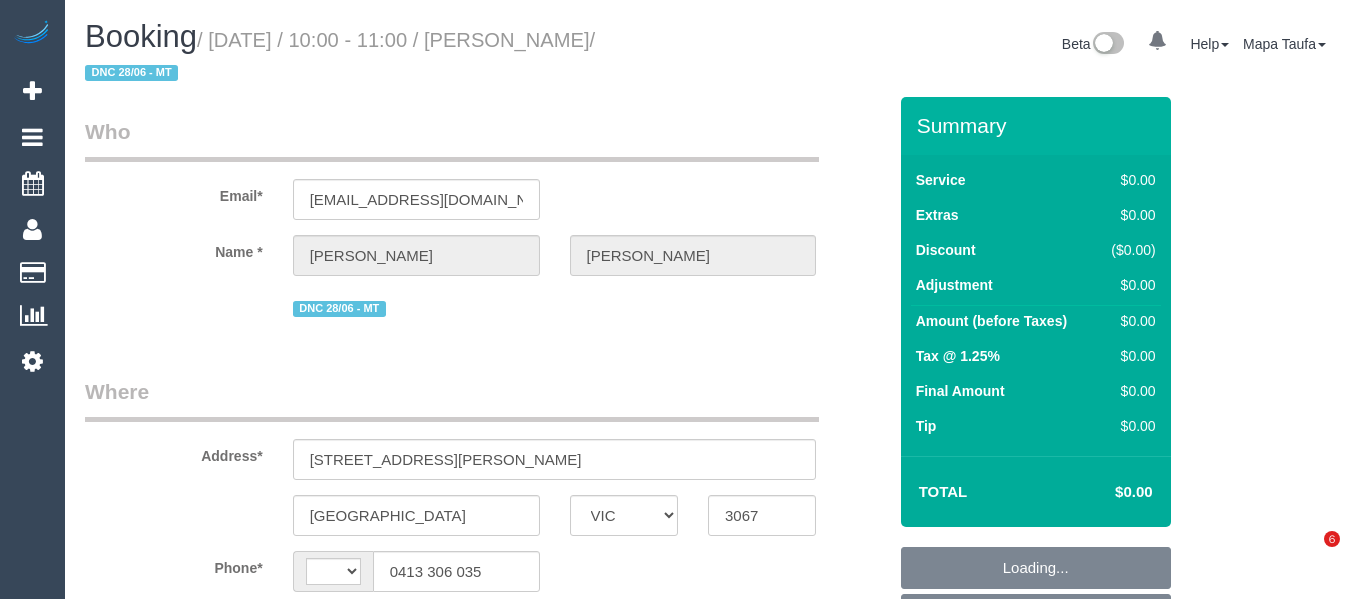 select on "VIC" 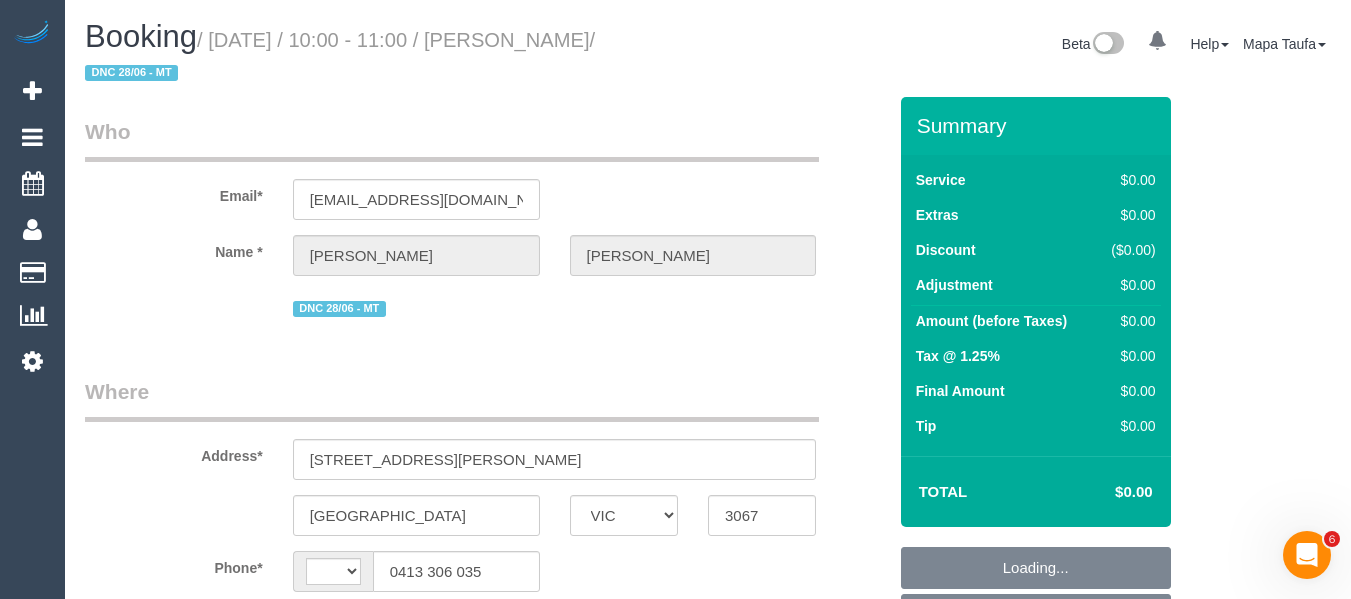 scroll, scrollTop: 0, scrollLeft: 0, axis: both 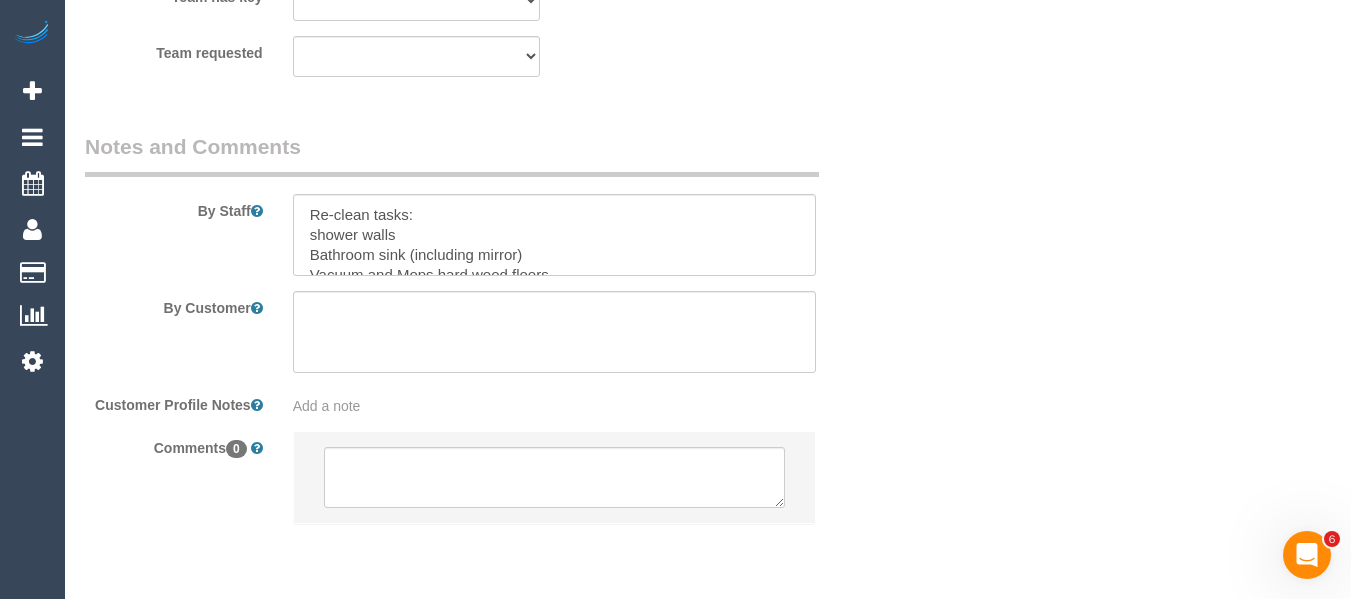 select on "object:741" 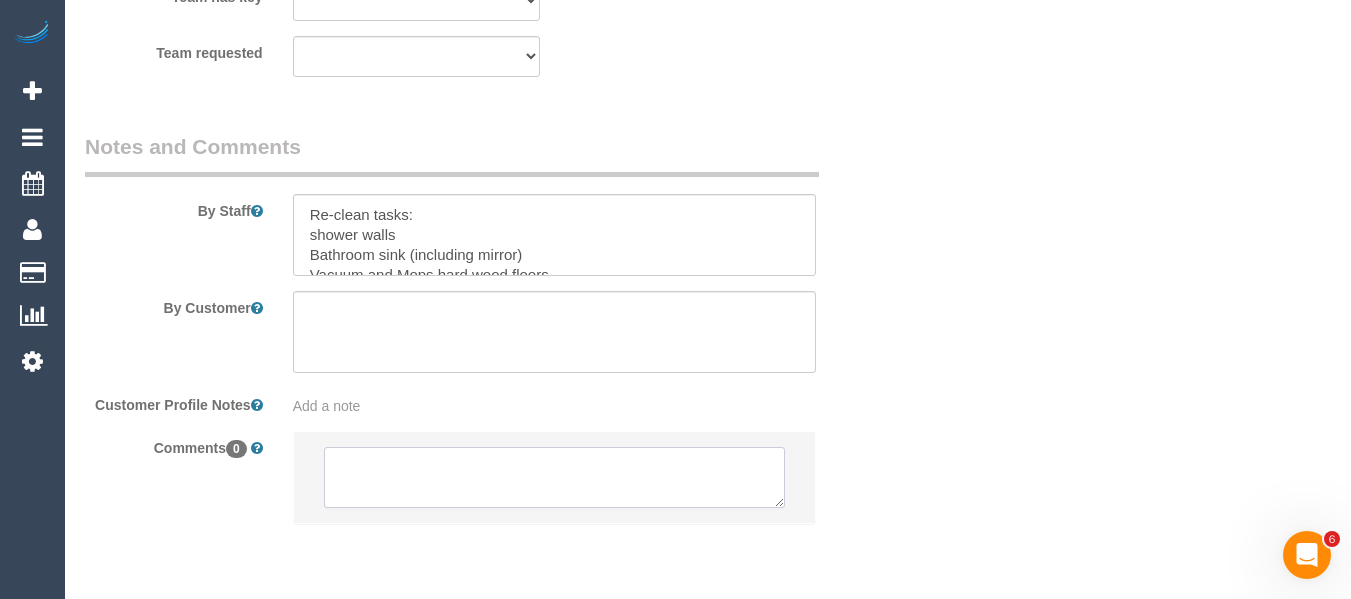 click at bounding box center (555, 478) 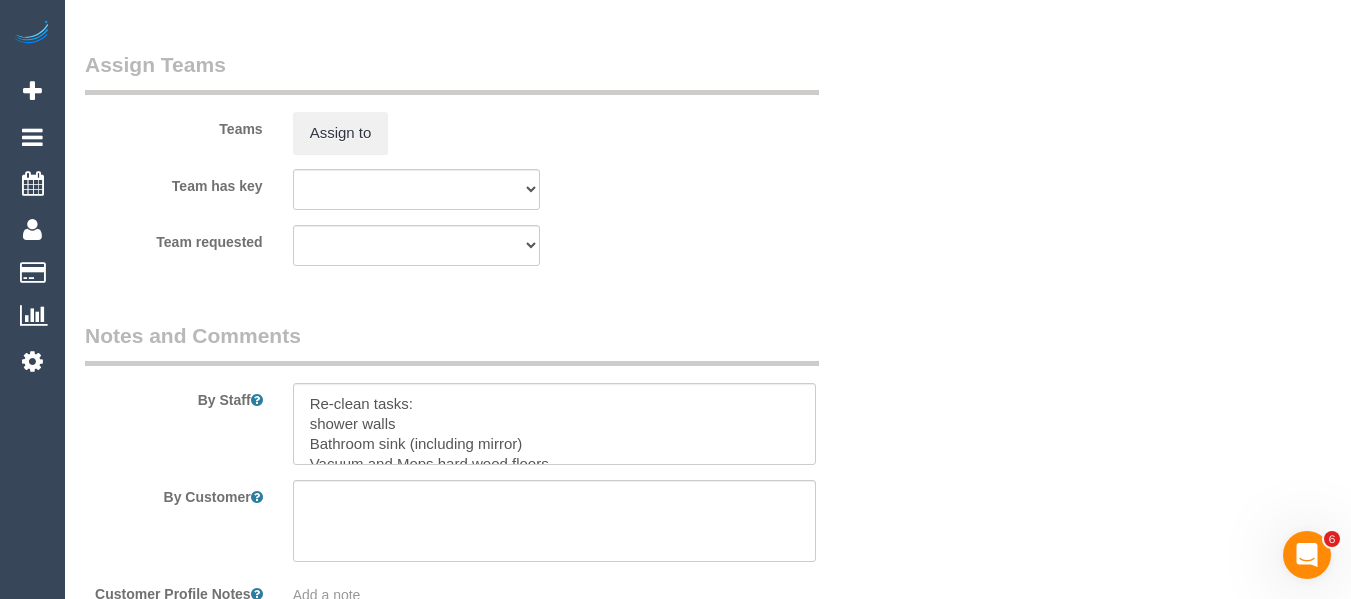 paste on "Customer availability: [DATE] (pending time) can do other days if needed depending on time.
Original team:[PERSON_NAME] (C)
Are original team to be sent back: No
If yes, are they to be paid:
For MO only - key pick up/drop off location: n.a
Is power still connected: Yes
If full re-clean or over 7 days, which Manager has approved:
Contact via: email
Conversation ID: cnv_pt4vtan" 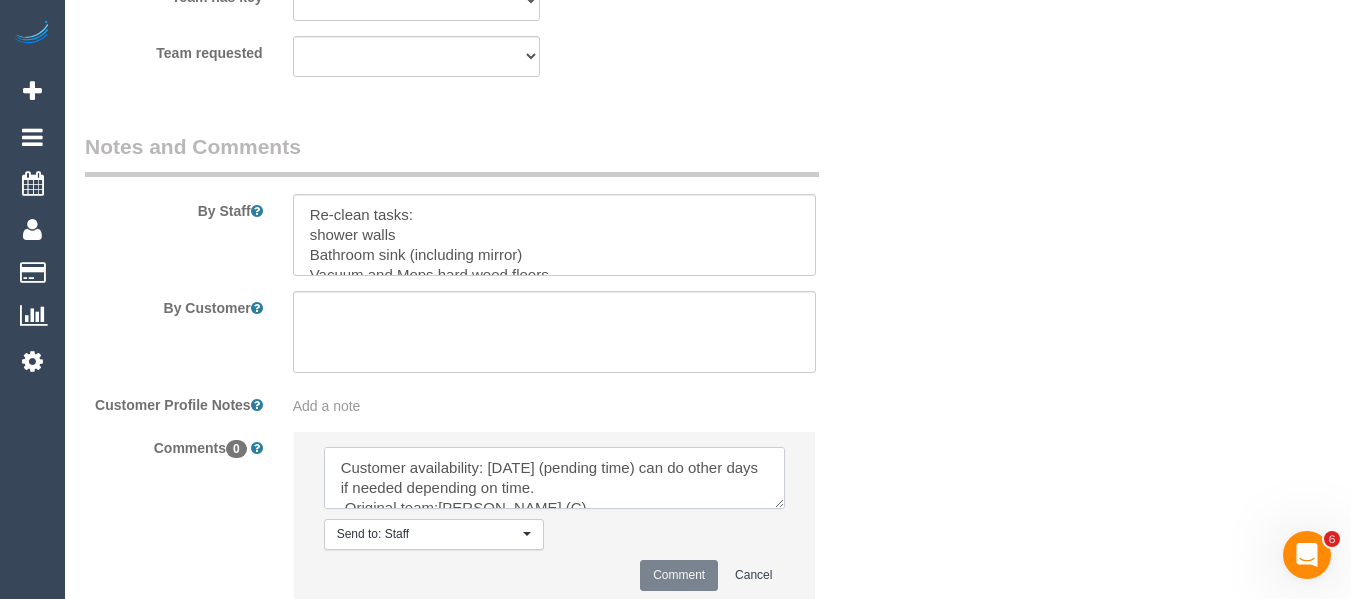 scroll, scrollTop: 148, scrollLeft: 0, axis: vertical 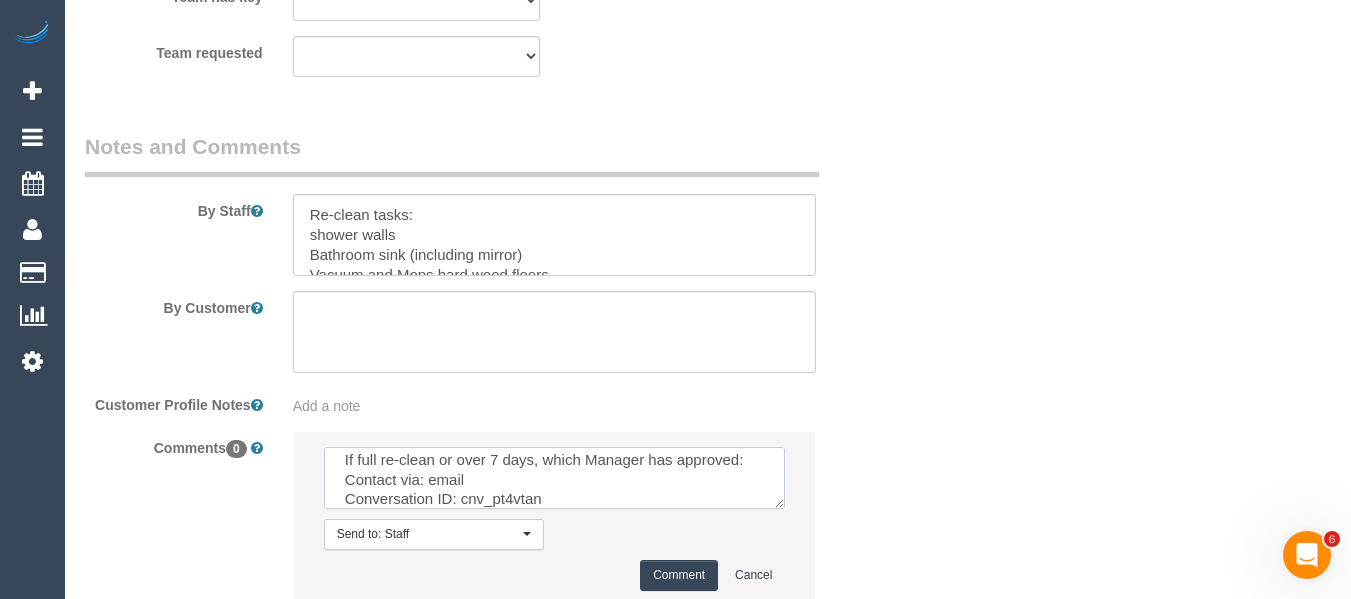 type on "Customer availability: [DATE] (pending time) can do other days if needed depending on time.
Original team:[PERSON_NAME] (C)
Are original team to be sent back: No
If yes, are they to be paid:
For MO only - key pick up/drop off location: n.a
Is power still connected: Yes
If full re-clean or over 7 days, which Manager has approved:
Contact via: email
Conversation ID: cnv_pt4vtan" 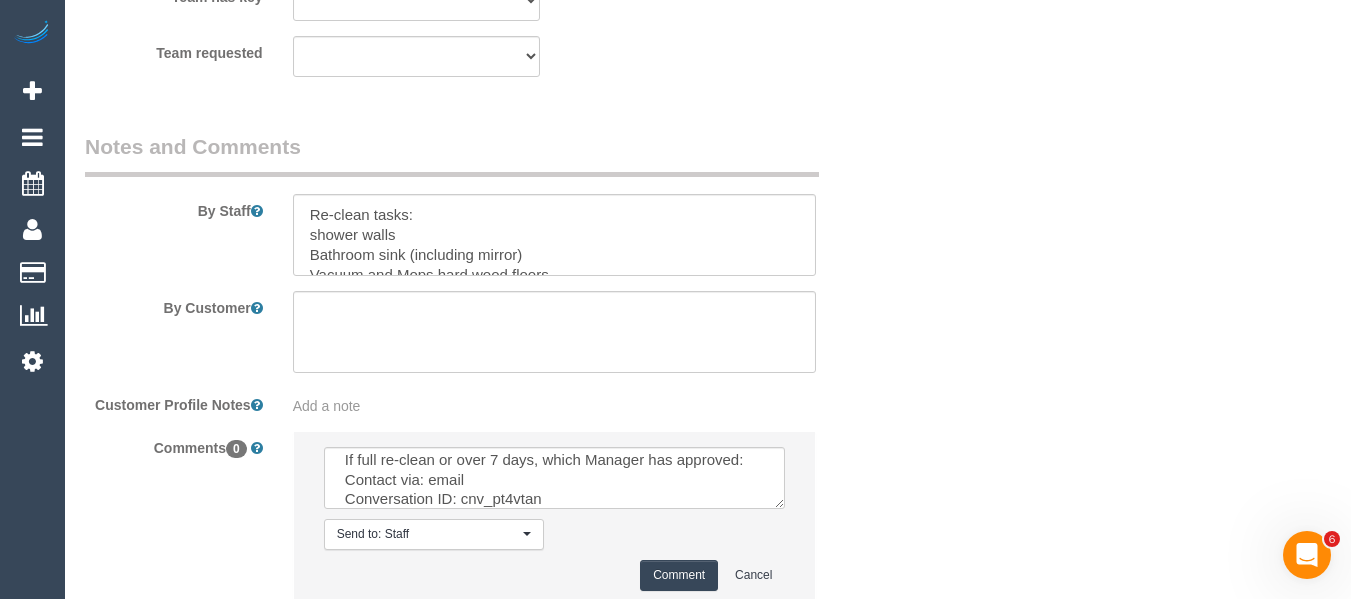 click on "Comment" at bounding box center (679, 575) 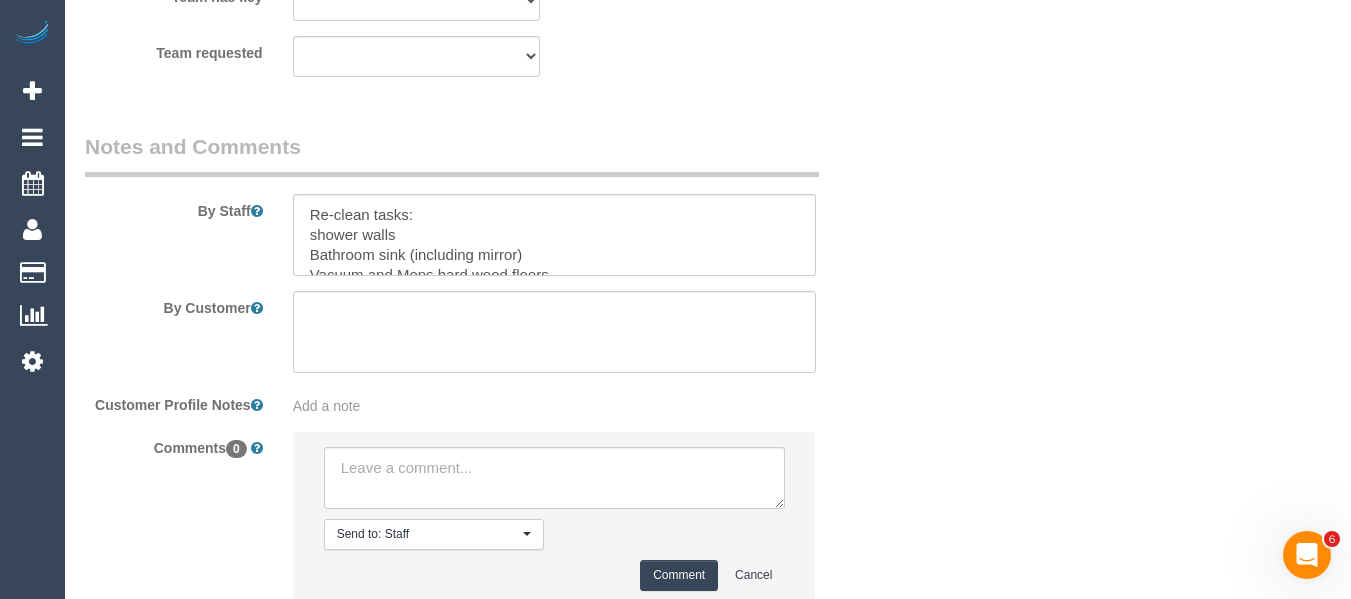 scroll, scrollTop: 0, scrollLeft: 0, axis: both 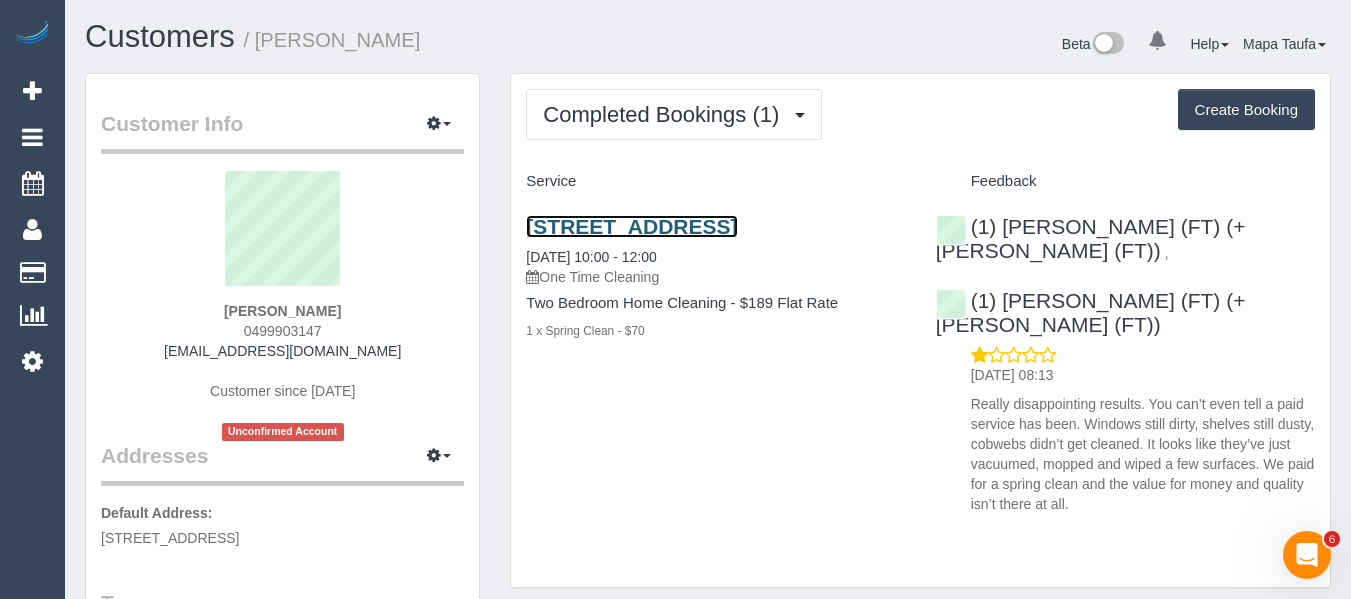 click on "[STREET_ADDRESS]" at bounding box center [631, 226] 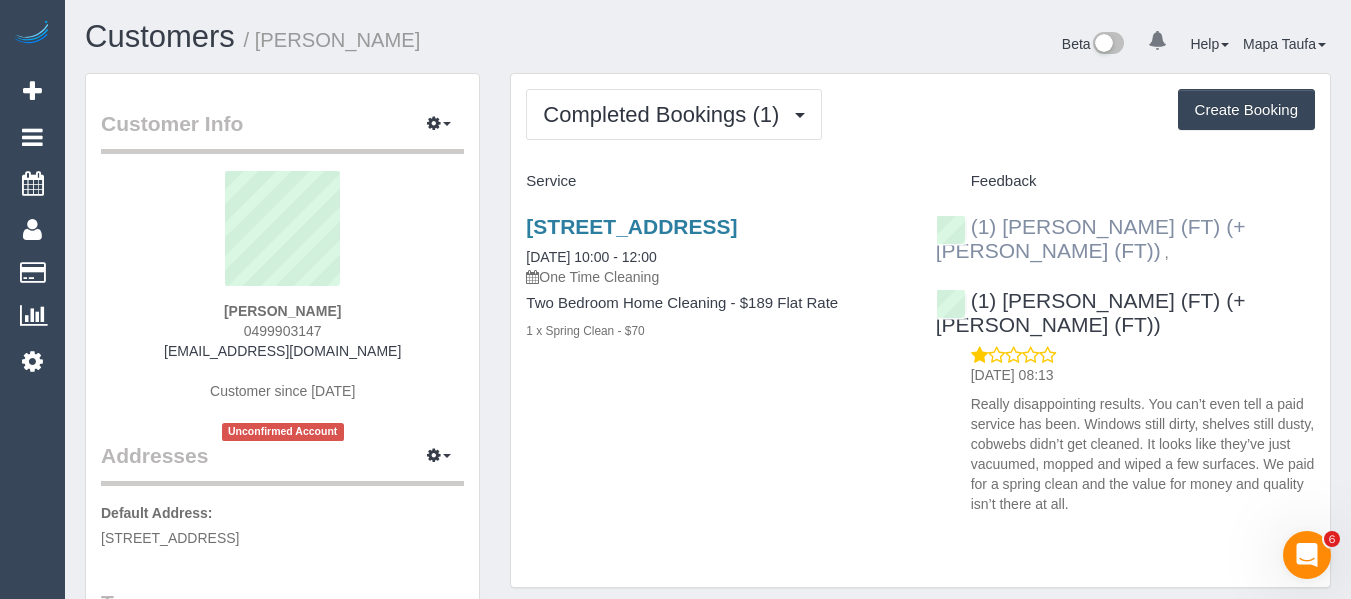 drag, startPoint x: 1219, startPoint y: 227, endPoint x: 1004, endPoint y: 227, distance: 215 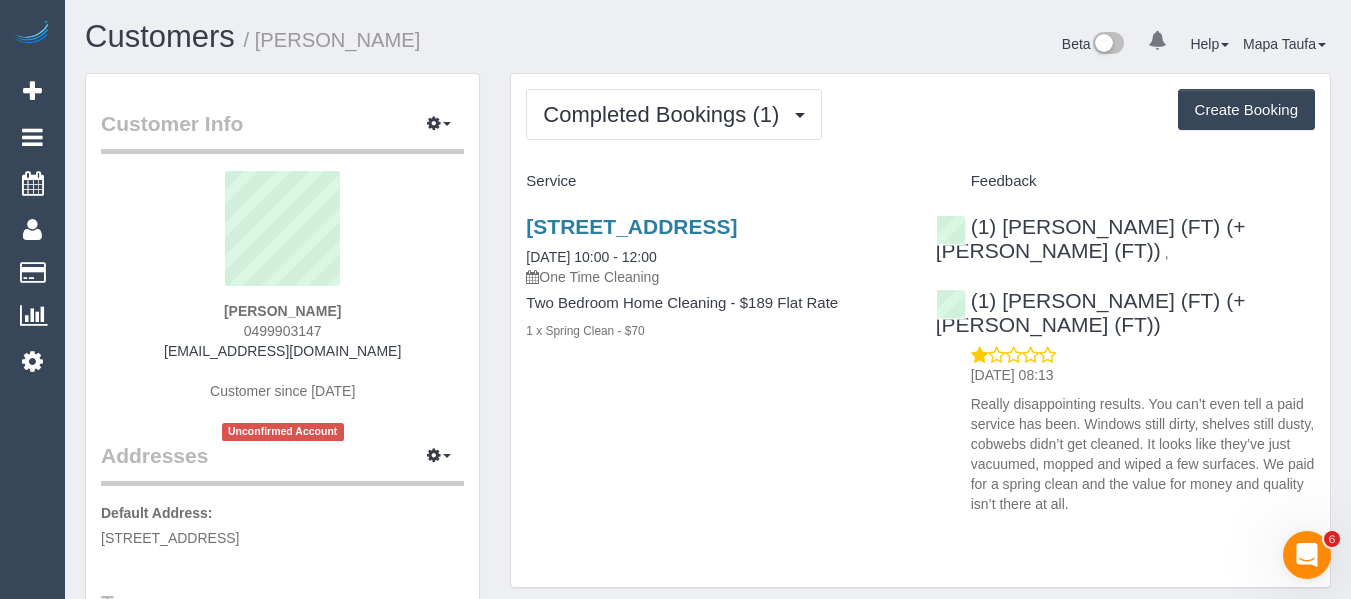 copy on "[PERSON_NAME] (FT) (+[PERSON_NAME] (FT))
," 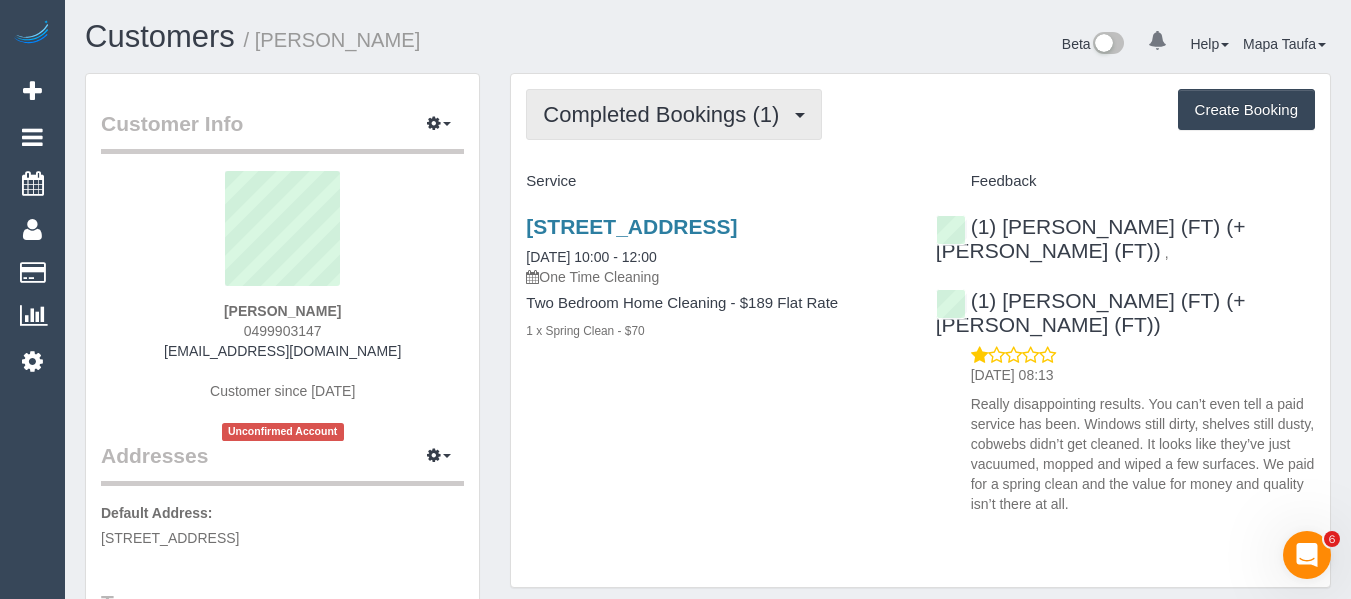 click on "Completed Bookings (1)" at bounding box center [666, 114] 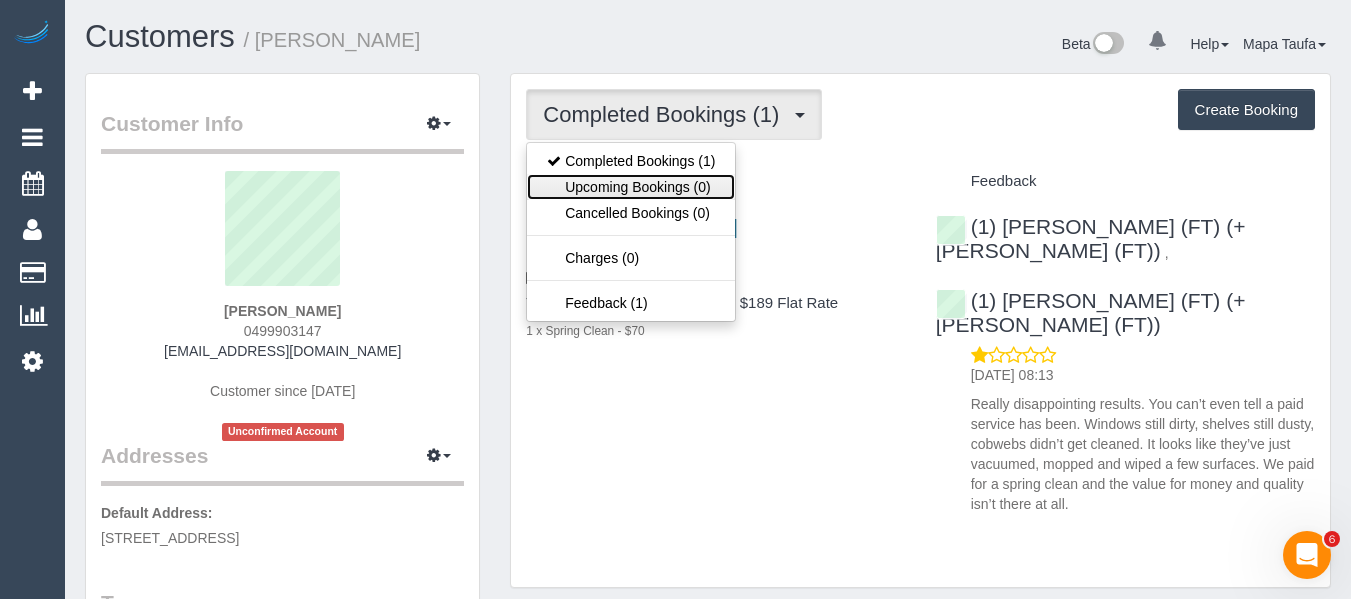 click on "Upcoming Bookings (0)" at bounding box center (631, 187) 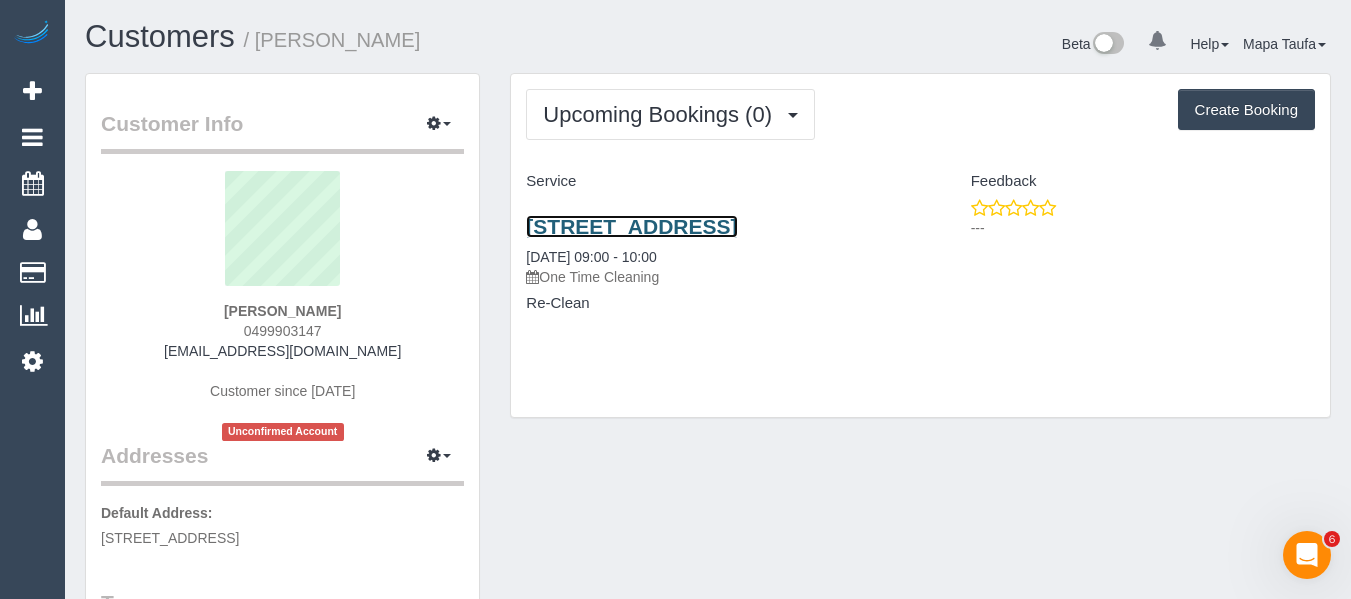 click on "[STREET_ADDRESS]" at bounding box center (631, 226) 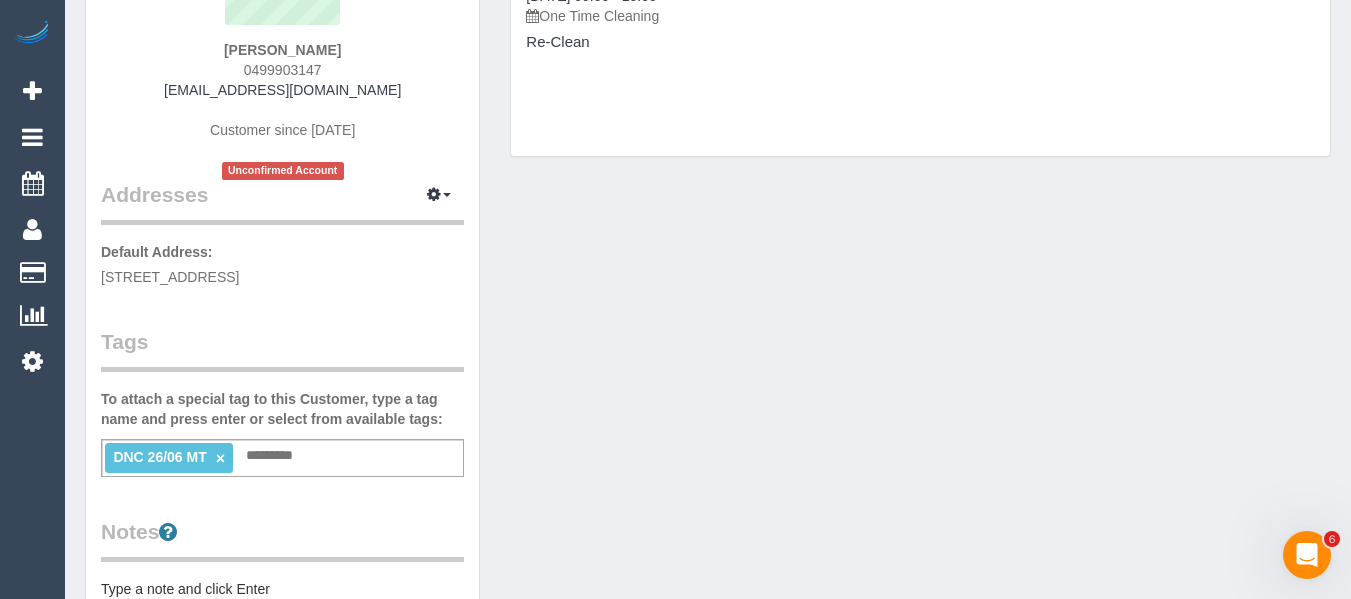 scroll, scrollTop: 100, scrollLeft: 0, axis: vertical 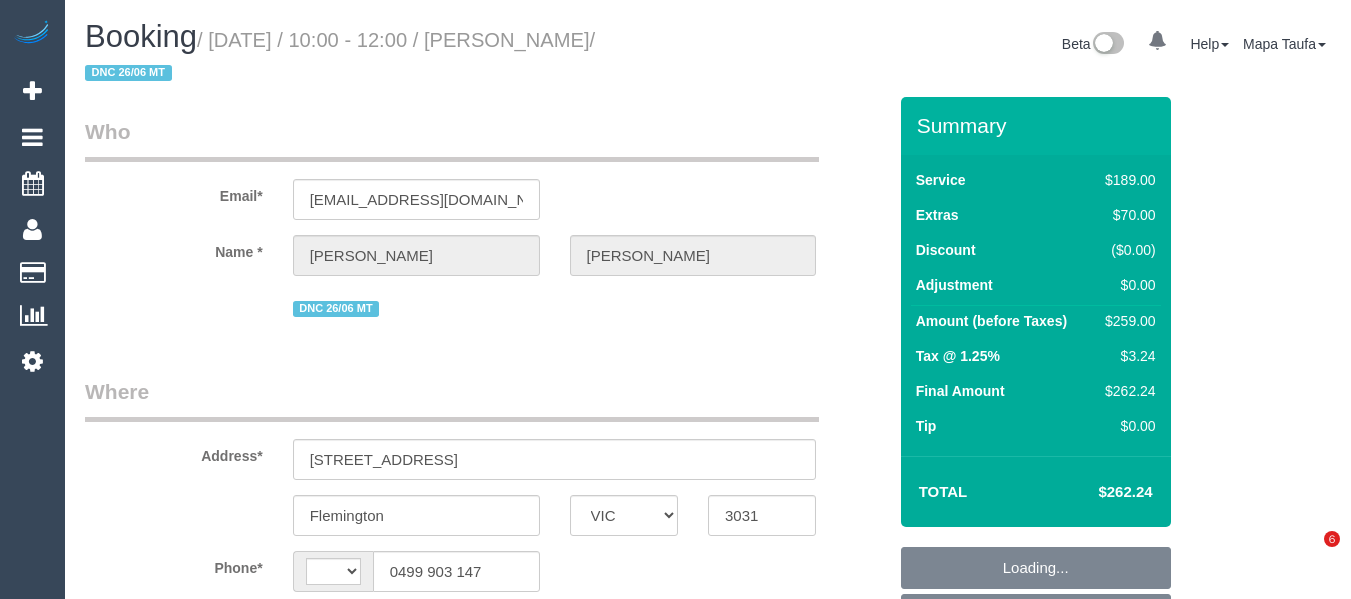 select on "VIC" 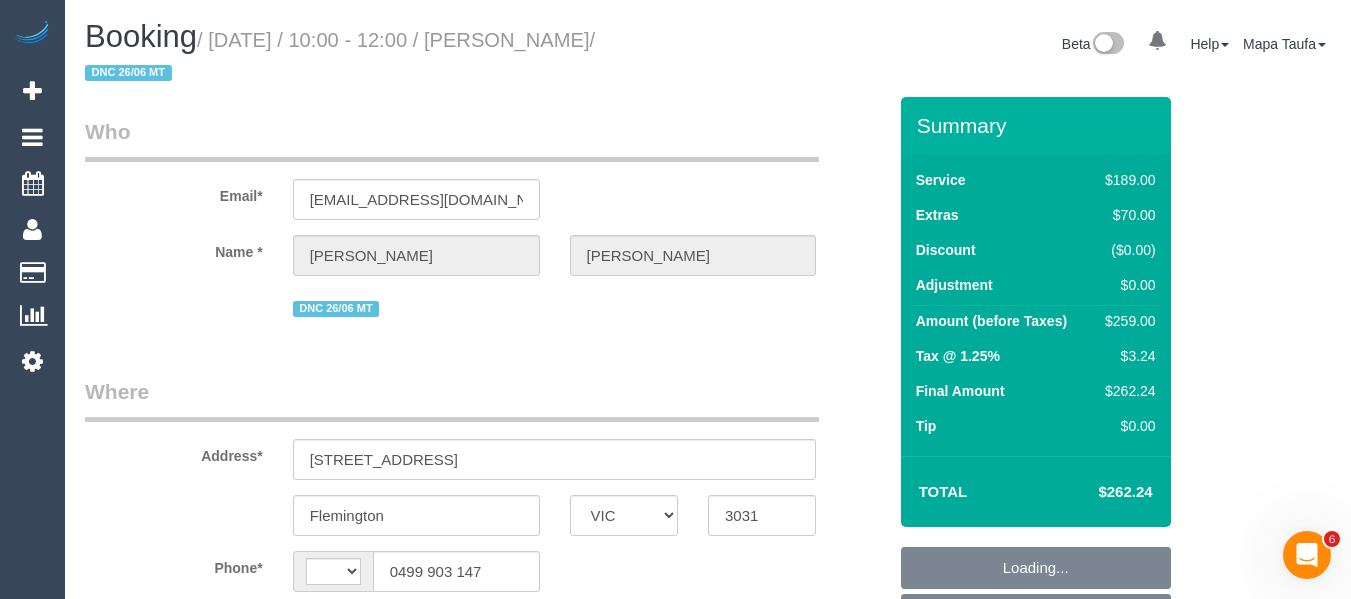 scroll, scrollTop: 0, scrollLeft: 0, axis: both 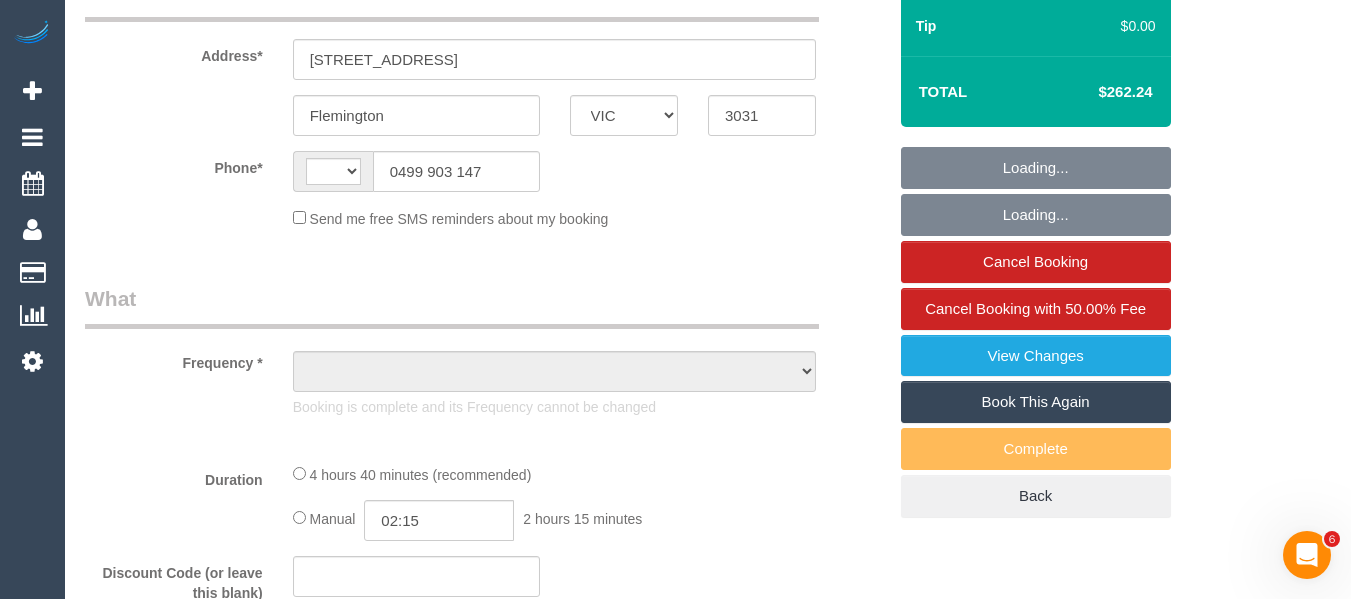 select on "string:AU" 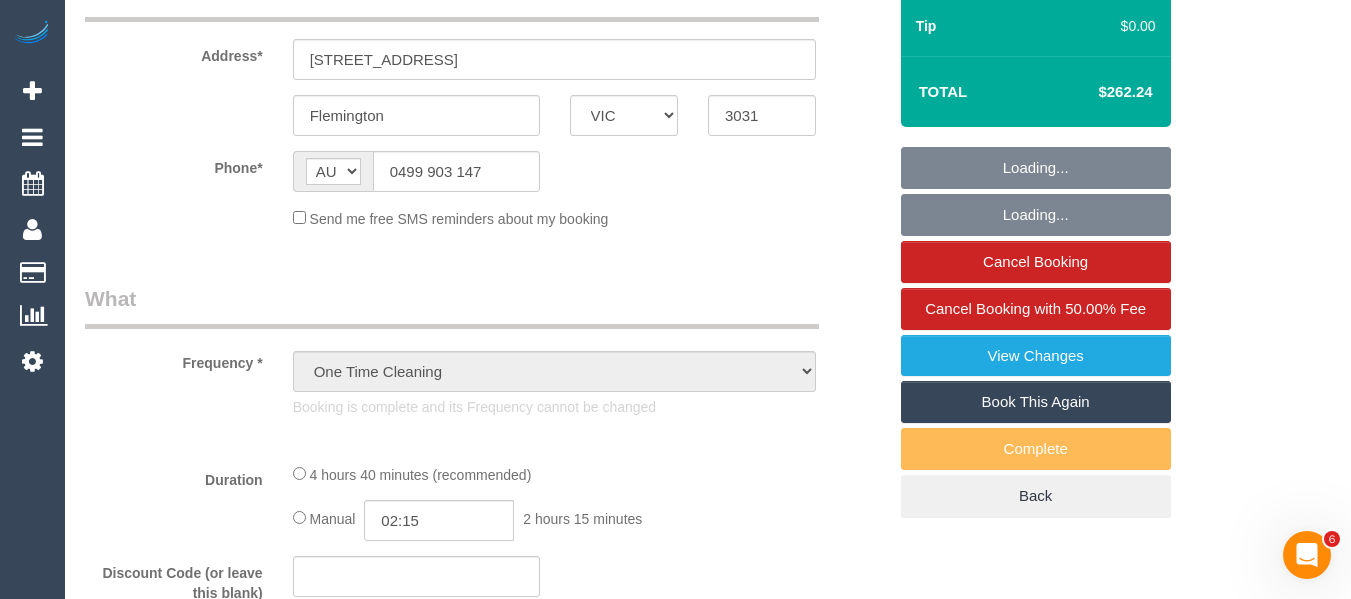 scroll, scrollTop: 500, scrollLeft: 0, axis: vertical 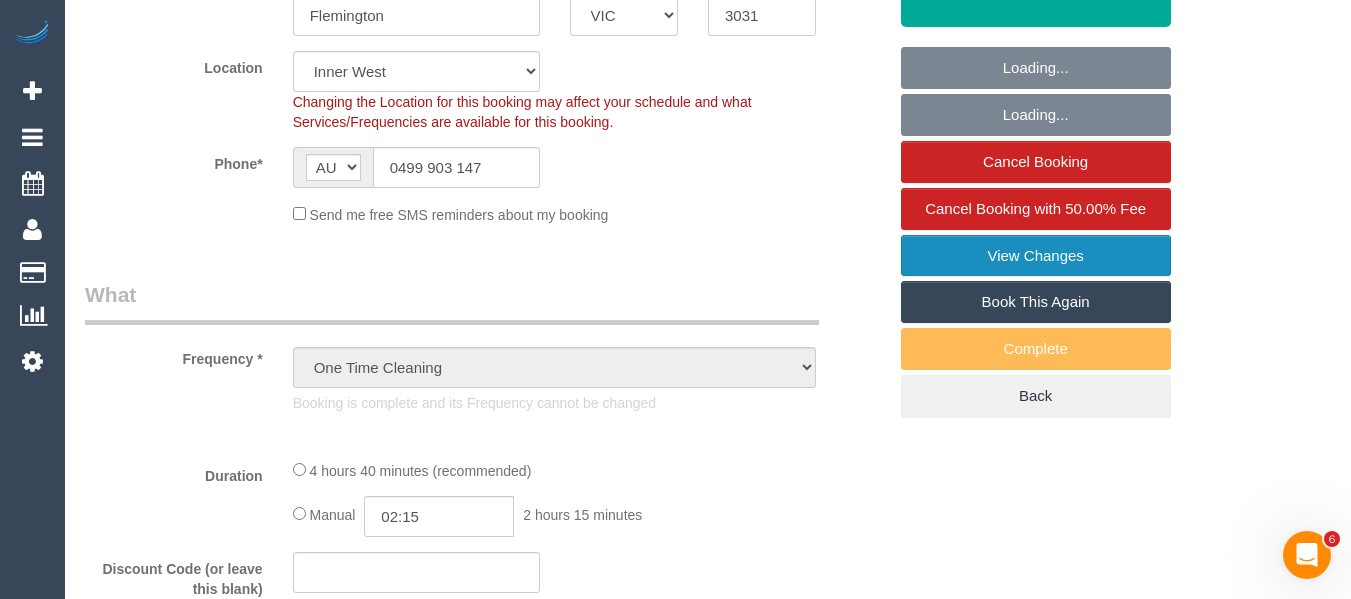 select on "number:27" 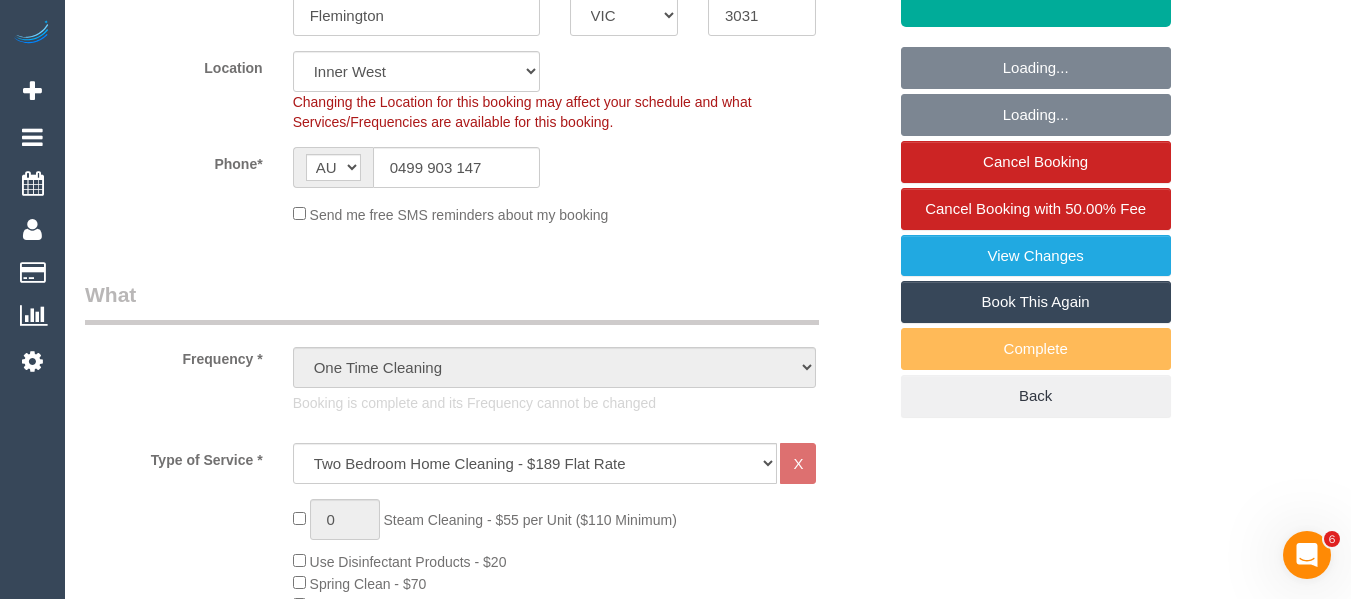 select on "object:1498" 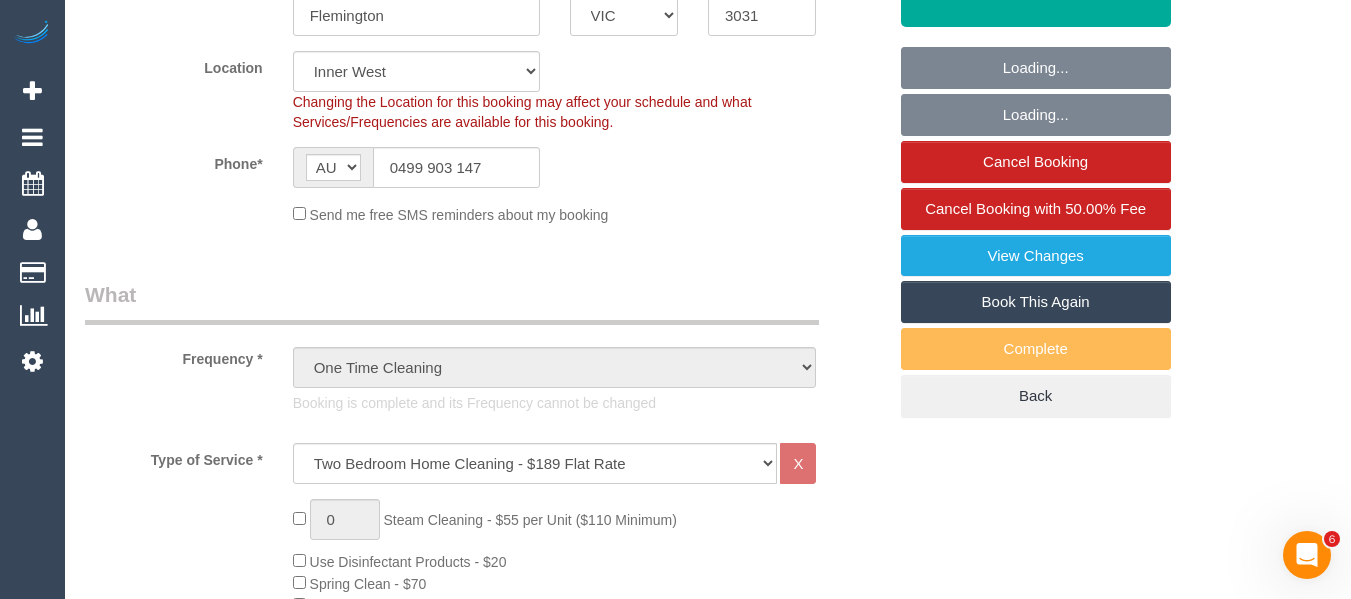 select on "spot1" 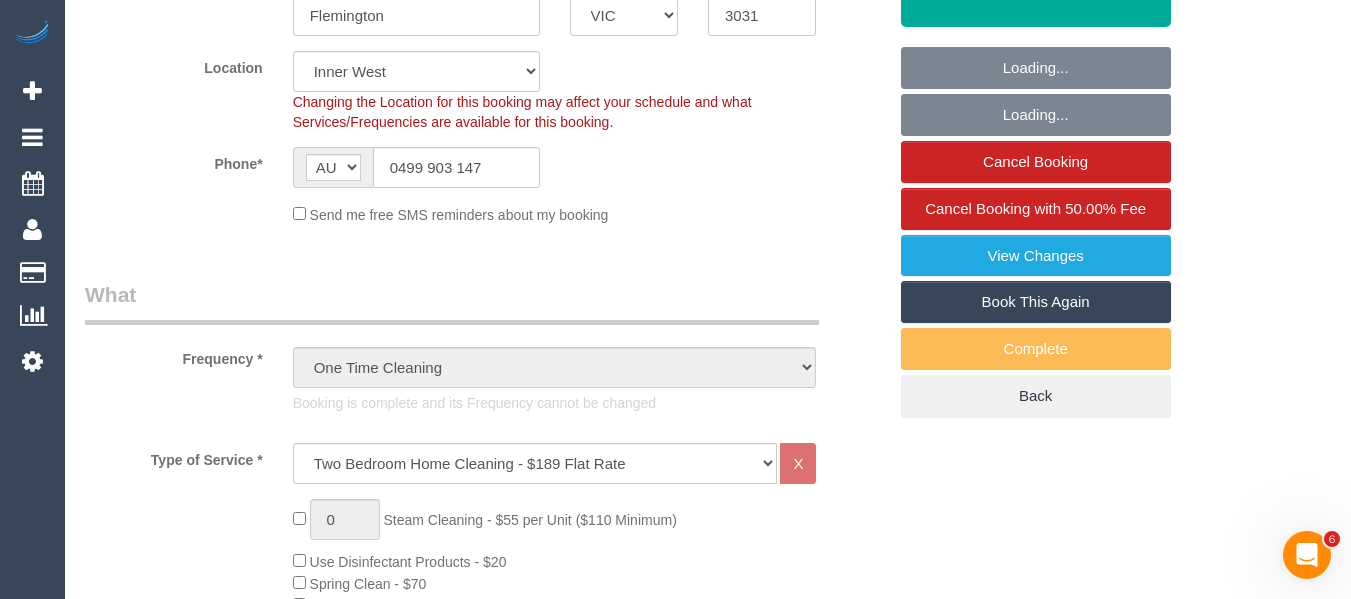 click on "Book This Again" at bounding box center [1036, 302] 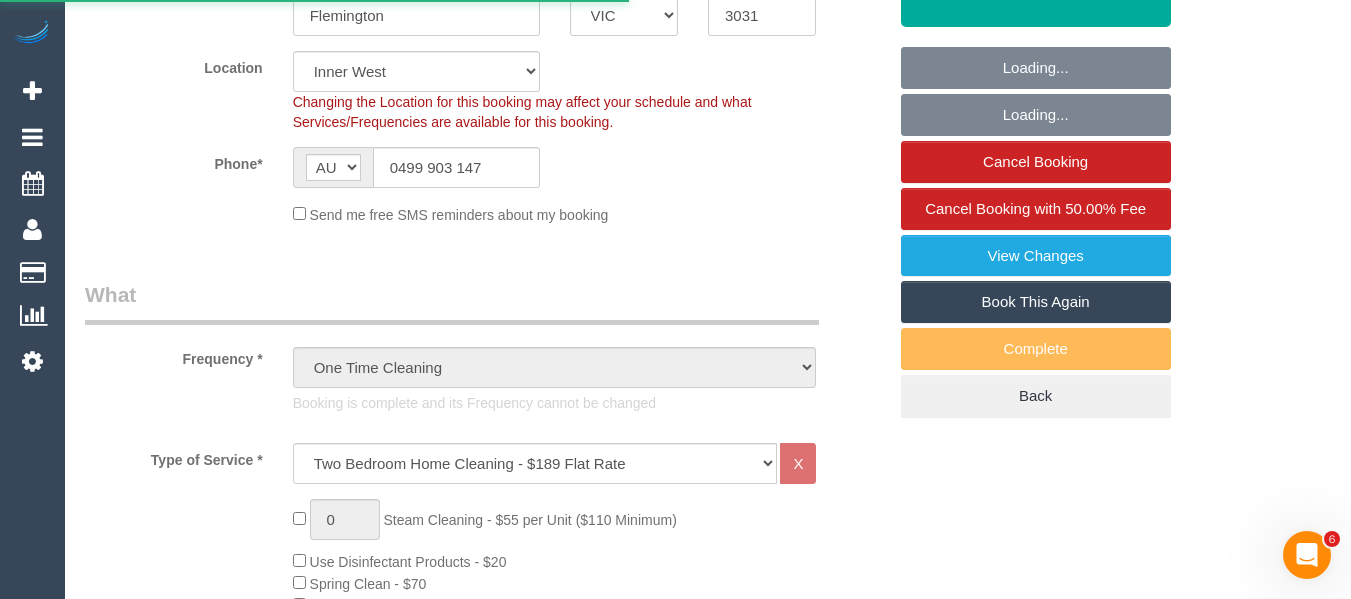 select on "VIC" 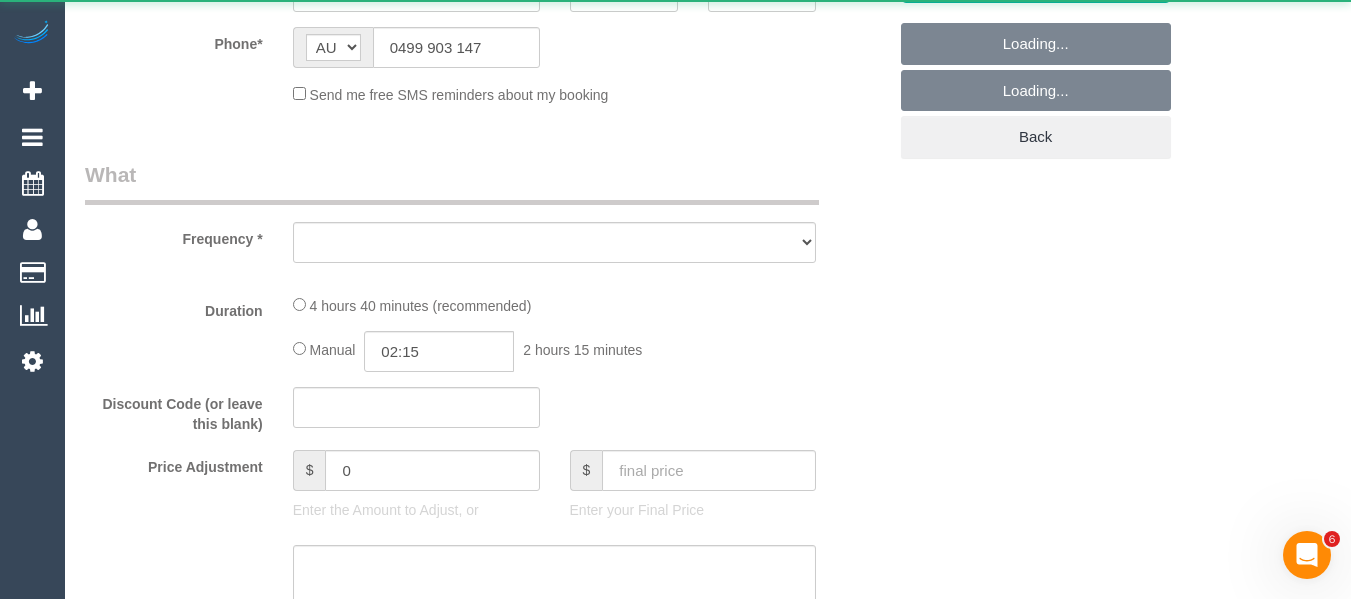 scroll, scrollTop: 0, scrollLeft: 0, axis: both 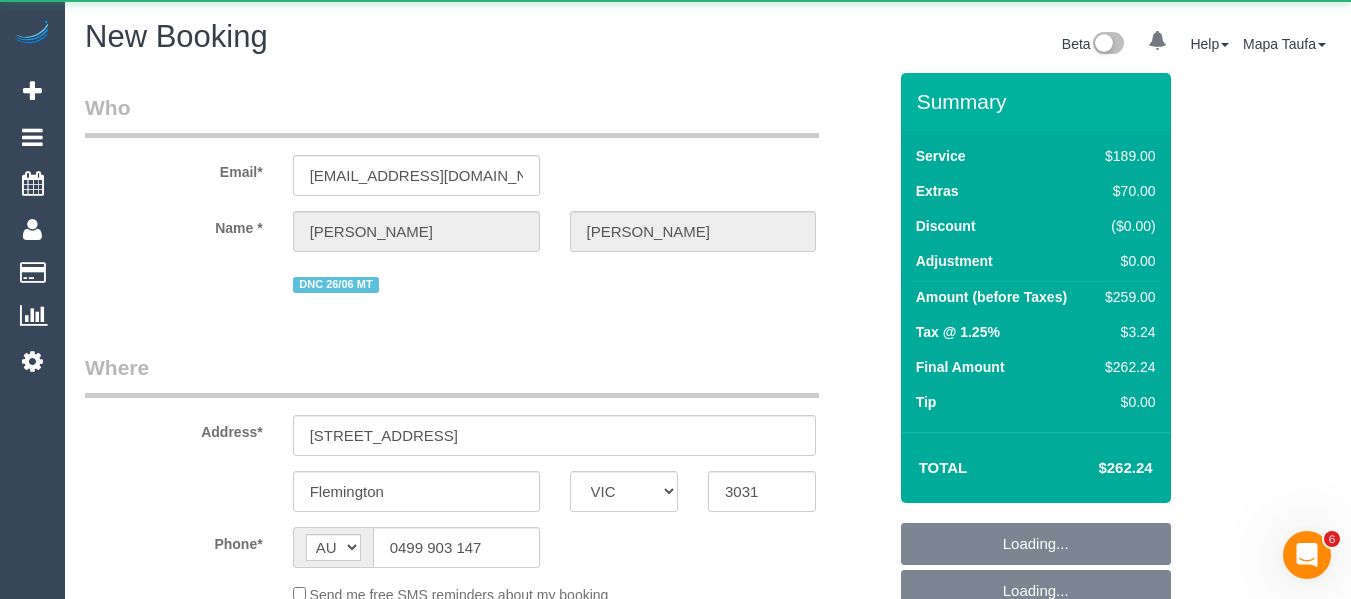 select on "object:2492" 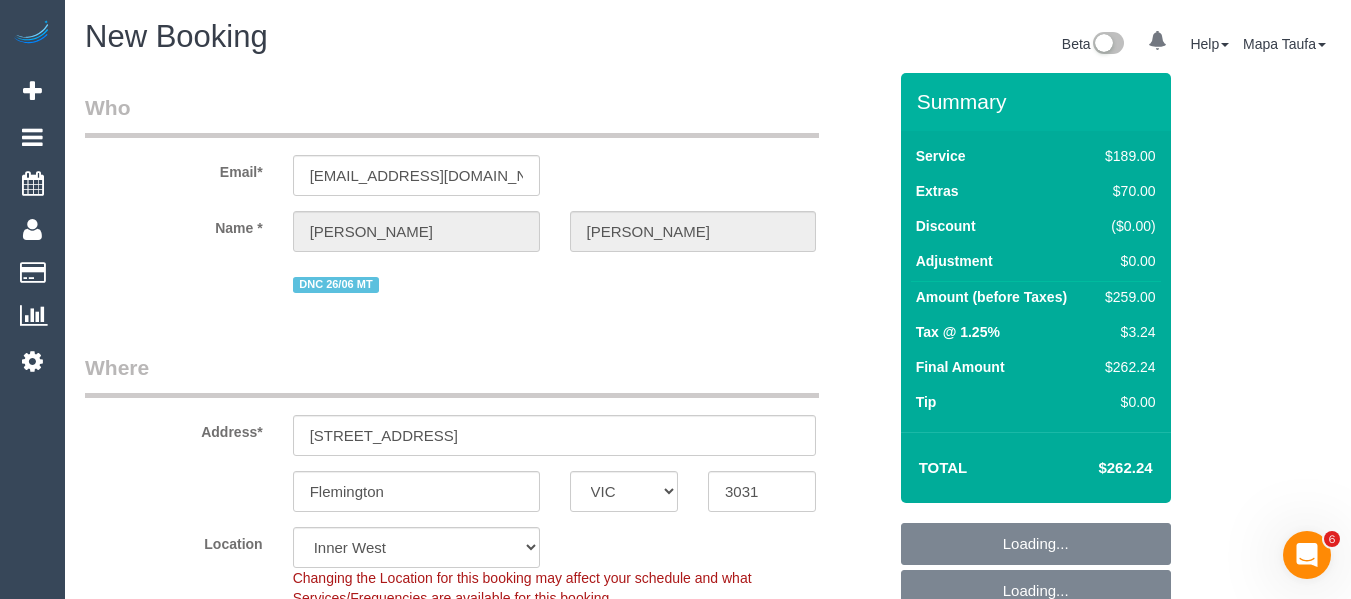 select on "object:3259" 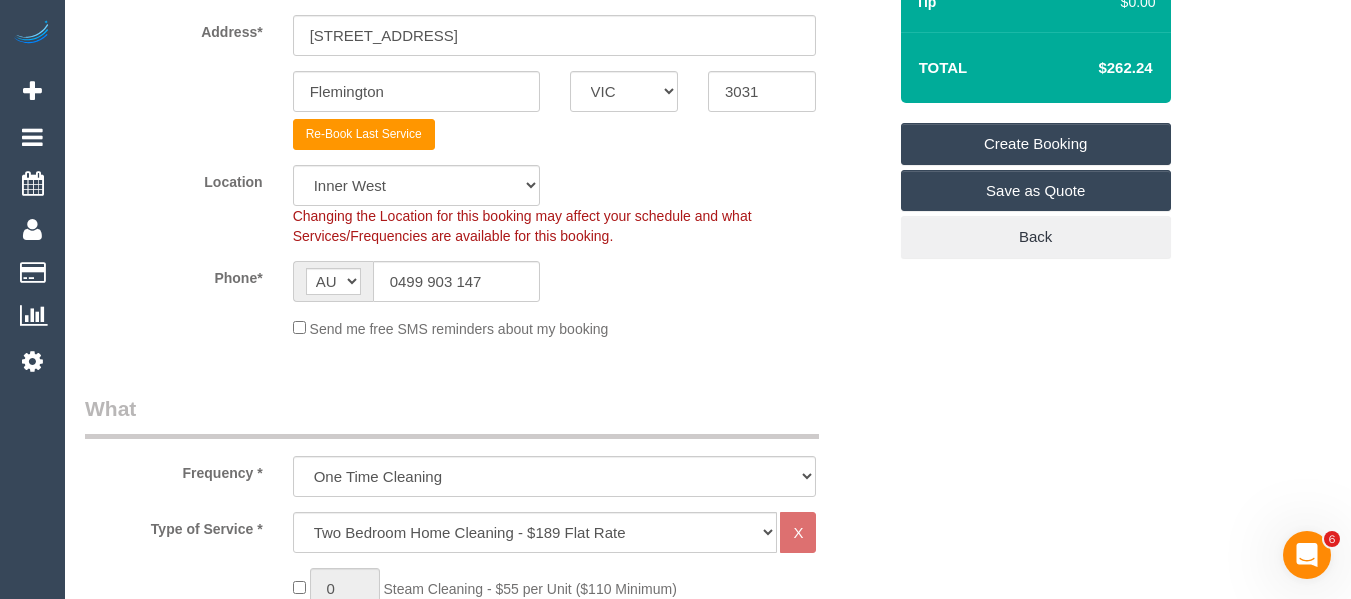 scroll, scrollTop: 800, scrollLeft: 0, axis: vertical 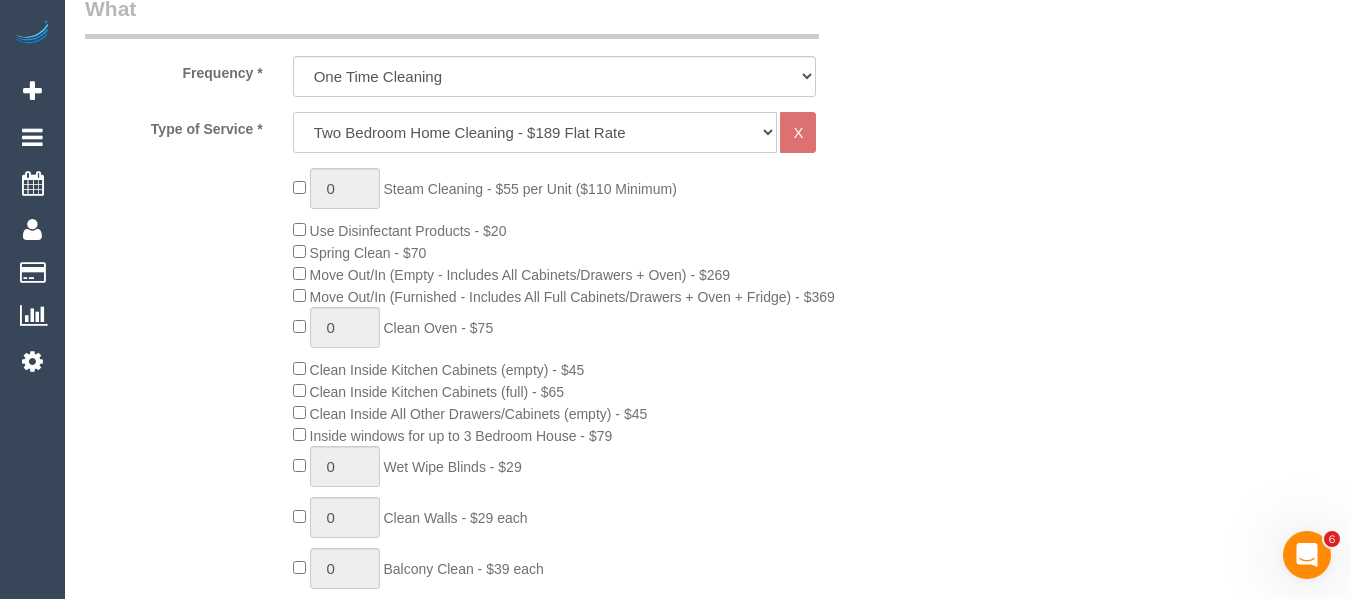 click on "Hourly Service - $70/h Hourly Service - $65/h Hourly Service - $60/h Hourly Service - $58.03 (NDIS 2025-26) Hourly Service - $57.27+GST (HCP/SaH 2025-26) Hourly Service - $56.23 (NDIS 2024-25) Hourly Service - $56.23 (NDIS) Hourly Service - Special Pricing (New) Hourly Service - Special Pricing Hourly Service (OnTime) $50/hr + GST One Bedroom Apt/Home Cleaning - $169 Flat Rate Two Bedroom Home Cleaning - $189 Flat Rate Three Bedroom Home Cleaning - $219 Flat Rate Four Bedroom Home Cleaning  - $259 Flat Rate Five Bedroom Home Cleaning  - $309 Flat Rate Six Bedroom Home Cleaning  - $339 Flat Rate One Bedroom Apt/Home Cleaning - $159 Flat Rate Two Bedroom Home Cleaning - $179 Flat Rate Three Bedroom Home Cleaning - $199 Flat Rate Four Bedroom Home Cleaning  - $239 Flat Rate Five Bedroom Home Cleaning  - $289 Flat Rate Six Bedroom Home Cleaning  - $319 Flat Rate Steam Cleaning / Unit Lunch Break PENDING BOOKING Inspection" 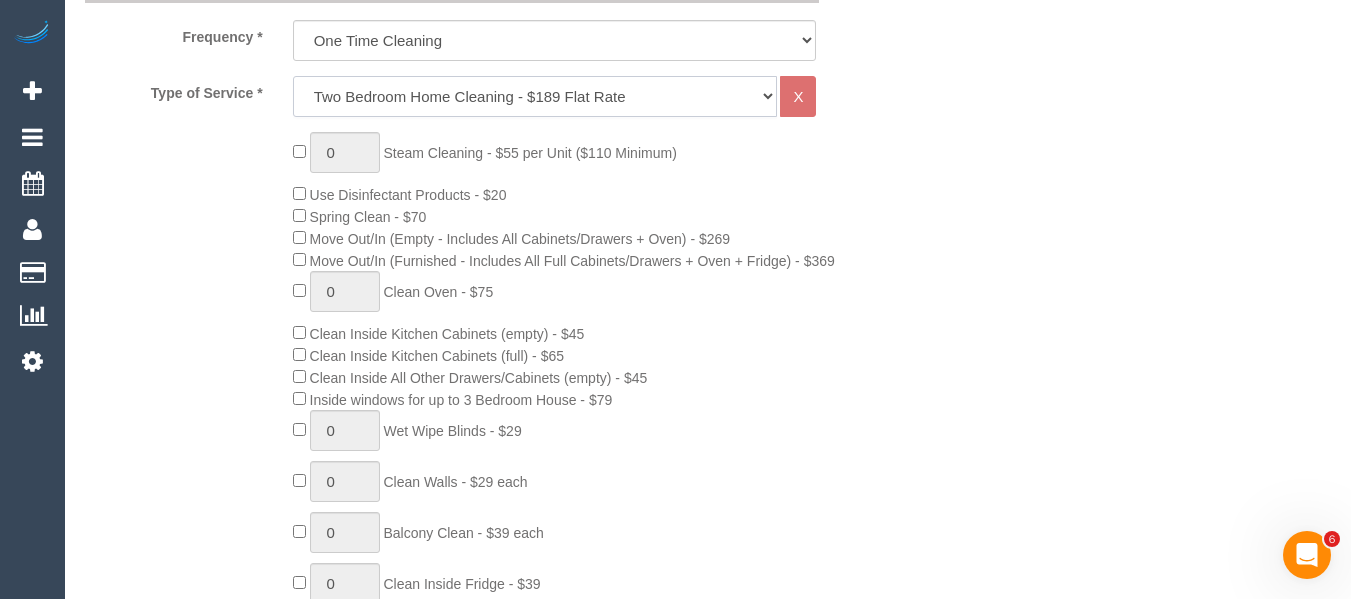 scroll, scrollTop: 800, scrollLeft: 0, axis: vertical 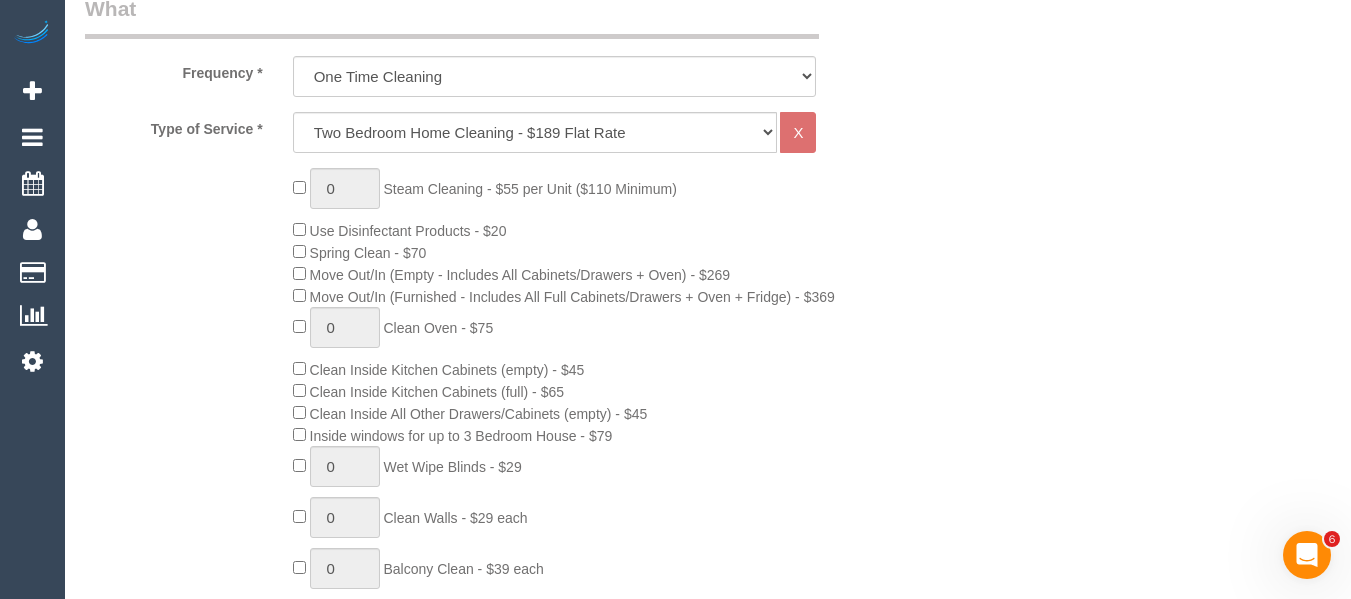 click on "Type of Service *
Hourly Service - $70/h Hourly Service - $65/h Hourly Service - $60/h Hourly Service - $58.03 (NDIS 2025-26) Hourly Service - $57.27+GST (HCP/SaH 2025-26) Hourly Service - $56.23 (NDIS 2024-25) Hourly Service - $56.23 (NDIS) Hourly Service - Special Pricing (New) Hourly Service - Special Pricing Hourly Service (OnTime) $50/hr + GST One Bedroom Apt/Home Cleaning - $169 Flat Rate Two Bedroom Home Cleaning - $189 Flat Rate Three Bedroom Home Cleaning - $219 Flat Rate Four Bedroom Home Cleaning  - $259 Flat Rate Five Bedroom Home Cleaning  - $309 Flat Rate Six Bedroom Home Cleaning  - $339 Flat Rate One Bedroom Apt/Home Cleaning - $159 Flat Rate Two Bedroom Home Cleaning - $179 Flat Rate Three Bedroom Home Cleaning - $199 Flat Rate Four Bedroom Home Cleaning  - $239 Flat Rate Five Bedroom Home Cleaning  - $289 Flat Rate Six Bedroom Home Cleaning  - $319 Flat Rate Steam Cleaning / Unit Lunch Break PENDING BOOKING Inspection" 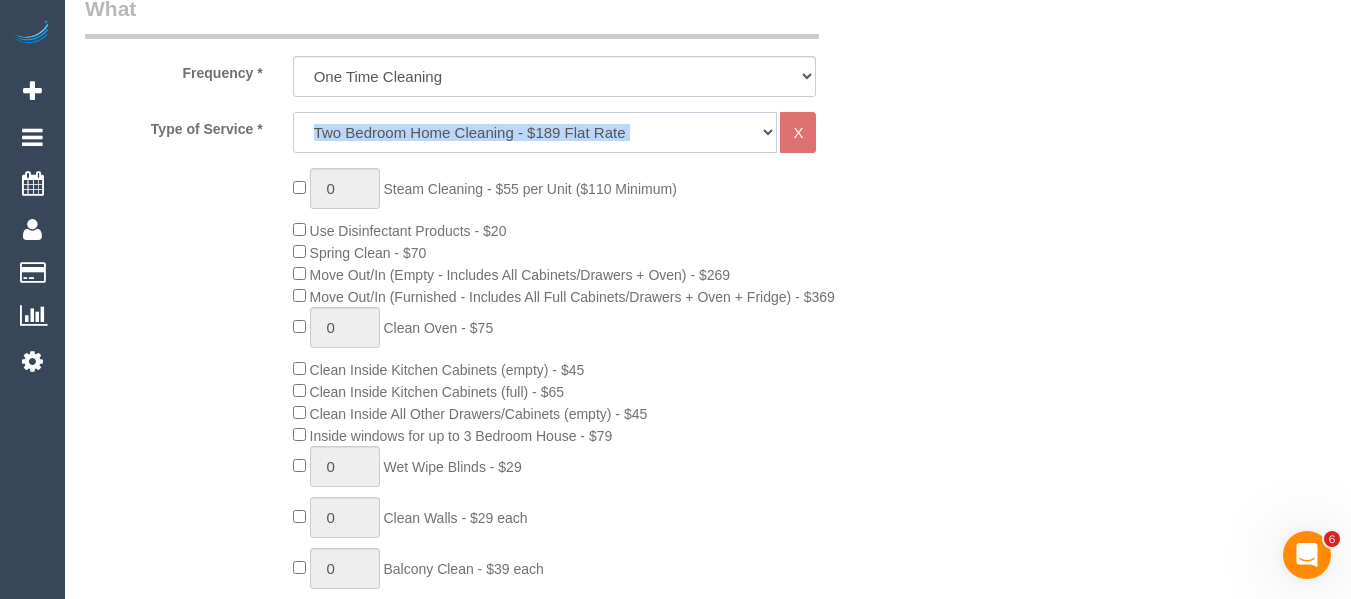 click on "Hourly Service - $70/h Hourly Service - $65/h Hourly Service - $60/h Hourly Service - $58.03 (NDIS 2025-26) Hourly Service - $57.27+GST (HCP/SaH 2025-26) Hourly Service - $56.23 (NDIS 2024-25) Hourly Service - $56.23 (NDIS) Hourly Service - Special Pricing (New) Hourly Service - Special Pricing Hourly Service (OnTime) $50/hr + GST One Bedroom Apt/Home Cleaning - $169 Flat Rate Two Bedroom Home Cleaning - $189 Flat Rate Three Bedroom Home Cleaning - $219 Flat Rate Four Bedroom Home Cleaning  - $259 Flat Rate Five Bedroom Home Cleaning  - $309 Flat Rate Six Bedroom Home Cleaning  - $339 Flat Rate One Bedroom Apt/Home Cleaning - $159 Flat Rate Two Bedroom Home Cleaning - $179 Flat Rate Three Bedroom Home Cleaning - $199 Flat Rate Four Bedroom Home Cleaning  - $239 Flat Rate Five Bedroom Home Cleaning  - $289 Flat Rate Six Bedroom Home Cleaning  - $319 Flat Rate Steam Cleaning / Unit Lunch Break PENDING BOOKING Inspection" 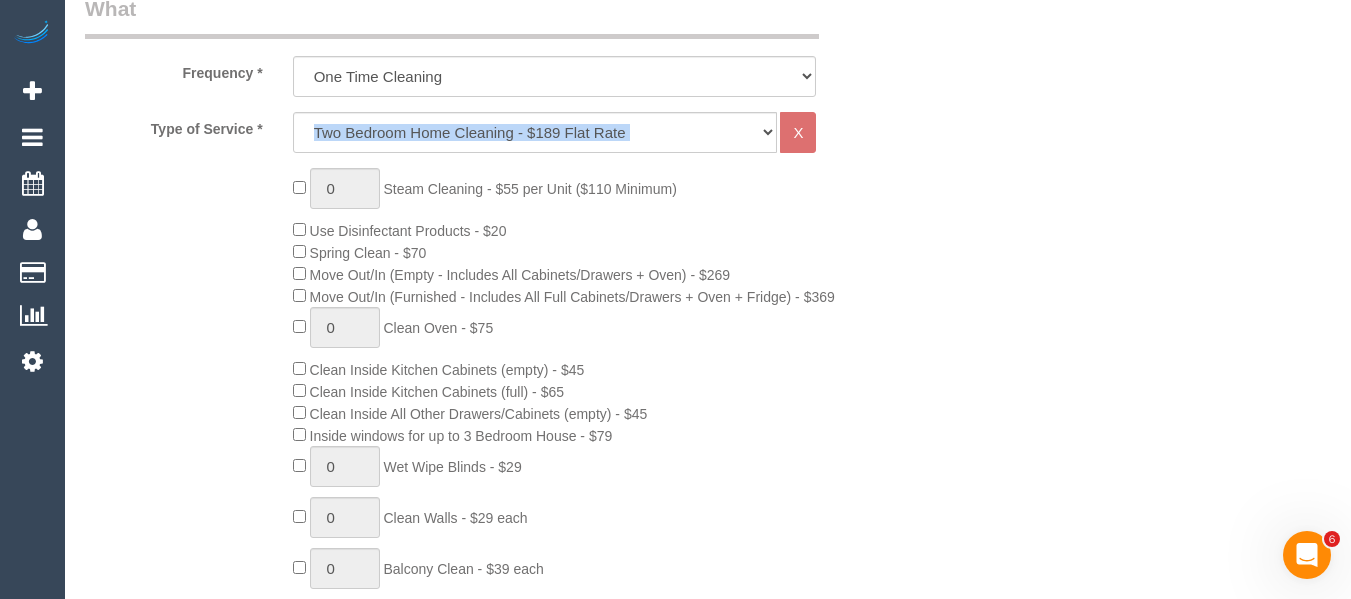 click on "0
Steam Cleaning - $55 per Unit ($110 Minimum)
Use Disinfectant Products - $20
Spring Clean - $70
Move Out/In (Empty - Includes All Cabinets/Drawers + Oven) - $269
Move Out/In (Furnished - Includes All Full Cabinets/Drawers + Oven + Fridge) - $369
0
Clean Oven  - $75
Clean Inside Kitchen Cabinets (empty)  - $45
0 0 0 0" 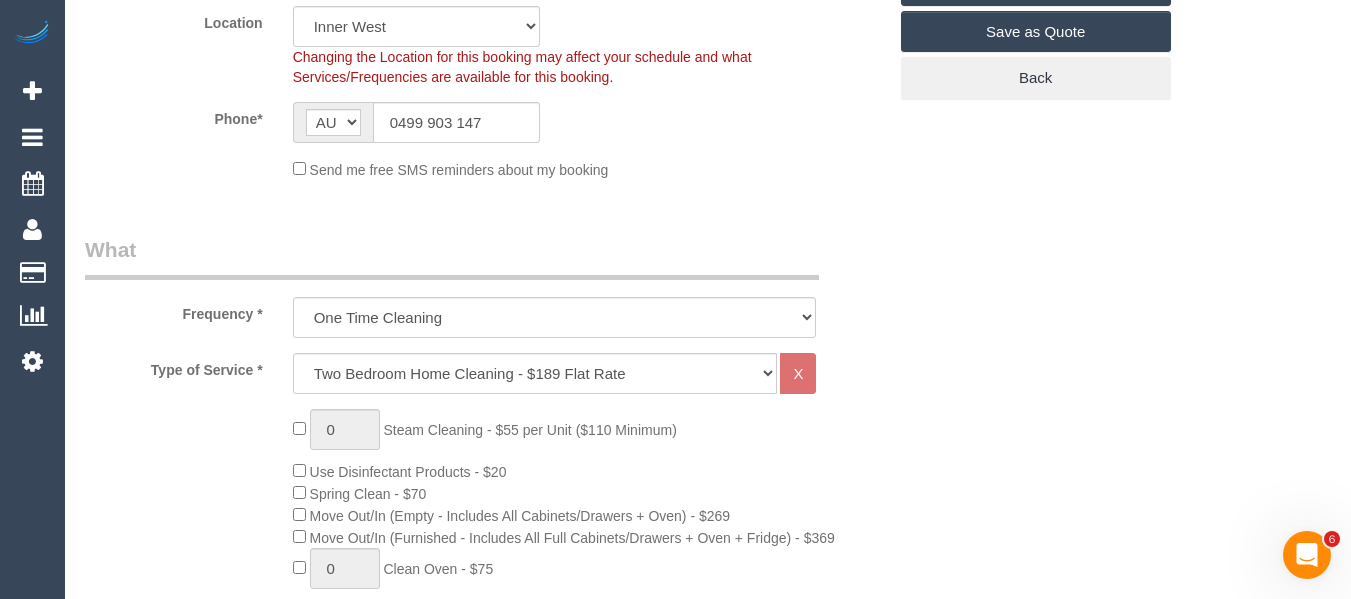 scroll, scrollTop: 300, scrollLeft: 0, axis: vertical 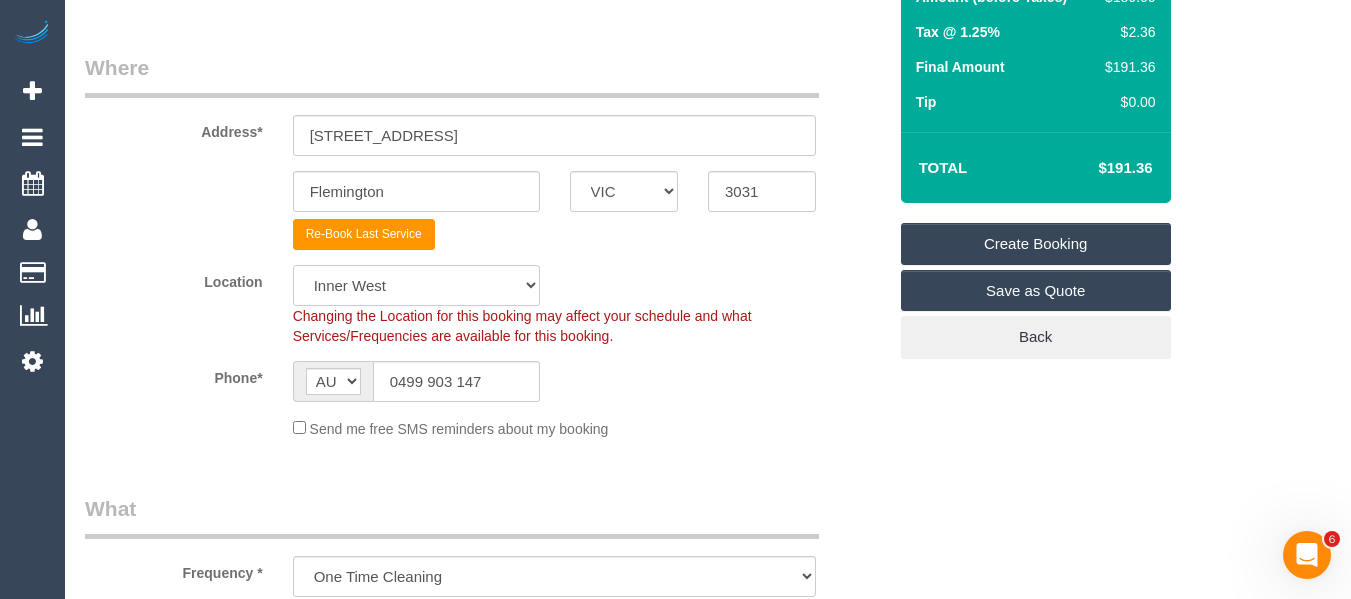 click on "Office City East (North) East (South) Inner East Inner North (East) Inner North (West) Inner South East Inner West North (East) North (West) Outer East Outer North (East) Outer North (West) Outer South East Outer West South East (East) South East (West) West (North) West (South) ZG - Central ZG - East ZG - North ZG - South" 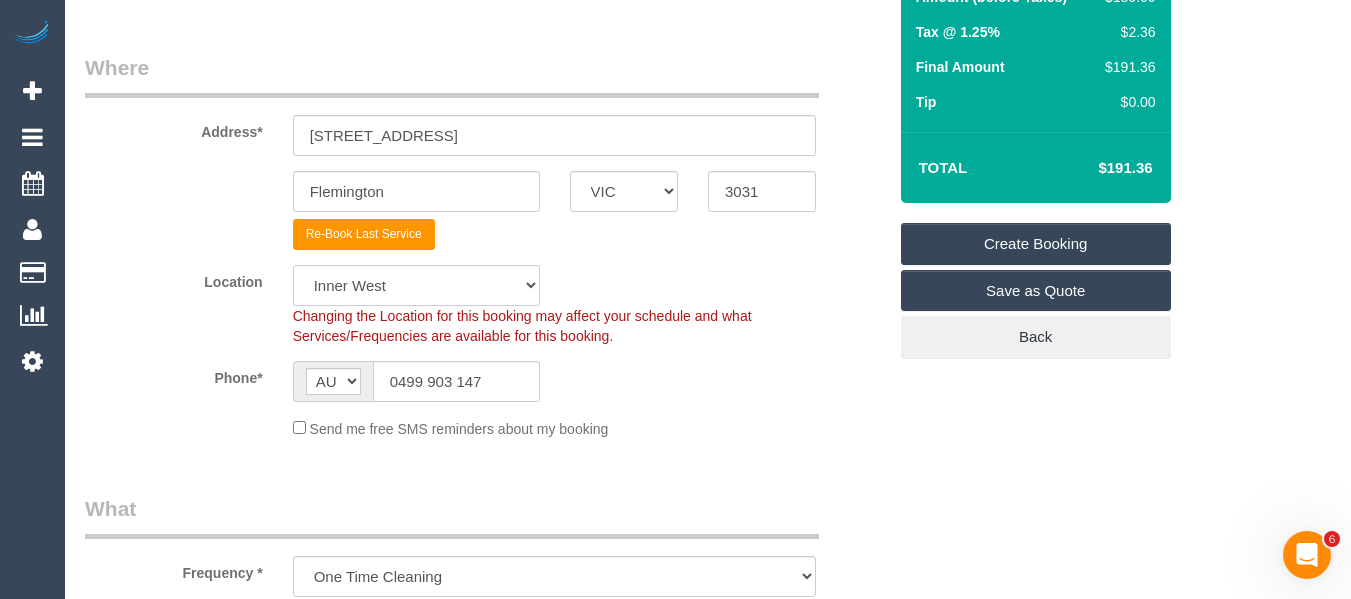 select on "50" 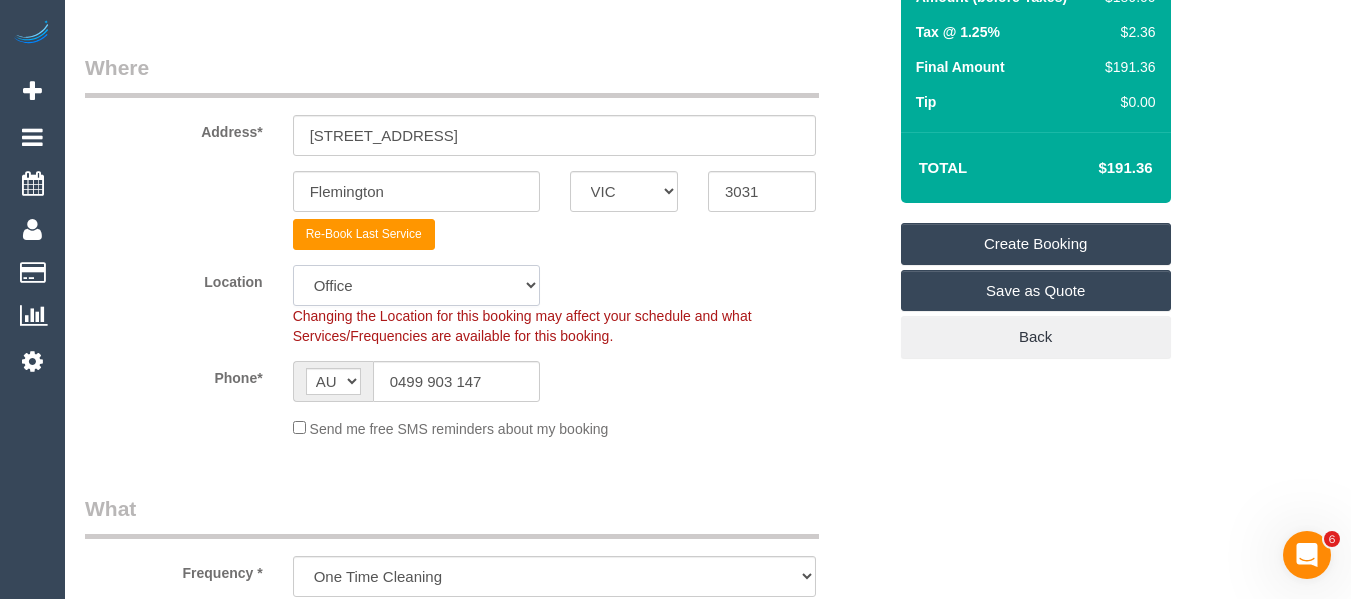 click on "Office City East (North) East (South) Inner East Inner North (East) Inner North (West) Inner South East Inner West North (East) North (West) Outer East Outer North (East) Outer North (West) Outer South East Outer West South East (East) South East (West) West (North) West (South) ZG - Central ZG - East ZG - North ZG - South" 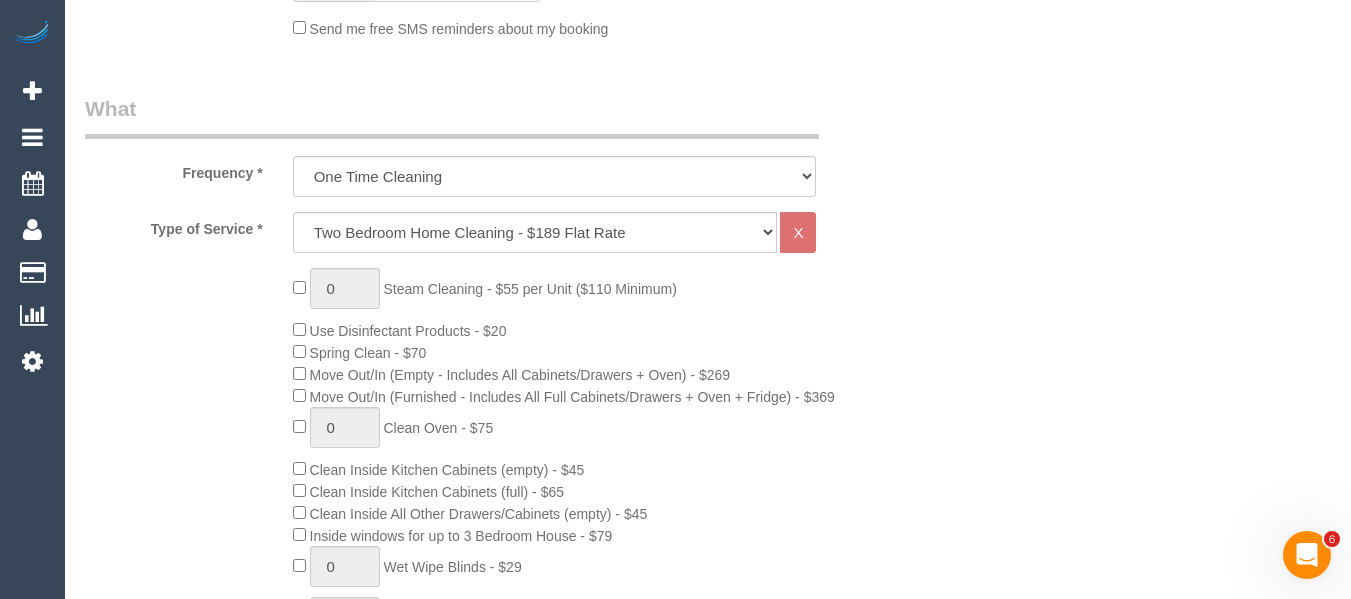 select on "object:3272" 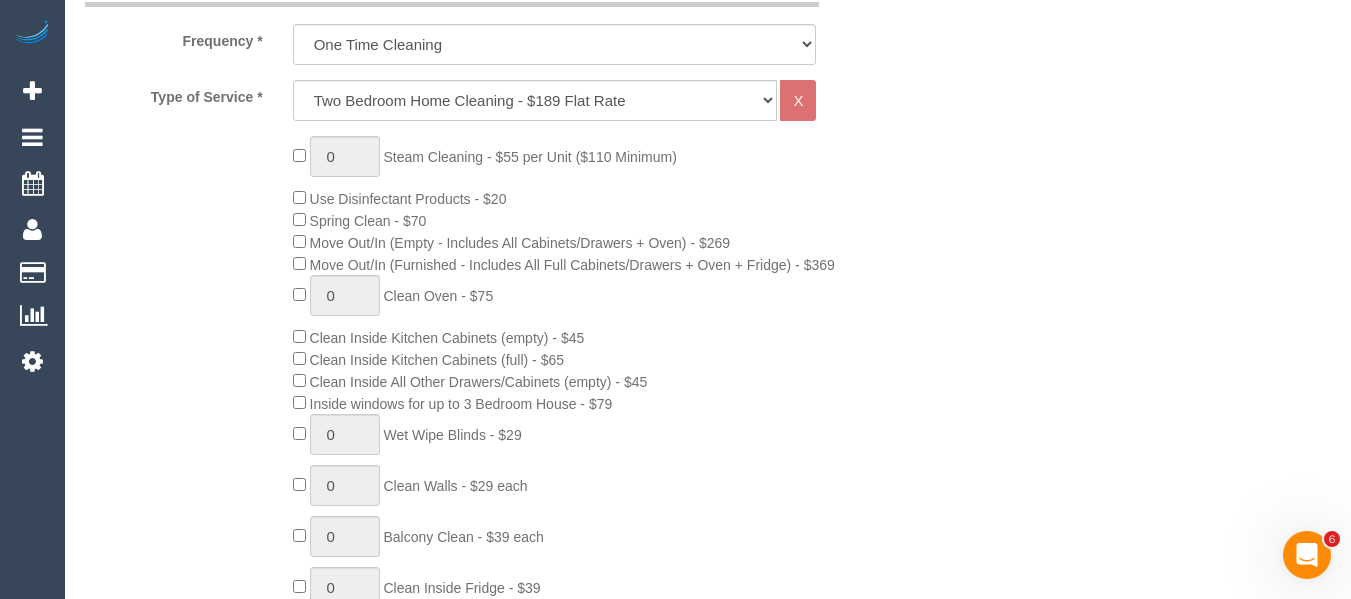 scroll, scrollTop: 700, scrollLeft: 0, axis: vertical 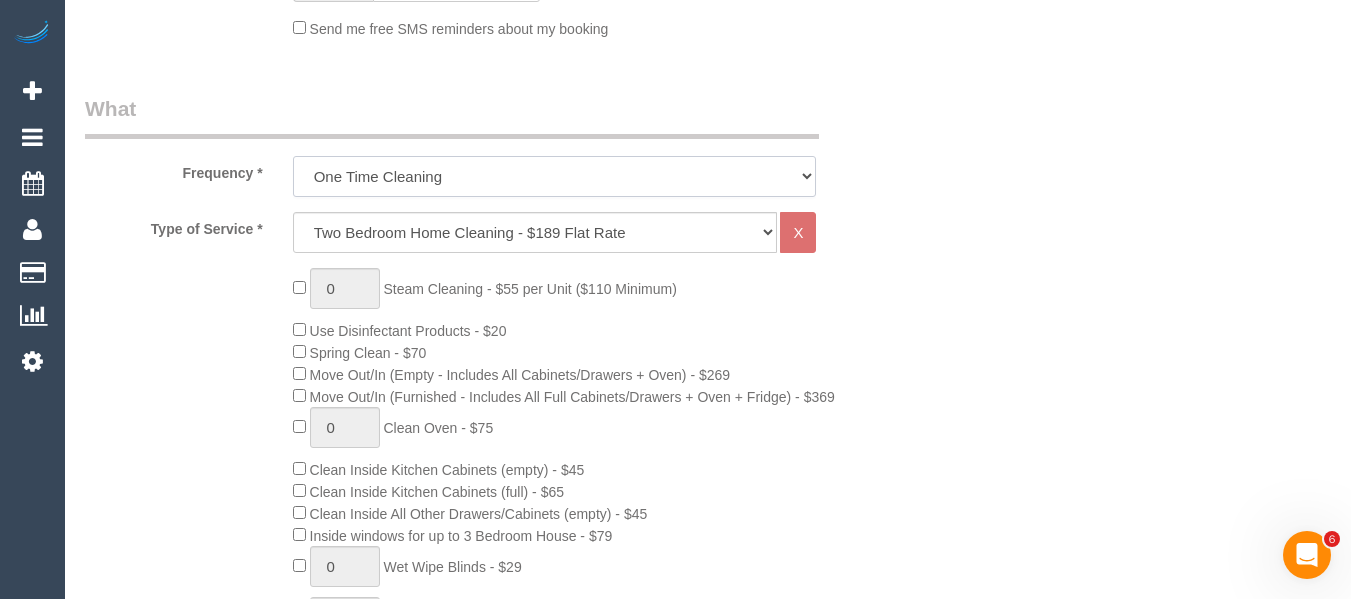click on "One Time Cleaning Weekly - 10% Off - 10.00% (0% for the First Booking) Fortnightly - 10% Off - 10.00% (0% for the First Booking) Three Weekly - 5% Off - 5.00% (0% for the First Booking) Four Weekly - 5% Off - 5.00% (0% for the First Booking)" at bounding box center (555, 176) 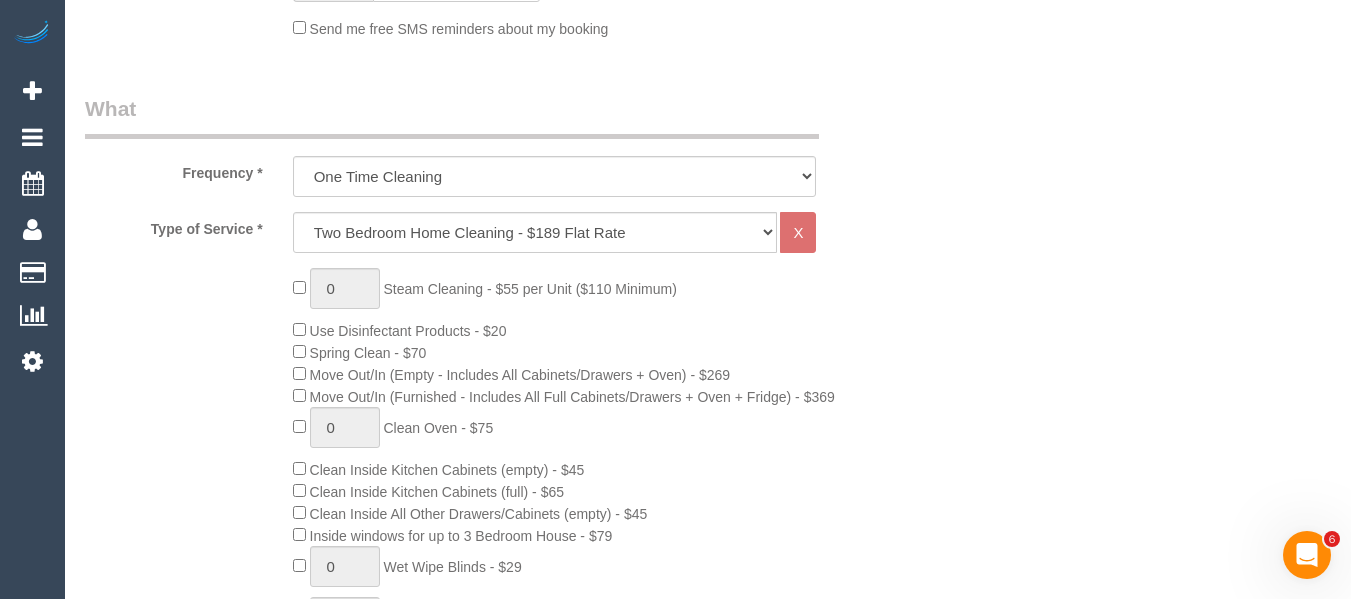 click on "What" at bounding box center (452, 116) 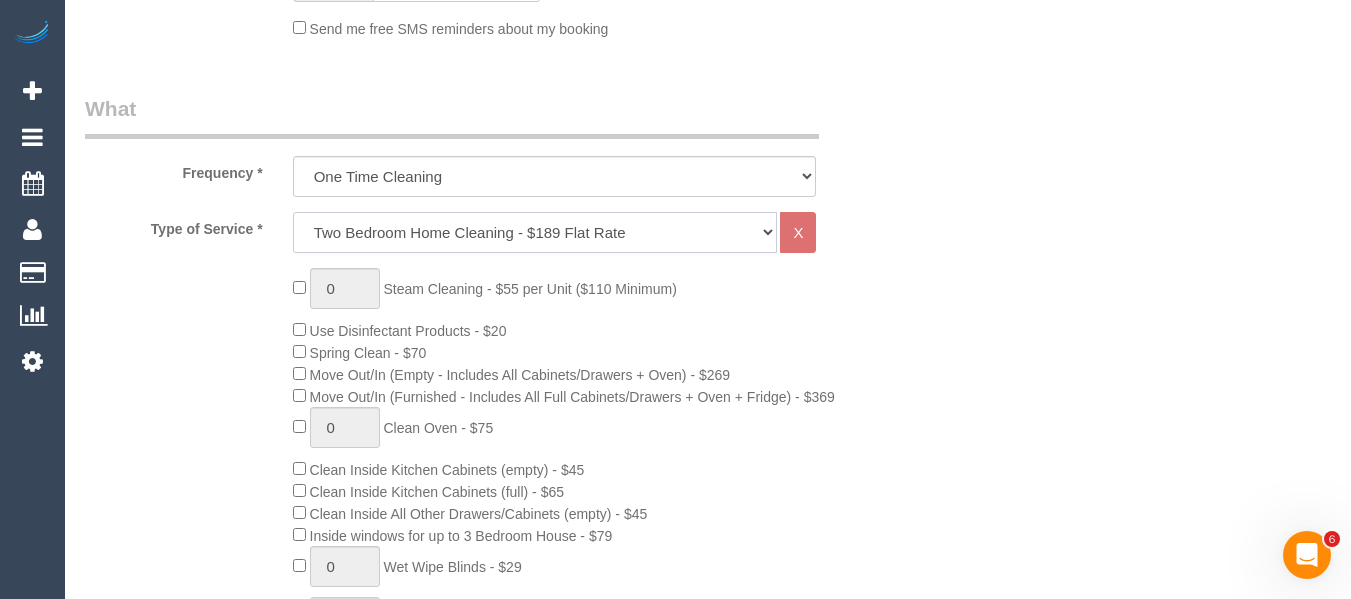 click on "Hourly Service - $70/h Hourly Service - $65/h Hourly Service - $60/h Hourly Service - $58.03 (NDIS 2025-26) Hourly Service - $57.27+GST (HCP/SaH 2025-26) Hourly Service - $56.23 (NDIS 2024-25) Hourly Service - $56.23 (NDIS) Hourly Service - Special Pricing (New) Hourly Service - Special Pricing Hourly Service (OnTime) $50/hr + GST One Bedroom Apt/Home Cleaning - $169 Flat Rate Two Bedroom Home Cleaning - $189 Flat Rate Three Bedroom Home Cleaning - $219 Flat Rate Four Bedroom Home Cleaning  - $259 Flat Rate Five Bedroom Home Cleaning  - $309 Flat Rate Six Bedroom Home Cleaning  - $339 Flat Rate One Bedroom Apt/Home Cleaning - $159 Flat Rate Two Bedroom Home Cleaning - $179 Flat Rate Three Bedroom Home Cleaning - $199 Flat Rate Four Bedroom Home Cleaning  - $239 Flat Rate Five Bedroom Home Cleaning  - $289 Flat Rate Six Bedroom Home Cleaning  - $319 Flat Rate Window Cleaning - Quoted Full home clean - Quoted Quote Re-Clean Steam Cleaning / Unit Key Pick up/Drop off Meeting Commercial Clean - Quoted Workshop" 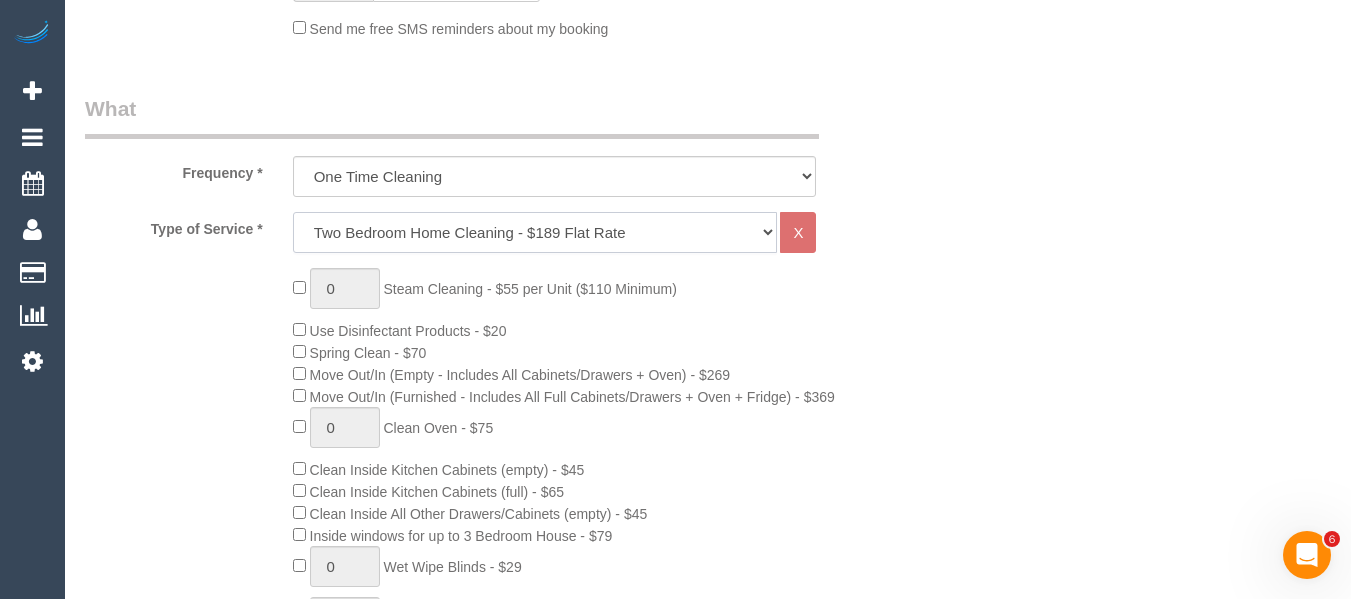 select on "28" 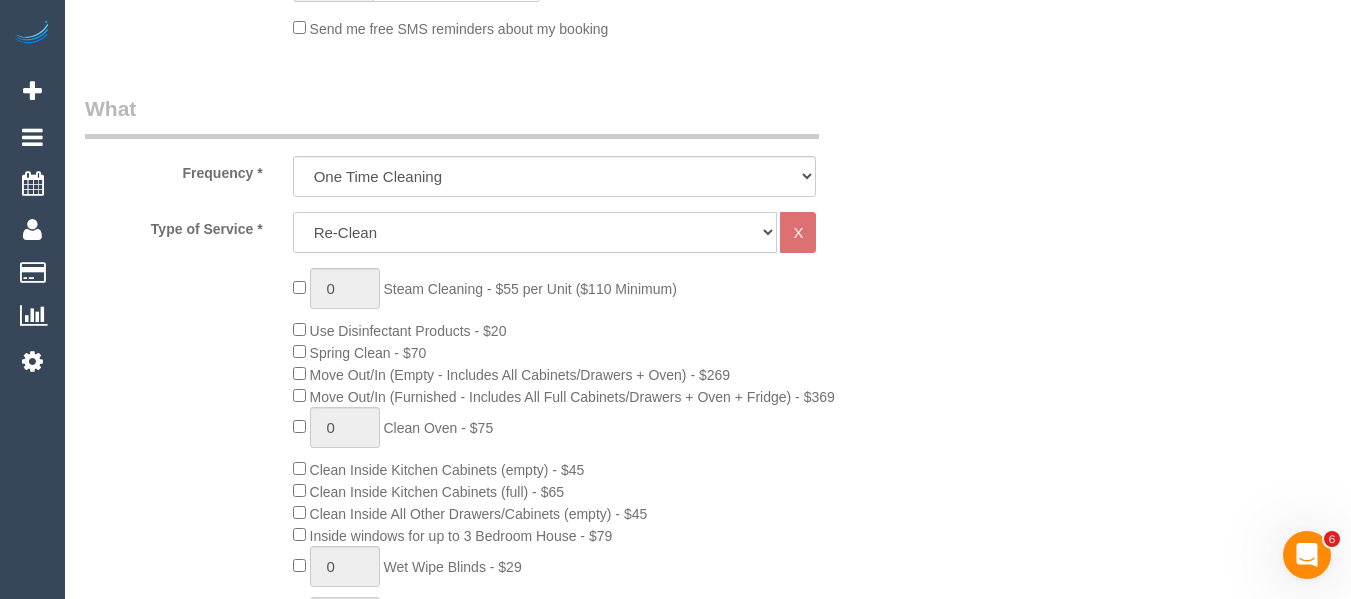 click on "Hourly Service - $70/h Hourly Service - $65/h Hourly Service - $60/h Hourly Service - $58.03 (NDIS 2025-26) Hourly Service - $57.27+GST (HCP/SaH 2025-26) Hourly Service - $56.23 (NDIS 2024-25) Hourly Service - $56.23 (NDIS) Hourly Service - Special Pricing (New) Hourly Service - Special Pricing Hourly Service (OnTime) $50/hr + GST One Bedroom Apt/Home Cleaning - $169 Flat Rate Two Bedroom Home Cleaning - $189 Flat Rate Three Bedroom Home Cleaning - $219 Flat Rate Four Bedroom Home Cleaning  - $259 Flat Rate Five Bedroom Home Cleaning  - $309 Flat Rate Six Bedroom Home Cleaning  - $339 Flat Rate One Bedroom Apt/Home Cleaning - $159 Flat Rate Two Bedroom Home Cleaning - $179 Flat Rate Three Bedroom Home Cleaning - $199 Flat Rate Four Bedroom Home Cleaning  - $239 Flat Rate Five Bedroom Home Cleaning  - $289 Flat Rate Six Bedroom Home Cleaning  - $319 Flat Rate Window Cleaning - Quoted Full home clean - Quoted Quote Re-Clean Steam Cleaning / Unit Key Pick up/Drop off Meeting Commercial Clean - Quoted Workshop" 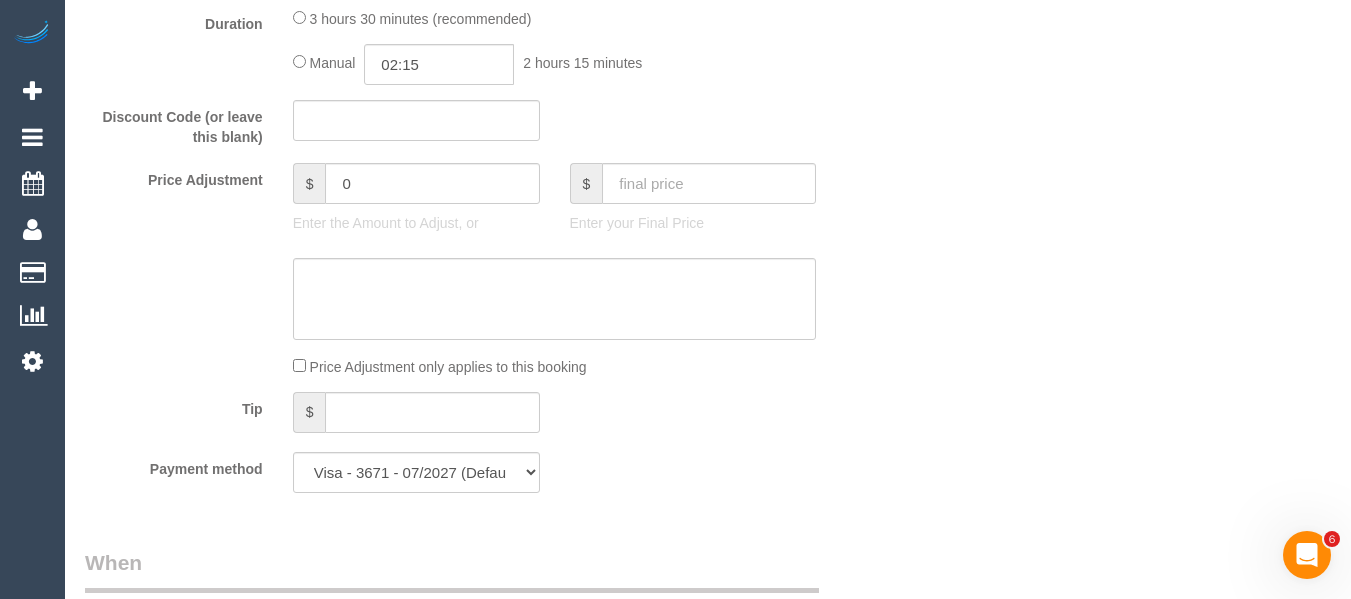 scroll, scrollTop: 1200, scrollLeft: 0, axis: vertical 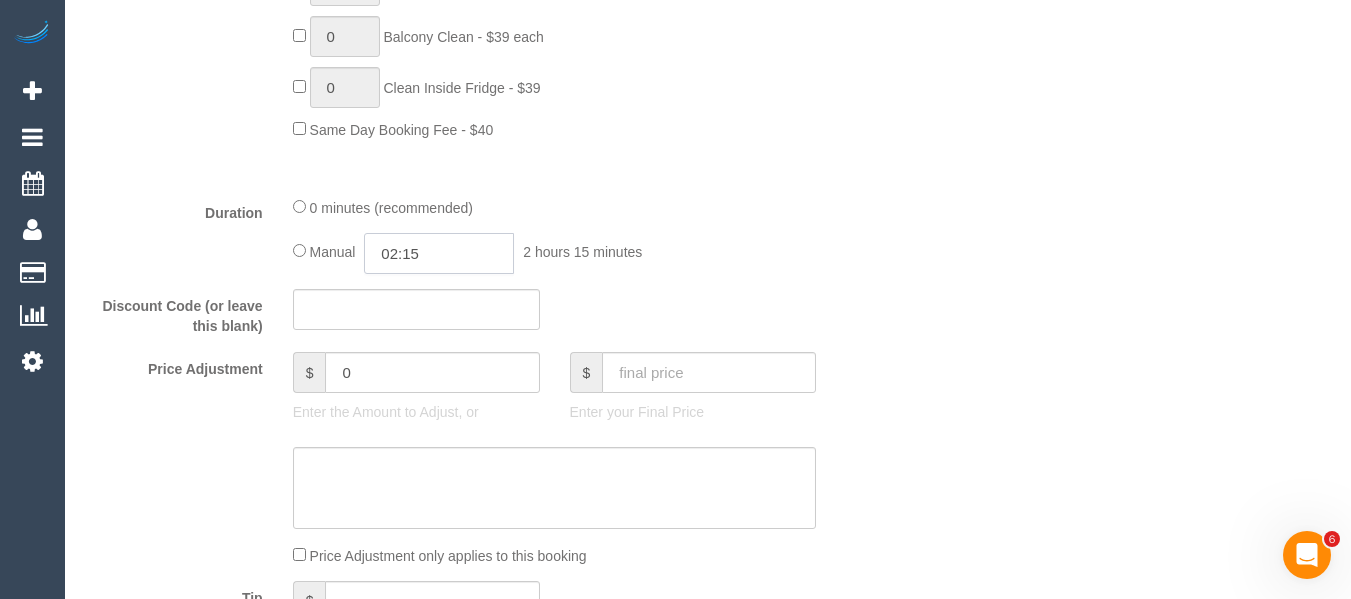 click on "02:15" 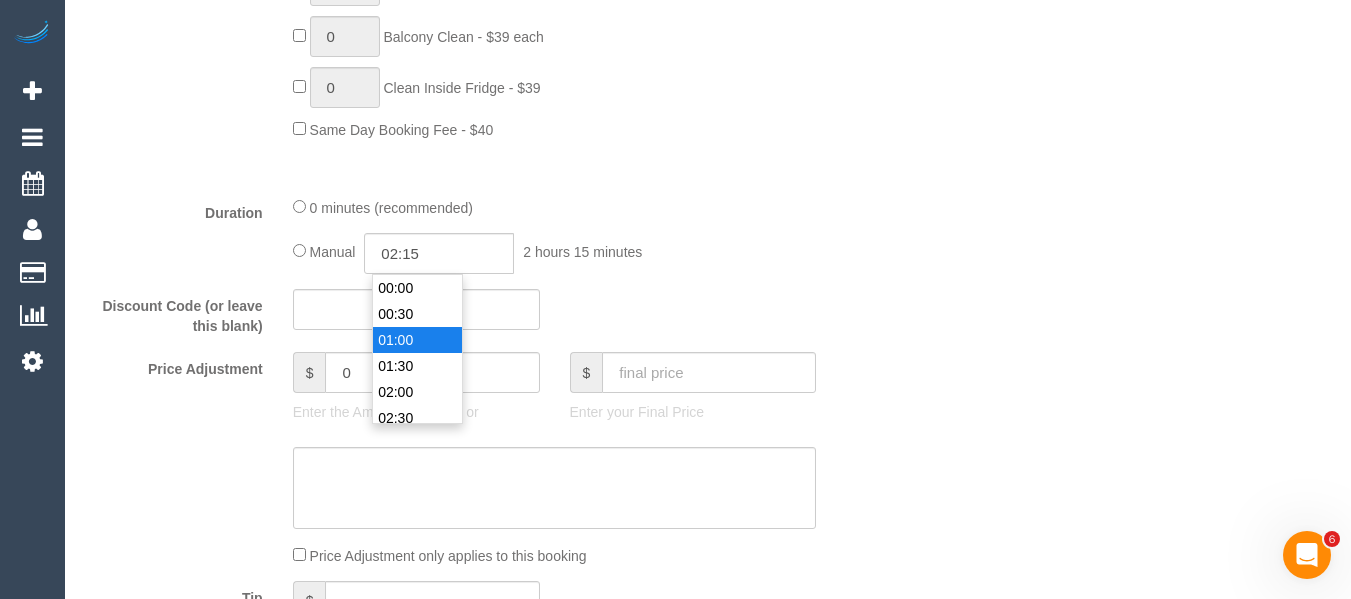 type on "01:00" 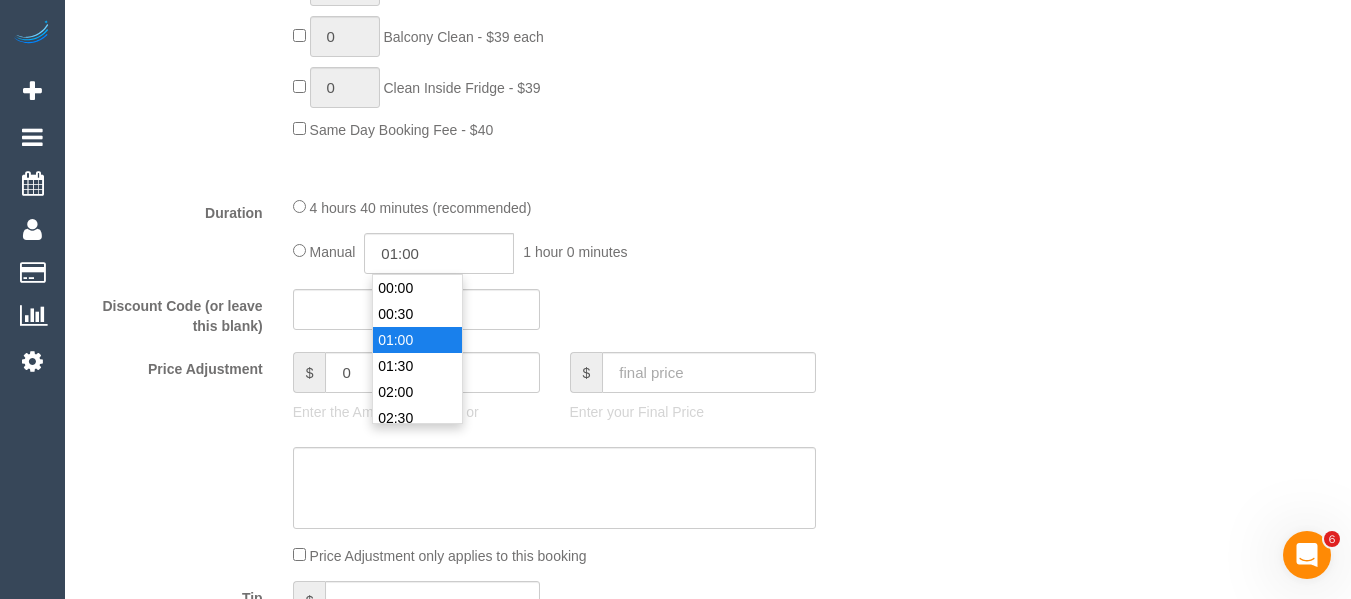 click on "01:00" at bounding box center [417, 340] 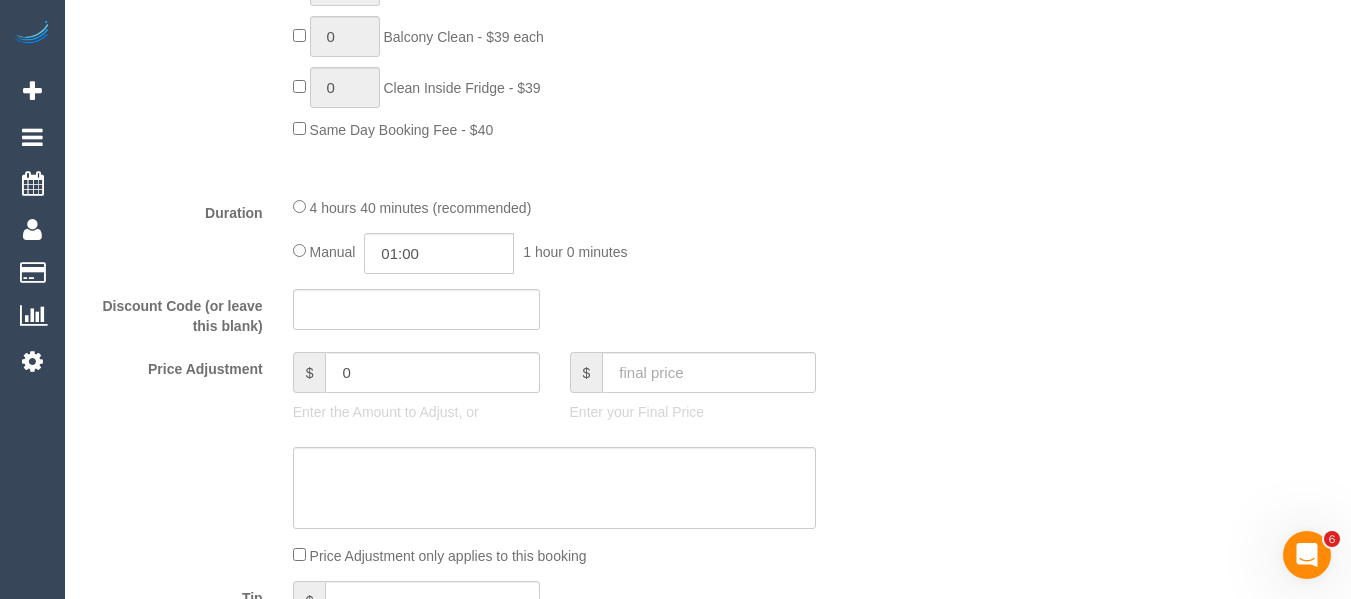 click on "Discount Code (or leave this blank)" 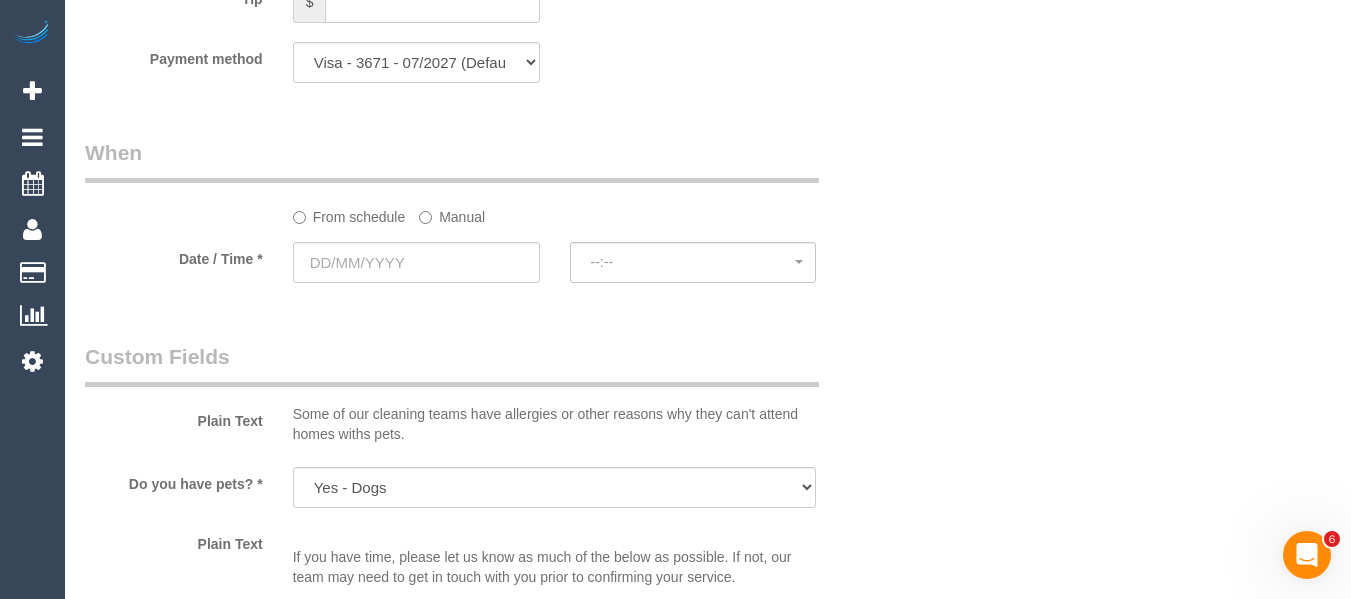 scroll, scrollTop: 2000, scrollLeft: 0, axis: vertical 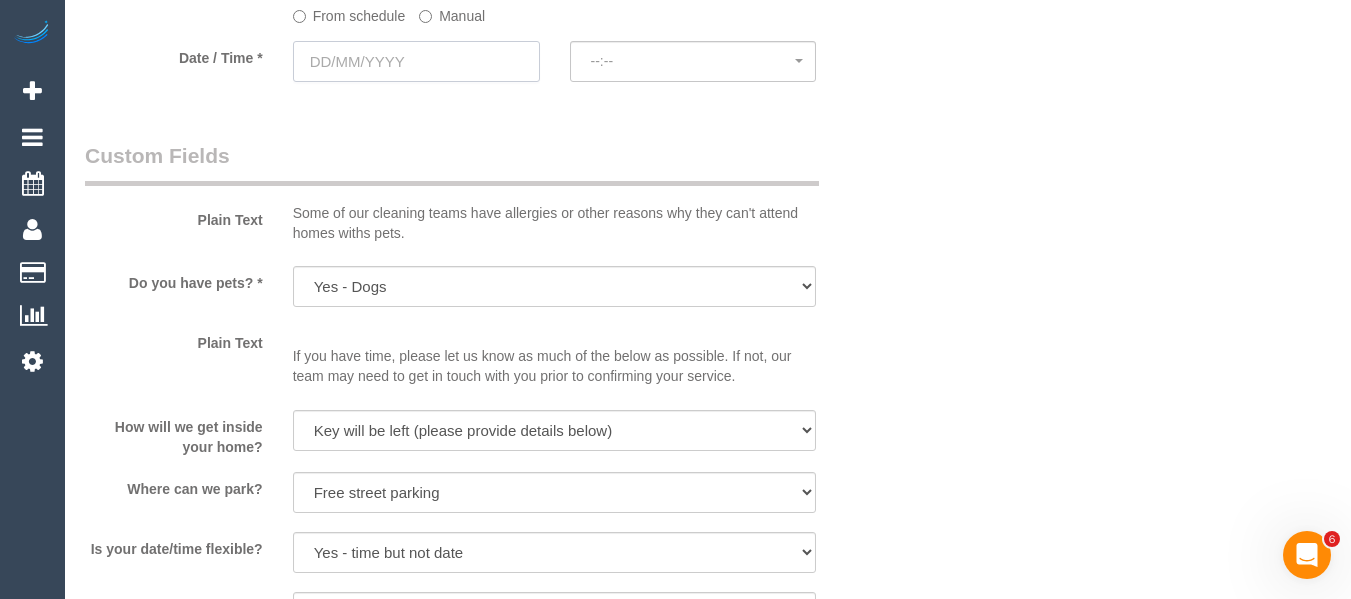 click at bounding box center (416, 61) 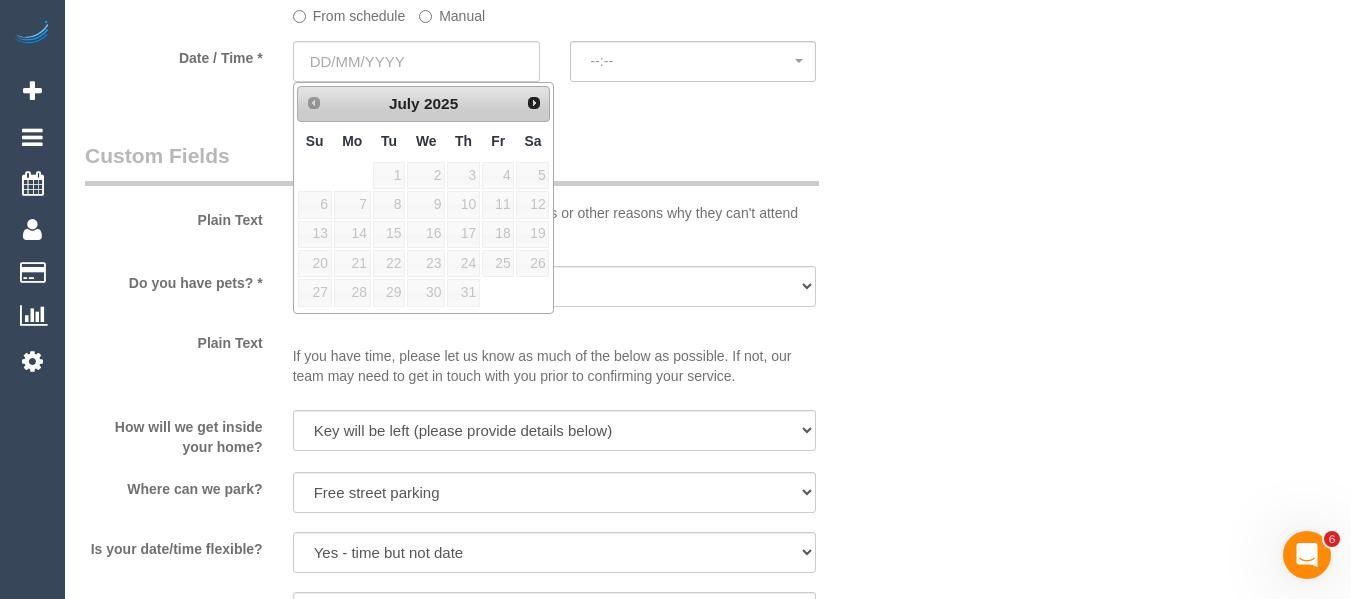 click on "Manual" 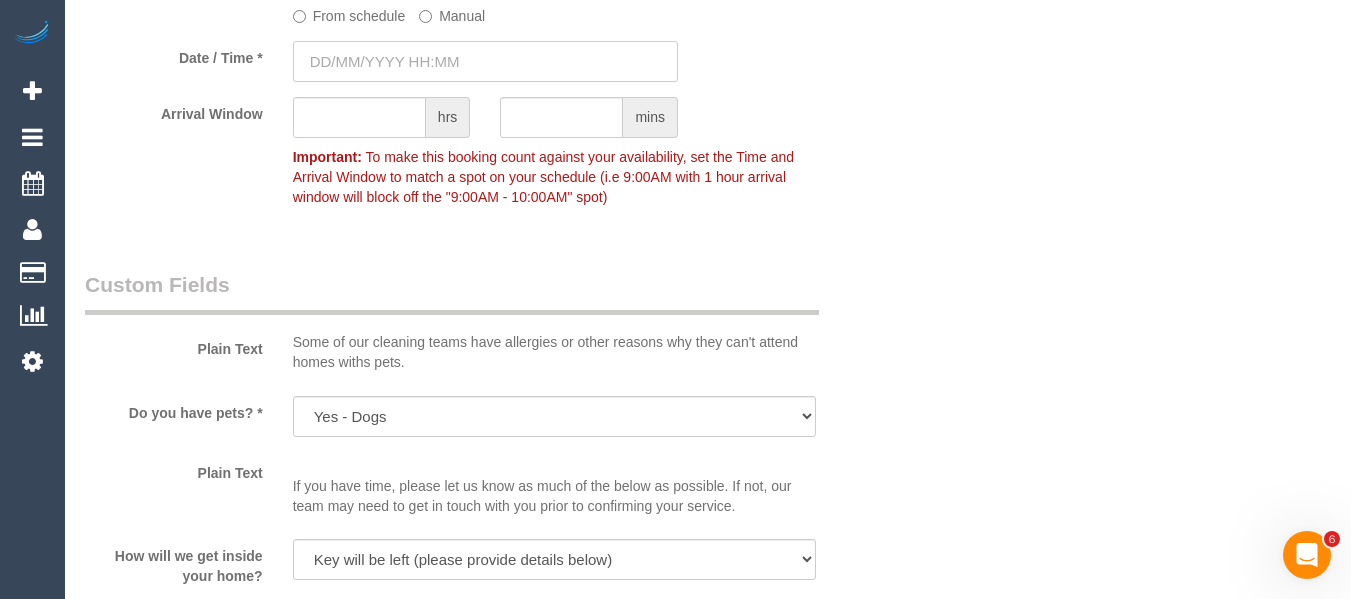 click at bounding box center (485, 61) 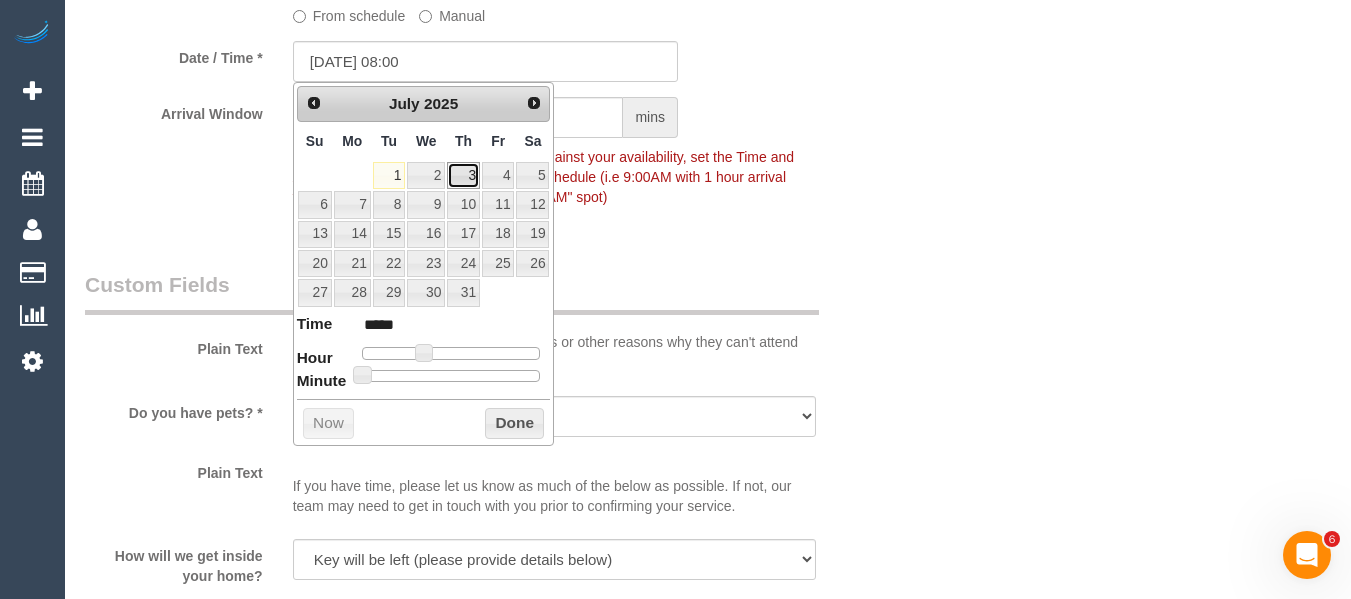 click on "3" at bounding box center (463, 175) 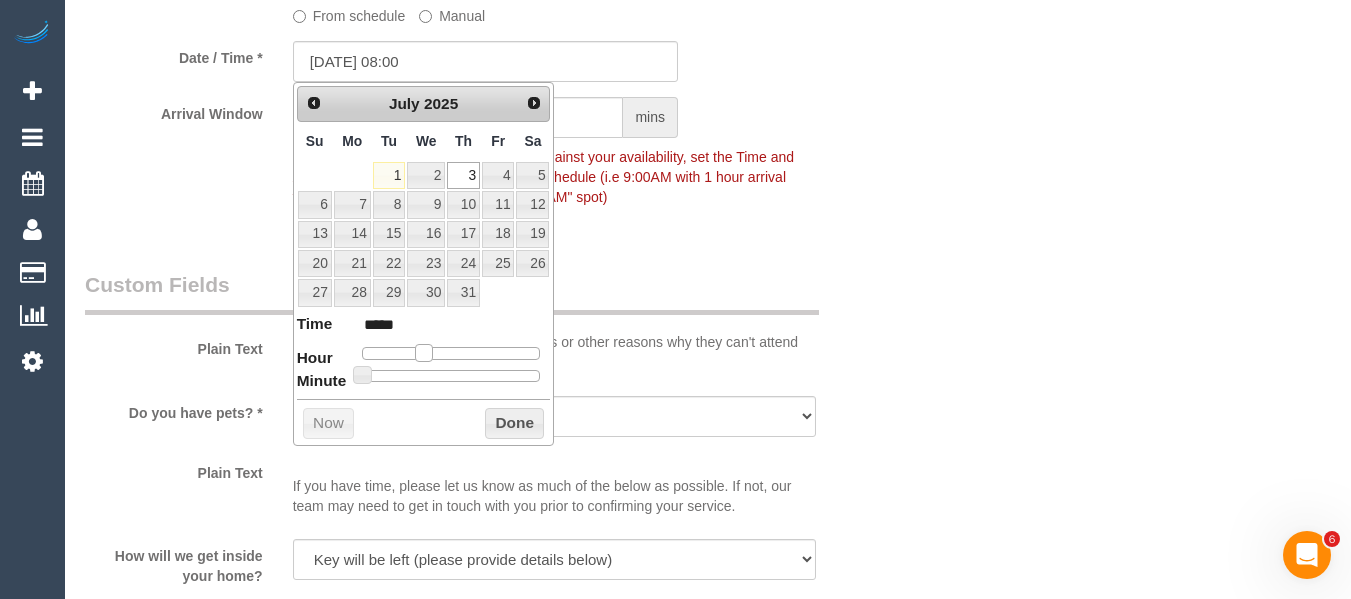 type on "03/07/2025 09:00" 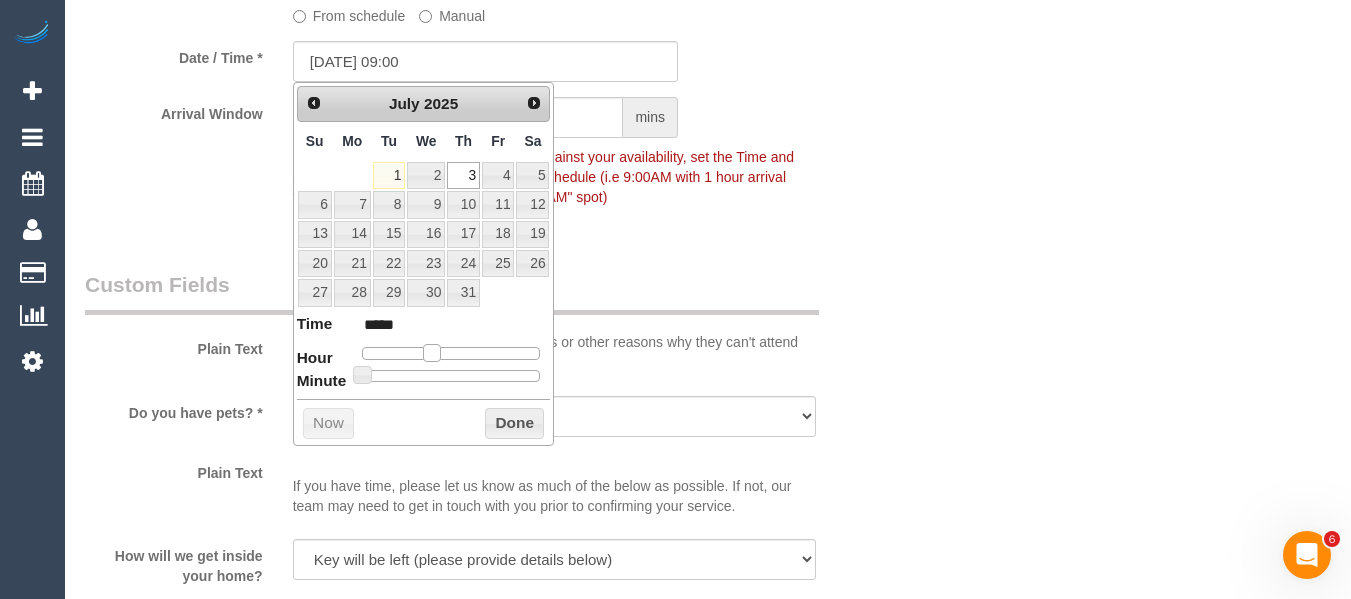 drag, startPoint x: 419, startPoint y: 346, endPoint x: 429, endPoint y: 348, distance: 10.198039 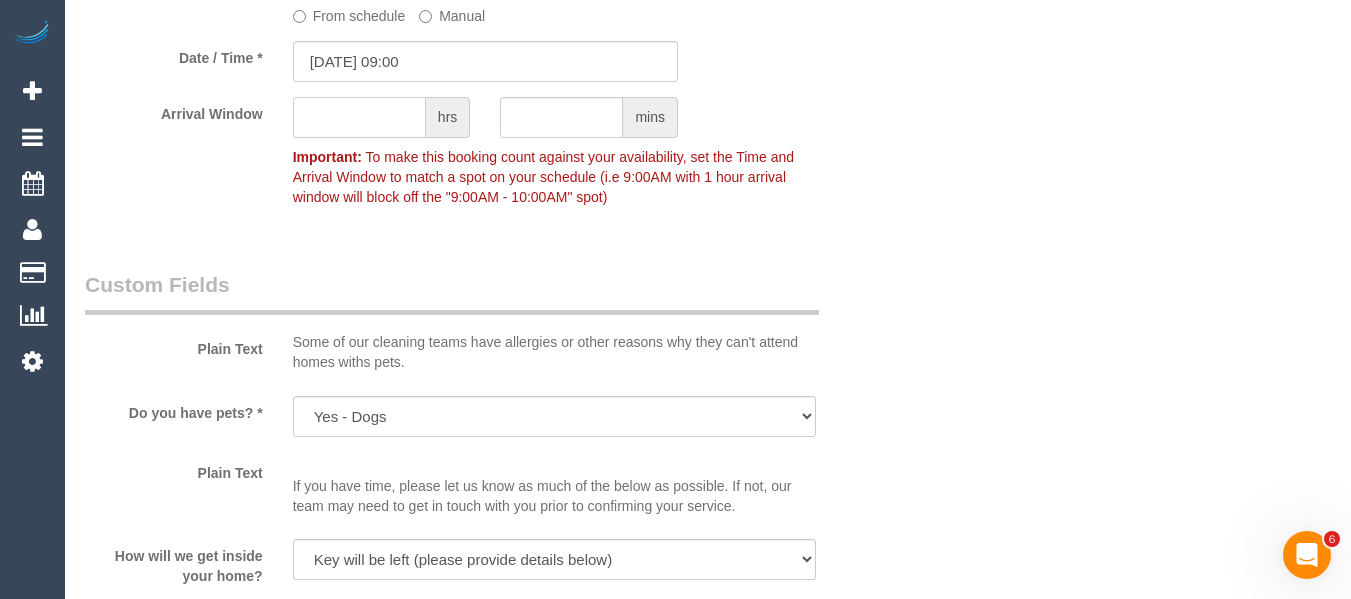 click 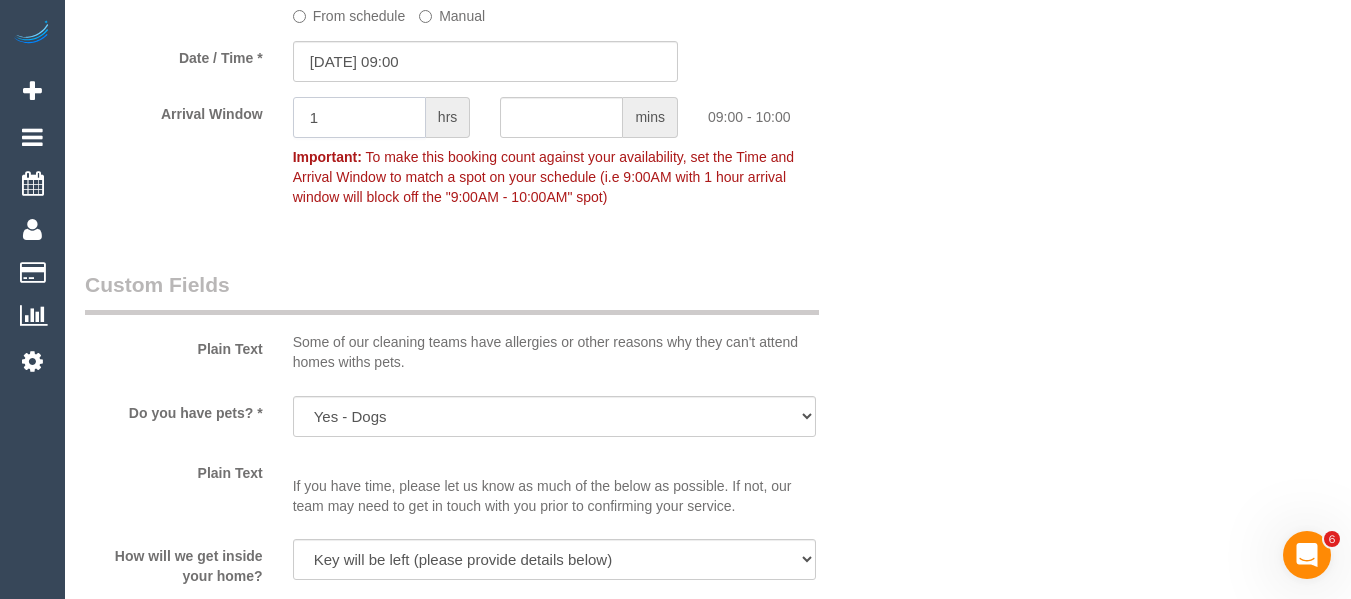 type on "1" 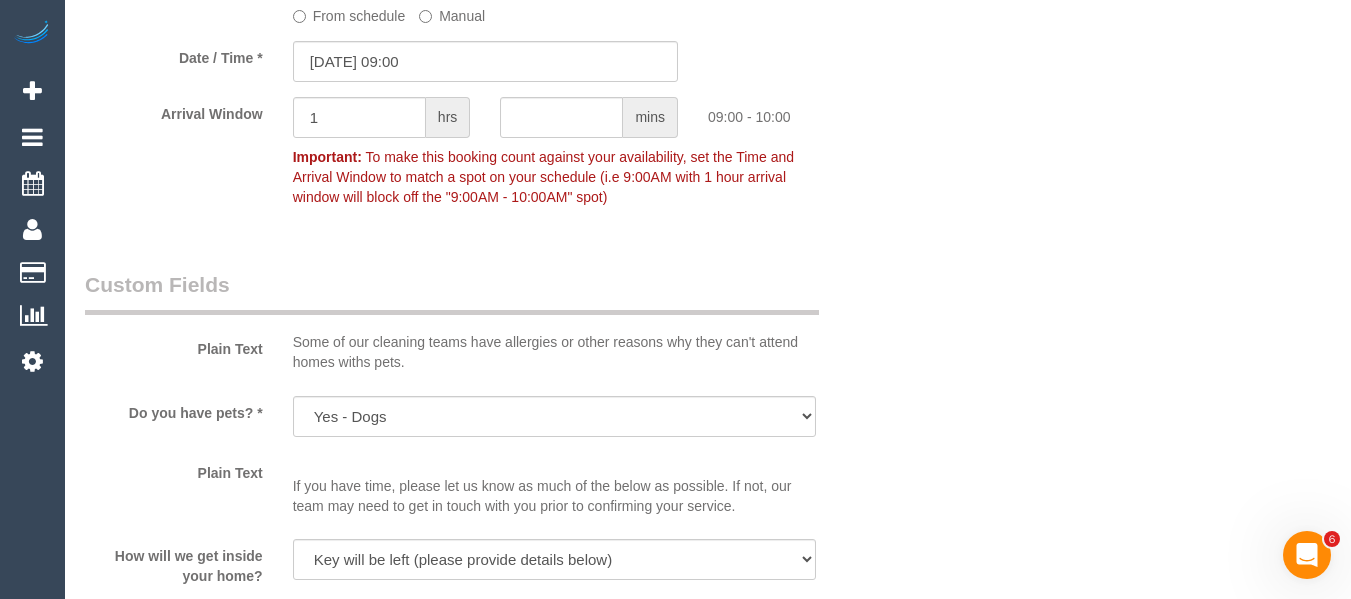 click on "Who
Email*
sallywardjones@gmail.com
Name *
Sally
Jones
DNC 26/06 MT
Where
Address*
65 Princes St
Flemington
ACT
NSW
NT
QLD
SA
TAS
VIC
WA
3031
Re-Book Last Service
Location
Office City East (North) East (South) Inner East Inner North (East) Inner North (West) Inner South East Inner West North (East) North (West) Outer East Outer North (East) Outer North (West) Outer South East Outer West South East (East) South East (West) West (North)" at bounding box center (708, -166) 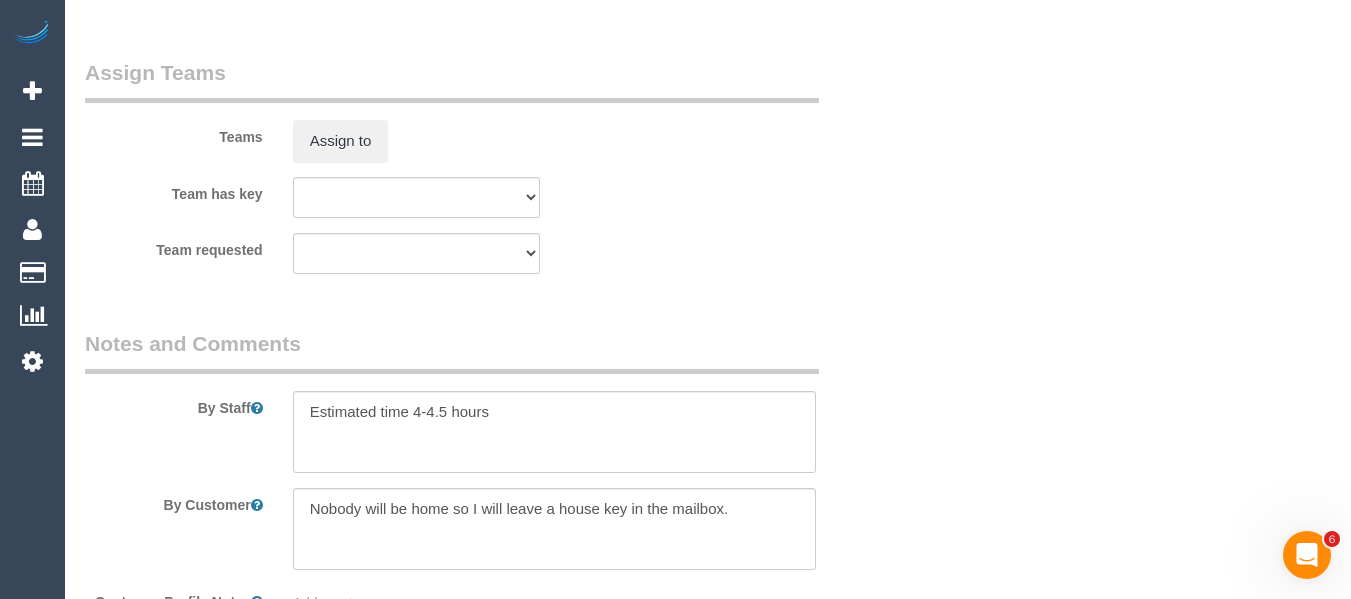 scroll, scrollTop: 3066, scrollLeft: 0, axis: vertical 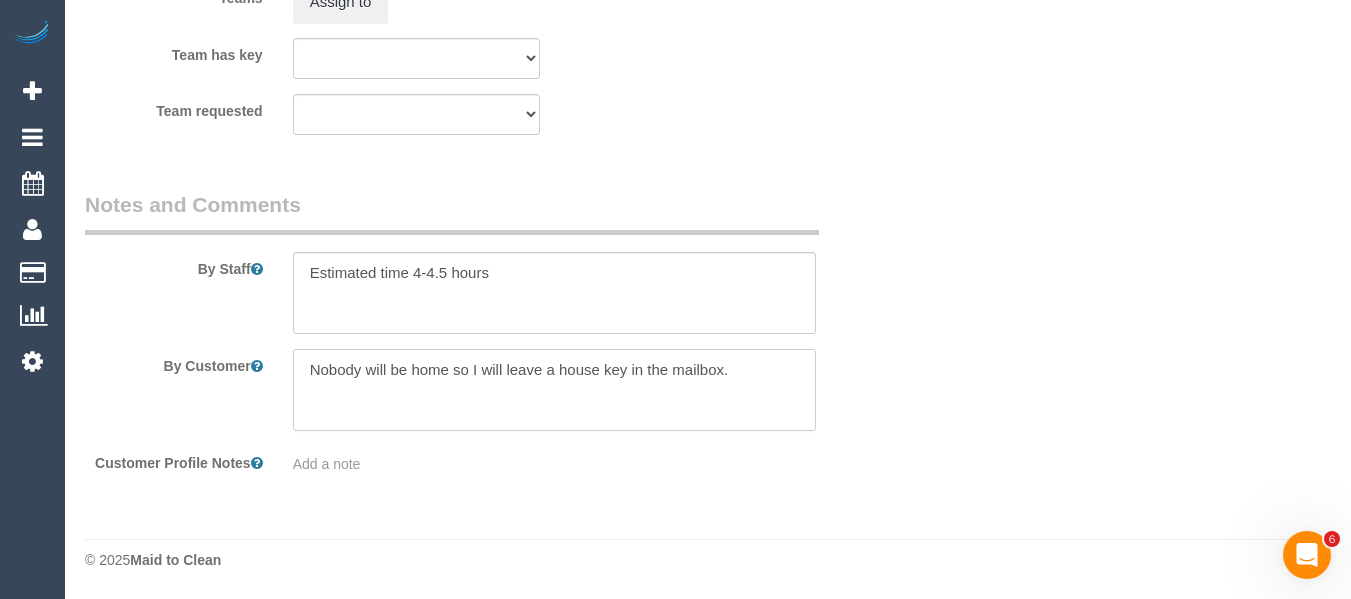 drag, startPoint x: 758, startPoint y: 376, endPoint x: 316, endPoint y: 371, distance: 442.0283 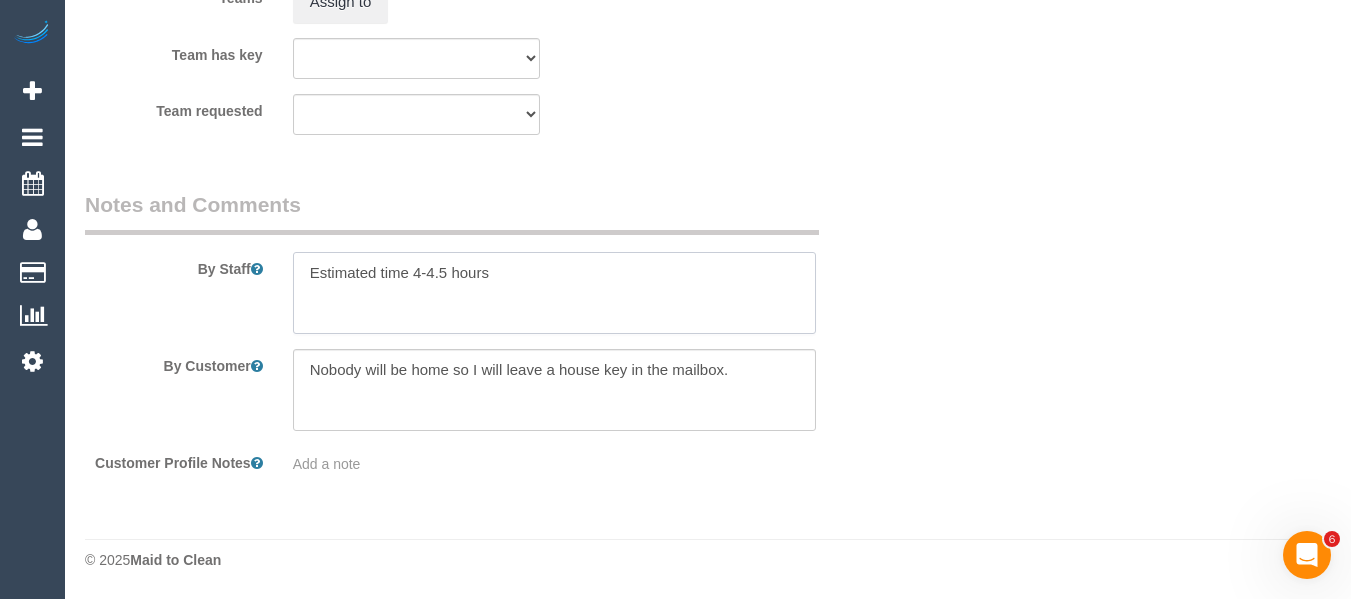 drag, startPoint x: 524, startPoint y: 260, endPoint x: 266, endPoint y: 270, distance: 258.19373 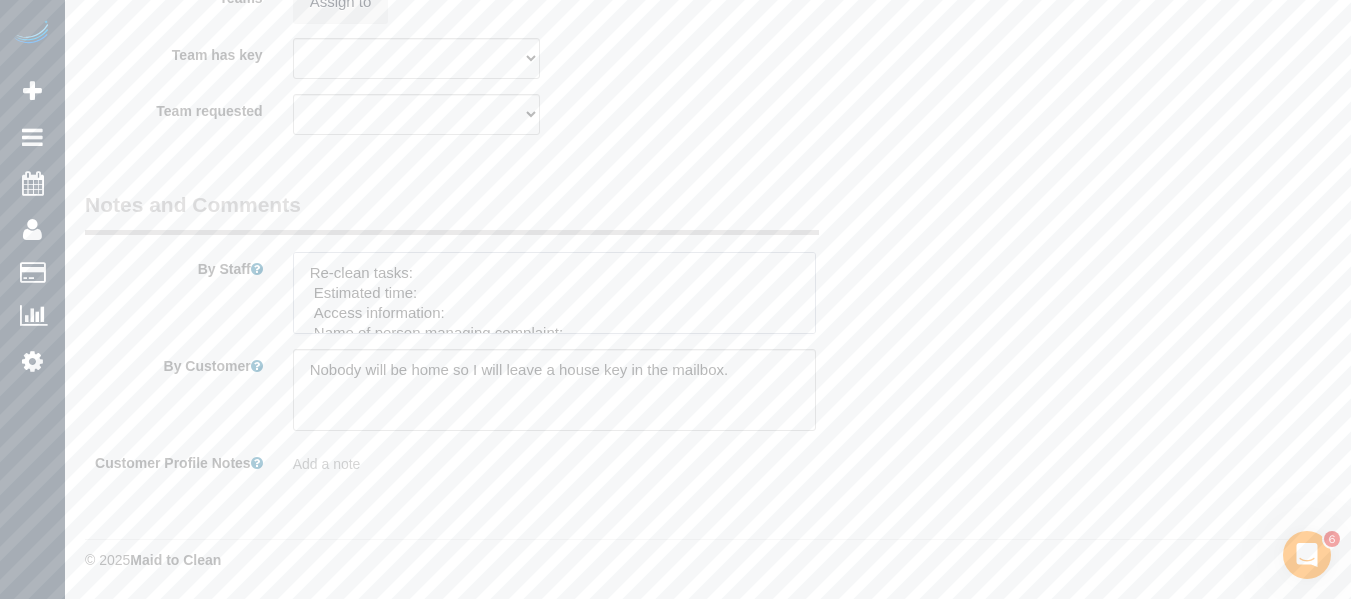type on "Re-clean tasks:
Estimated time:
Access information:
Name of person managing complaint:
Please take before and after photos and email to support@maidtoclean.com.au If additional time is needed please contact the office" 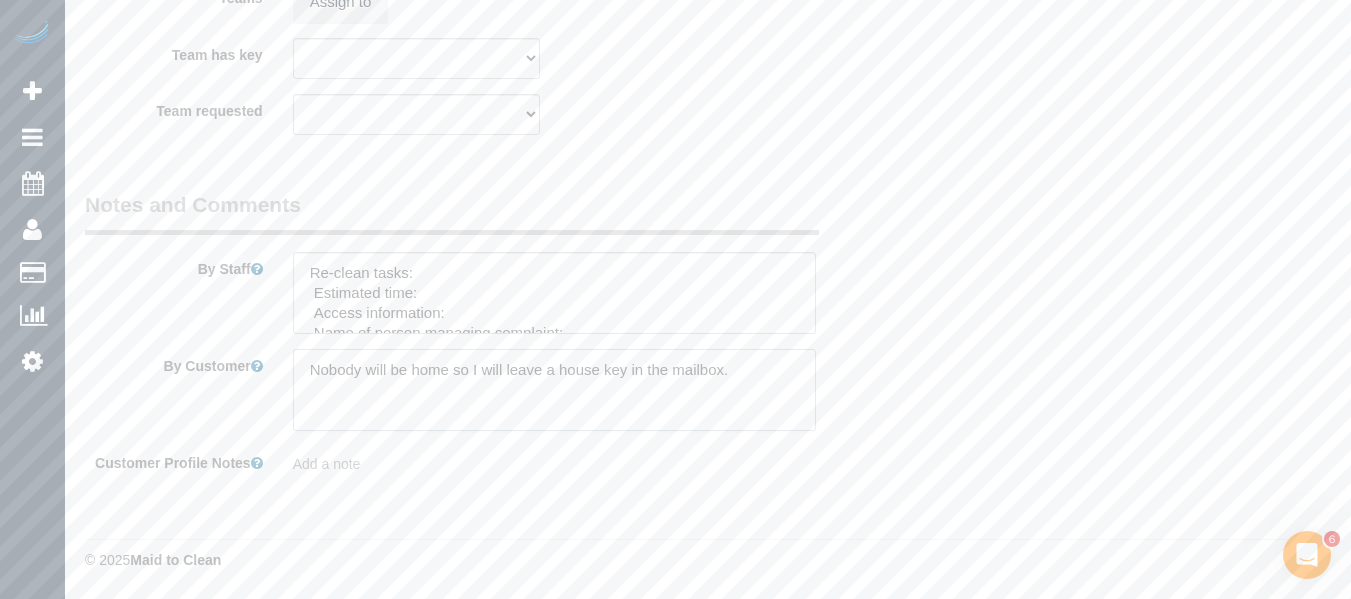 click at bounding box center (555, 390) 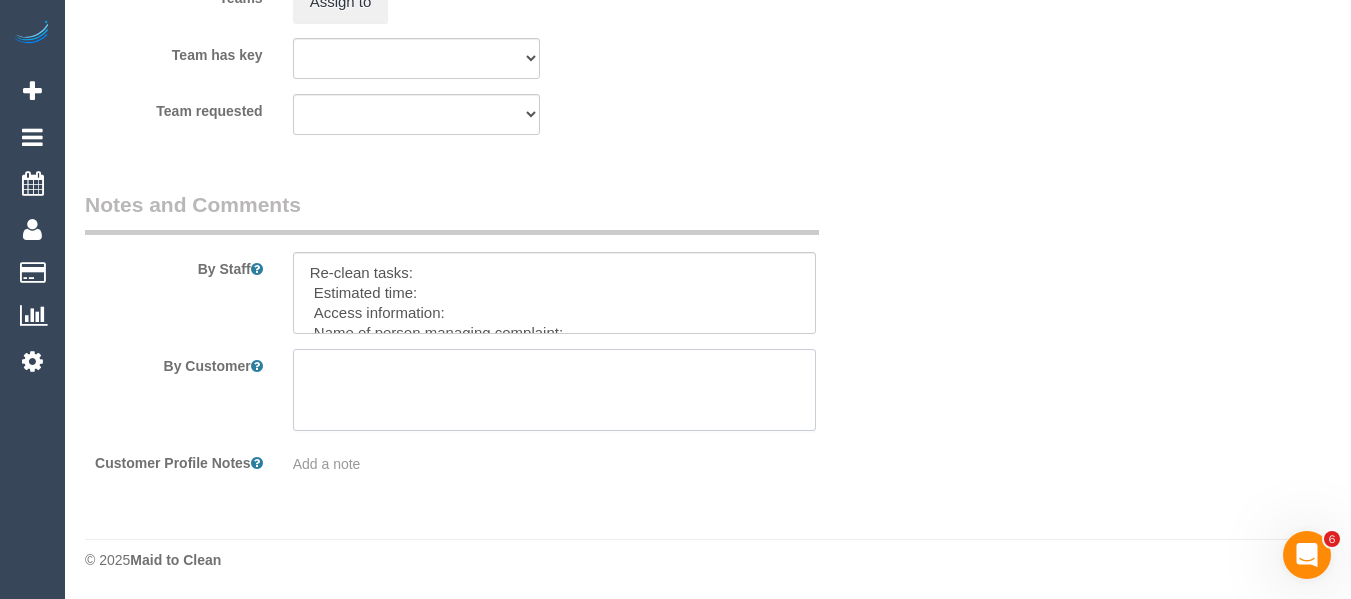 type 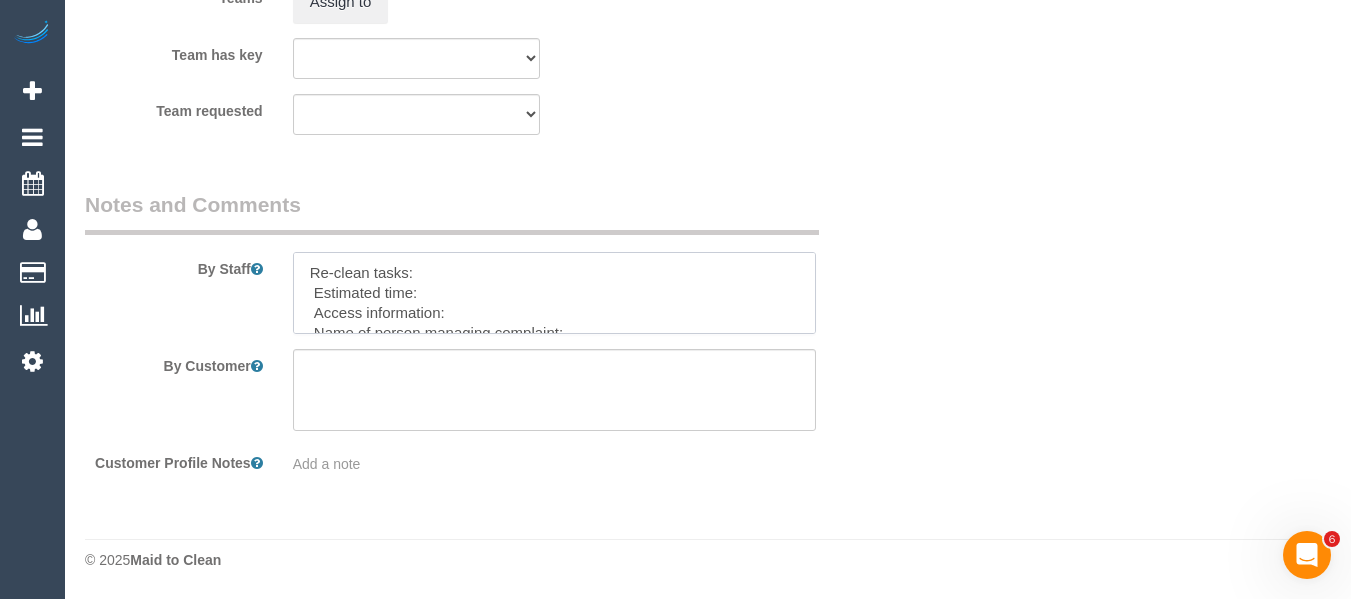 click at bounding box center [555, 293] 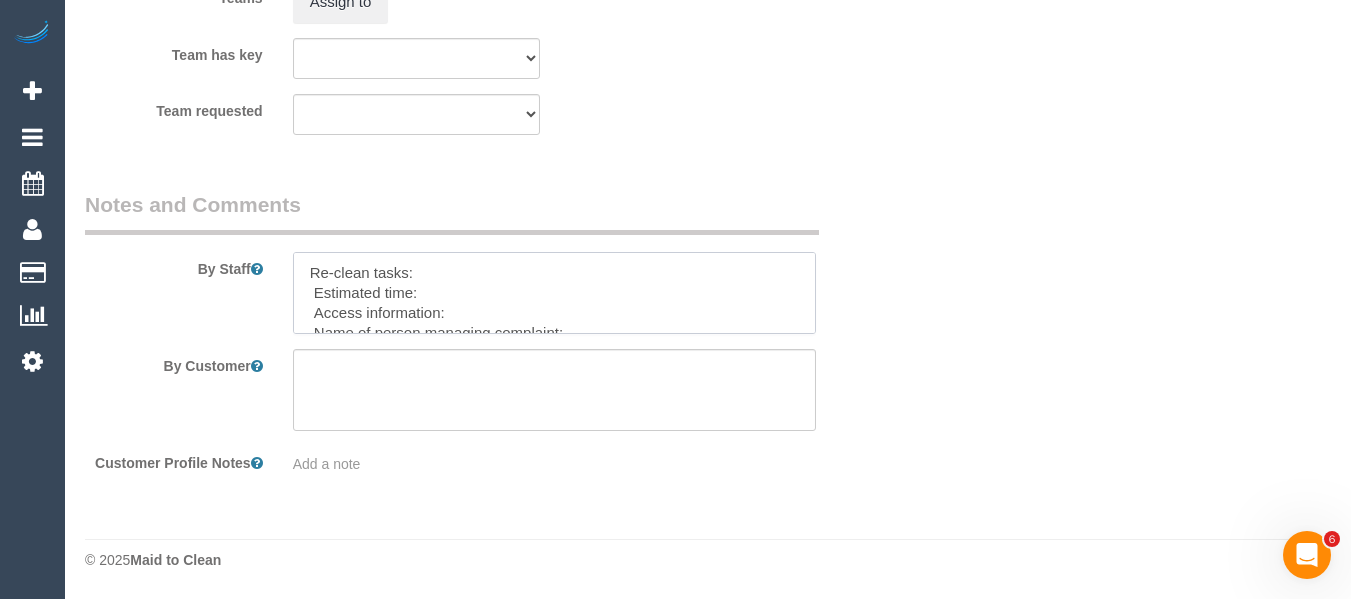 click at bounding box center (555, 293) 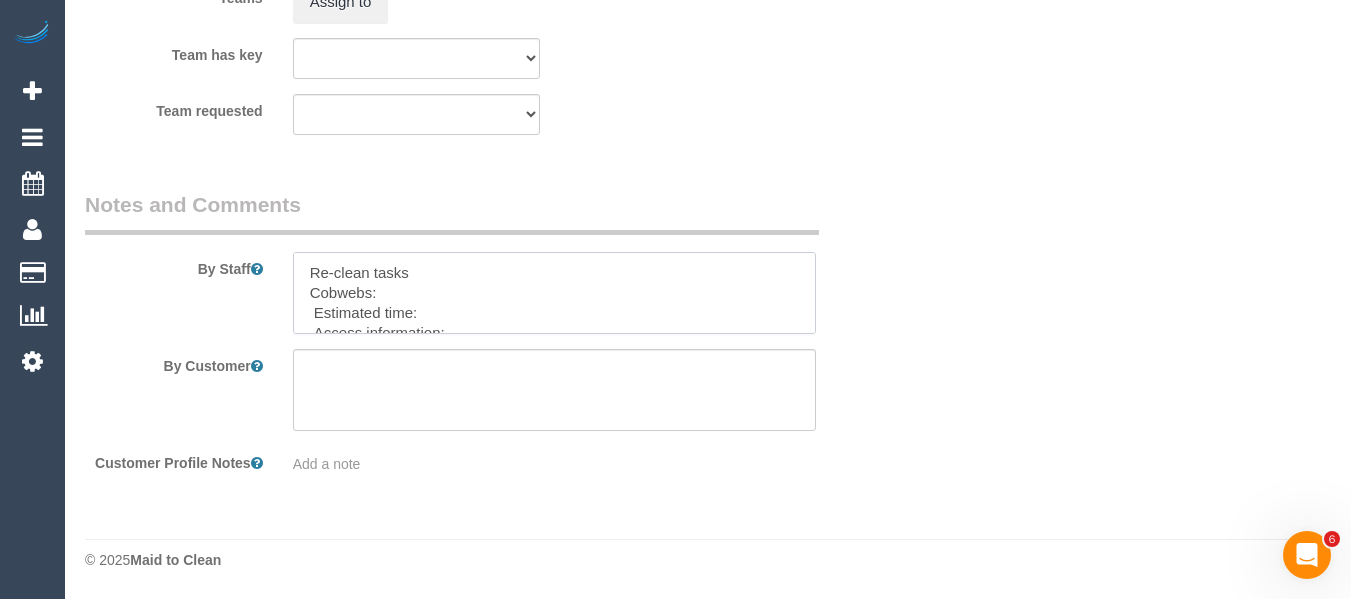 click at bounding box center (555, 293) 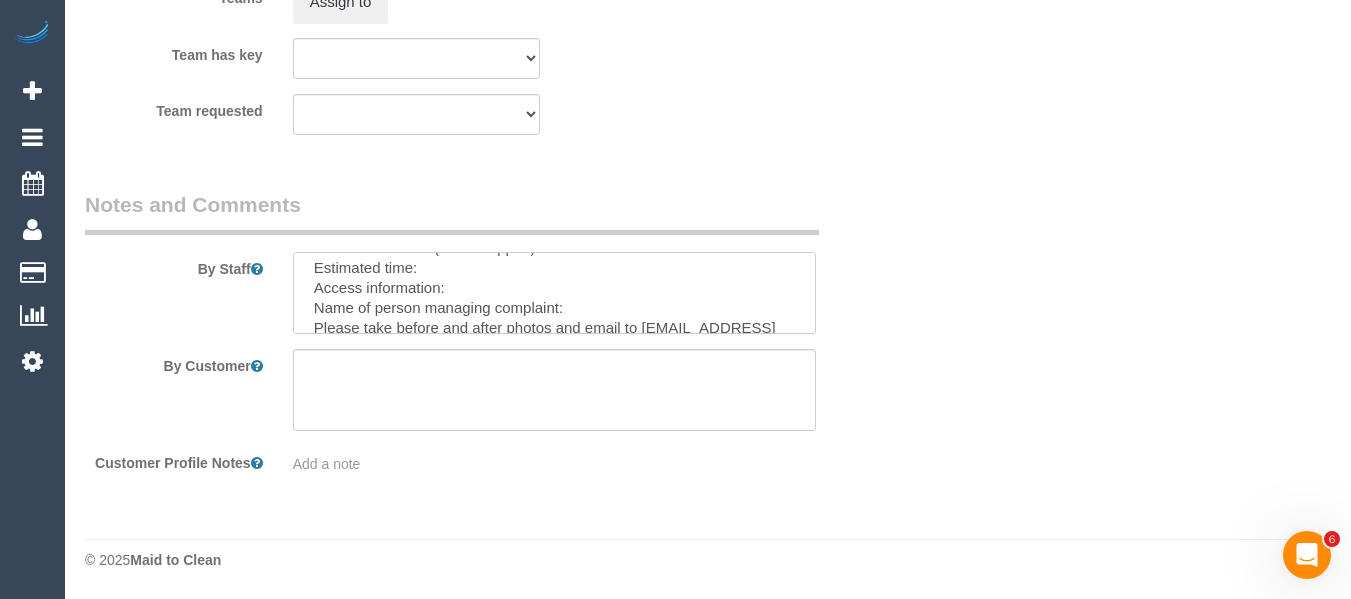 scroll, scrollTop: 119, scrollLeft: 0, axis: vertical 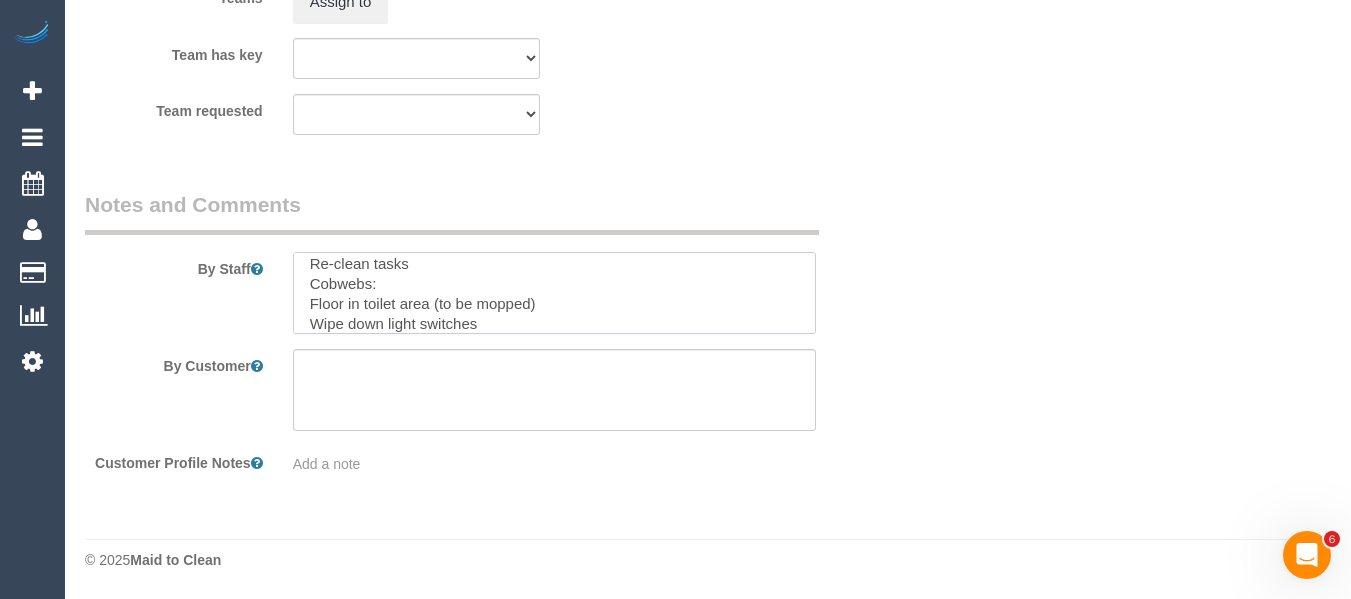 click at bounding box center [555, 293] 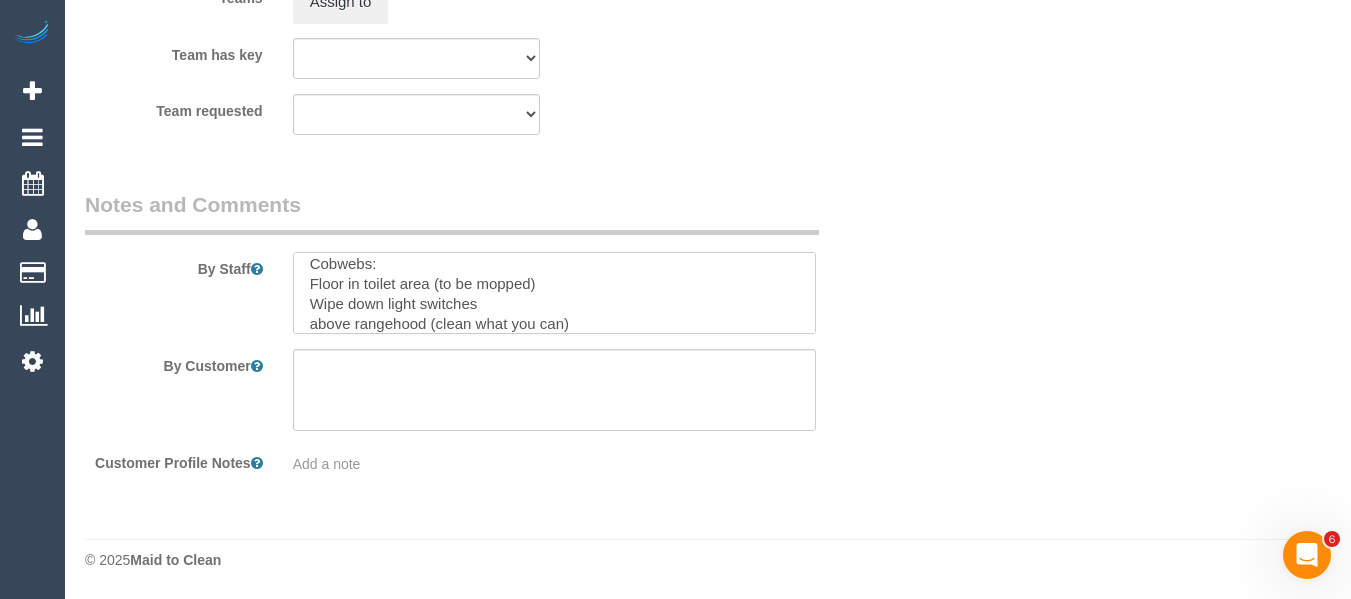click at bounding box center [555, 293] 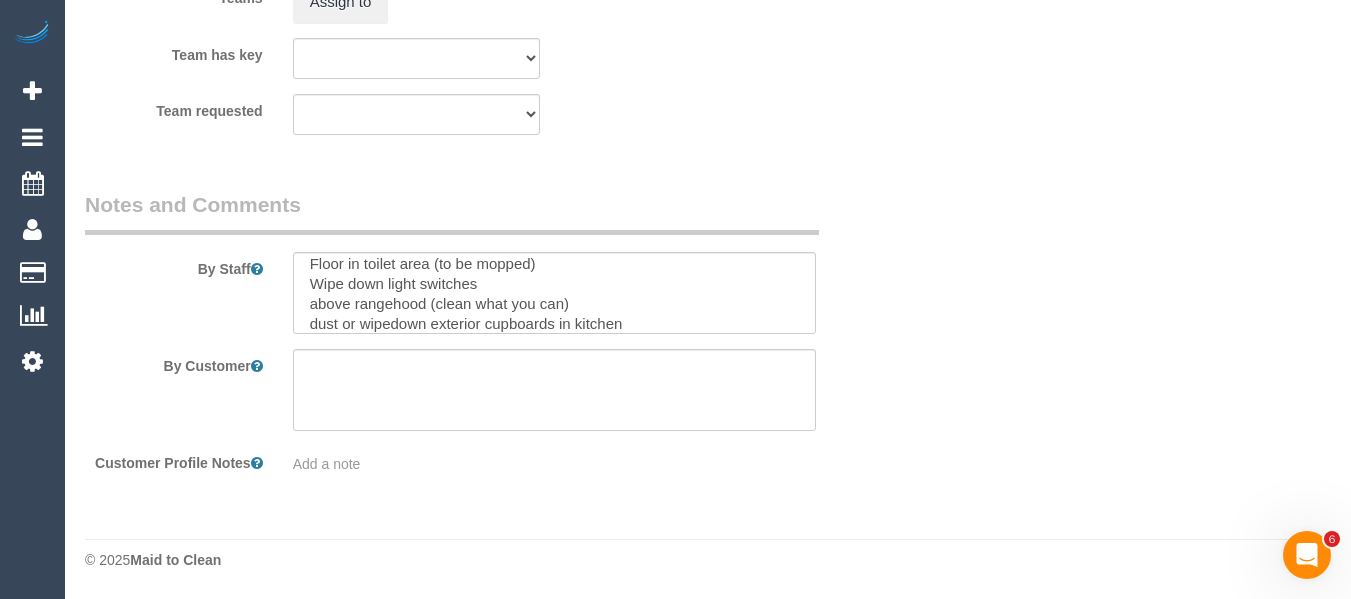 click at bounding box center [555, 293] 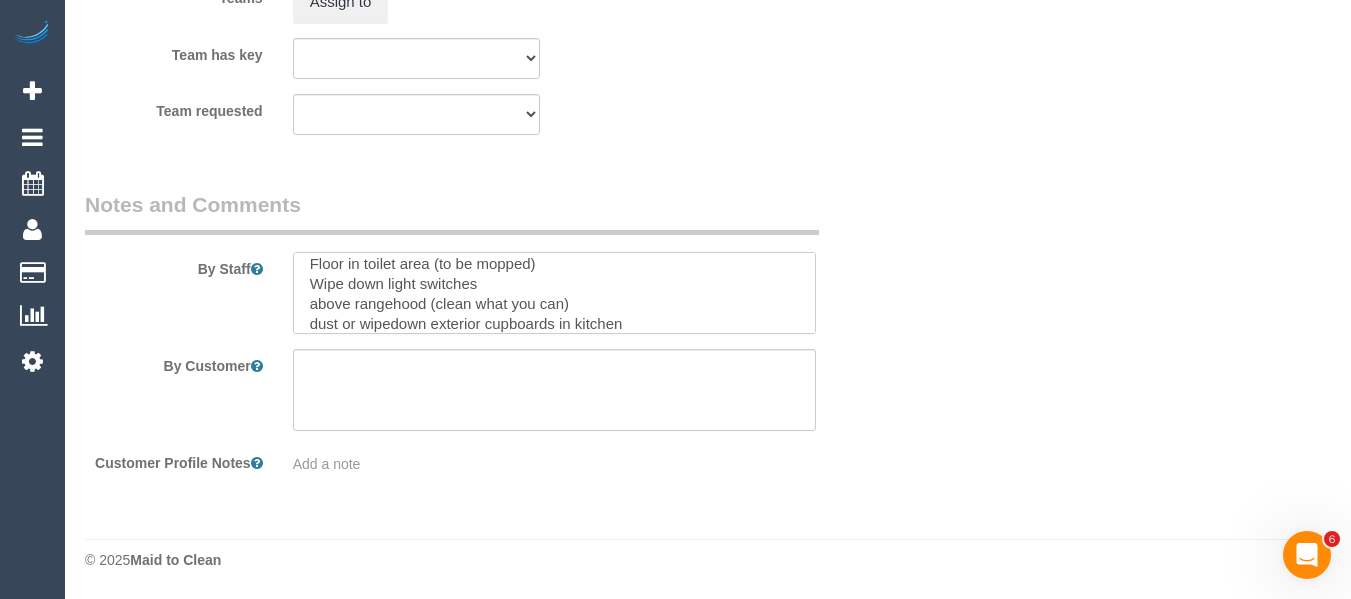 scroll, scrollTop: 89, scrollLeft: 0, axis: vertical 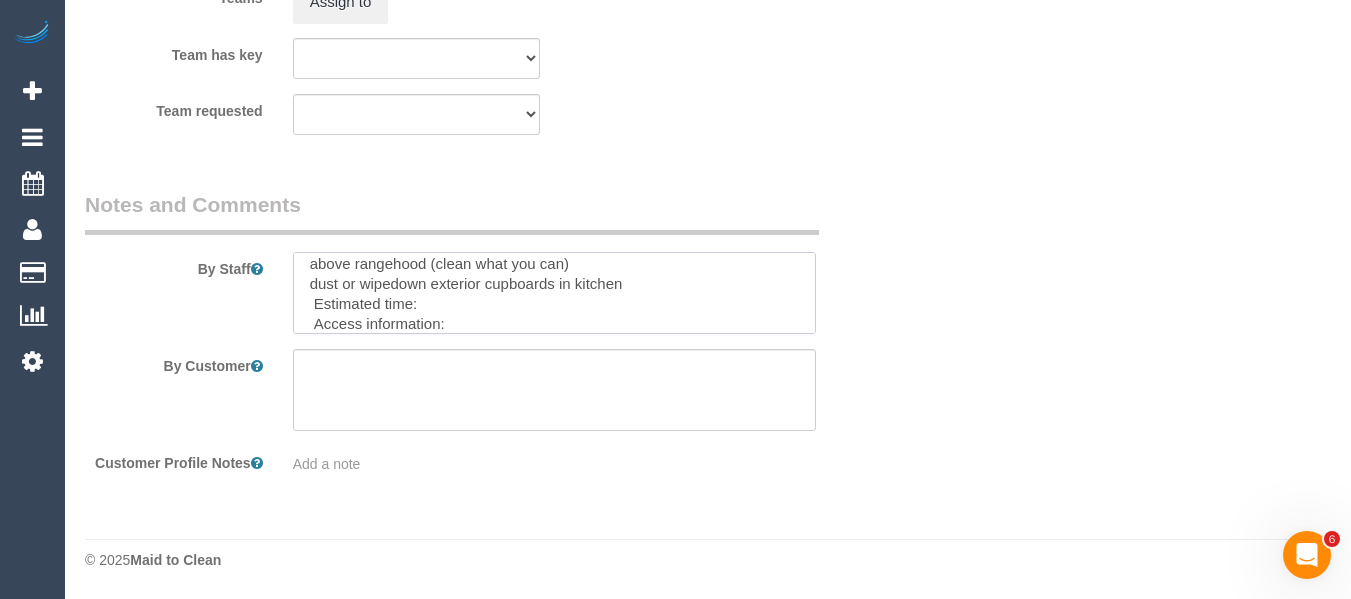 click at bounding box center [555, 293] 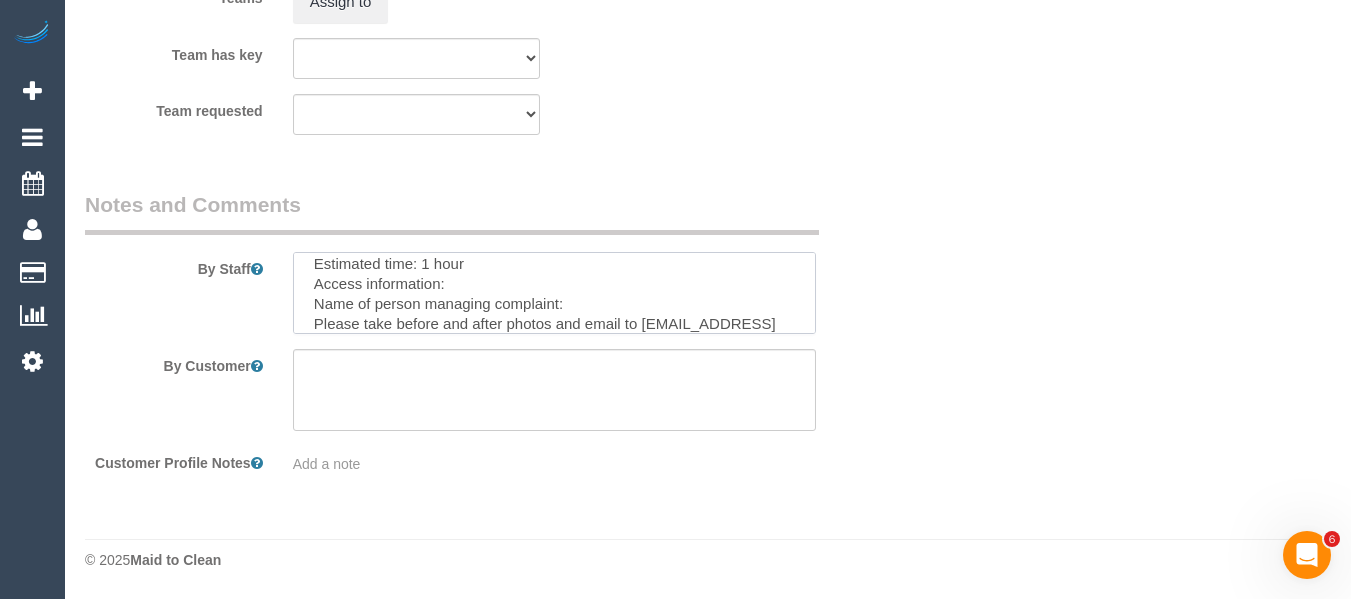 scroll, scrollTop: 149, scrollLeft: 0, axis: vertical 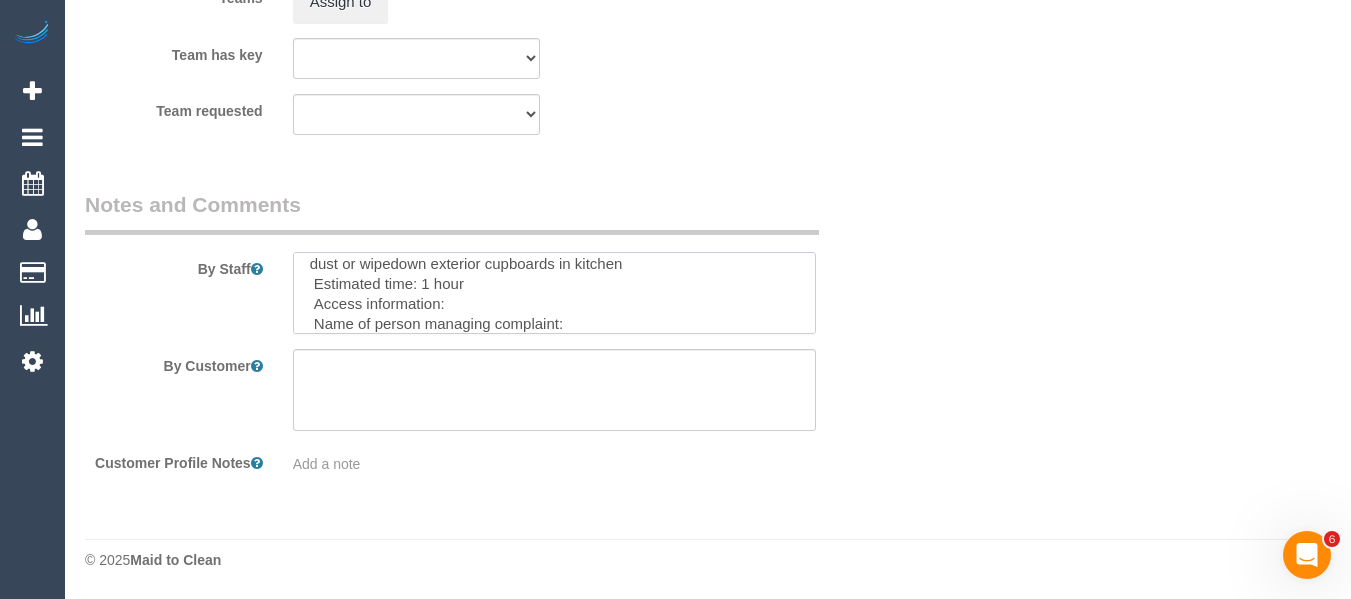click at bounding box center (555, 293) 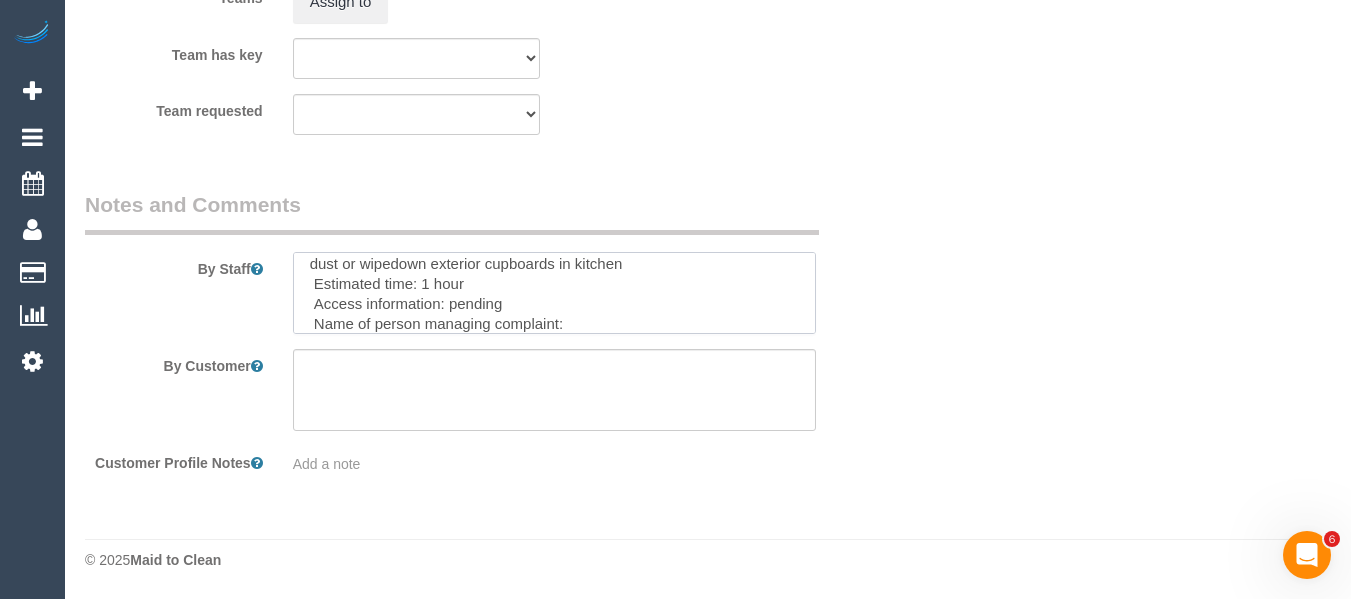 click at bounding box center (555, 293) 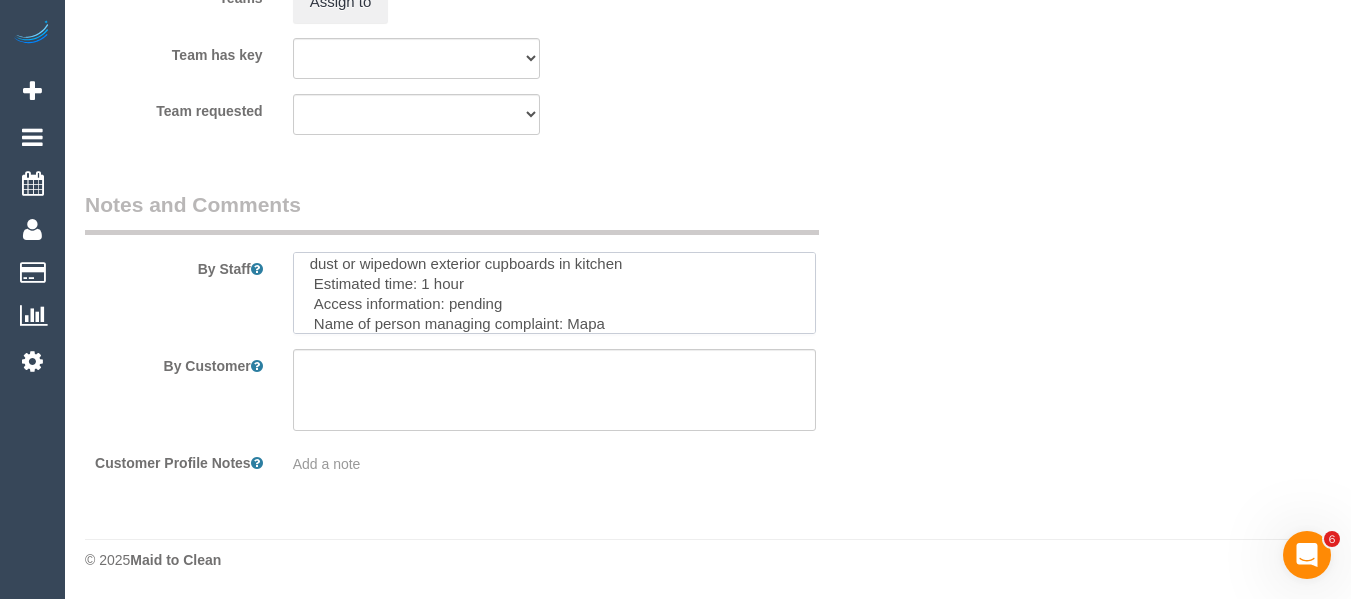 scroll, scrollTop: 149, scrollLeft: 0, axis: vertical 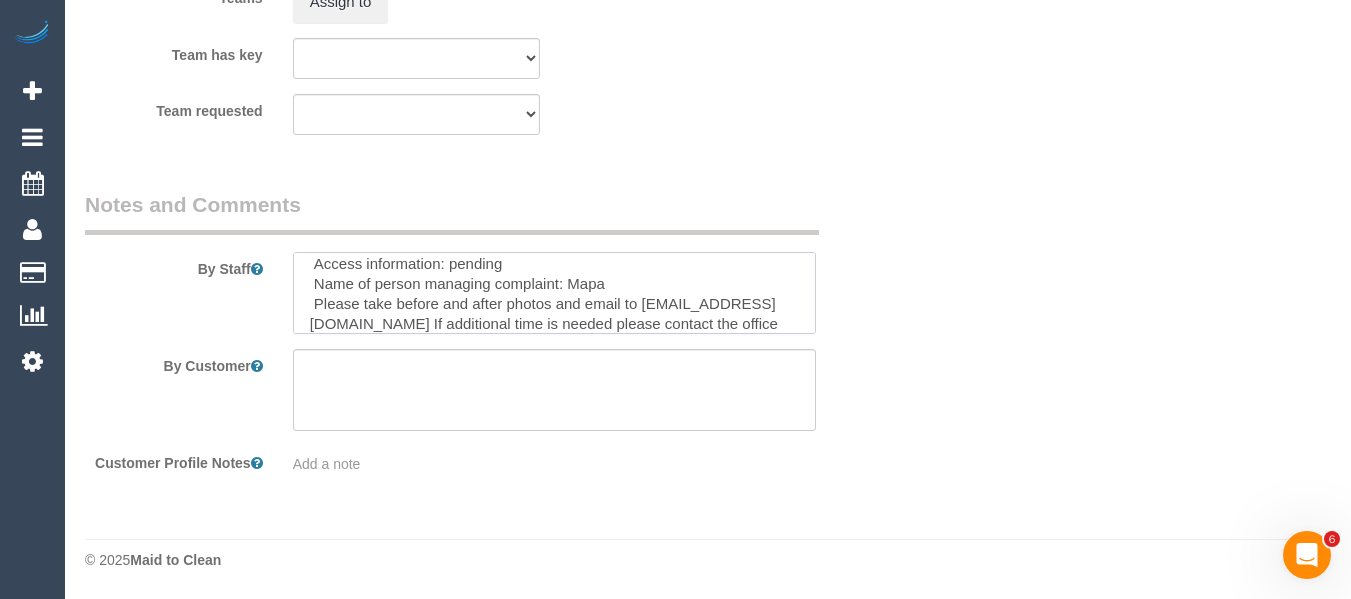 drag, startPoint x: 710, startPoint y: 308, endPoint x: 790, endPoint y: 318, distance: 80.622574 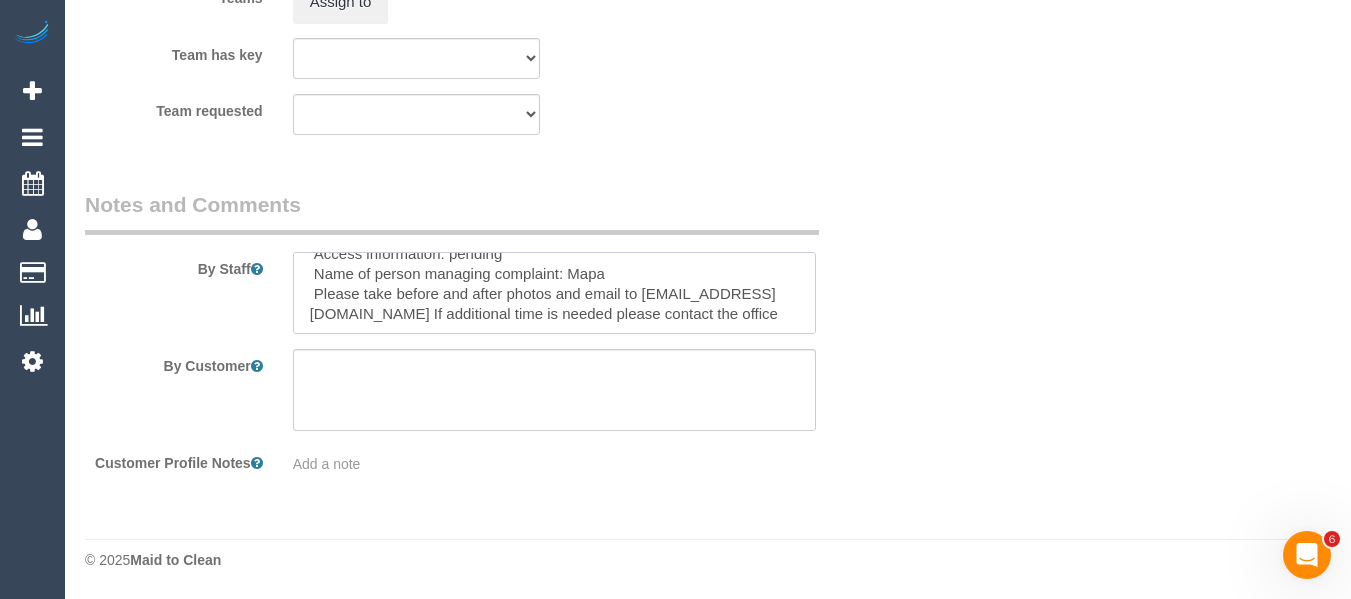 click at bounding box center [555, 293] 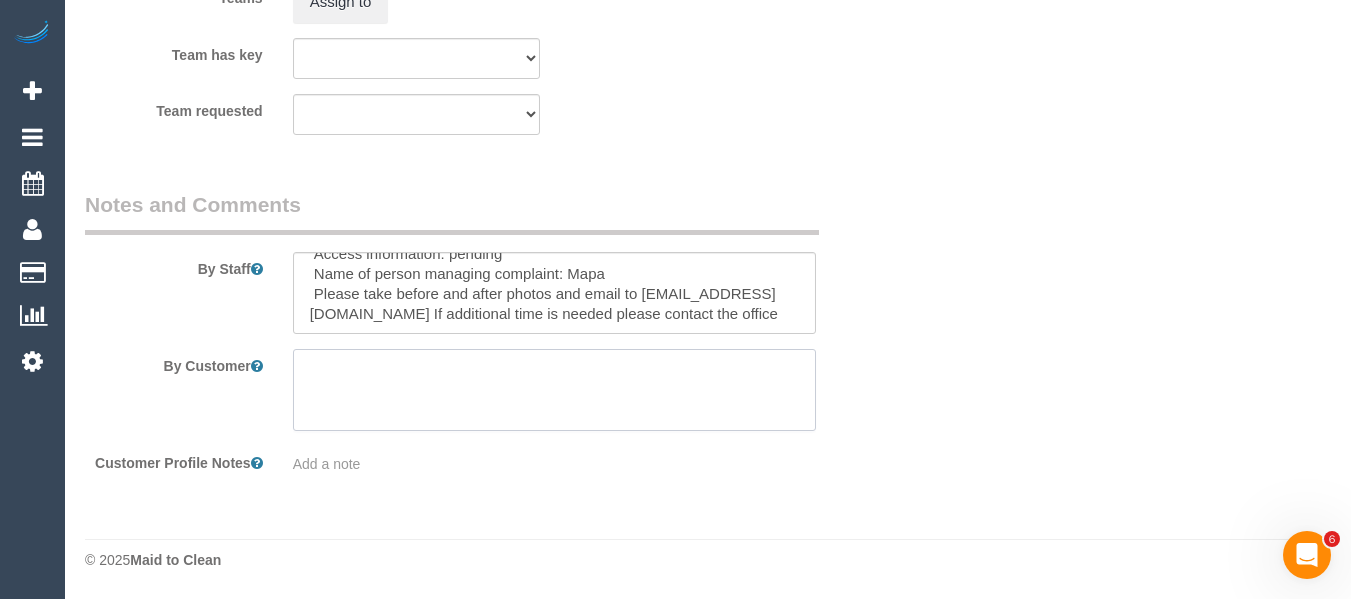 click at bounding box center (555, 390) 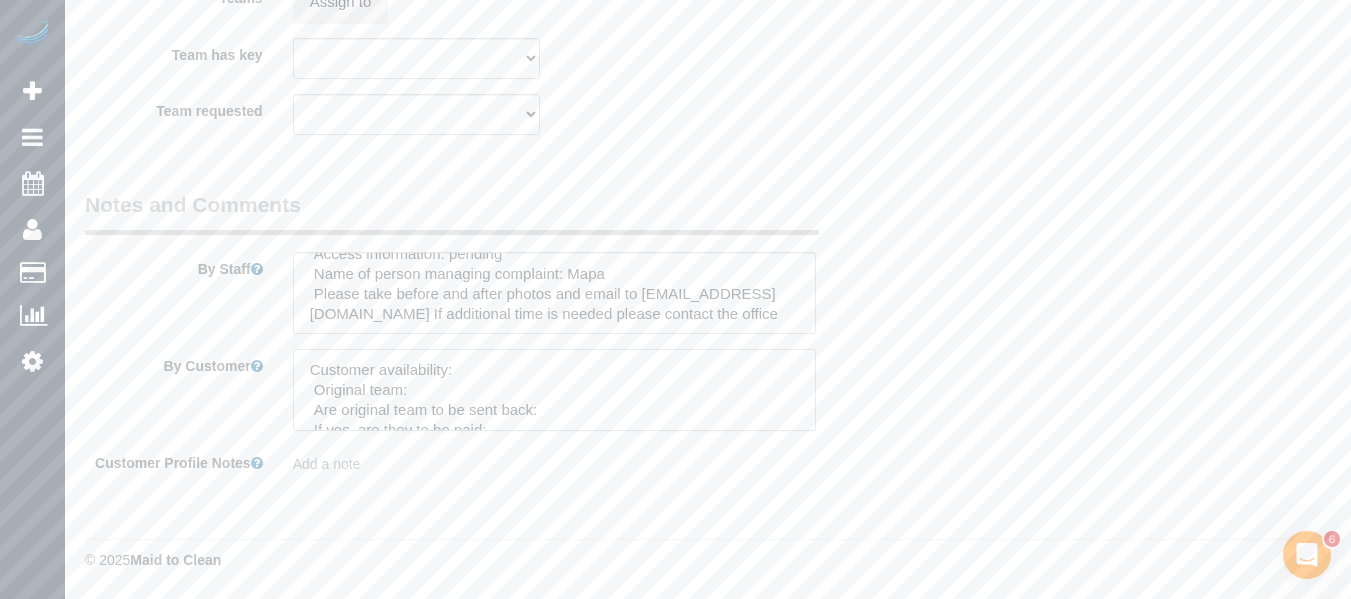 click at bounding box center (555, 390) 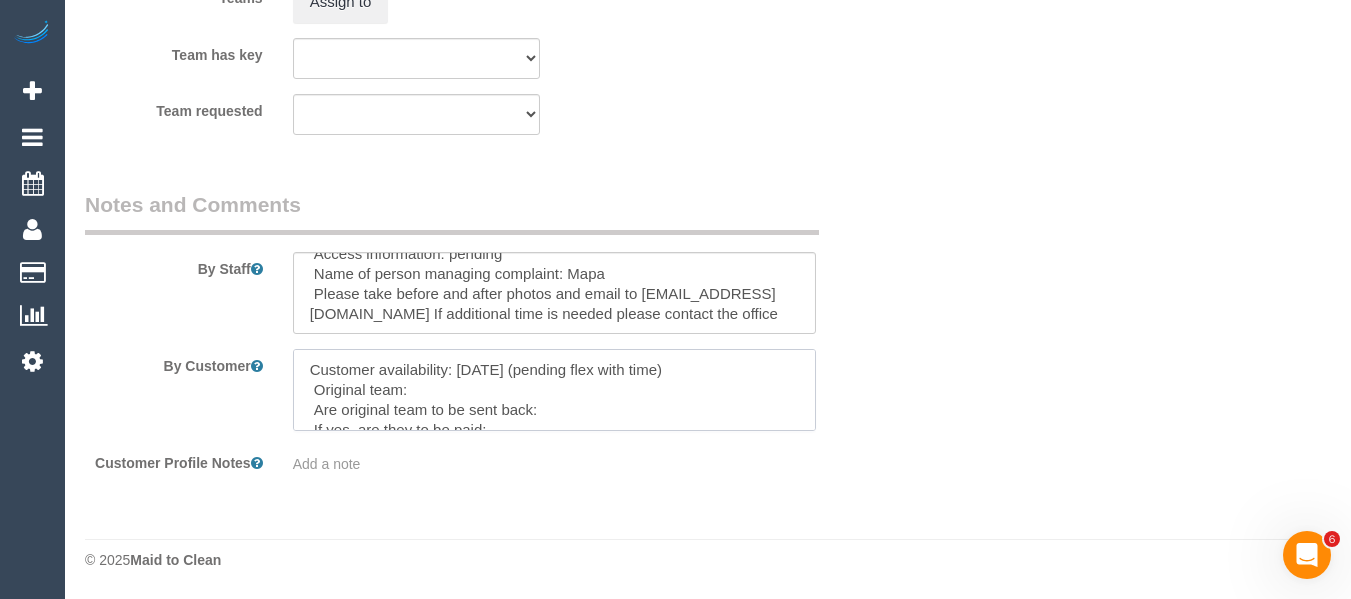 click at bounding box center [555, 390] 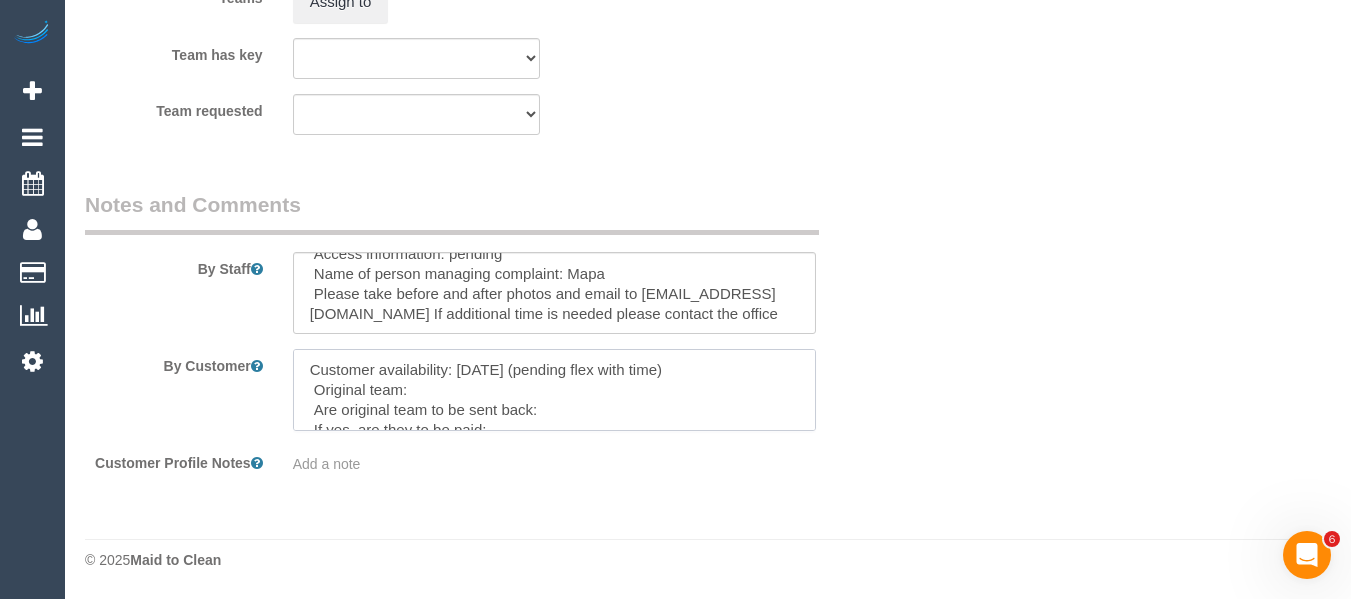 paste on "Tina (FT) (+Tony (FT)) ," 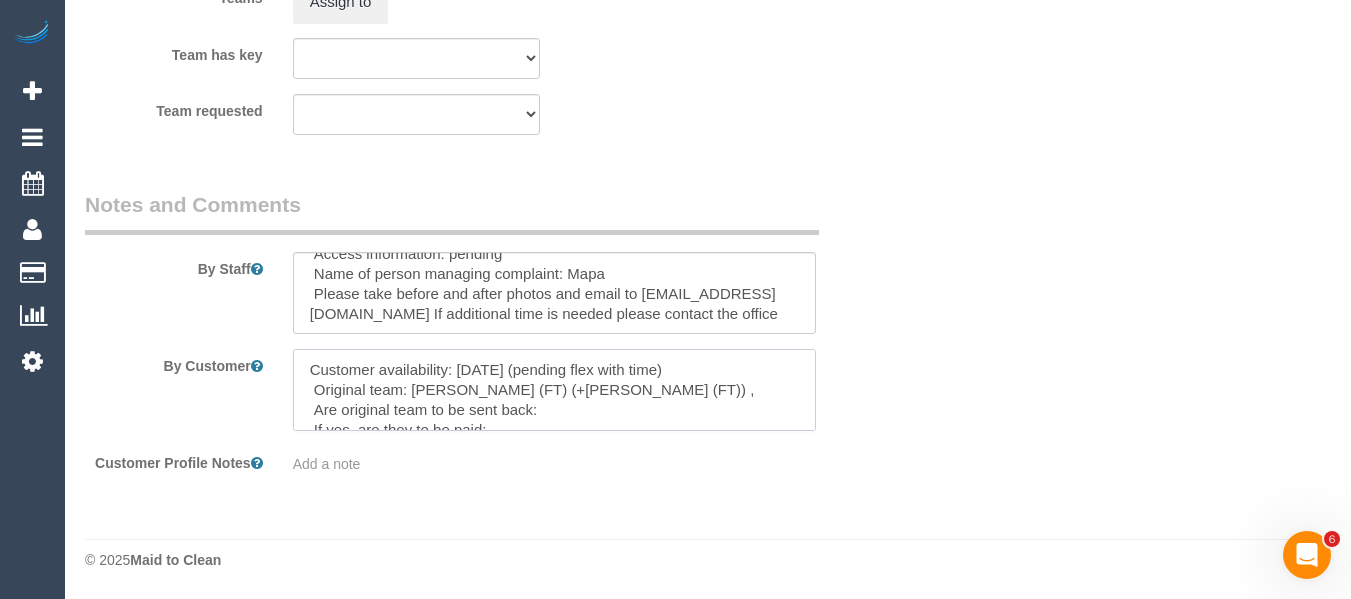 click at bounding box center (555, 390) 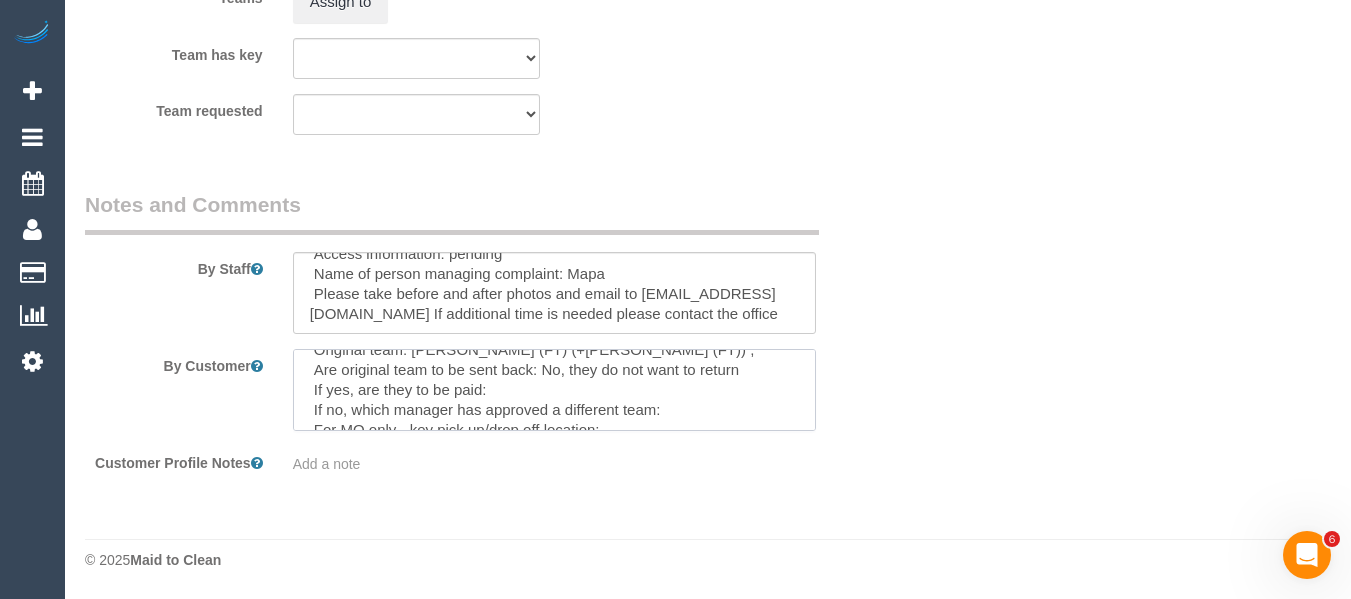 scroll, scrollTop: 80, scrollLeft: 0, axis: vertical 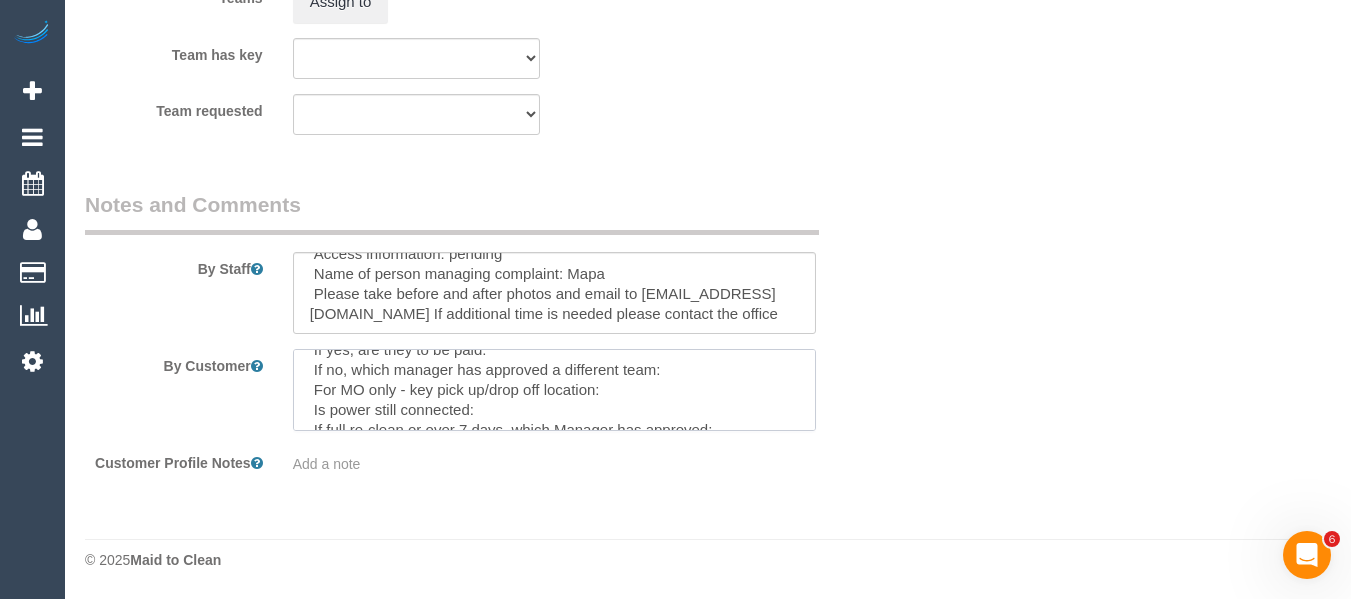 click at bounding box center [555, 390] 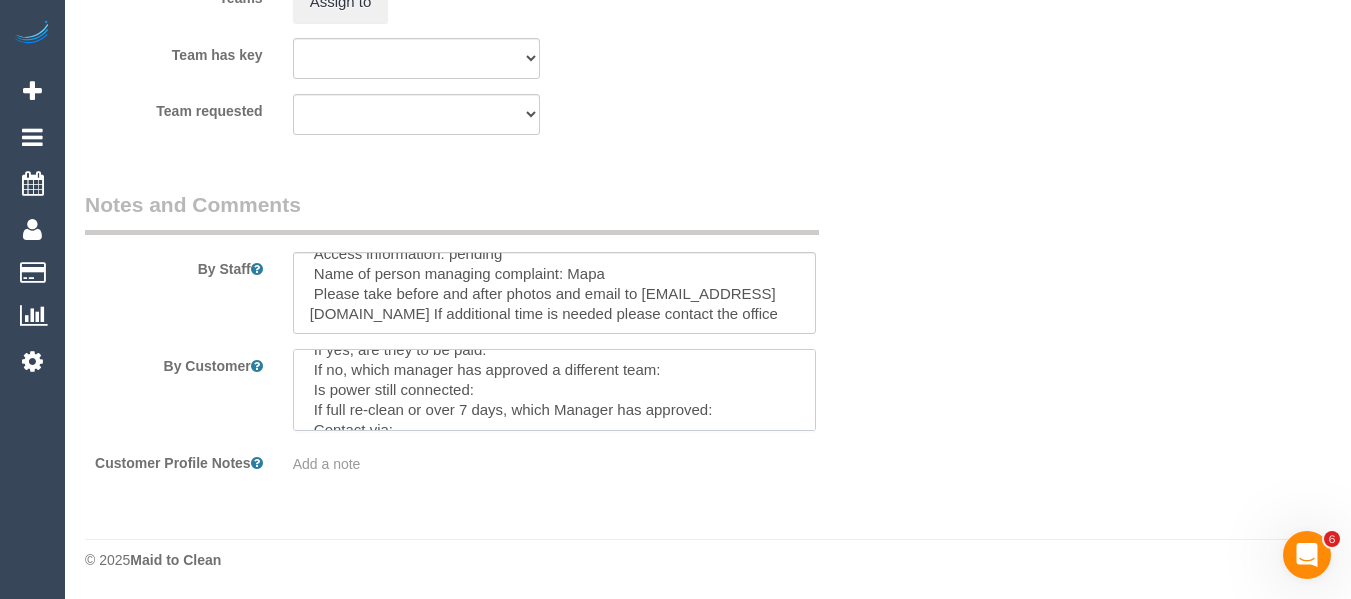 click at bounding box center [555, 390] 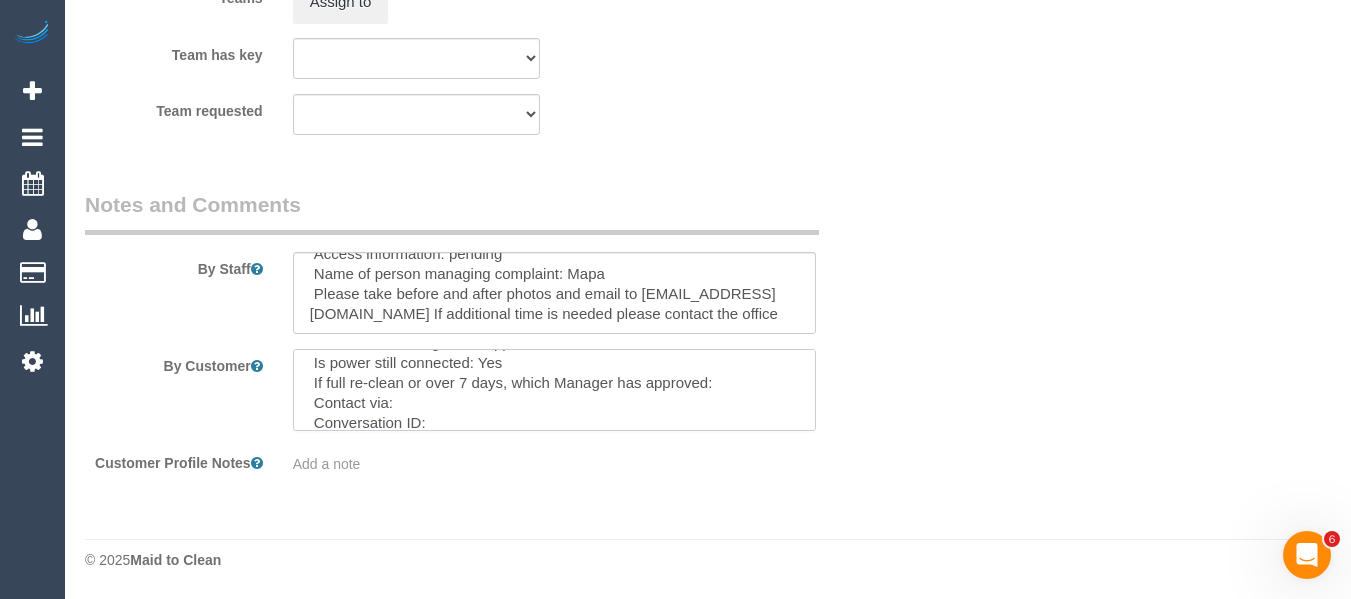 scroll, scrollTop: 119, scrollLeft: 0, axis: vertical 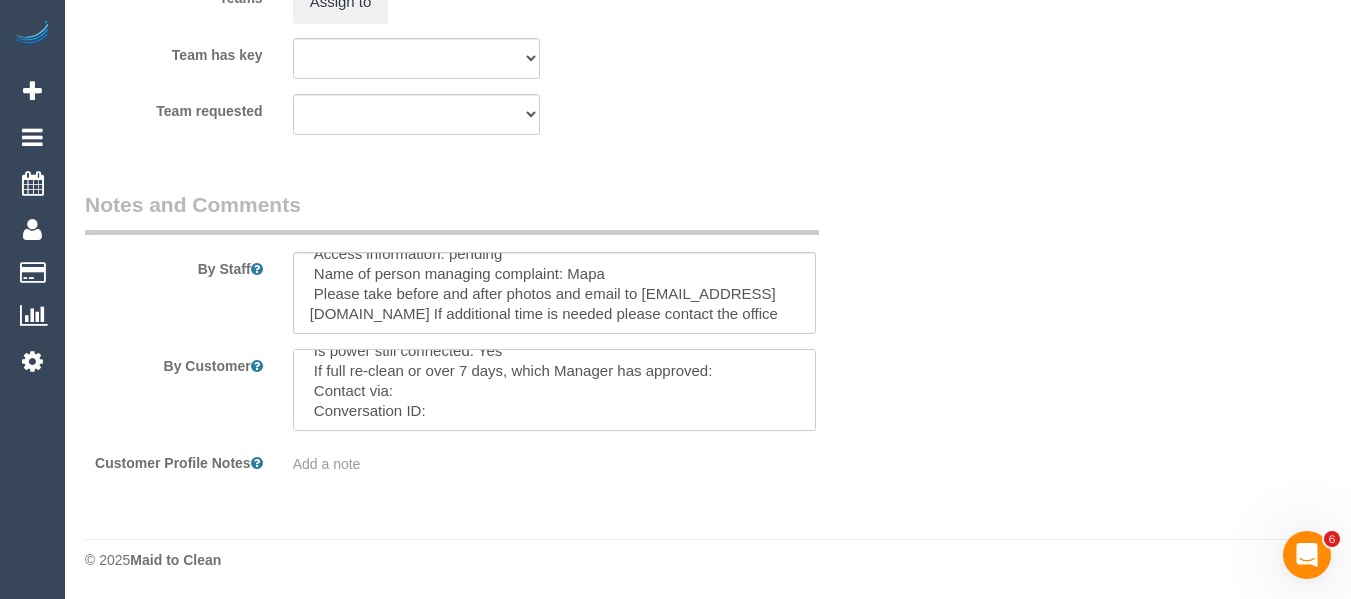 click at bounding box center (555, 390) 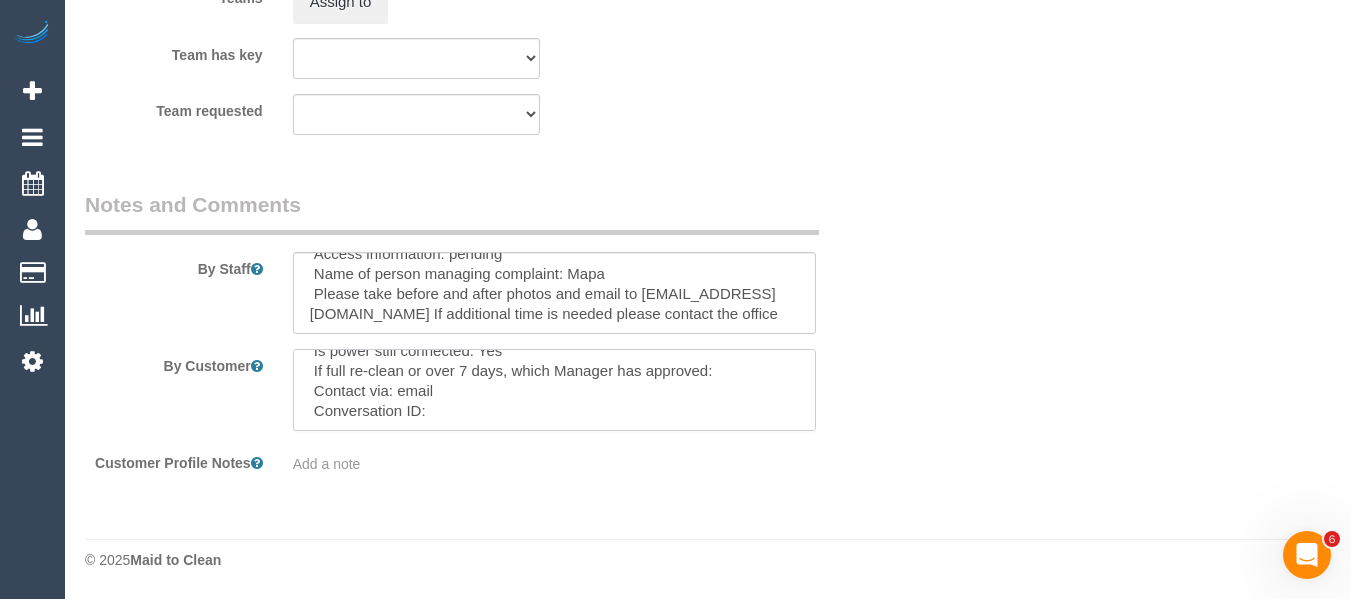 click at bounding box center [555, 390] 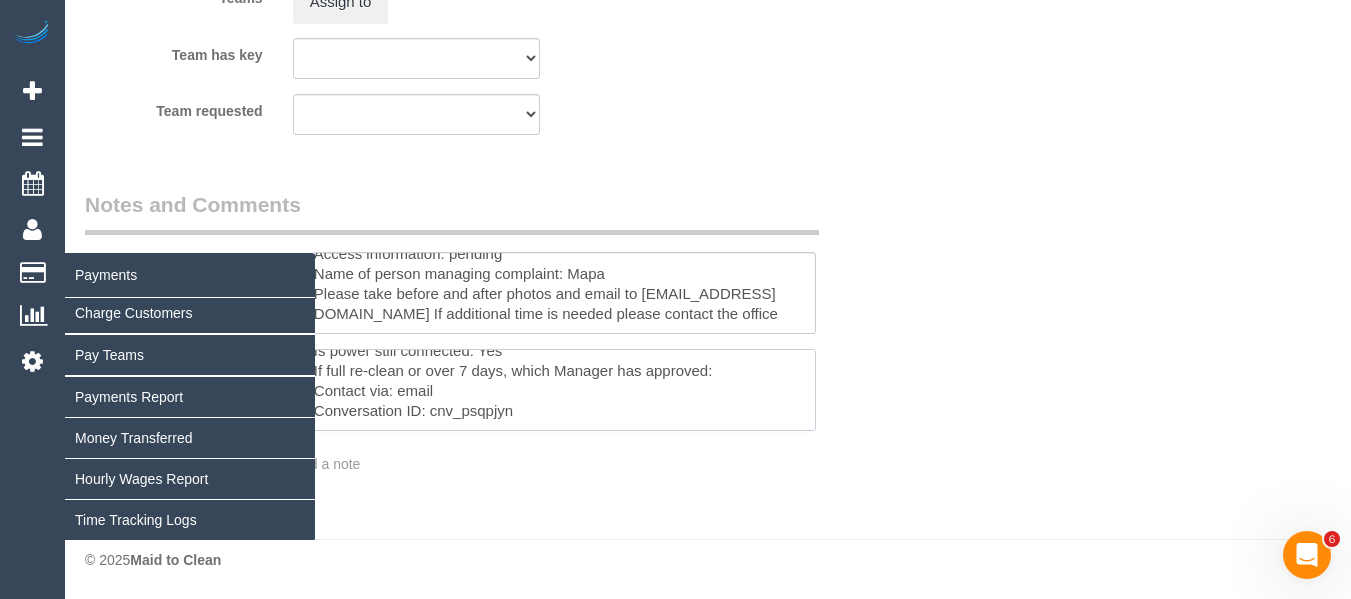 scroll, scrollTop: 0, scrollLeft: 0, axis: both 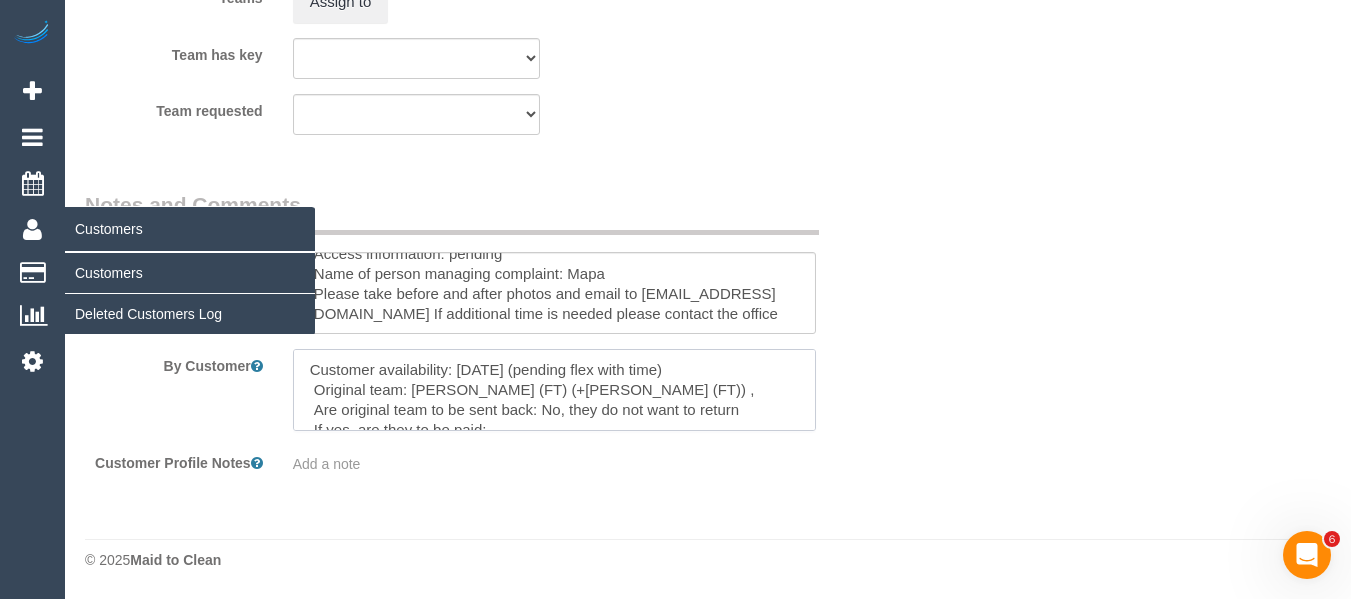 drag, startPoint x: 385, startPoint y: 384, endPoint x: 12, endPoint y: 234, distance: 402.0311 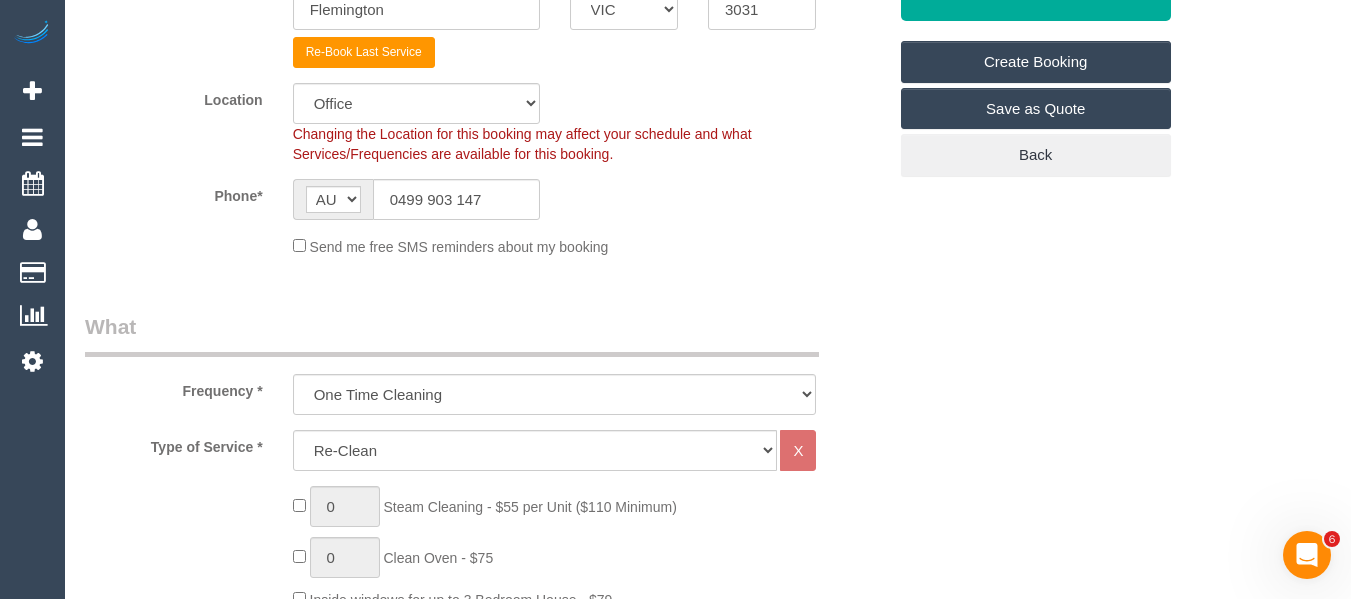 scroll, scrollTop: 176, scrollLeft: 0, axis: vertical 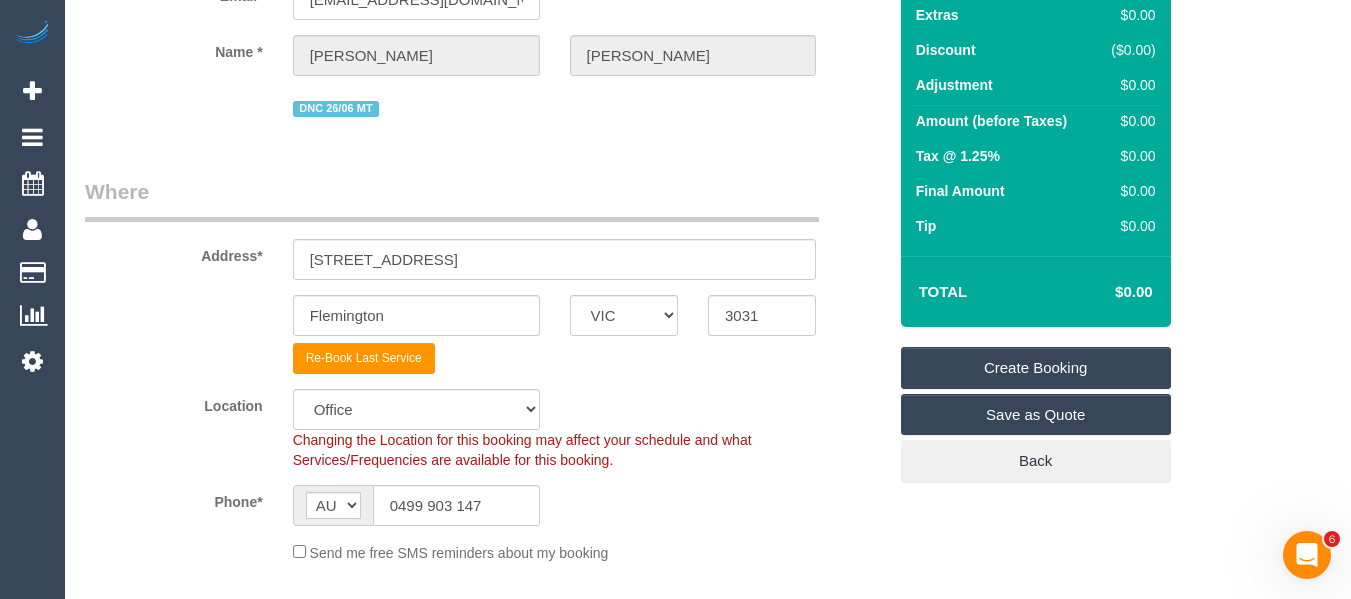 type 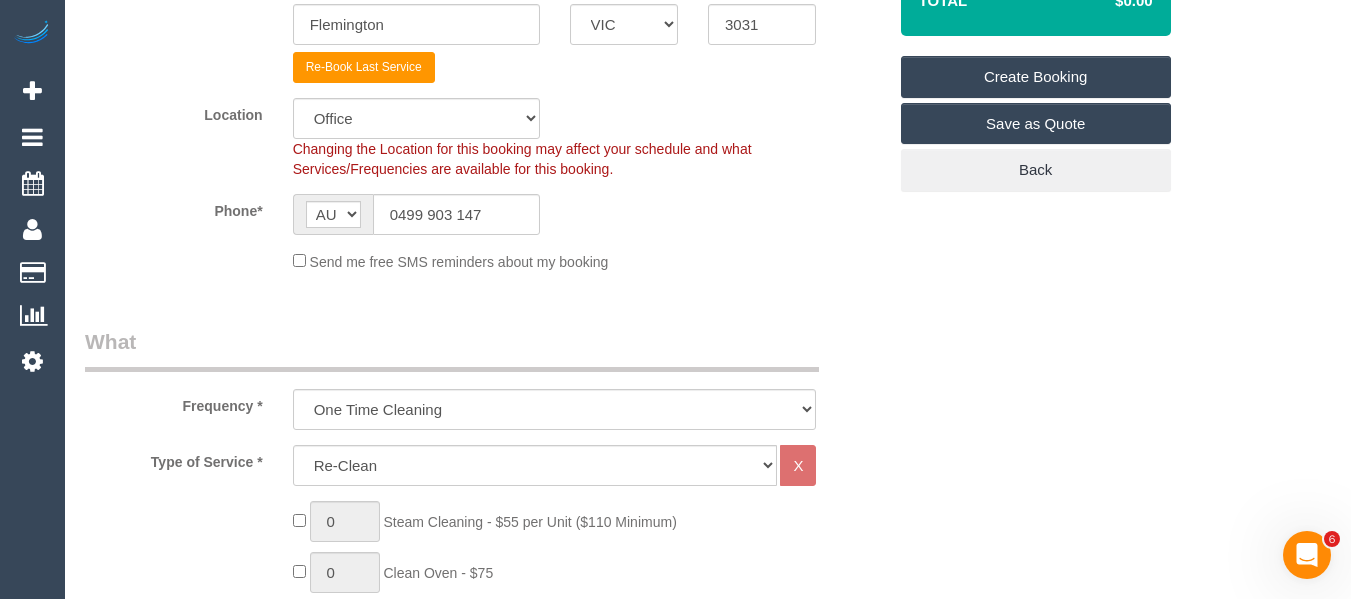 scroll, scrollTop: 476, scrollLeft: 0, axis: vertical 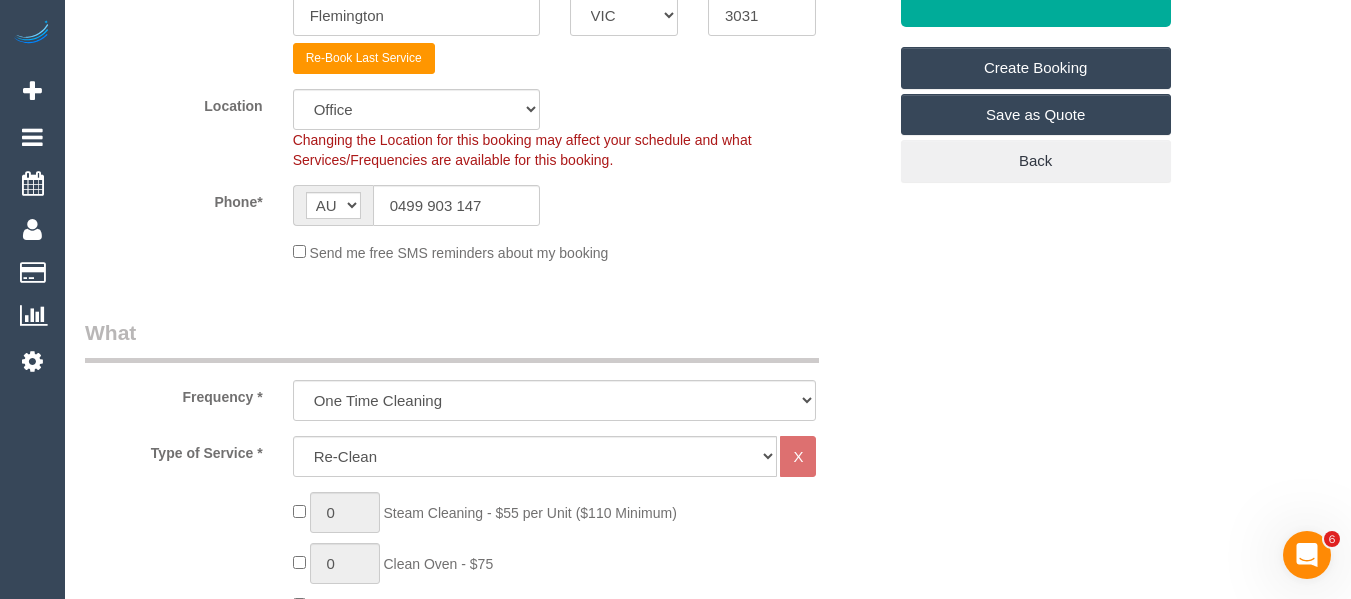 click on "Create Booking" at bounding box center (1036, 68) 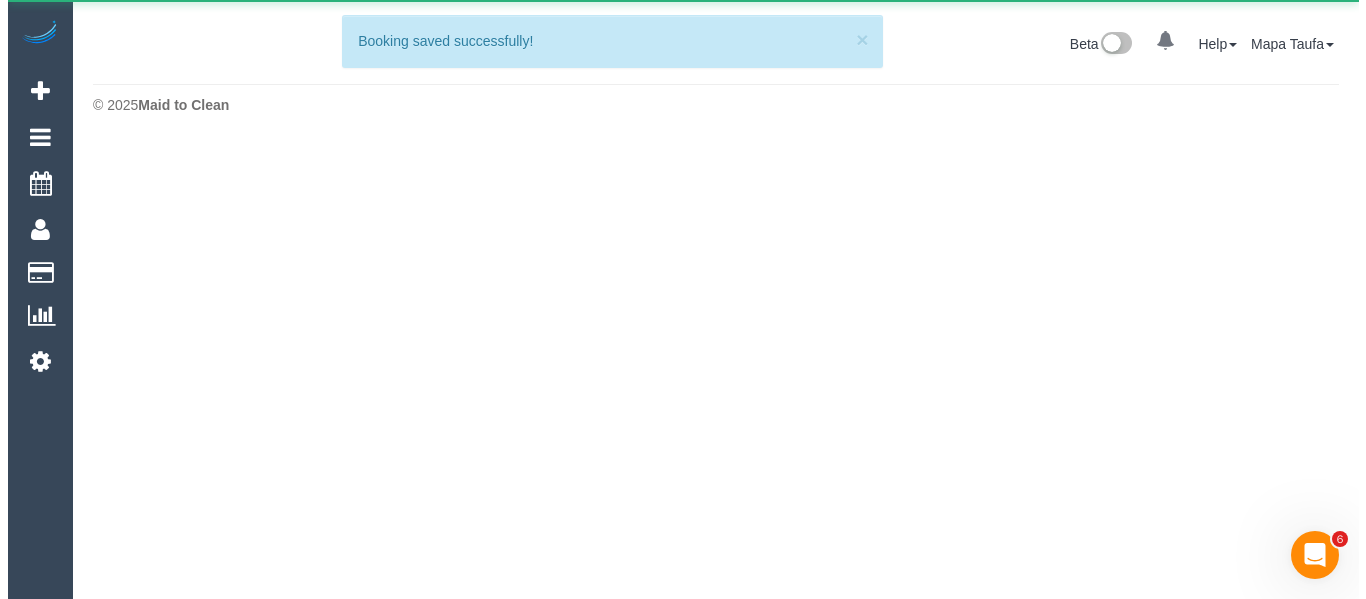 scroll, scrollTop: 0, scrollLeft: 0, axis: both 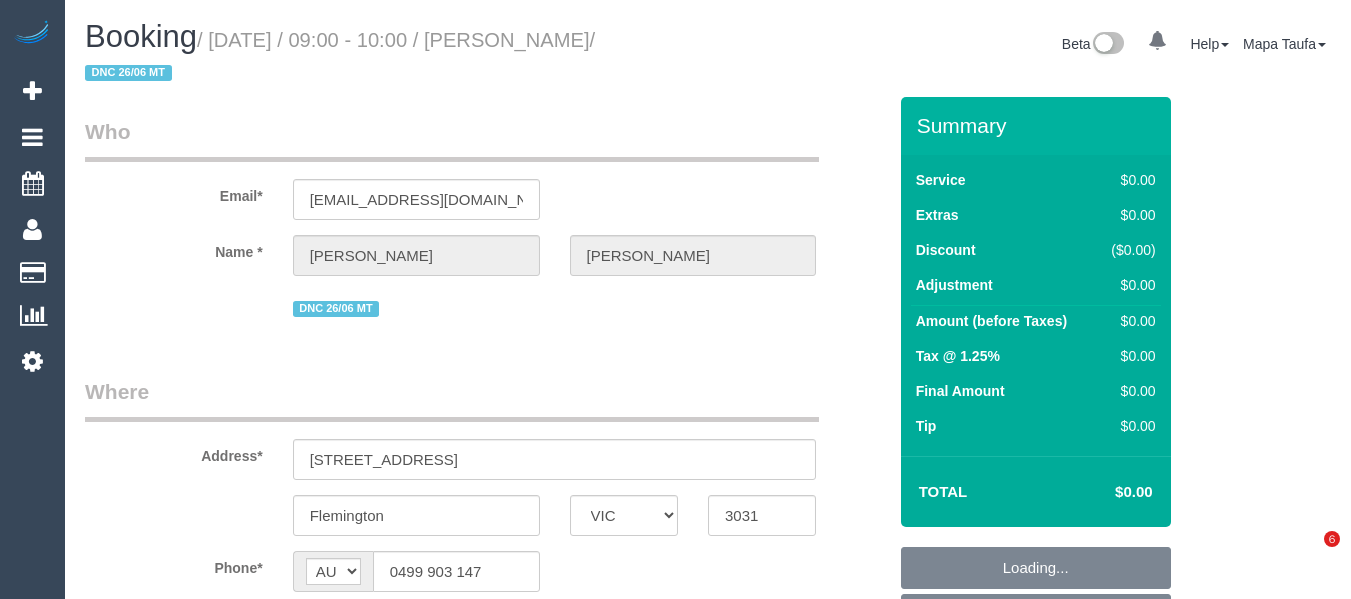 select on "VIC" 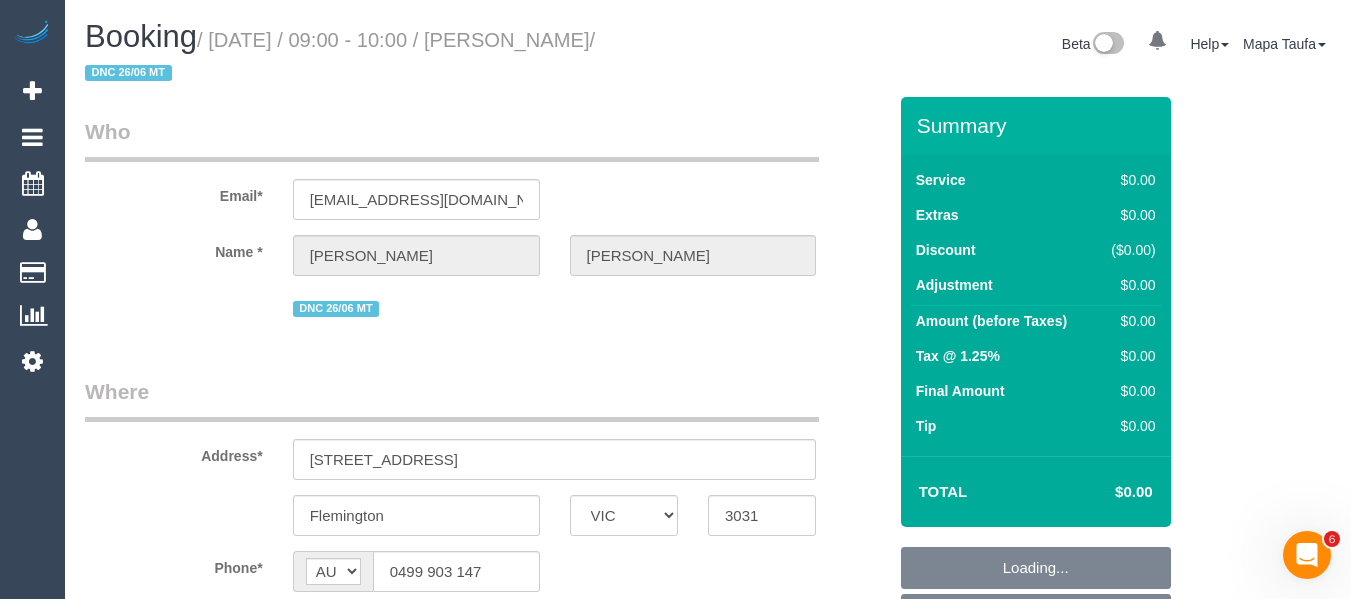 scroll, scrollTop: 0, scrollLeft: 0, axis: both 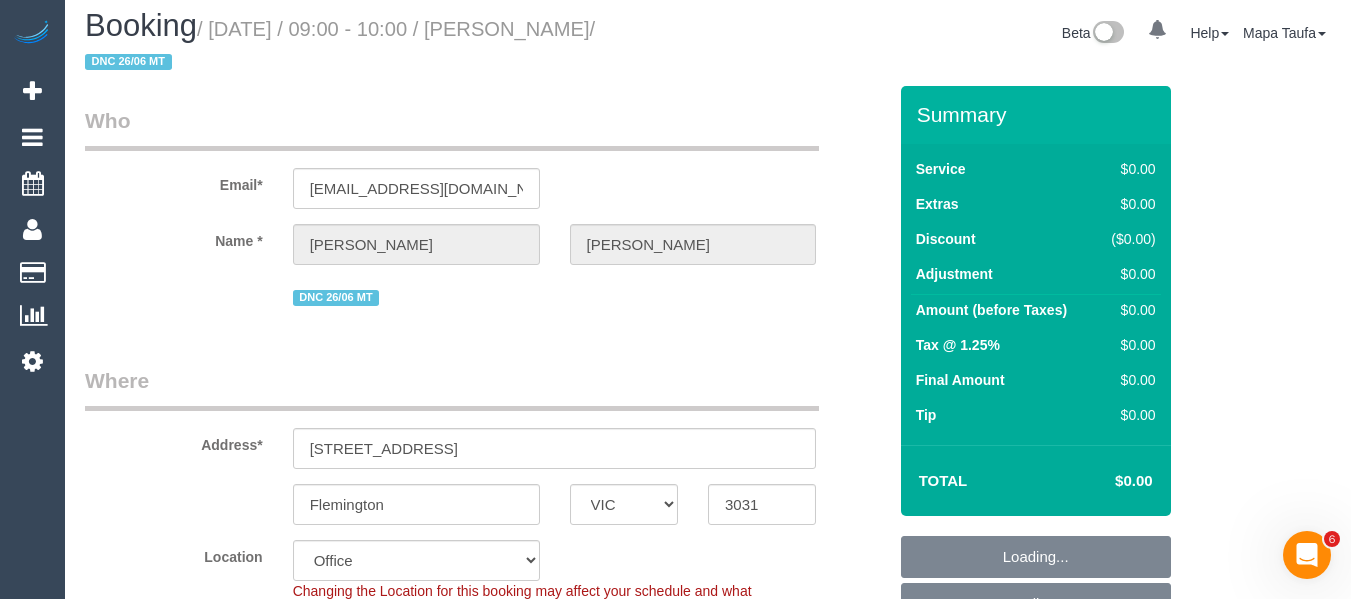 select on "object:741" 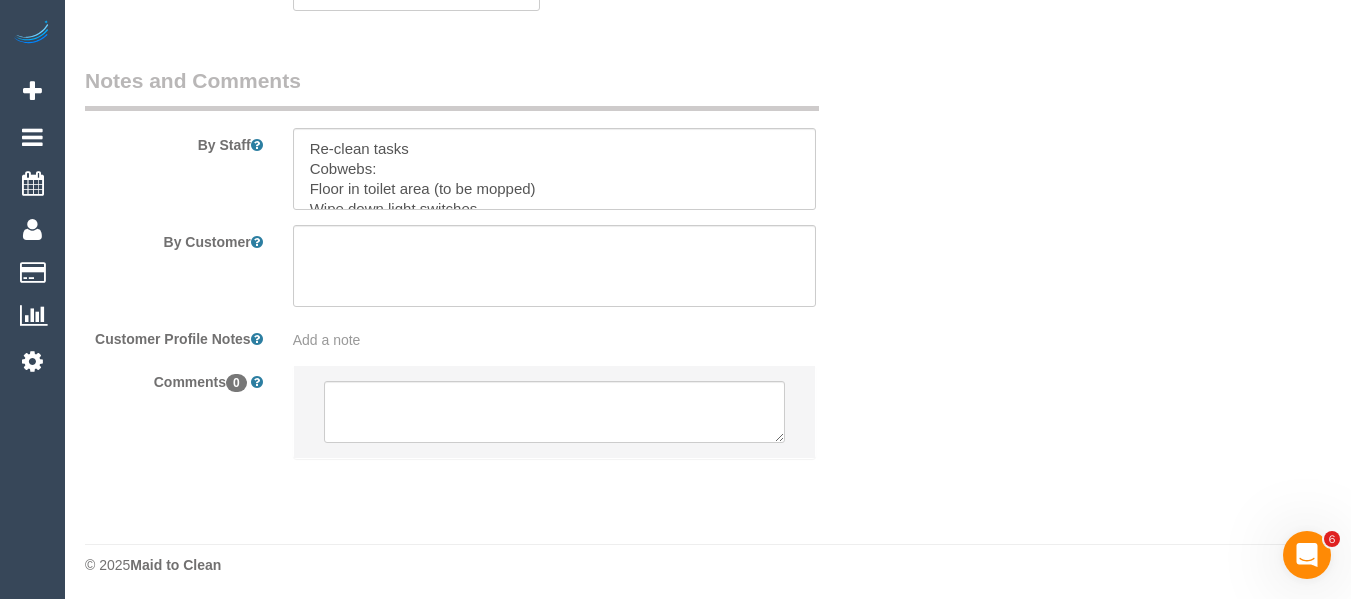 scroll, scrollTop: 3181, scrollLeft: 0, axis: vertical 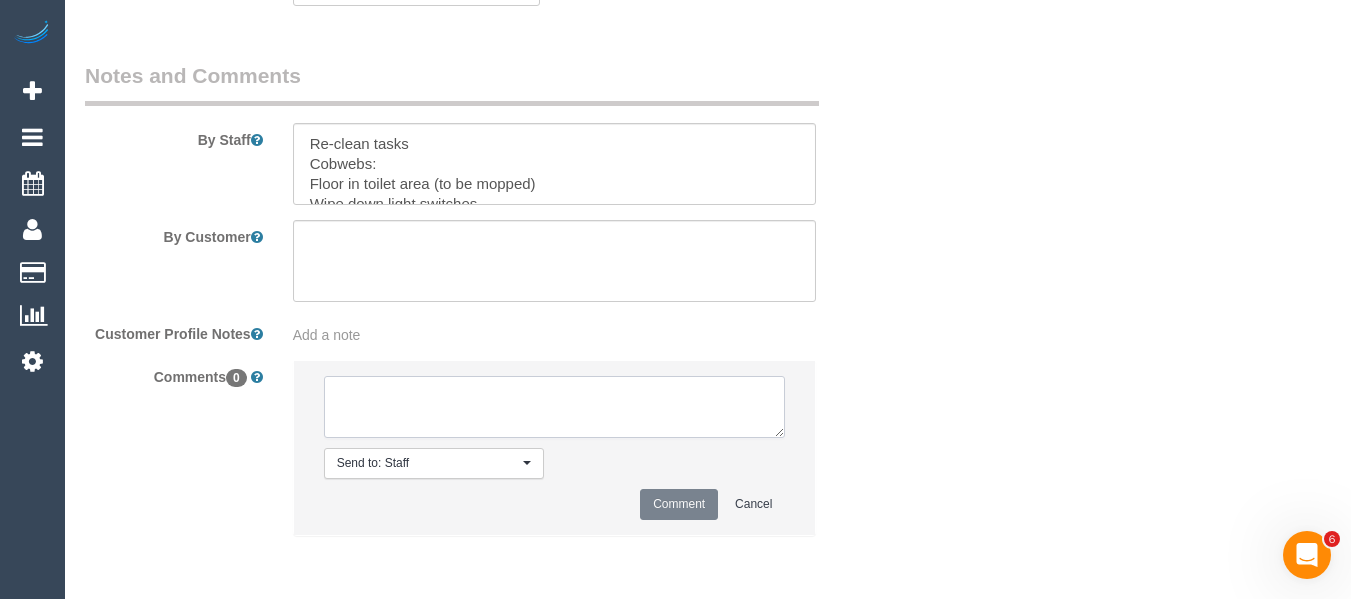 click at bounding box center [555, 407] 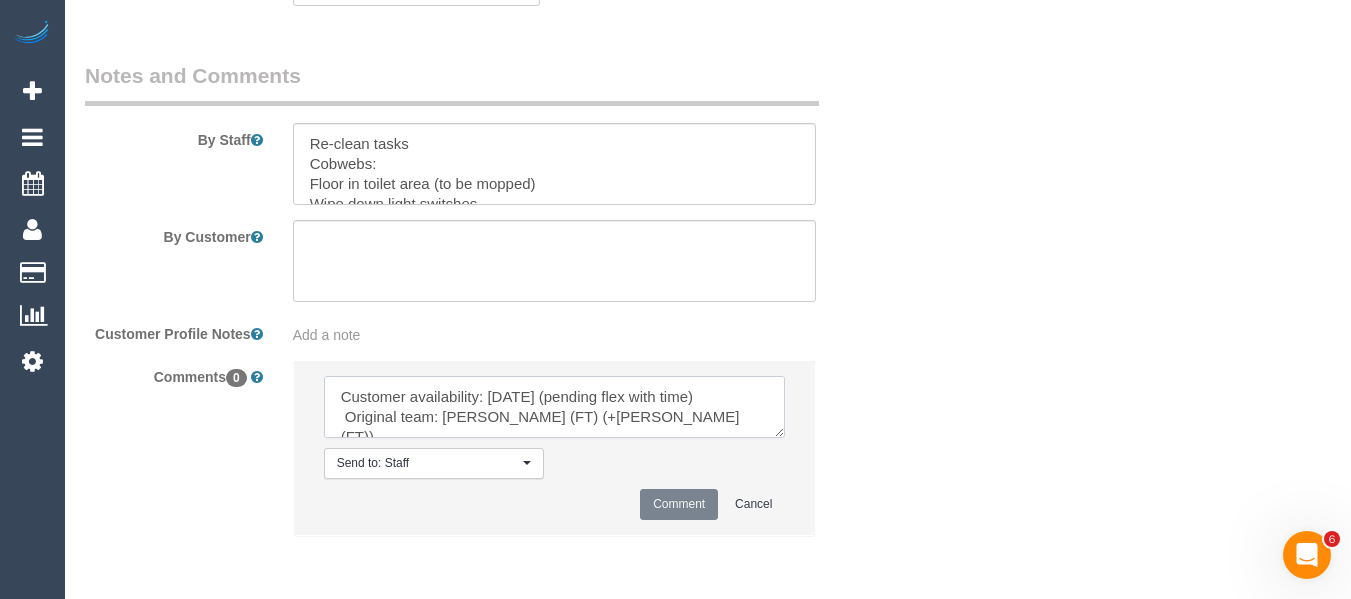 scroll, scrollTop: 148, scrollLeft: 0, axis: vertical 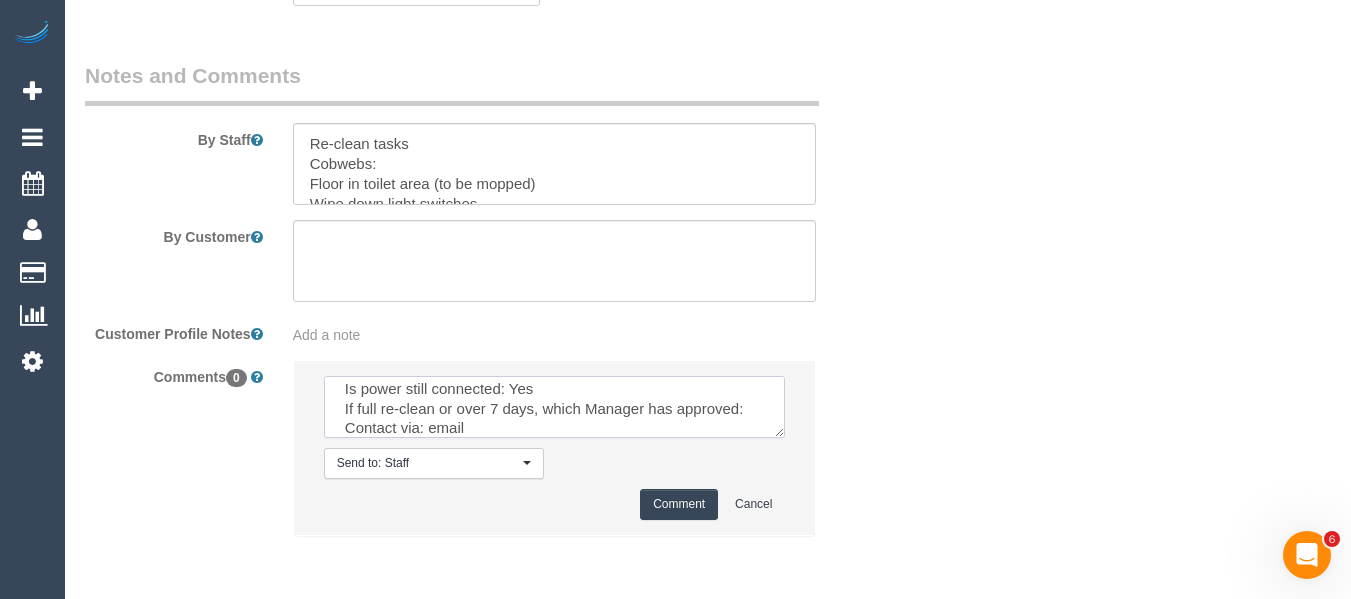 type on "Customer availability: [DATE] (pending flex with time)
Original team: [PERSON_NAME] (FT) (+[PERSON_NAME] (FT)) ,
Are original team to be sent back: No, they do not want to return
If yes, are they to be paid:
If no, which manager has approved a different team:
Is power still connected: Yes
If full re-clean or over 7 days, which Manager has approved:
Contact via: email
Conversation ID: cnv_psqpjyn" 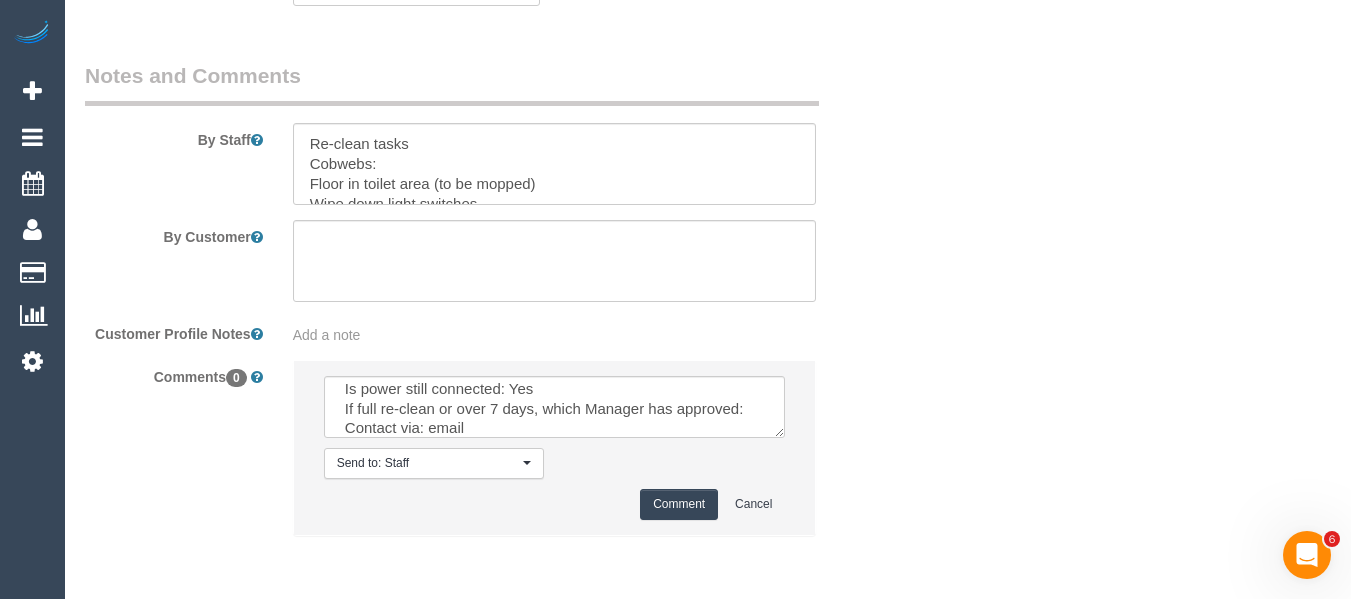 click on "Comment" at bounding box center (679, 504) 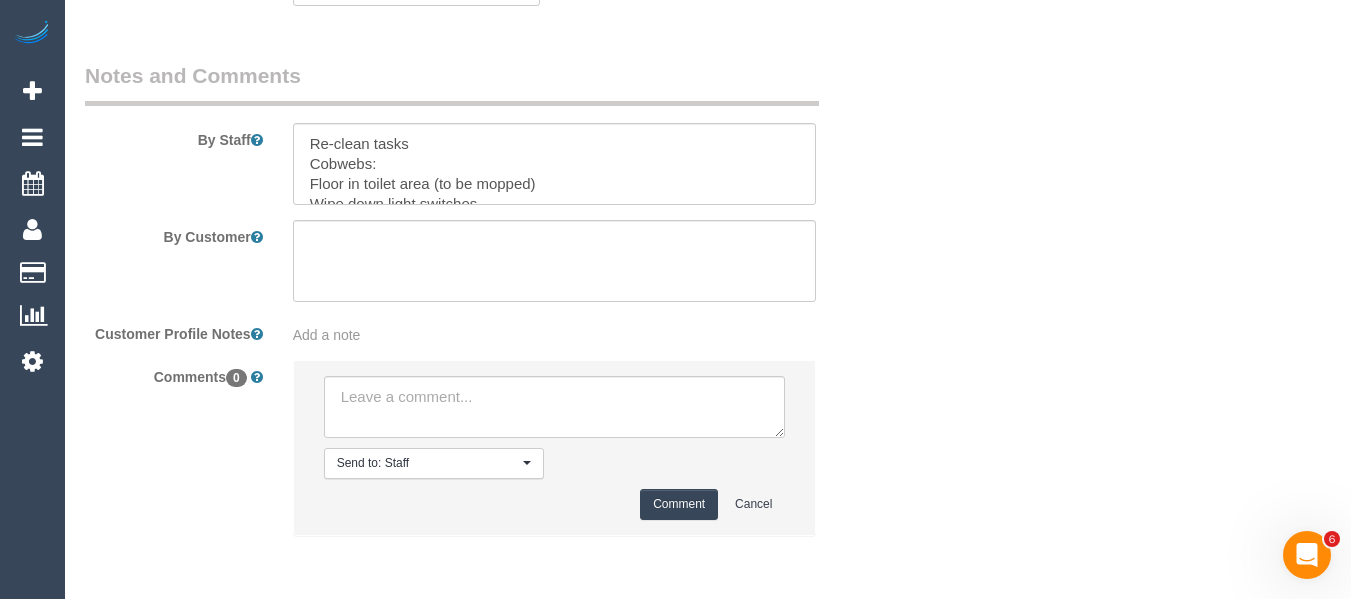 scroll, scrollTop: 0, scrollLeft: 0, axis: both 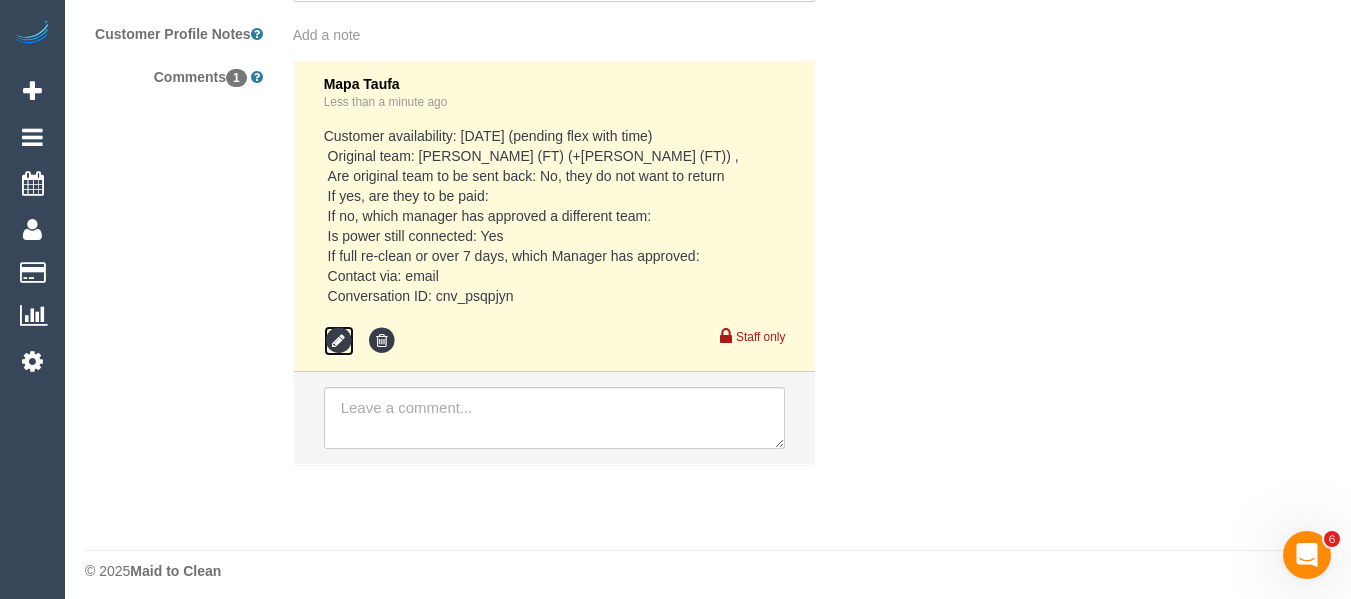 click at bounding box center [339, 341] 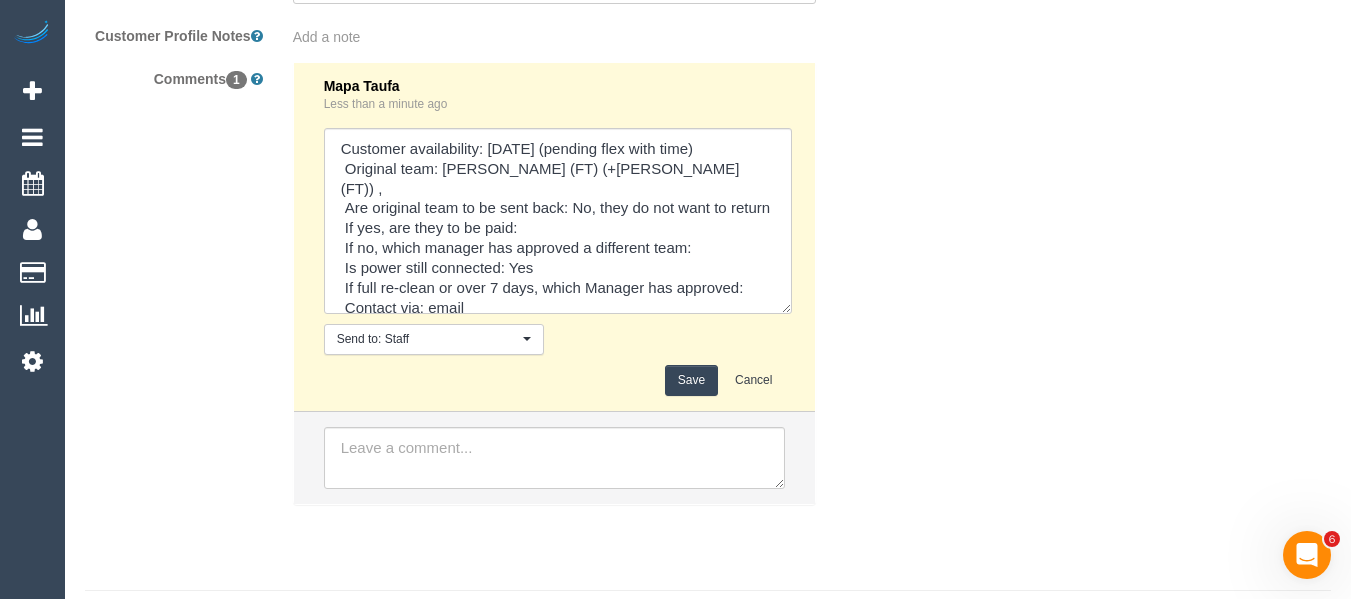 scroll, scrollTop: 3481, scrollLeft: 0, axis: vertical 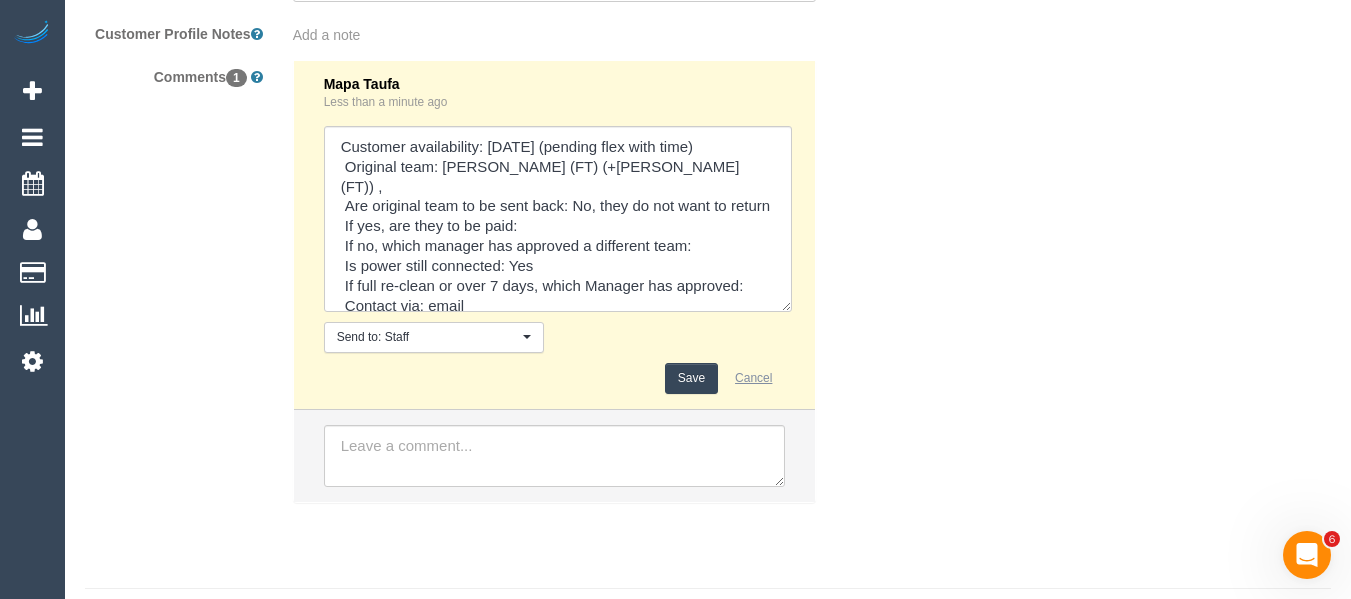 drag, startPoint x: 782, startPoint y: 284, endPoint x: 785, endPoint y: 385, distance: 101.04455 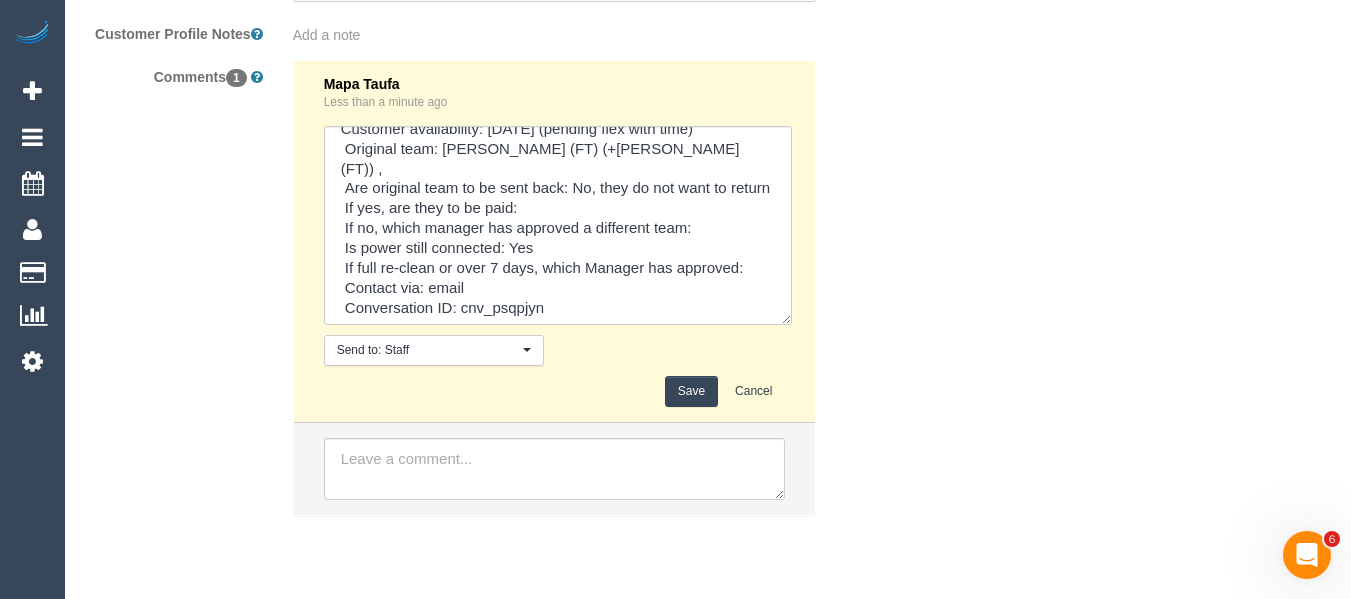 scroll, scrollTop: 22, scrollLeft: 0, axis: vertical 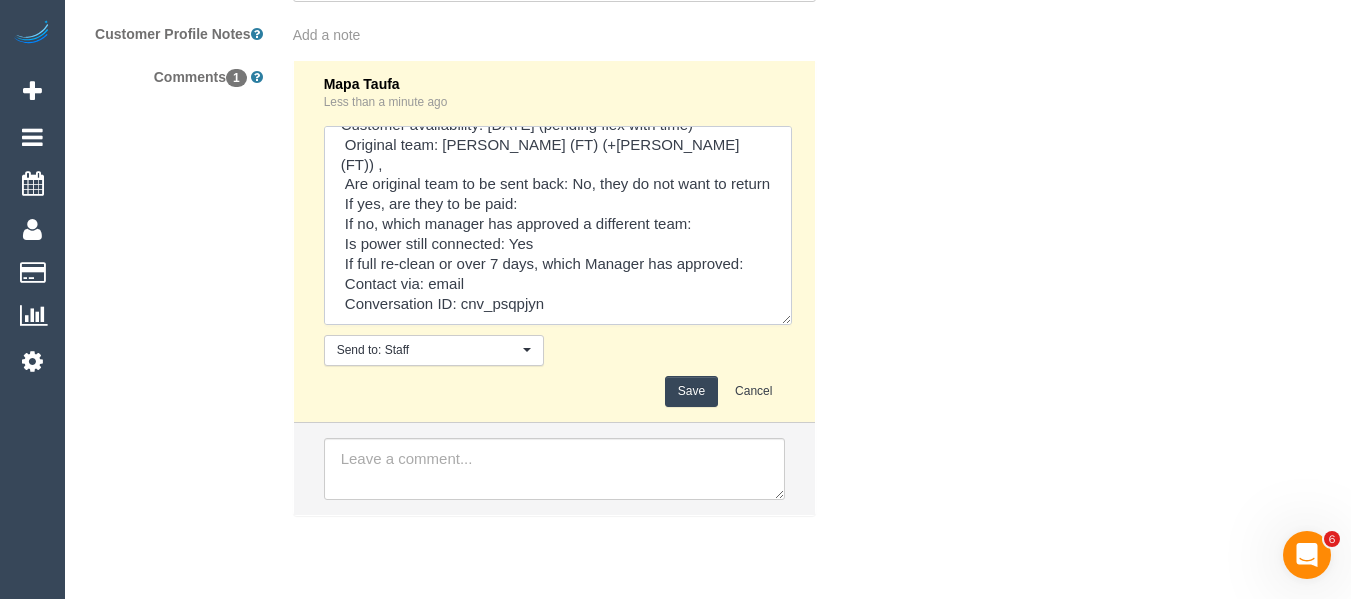 drag, startPoint x: 572, startPoint y: 298, endPoint x: 464, endPoint y: 302, distance: 108.07405 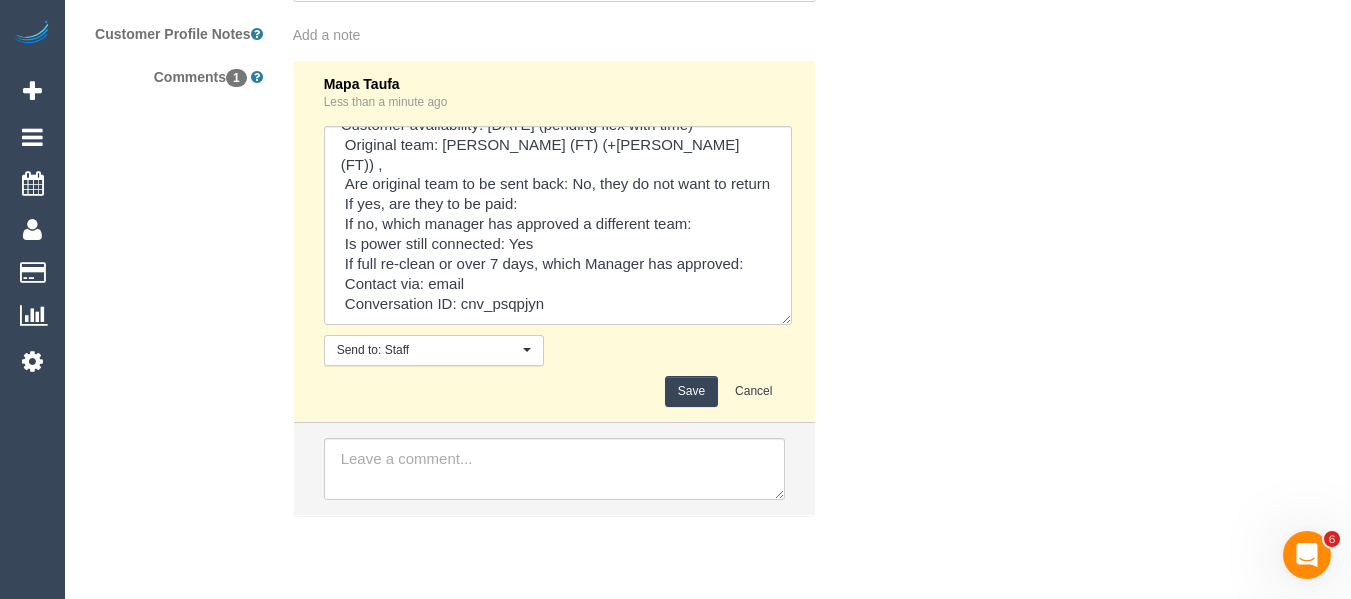 drag, startPoint x: 659, startPoint y: 379, endPoint x: 680, endPoint y: 386, distance: 22.135944 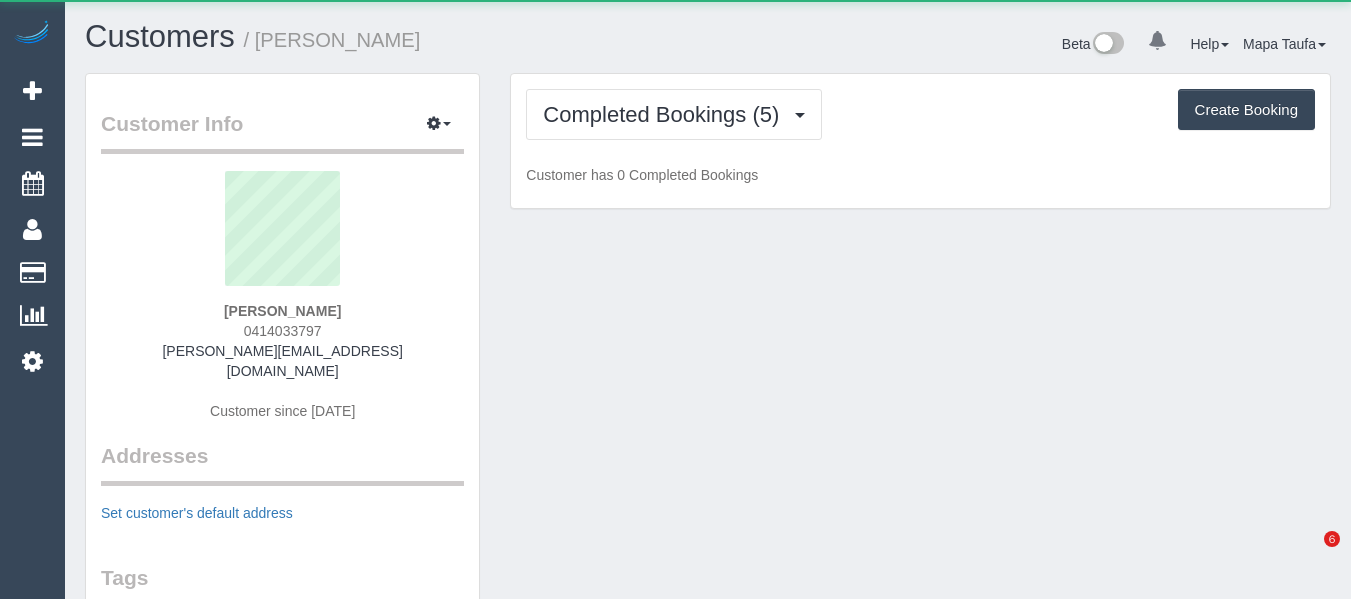 scroll, scrollTop: 0, scrollLeft: 0, axis: both 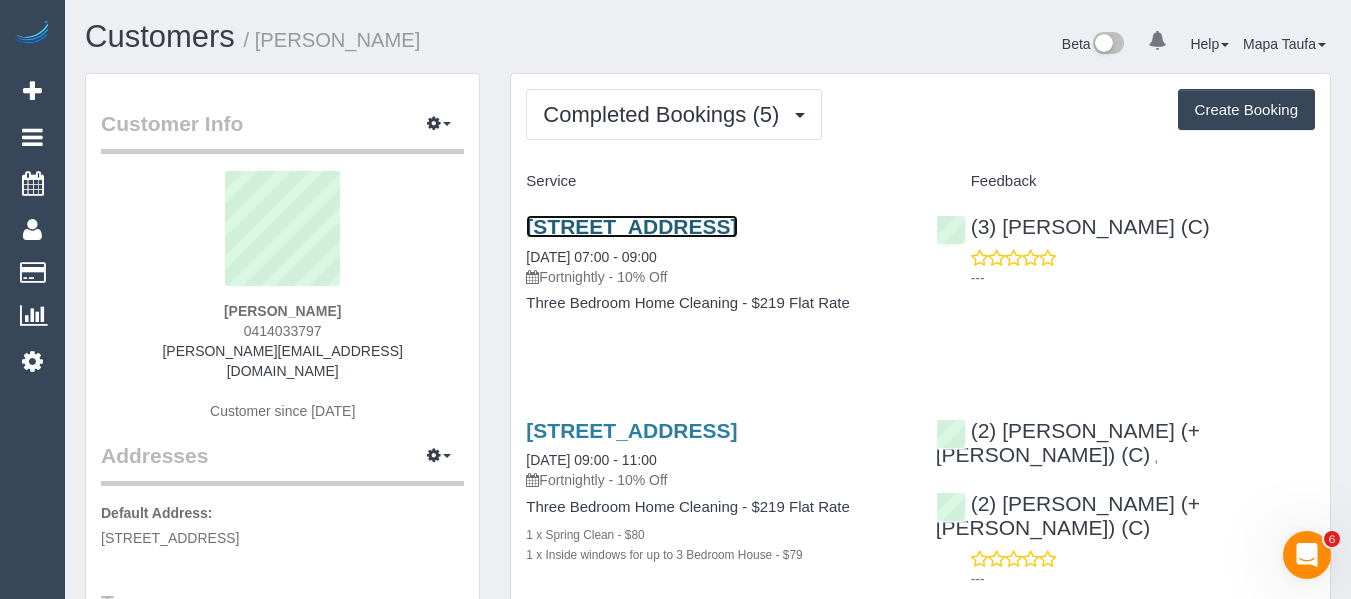 click on "[STREET_ADDRESS]" at bounding box center (631, 226) 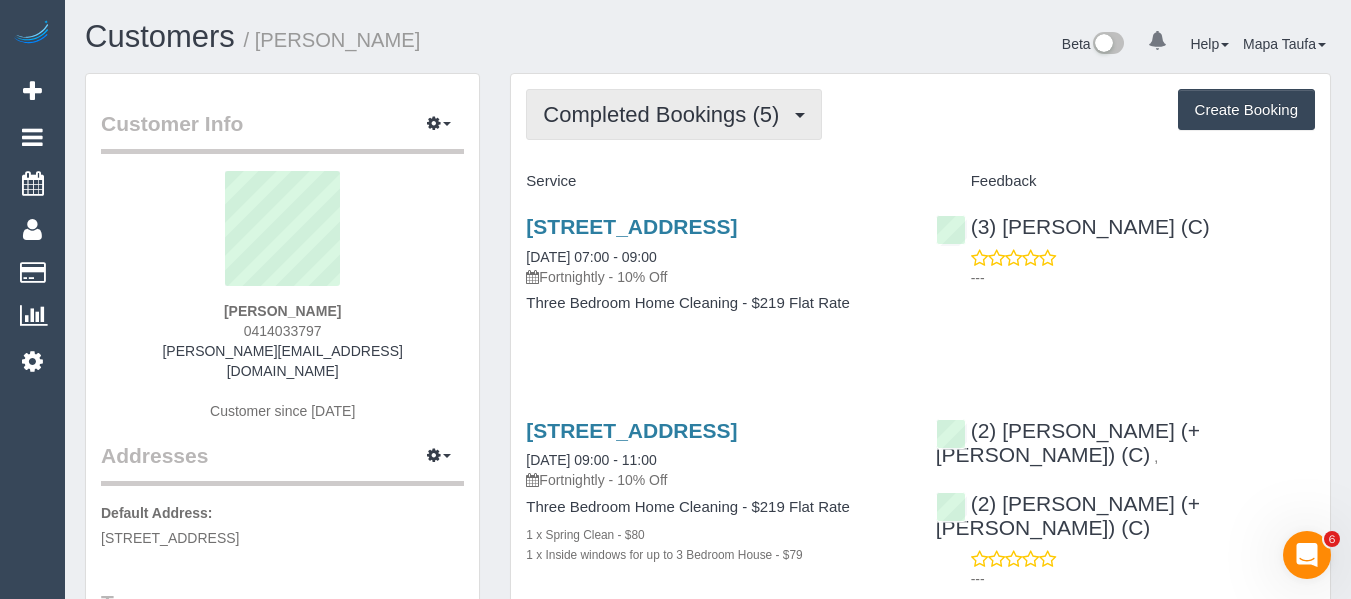 drag, startPoint x: 770, startPoint y: 121, endPoint x: 752, endPoint y: 124, distance: 18.248287 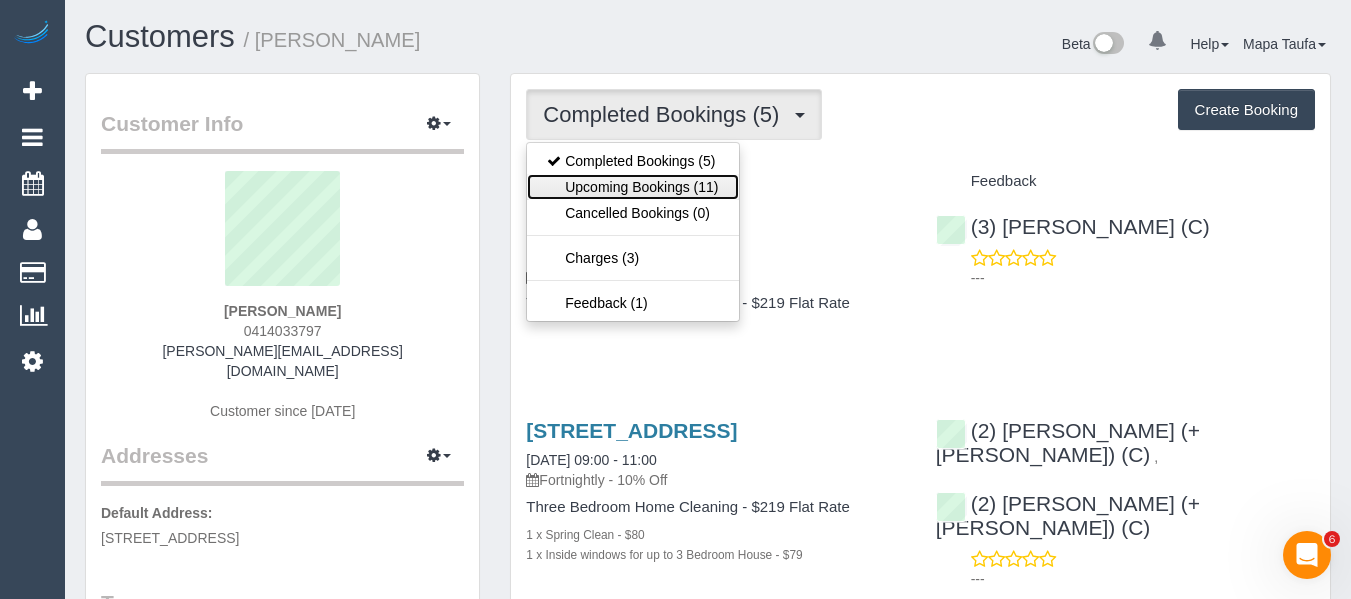 click on "Upcoming Bookings (11)" at bounding box center (632, 187) 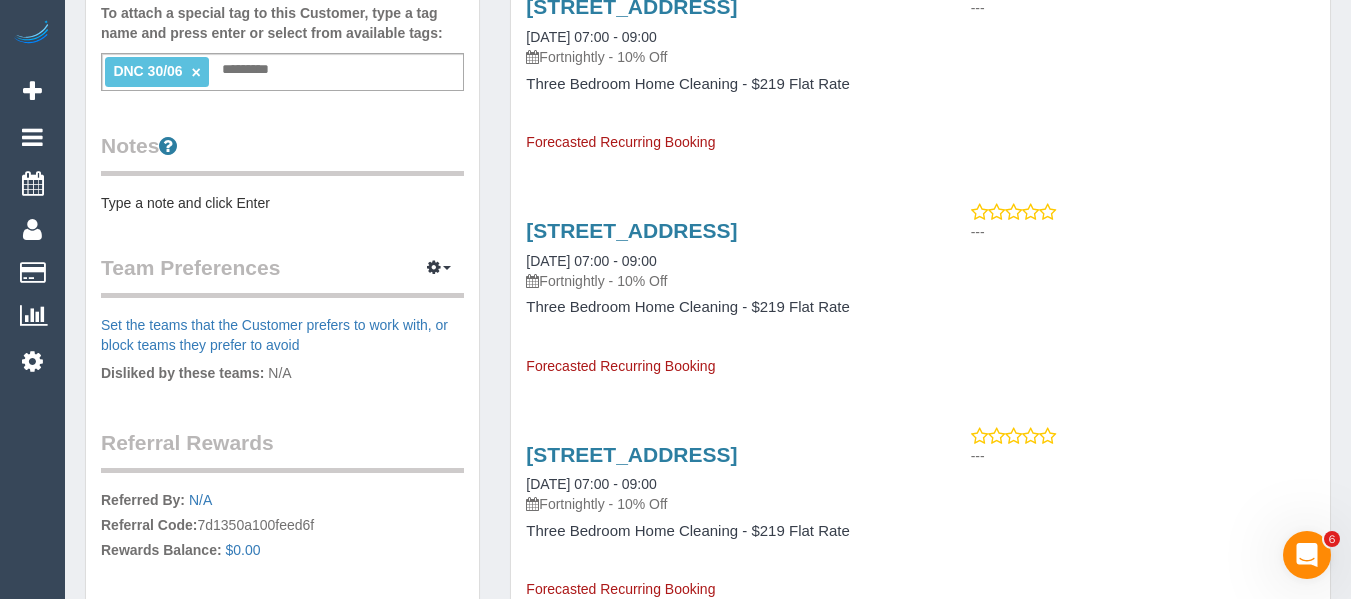 scroll, scrollTop: 600, scrollLeft: 0, axis: vertical 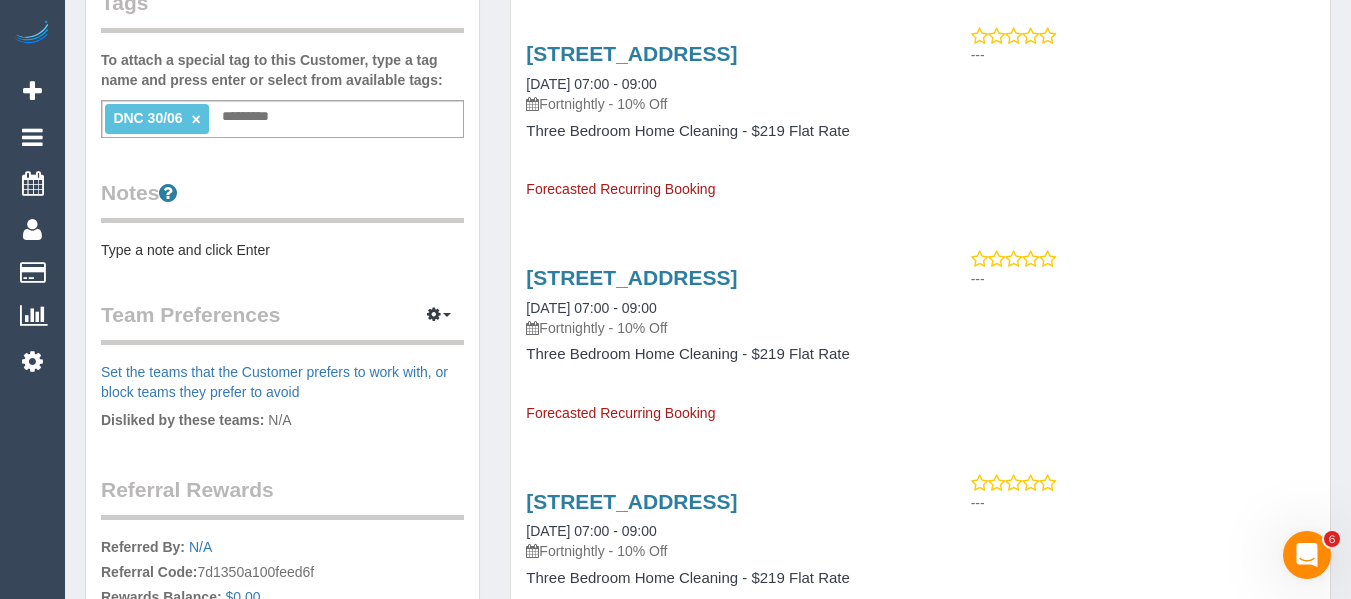 click on "×" at bounding box center (196, 119) 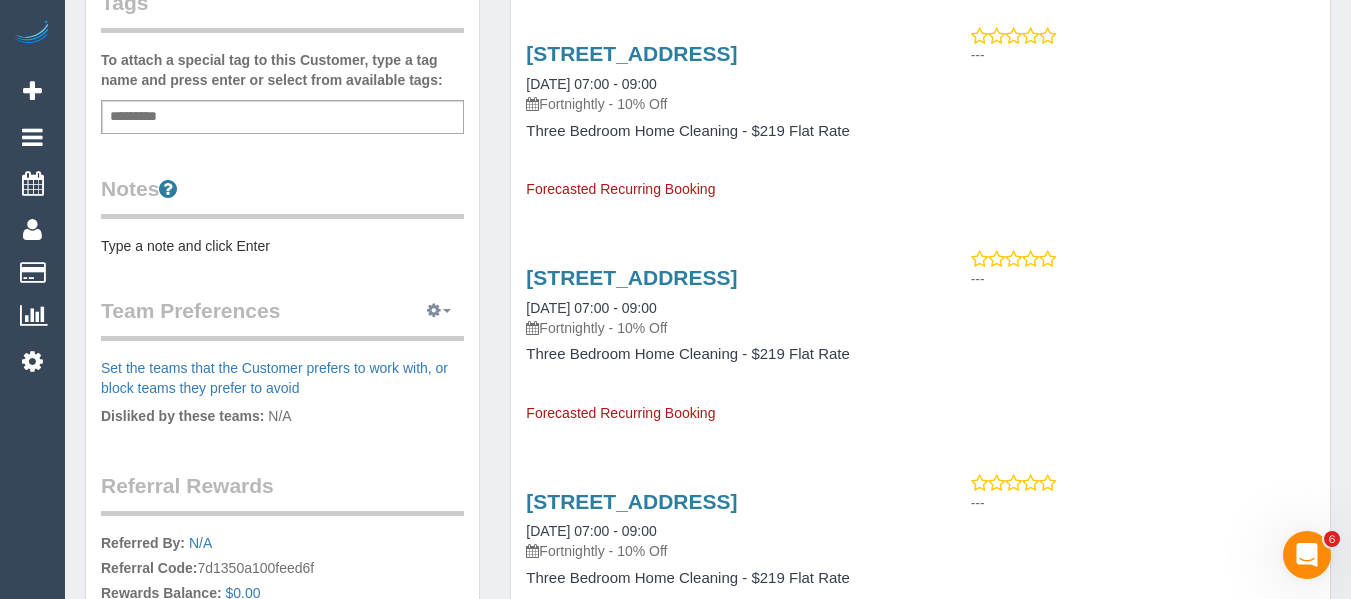 click at bounding box center [439, 311] 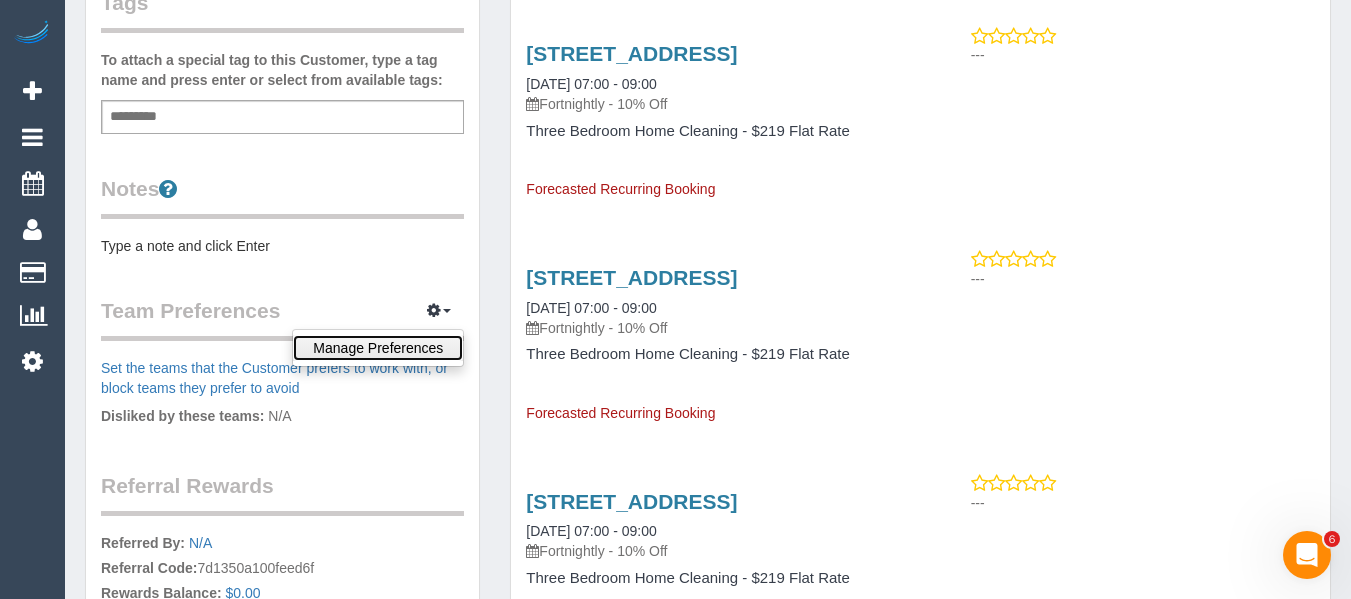 click on "Manage Preferences" at bounding box center [378, 348] 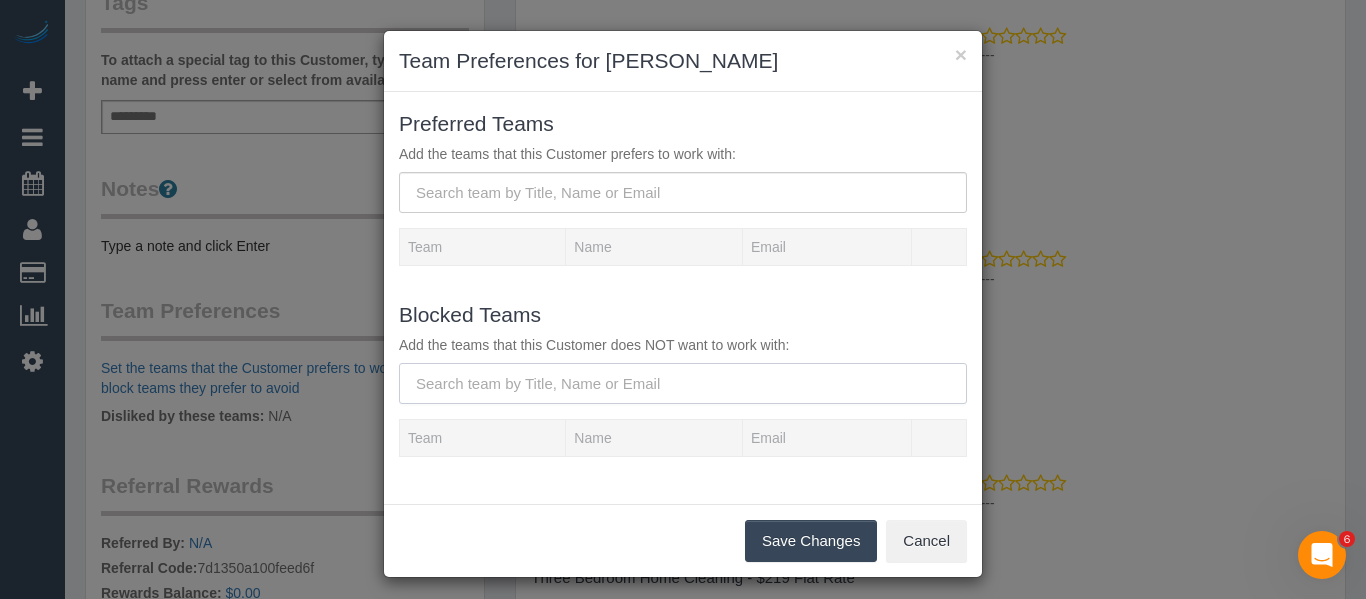 click at bounding box center [683, 383] 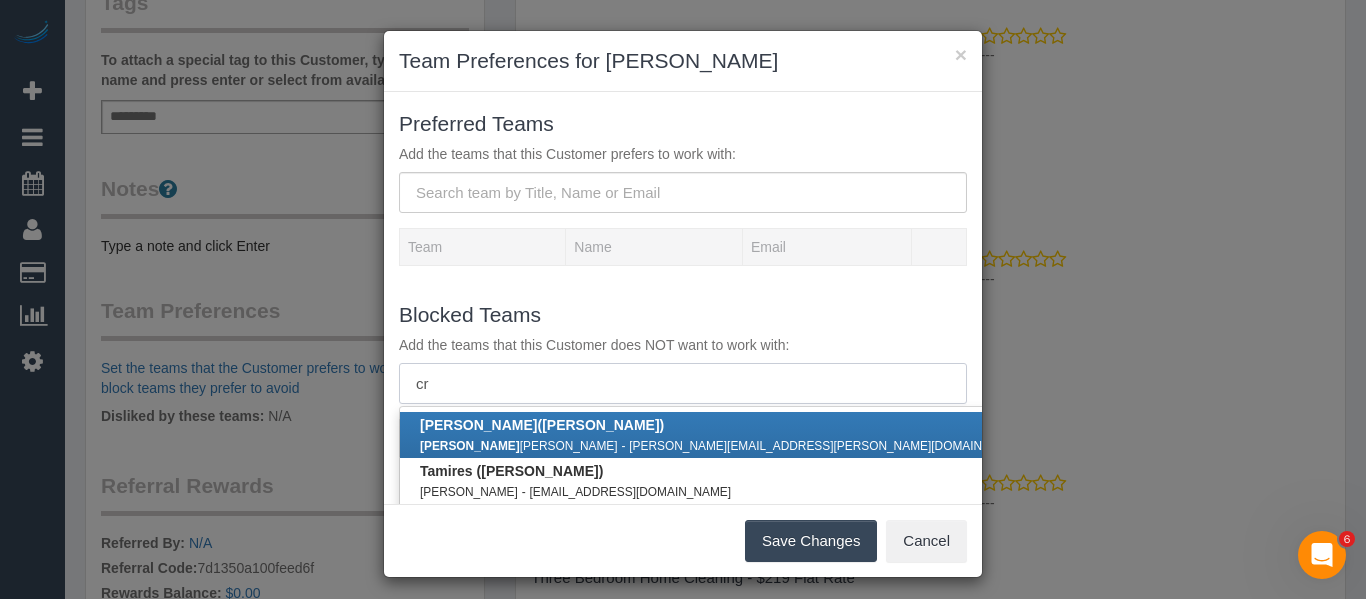 type on "c" 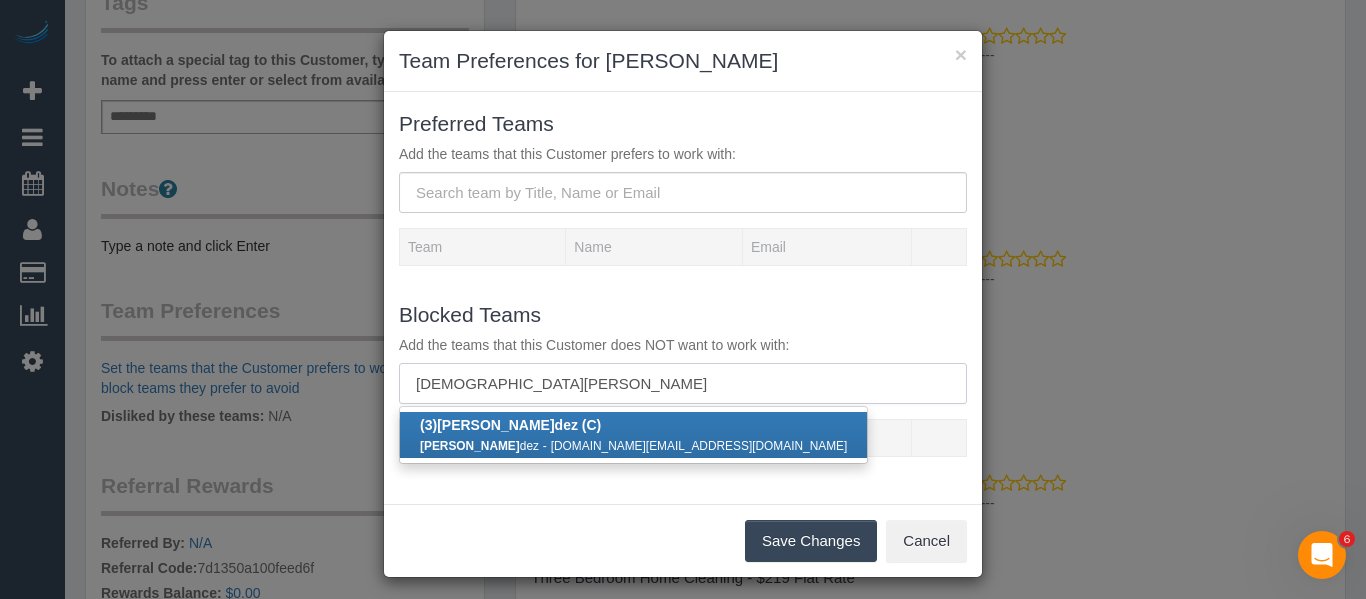 type on "cristian men" 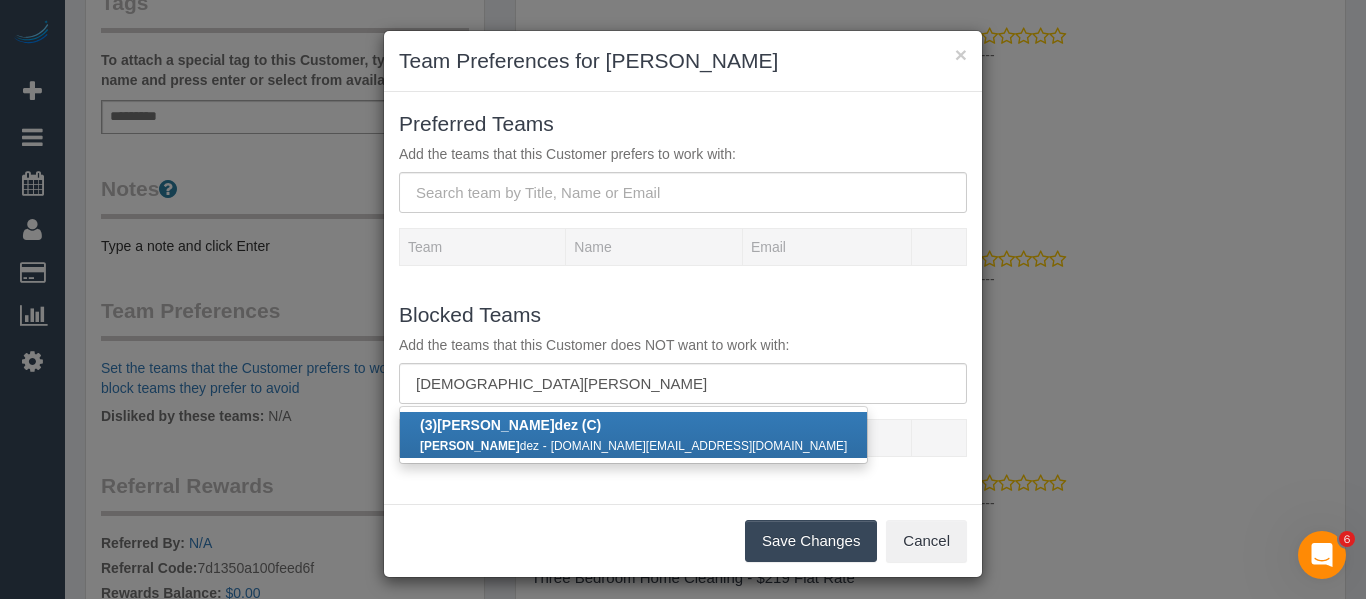 click on "valenzu02.cm@gmail.com" at bounding box center [699, 446] 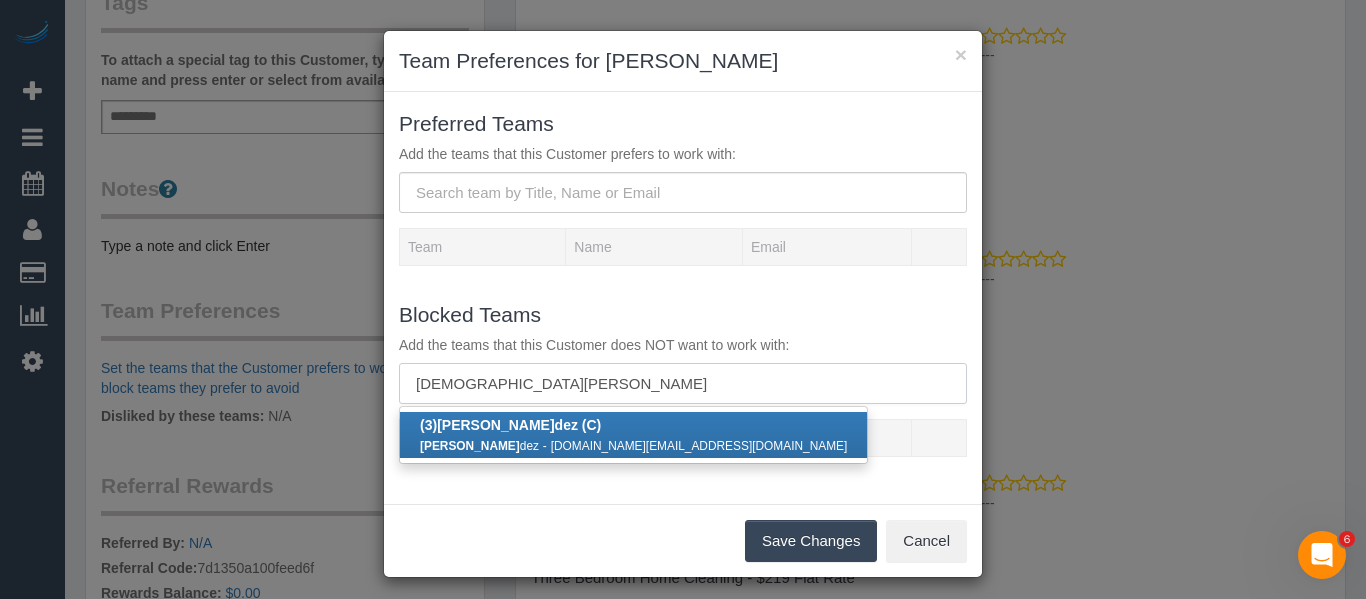 type 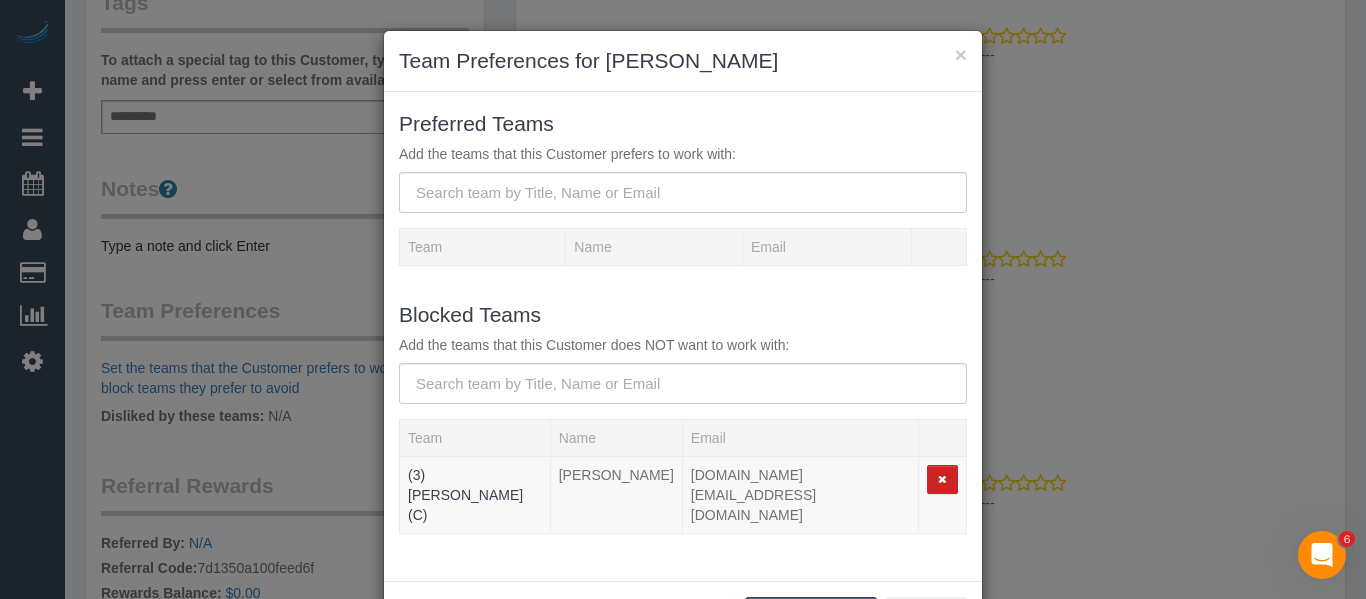 click on "Save Changes" at bounding box center (811, 618) 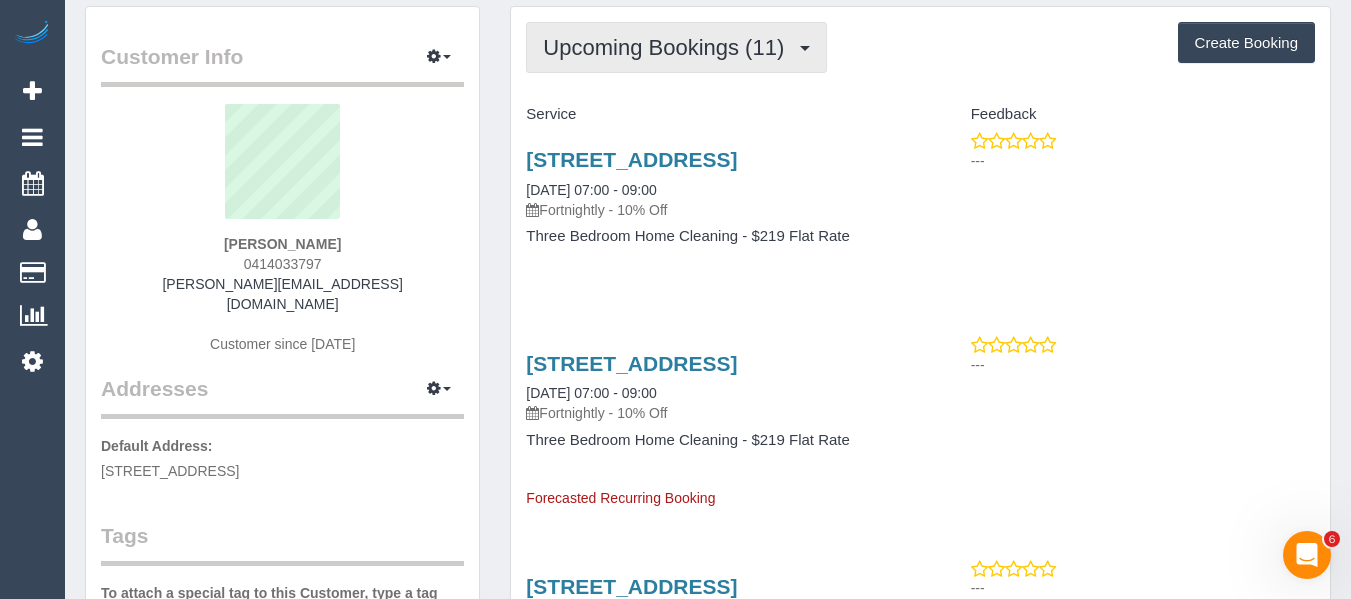 scroll, scrollTop: 0, scrollLeft: 0, axis: both 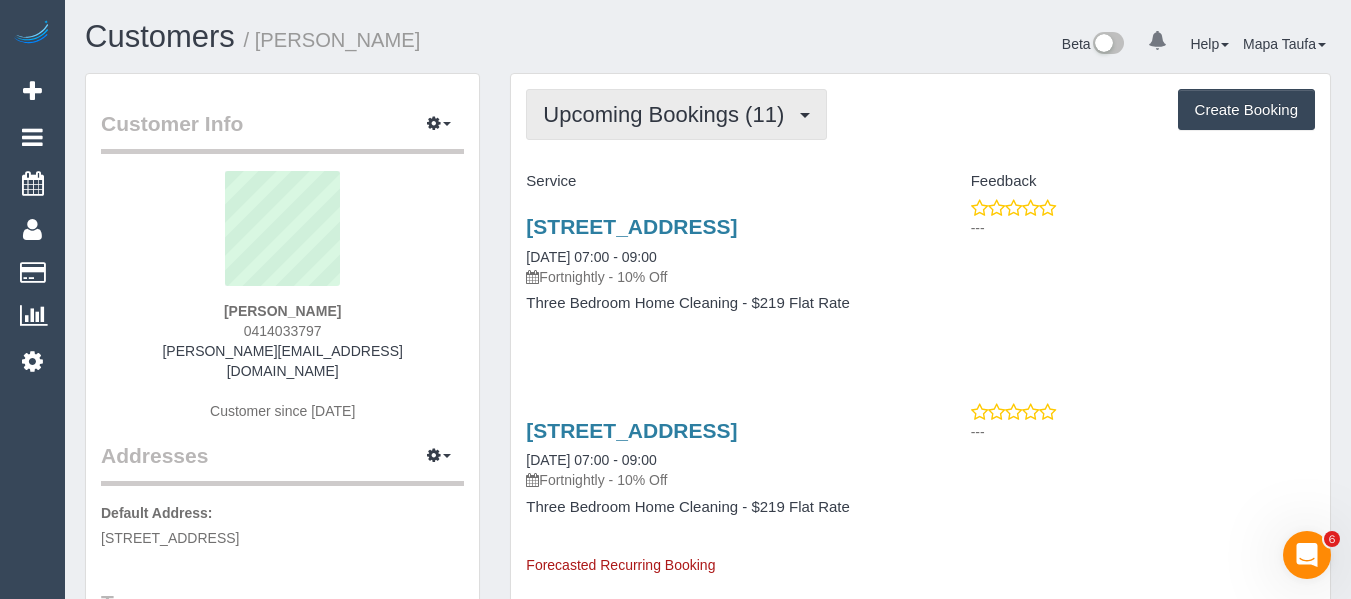 click on "Upcoming Bookings (11)" at bounding box center [676, 114] 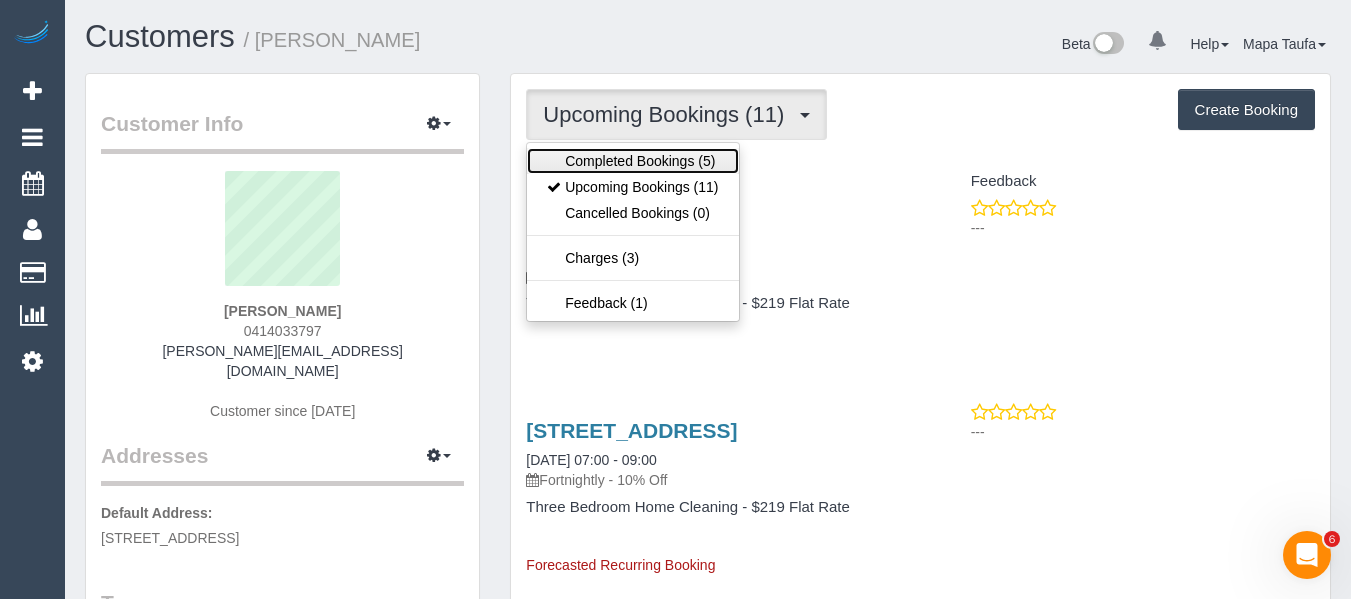click on "Completed Bookings (5)" at bounding box center (632, 161) 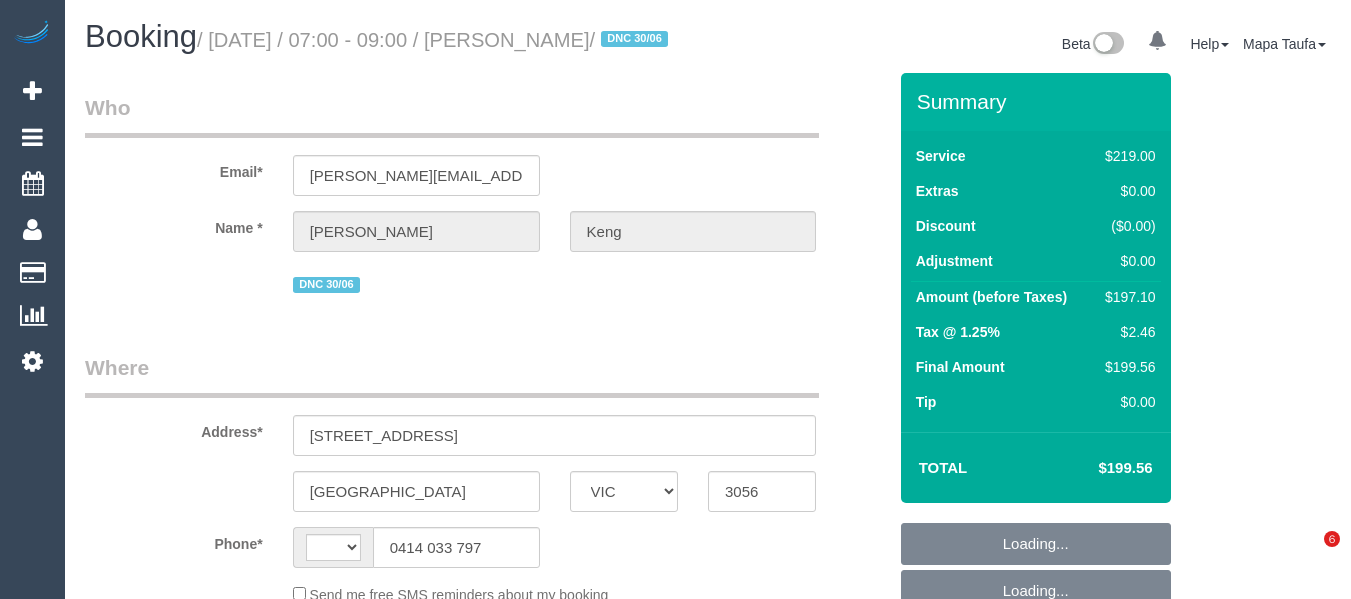 select on "VIC" 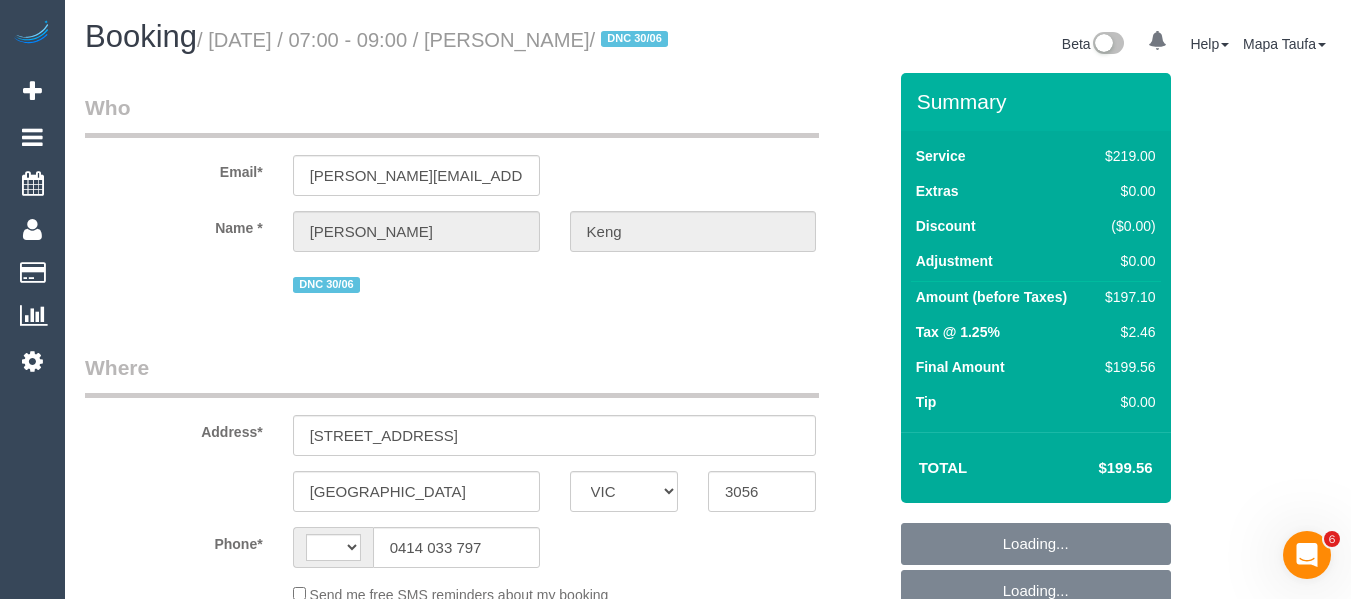 scroll, scrollTop: 0, scrollLeft: 0, axis: both 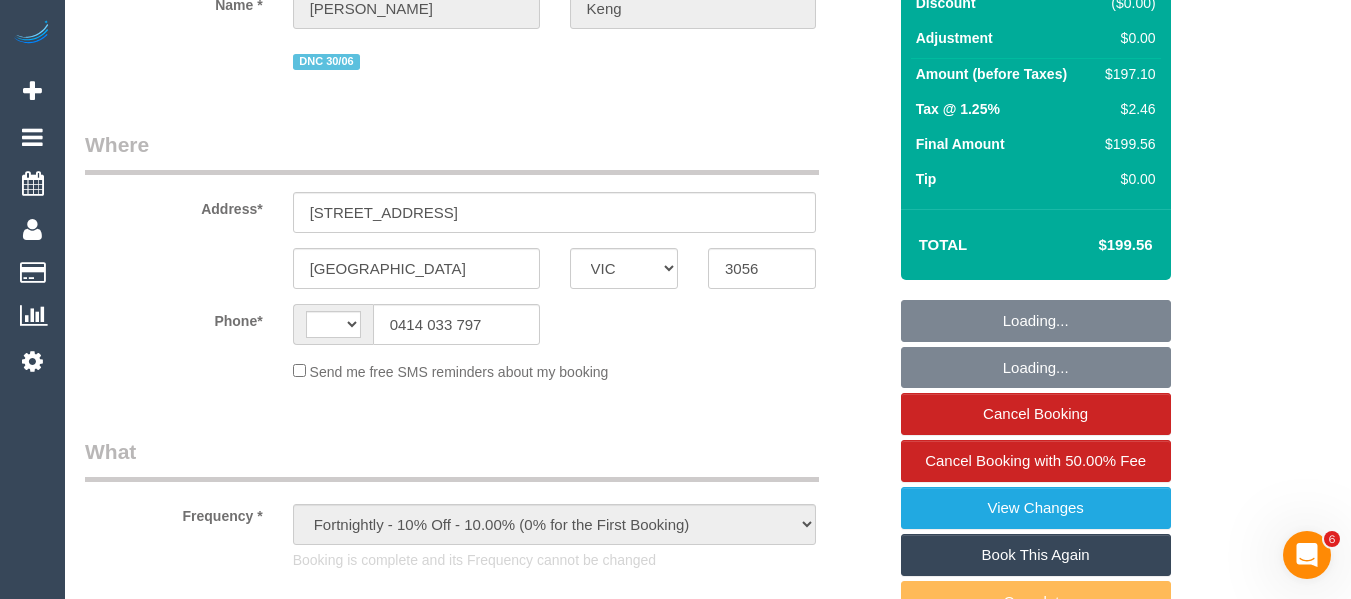 select on "string:AU" 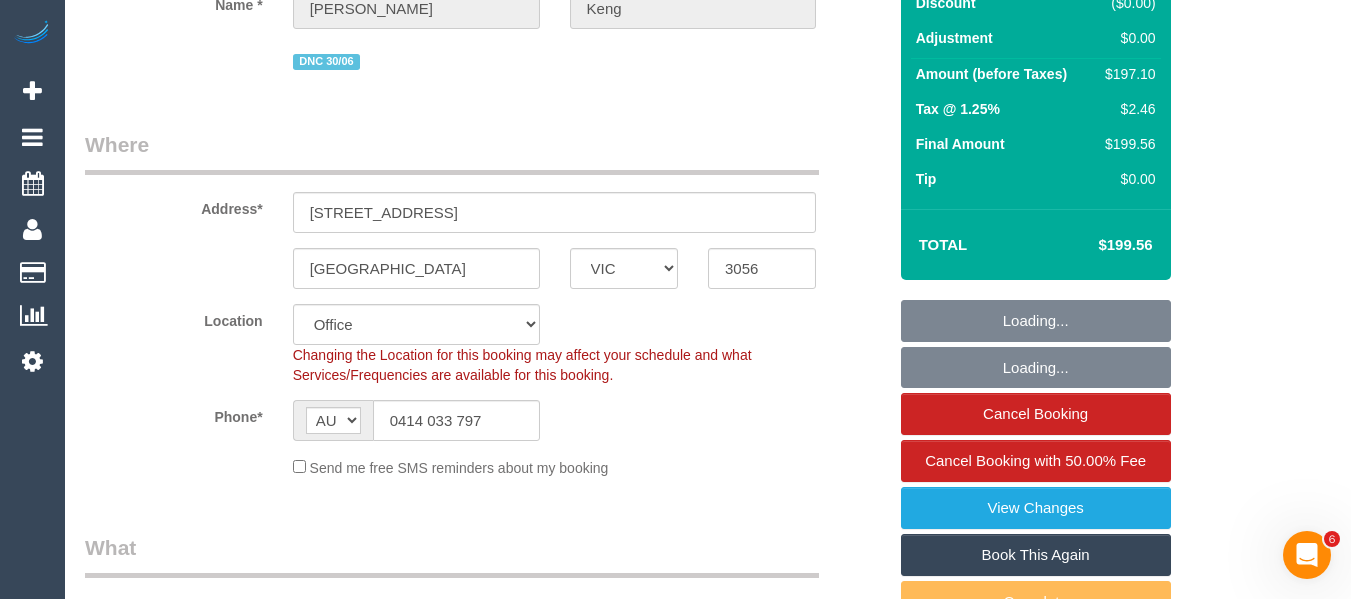 scroll, scrollTop: 400, scrollLeft: 0, axis: vertical 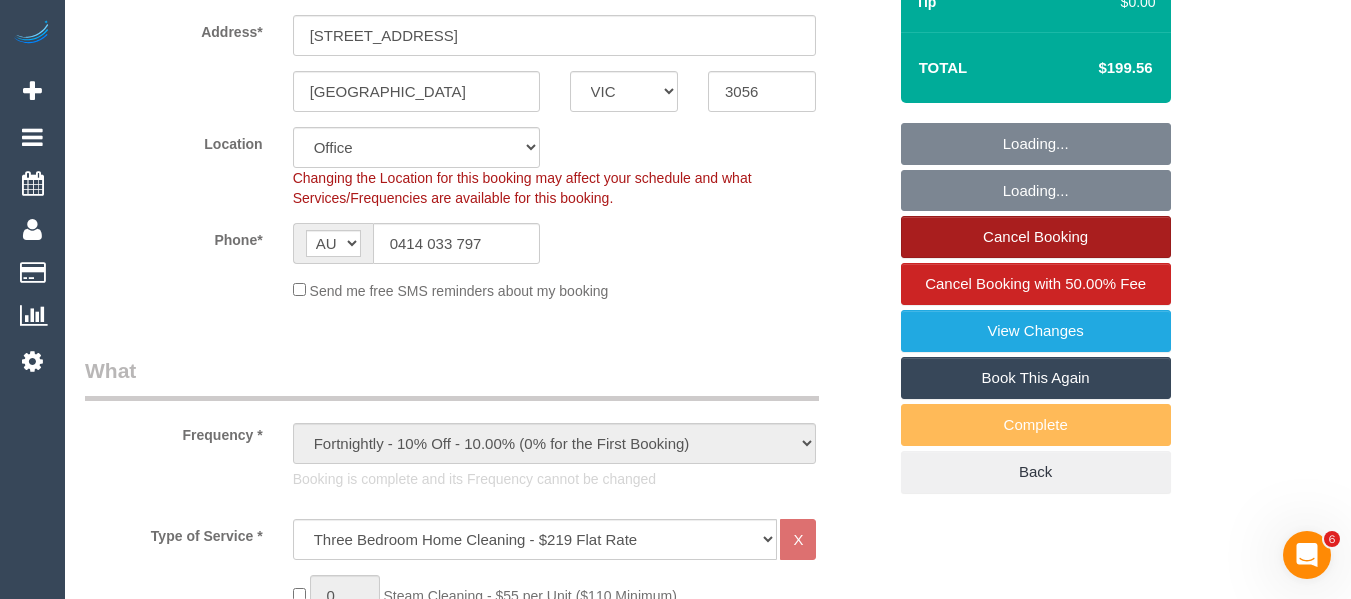 select on "object:2098" 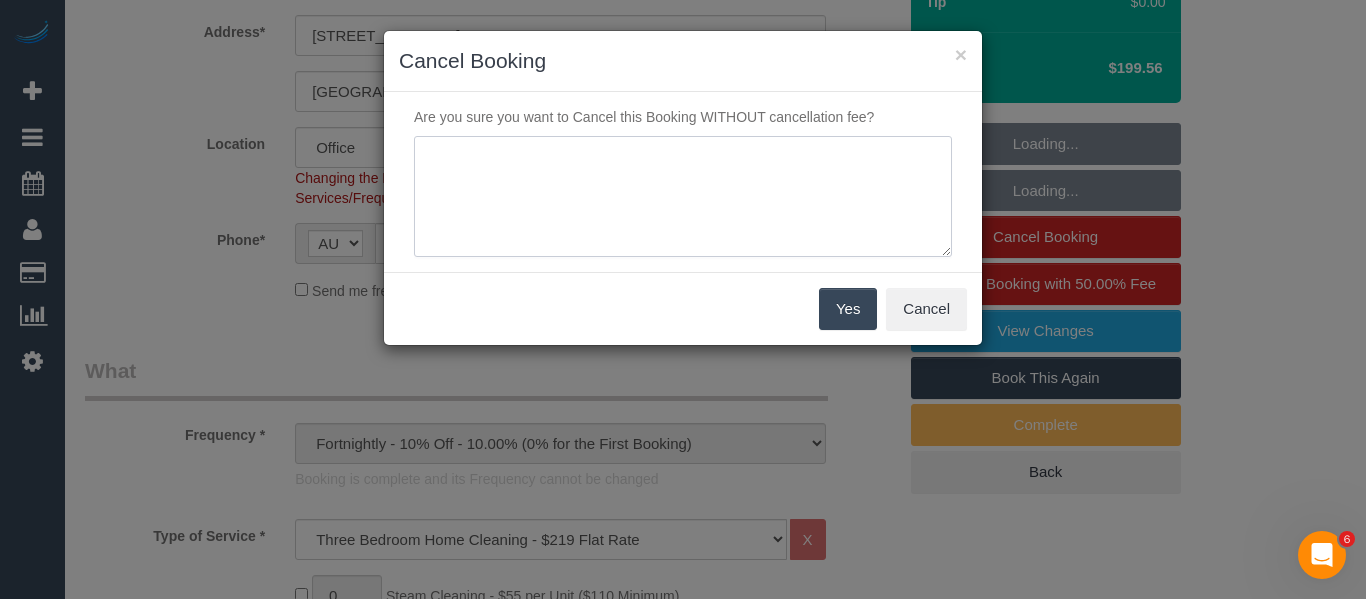 click at bounding box center (683, 197) 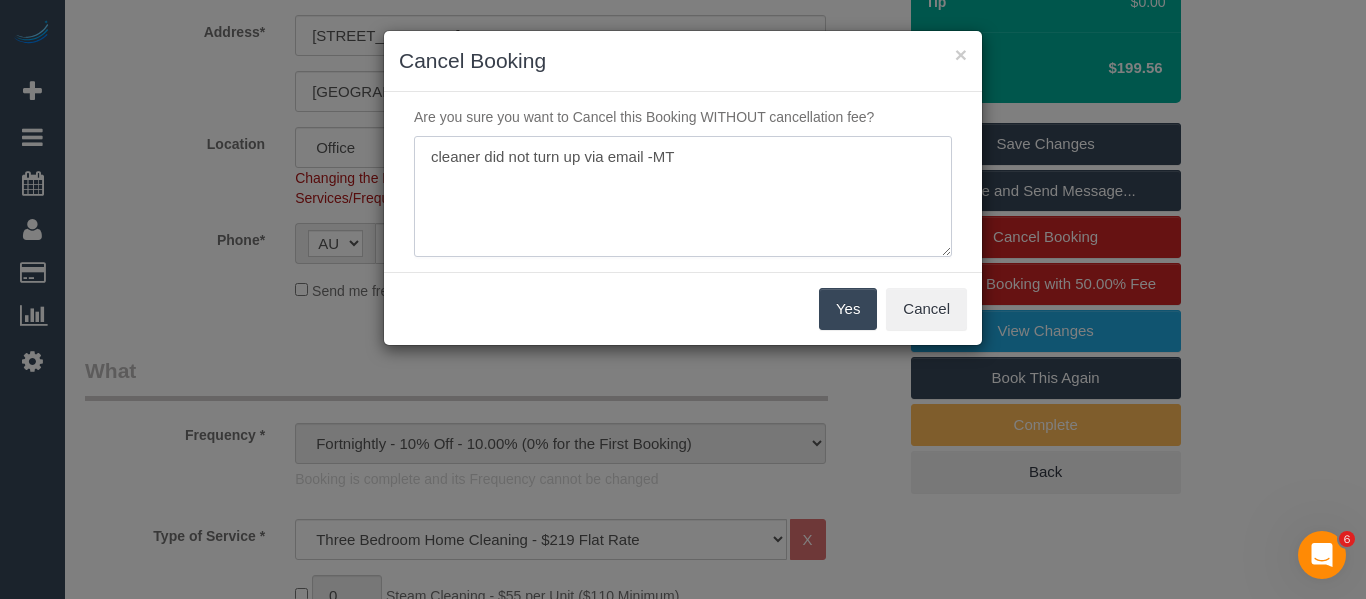 type on "cleaner did not turn up via email -MT" 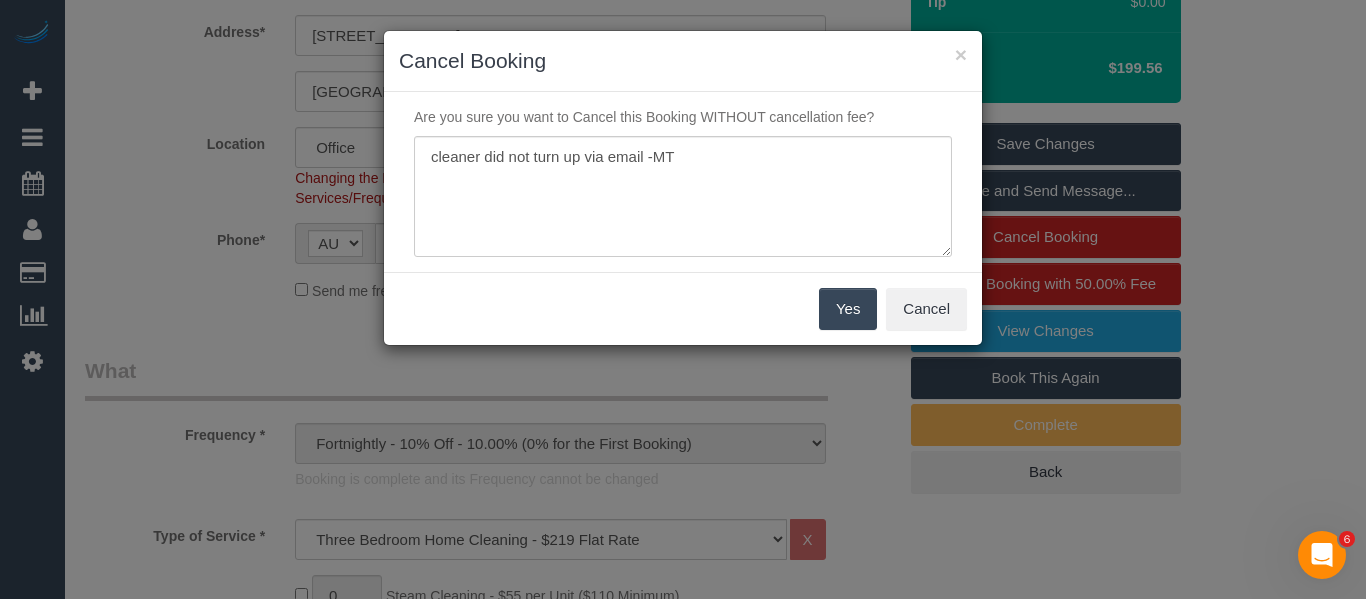 click on "Yes" at bounding box center (848, 309) 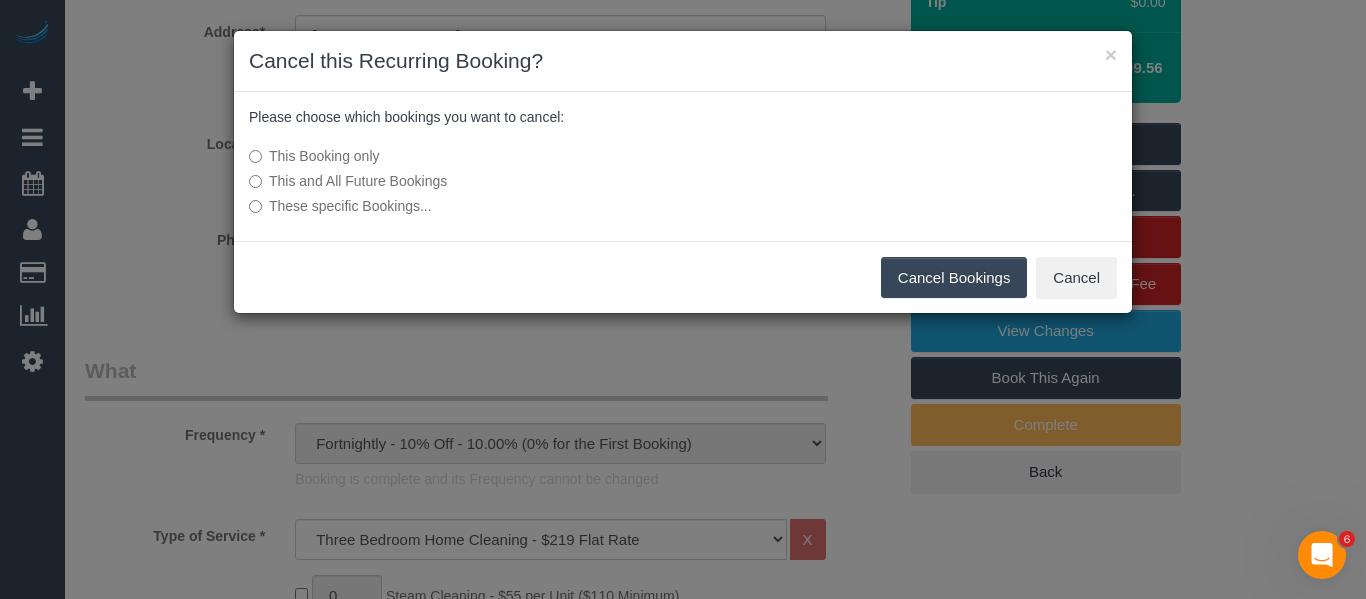 click on "Cancel Bookings" at bounding box center [954, 278] 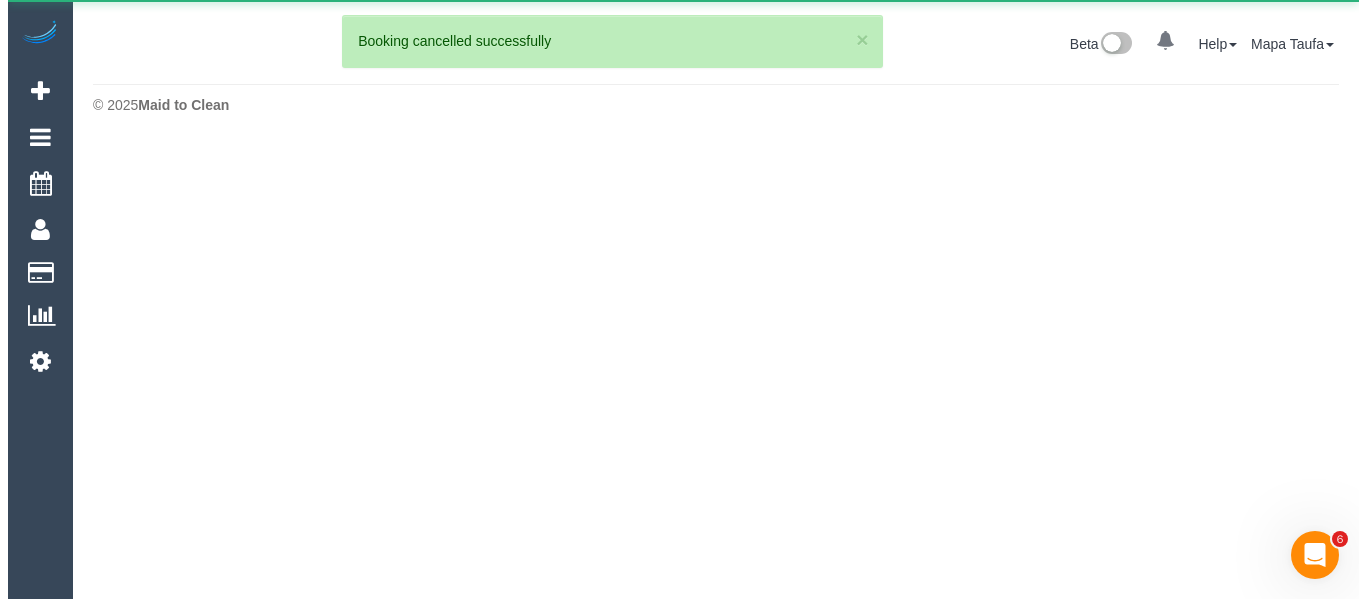 scroll, scrollTop: 0, scrollLeft: 0, axis: both 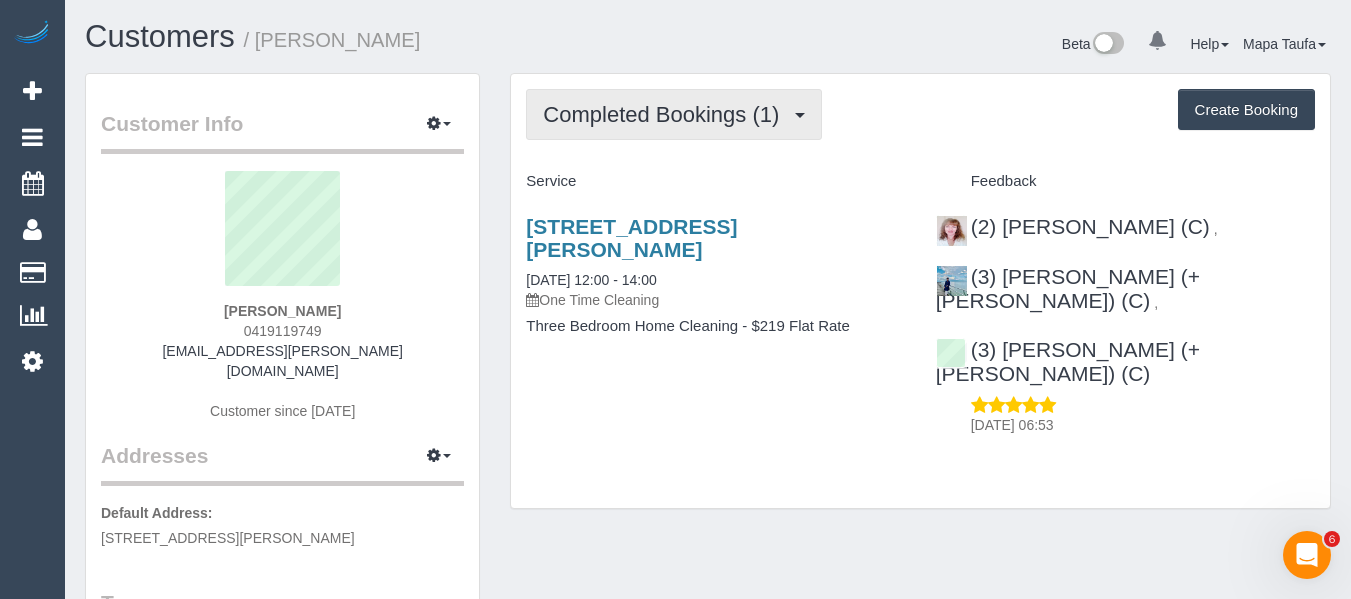click on "Completed Bookings (1)" at bounding box center [674, 114] 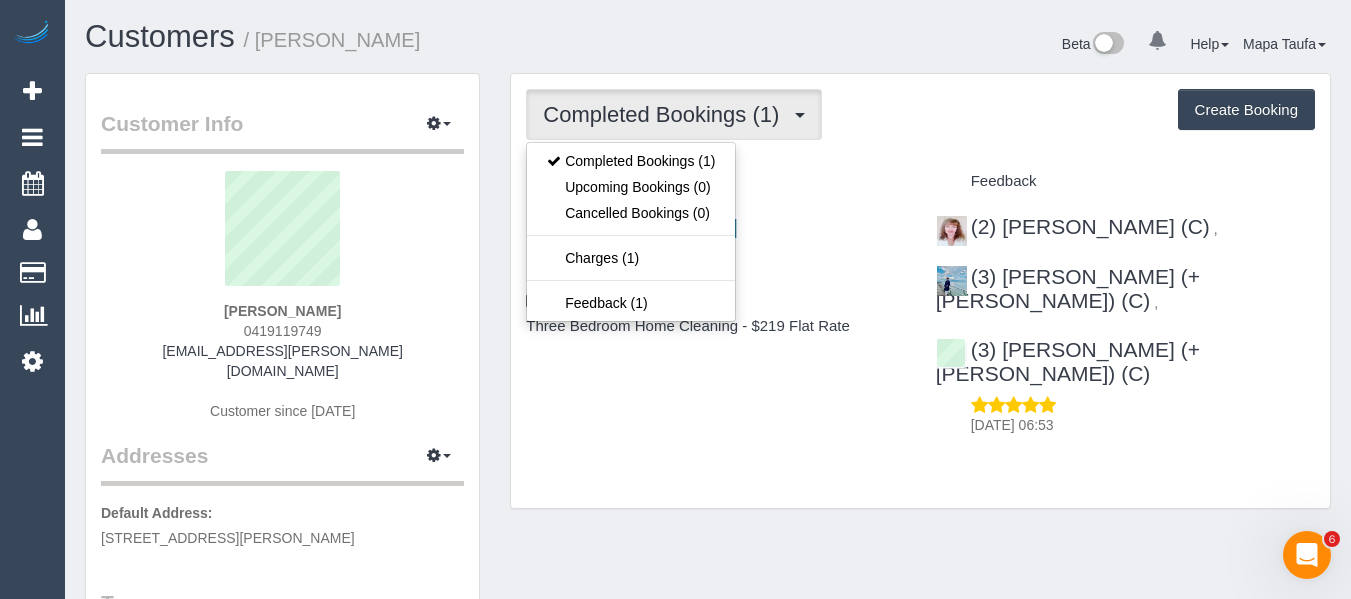 click on "Completed Bookings (1)
Completed Bookings (1)
Upcoming Bookings (0)
Cancelled Bookings (0)
Charges (1)
Feedback (1)
Create Booking
Service
Feedback" at bounding box center (920, 291) 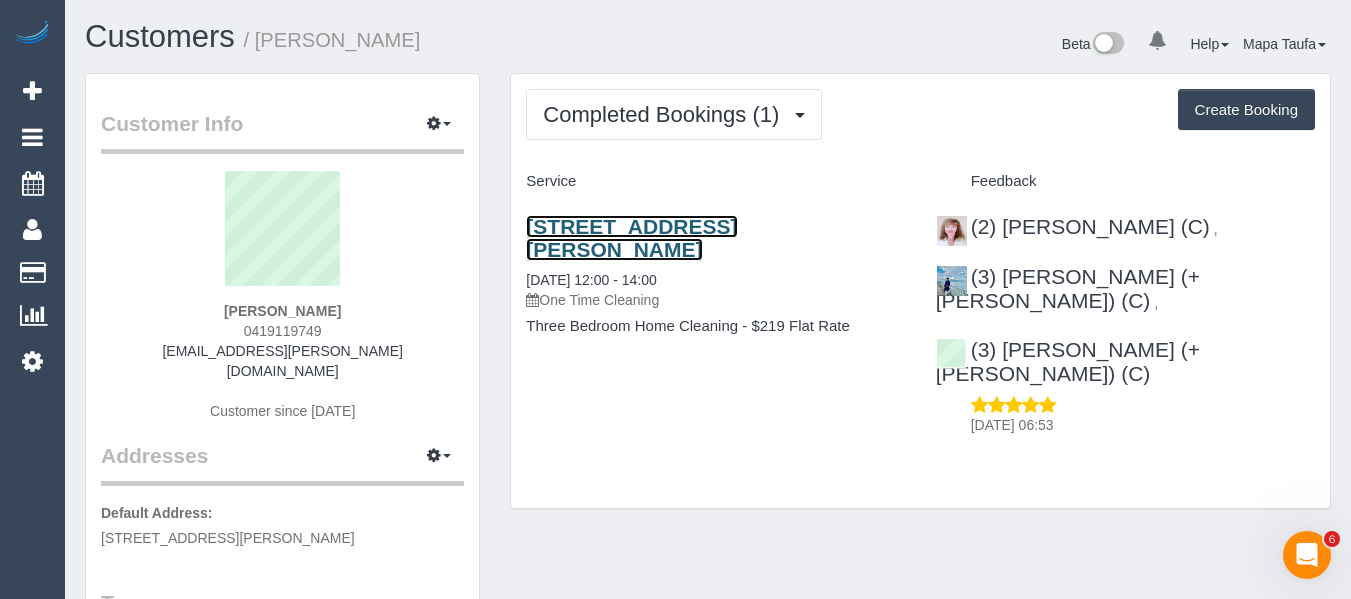 click on "5 Mcpherson St, Coburg, VIC 3058" at bounding box center [631, 238] 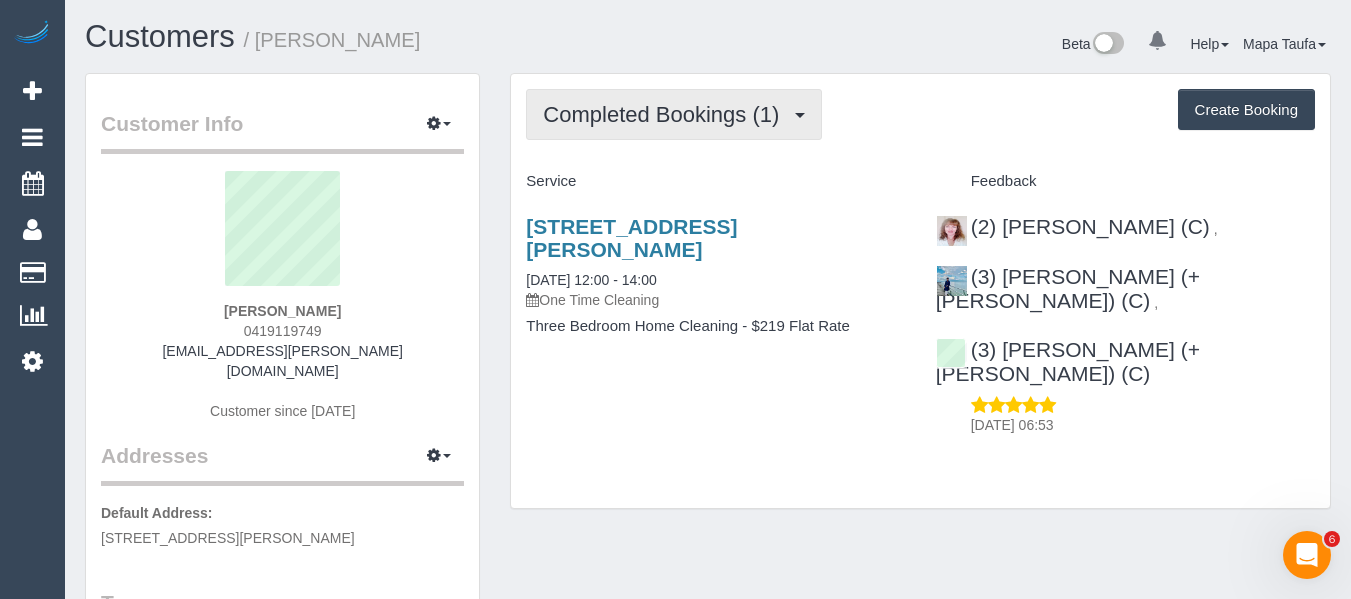 click on "Completed Bookings (1)" at bounding box center (674, 114) 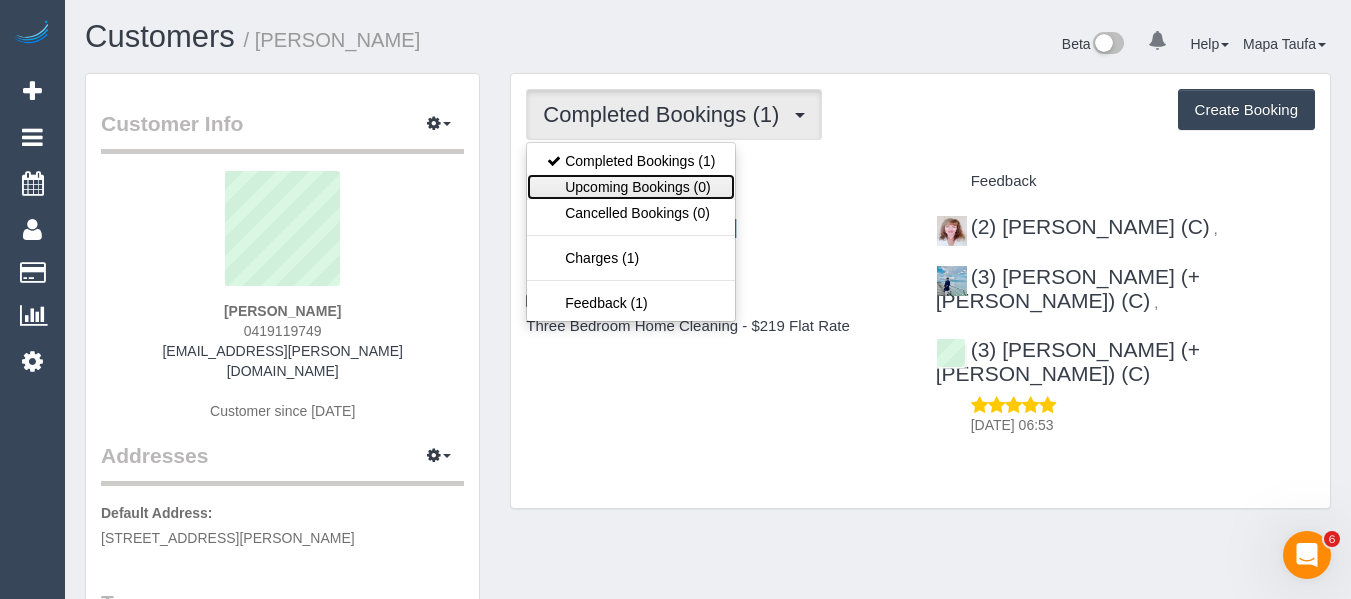 click on "Upcoming Bookings (0)" at bounding box center [631, 187] 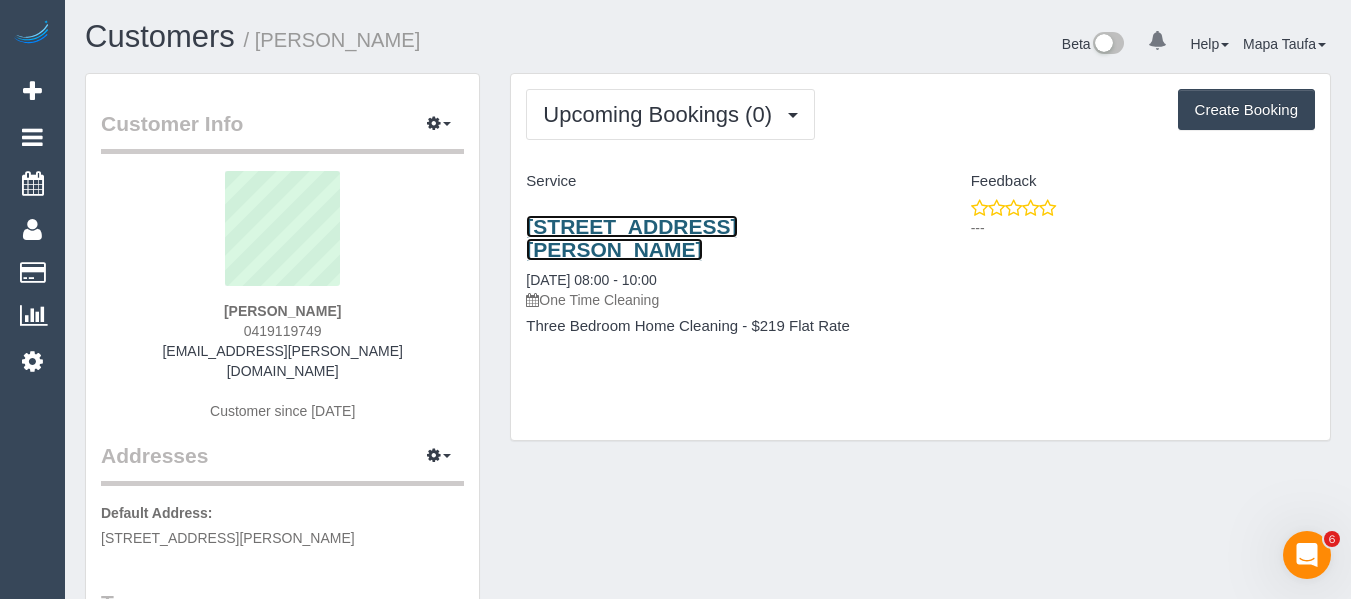 click on "5 Mcpherson St, Coburg, VIC 3058" at bounding box center (631, 238) 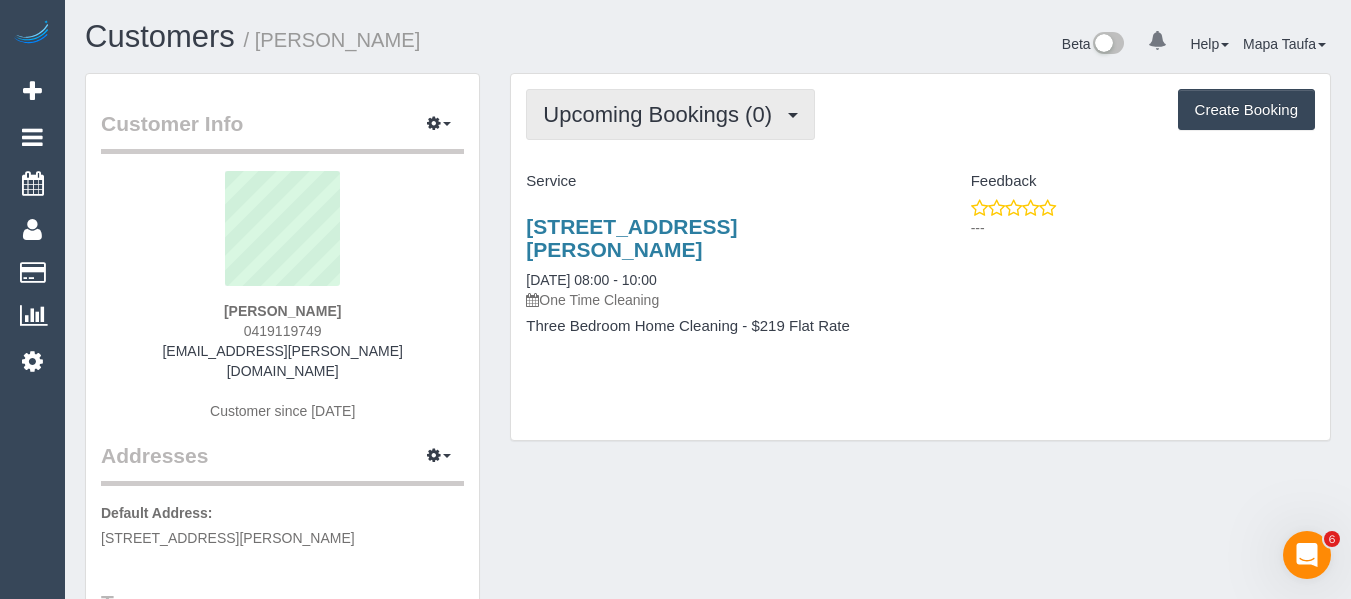 drag, startPoint x: 682, startPoint y: 115, endPoint x: 675, endPoint y: 149, distance: 34.713108 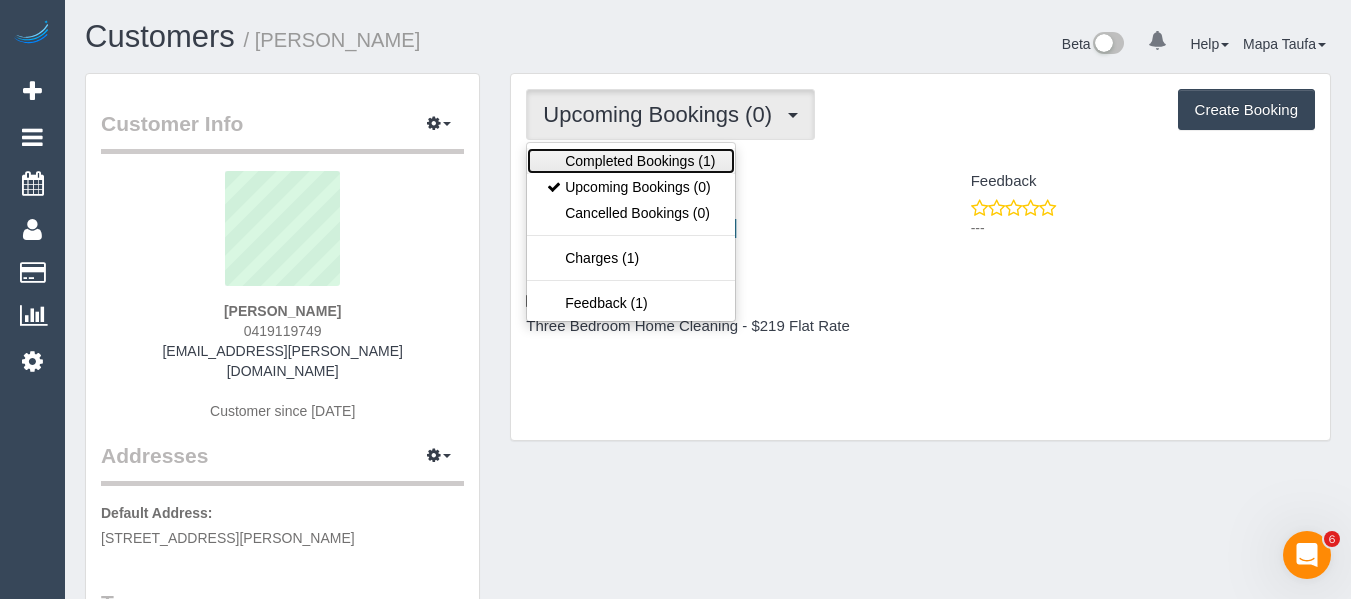 drag, startPoint x: 674, startPoint y: 158, endPoint x: 691, endPoint y: 162, distance: 17.464249 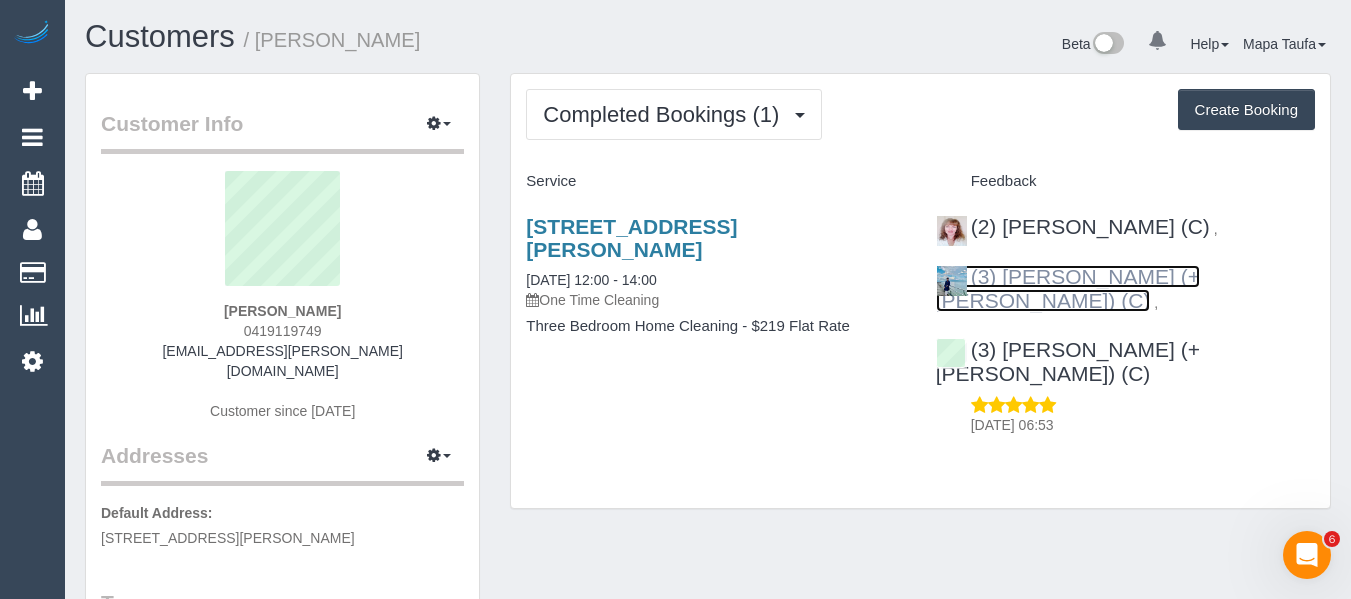 click on "(3) [PERSON_NAME] (+ [PERSON_NAME]) (C)" at bounding box center (1068, 288) 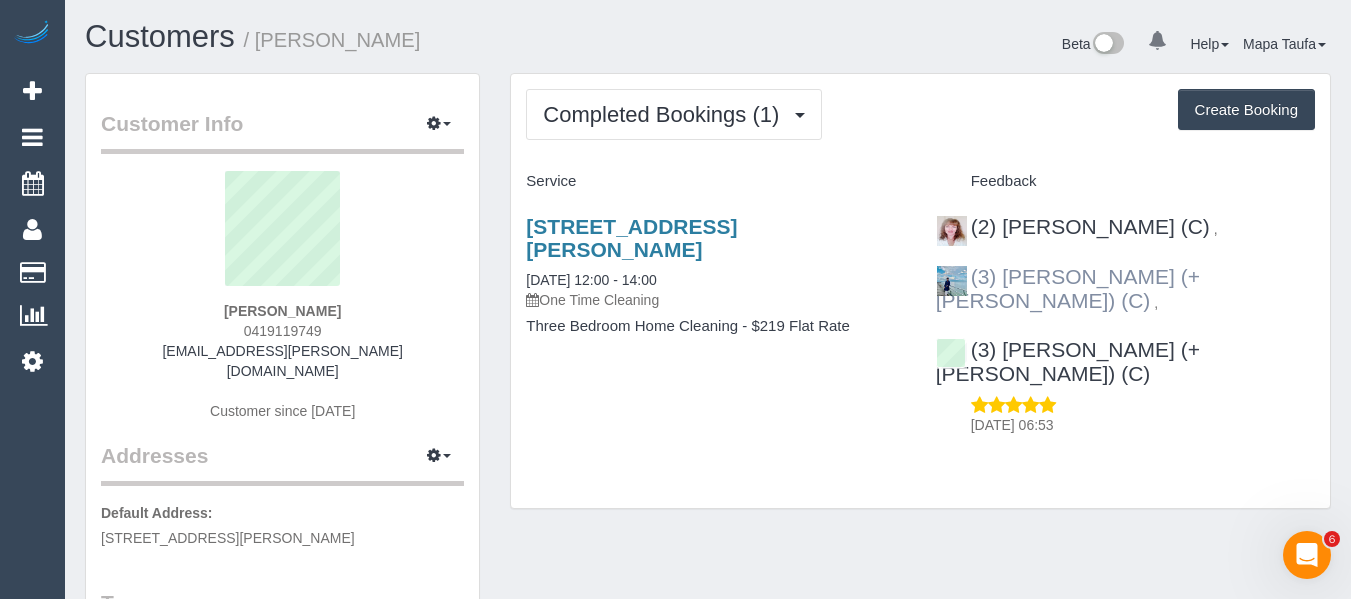 drag, startPoint x: 1163, startPoint y: 285, endPoint x: 1000, endPoint y: 276, distance: 163.24828 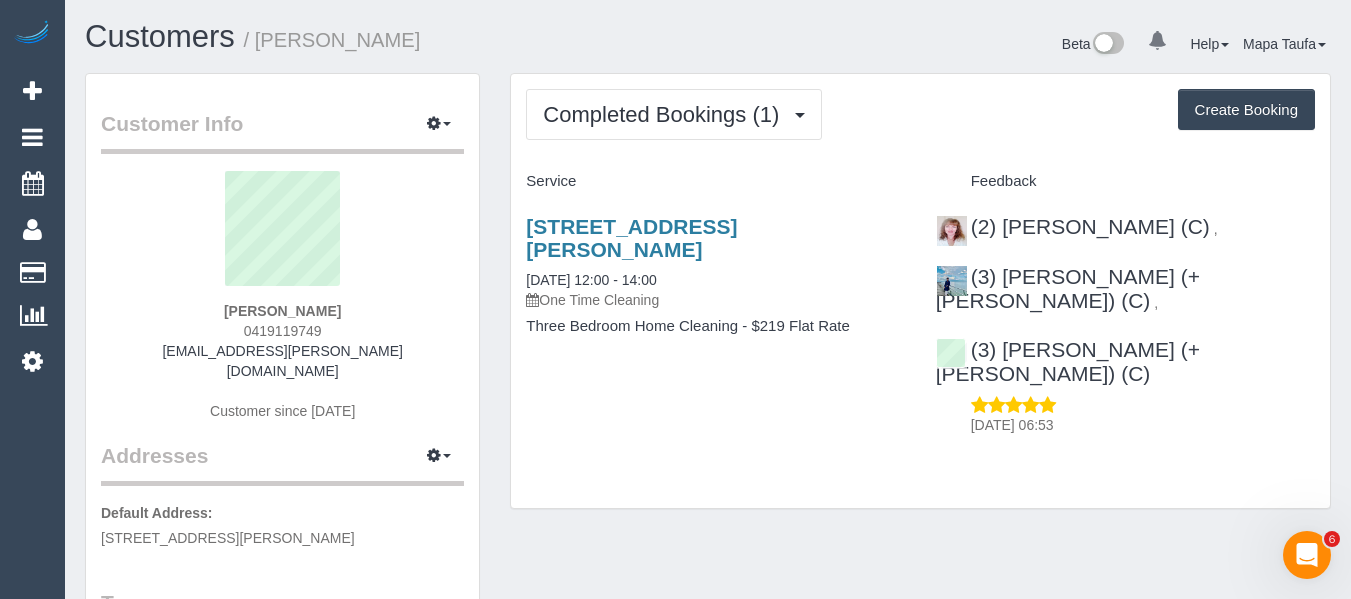 copy on "Arifin (+ Fatema) (C)
," 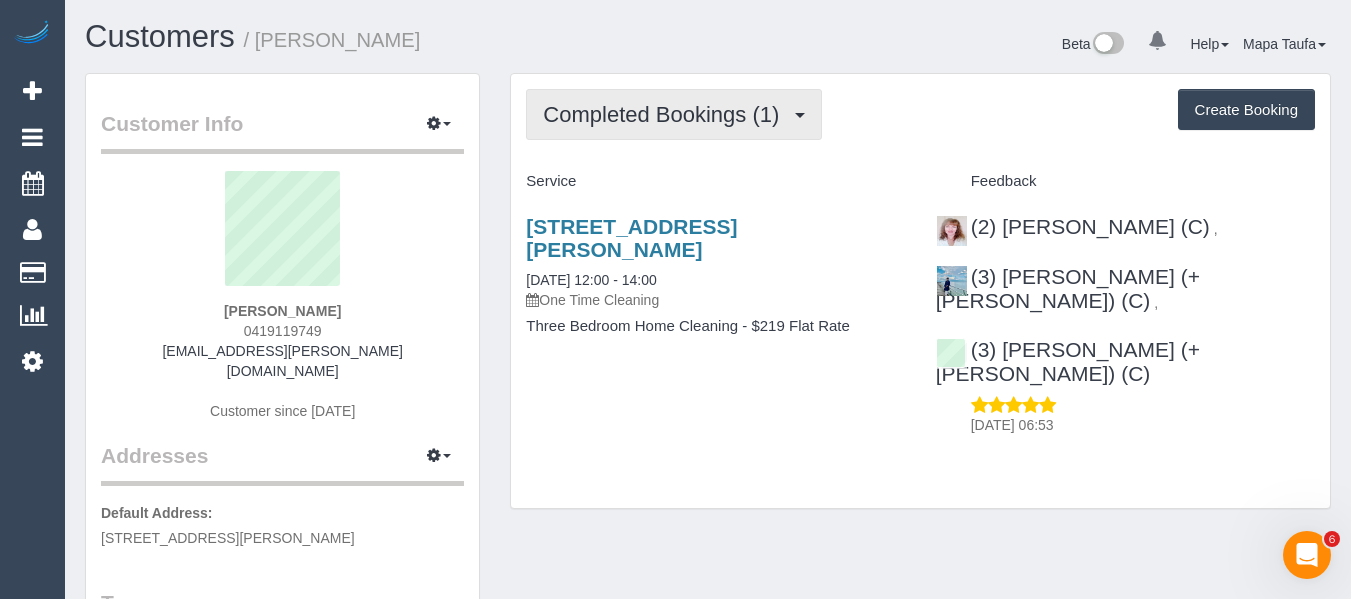 click on "Completed Bookings (1)" at bounding box center (666, 114) 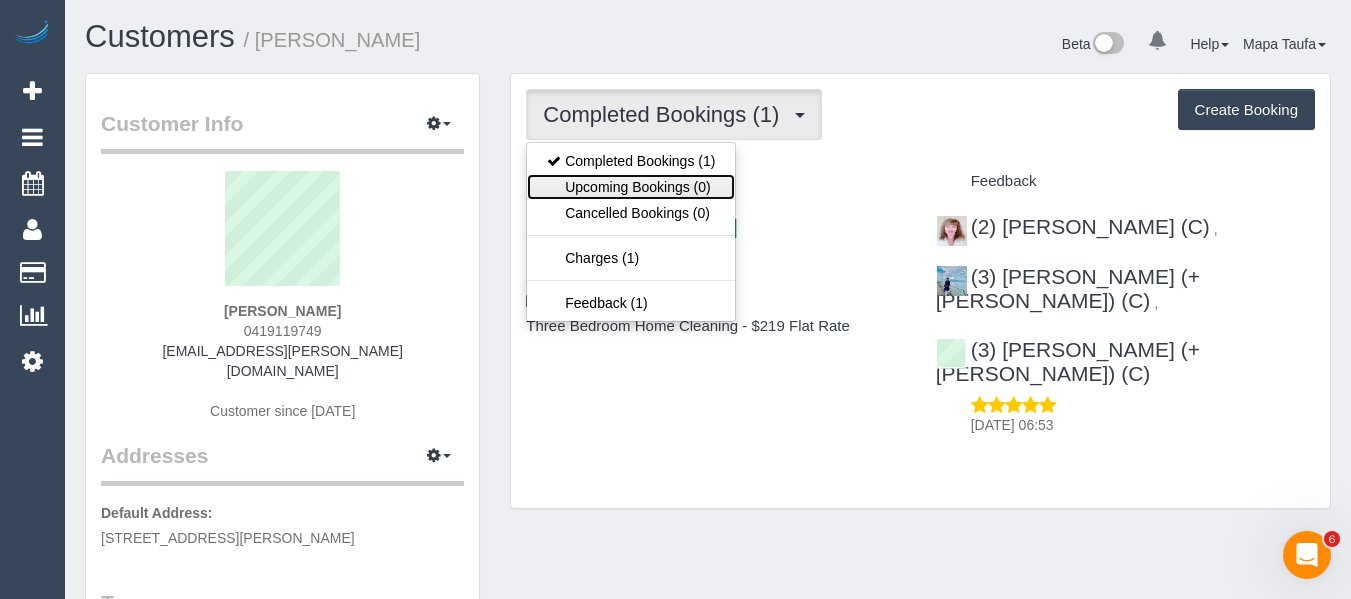 click on "Upcoming Bookings (0)" at bounding box center [631, 187] 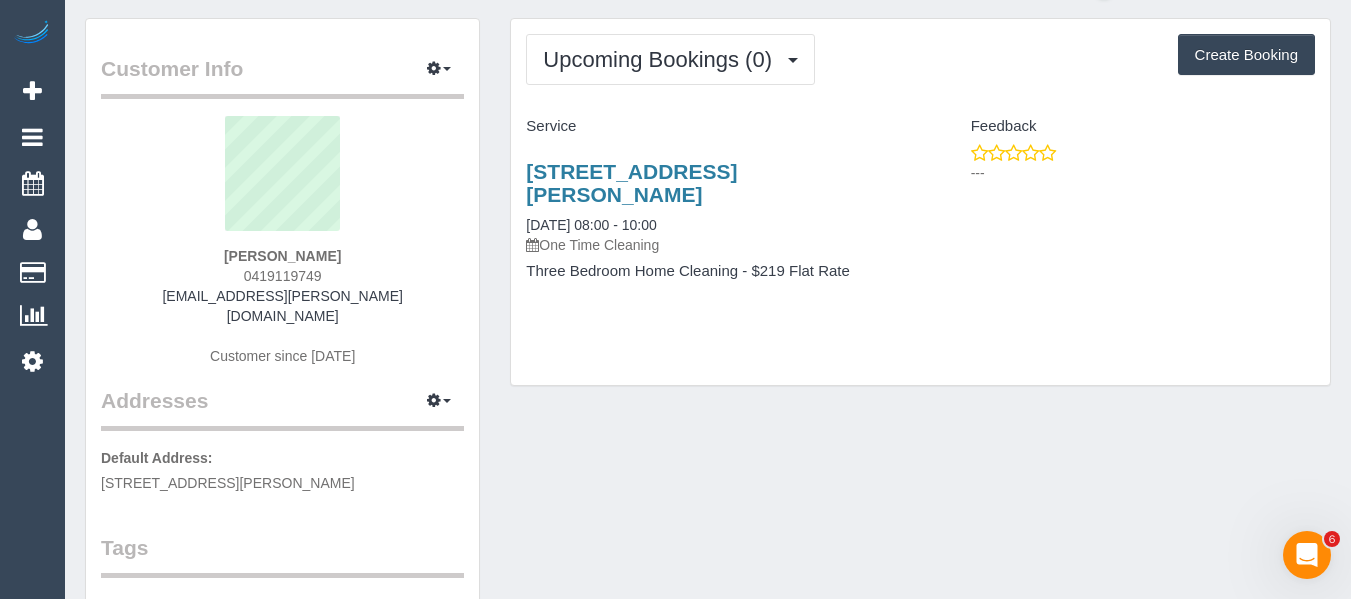 scroll, scrollTop: 0, scrollLeft: 0, axis: both 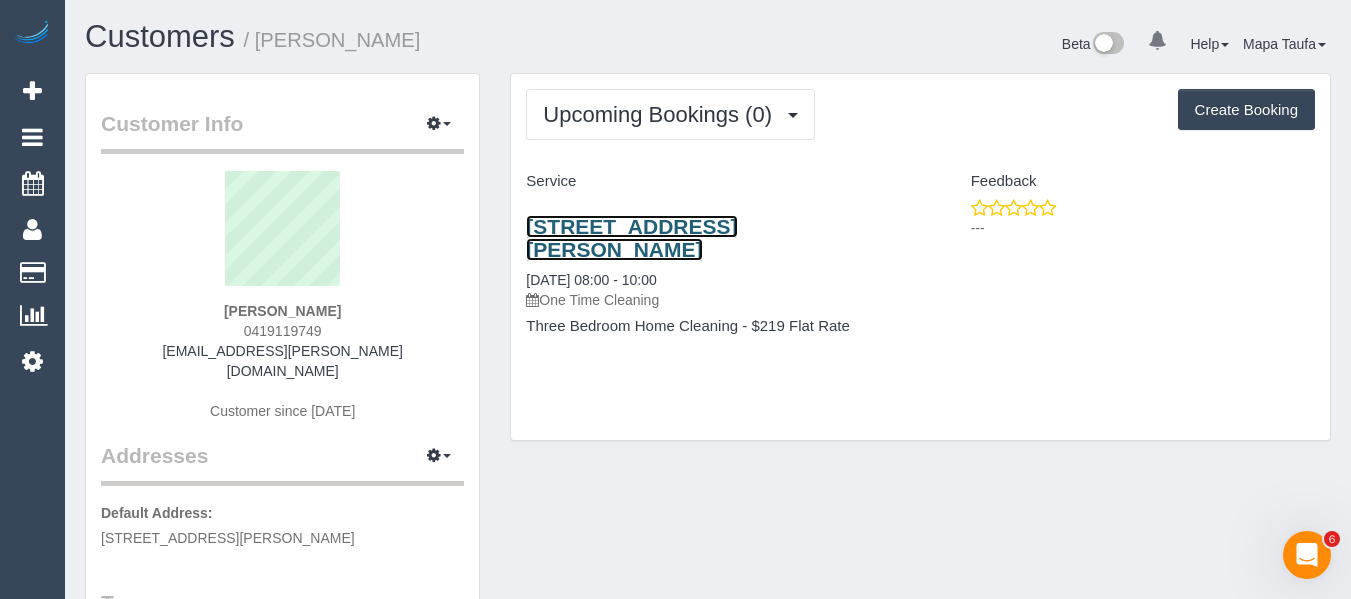 click on "5 Mcpherson St, Coburg, VIC 3058" at bounding box center (631, 238) 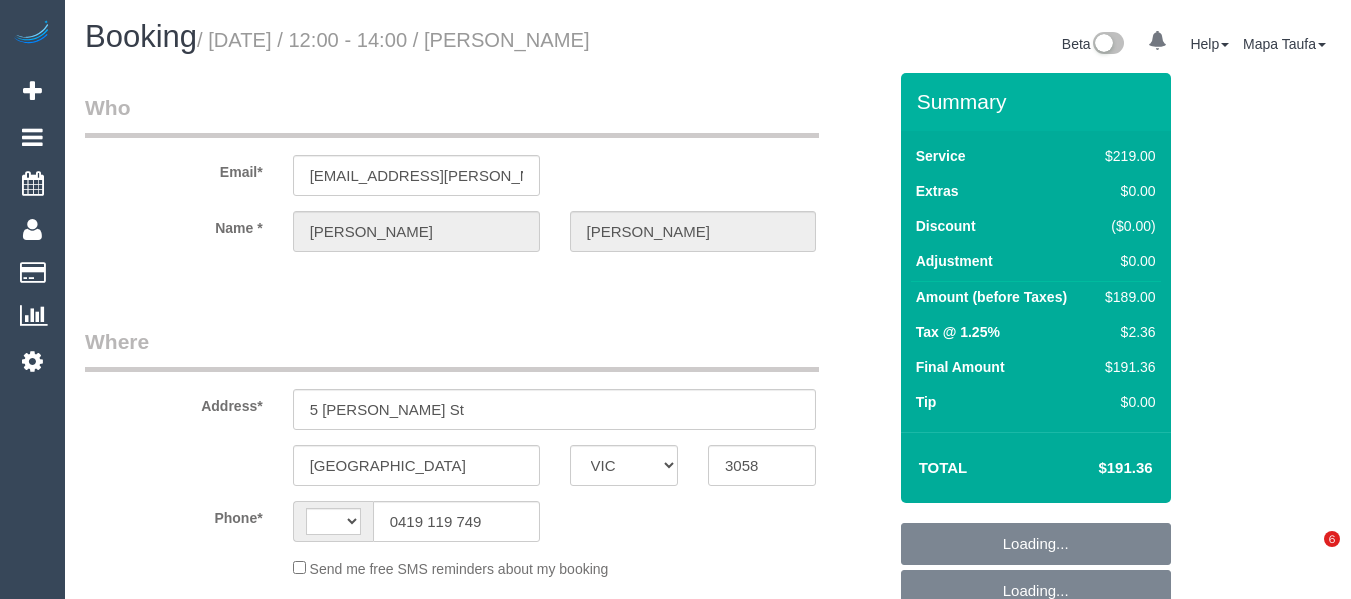 select on "VIC" 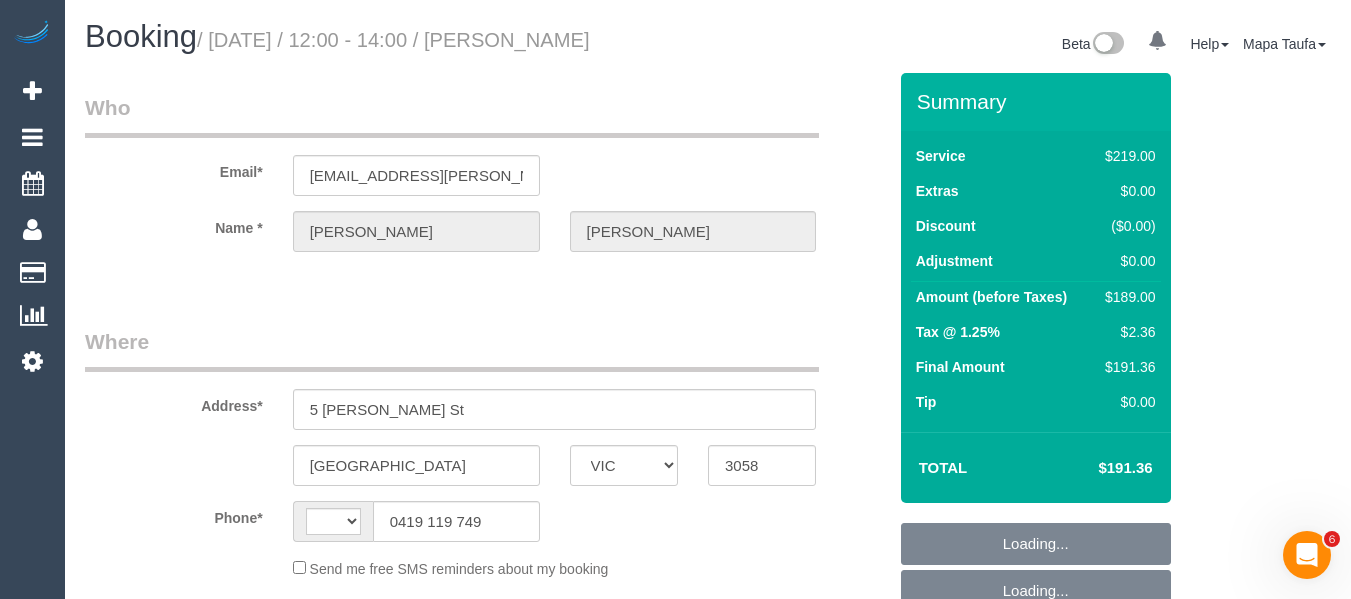 scroll, scrollTop: 0, scrollLeft: 0, axis: both 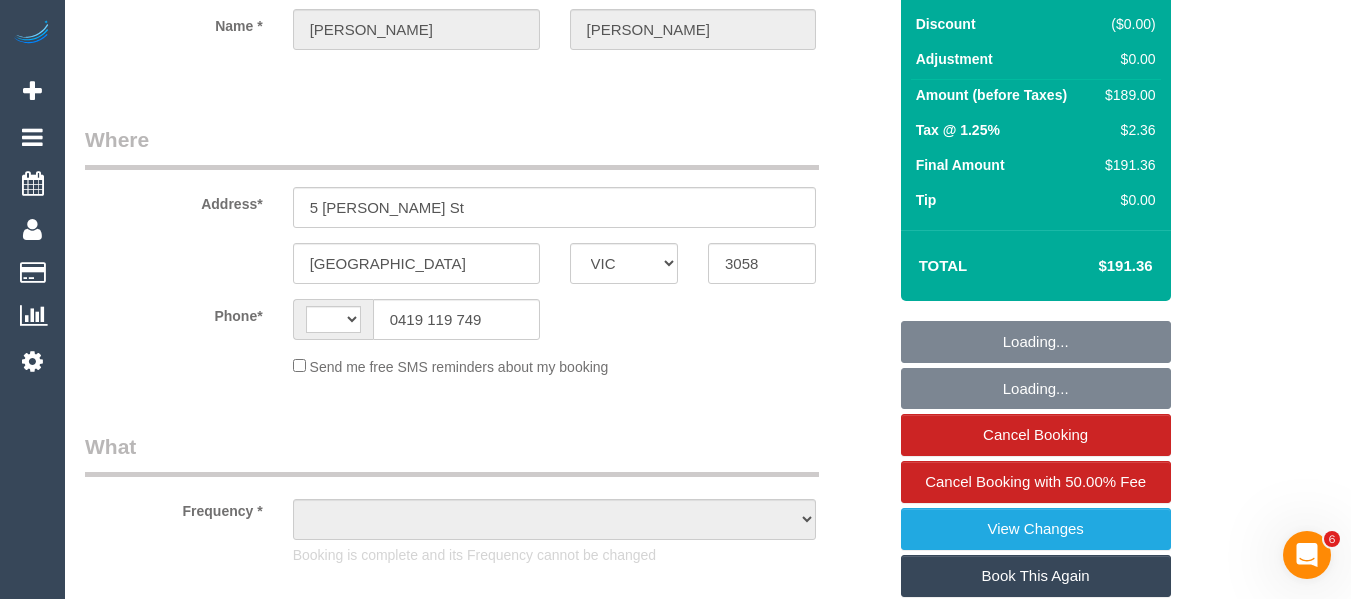 select on "object:298" 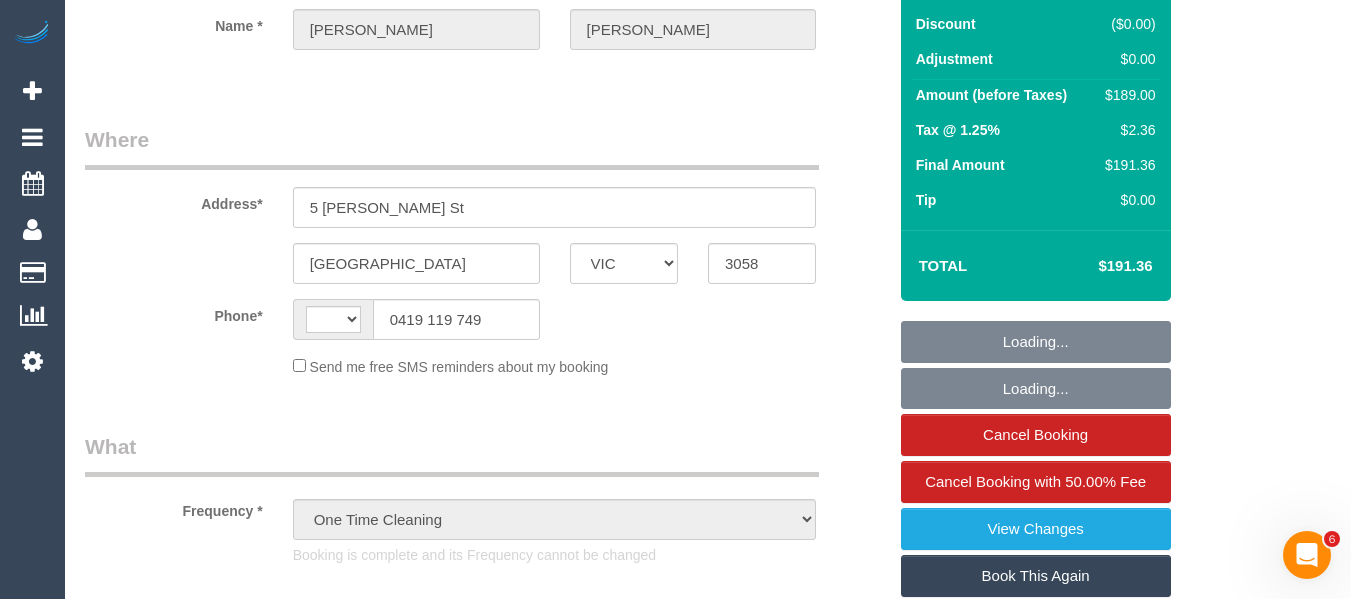 scroll, scrollTop: 400, scrollLeft: 0, axis: vertical 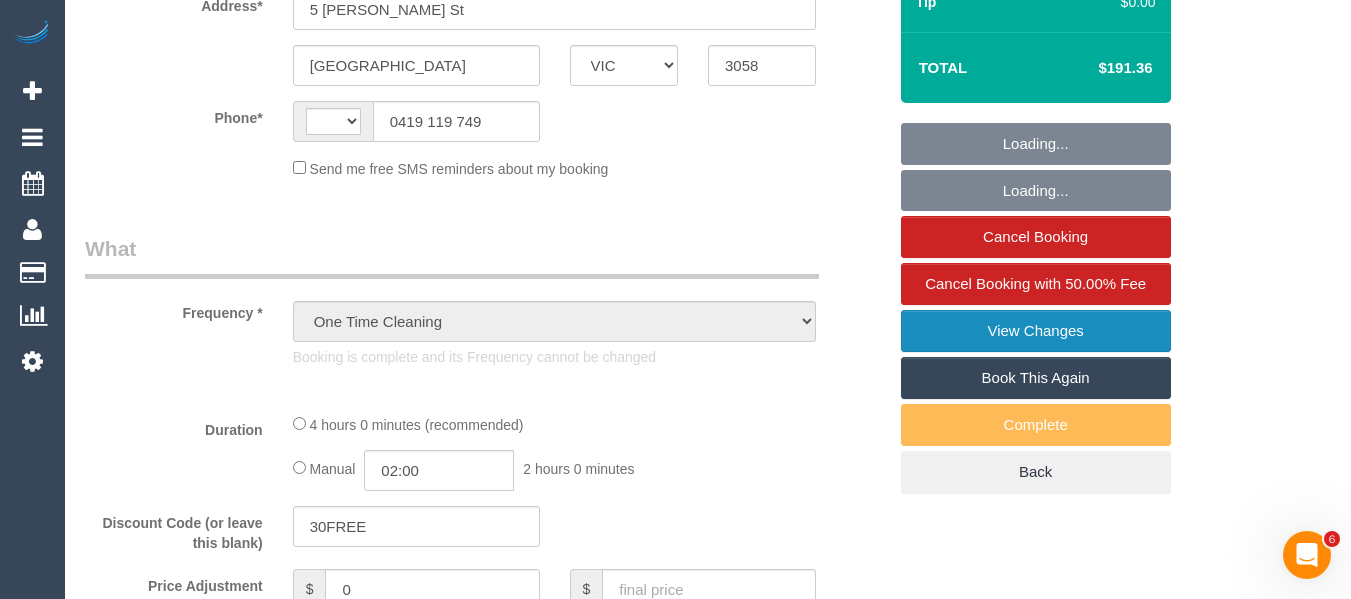 select on "string:AU" 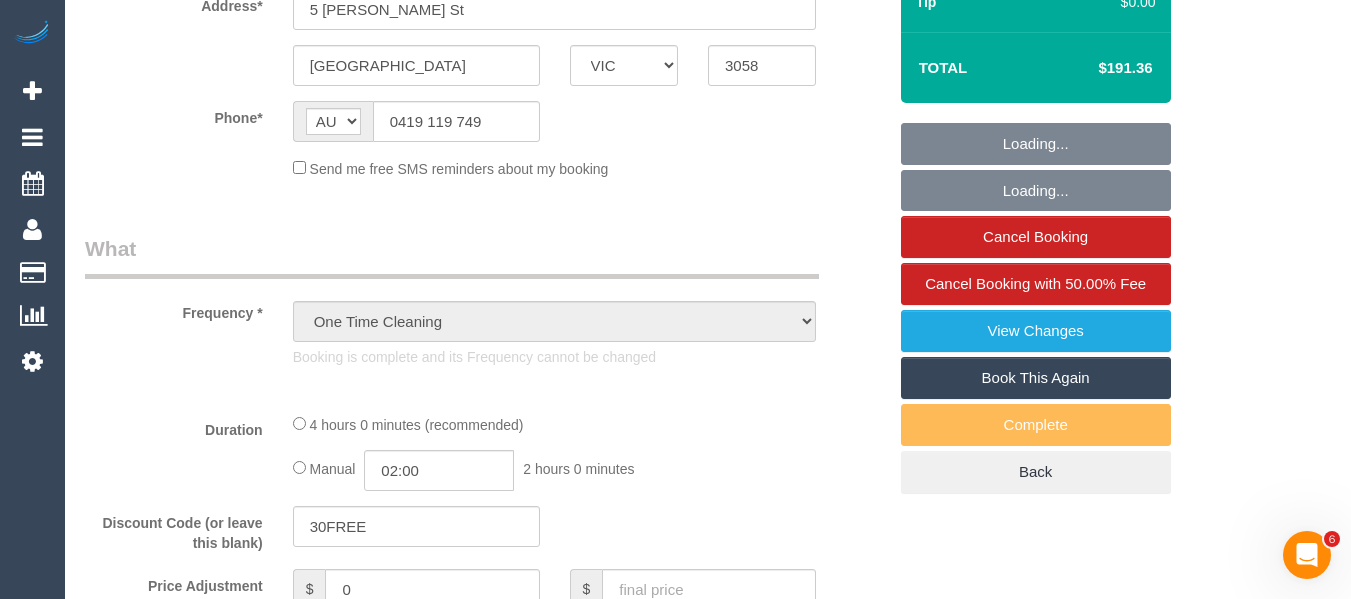 select on "string:stripe-pm_1RRuTi2GScqysDRVImW5NfaH" 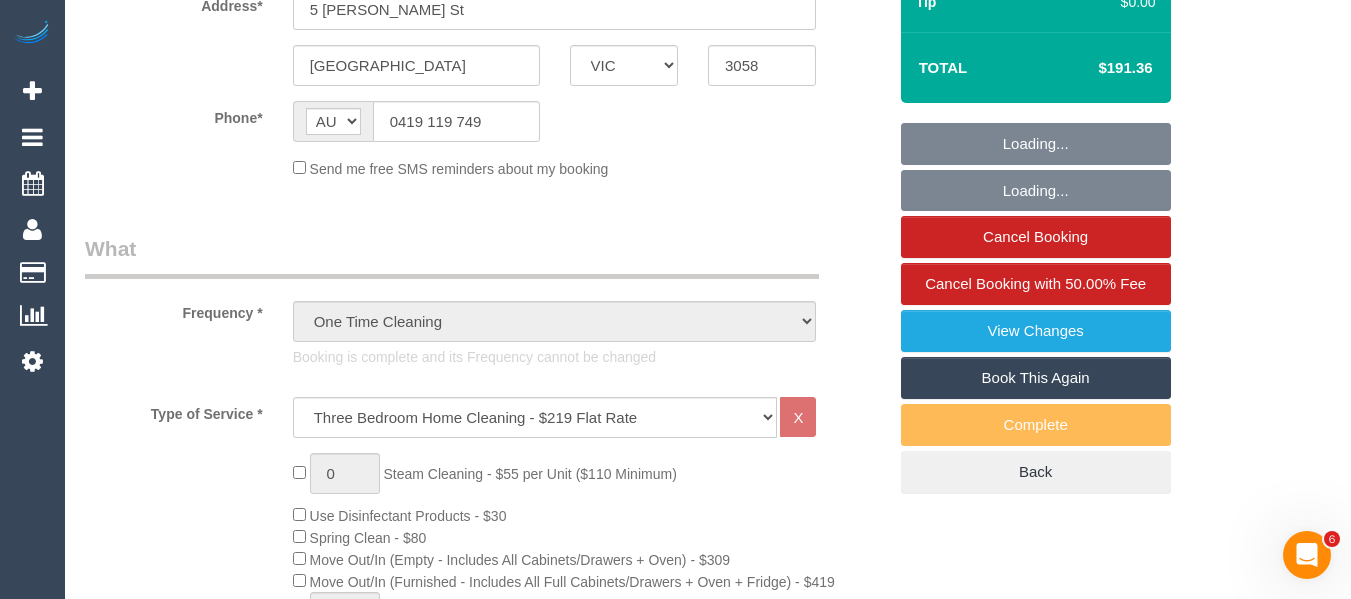 click on "Book This Again" at bounding box center (1036, 378) 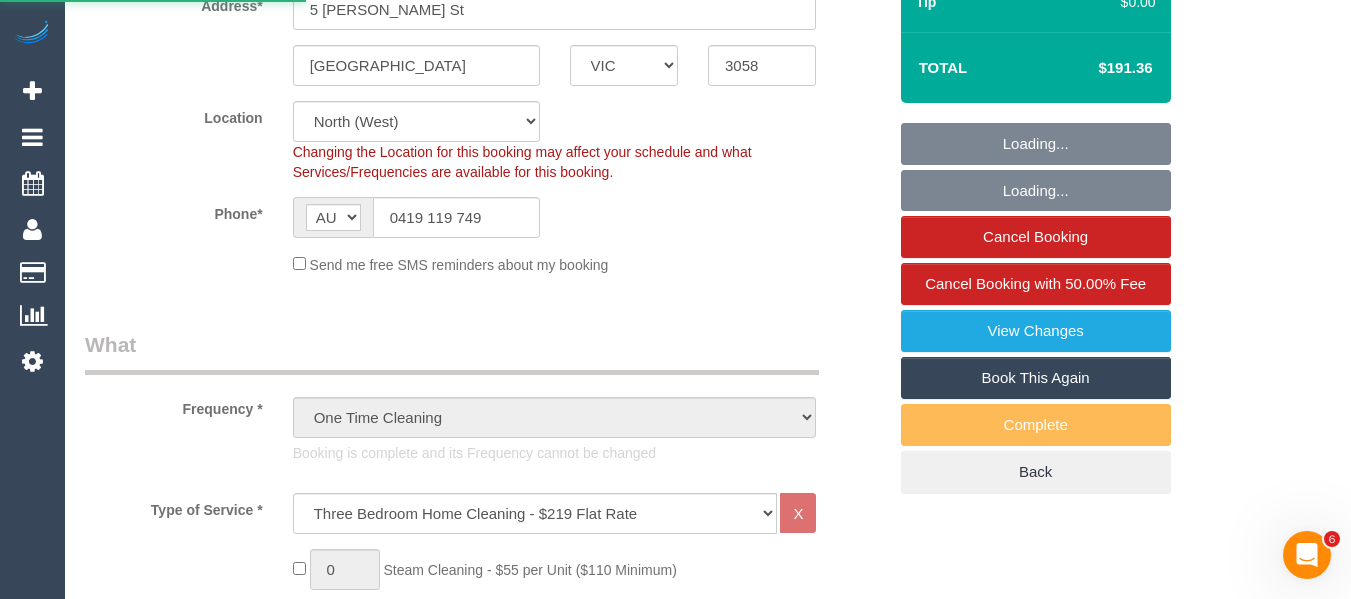 select on "spot1" 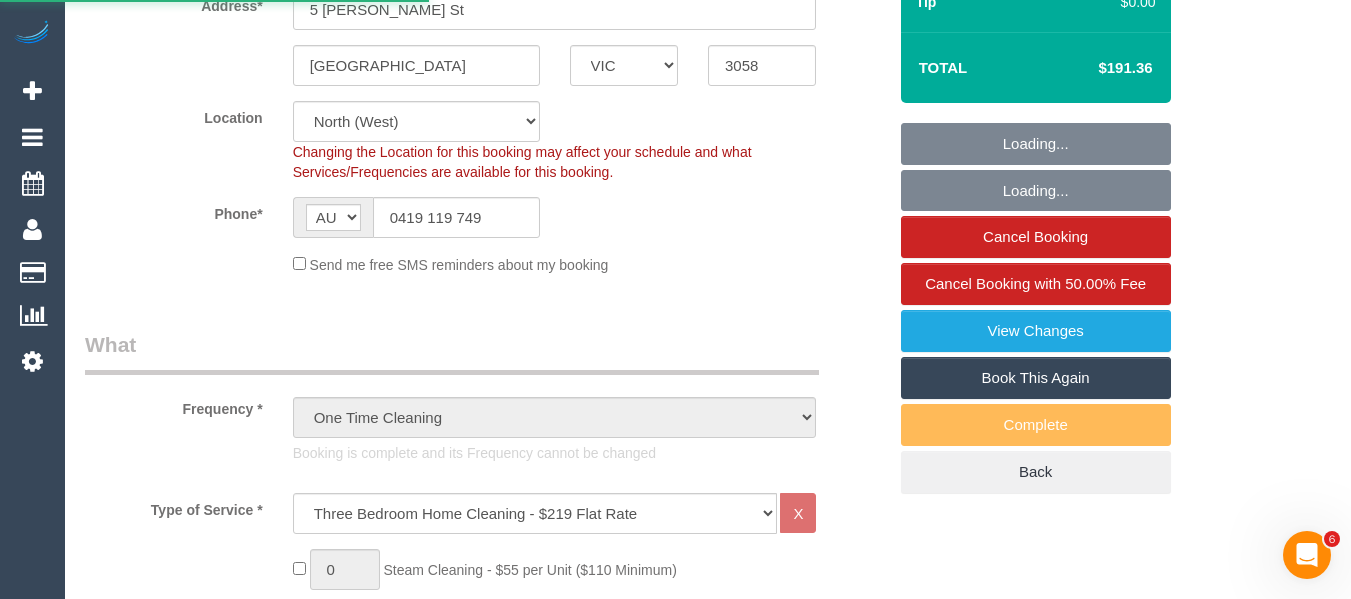 select on "object:676" 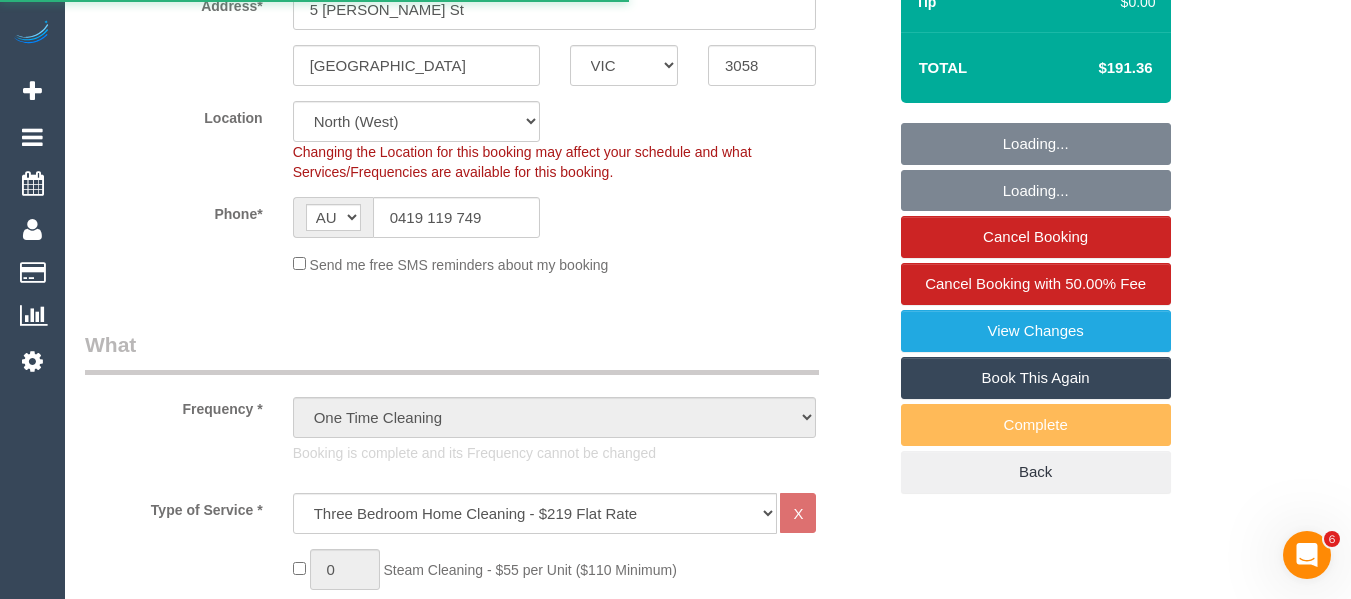 select on "number:28" 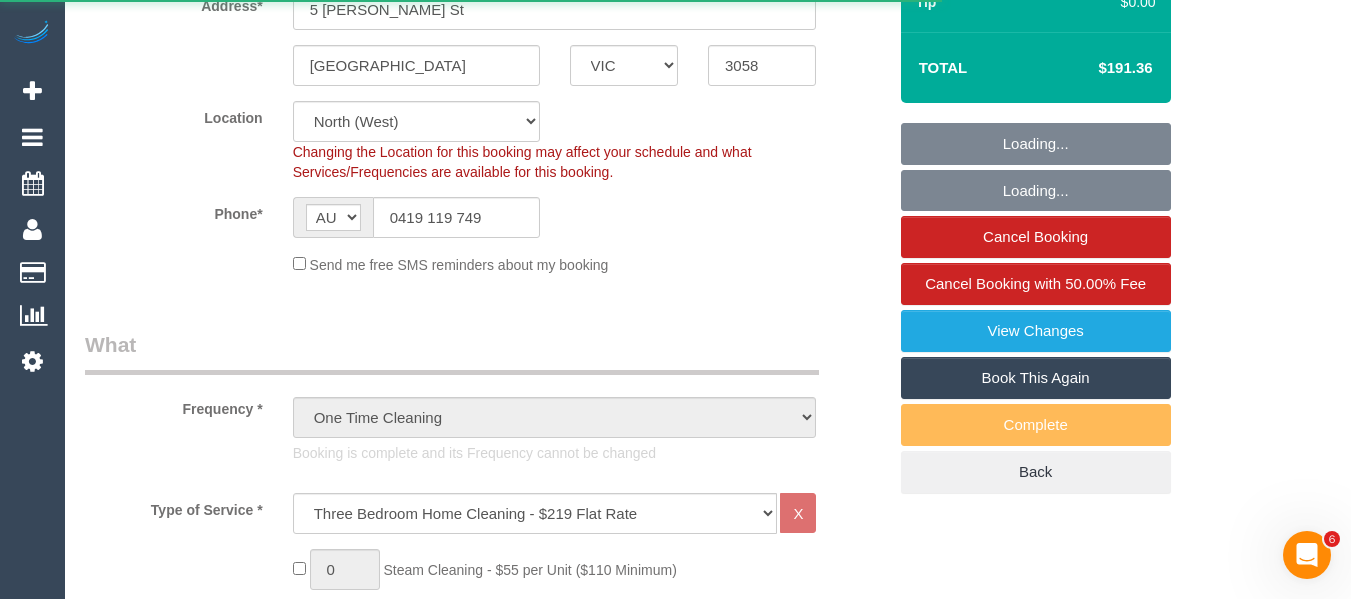 select on "VIC" 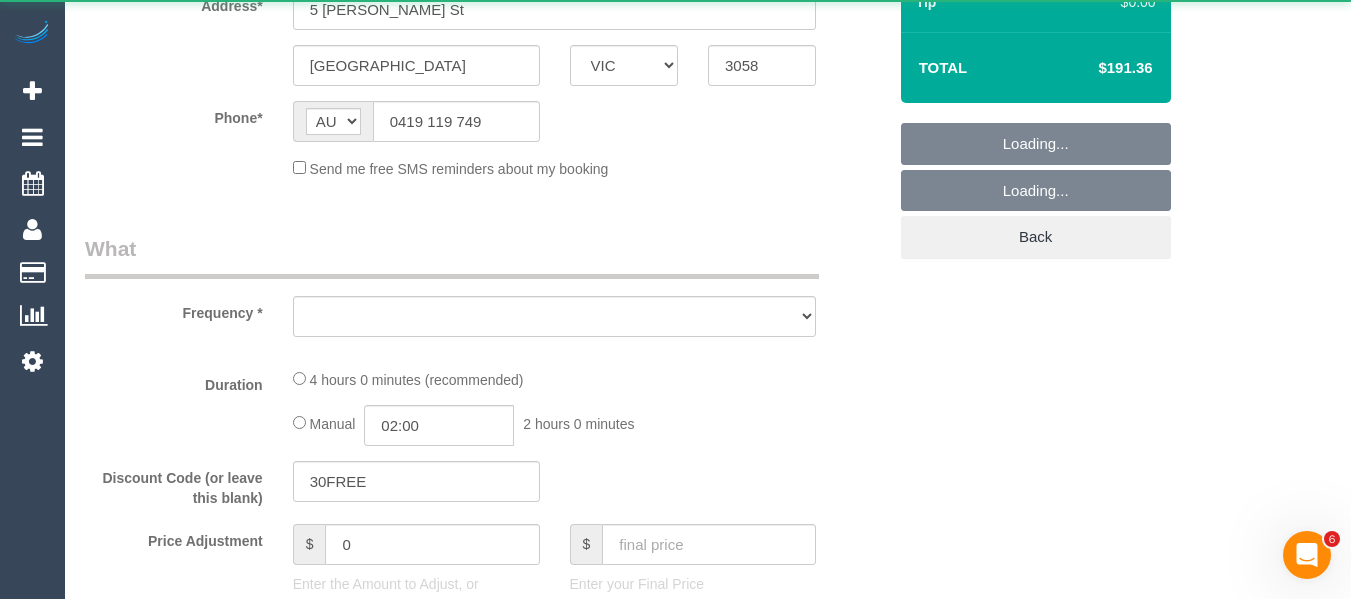 scroll, scrollTop: 0, scrollLeft: 0, axis: both 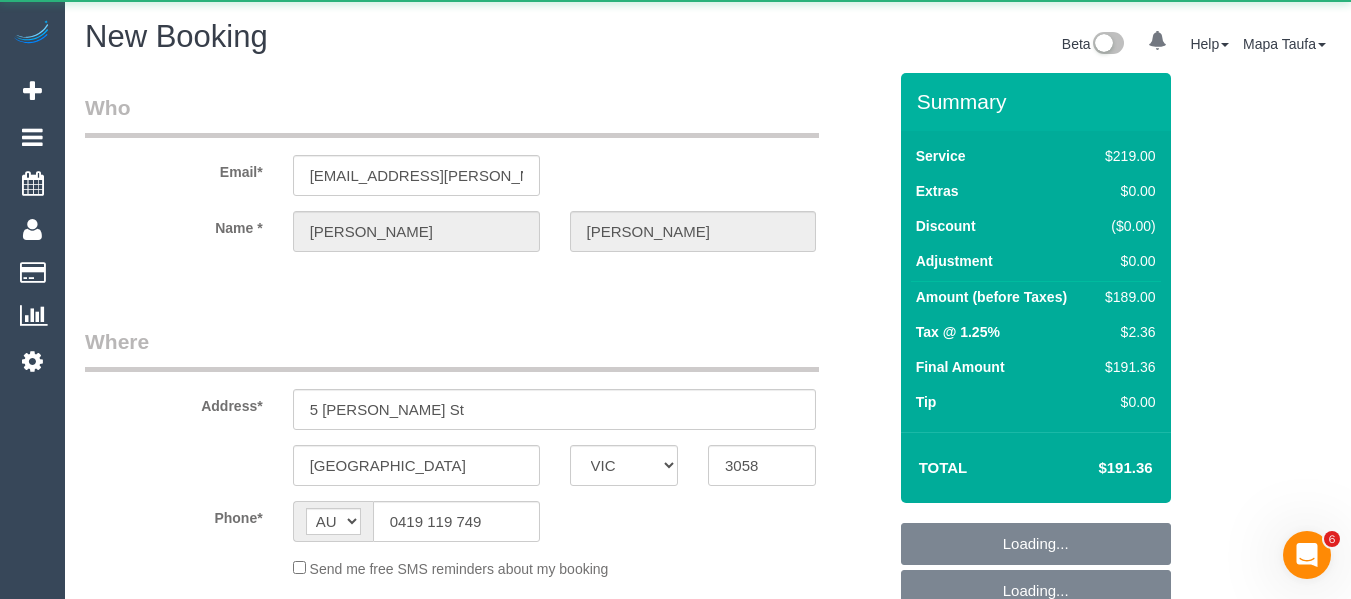 select on "number:28" 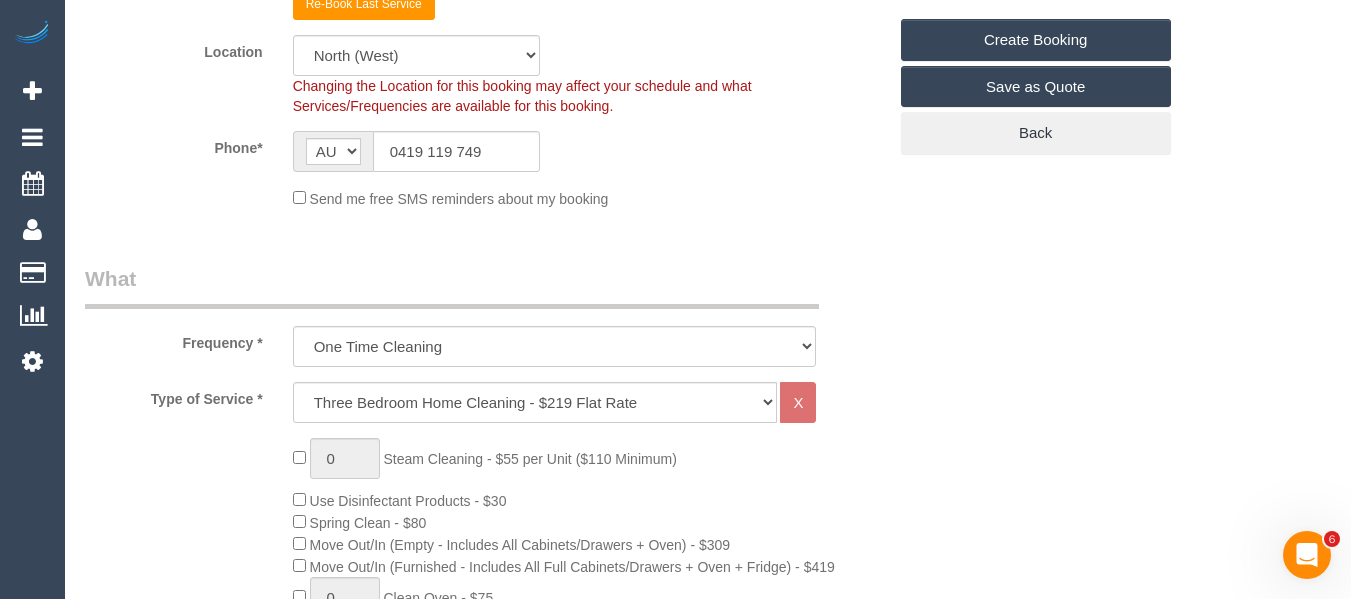 scroll, scrollTop: 700, scrollLeft: 0, axis: vertical 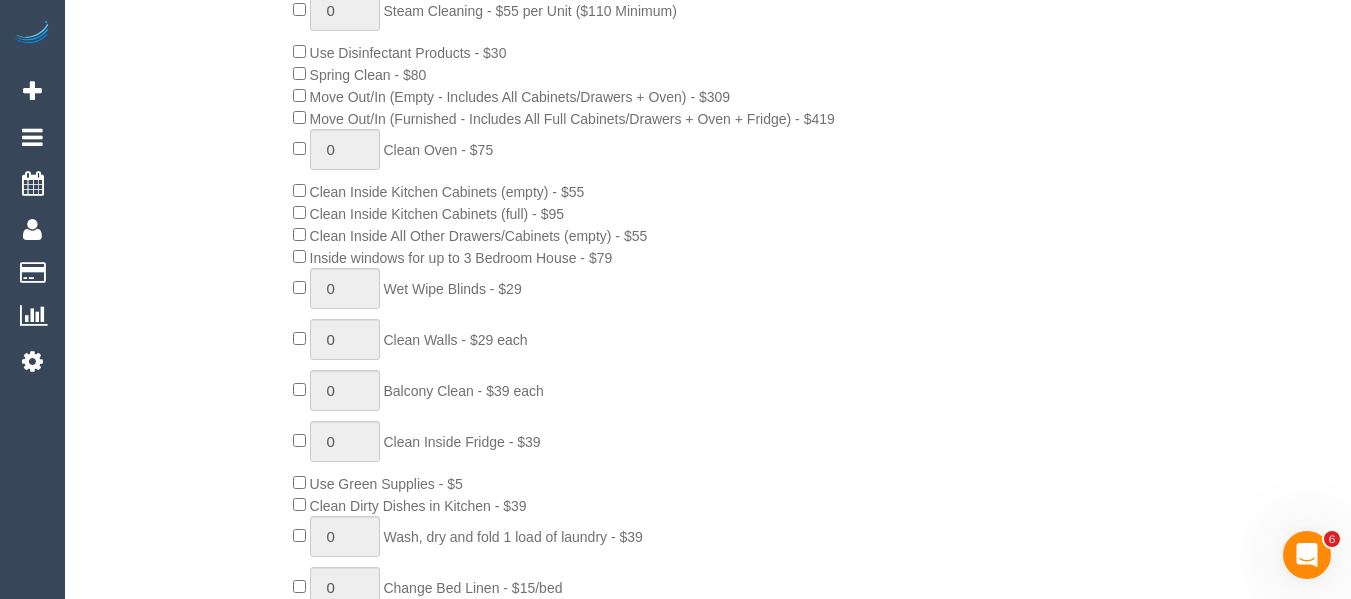 select on "object:2712" 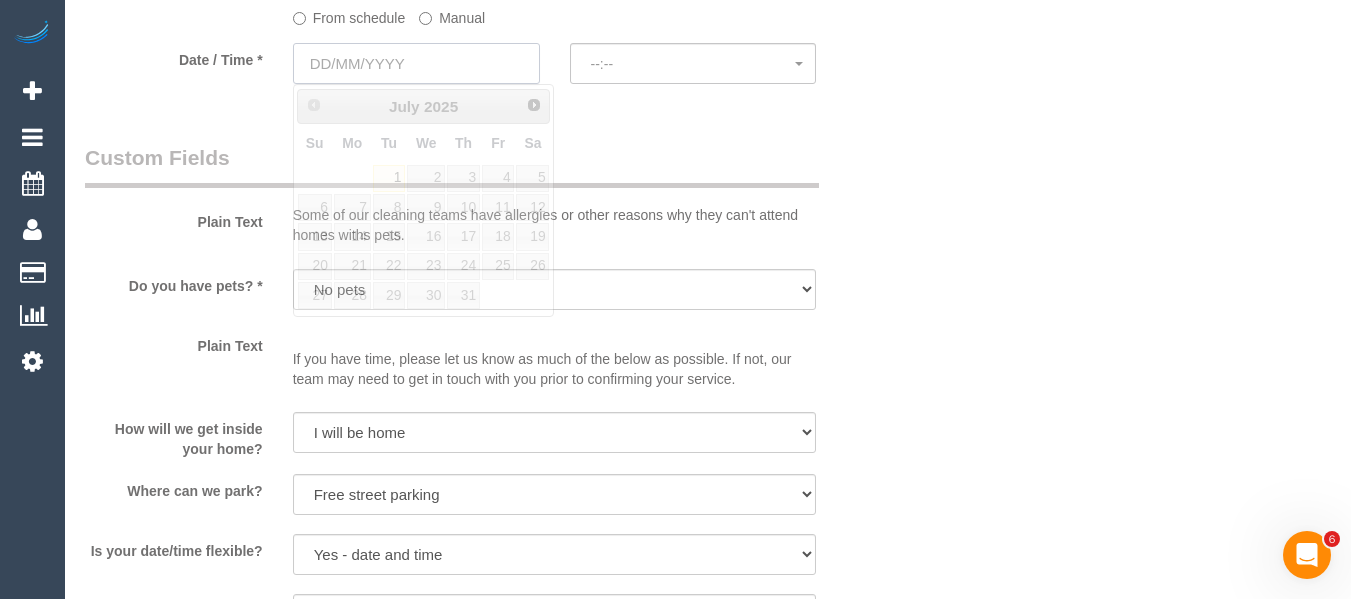 click at bounding box center (416, 63) 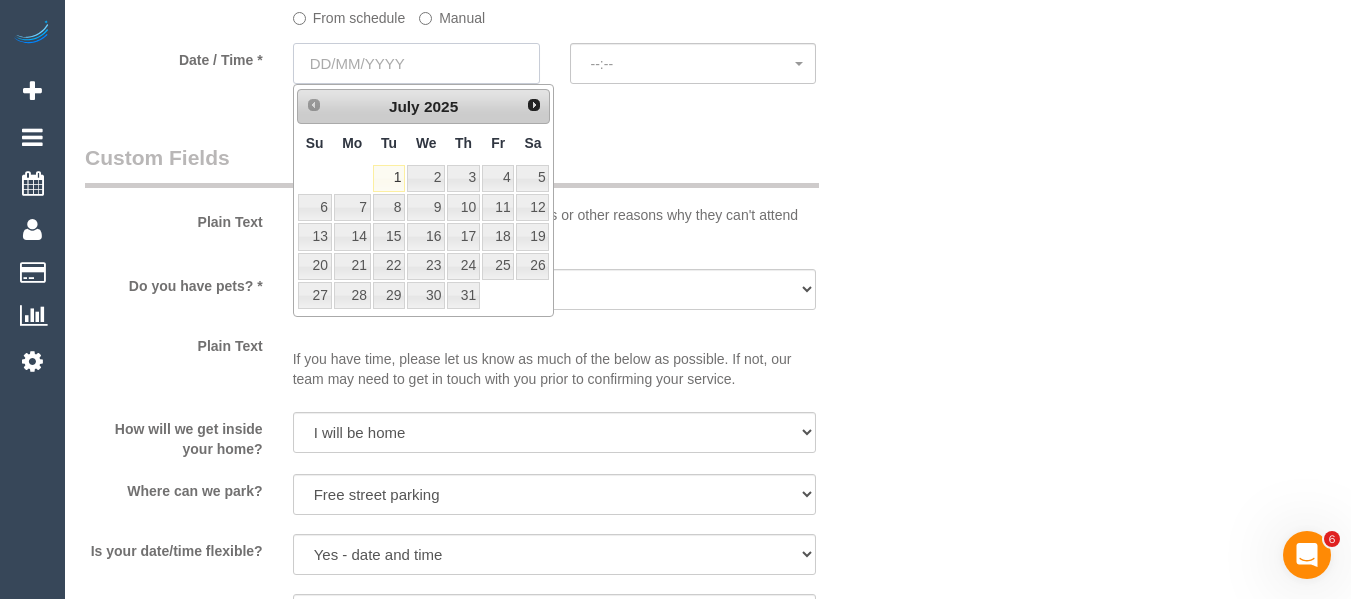 scroll, scrollTop: 2319, scrollLeft: 0, axis: vertical 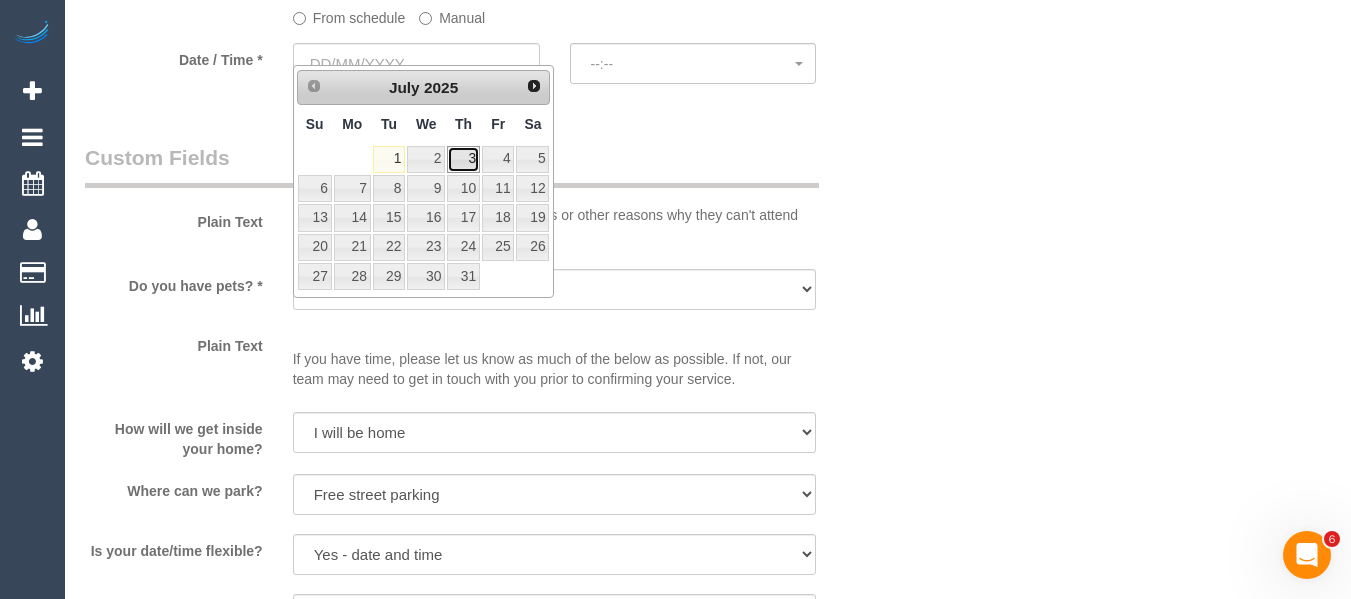 click on "3" at bounding box center [463, 159] 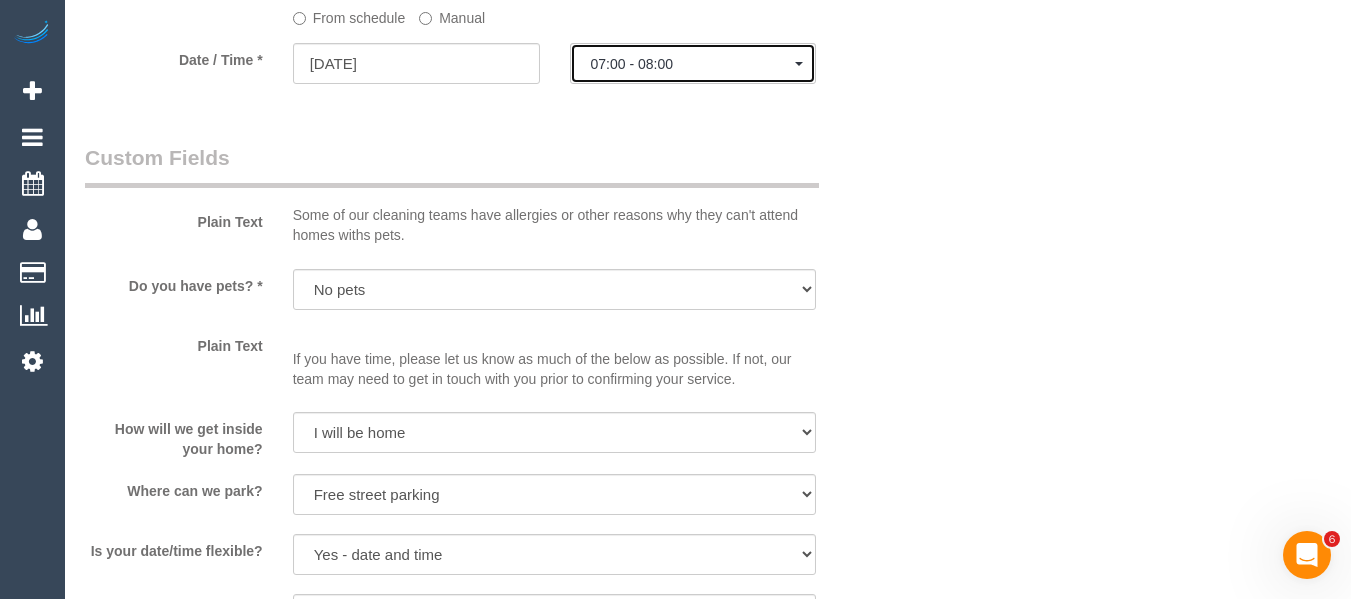 click on "07:00 - 08:00" 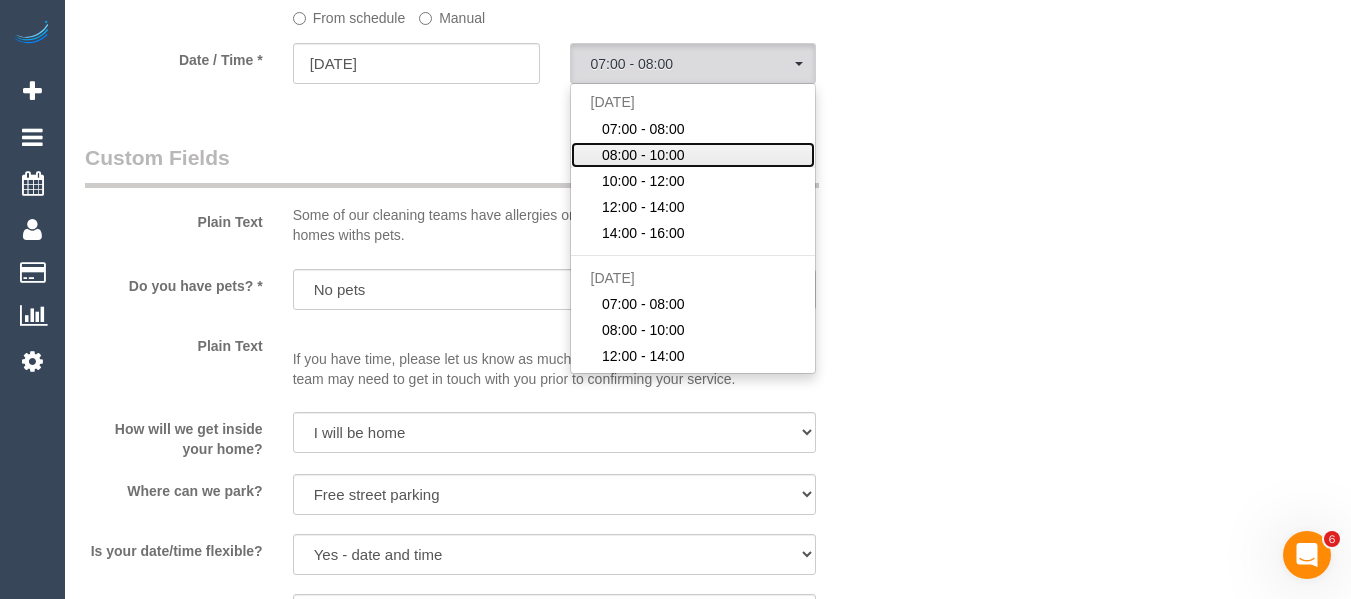 click on "08:00 - 10:00" 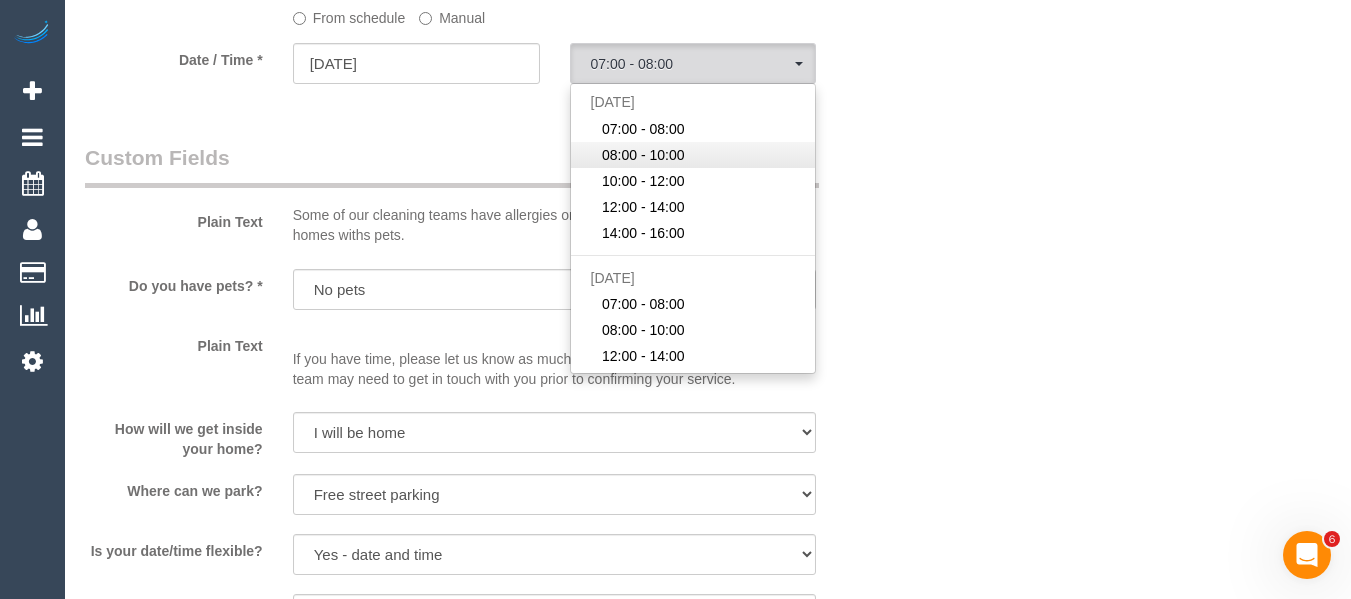 select on "spot12" 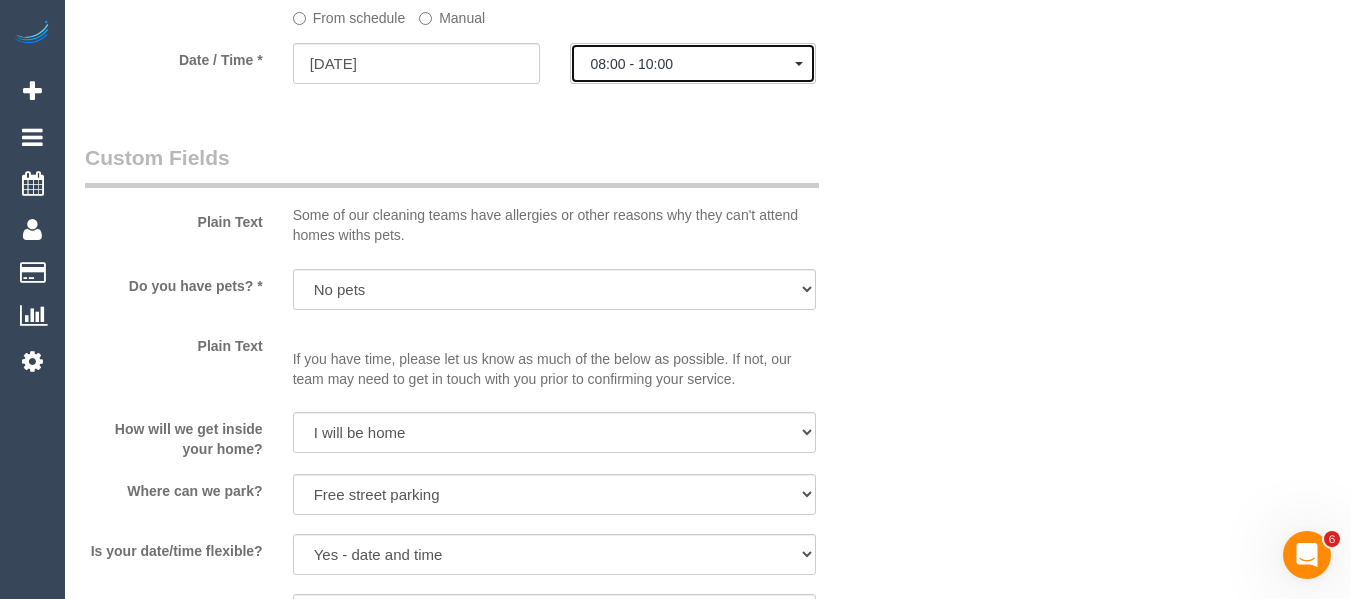 click on "08:00 - 10:00" 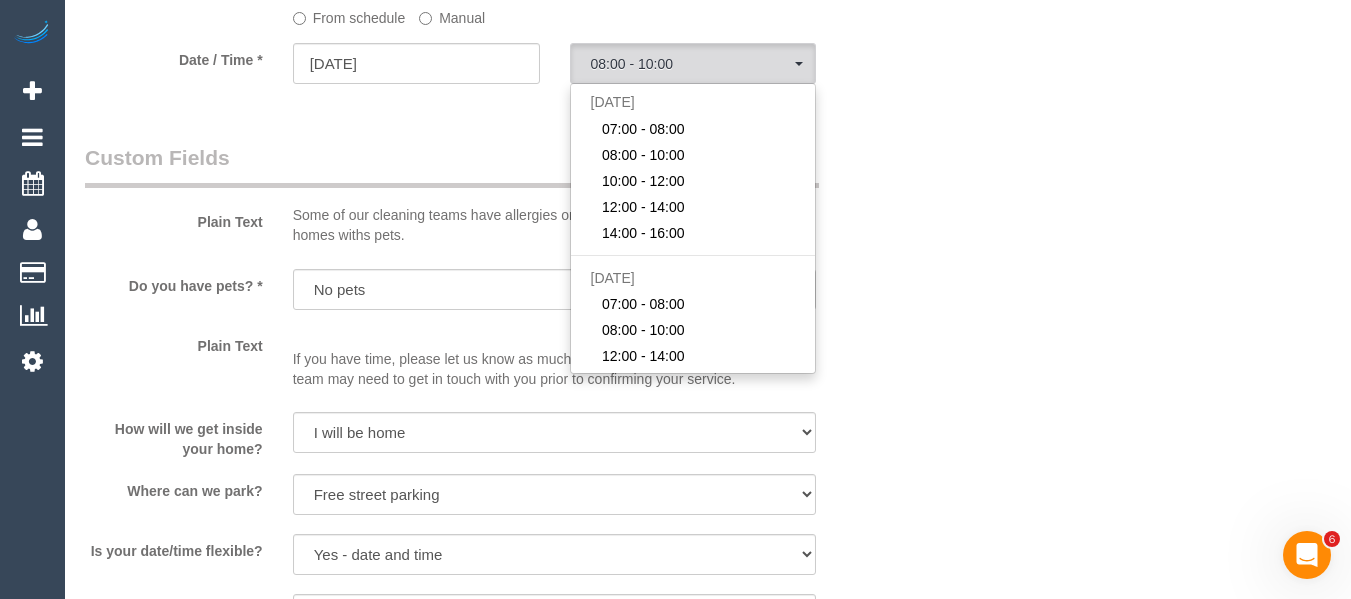 click on "Who
Email*
[EMAIL_ADDRESS][PERSON_NAME][DOMAIN_NAME]
Name *
[PERSON_NAME]
Where
Address*
[STREET_ADDRESS][PERSON_NAME]
[GEOGRAPHIC_DATA]
ACT
[GEOGRAPHIC_DATA]
NT
[GEOGRAPHIC_DATA]
SA
TAS
[GEOGRAPHIC_DATA]
[GEOGRAPHIC_DATA]
3058
Re-Book Last Service
Location
[GEOGRAPHIC_DATA] (North) East (South) [GEOGRAPHIC_DATA] (East) [GEOGRAPHIC_DATA] (West) [GEOGRAPHIC_DATA] (East) North (West) [GEOGRAPHIC_DATA] (East) [GEOGRAPHIC_DATA] (West) [GEOGRAPHIC_DATA] (East) [GEOGRAPHIC_DATA] (West) West (North) West (South) ZG - [GEOGRAPHIC_DATA]" at bounding box center [708, -389] 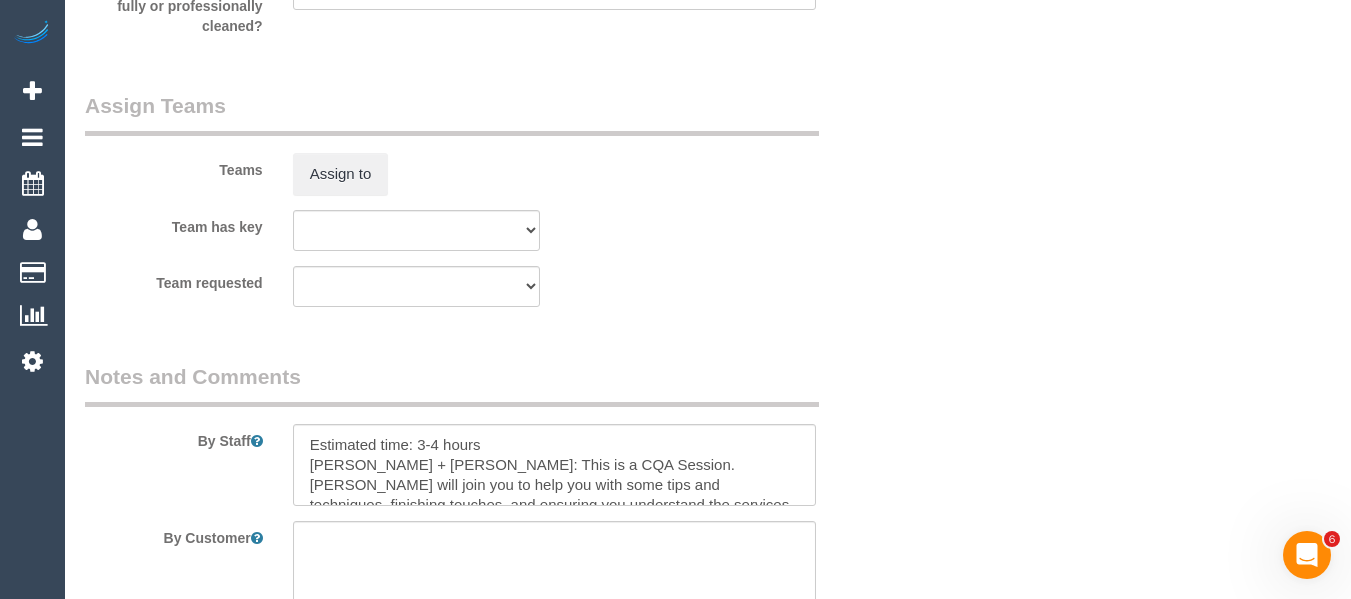 scroll, scrollTop: 3258, scrollLeft: 0, axis: vertical 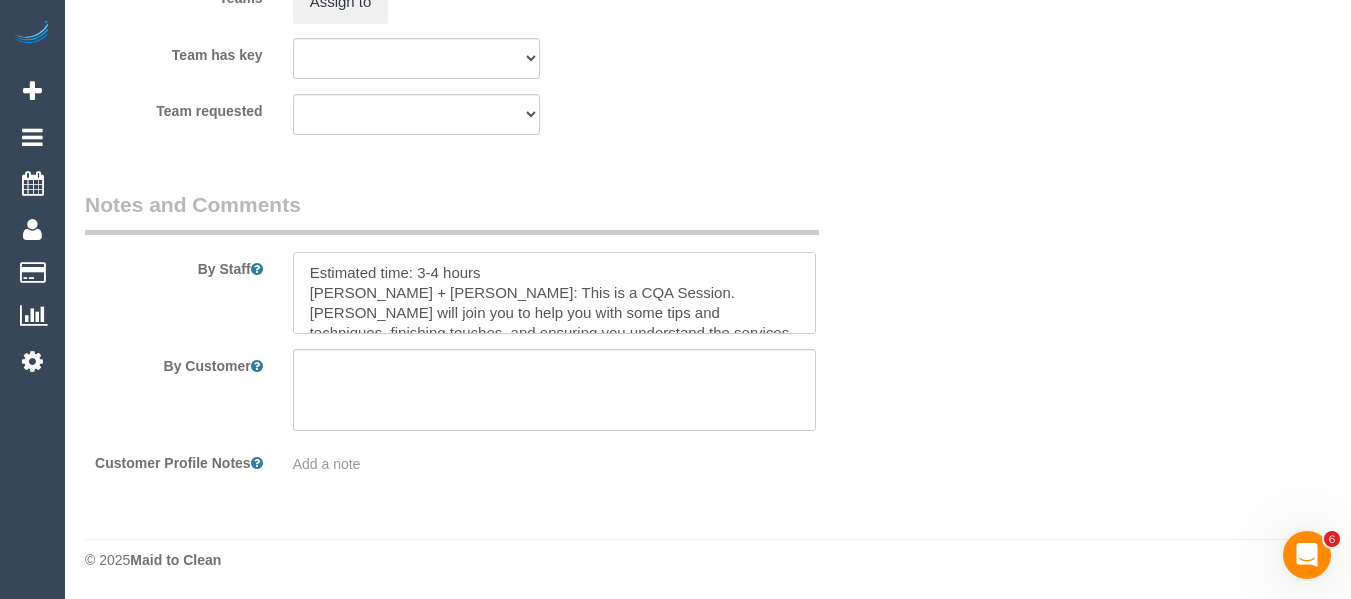 drag, startPoint x: 775, startPoint y: 316, endPoint x: -40, endPoint y: 101, distance: 842.88196 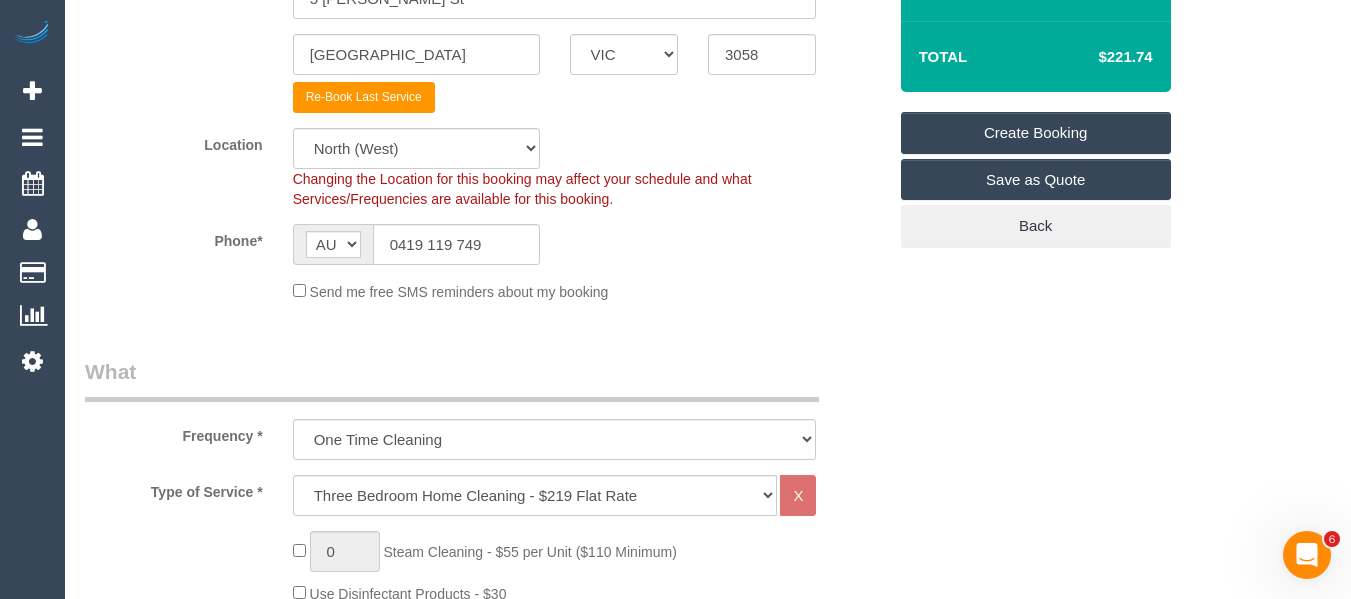 scroll, scrollTop: 322, scrollLeft: 0, axis: vertical 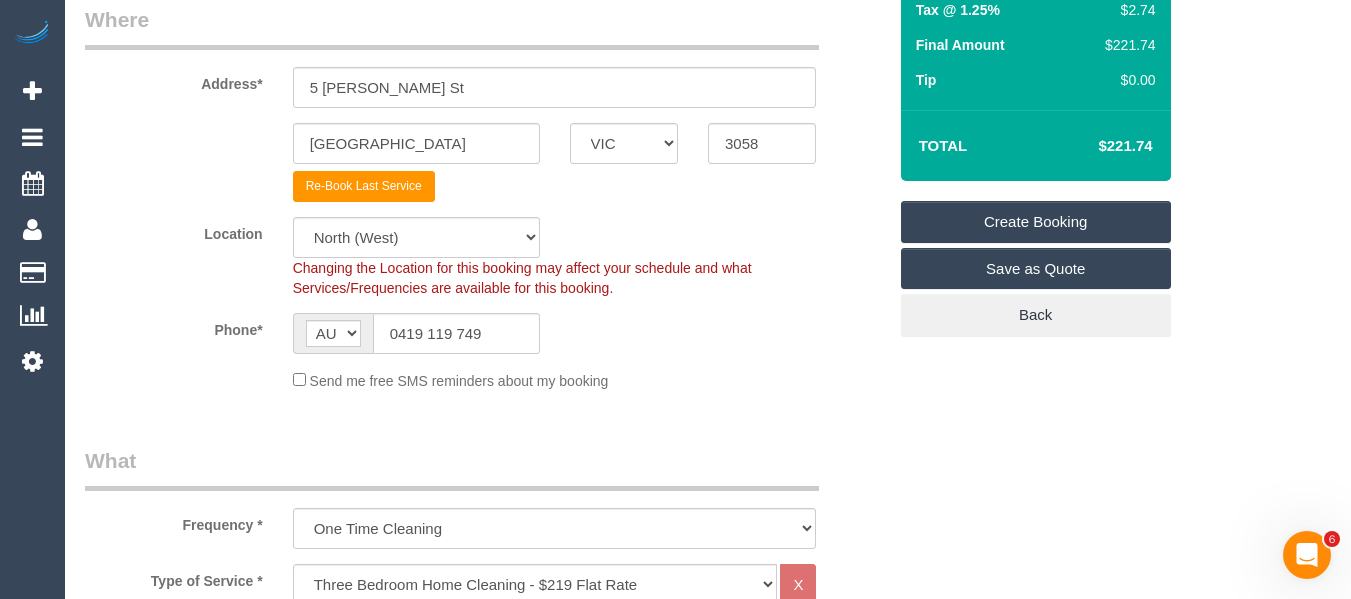 type 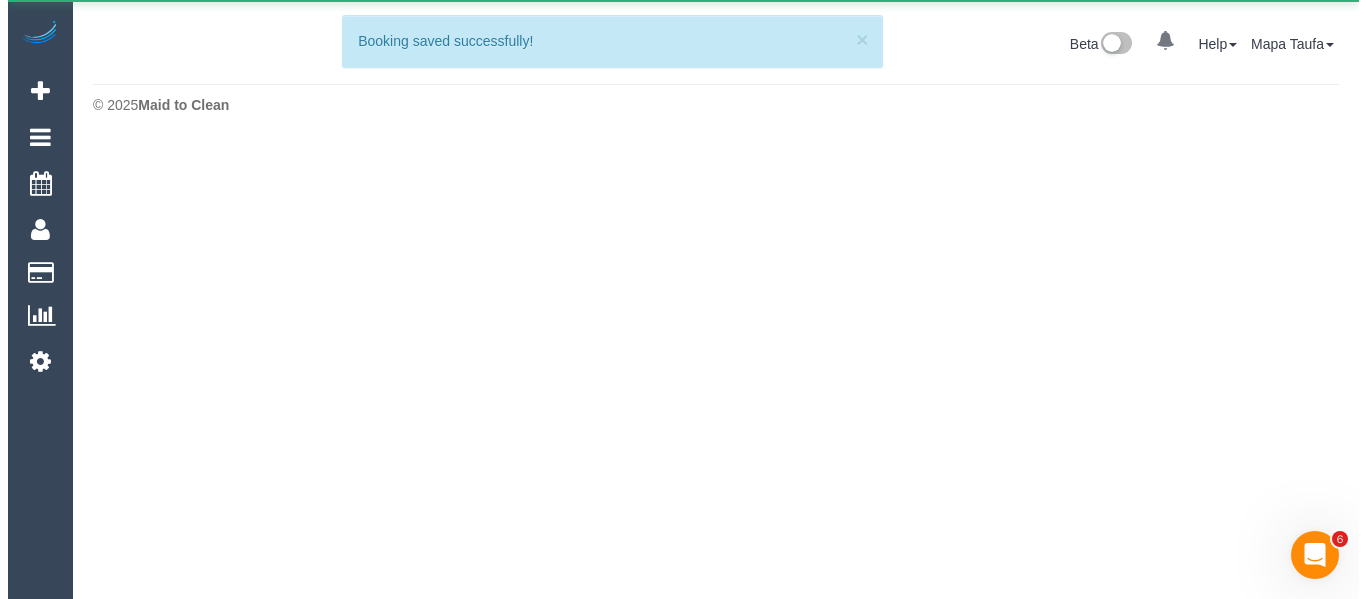 scroll, scrollTop: 0, scrollLeft: 0, axis: both 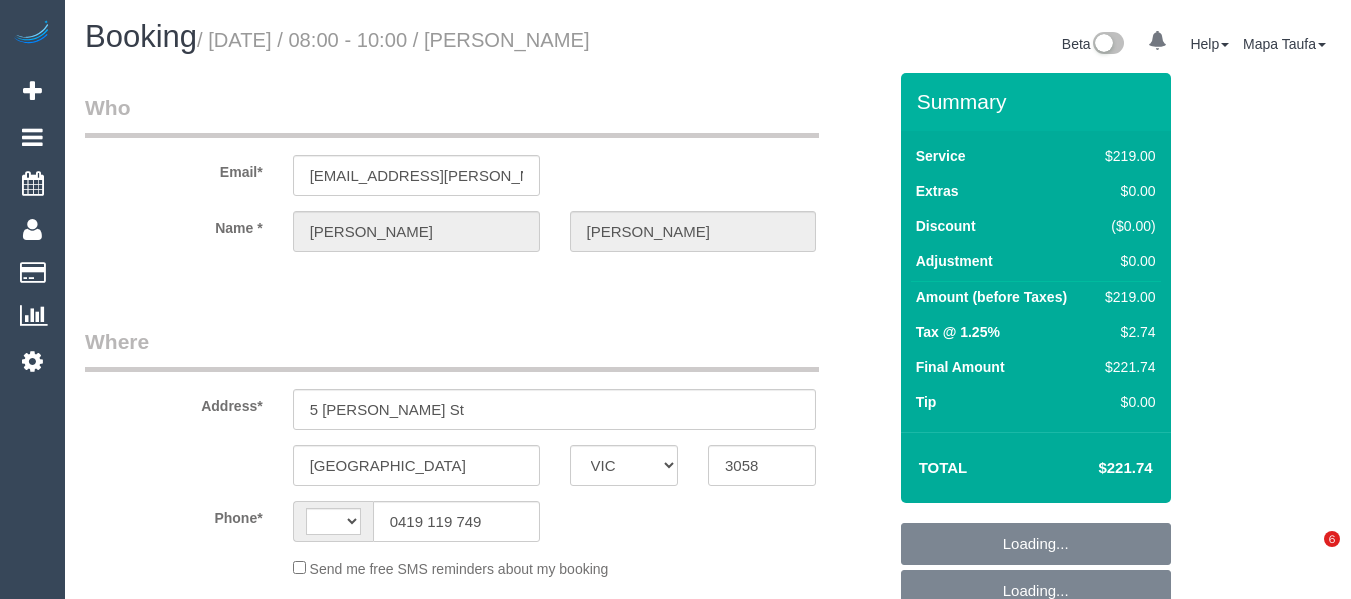 select on "VIC" 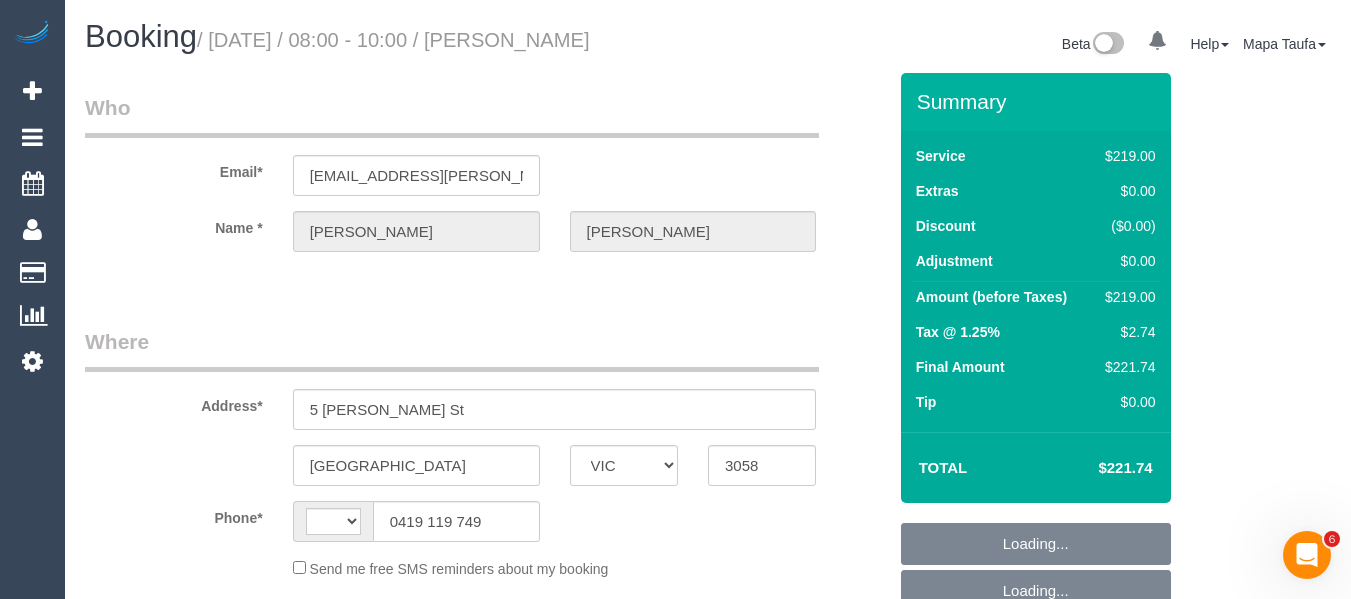 scroll, scrollTop: 0, scrollLeft: 0, axis: both 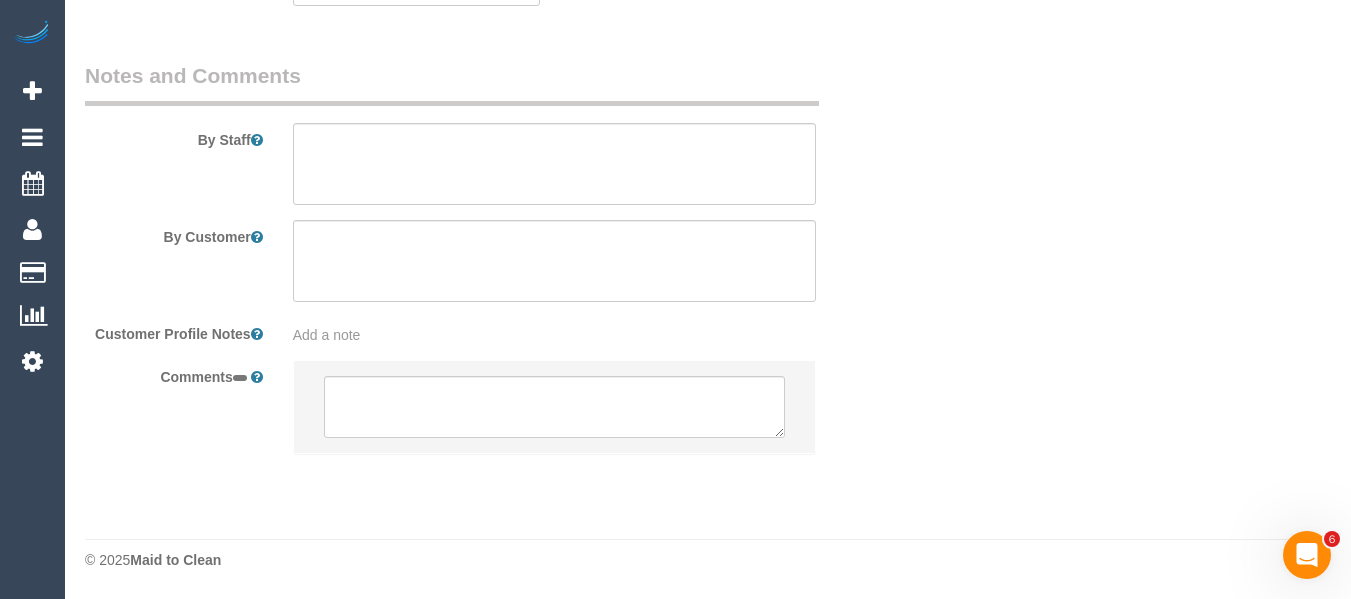select on "object:625" 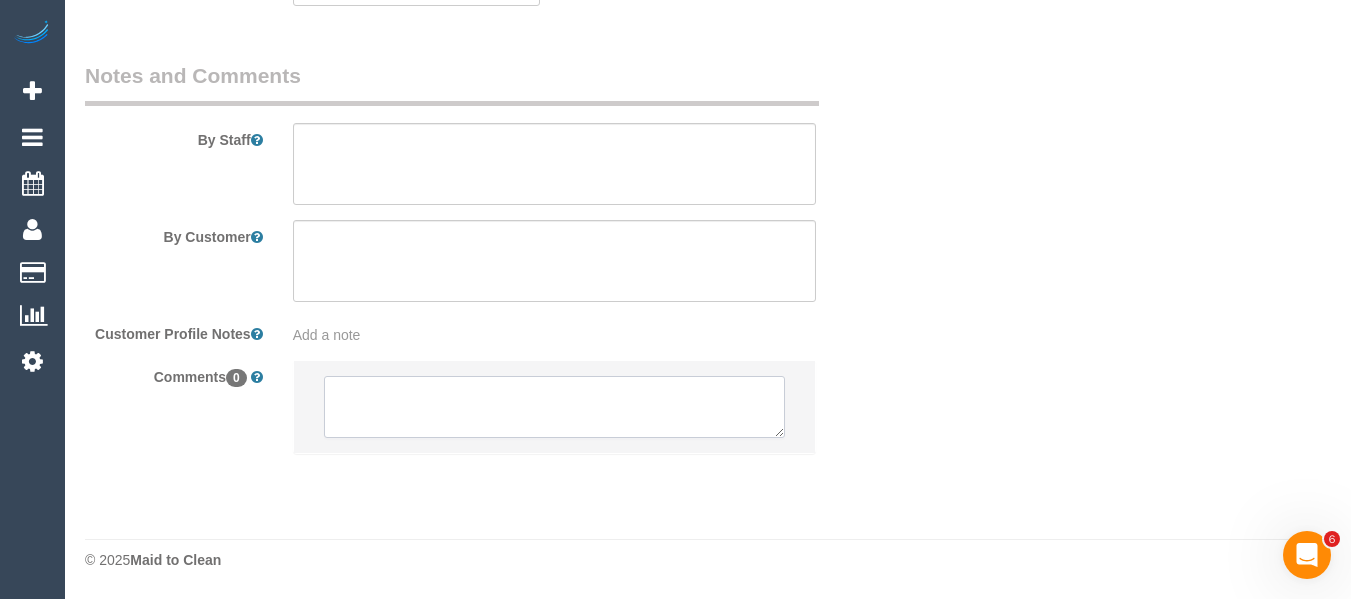 select on "number:28" 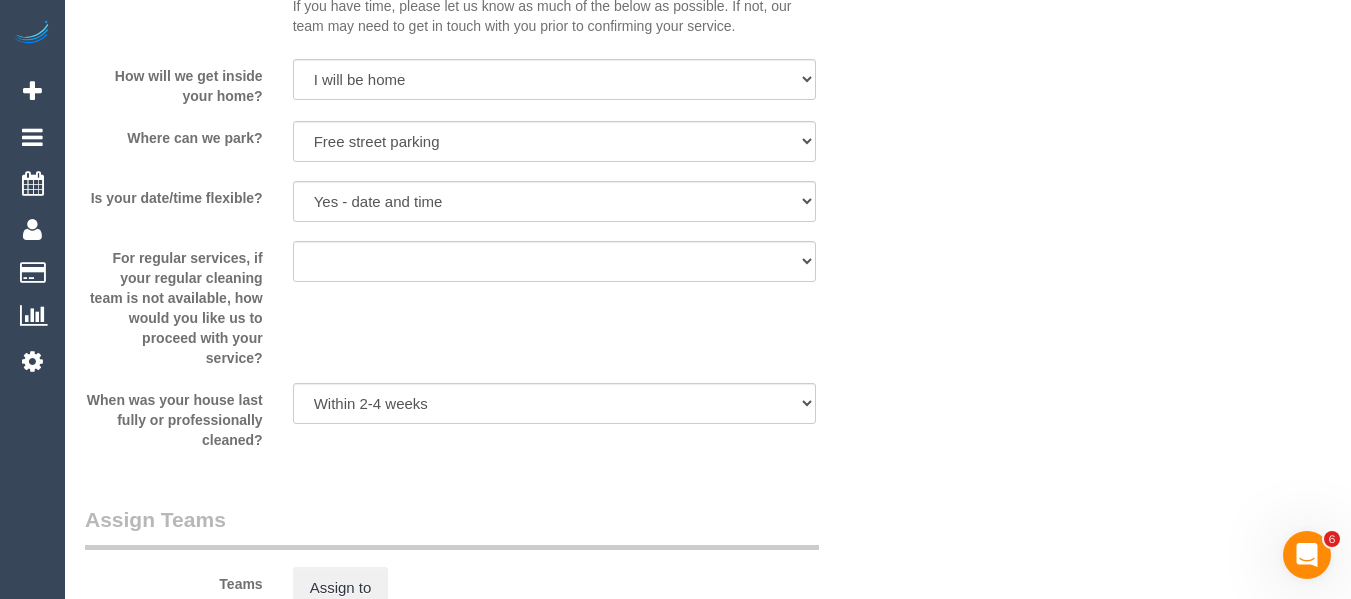 scroll, scrollTop: 3330, scrollLeft: 0, axis: vertical 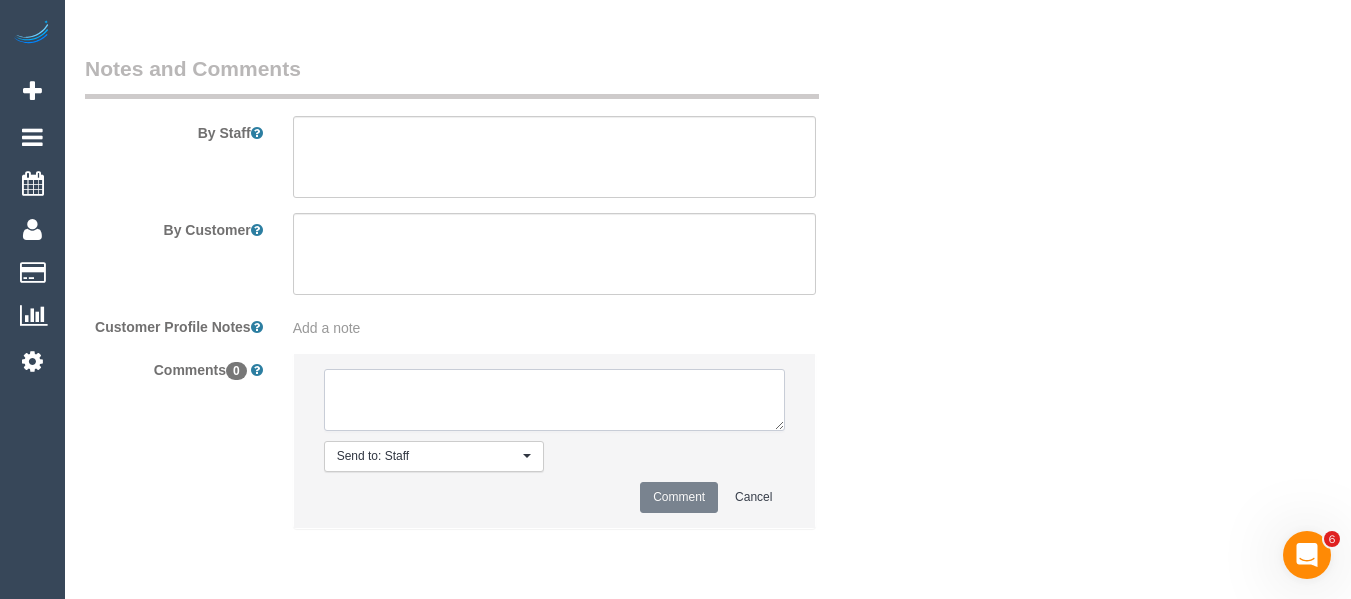click at bounding box center [555, 400] 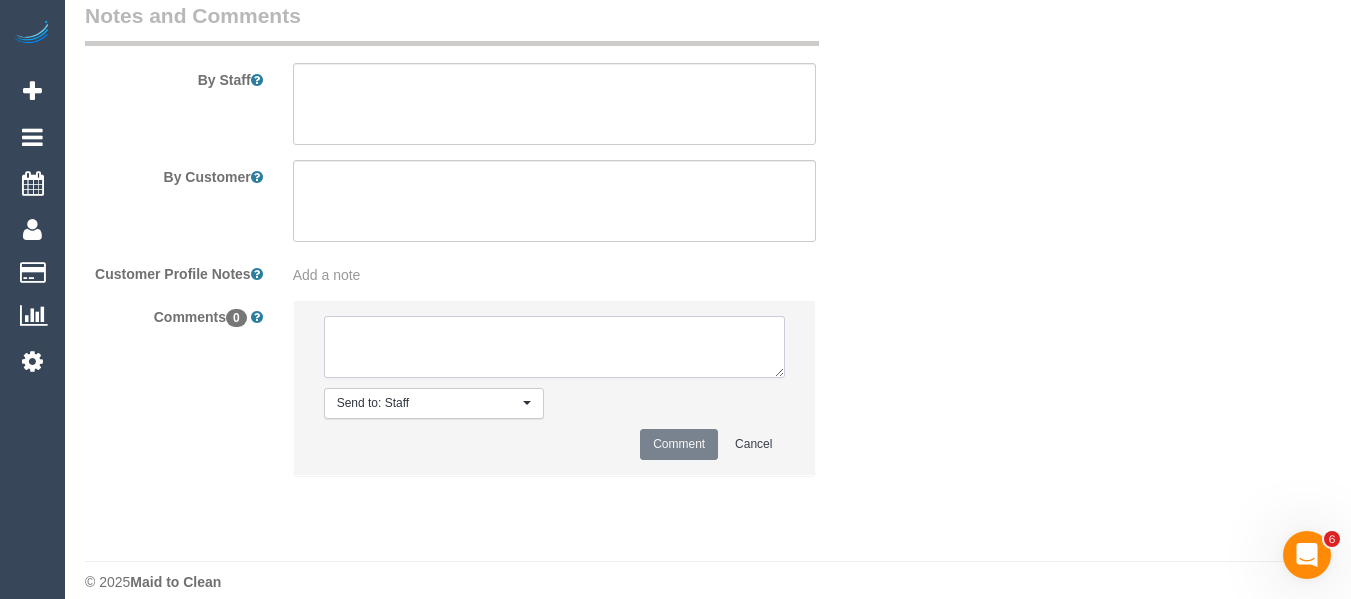 select on "spot1" 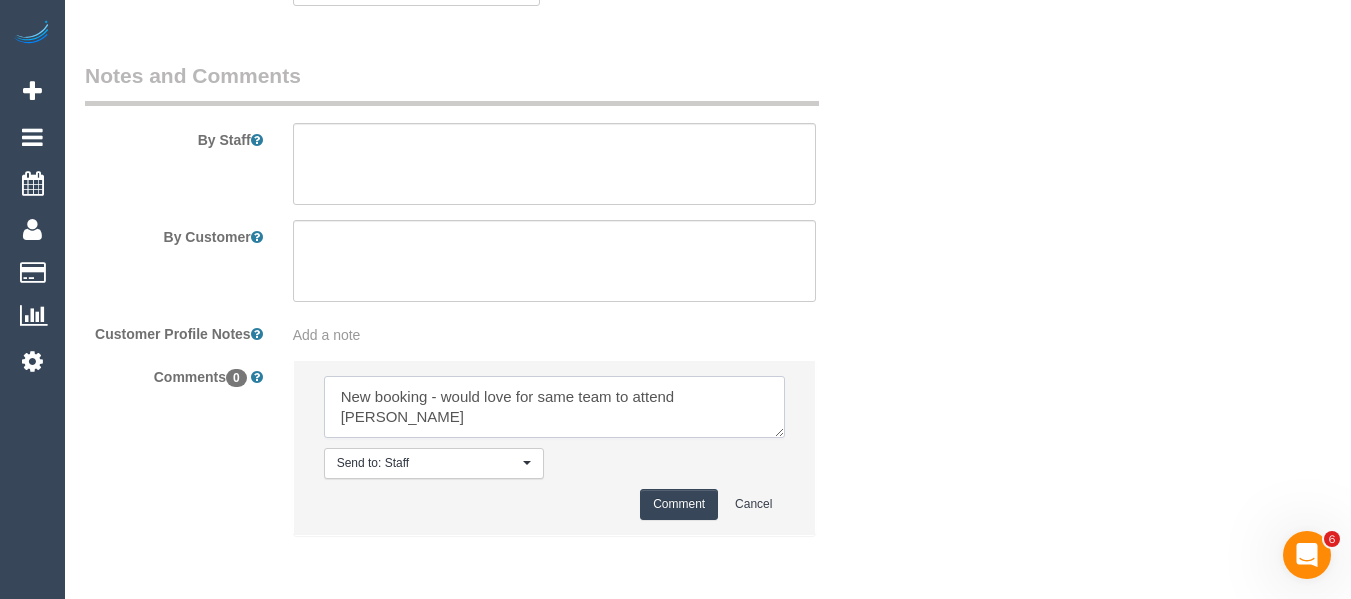 click at bounding box center [555, 407] 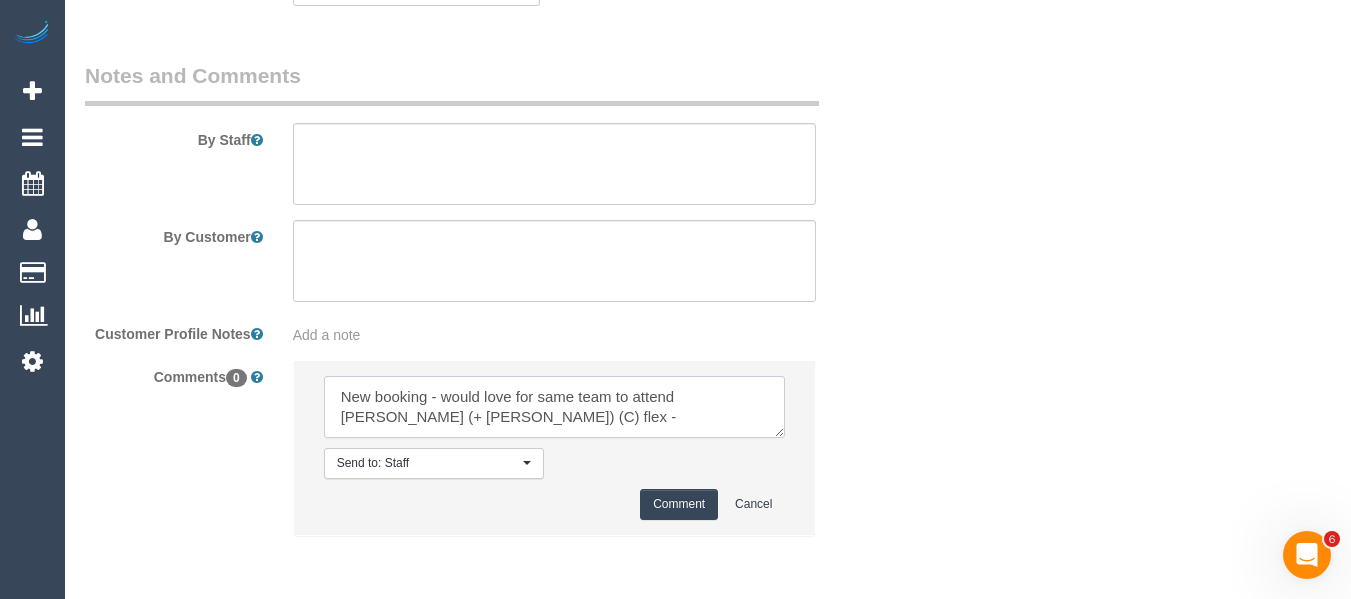 paste on "Arifin (+ Fatema) (C) ," 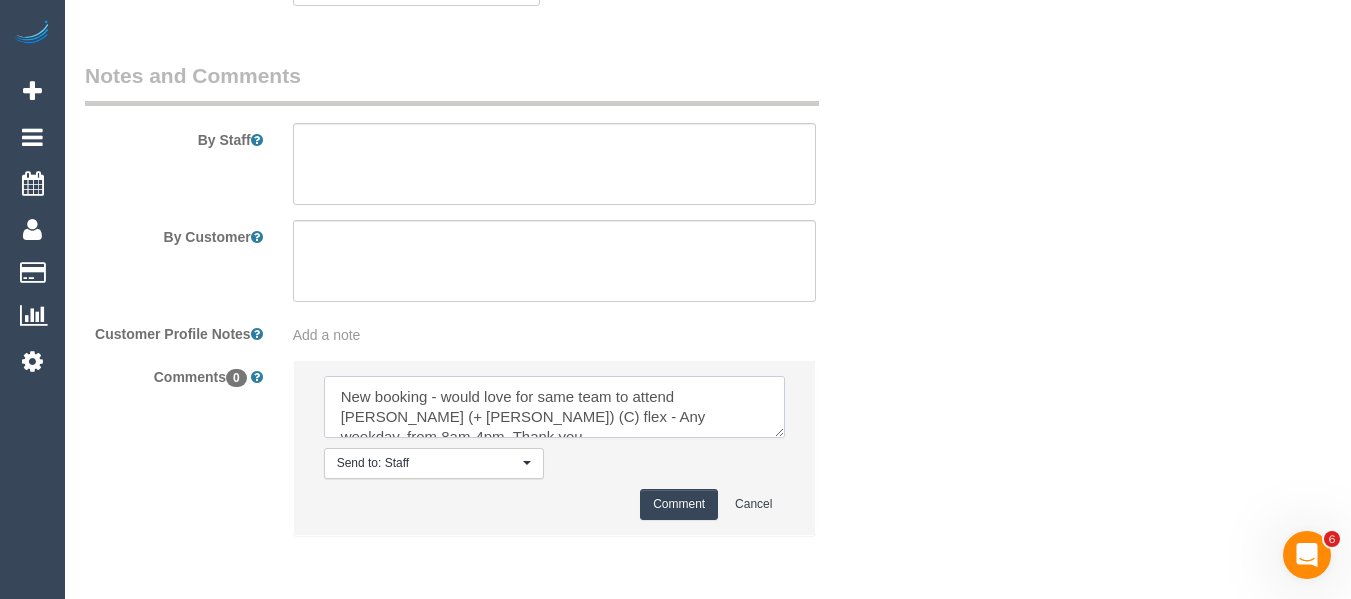 type on "New booking - would love for same team to attend Arifin (+ Fatema) (C) flex - Any weekday, from 8am-4pm. Thank you." 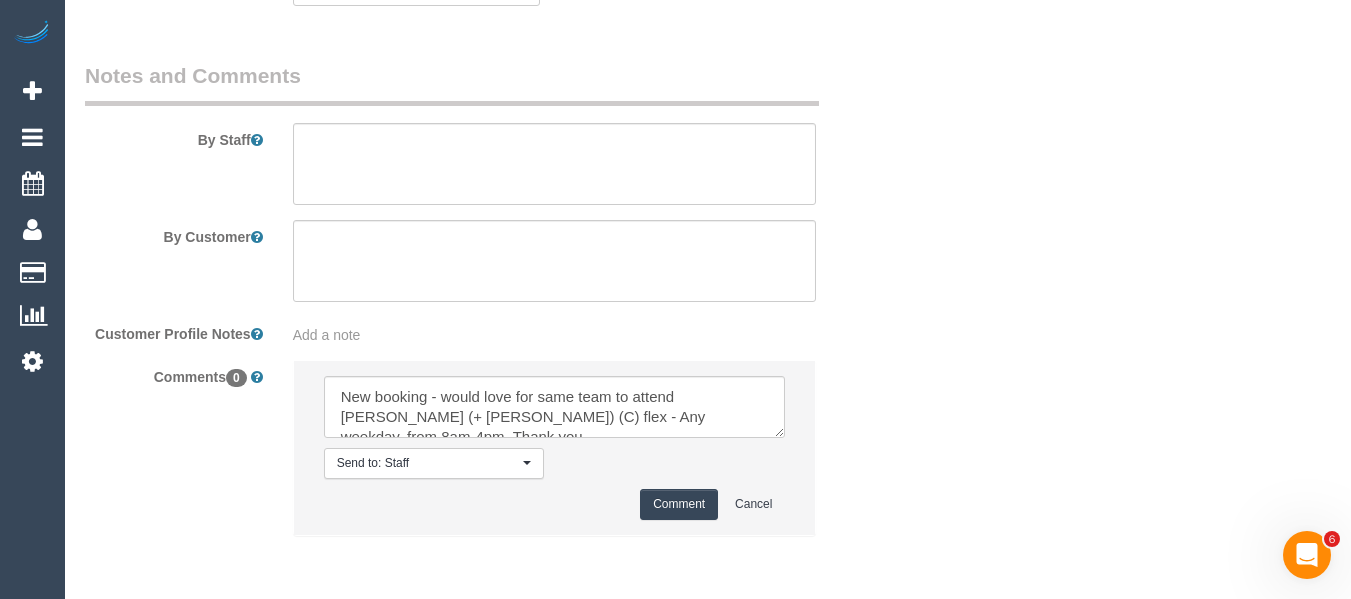 click on "Comment" at bounding box center (679, 504) 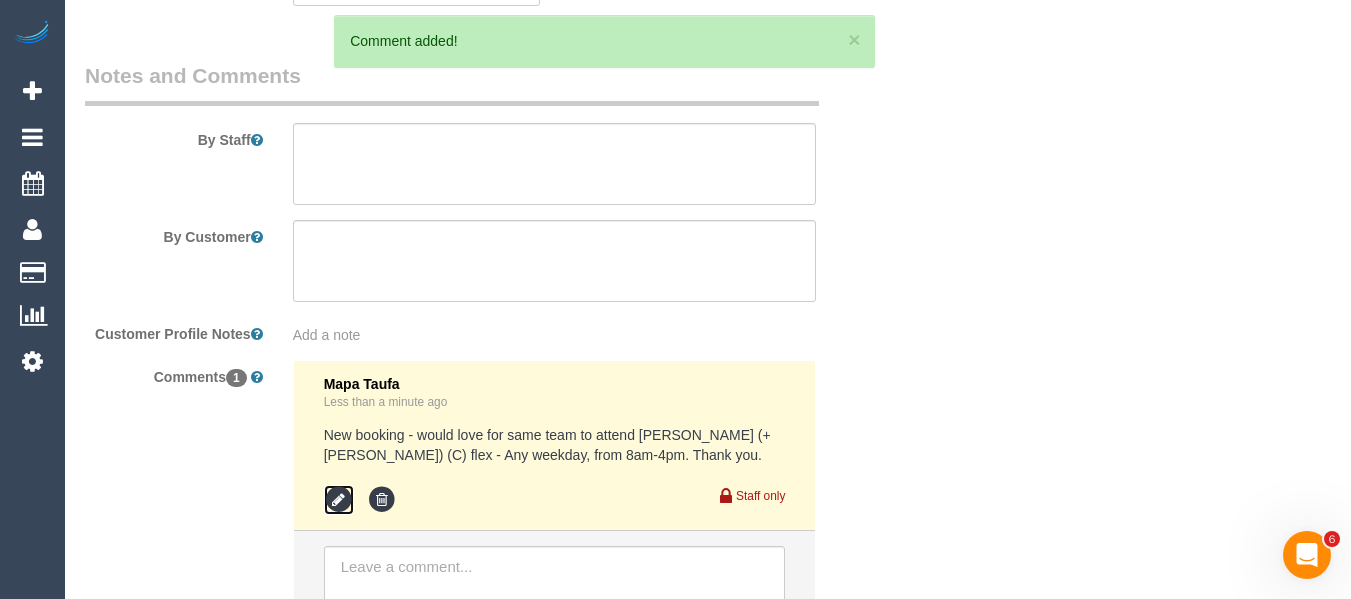 click at bounding box center [339, 500] 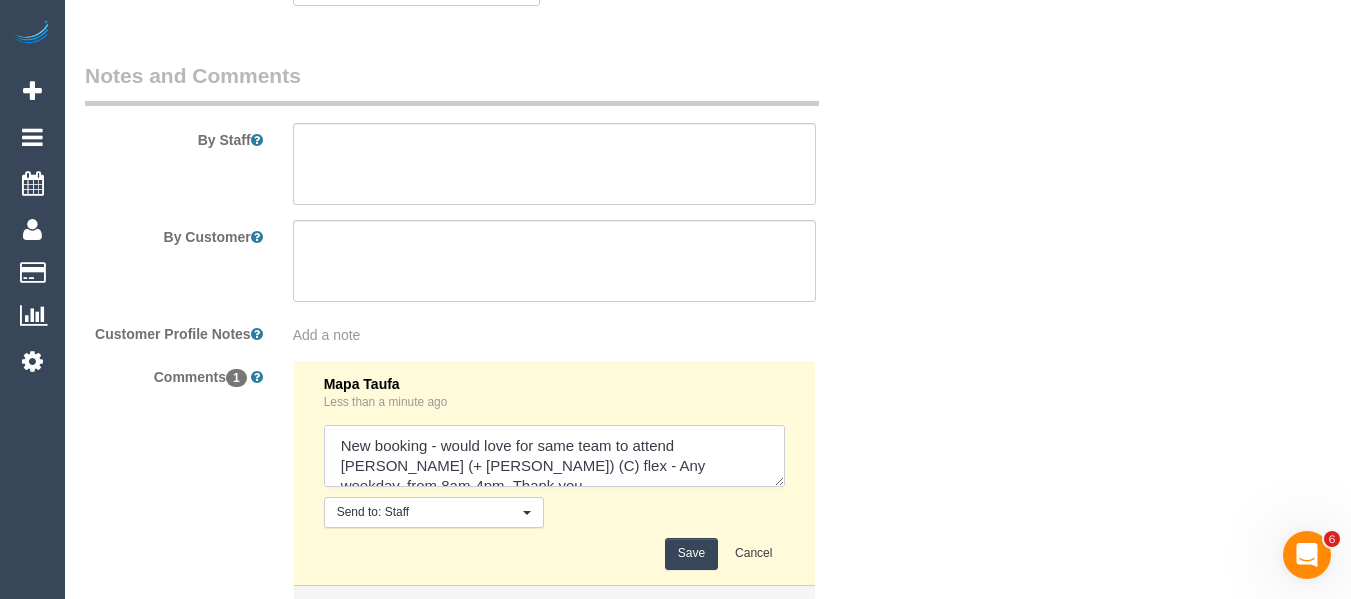 drag, startPoint x: 757, startPoint y: 468, endPoint x: 661, endPoint y: 467, distance: 96.00521 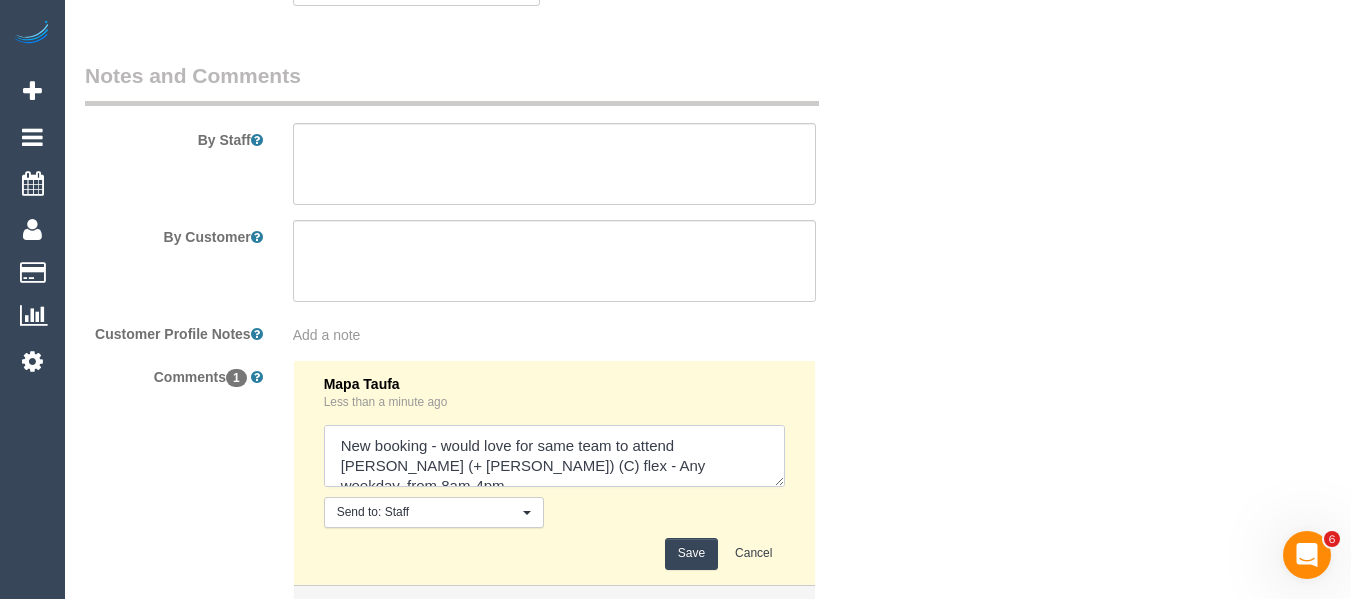 type on "New booking - would love for same team to attend Arifin (+ Fatema) (C) flex - Any weekday, from 8am-4pm." 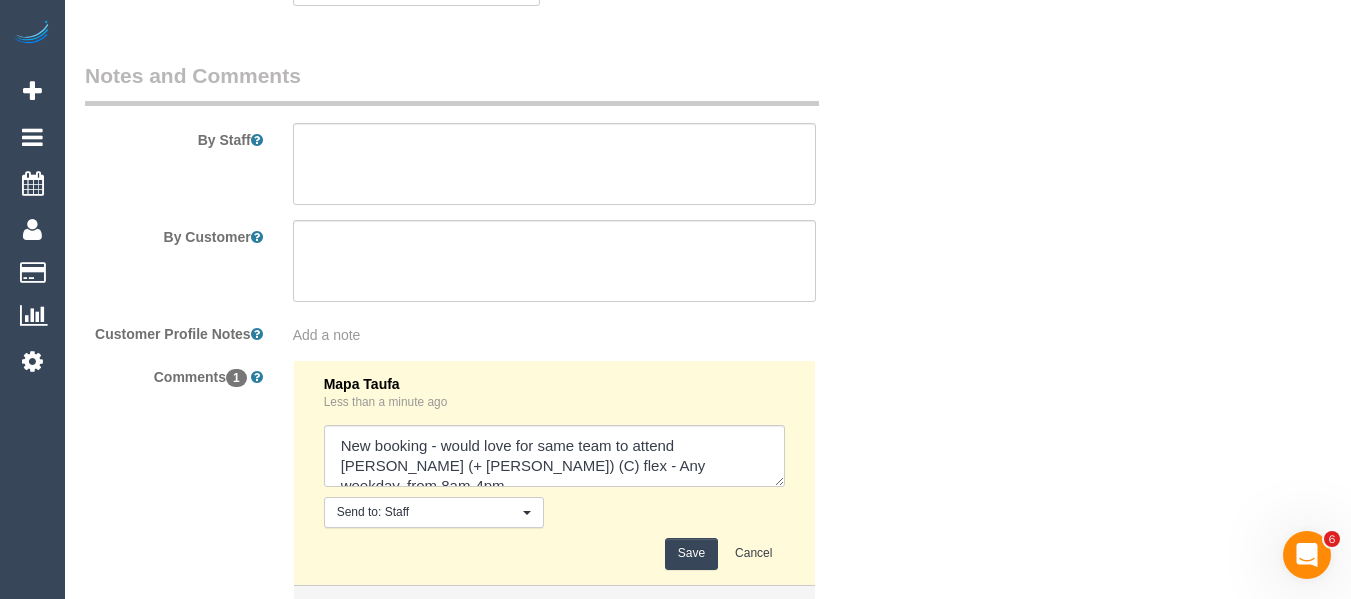 click on "Save" at bounding box center [691, 553] 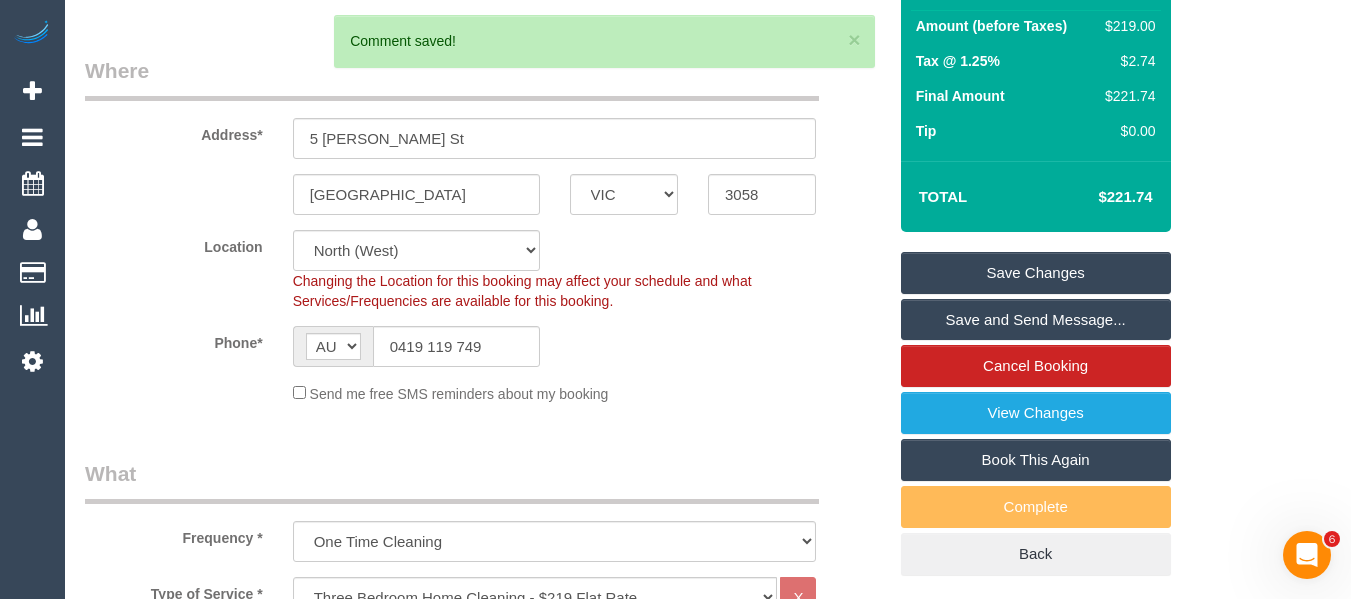 scroll, scrollTop: 130, scrollLeft: 0, axis: vertical 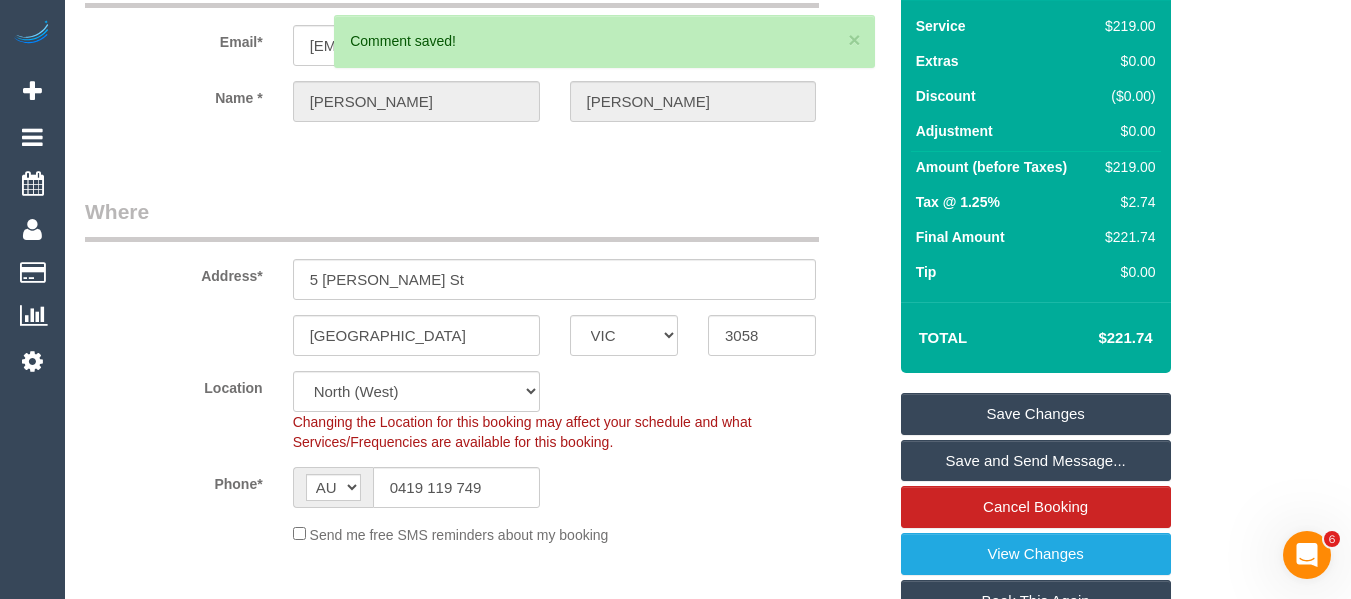 click on "Save Changes" at bounding box center (1036, 414) 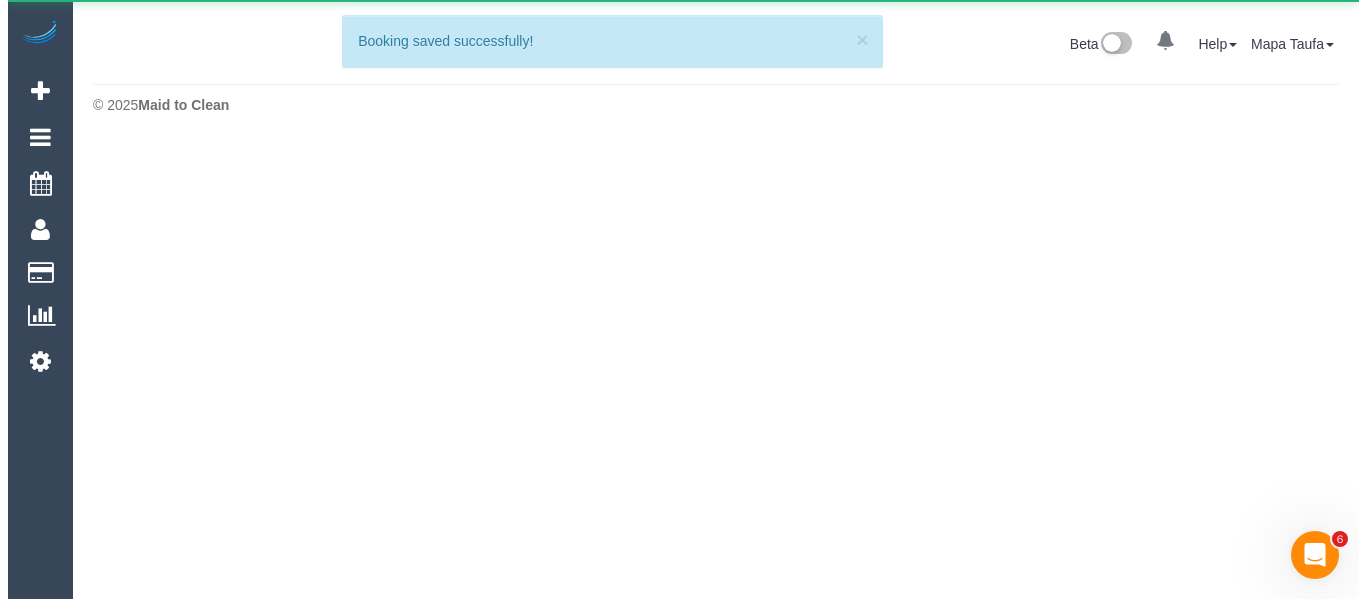 scroll, scrollTop: 0, scrollLeft: 0, axis: both 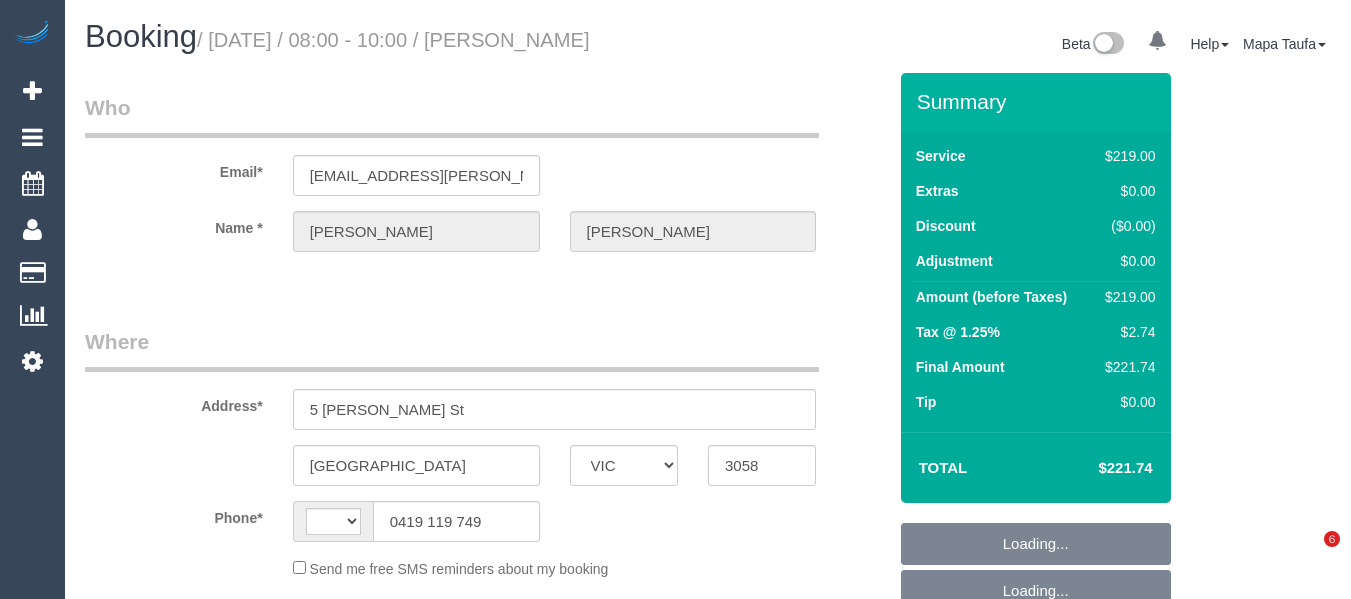 select on "VIC" 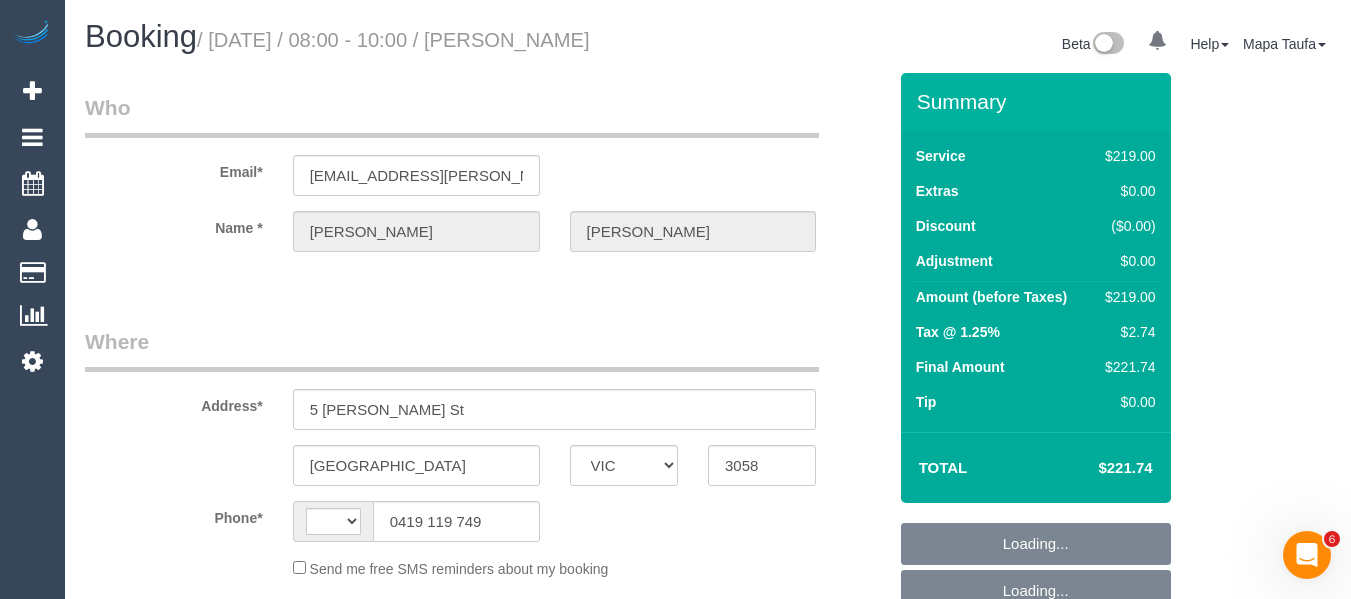 scroll, scrollTop: 0, scrollLeft: 0, axis: both 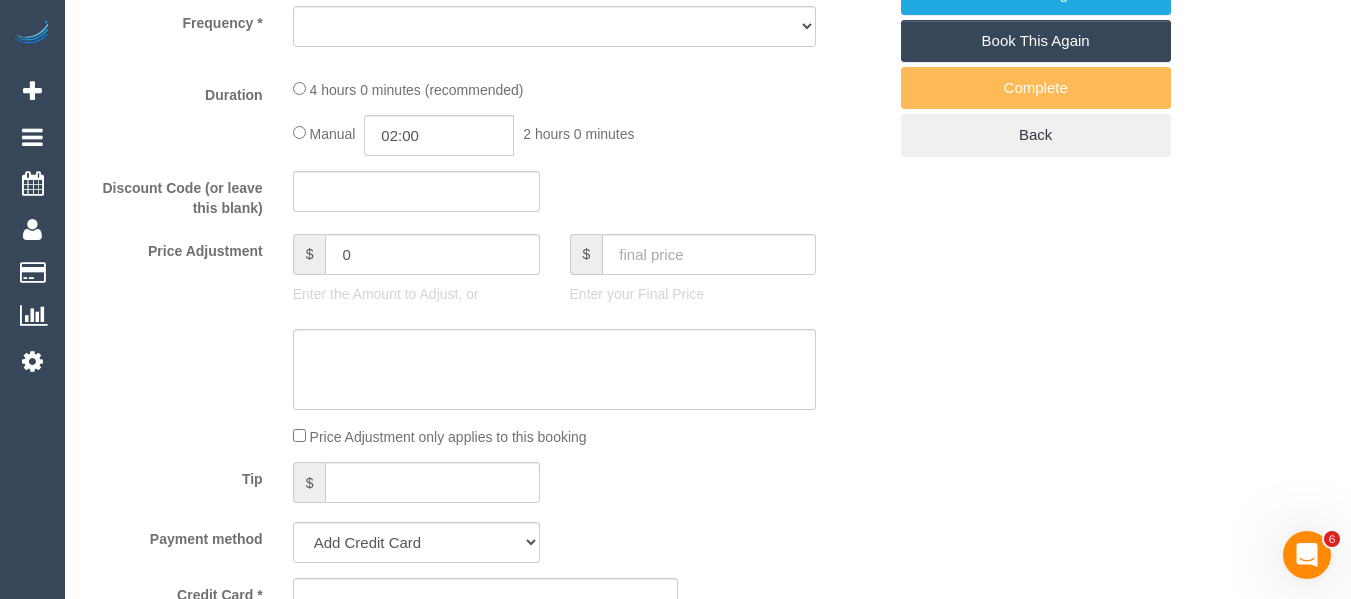 select on "object:299" 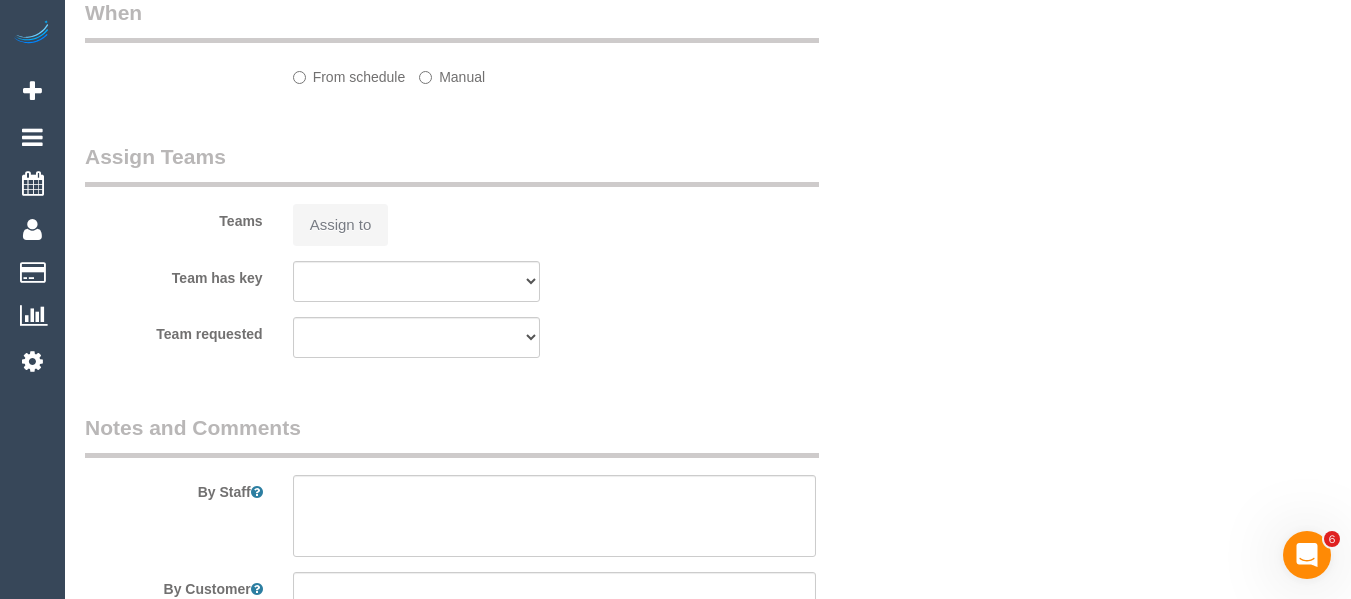 select on "string:AU" 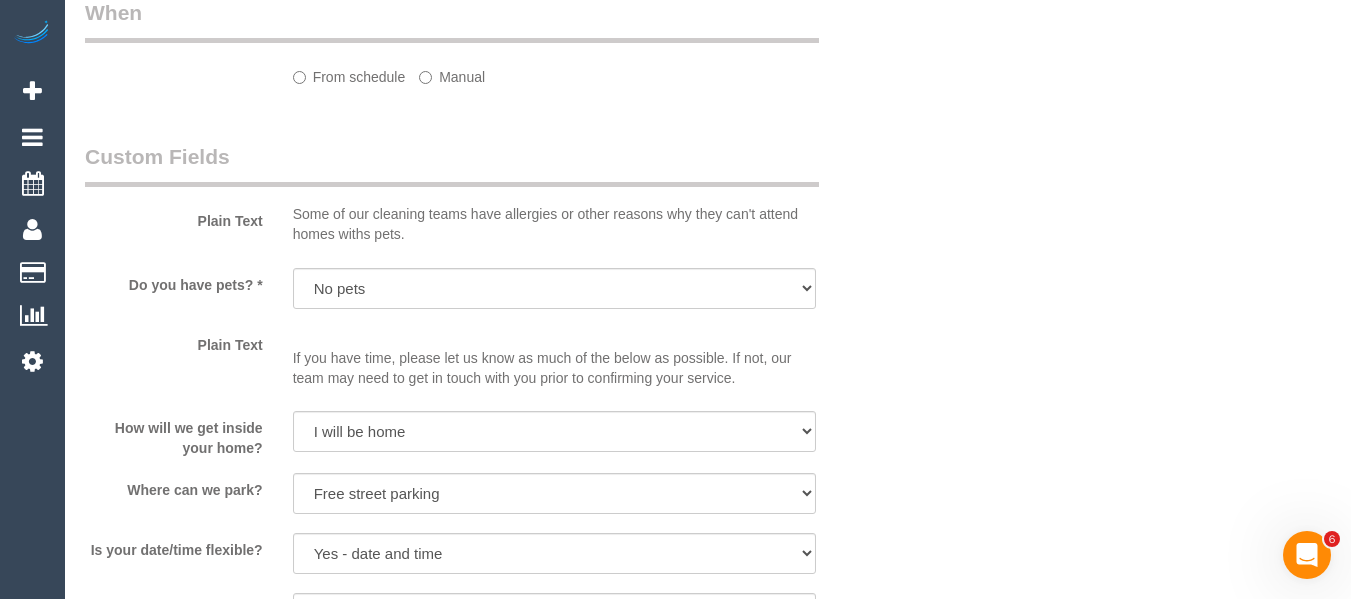 select on "object:795" 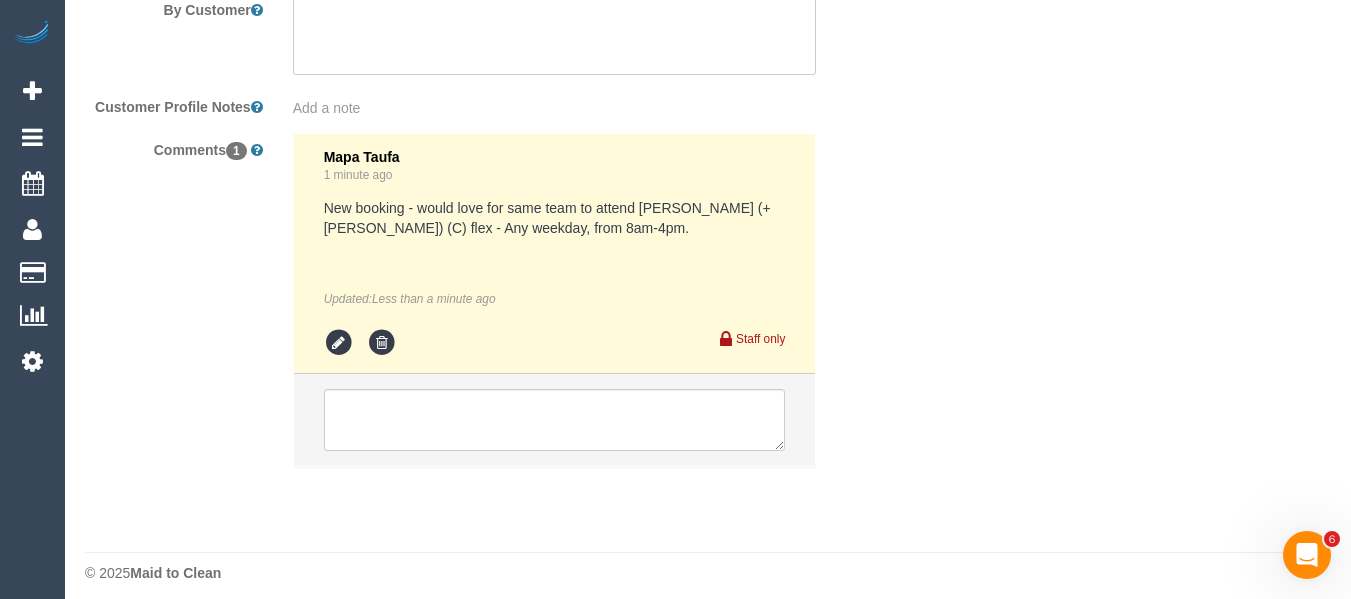 scroll, scrollTop: 3570, scrollLeft: 0, axis: vertical 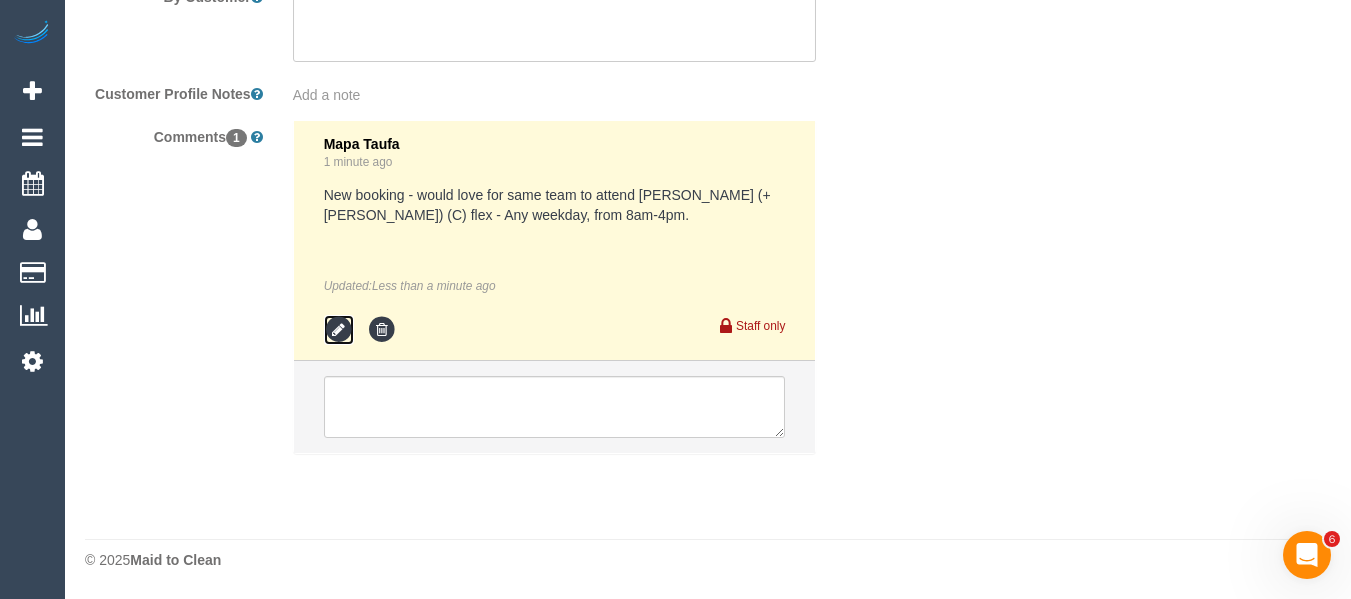 click at bounding box center (339, 330) 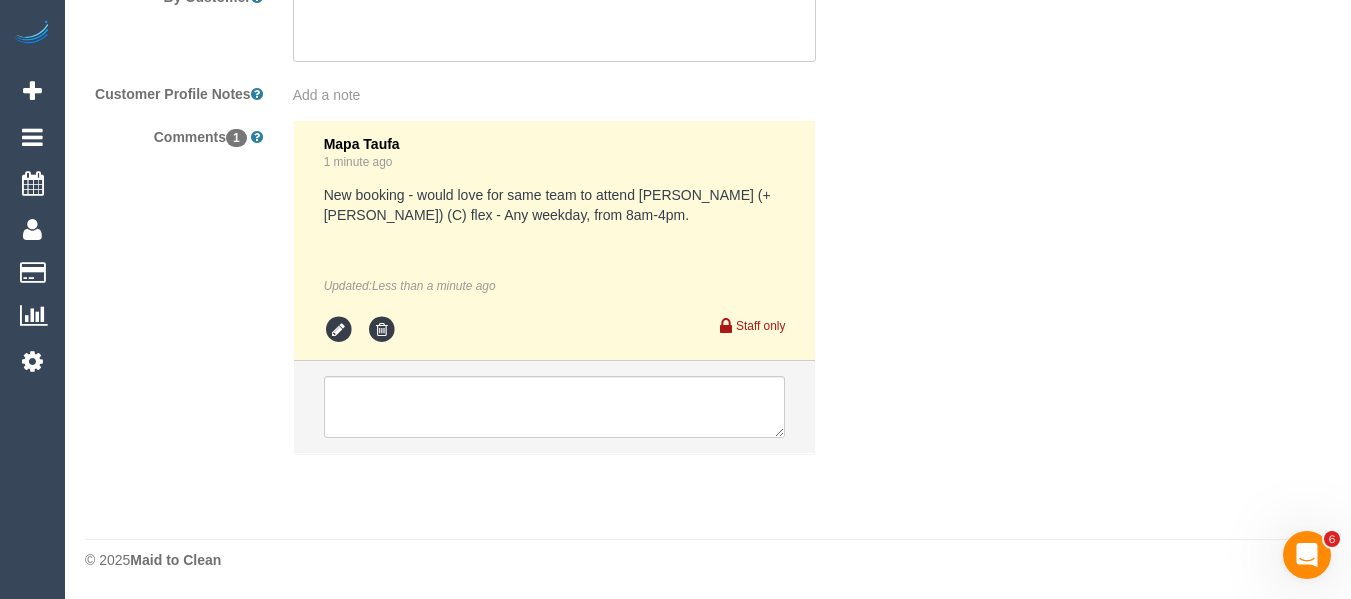 scroll, scrollTop: 3555, scrollLeft: 0, axis: vertical 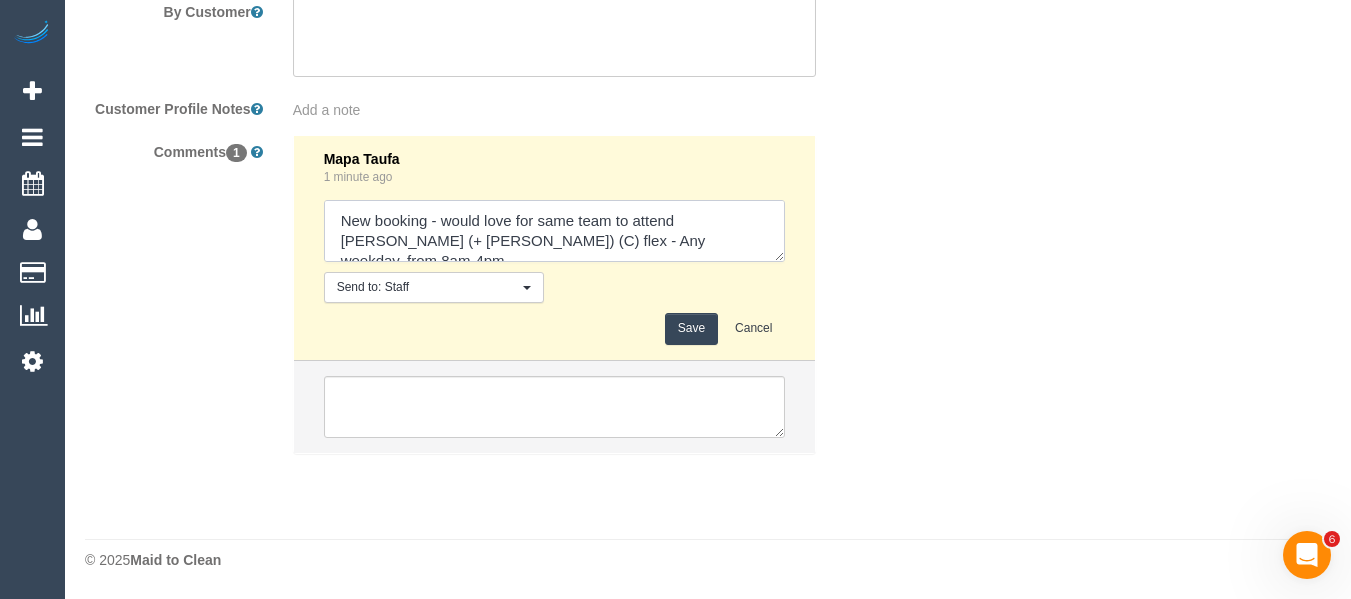 click at bounding box center (555, 231) 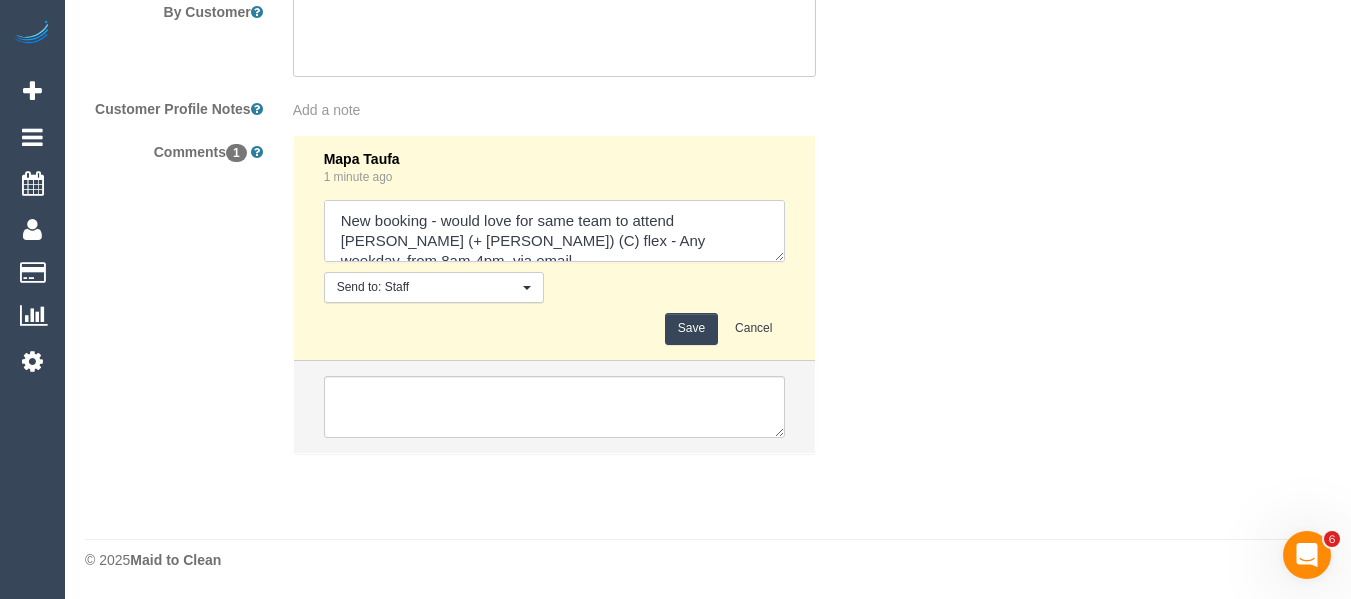 paste on "cnv_ptlclzj" 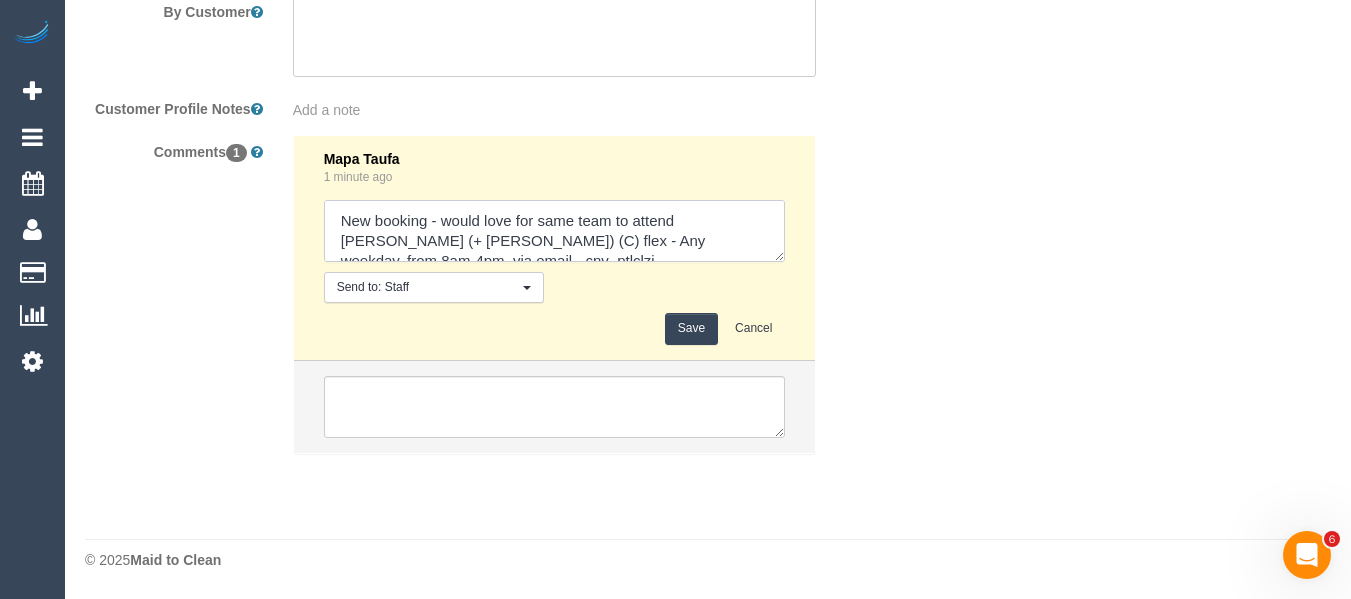 scroll, scrollTop: 9, scrollLeft: 0, axis: vertical 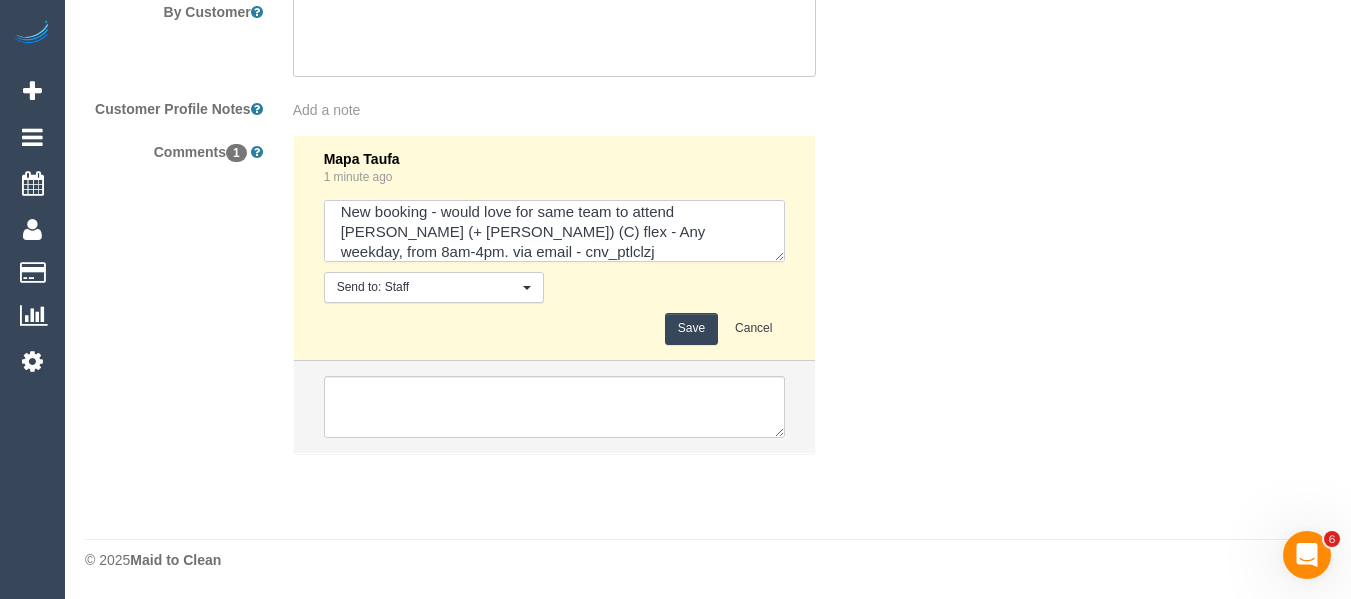 type on "New booking - would love for same team to attend Arifin (+ Fatema) (C) flex - Any weekday, from 8am-4pm. via email - cnv_ptlclzj" 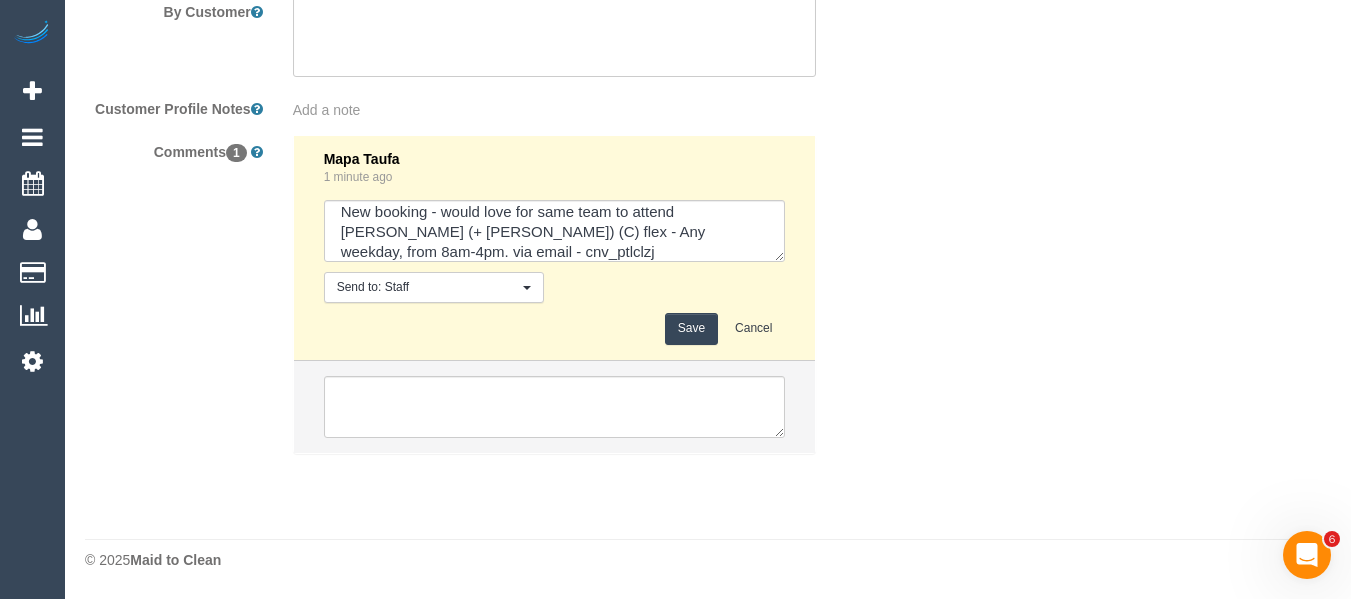 click on "Save" at bounding box center [691, 328] 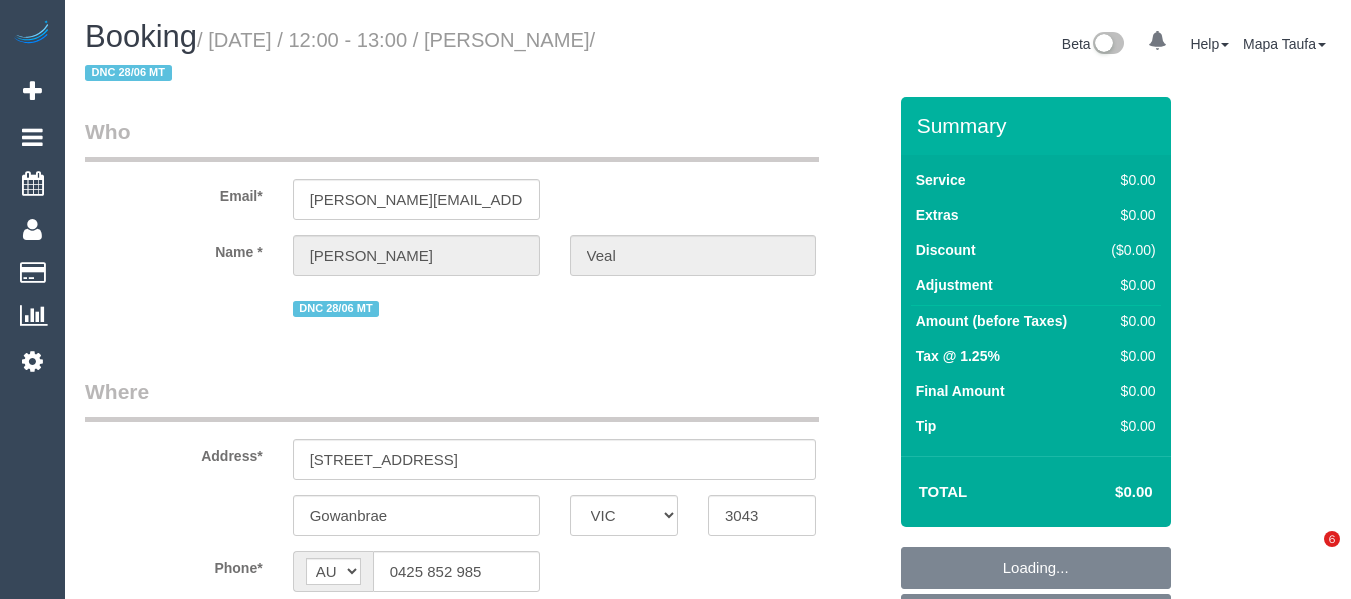 select on "VIC" 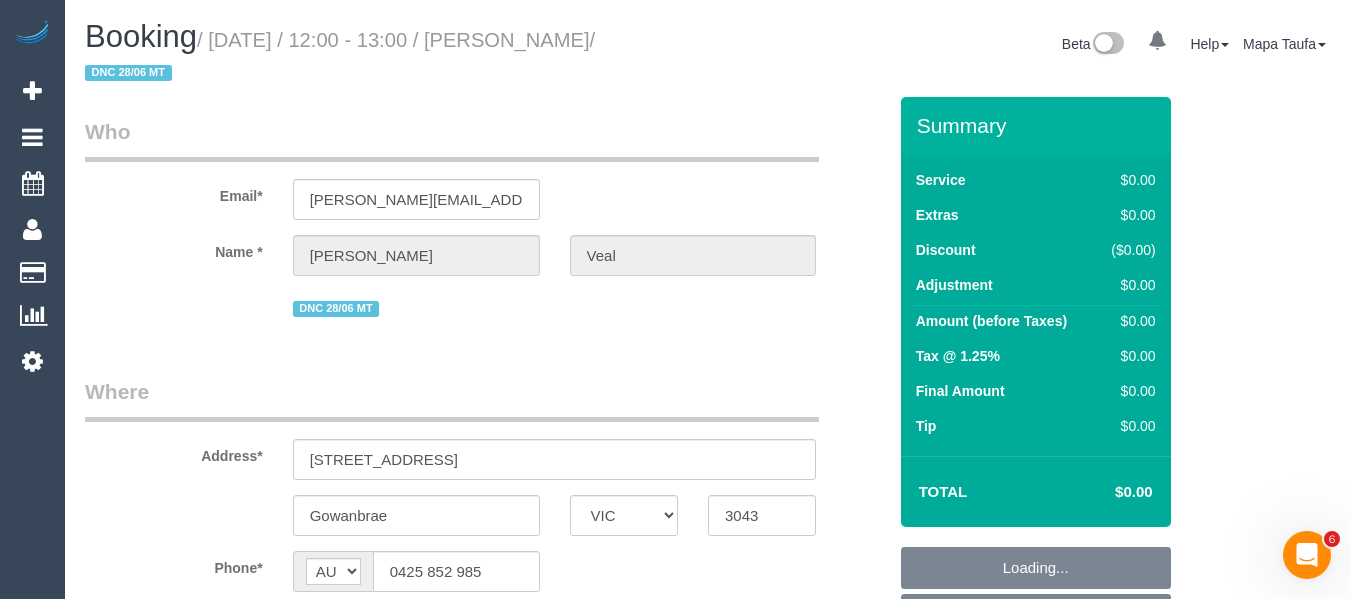 scroll, scrollTop: 0, scrollLeft: 0, axis: both 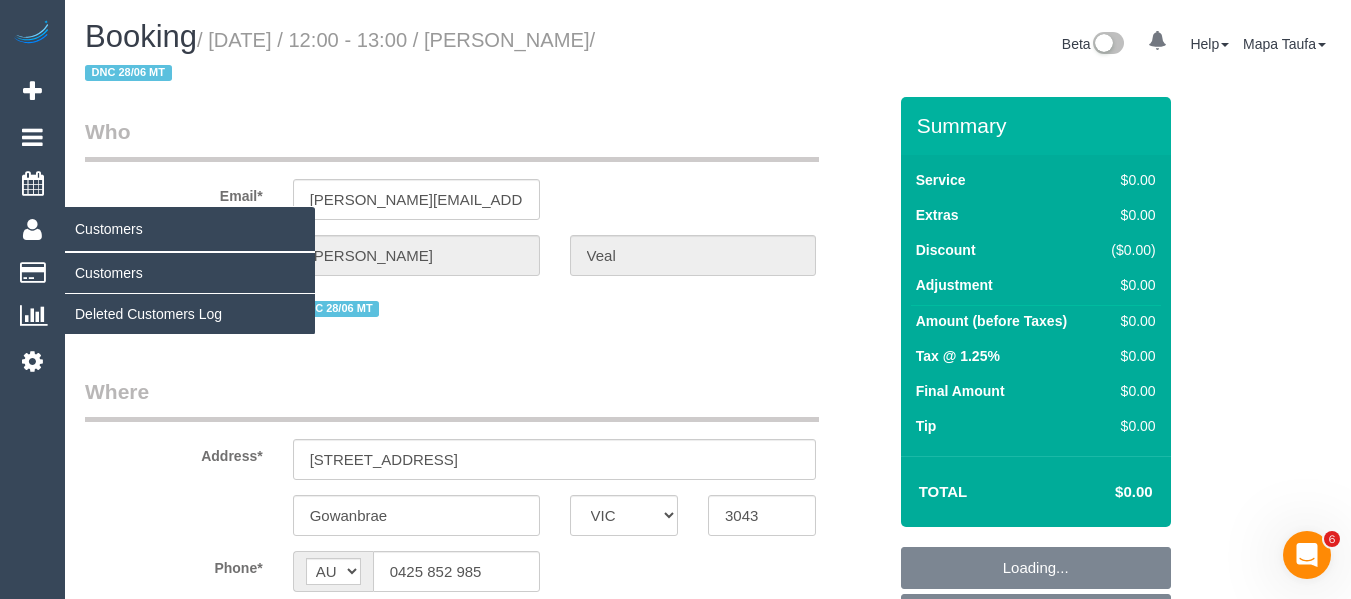 select on "object:537" 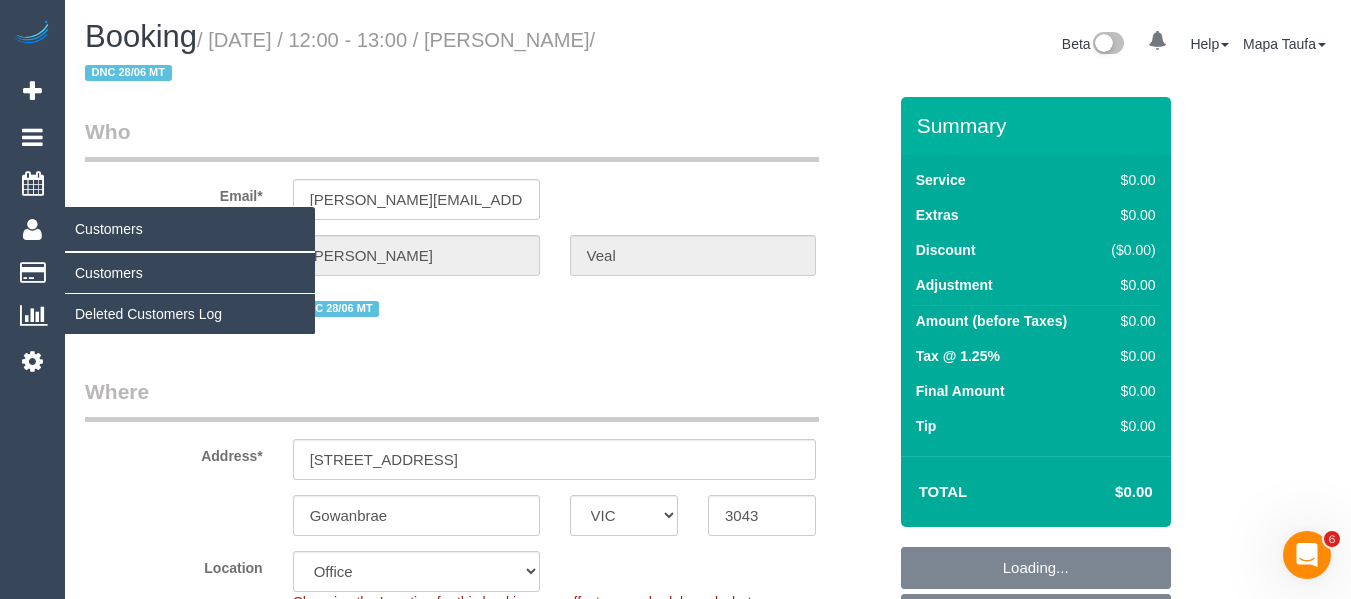 select on "object:583" 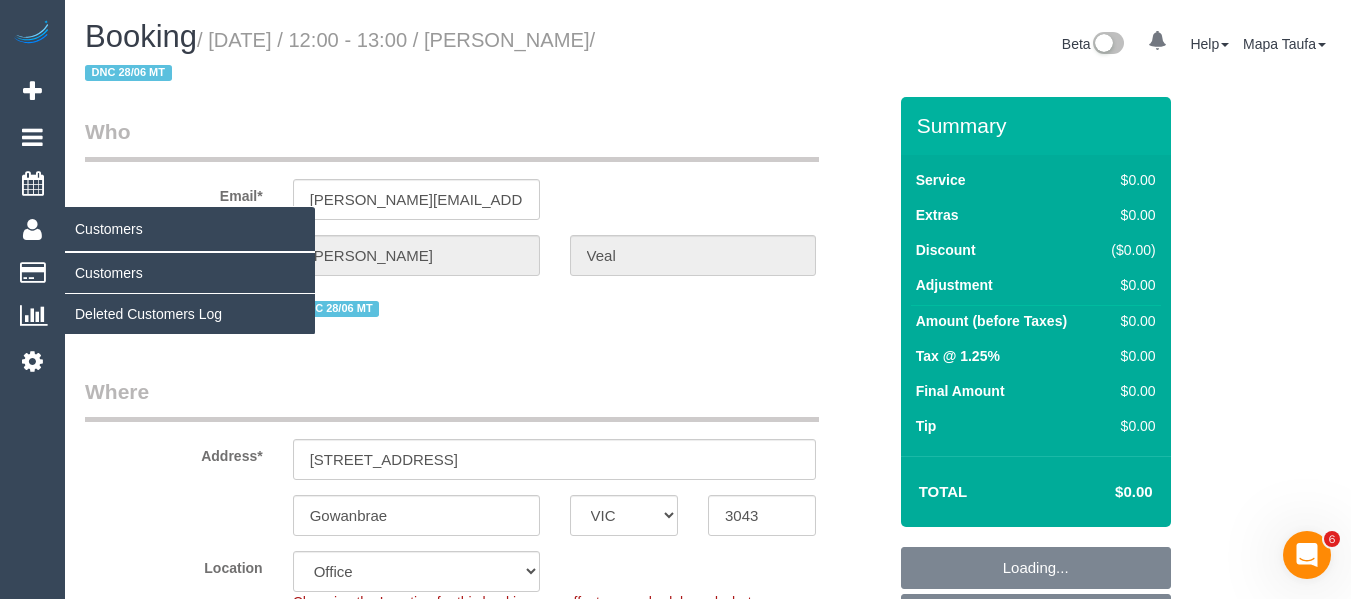 select on "number:15" 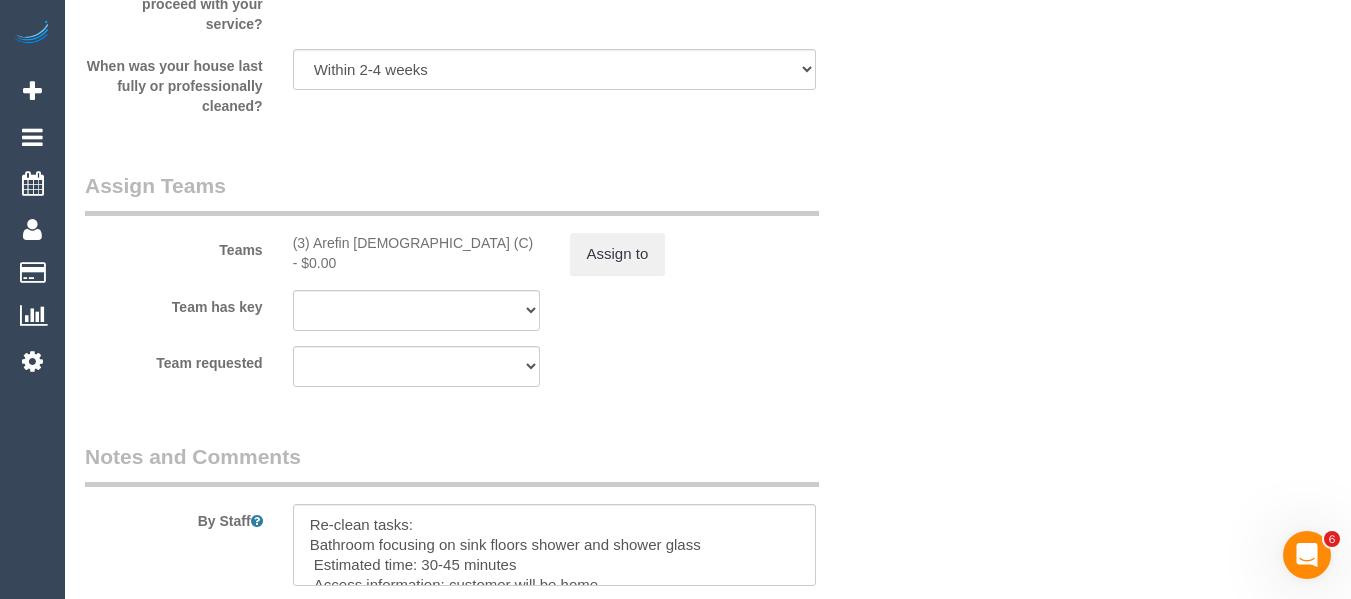 scroll, scrollTop: 3200, scrollLeft: 0, axis: vertical 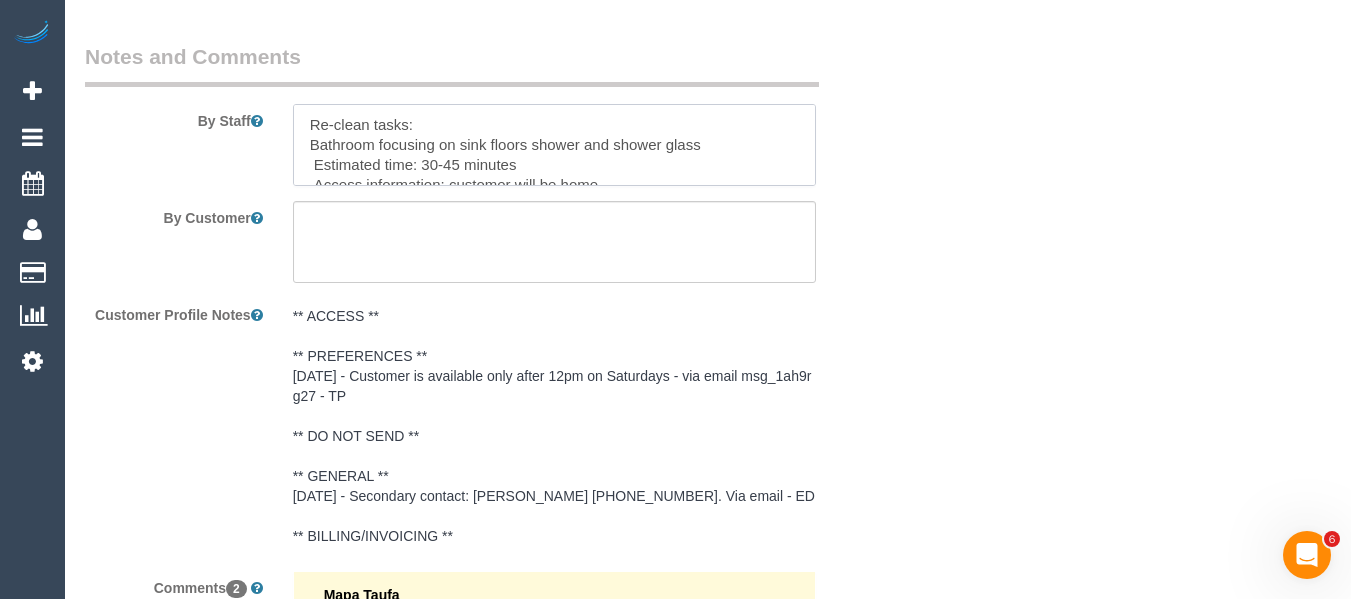click at bounding box center (555, 145) 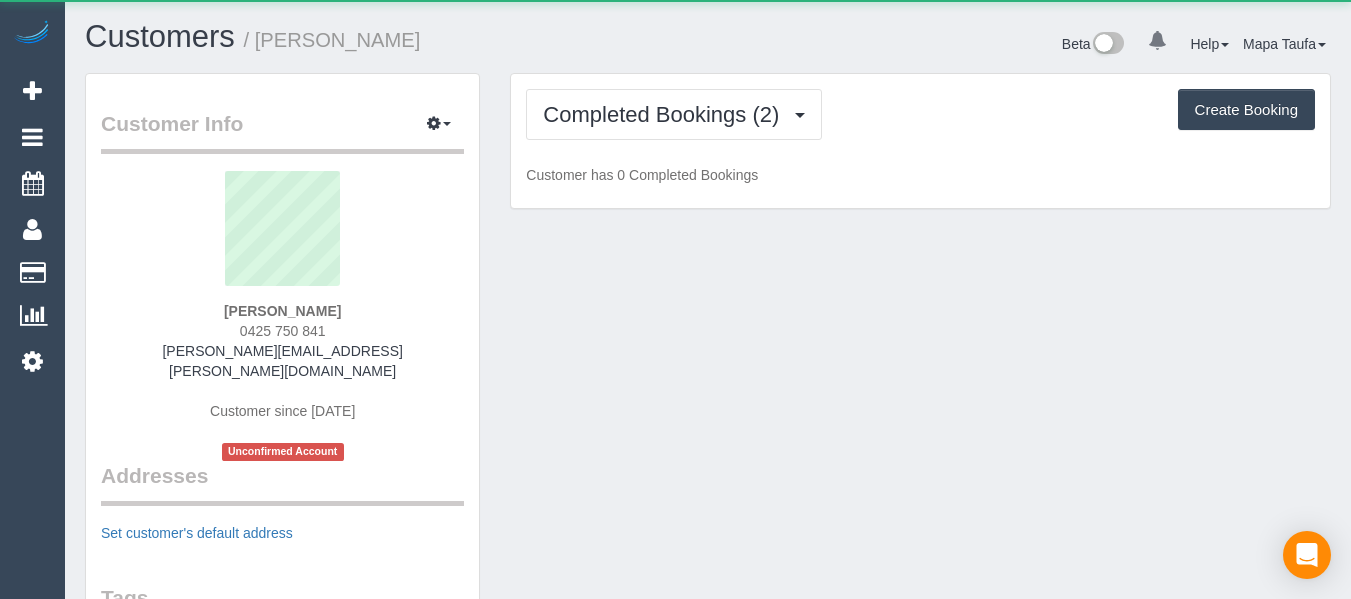 scroll, scrollTop: 0, scrollLeft: 0, axis: both 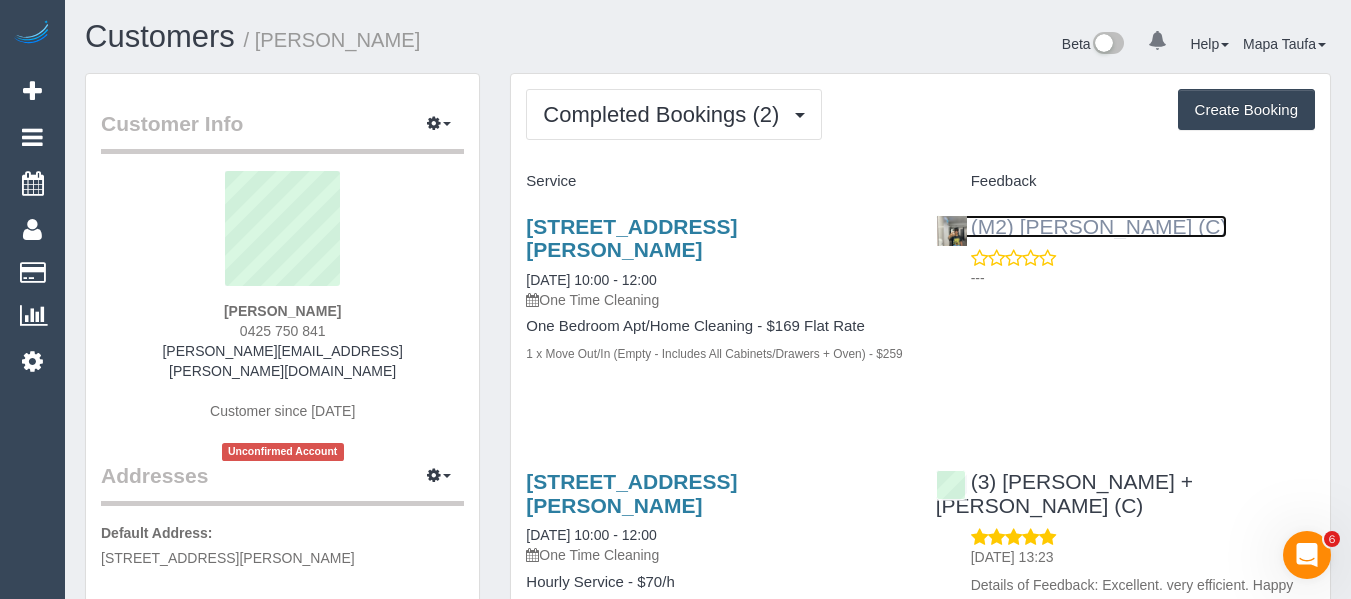 click on "(M2) [PERSON_NAME] (C)" at bounding box center [1082, 226] 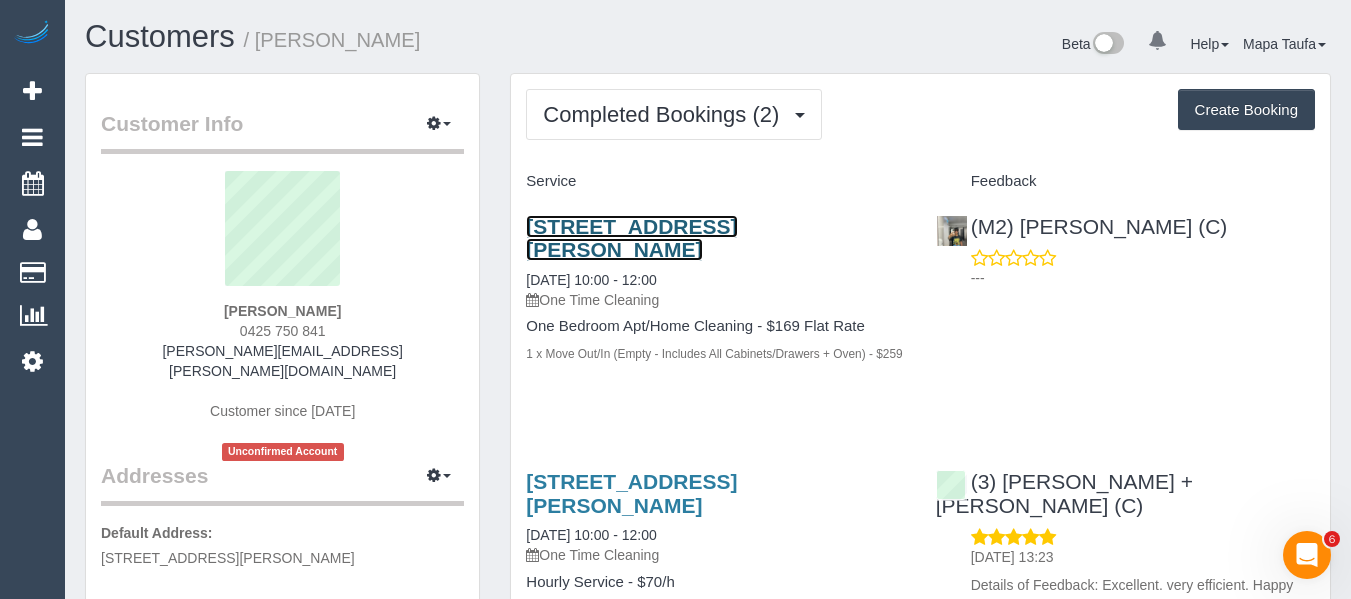 click on "[STREET_ADDRESS][PERSON_NAME]" at bounding box center (631, 238) 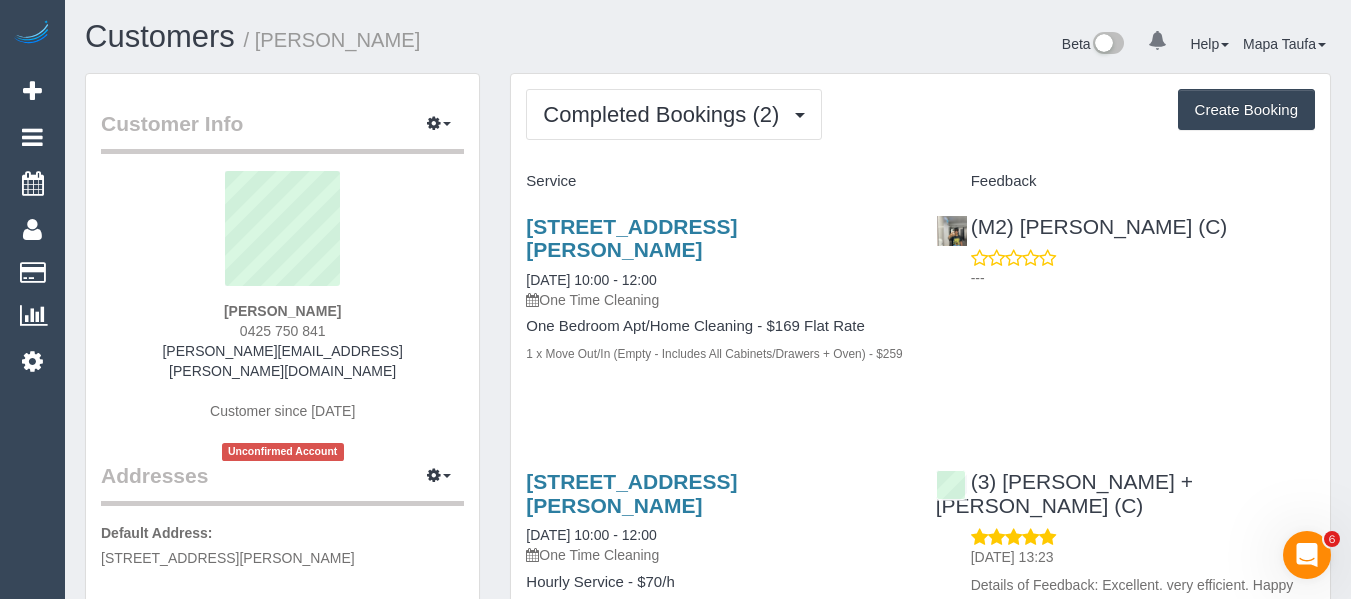 drag, startPoint x: 352, startPoint y: 337, endPoint x: 216, endPoint y: 338, distance: 136.00368 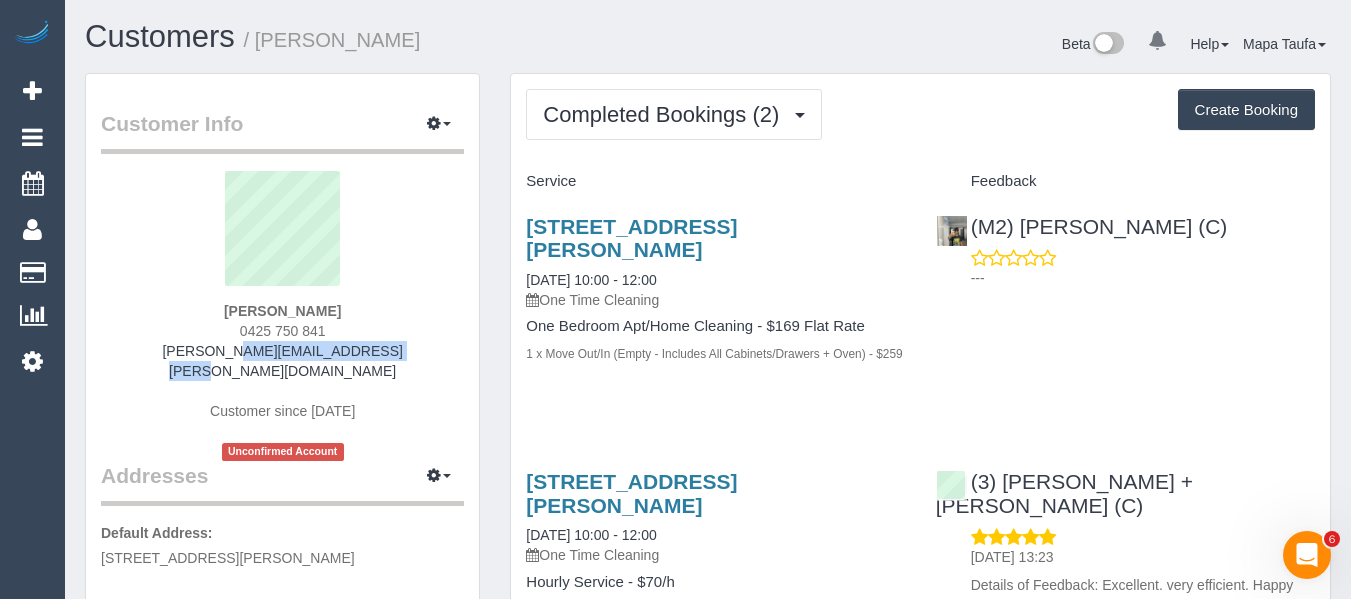 drag, startPoint x: 317, startPoint y: 349, endPoint x: 170, endPoint y: 350, distance: 147.0034 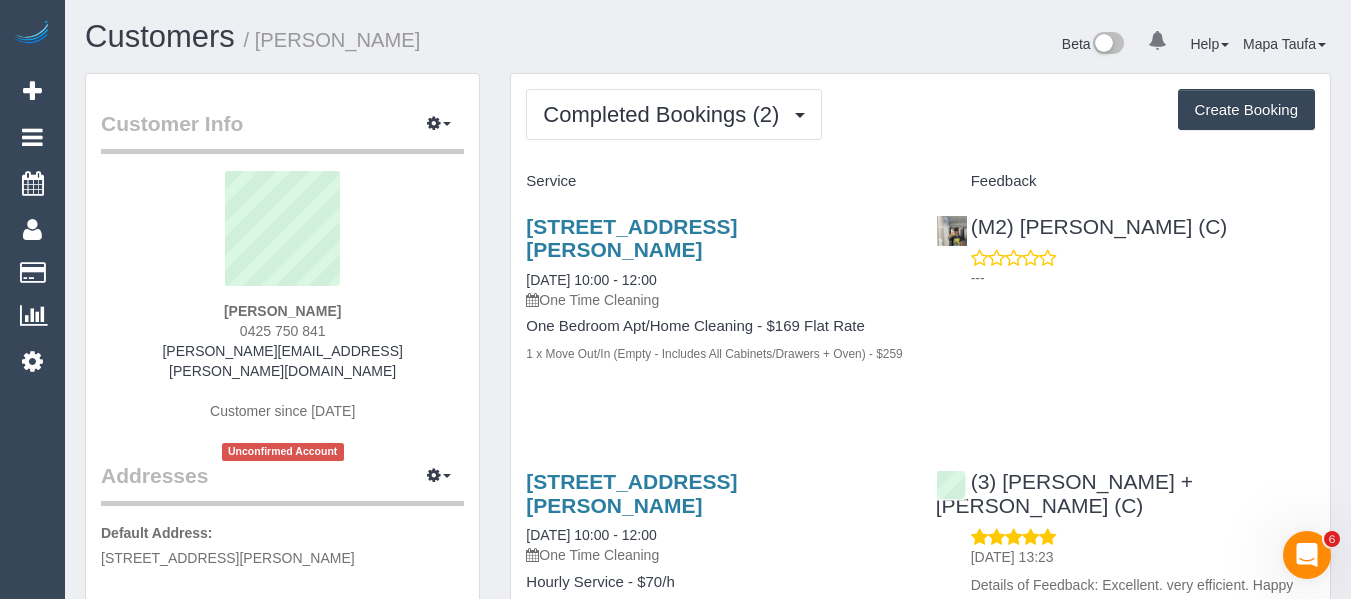 click on "7/3-5 Whitelaw Street, Reservoir, VIC 3073
26/06/2025 10:00 - 12:00
One Time Cleaning
One Bedroom Apt/Home Cleaning - $169 Flat Rate
1 x Move Out/In (Empty - Includes All Cabinets/Drawers + Oven) - $259" at bounding box center (715, 300) 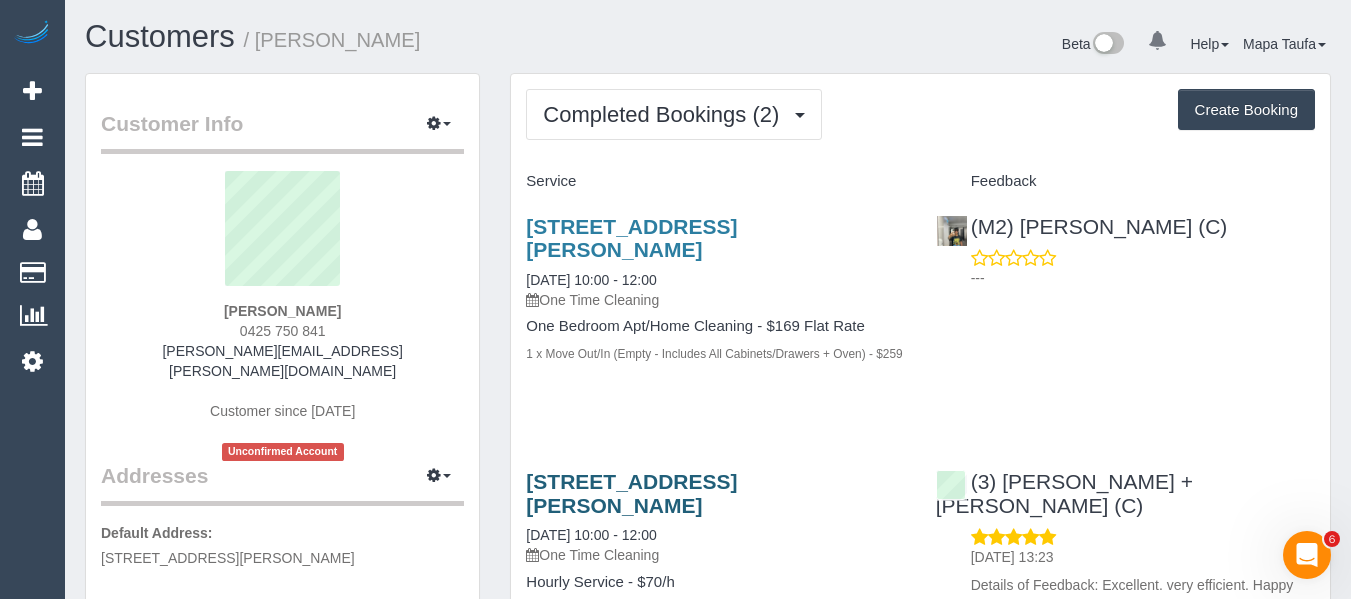 click on "Anne Barwick
0425 750 841
anne.barwick@hotmail.com
Customer since 2025
Unconfirmed Account" at bounding box center [282, 316] 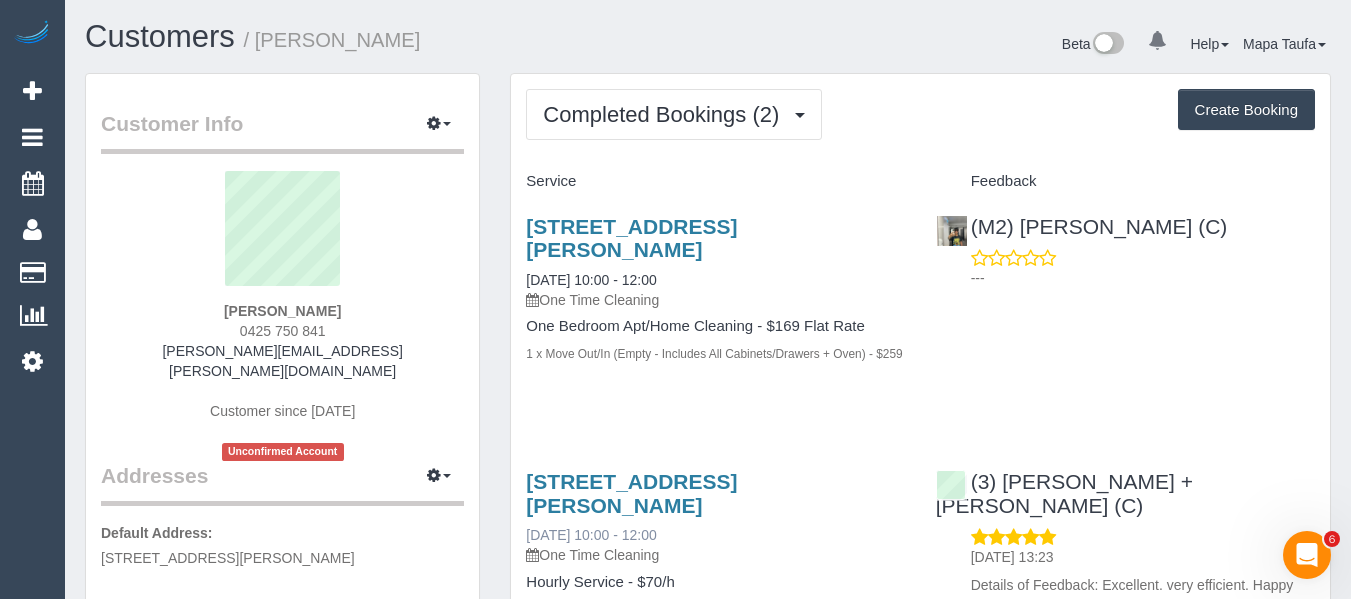 copy on "0425 750 841" 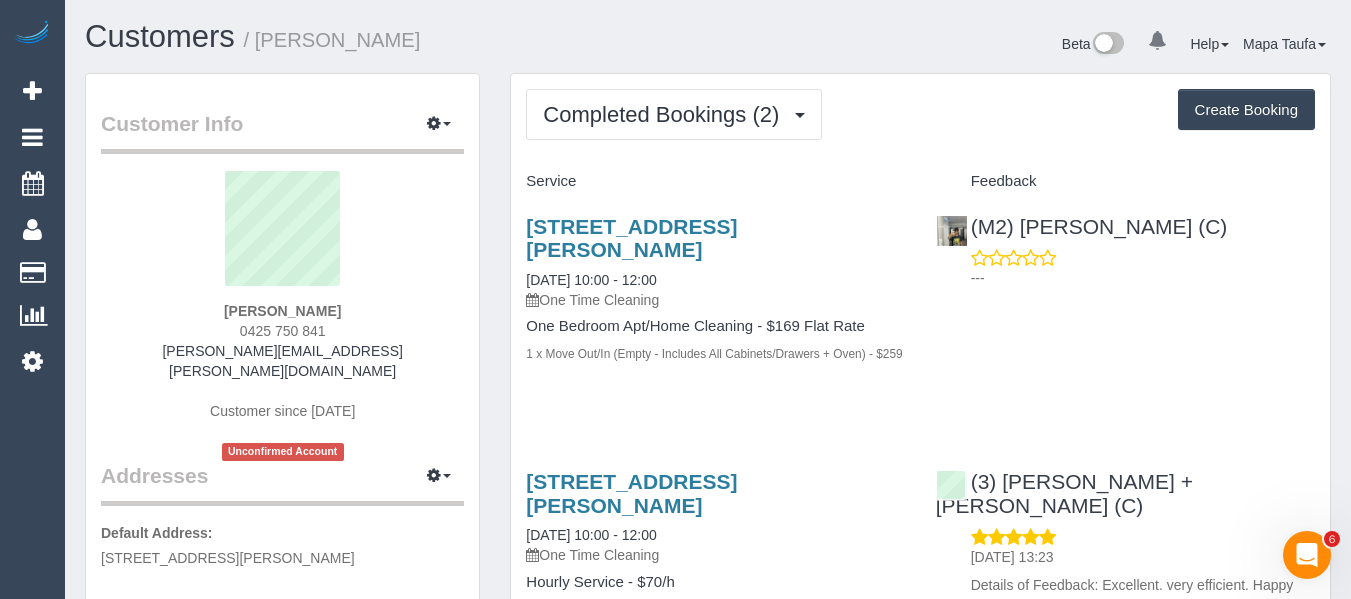 click on "Anne Barwick
0425 750 841
anne.barwick@hotmail.com
Customer since 2025
Unconfirmed Account" at bounding box center [282, 316] 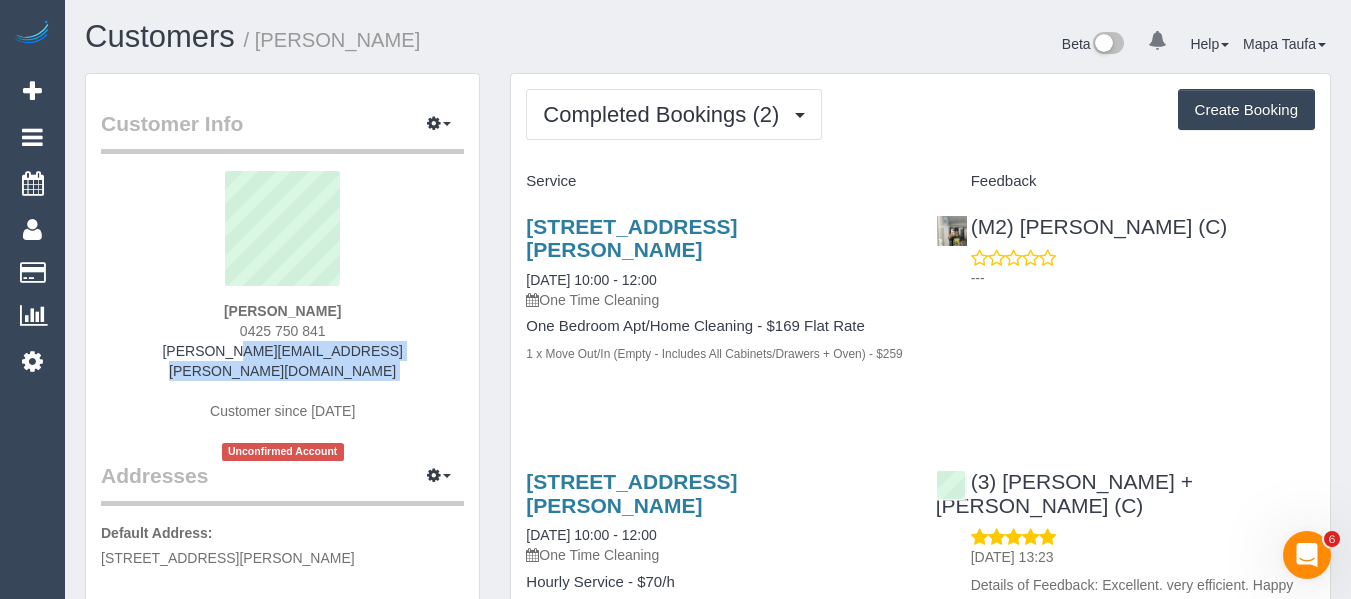drag, startPoint x: 402, startPoint y: 356, endPoint x: 189, endPoint y: 356, distance: 213 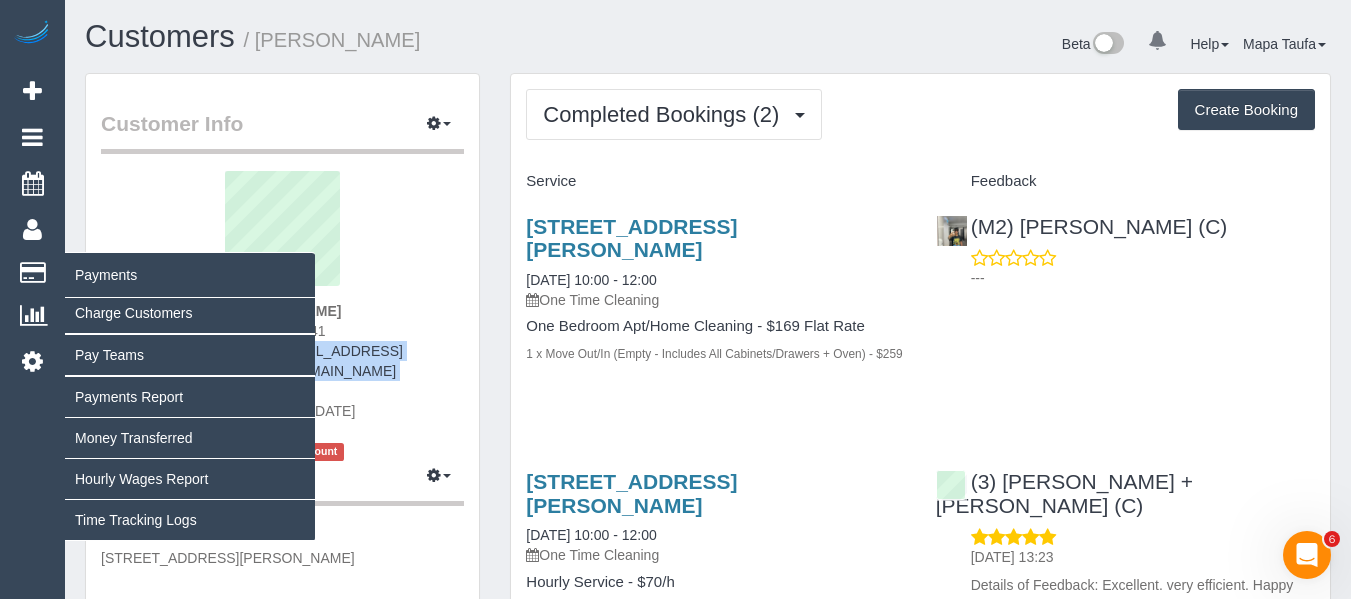 copy on "[PERSON_NAME][EMAIL_ADDRESS][PERSON_NAME][DOMAIN_NAME]" 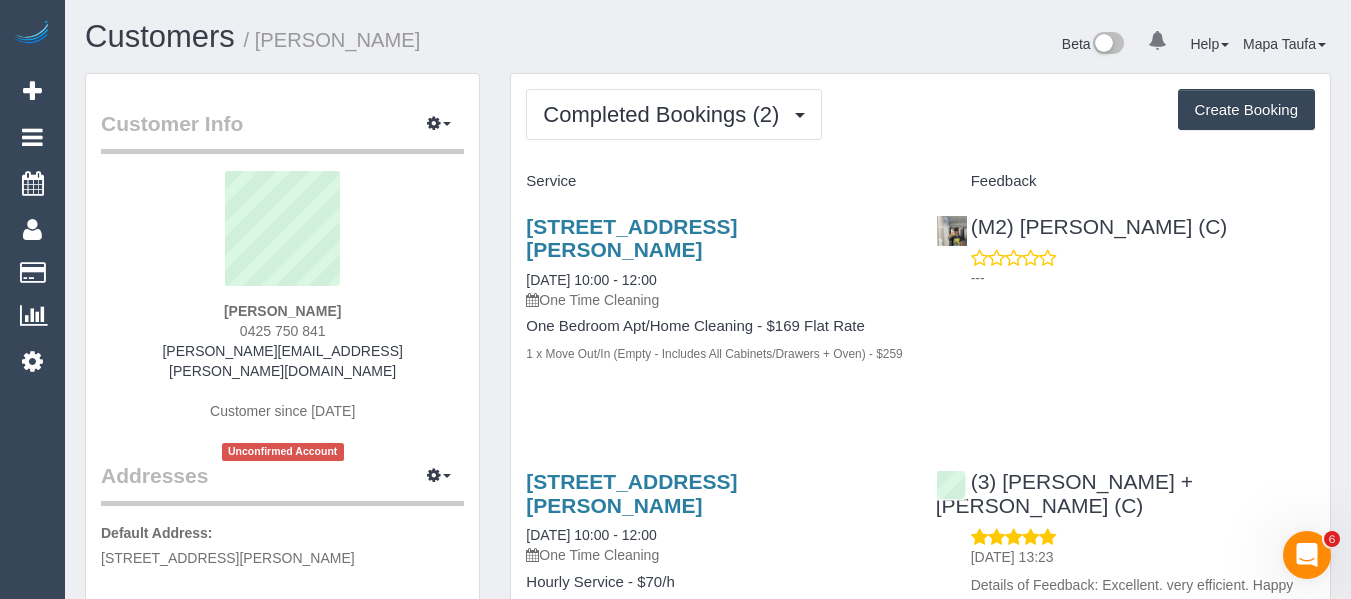 click on "Service
Feedback
7/3-5 Whitelaw Street, Reservoir, VIC 3073
26/06/2025 10:00 - 12:00
One Time Cleaning
One Bedroom Apt/Home Cleaning - $169 Flat Rate
1 x Move Out/In (Empty - Includes All Cabinets/Drawers + Oven) - $259
(M2) Ranjan Adhikari (C)
---
7/3-5 Whitelaw Street, Reservoir, VIC 3073" at bounding box center [920, 404] 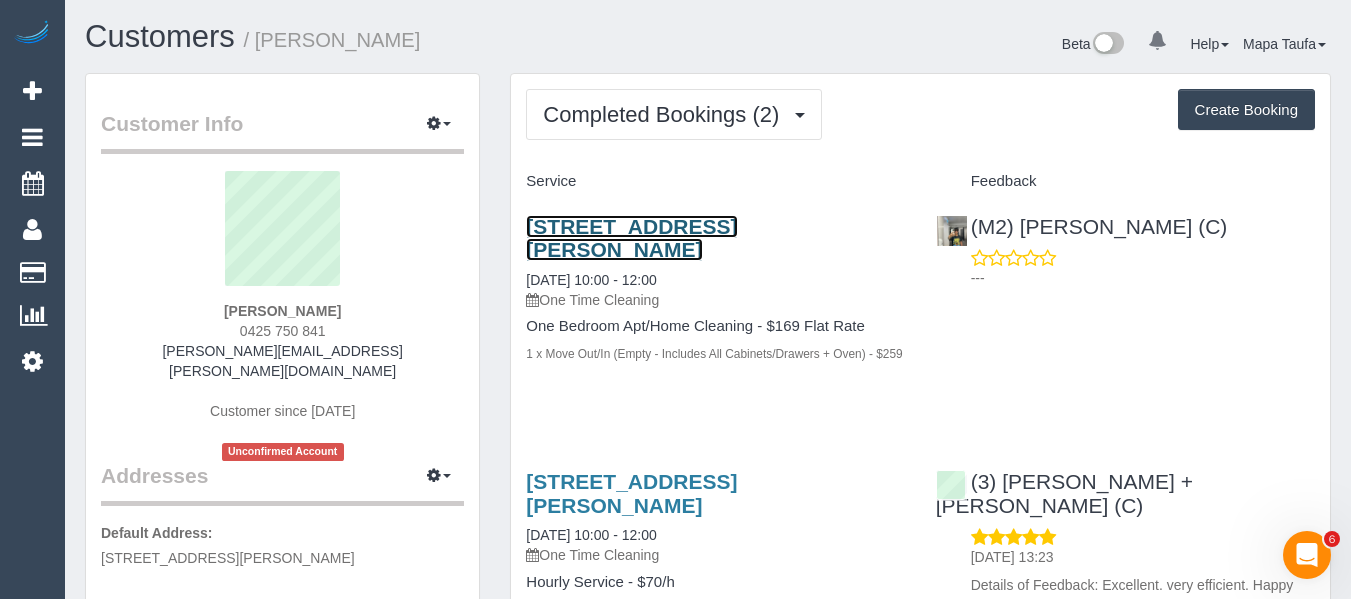 click on "7/3-5 Whitelaw Street, Reservoir, VIC 3073" at bounding box center [631, 238] 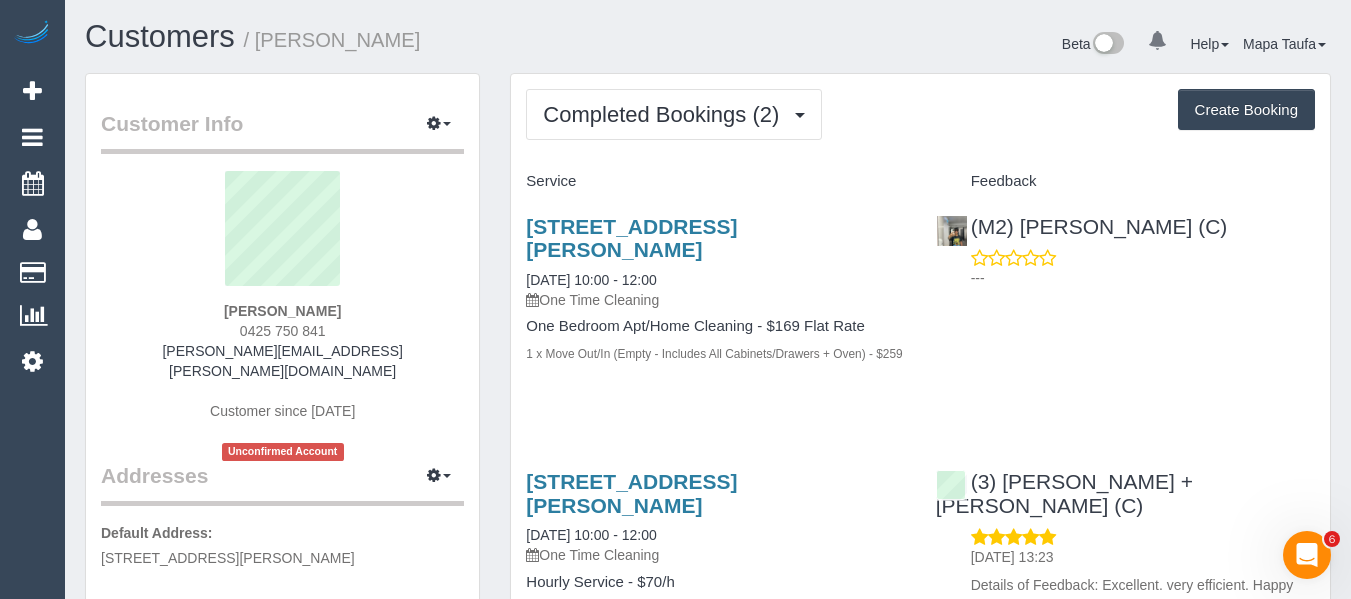 drag, startPoint x: 267, startPoint y: 304, endPoint x: 270, endPoint y: 316, distance: 12.369317 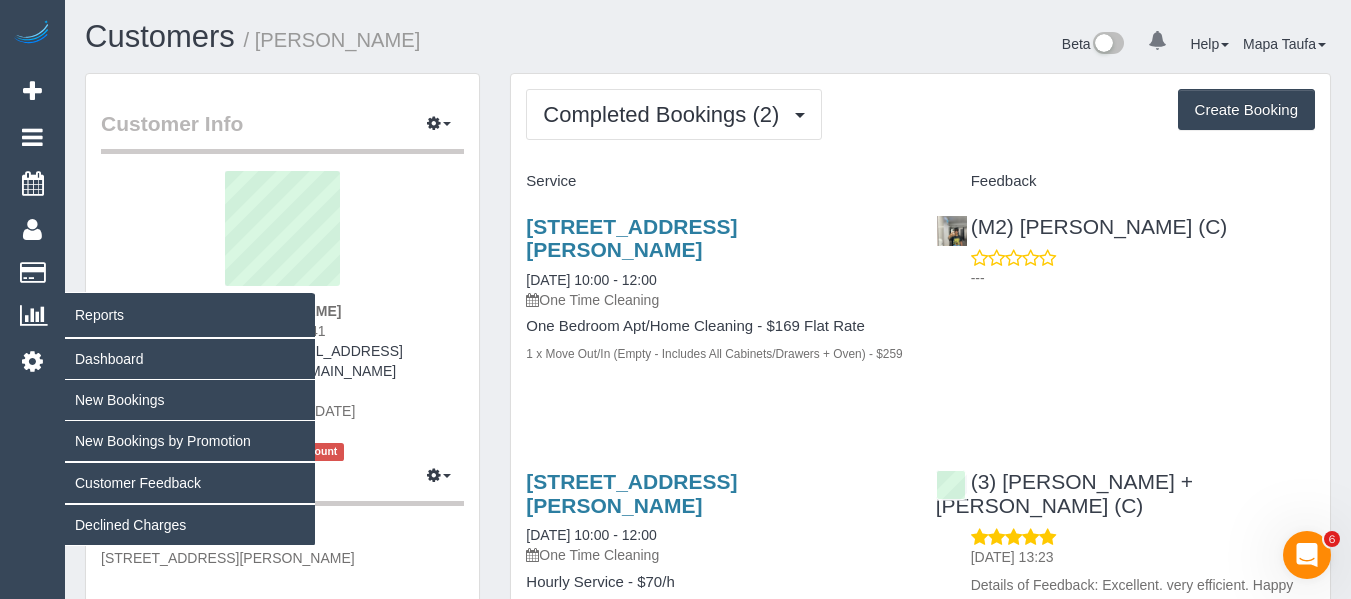 copy on "Anne Barwick" 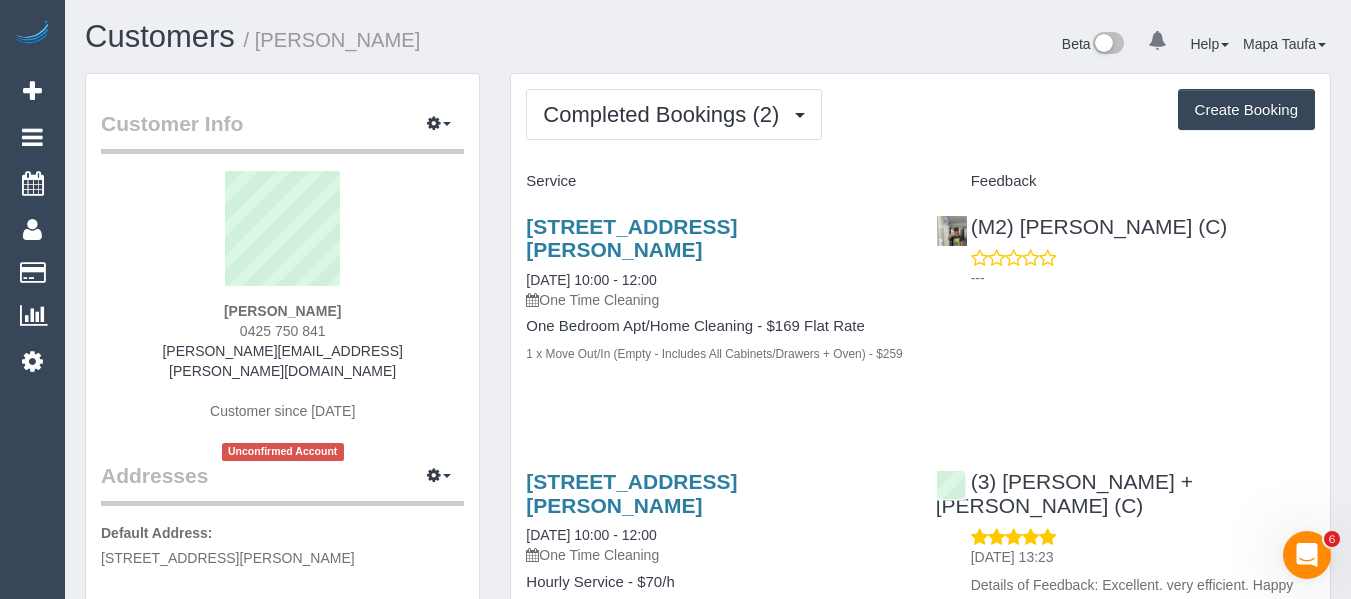 drag, startPoint x: 367, startPoint y: 328, endPoint x: 424, endPoint y: 303, distance: 62.241467 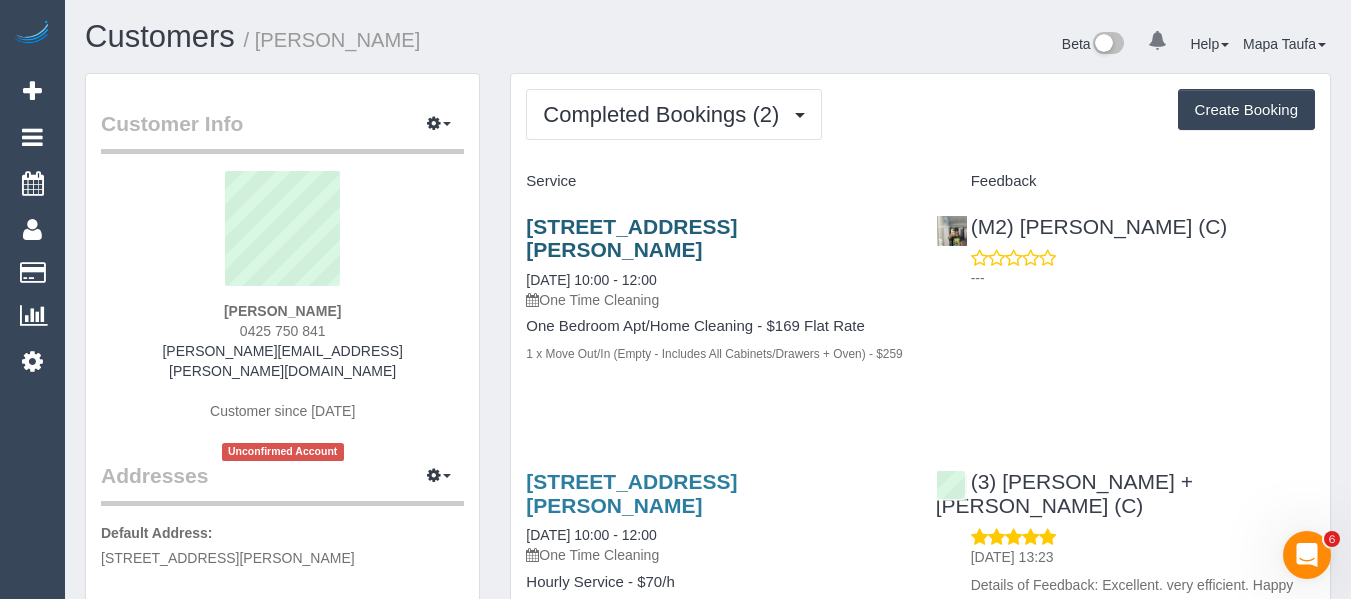 drag, startPoint x: 541, startPoint y: 236, endPoint x: 527, endPoint y: 230, distance: 15.231546 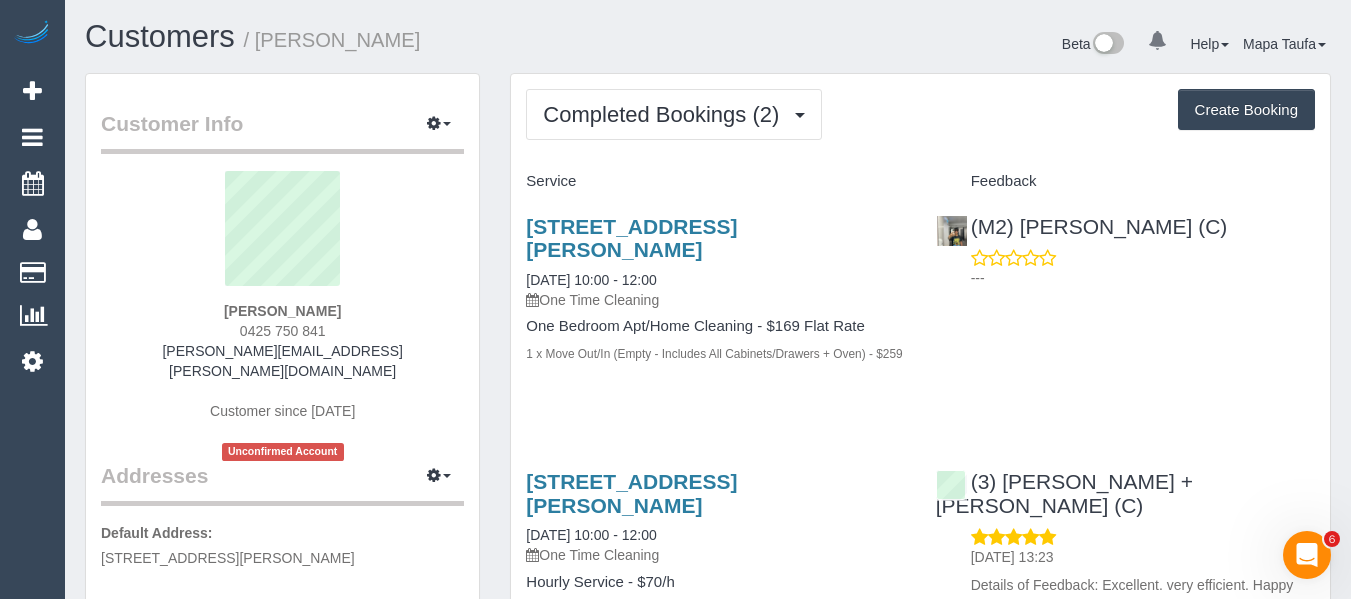 copy on "[STREET_ADDRESS][PERSON_NAME]" 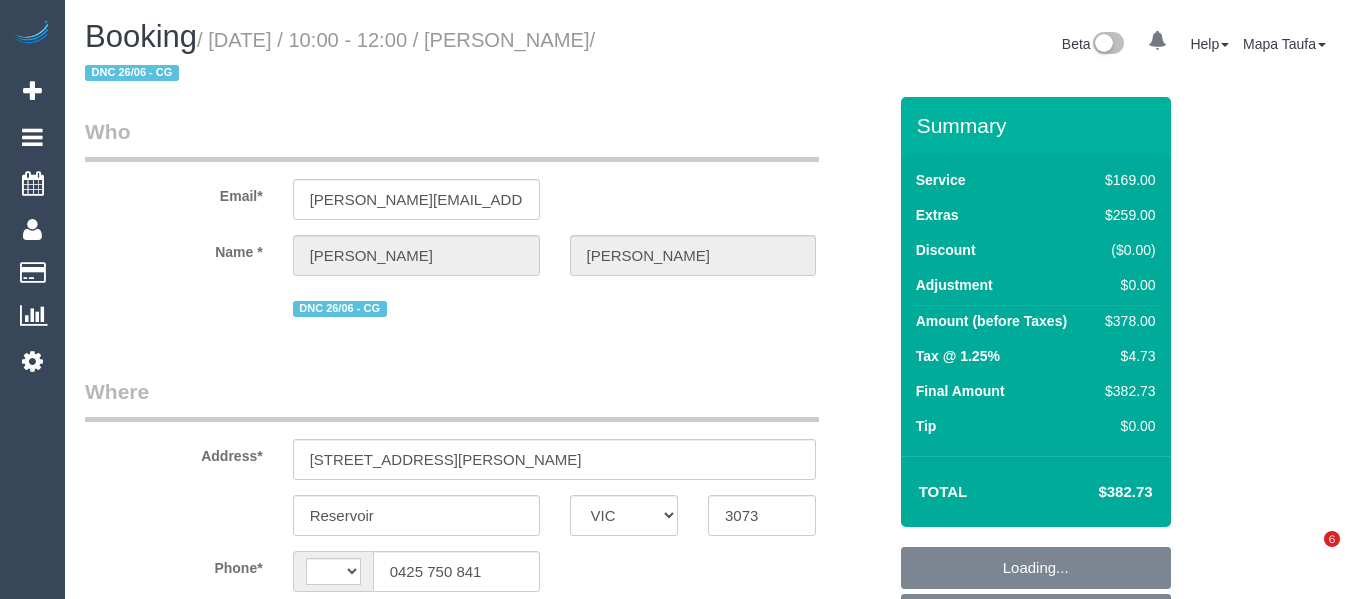 select on "VIC" 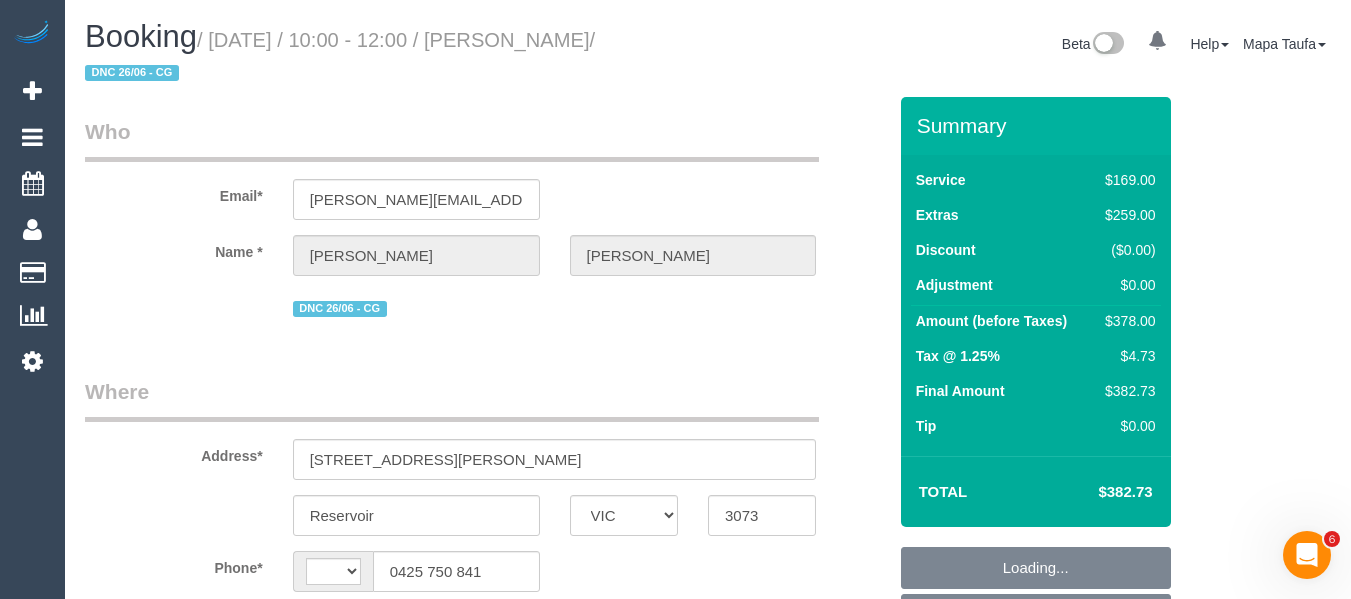 scroll, scrollTop: 0, scrollLeft: 0, axis: both 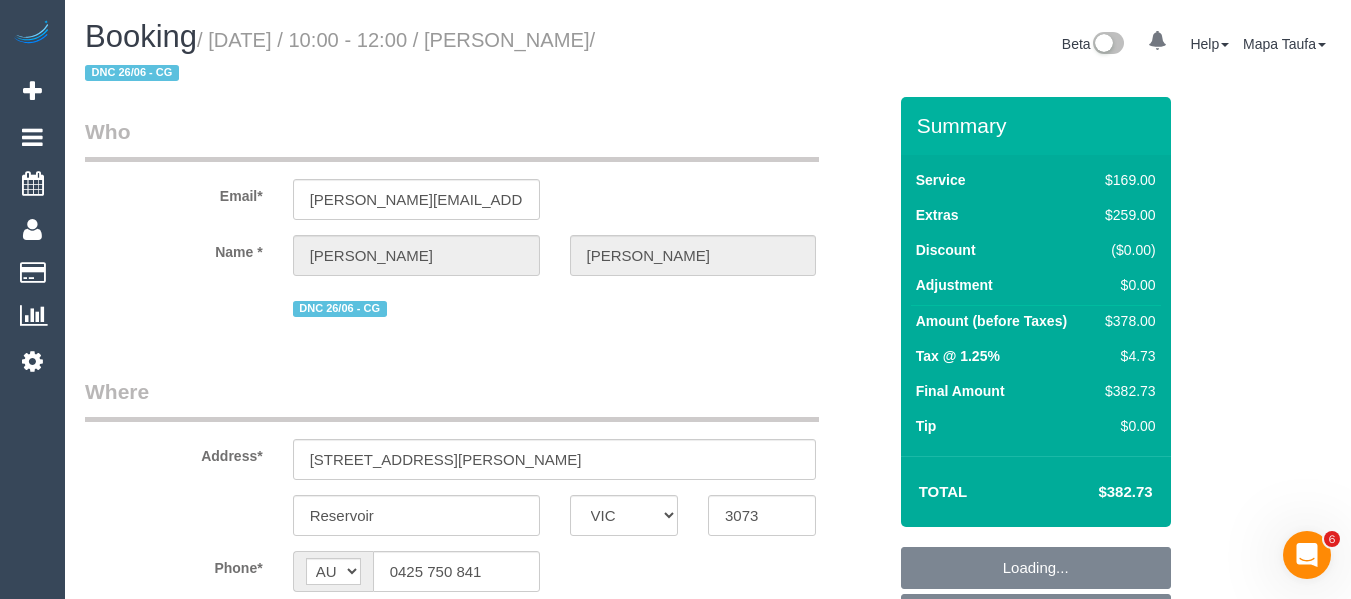 select on "object:686" 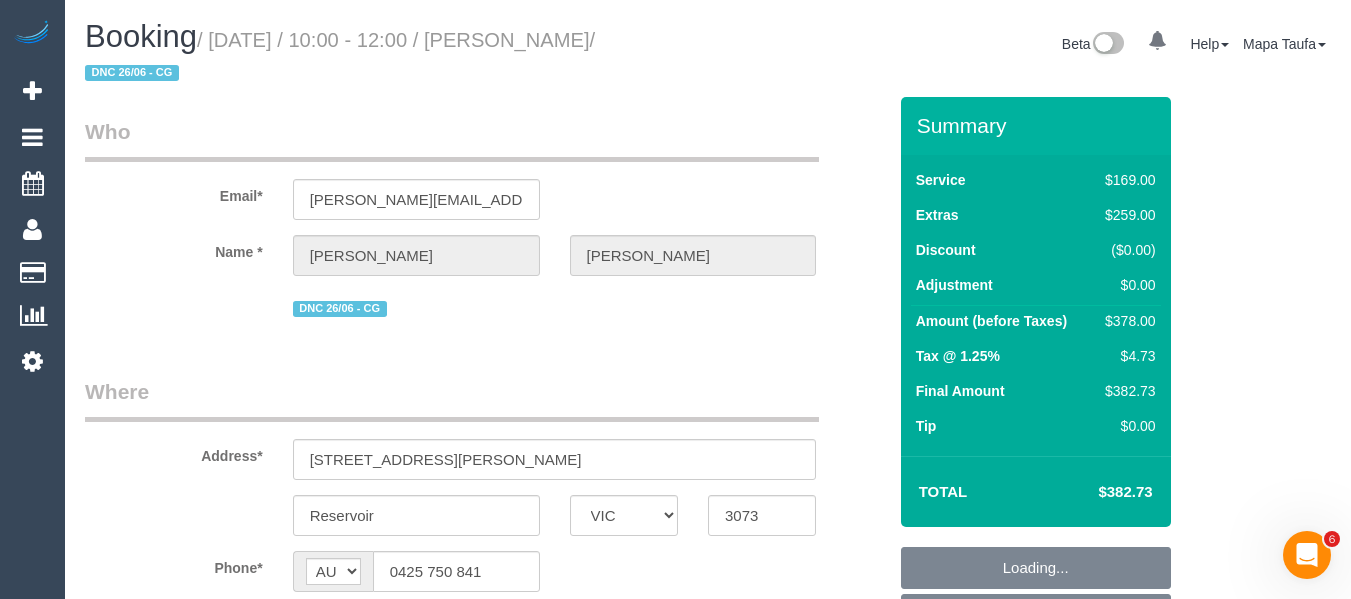 select on "string:stripe-pm_1R4utQ2GScqysDRViT2SpLTK" 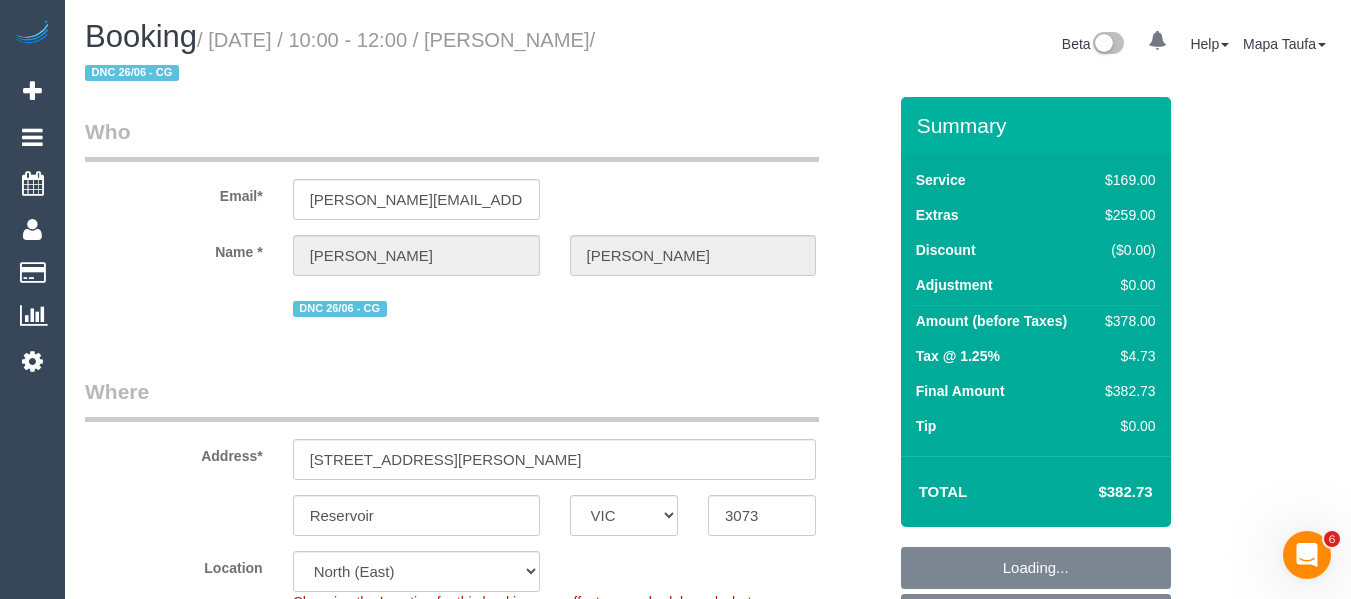 select on "spot1" 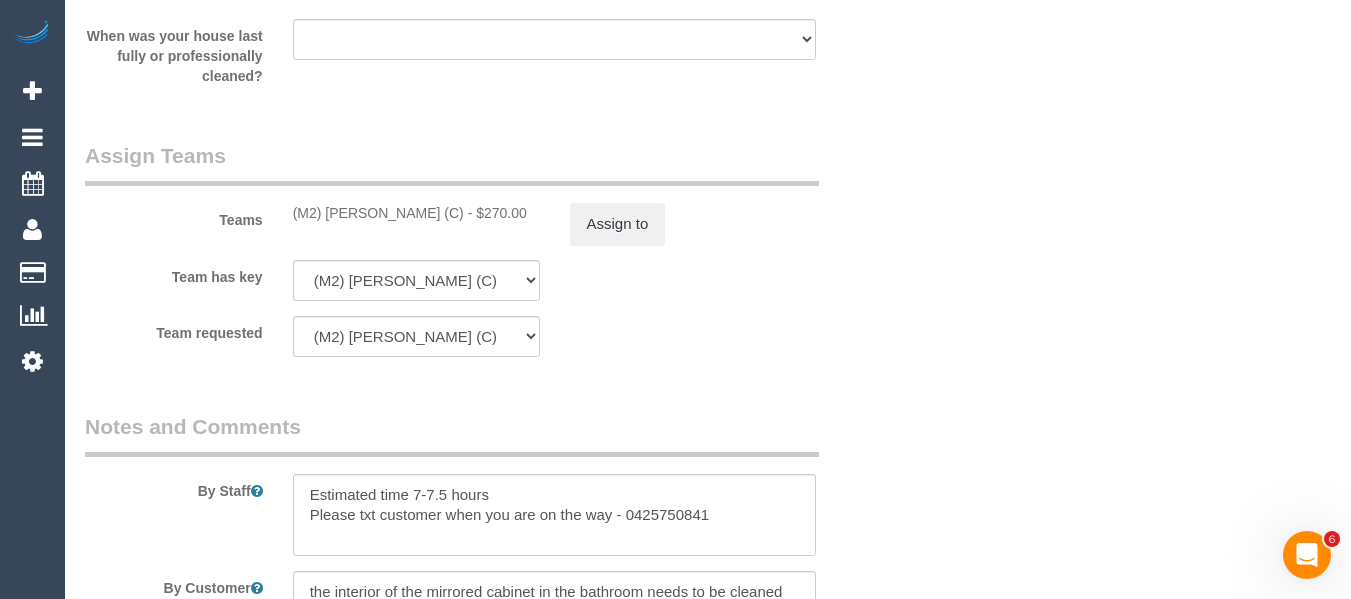 scroll, scrollTop: 3246, scrollLeft: 0, axis: vertical 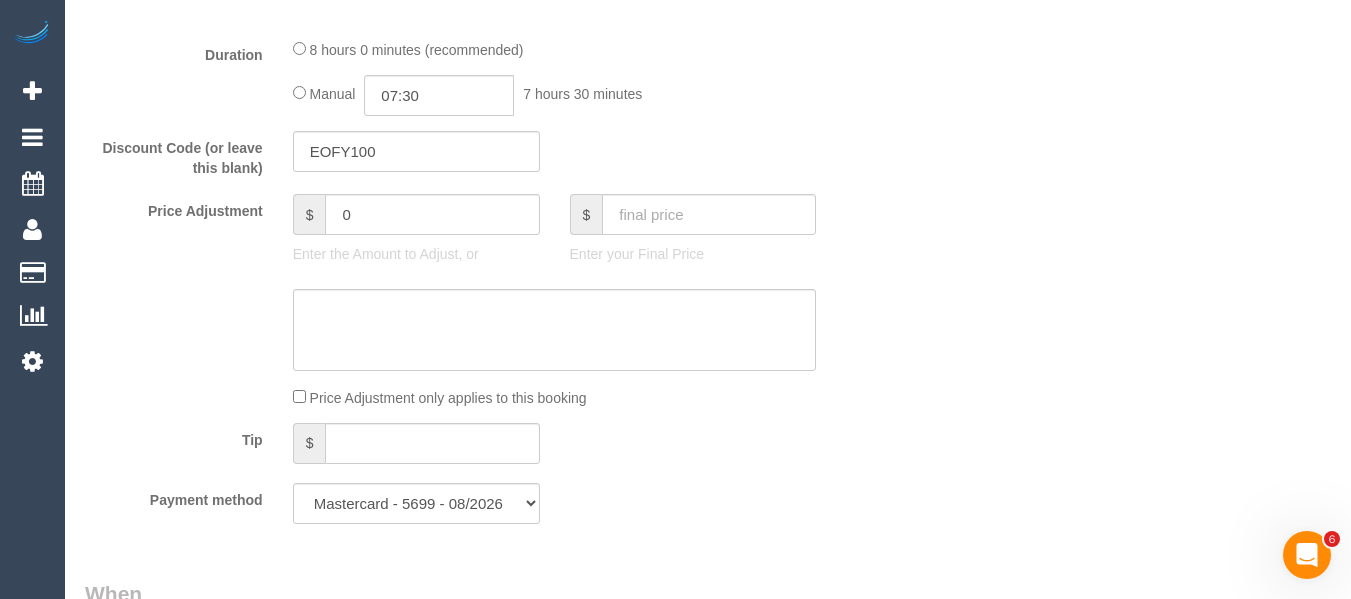 drag, startPoint x: 1350, startPoint y: 269, endPoint x: 1365, endPoint y: 206, distance: 64.7611 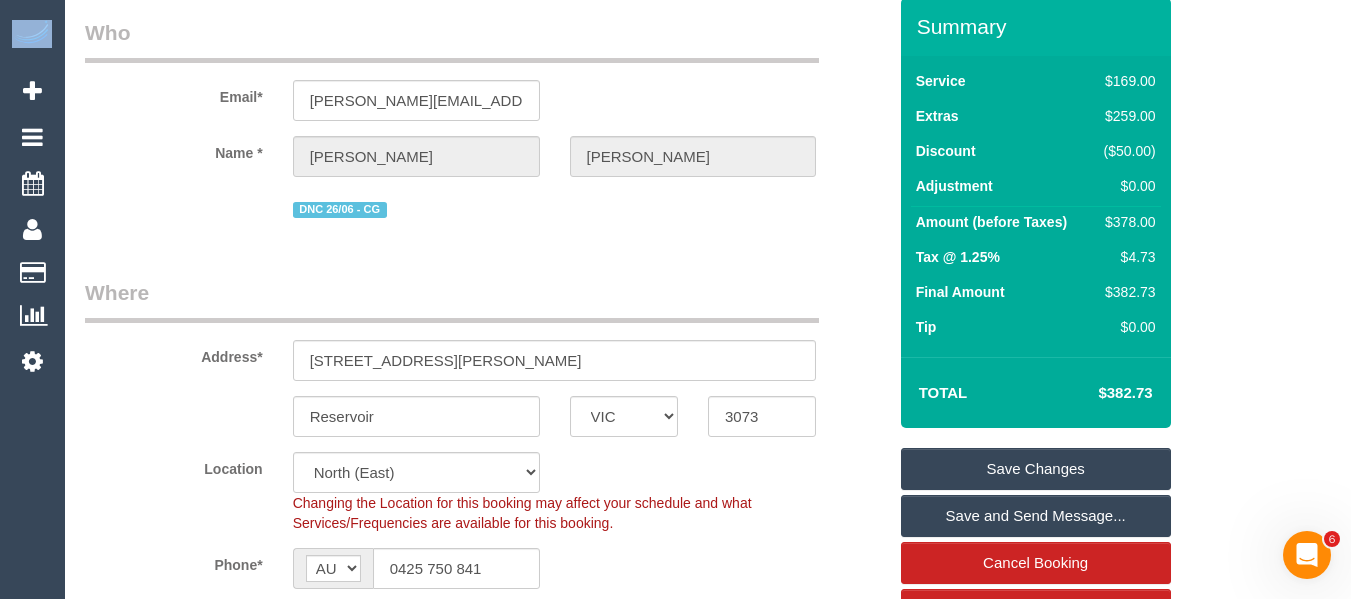 scroll, scrollTop: 107, scrollLeft: 0, axis: vertical 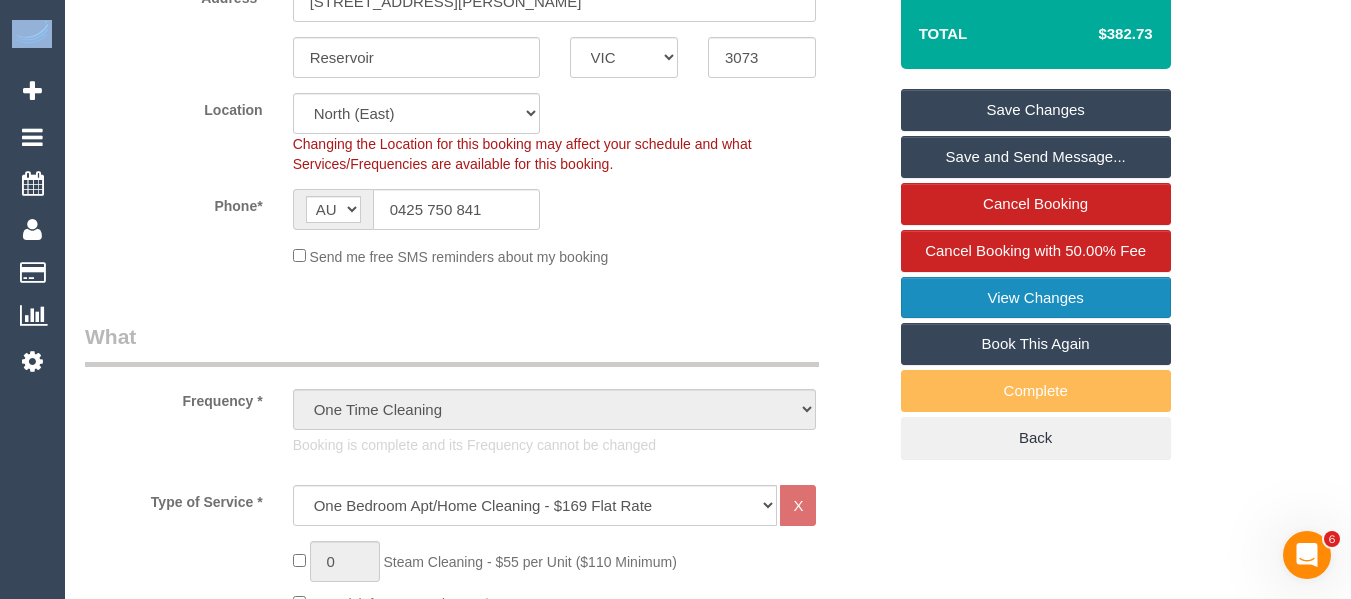 click on "View Changes" at bounding box center (1036, 298) 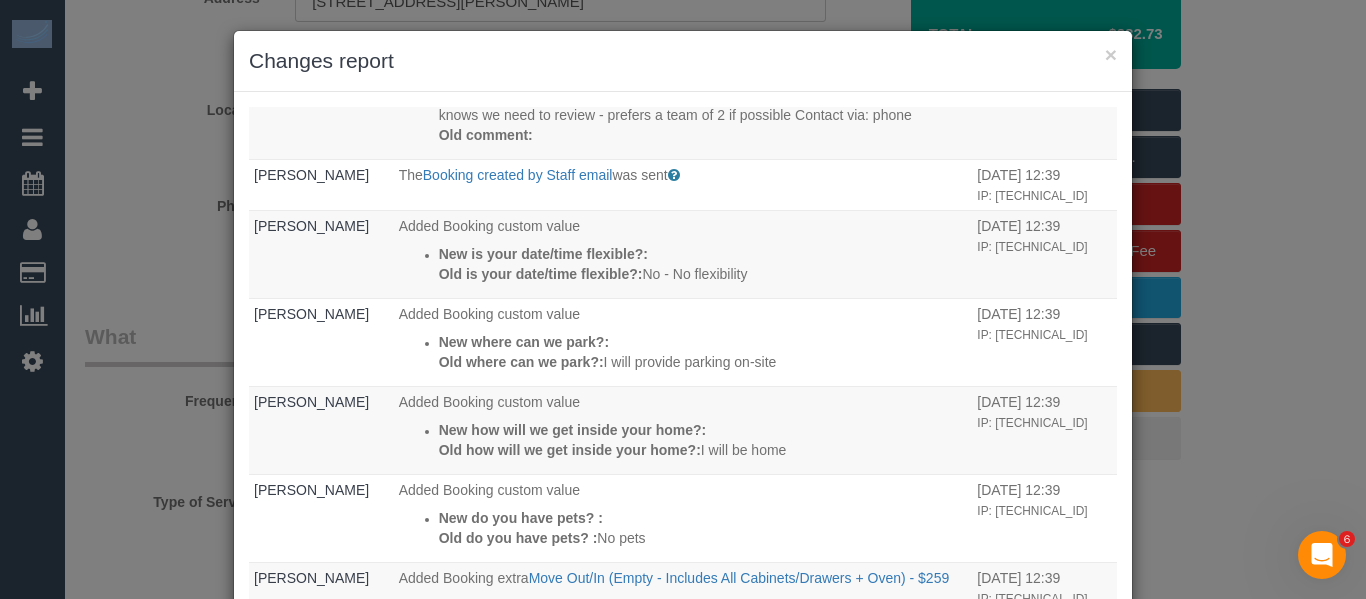 scroll, scrollTop: 1515, scrollLeft: 0, axis: vertical 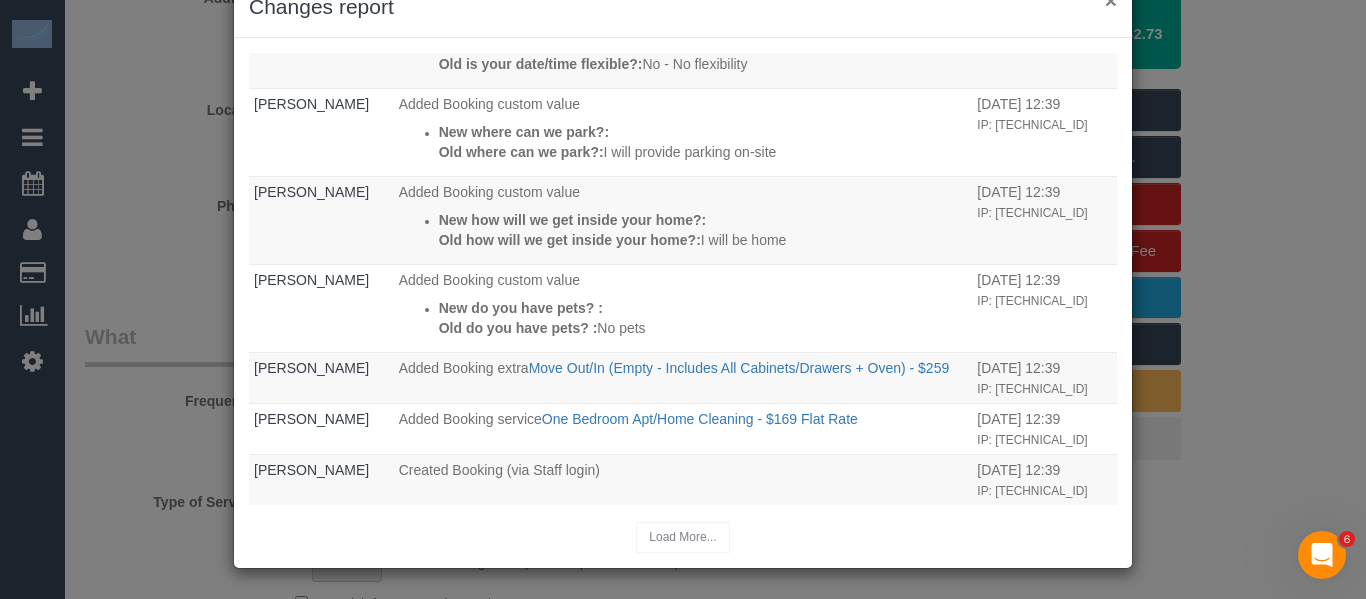 click on "×" at bounding box center [1111, 0] 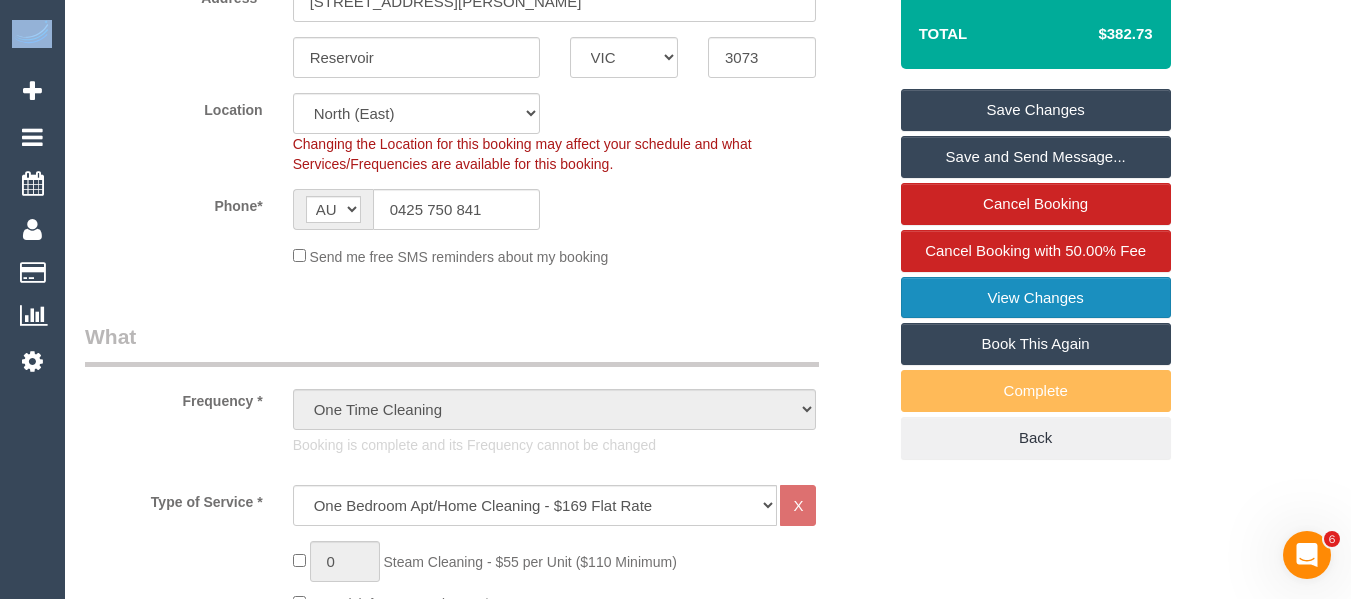 click on "View Changes" at bounding box center [1036, 298] 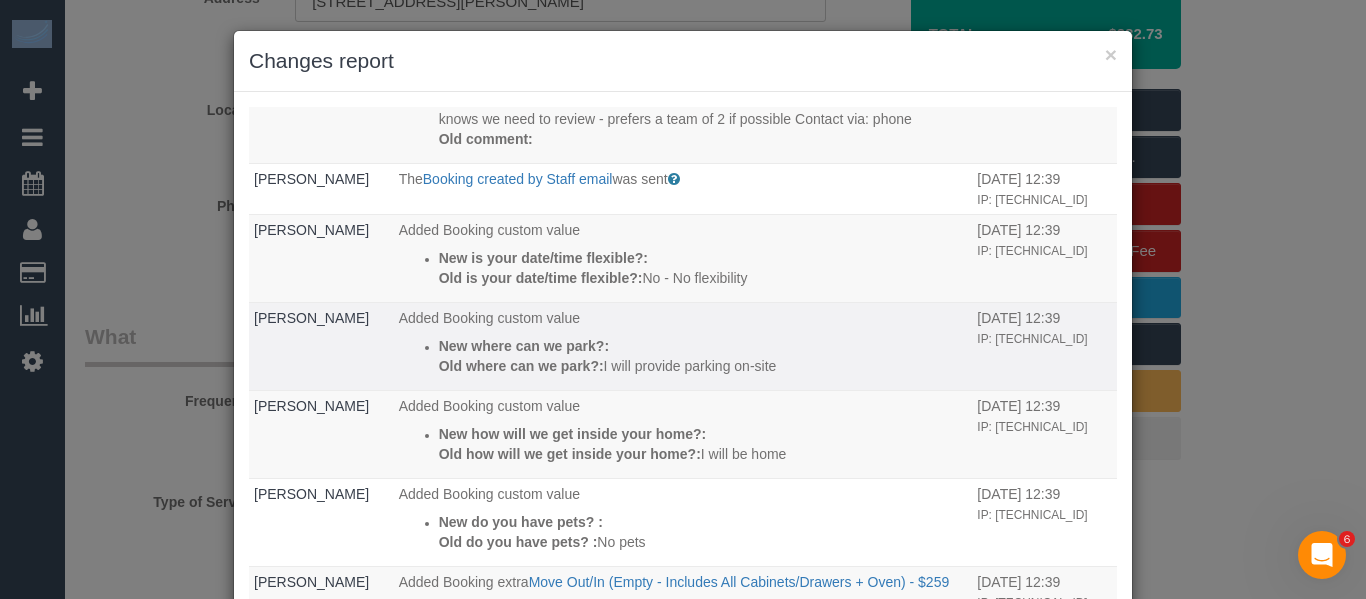 scroll, scrollTop: 1515, scrollLeft: 0, axis: vertical 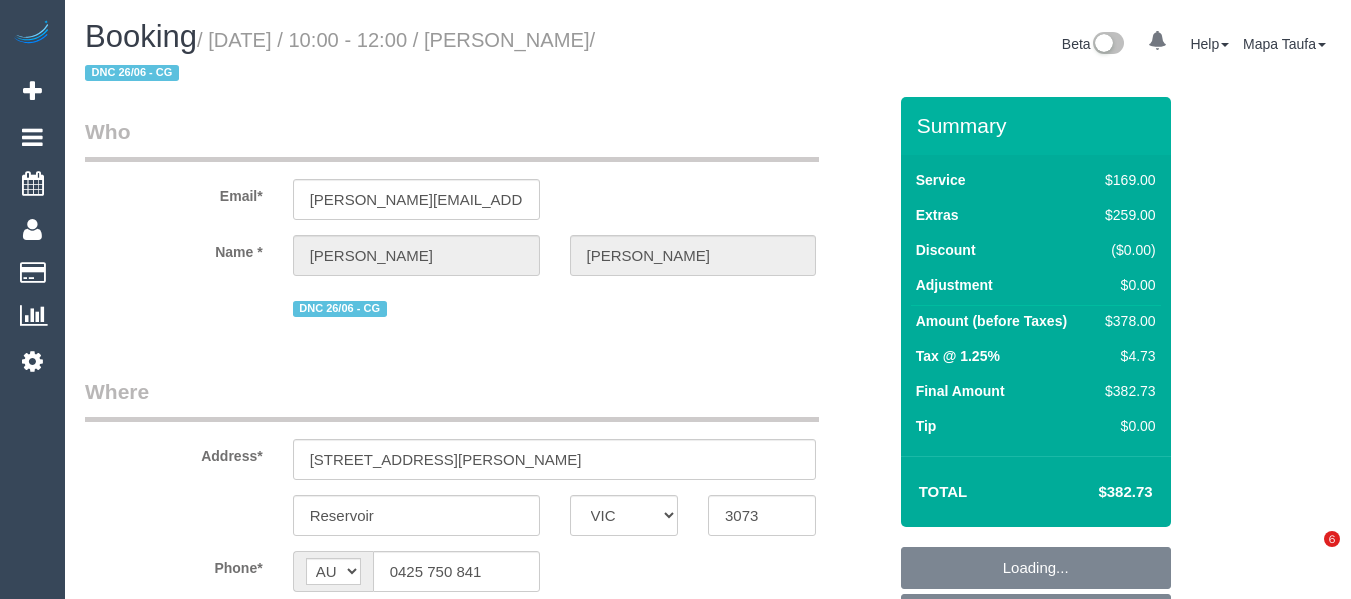 select on "VIC" 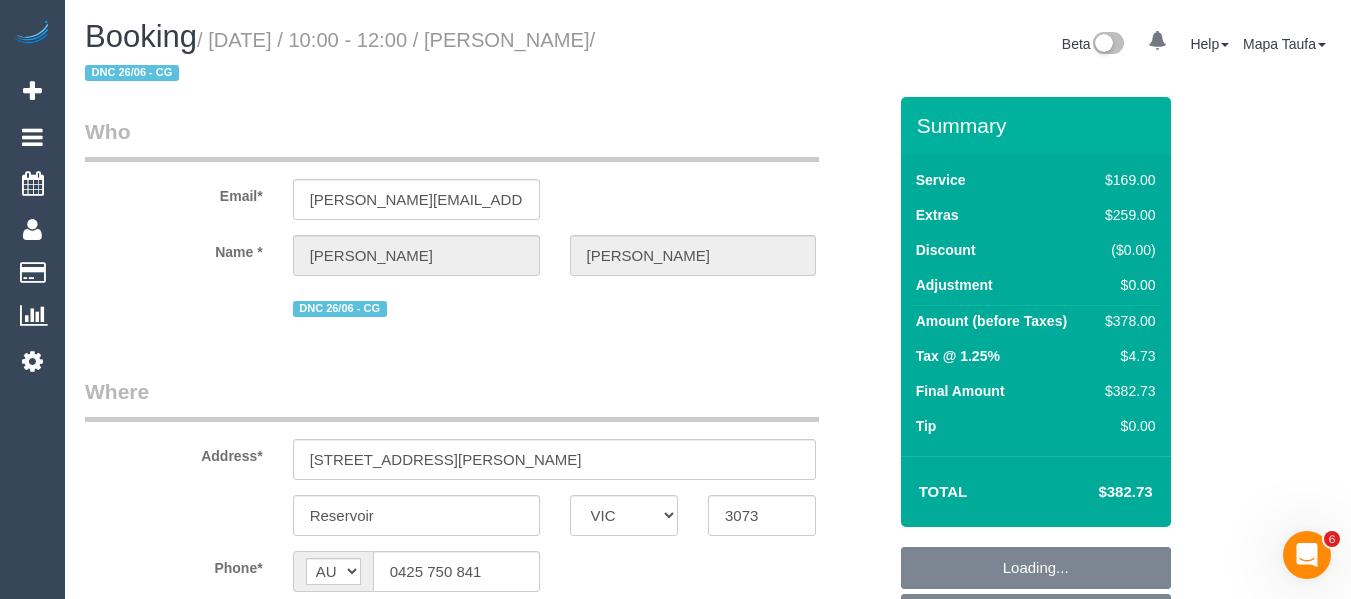 scroll, scrollTop: 0, scrollLeft: 0, axis: both 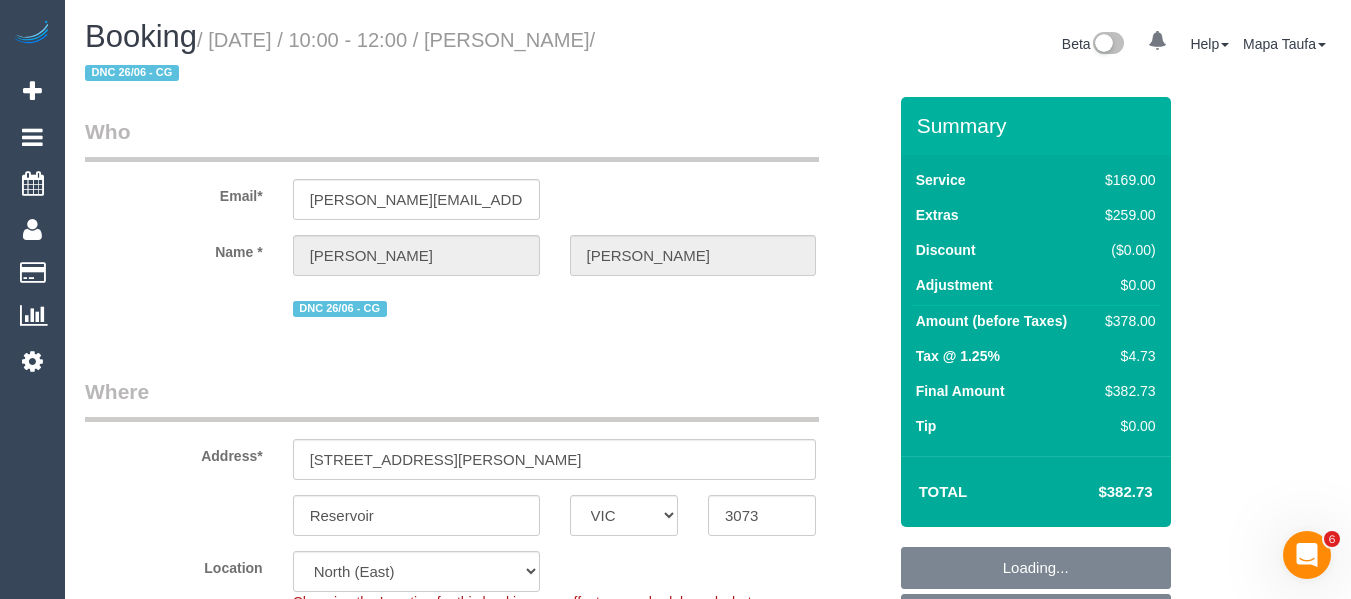 select on "number:28" 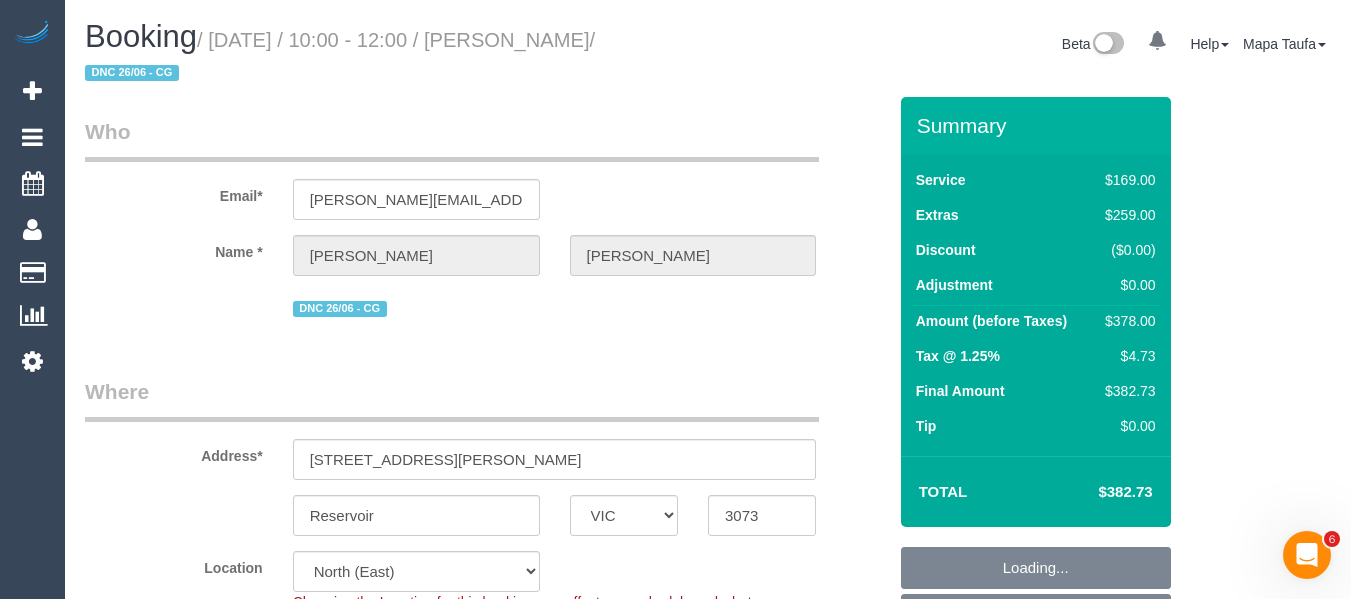 select on "number:14" 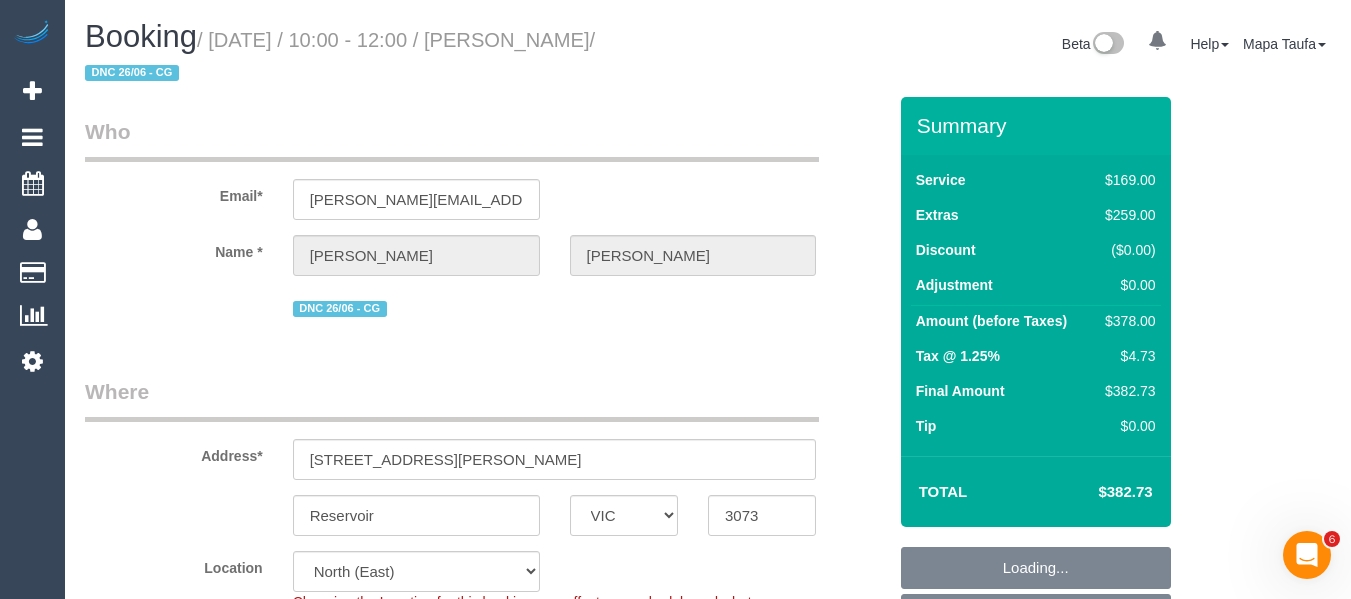 select on "object:1450" 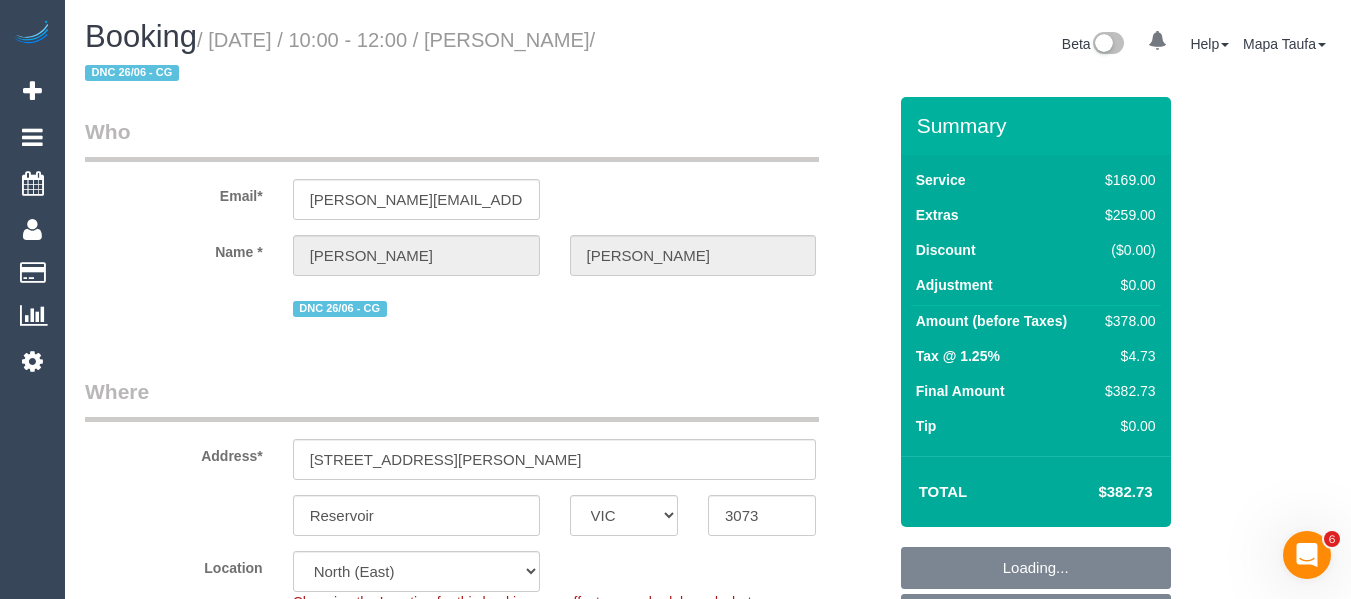 select on "spot1" 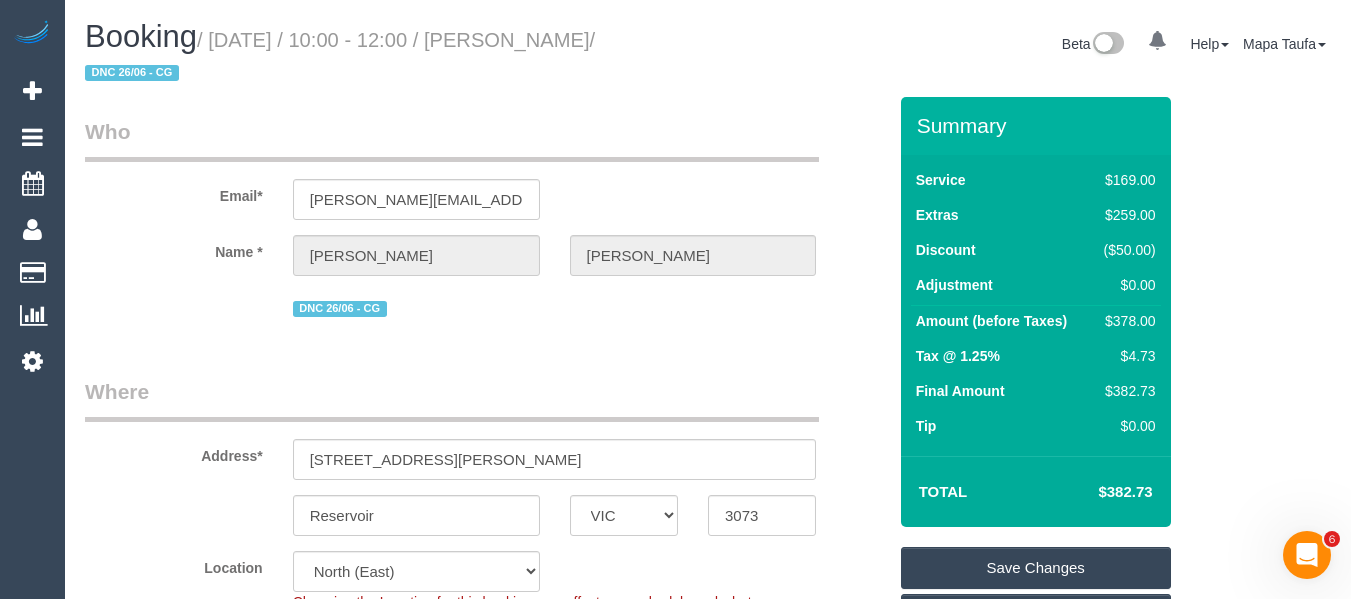 drag, startPoint x: 1161, startPoint y: 490, endPoint x: 1109, endPoint y: 489, distance: 52.009613 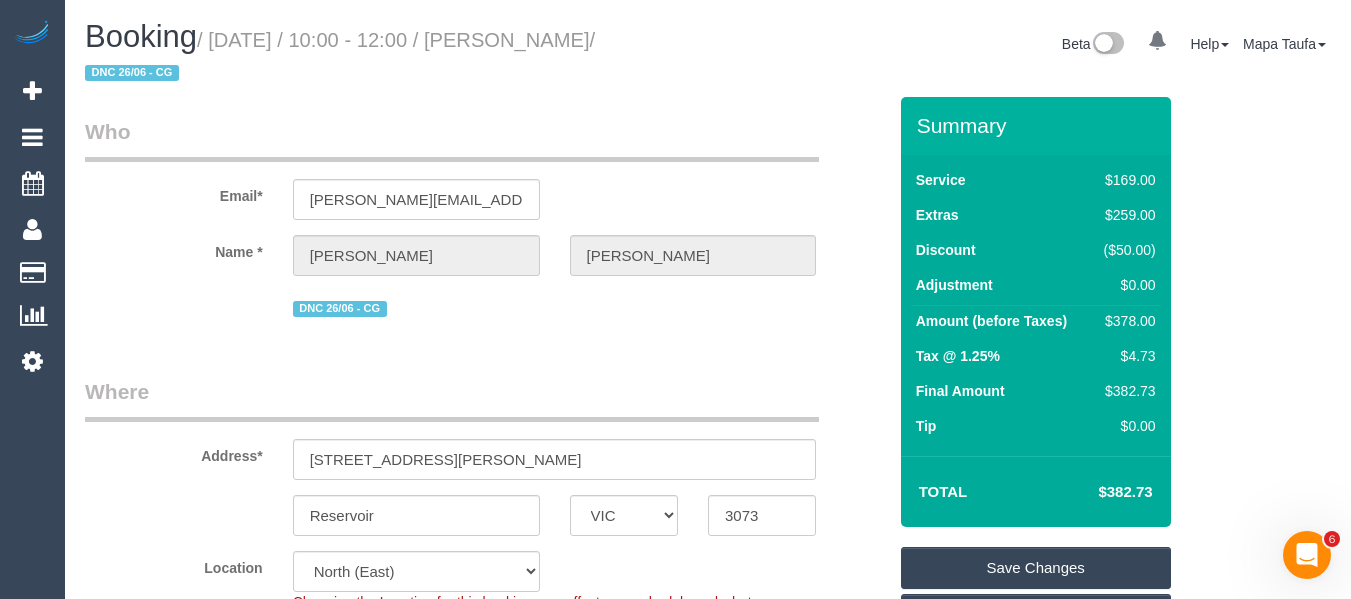 click on "Total
$382.73" at bounding box center (1036, 491) 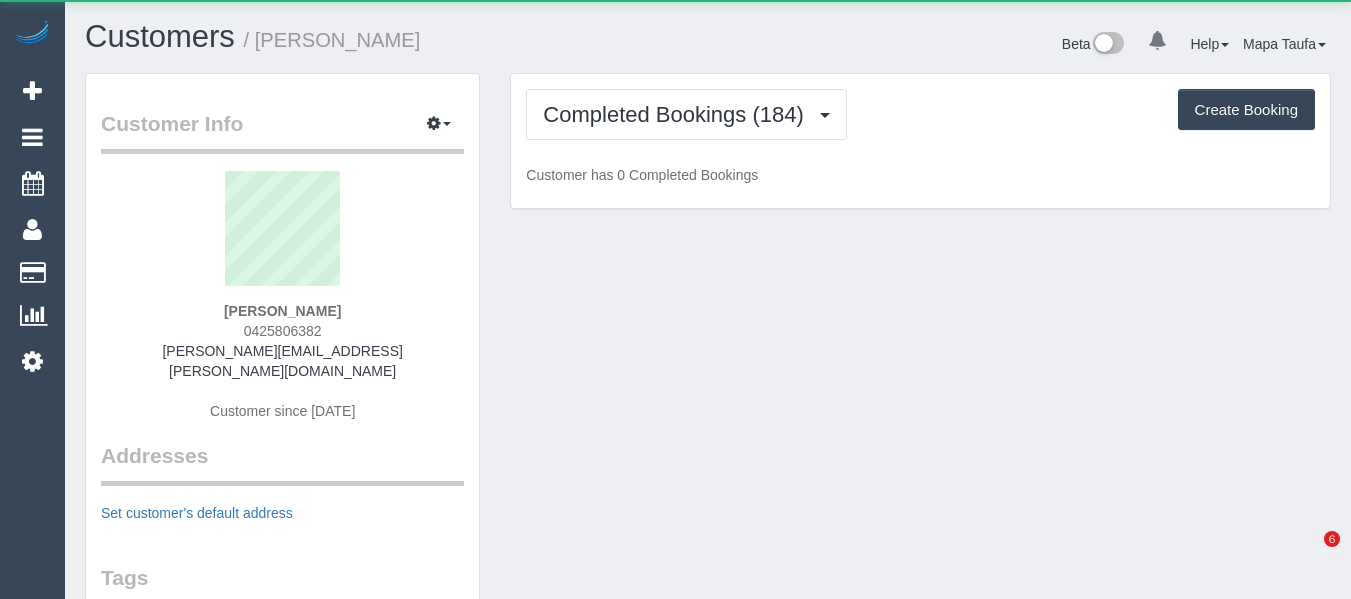 scroll, scrollTop: 0, scrollLeft: 0, axis: both 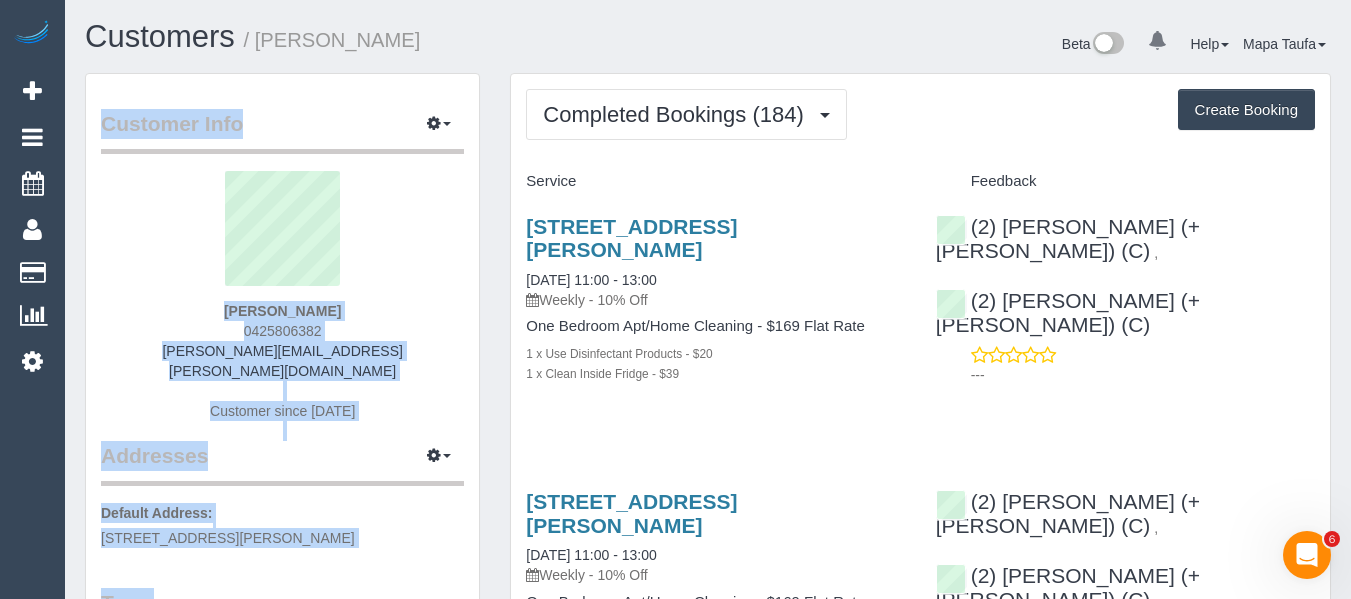 click on "Customers
/ Ramelle Lewis
Beta
0
Your Notifications
You have 0 alerts
Help
Help Docs
Take a Tour
Contact Support
Mapa Taufa
My Account
Change Password
Email Preferences
Community
Log Out" at bounding box center [708, 3602] 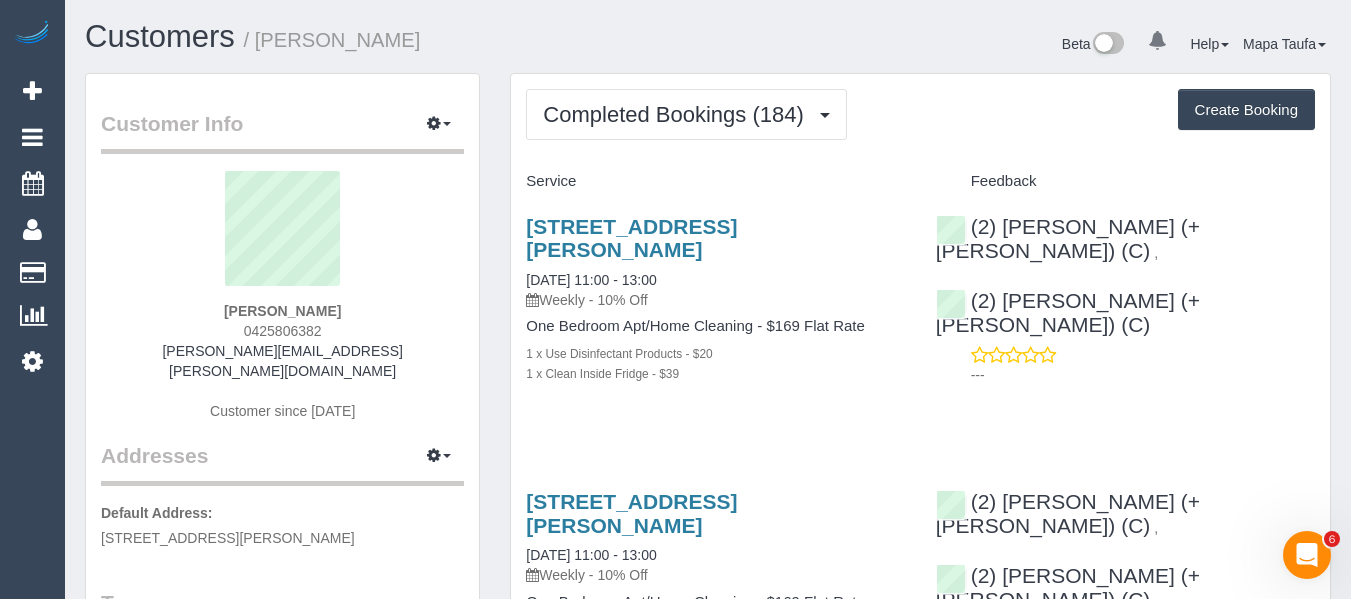 click on "Feedback" at bounding box center (1125, 182) 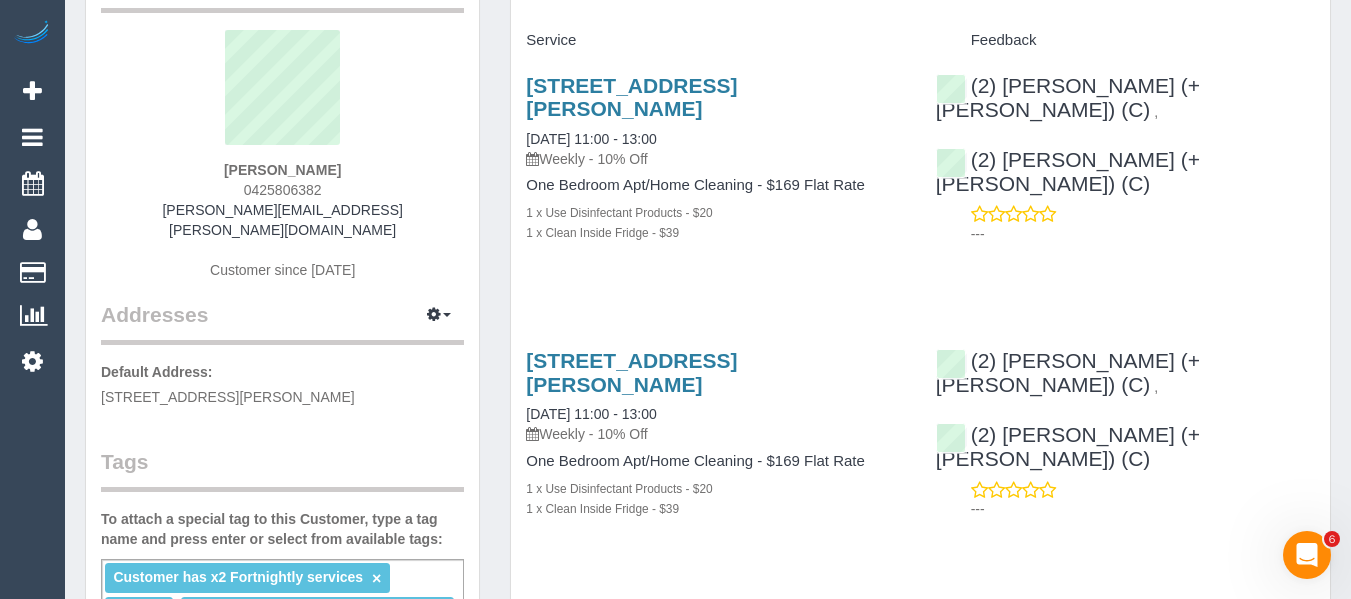 scroll, scrollTop: 26, scrollLeft: 0, axis: vertical 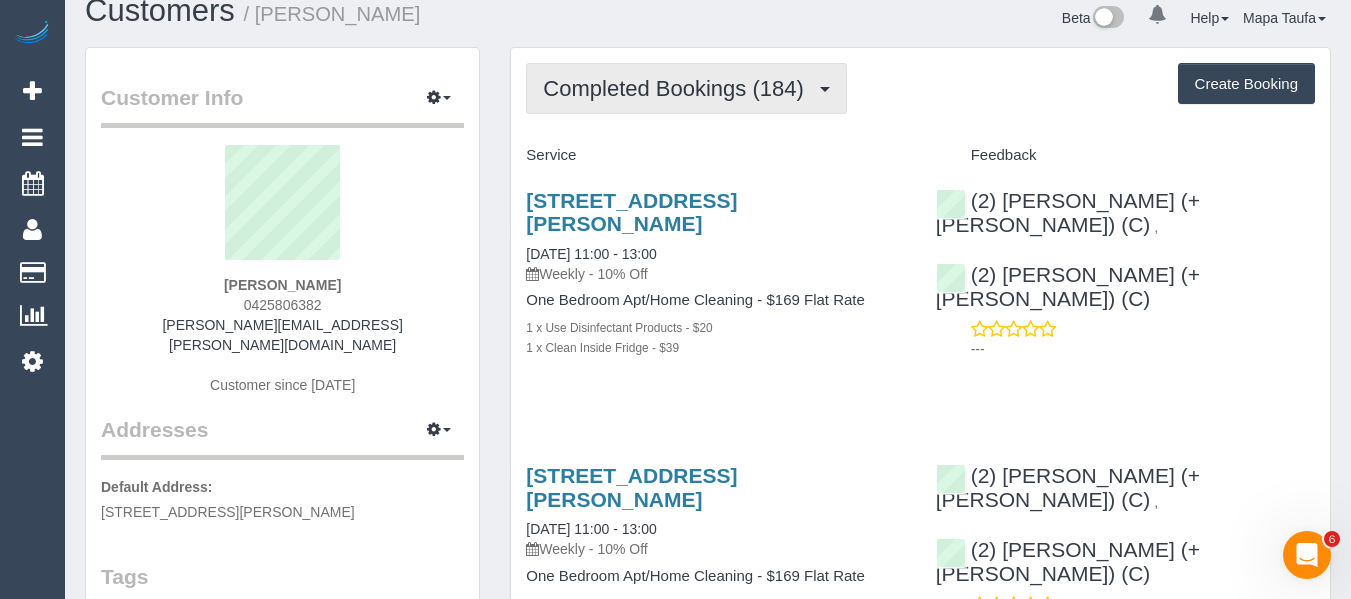 click on "Completed Bookings (184)" 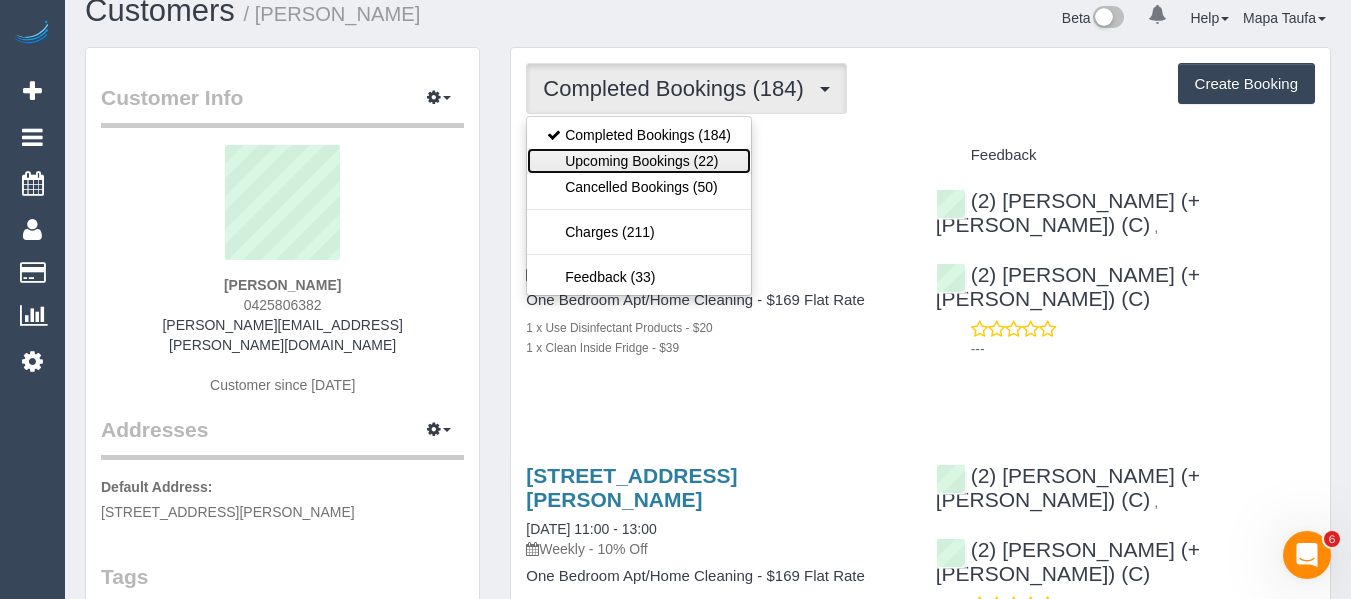 click on "Upcoming Bookings (22)" 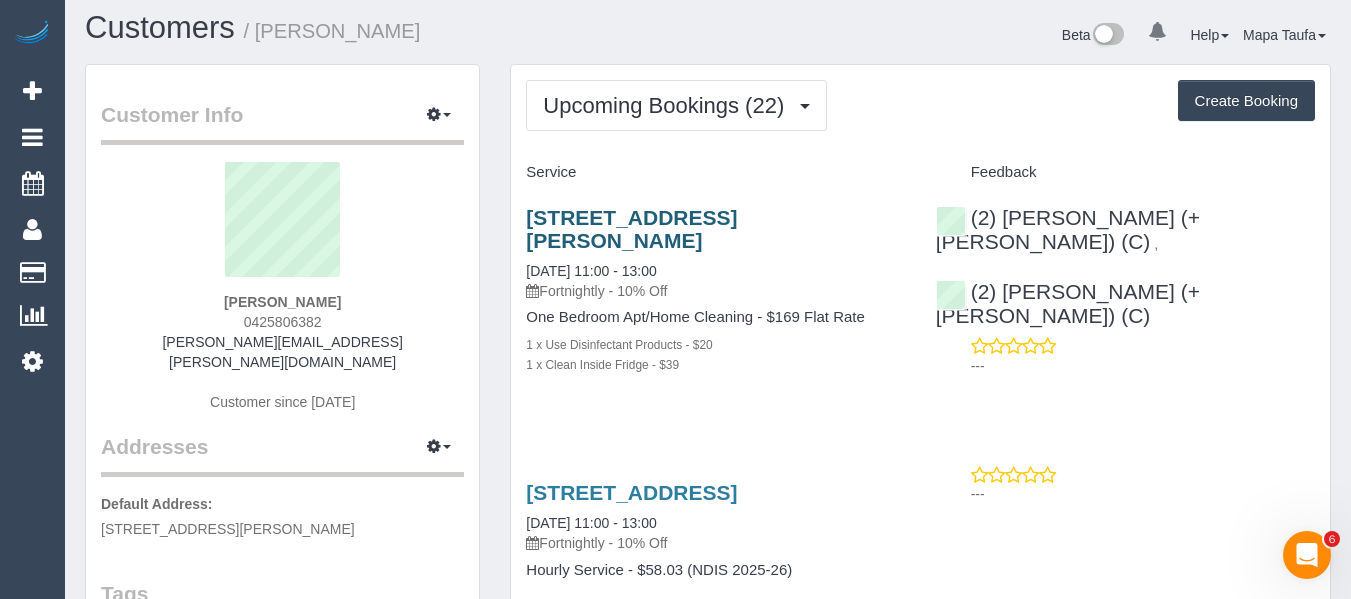 scroll, scrollTop: 0, scrollLeft: 0, axis: both 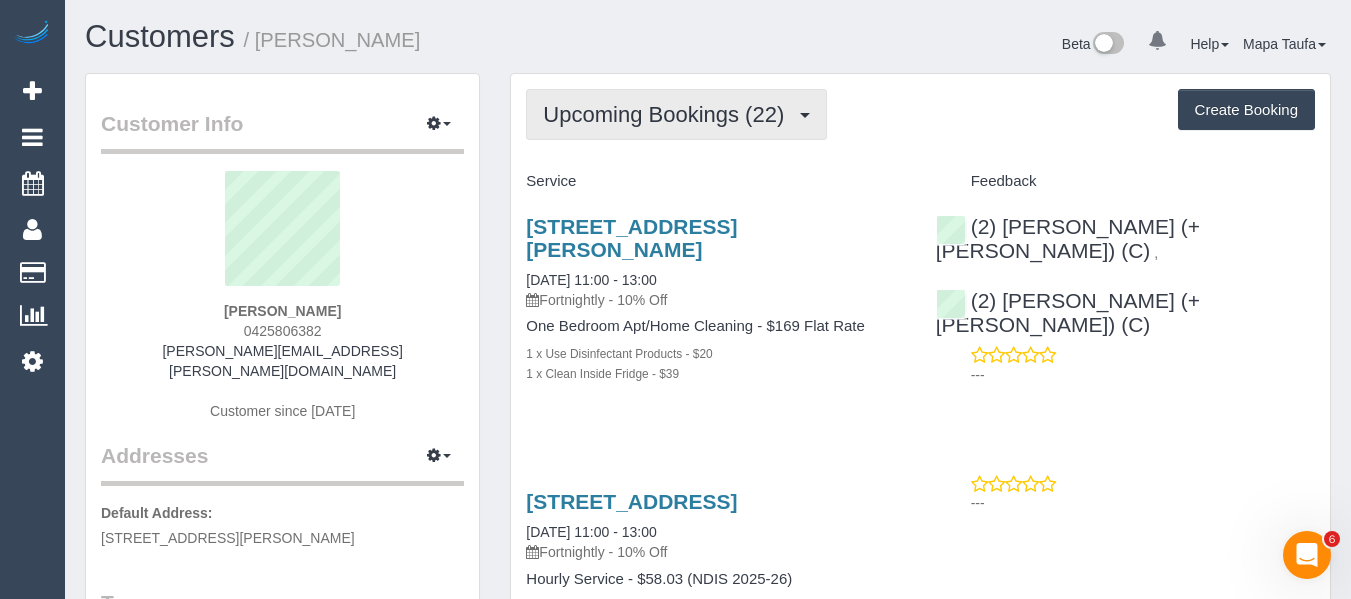 click on "Upcoming Bookings (22)" 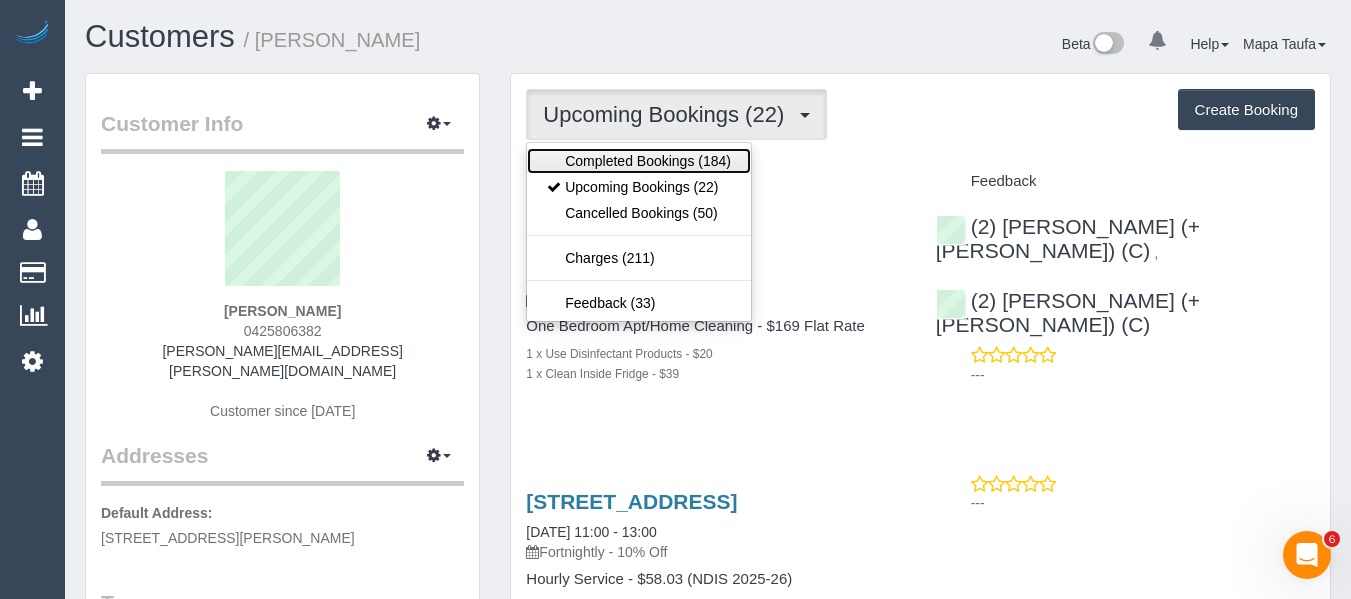 click on "Completed Bookings (184)" 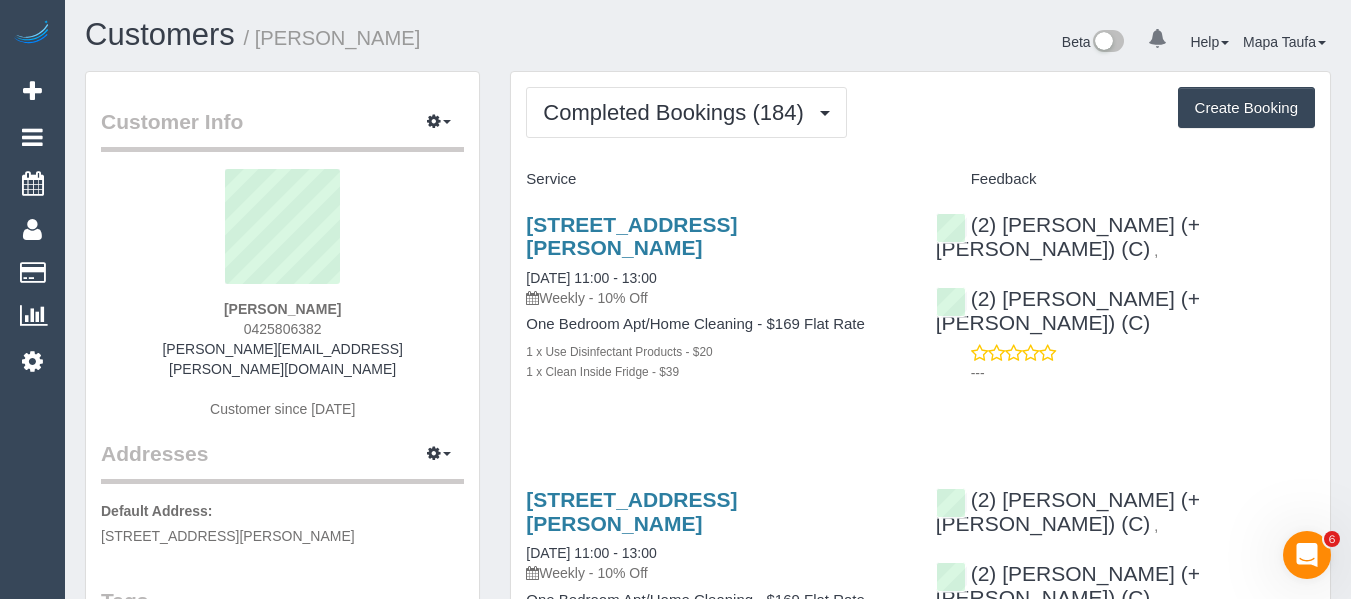 scroll, scrollTop: 0, scrollLeft: 0, axis: both 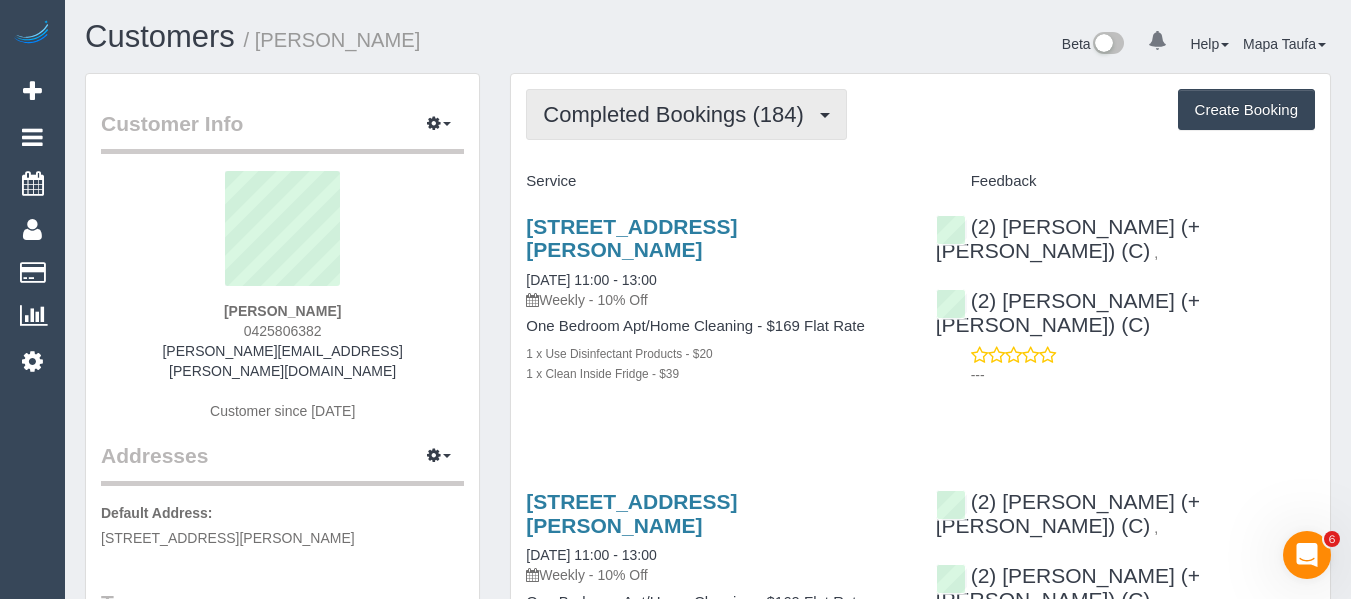 click on "Completed Bookings (184)" 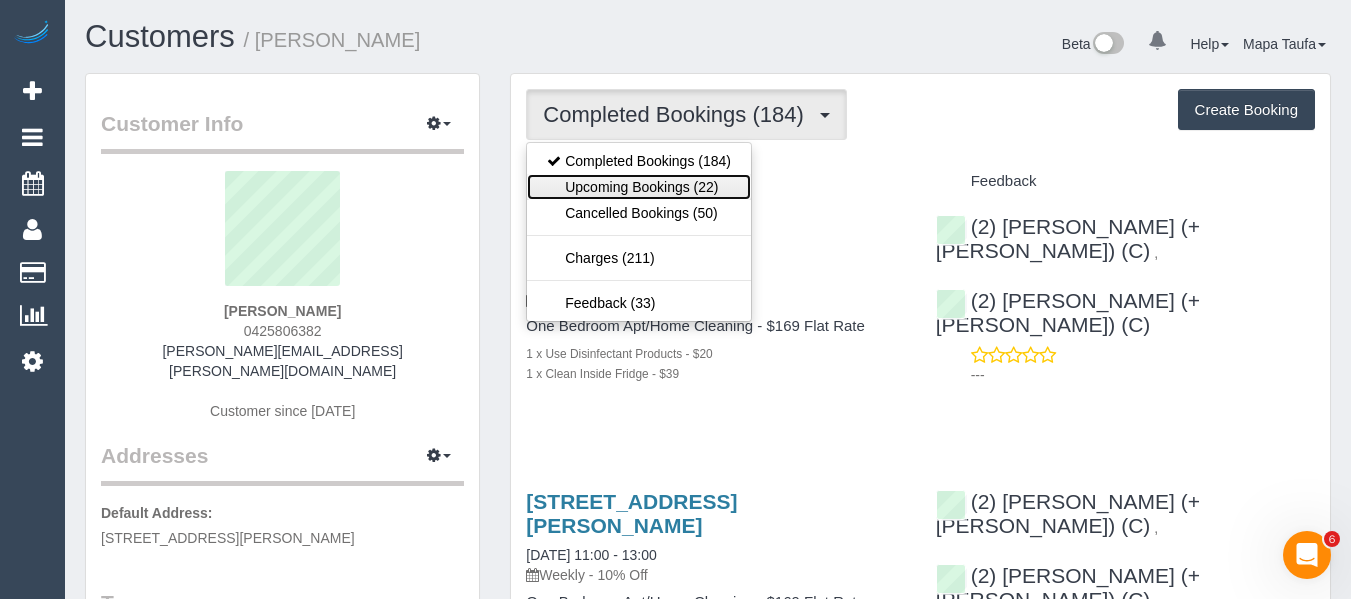 click on "Upcoming Bookings (22)" 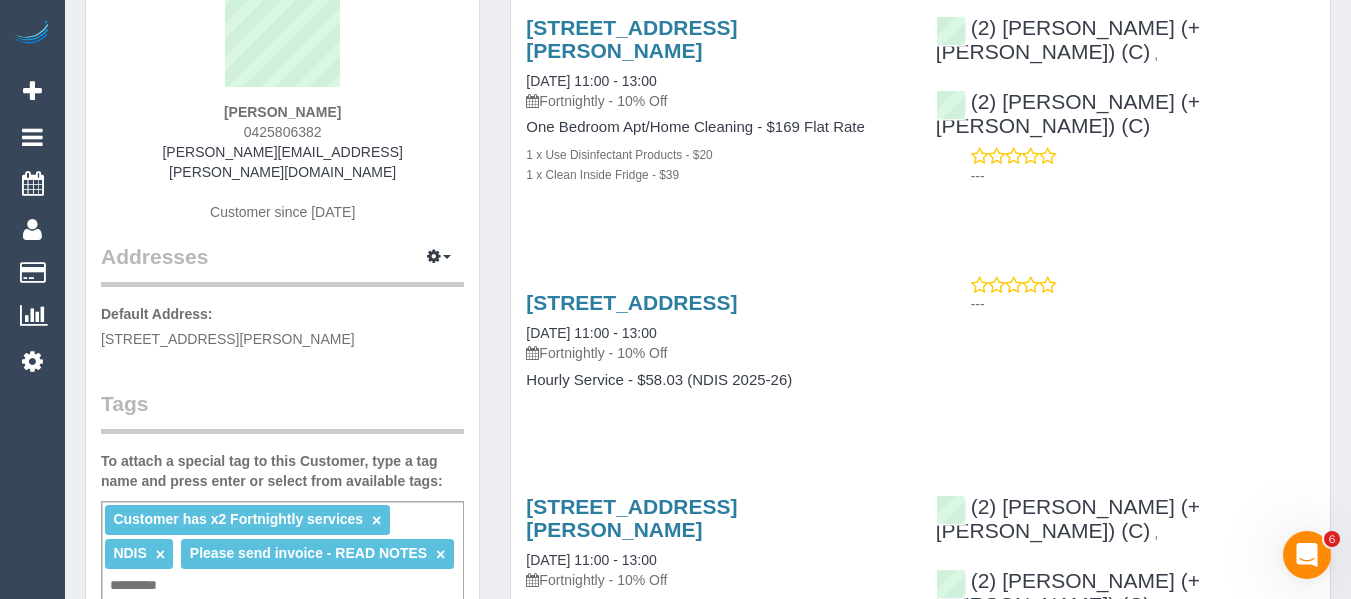 scroll, scrollTop: 200, scrollLeft: 0, axis: vertical 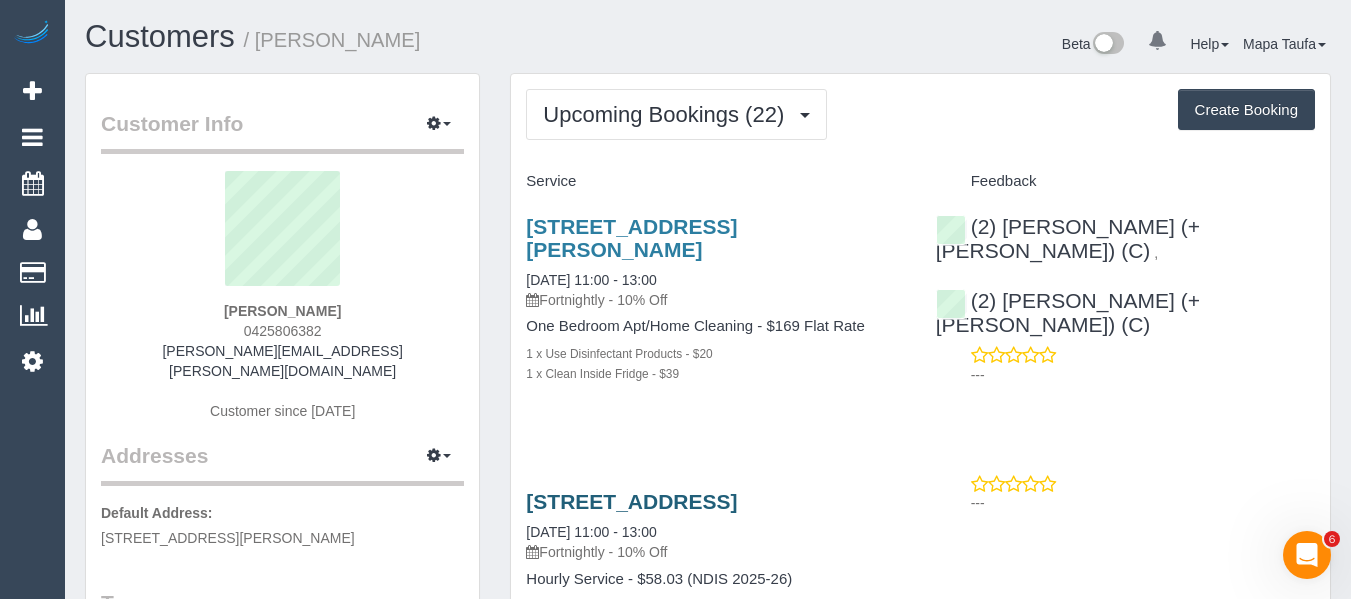 drag, startPoint x: 883, startPoint y: 493, endPoint x: 543, endPoint y: 510, distance: 340.42474 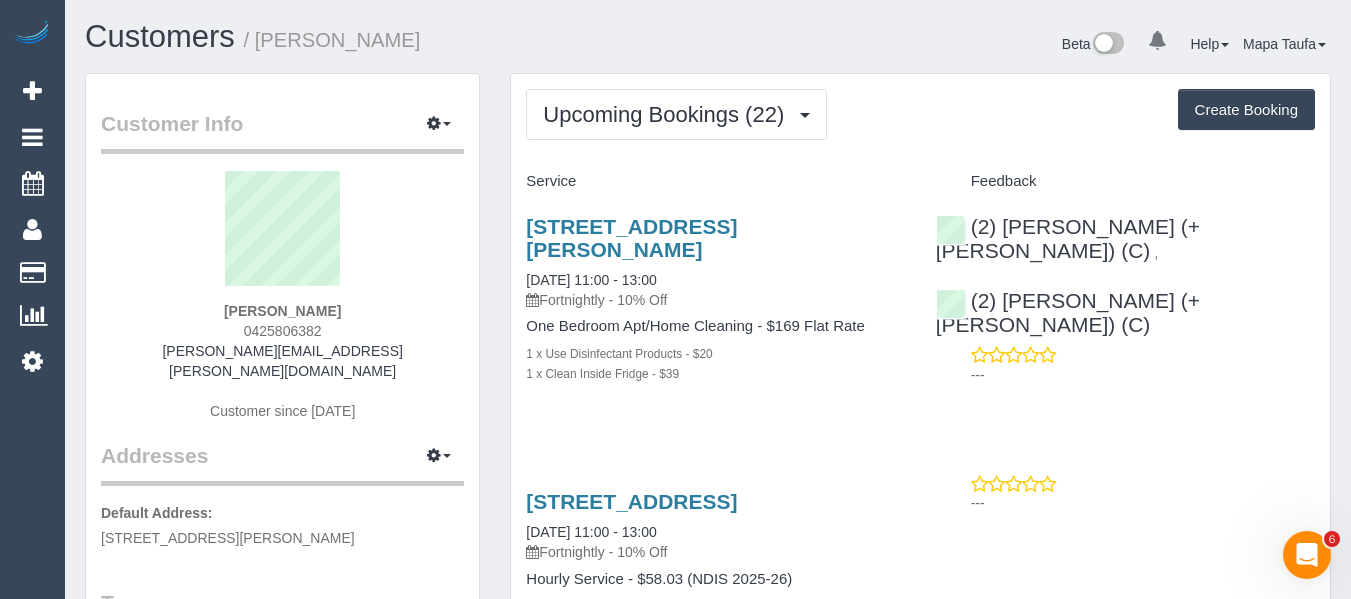 copy on "13 Ivory Way, Brunswick, VIC 3057" 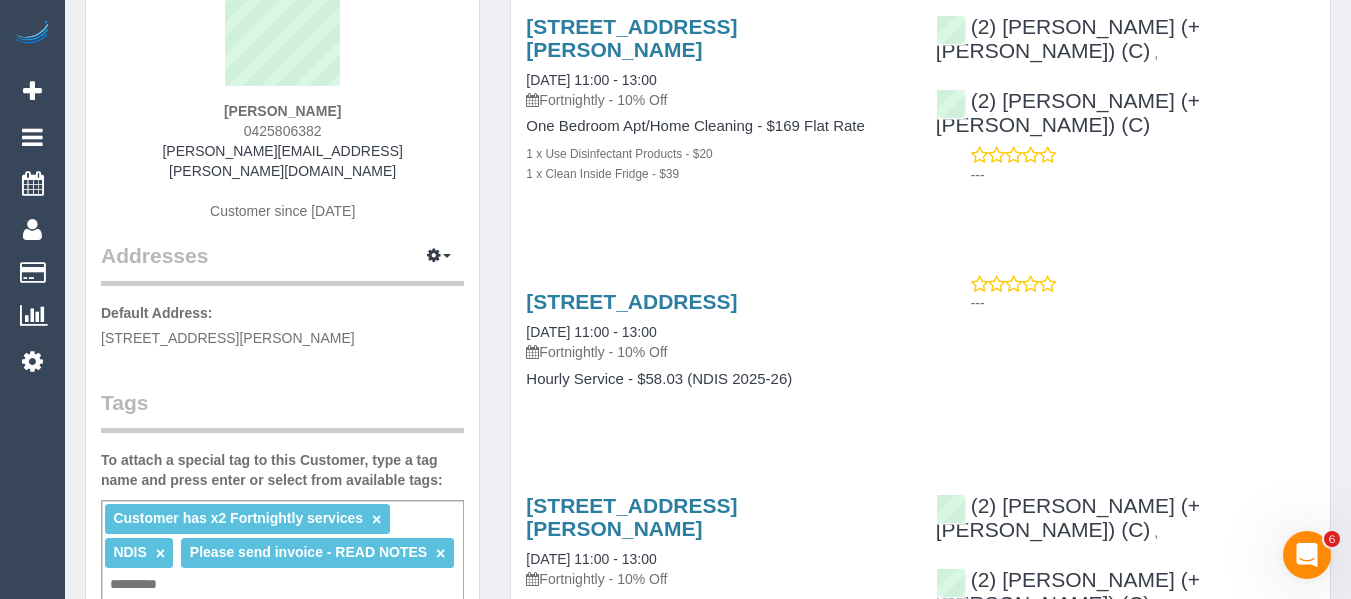 scroll, scrollTop: 100, scrollLeft: 0, axis: vertical 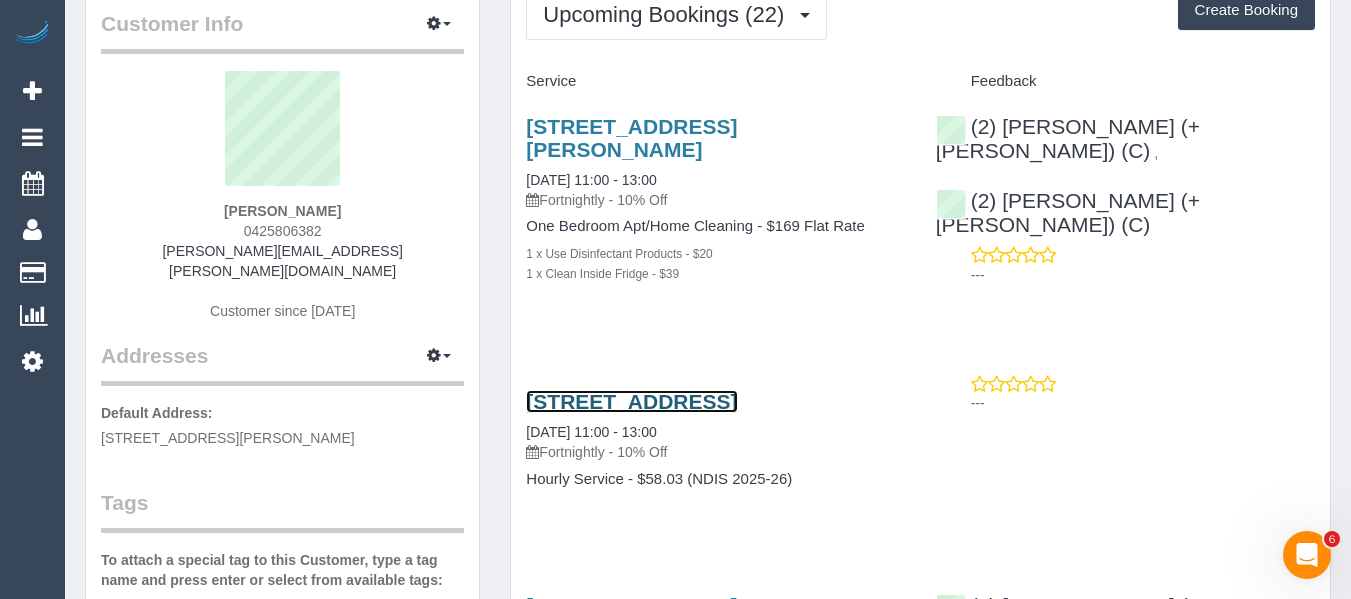click on "13 Ivory Way, Brunswick, VIC 3057" 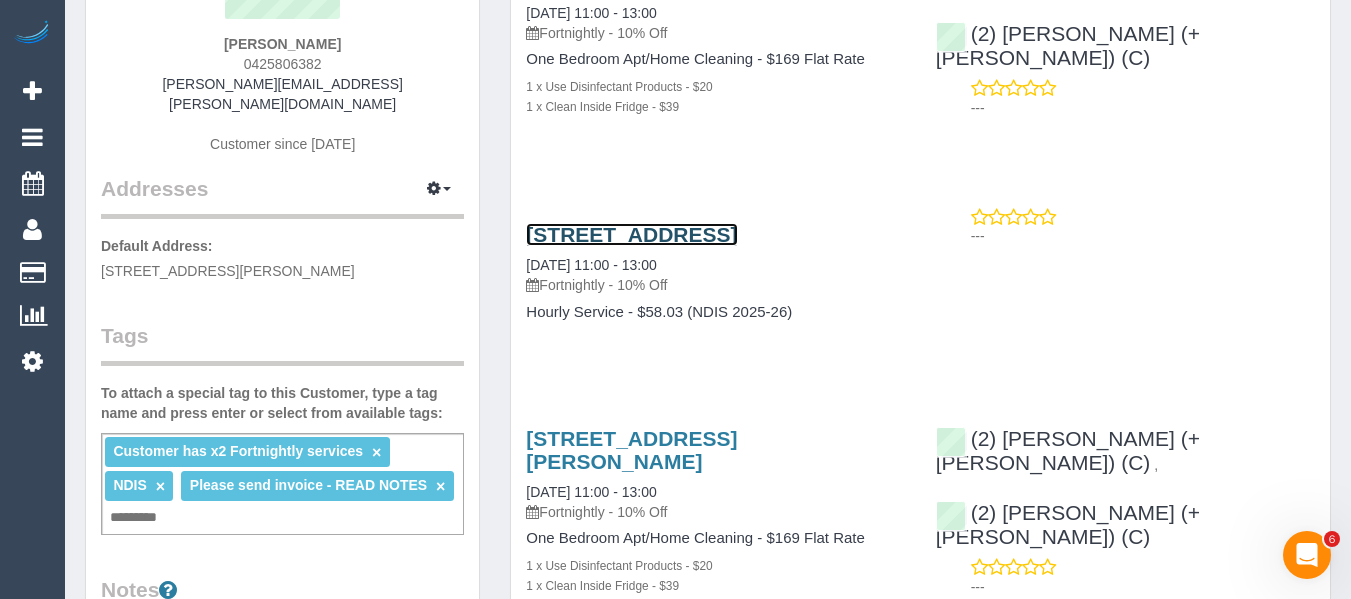 scroll, scrollTop: 500, scrollLeft: 0, axis: vertical 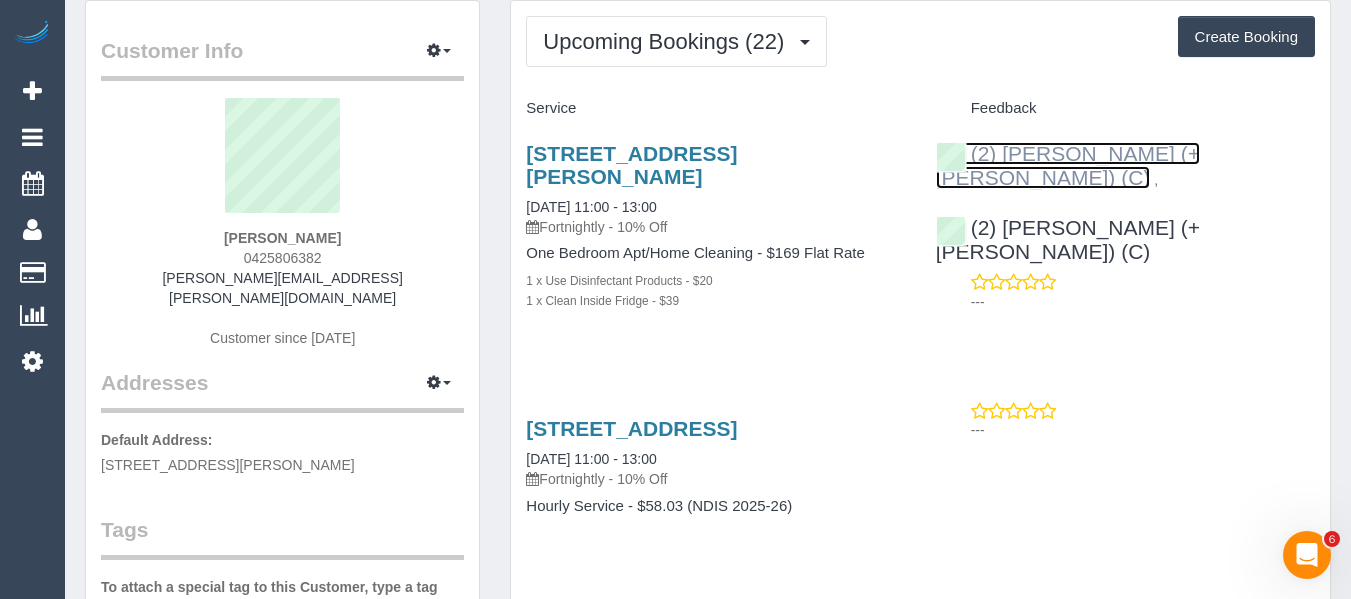 click on "(2) Harpreet (+Jasmeen) (C)" 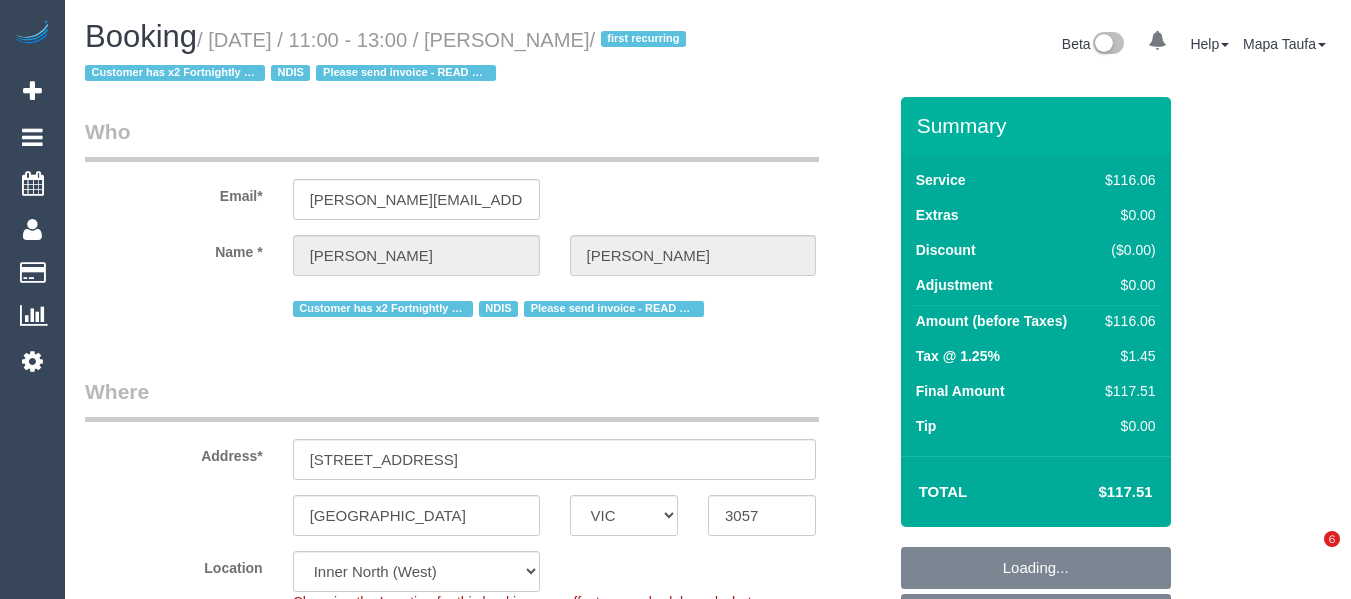 select on "VIC" 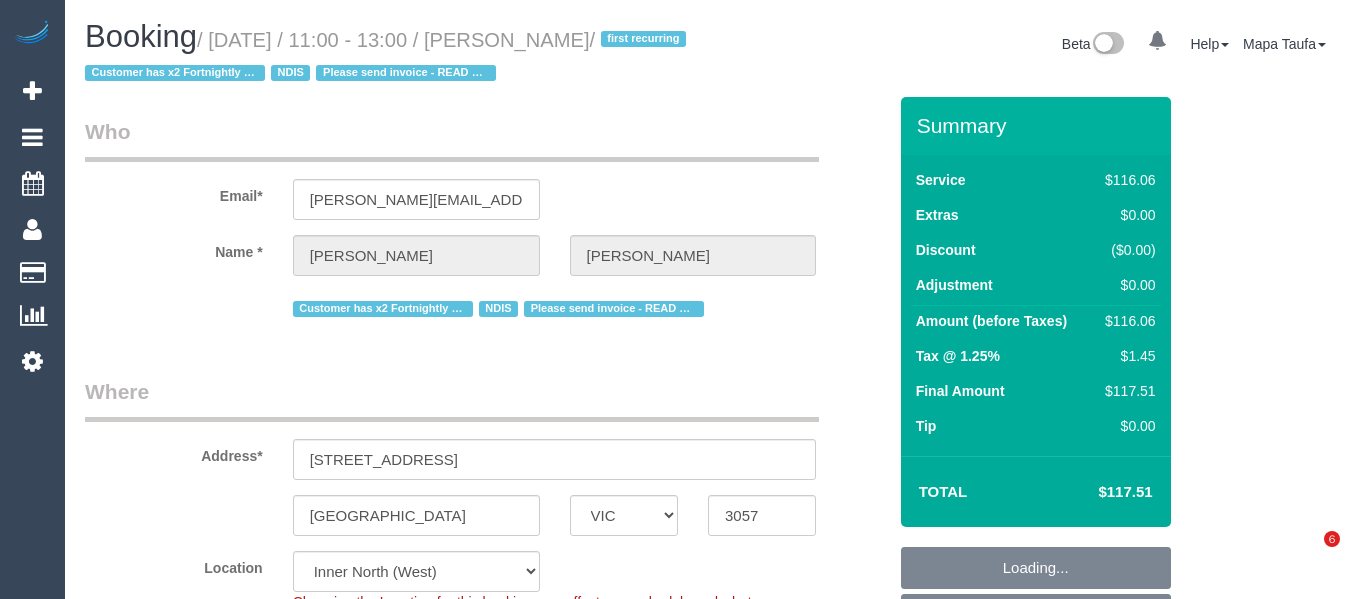 select on "object:742" 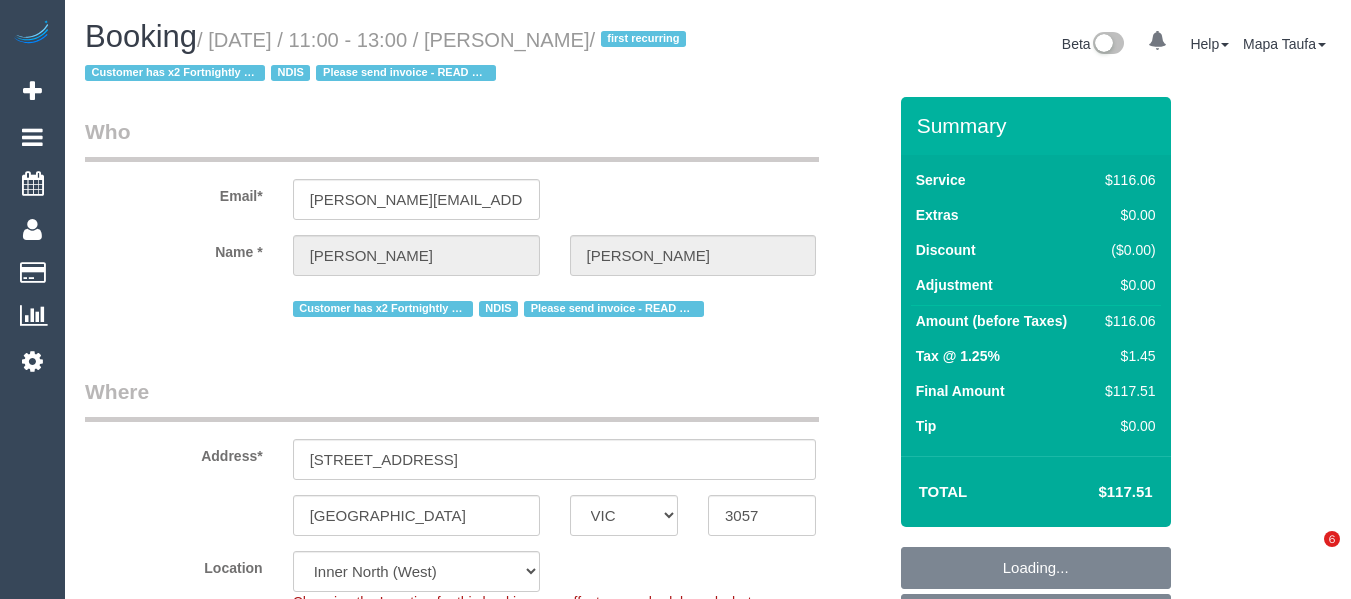 select on "spot5" 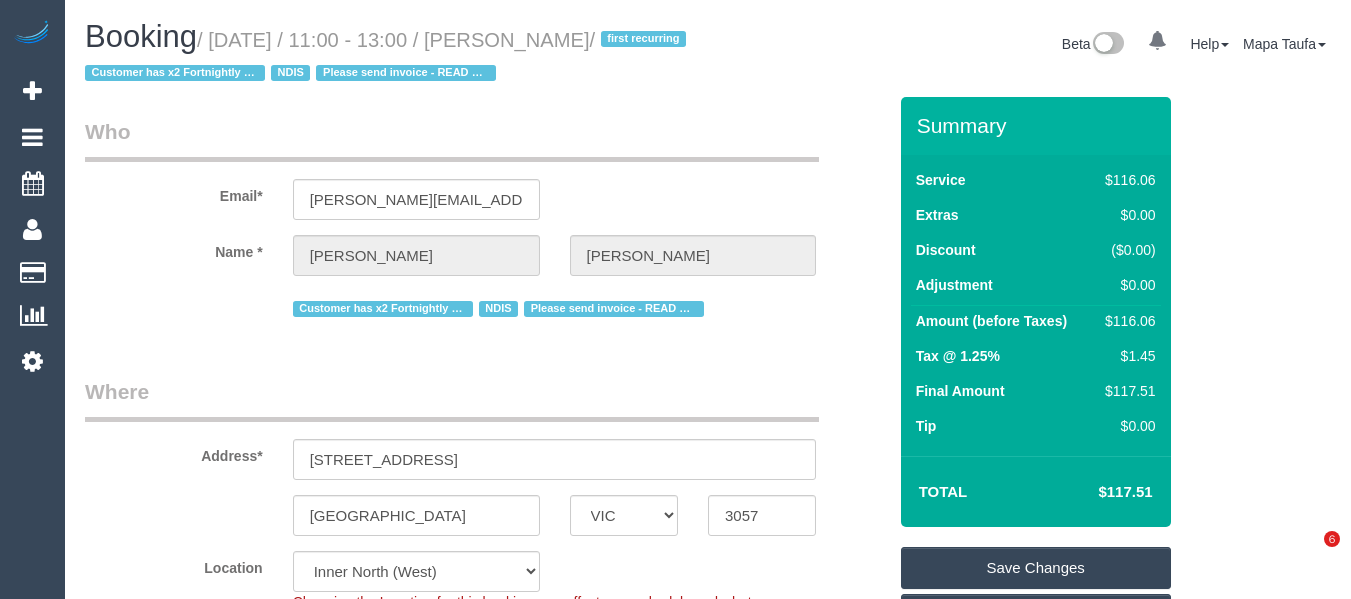 scroll, scrollTop: 0, scrollLeft: 0, axis: both 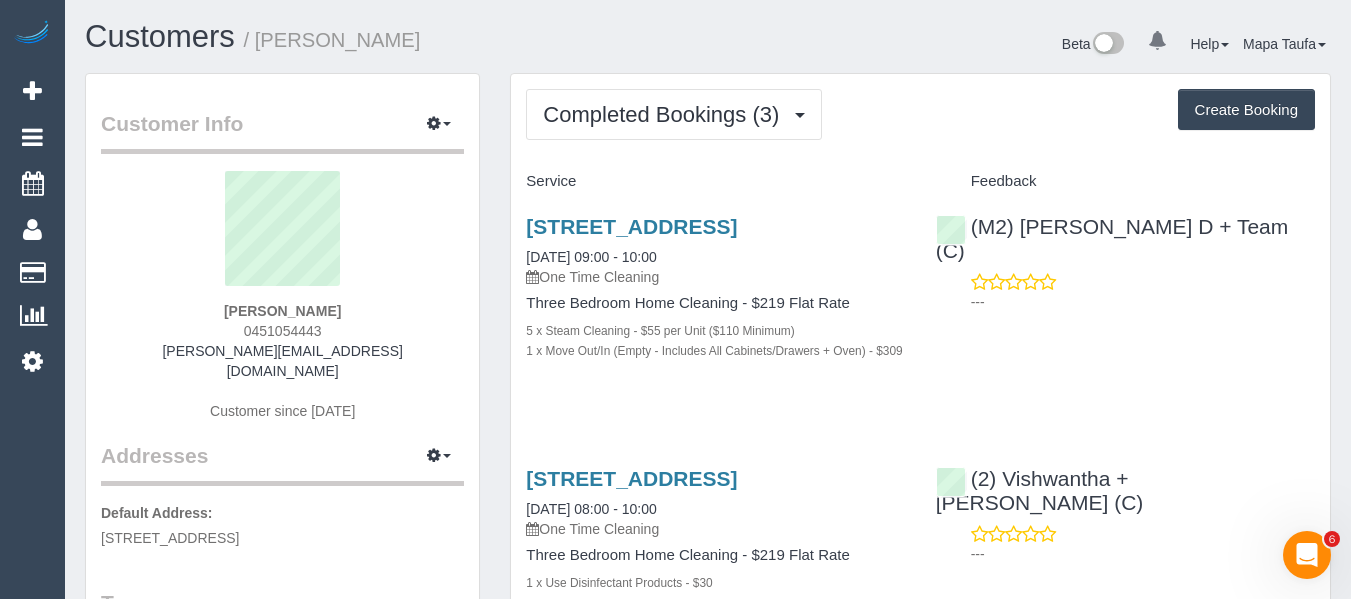 drag, startPoint x: 553, startPoint y: 222, endPoint x: 517, endPoint y: 218, distance: 36.221542 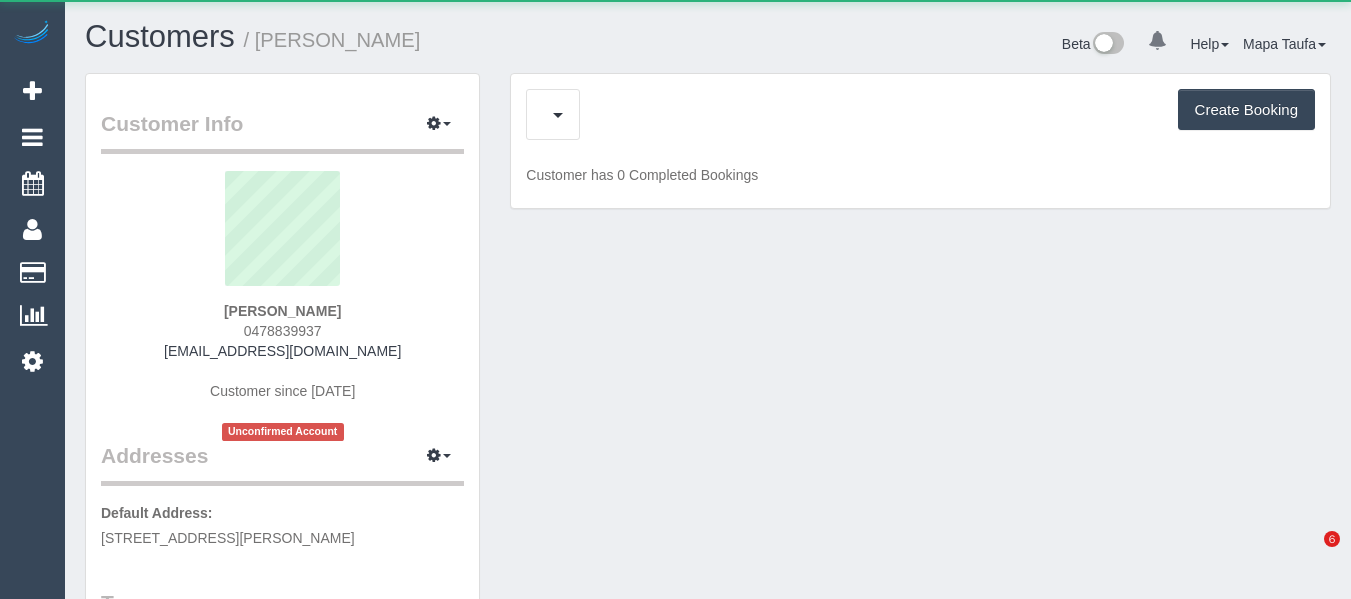 scroll, scrollTop: 0, scrollLeft: 0, axis: both 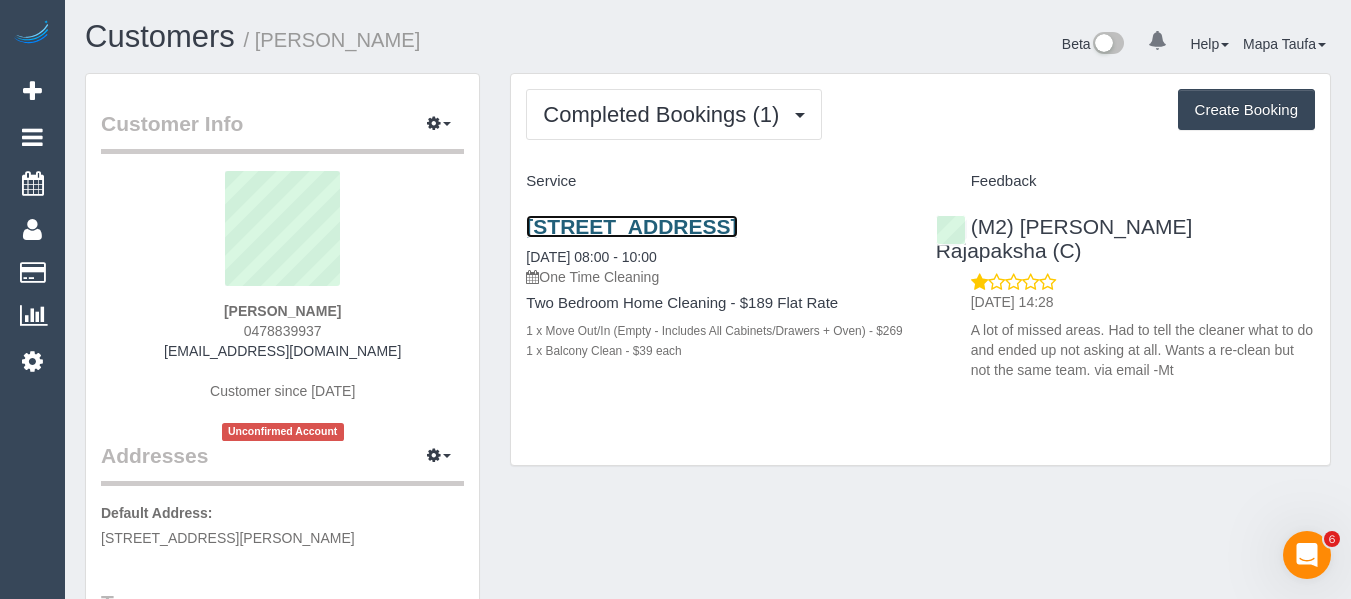 click on "[STREET_ADDRESS]" at bounding box center (631, 226) 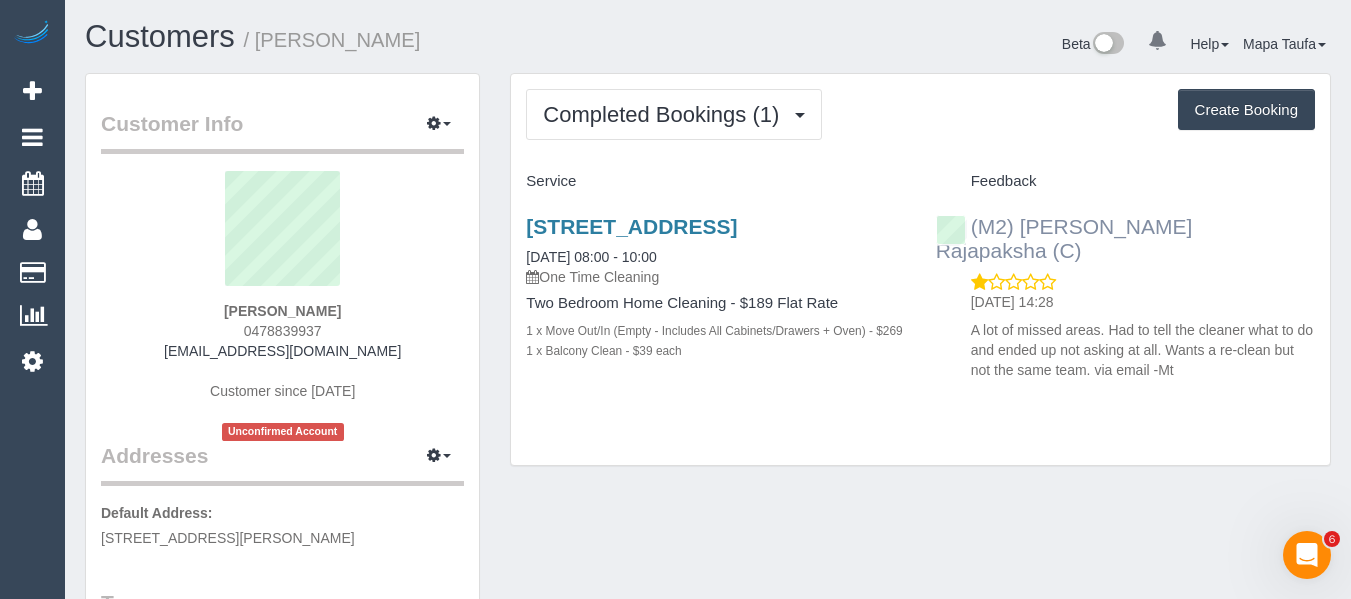 drag, startPoint x: 1195, startPoint y: 226, endPoint x: 978, endPoint y: 206, distance: 217.91971 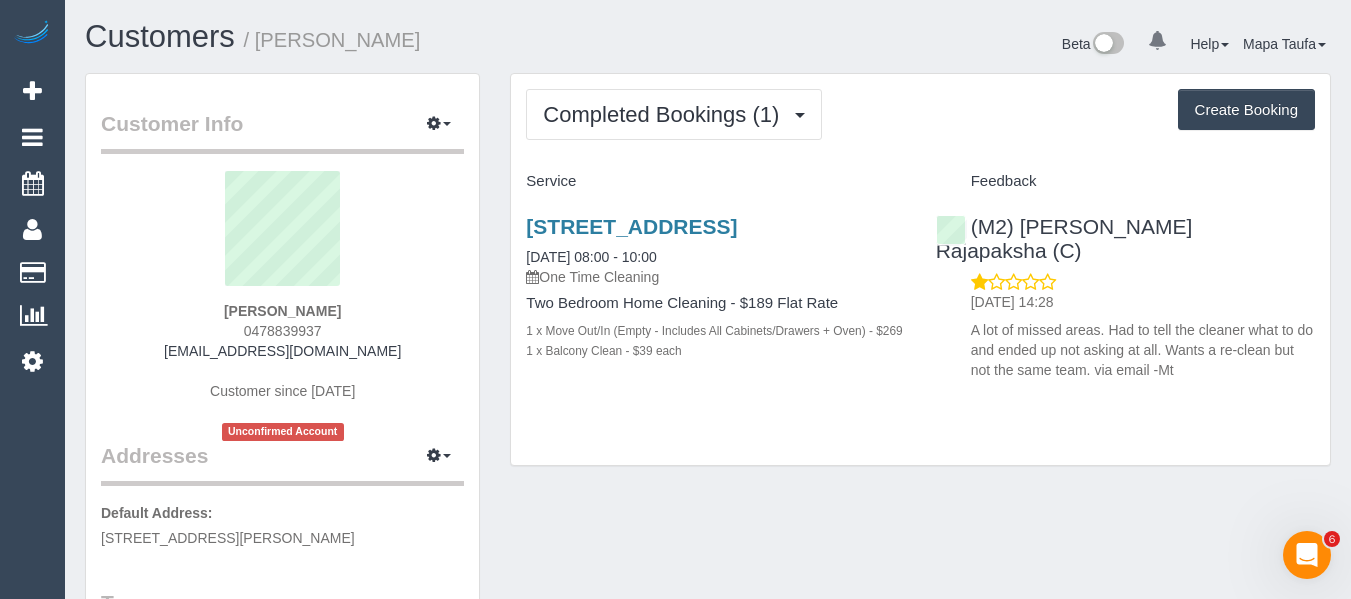 copy on "[PERSON_NAME] (C)" 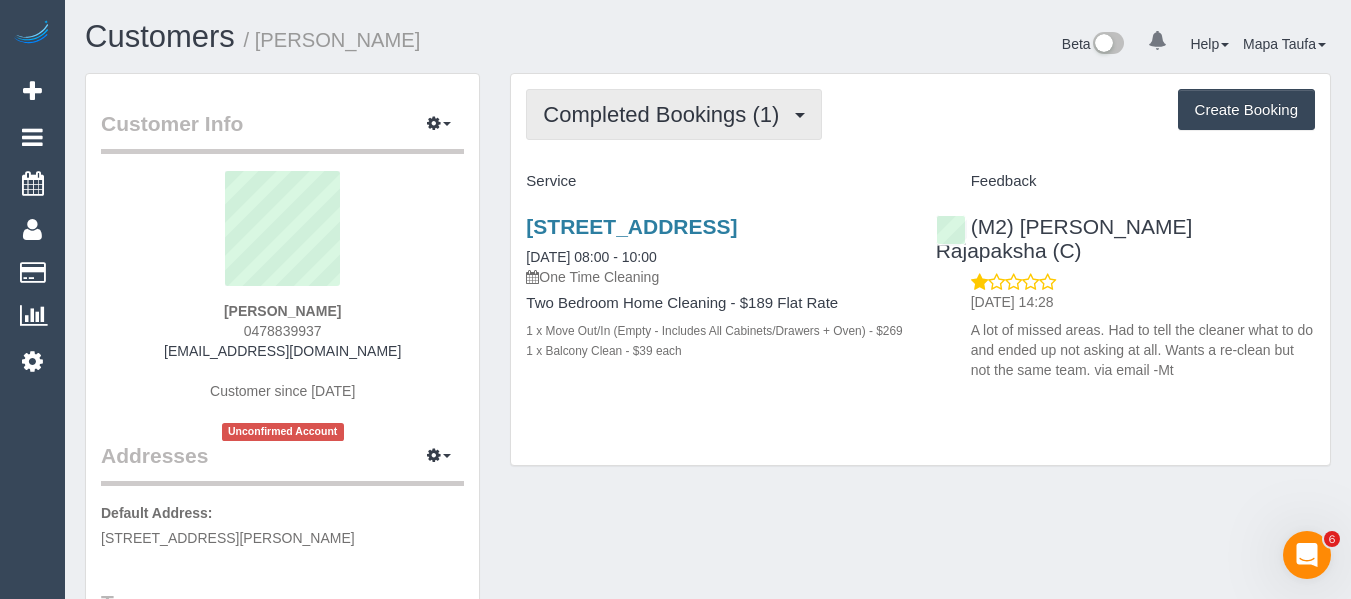 click on "Completed Bookings (1)" at bounding box center [666, 114] 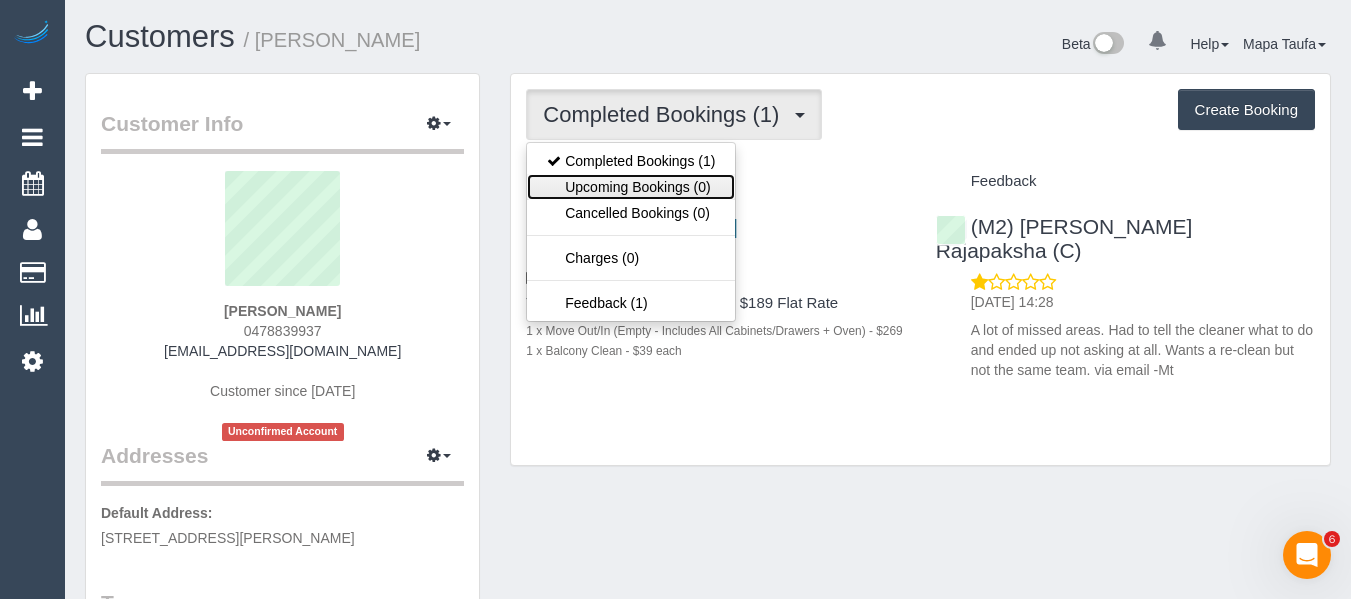 click on "Upcoming Bookings (0)" at bounding box center (631, 187) 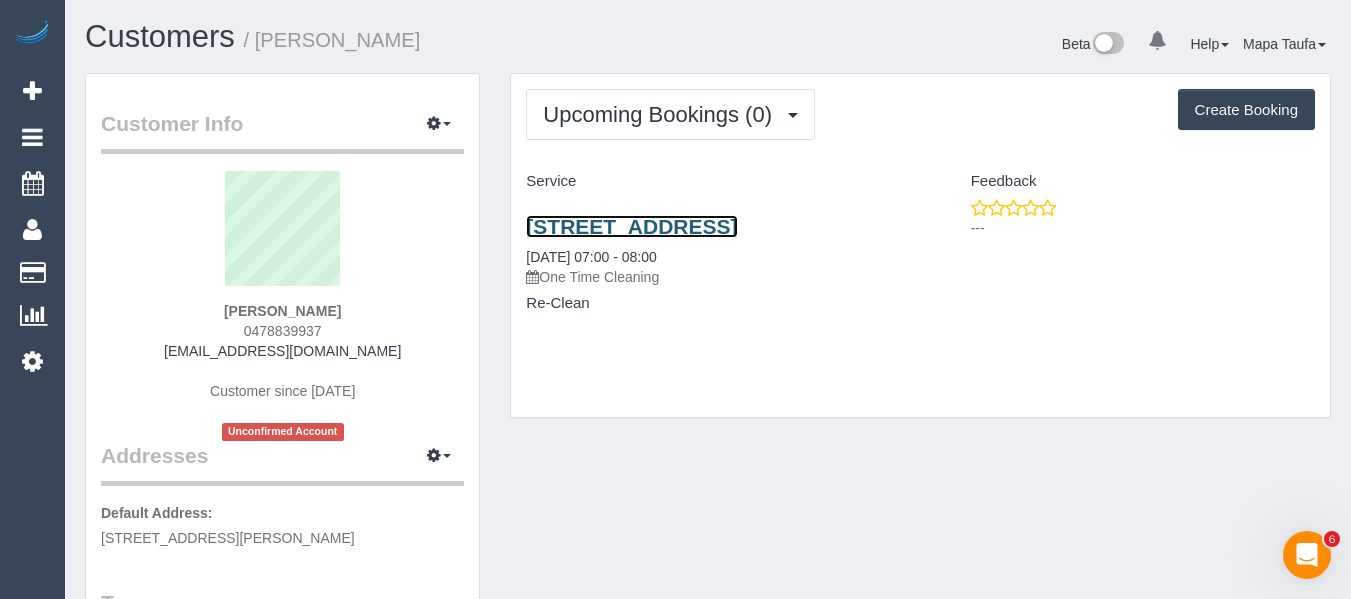 click on "2b Elm Grove, Mckinnon, VIC 3204" at bounding box center (631, 226) 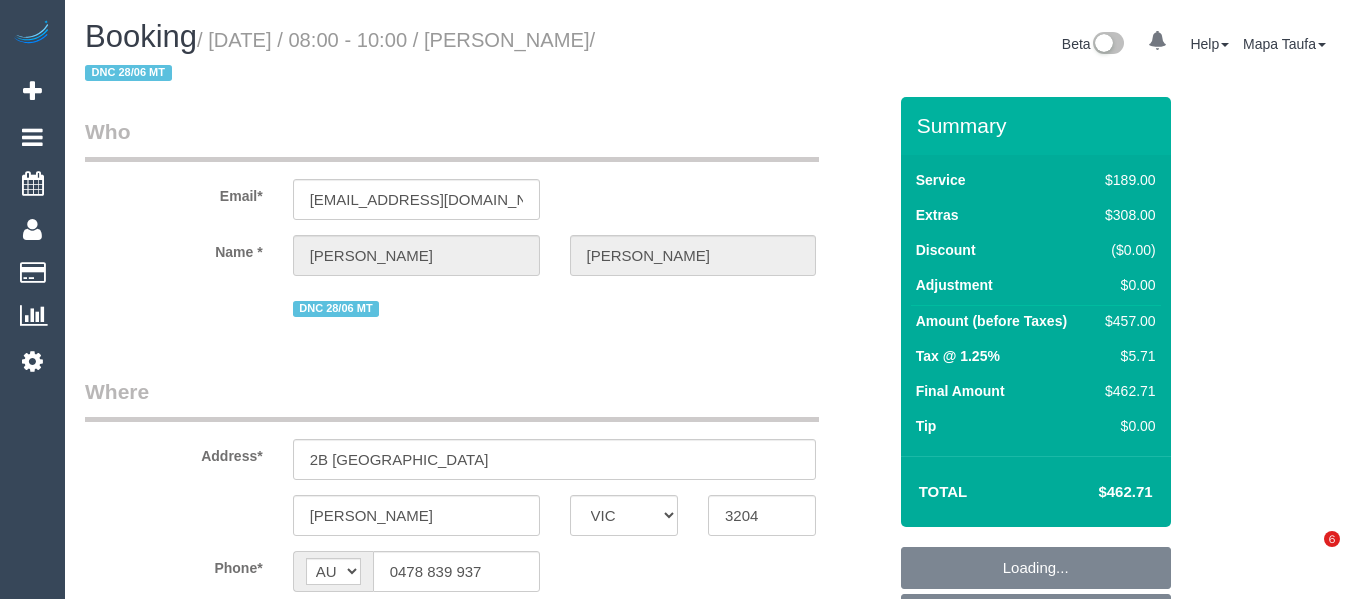 select on "VIC" 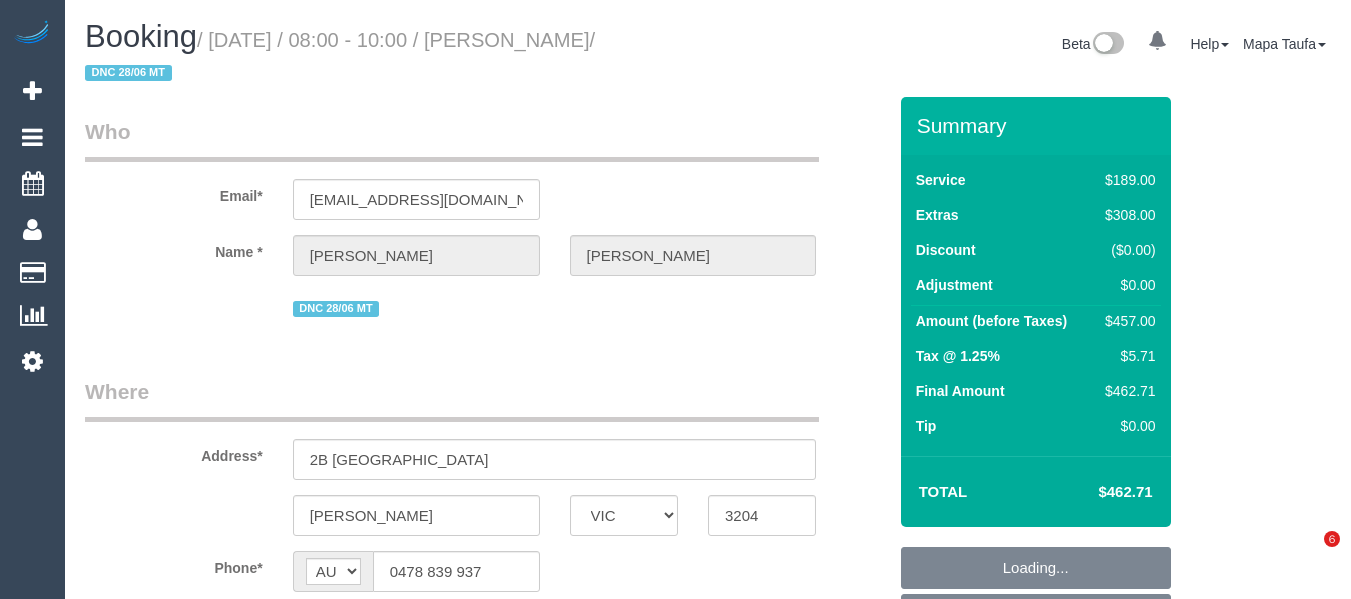 scroll, scrollTop: 0, scrollLeft: 0, axis: both 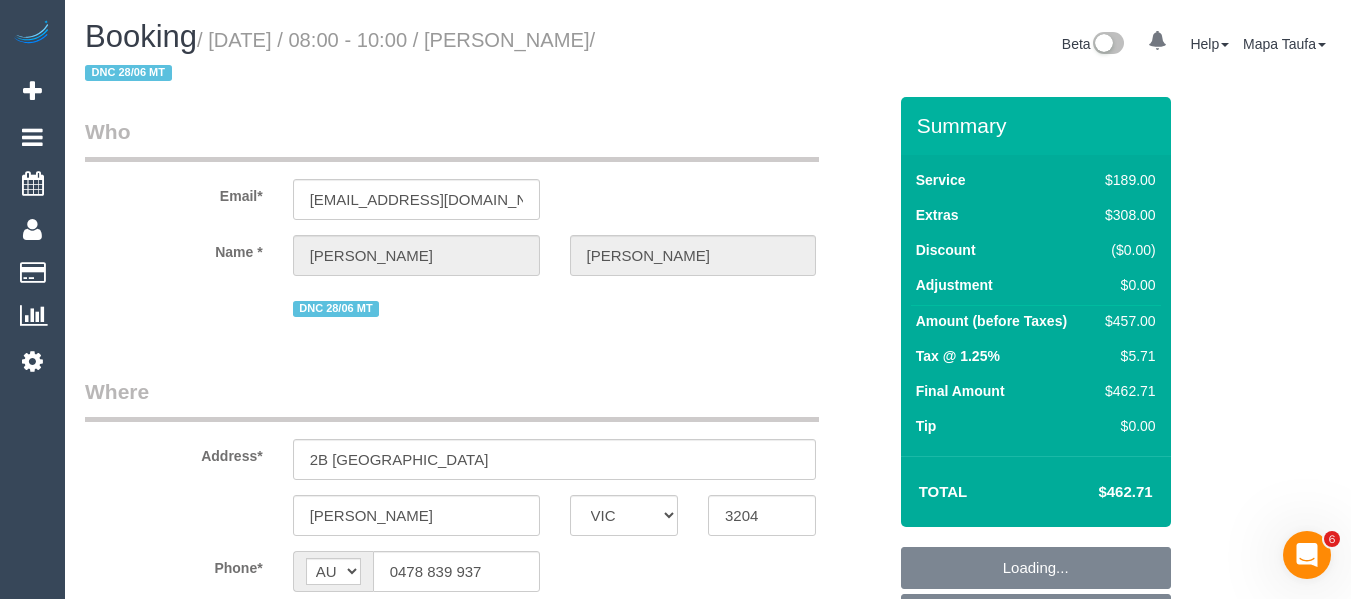select on "object:548" 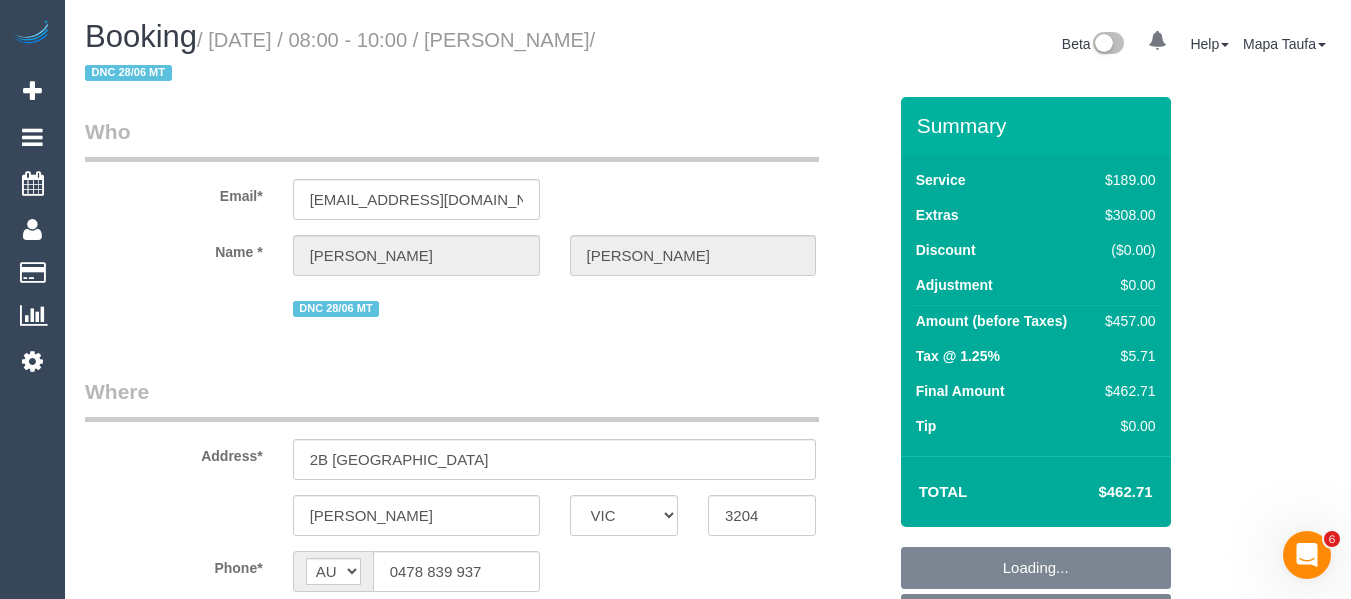 select on "number:28" 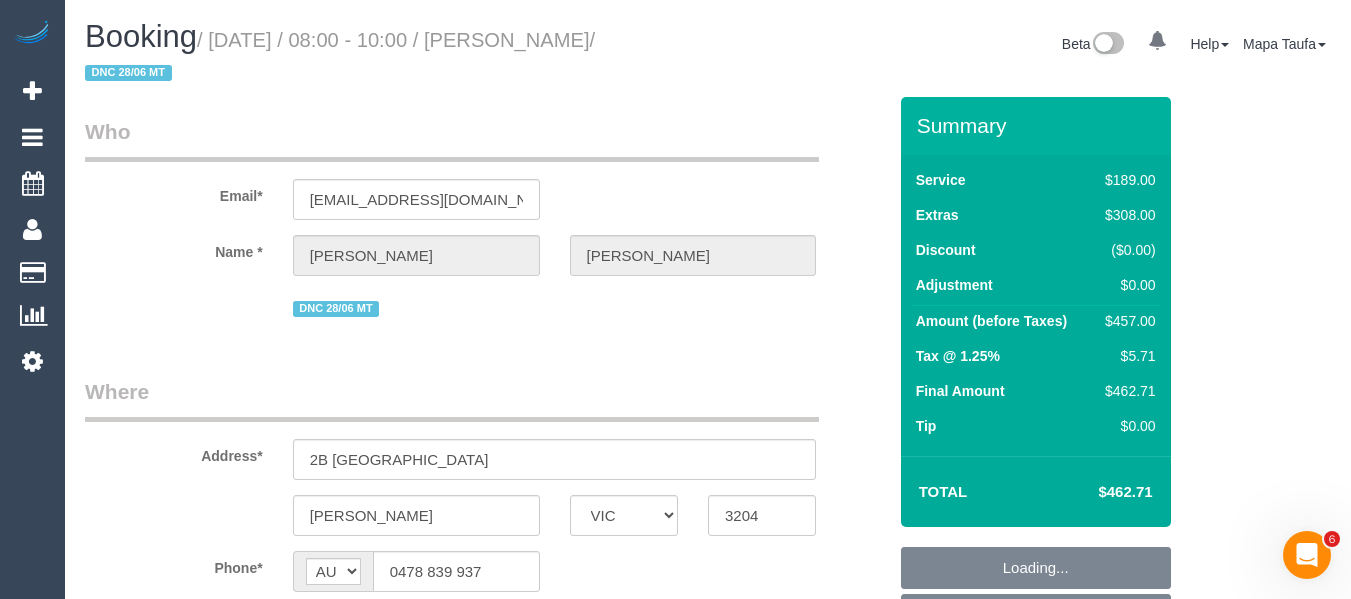 select on "number:14" 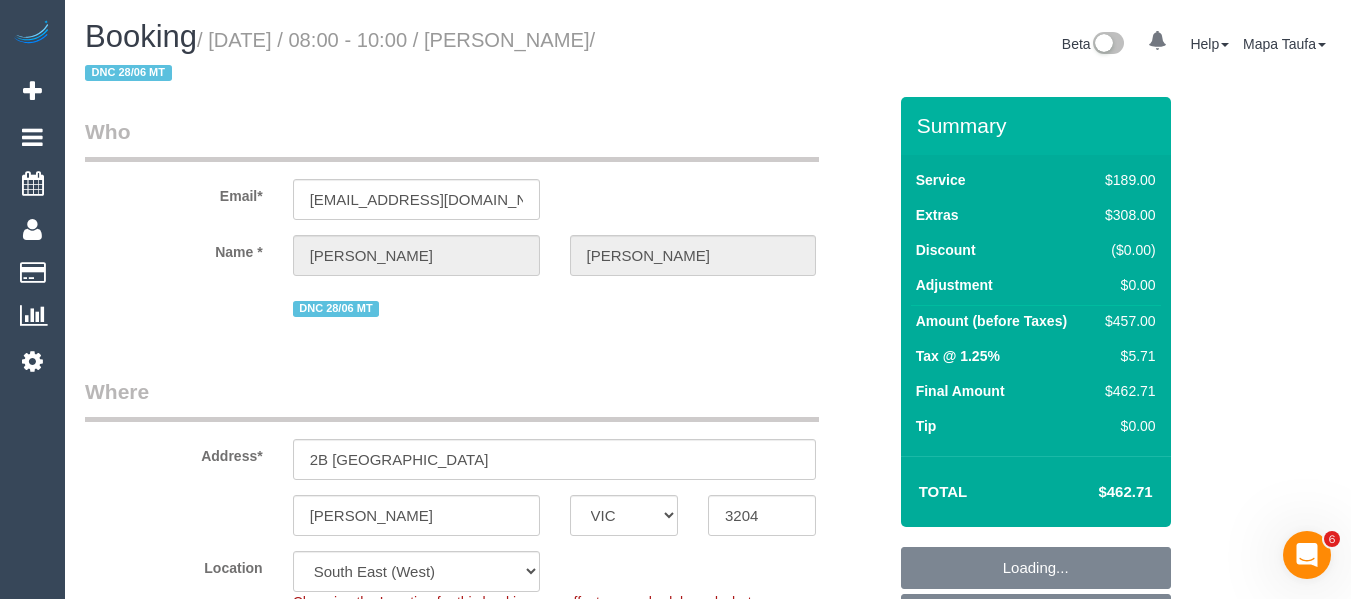 select on "object:699" 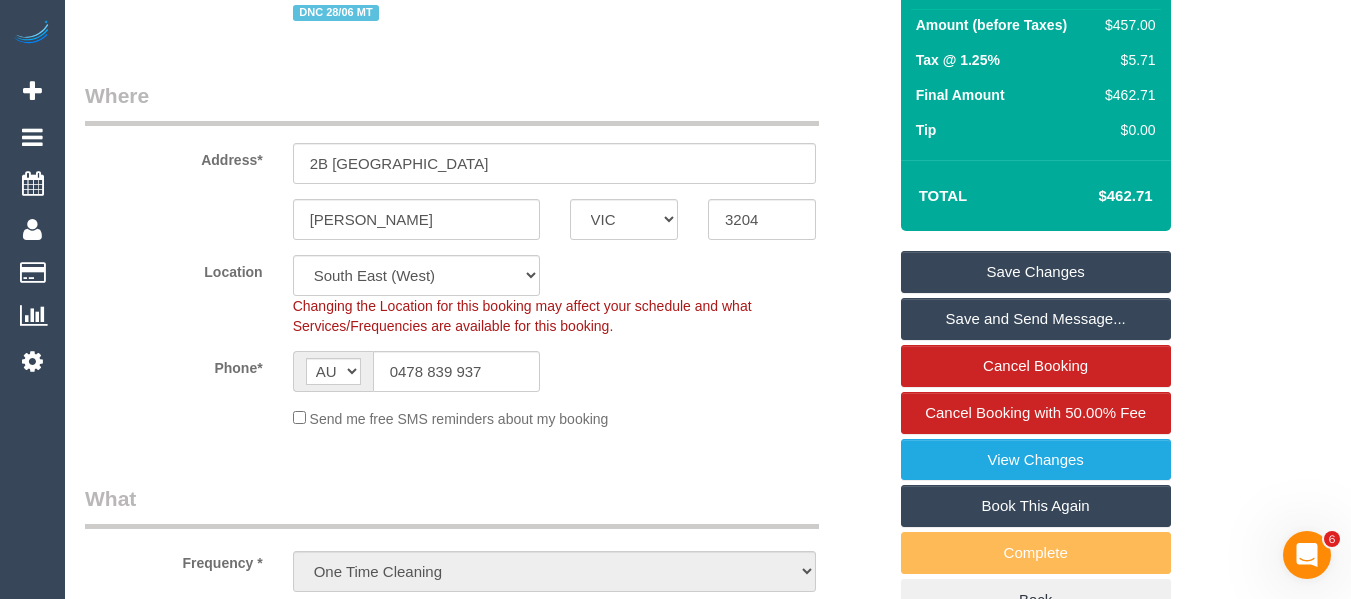 scroll, scrollTop: 400, scrollLeft: 0, axis: vertical 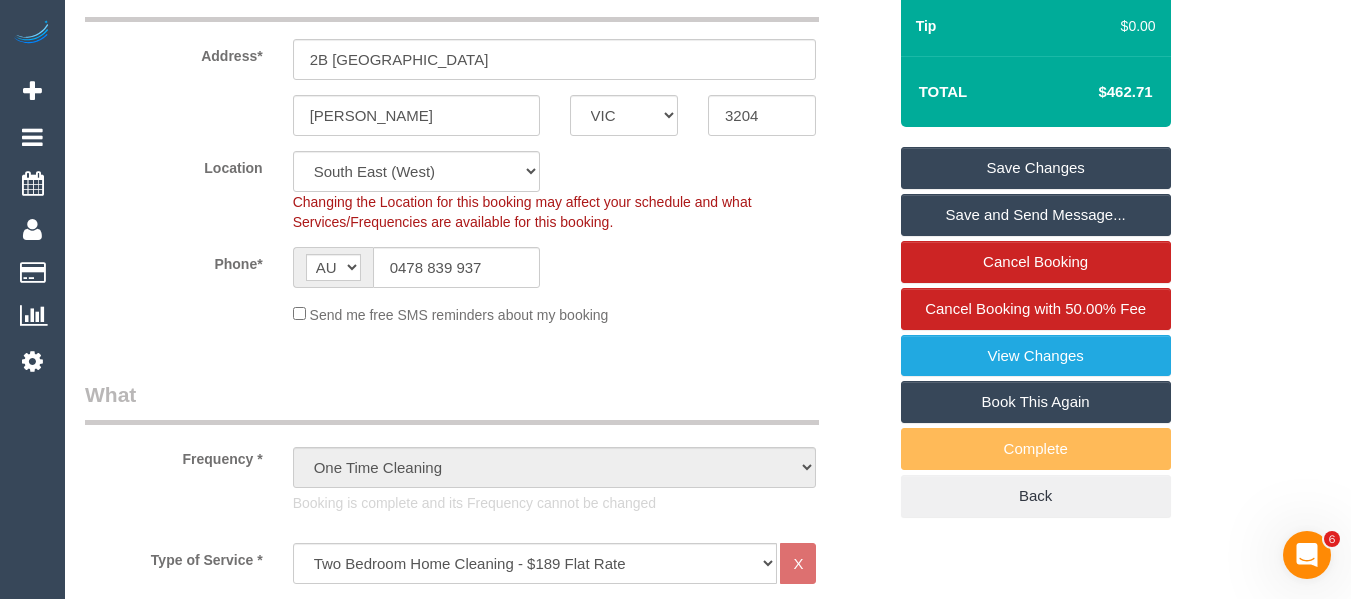 click on "Book This Again" at bounding box center (1036, 402) 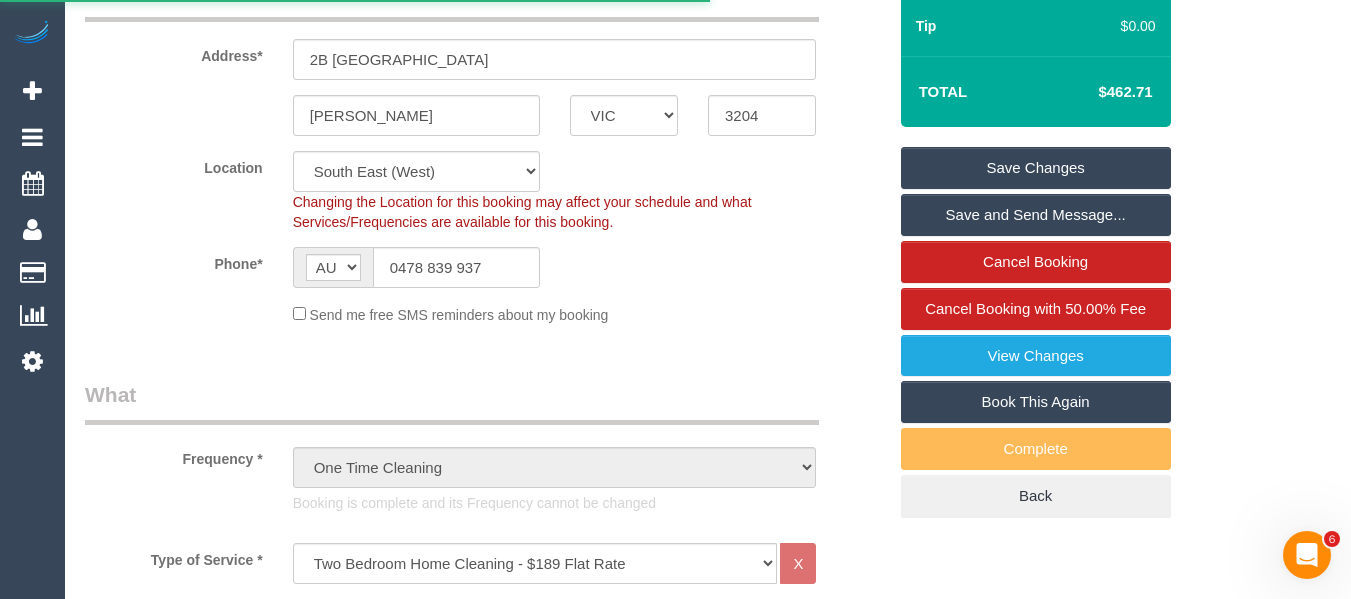 select on "VIC" 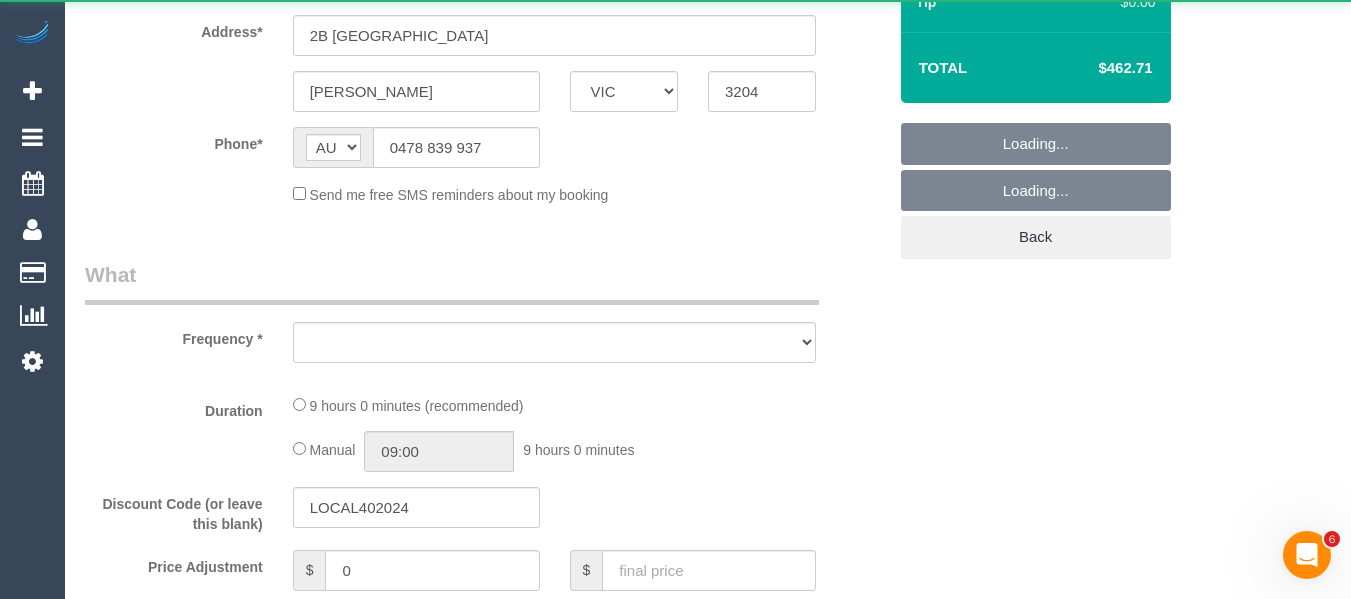 scroll, scrollTop: 0, scrollLeft: 0, axis: both 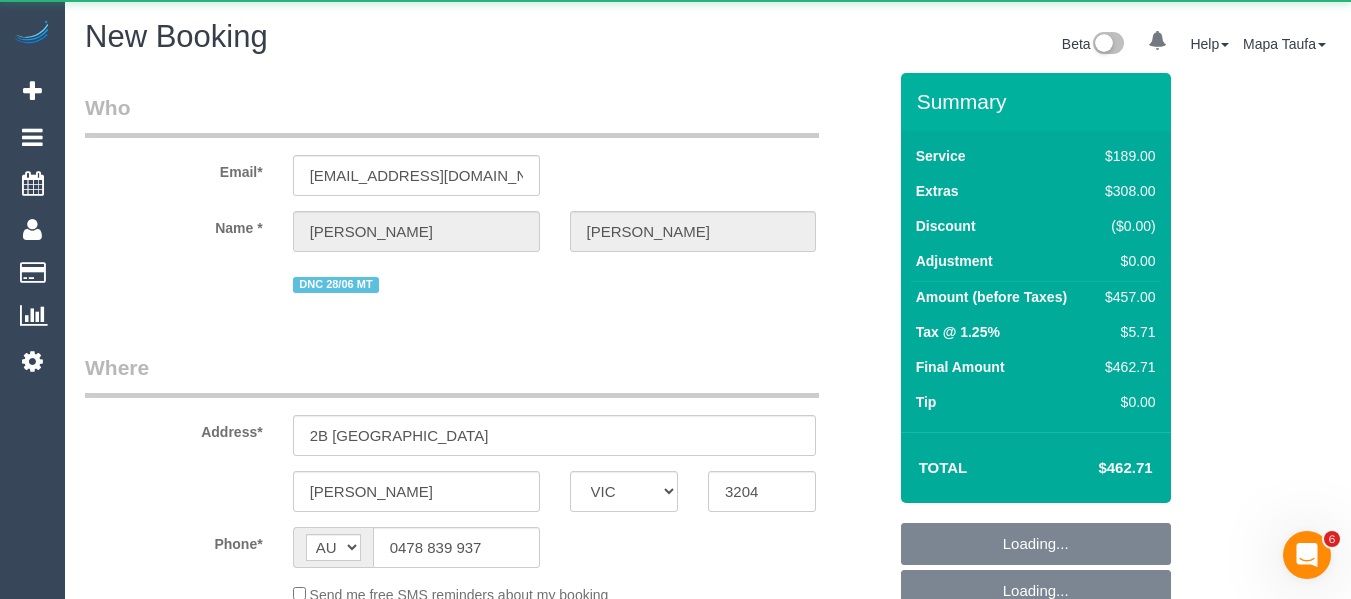 select on "number:28" 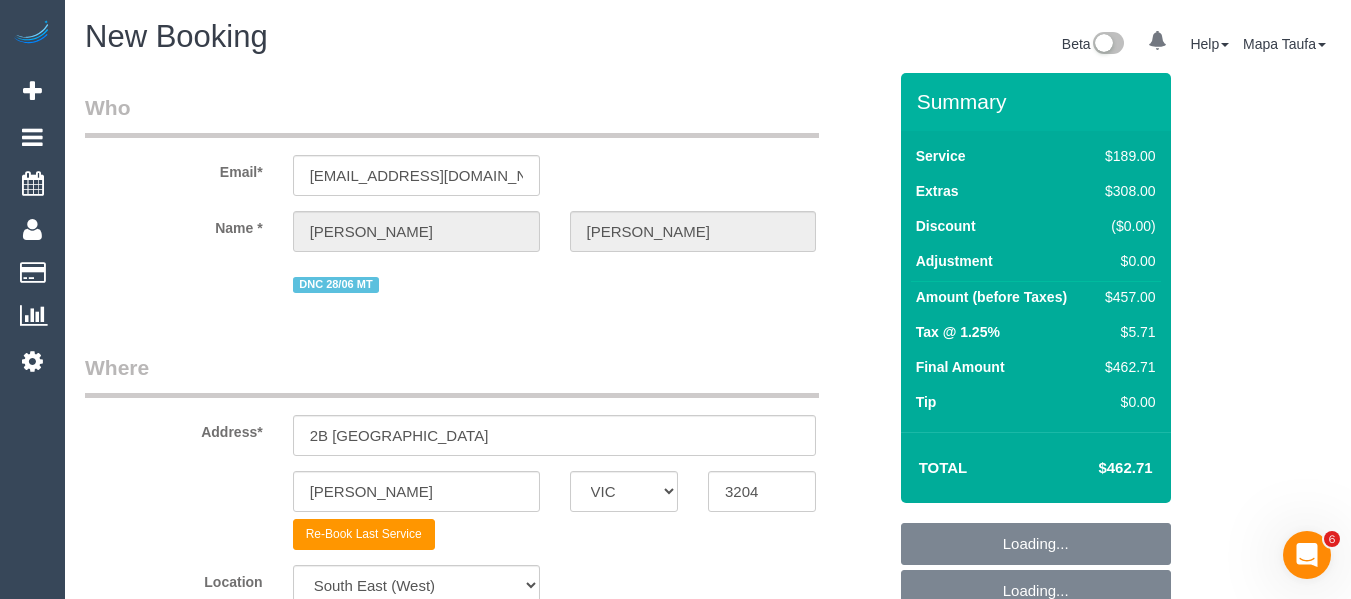 select on "object:2869" 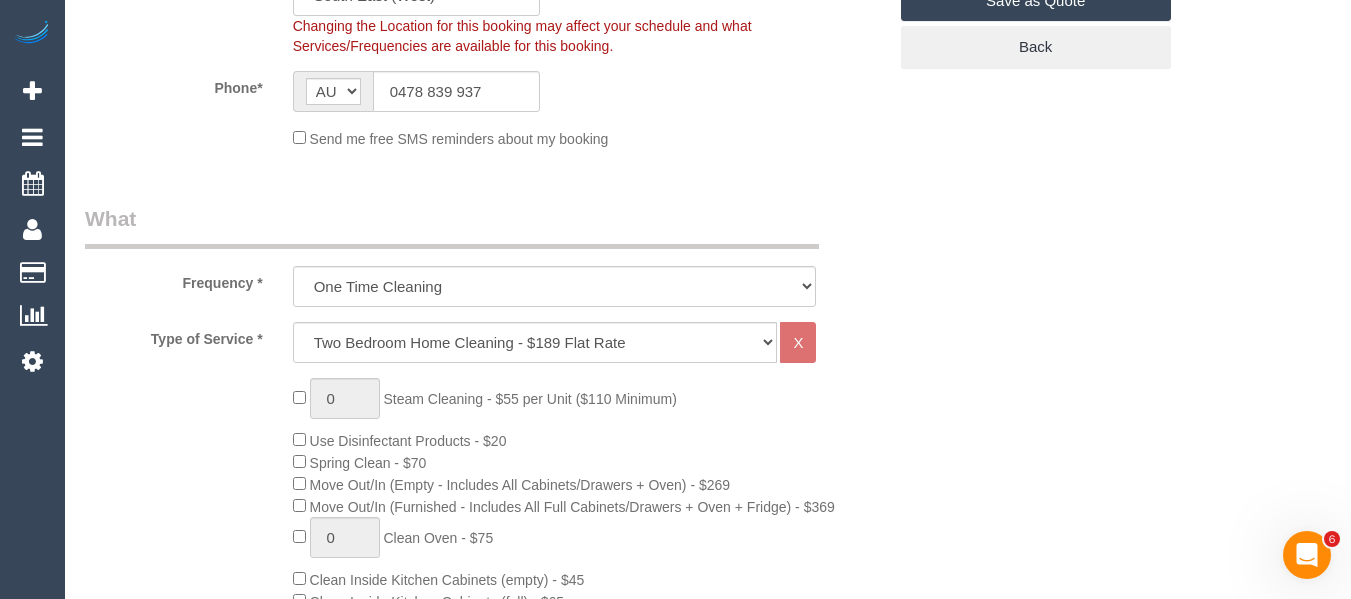 scroll, scrollTop: 600, scrollLeft: 0, axis: vertical 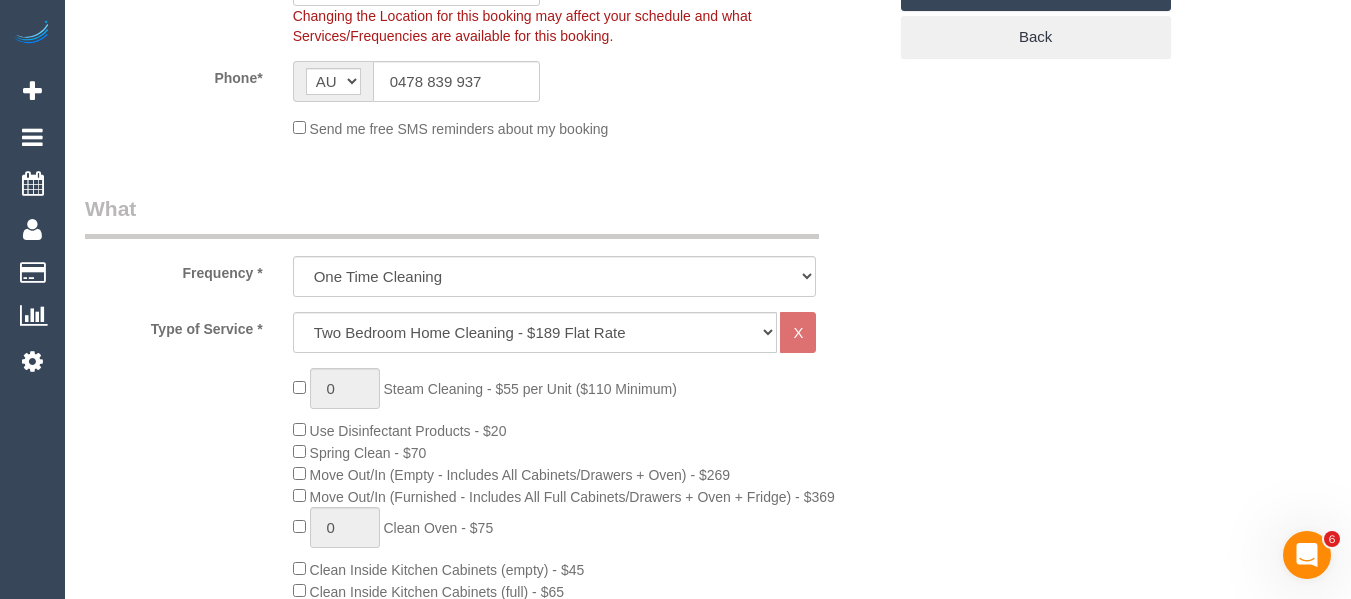 click on "Frequency *
One Time Cleaning Weekly - 10% Off - 10.00% (0% for the First Booking) Fortnightly - 10% Off - 10.00% (0% for the First Booking) Three Weekly - 5% Off - 5.00% (0% for the First Booking) Four Weekly - 5% Off - 5.00% (0% for the First Booking)" at bounding box center [485, 245] 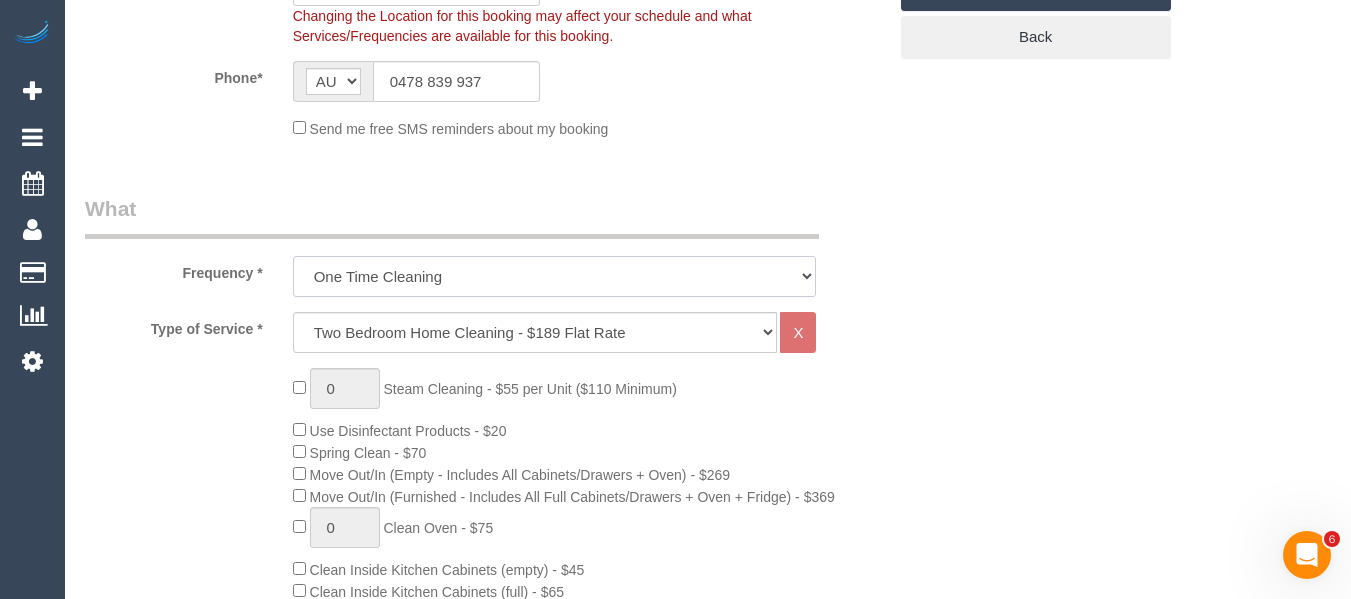 drag, startPoint x: 455, startPoint y: 260, endPoint x: 437, endPoint y: 251, distance: 20.12461 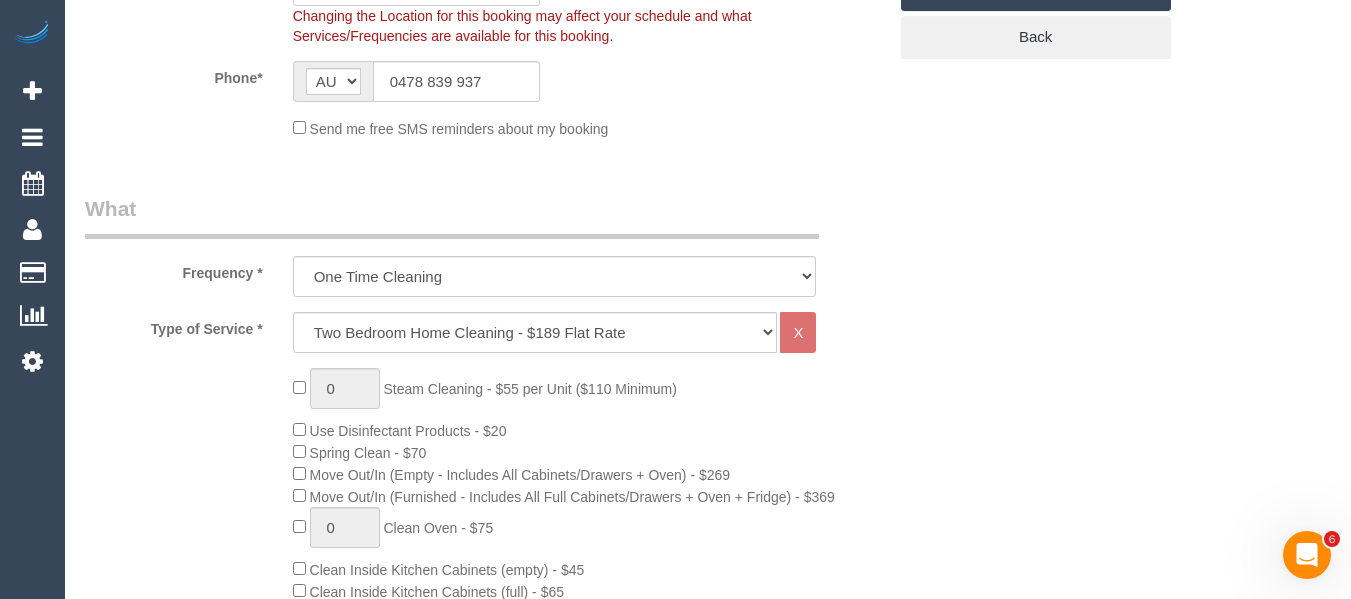 drag, startPoint x: 270, startPoint y: 214, endPoint x: 363, endPoint y: 305, distance: 130.11533 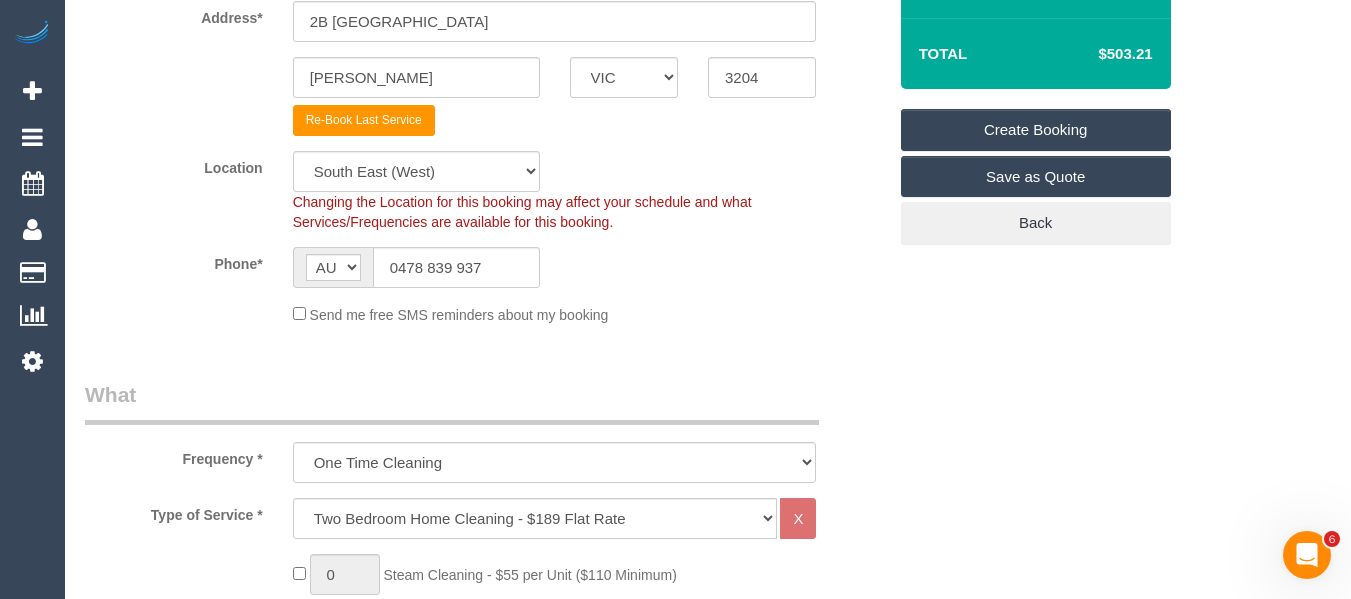 scroll, scrollTop: 400, scrollLeft: 0, axis: vertical 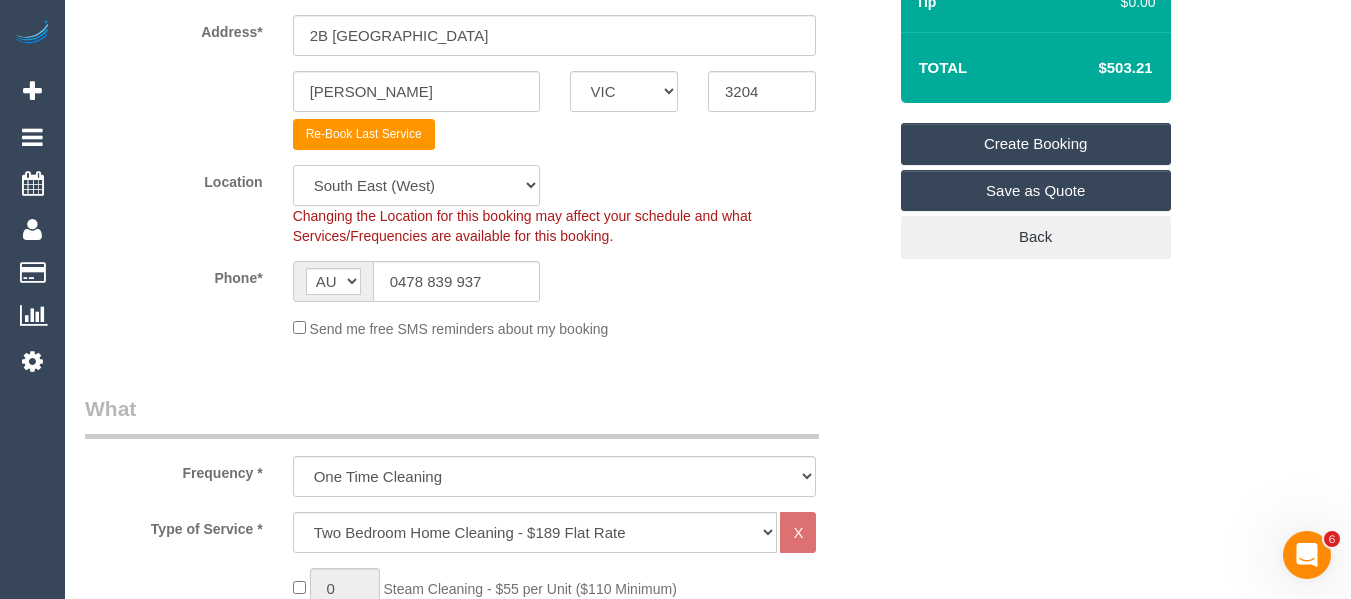 click on "Office City East (North) East (South) Inner East Inner North (East) Inner North (West) Inner South East Inner West North (East) North (West) Outer East Outer North (East) Outer North (West) Outer South East Outer West South East (East) South East (West) West (North) West (South) ZG - Central ZG - East ZG - North ZG - South" 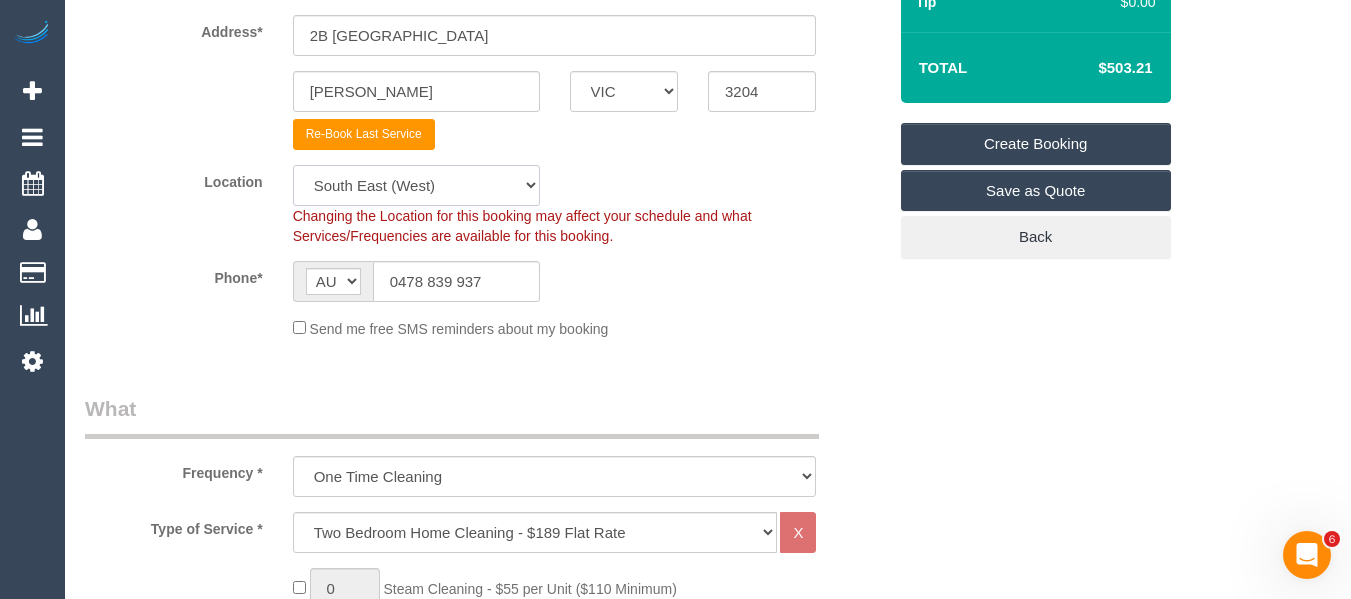 select on "50" 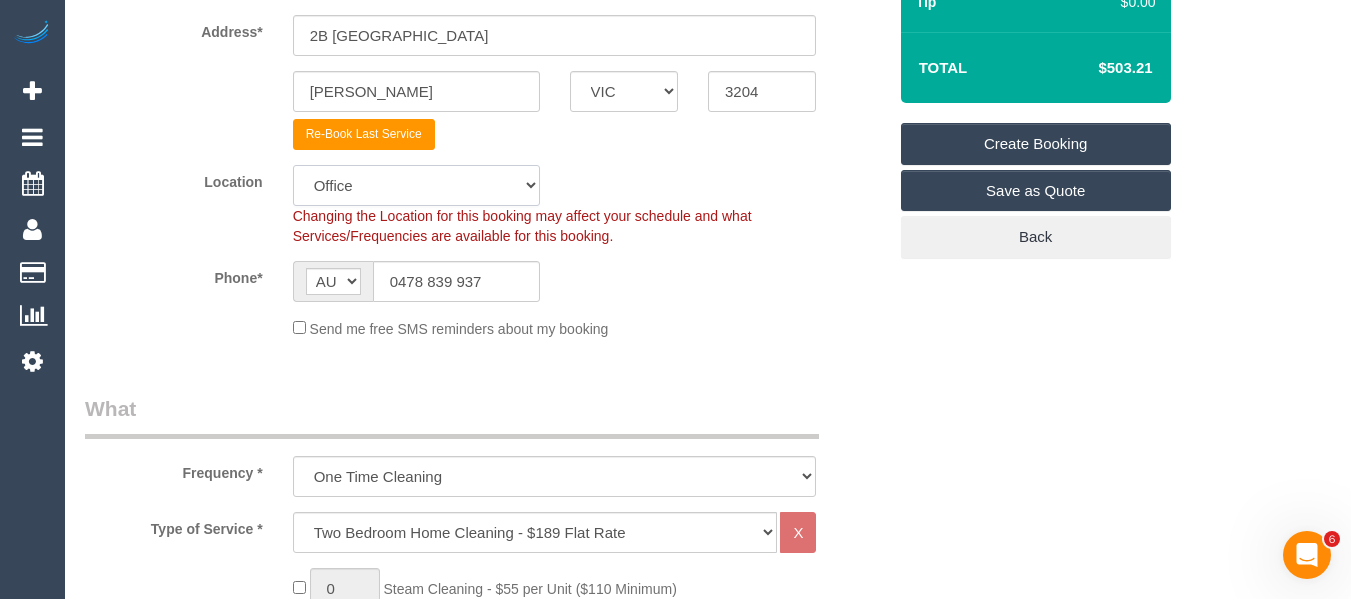 click on "Office City East (North) East (South) Inner East Inner North (East) Inner North (West) Inner South East Inner West North (East) North (West) Outer East Outer North (East) Outer North (West) Outer South East Outer West South East (East) South East (West) West (North) West (South) ZG - Central ZG - East ZG - North ZG - South" 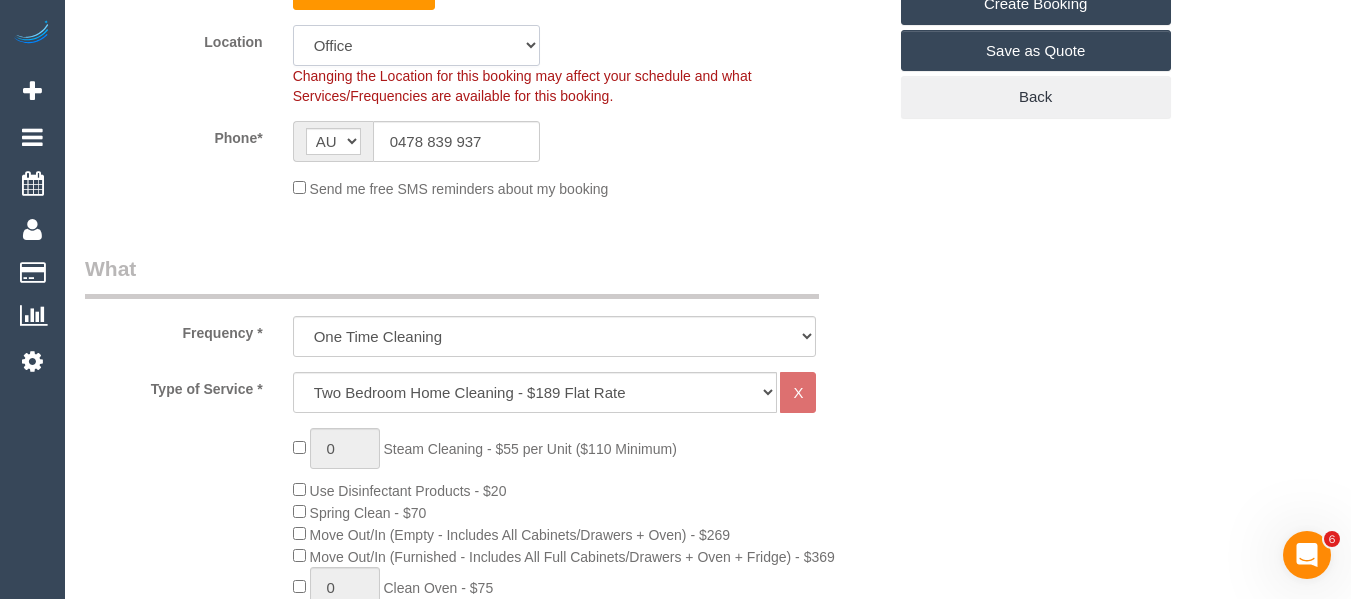 scroll, scrollTop: 700, scrollLeft: 0, axis: vertical 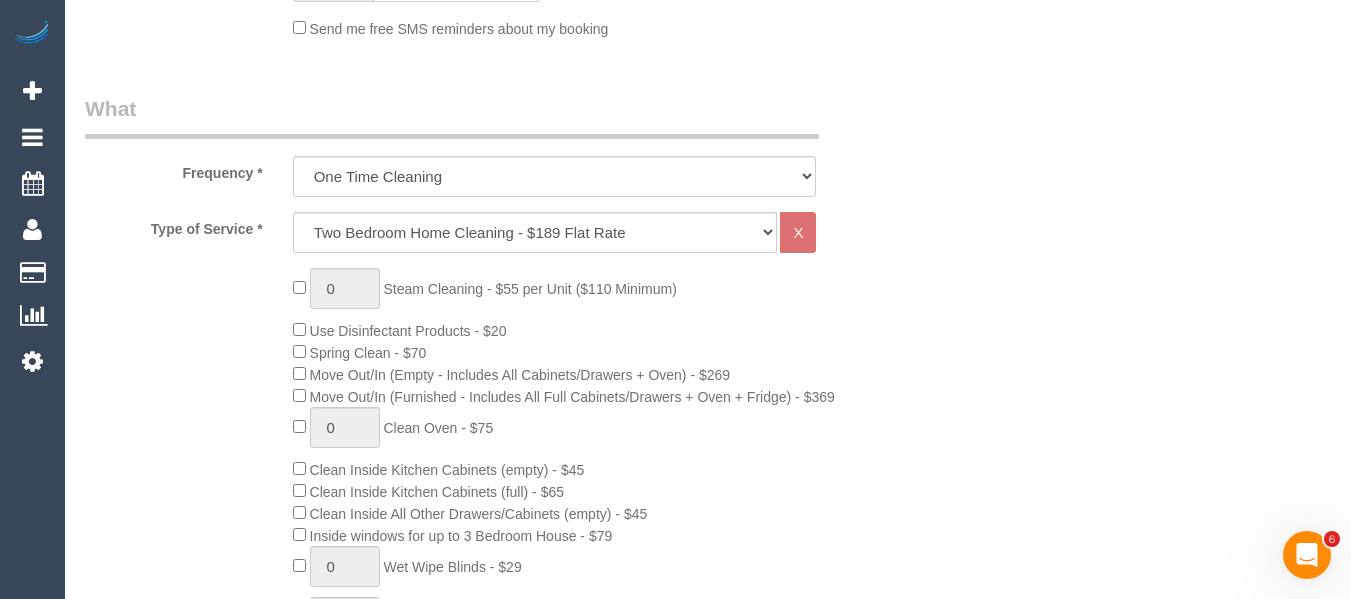select on "object:2880" 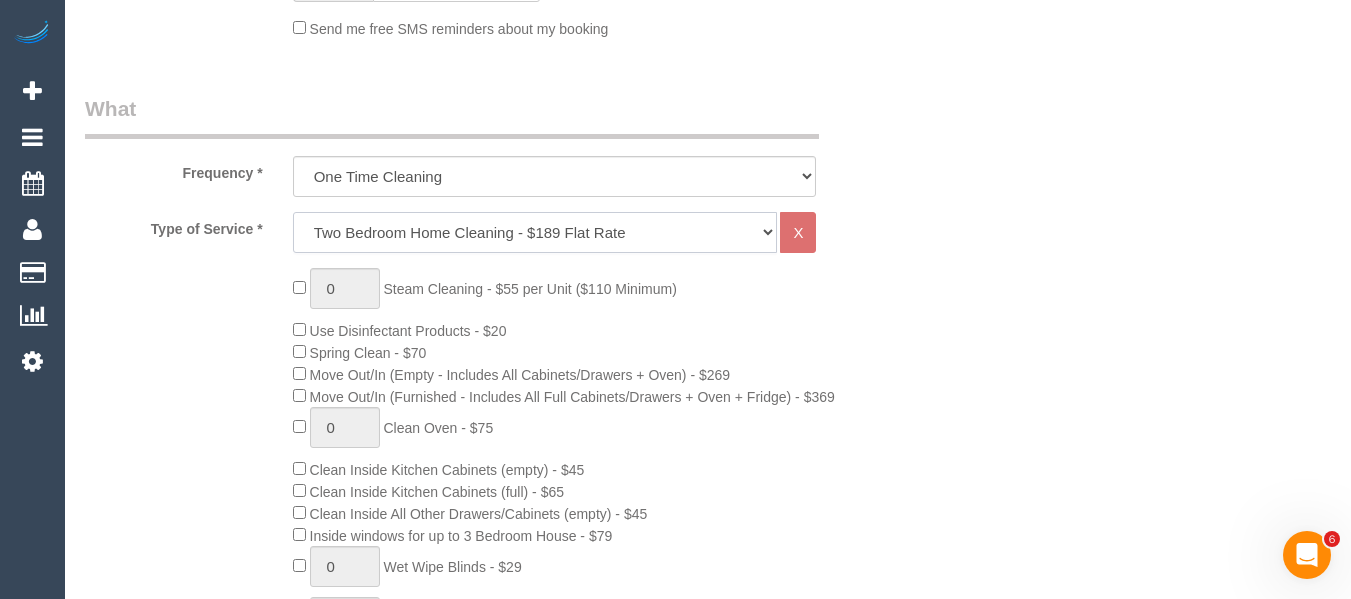 click on "Hourly Service - $70/h Hourly Service - $65/h Hourly Service - $60/h Hourly Service - $58.03 (NDIS 2025-26) Hourly Service - $57.27+GST (HCP/SaH 2025-26) Hourly Service - $56.23 (NDIS 2024-25) Hourly Service - $56.23 (NDIS) Hourly Service - Special Pricing (New) Hourly Service - Special Pricing Hourly Service (OnTime) $50/hr + GST One Bedroom Apt/Home Cleaning - $169 Flat Rate Two Bedroom Home Cleaning - $189 Flat Rate Three Bedroom Home Cleaning - $219 Flat Rate Four Bedroom Home Cleaning  - $259 Flat Rate Five Bedroom Home Cleaning  - $309 Flat Rate Six Bedroom Home Cleaning  - $339 Flat Rate One Bedroom Apt/Home Cleaning - $159 Flat Rate Two Bedroom Home Cleaning - $179 Flat Rate Three Bedroom Home Cleaning - $199 Flat Rate Four Bedroom Home Cleaning  - $239 Flat Rate Five Bedroom Home Cleaning  - $289 Flat Rate Six Bedroom Home Cleaning  - $319 Flat Rate Steam Cleaning / Unit Lunch Break PENDING BOOKING Inspection" 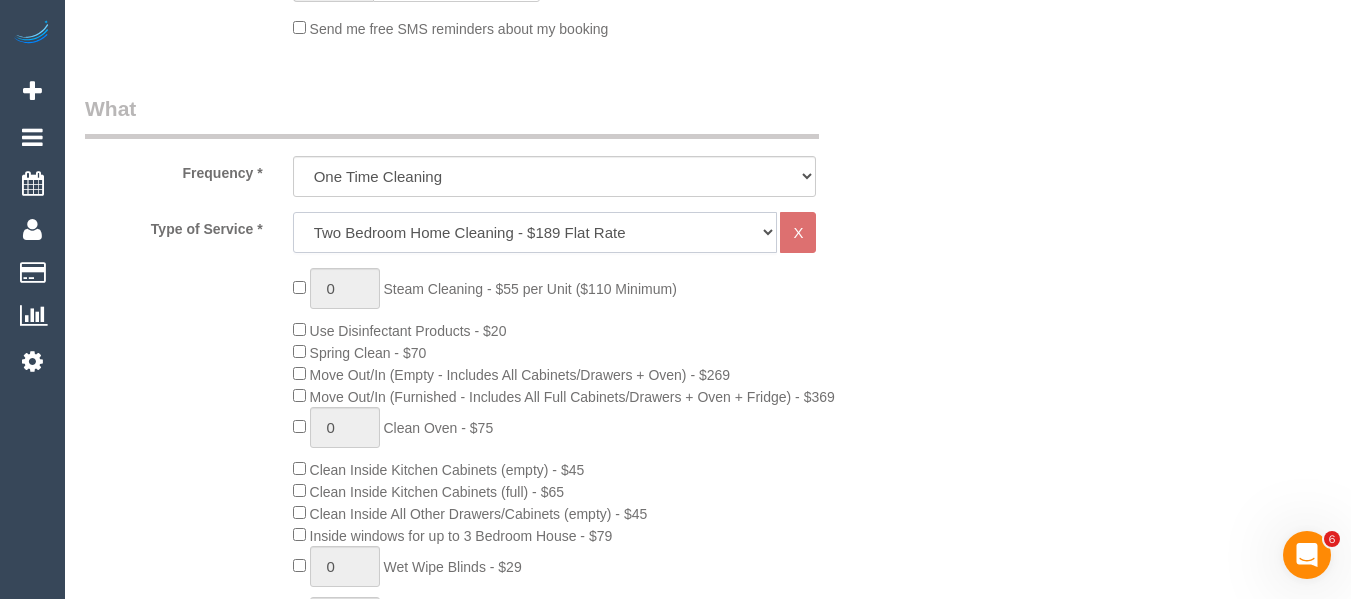 select on "28" 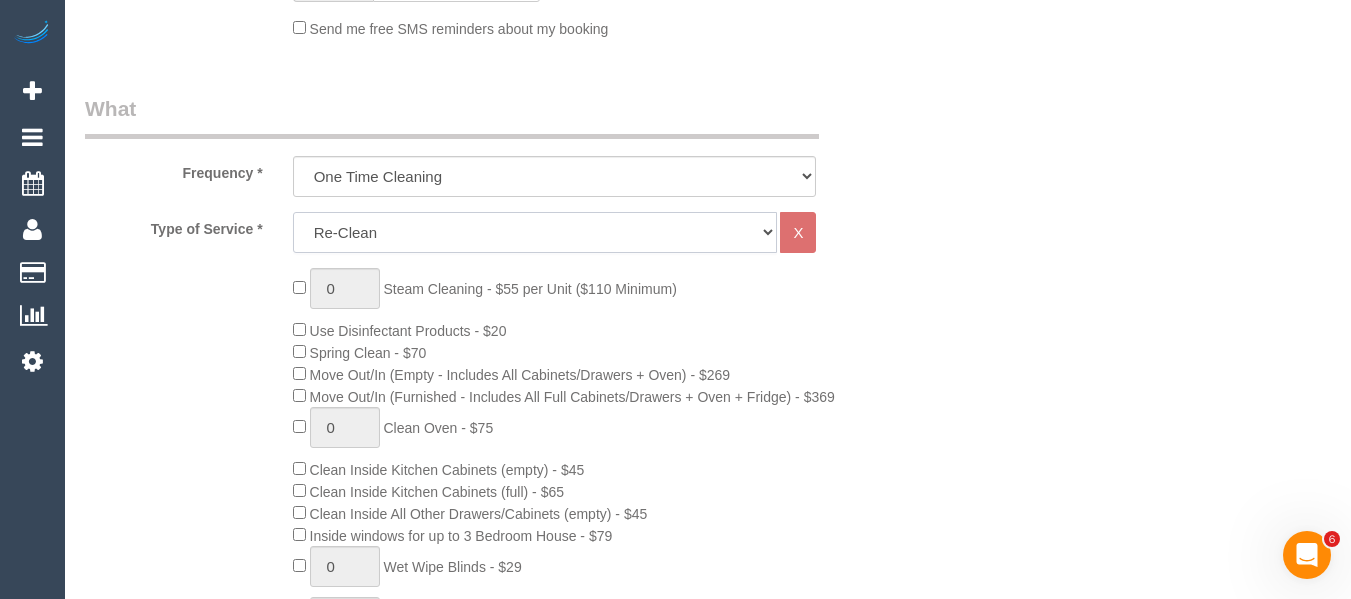 click on "Hourly Service - $70/h Hourly Service - $65/h Hourly Service - $60/h Hourly Service - $58.03 (NDIS 2025-26) Hourly Service - $57.27+GST (HCP/SaH 2025-26) Hourly Service - $56.23 (NDIS 2024-25) Hourly Service - $56.23 (NDIS) Hourly Service - Special Pricing (New) Hourly Service - Special Pricing Hourly Service (OnTime) $50/hr + GST One Bedroom Apt/Home Cleaning - $169 Flat Rate Two Bedroom Home Cleaning - $189 Flat Rate Three Bedroom Home Cleaning - $219 Flat Rate Four Bedroom Home Cleaning  - $259 Flat Rate Five Bedroom Home Cleaning  - $309 Flat Rate Six Bedroom Home Cleaning  - $339 Flat Rate One Bedroom Apt/Home Cleaning - $159 Flat Rate Two Bedroom Home Cleaning - $179 Flat Rate Three Bedroom Home Cleaning - $199 Flat Rate Four Bedroom Home Cleaning  - $239 Flat Rate Five Bedroom Home Cleaning  - $289 Flat Rate Six Bedroom Home Cleaning  - $319 Flat Rate Window Cleaning - Quoted Full home clean - Quoted Quote Re-Clean Steam Cleaning / Unit Key Pick up/Drop off Meeting Commercial Clean - Quoted Workshop" 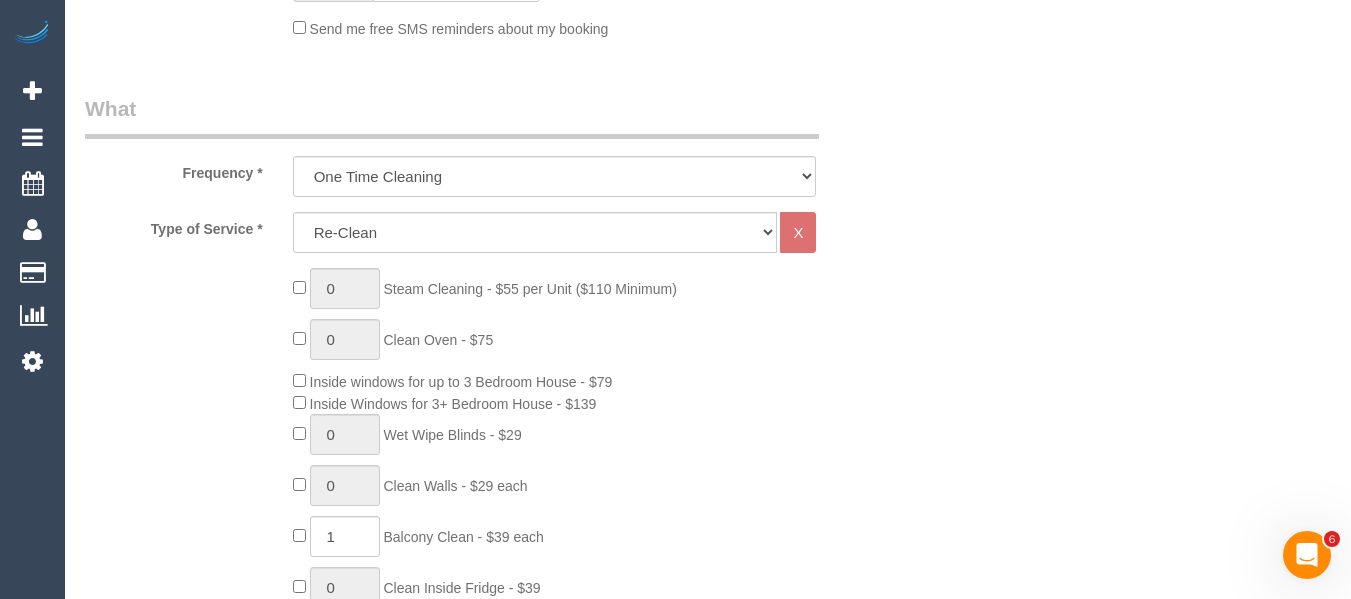 click on "0
Steam Cleaning - $55 per Unit ($110 Minimum)
0
Clean Oven  - $75
Inside windows for up to 3 Bedroom House - $79
Inside Windows for 3+ Bedroom House  - $139
0
Wet Wipe Blinds  - $29
0
Clean Walls - $29 each
1
Balcony Clean - $39 each
0" 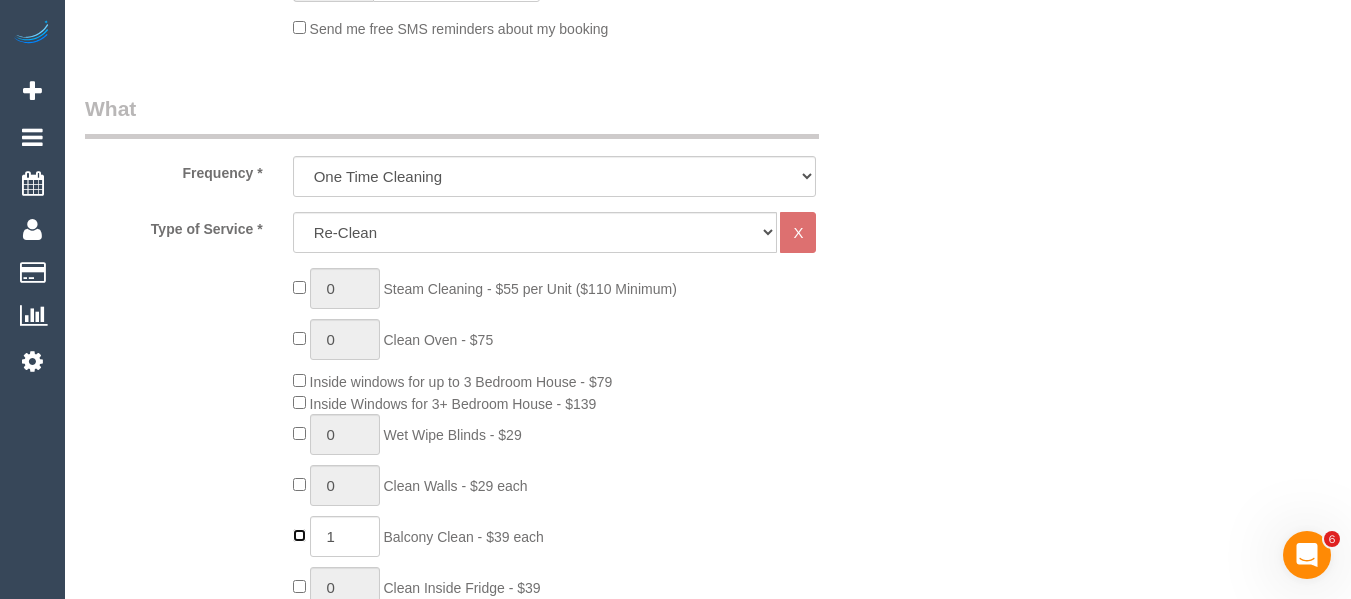 type on "0" 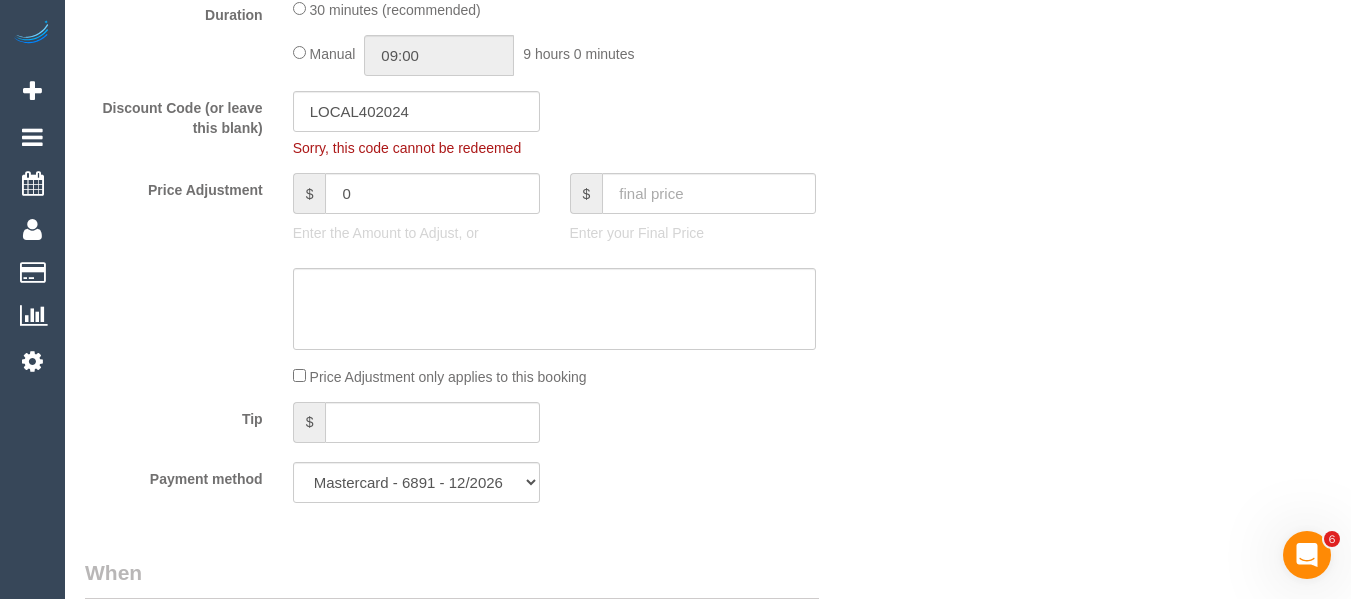 scroll, scrollTop: 1400, scrollLeft: 0, axis: vertical 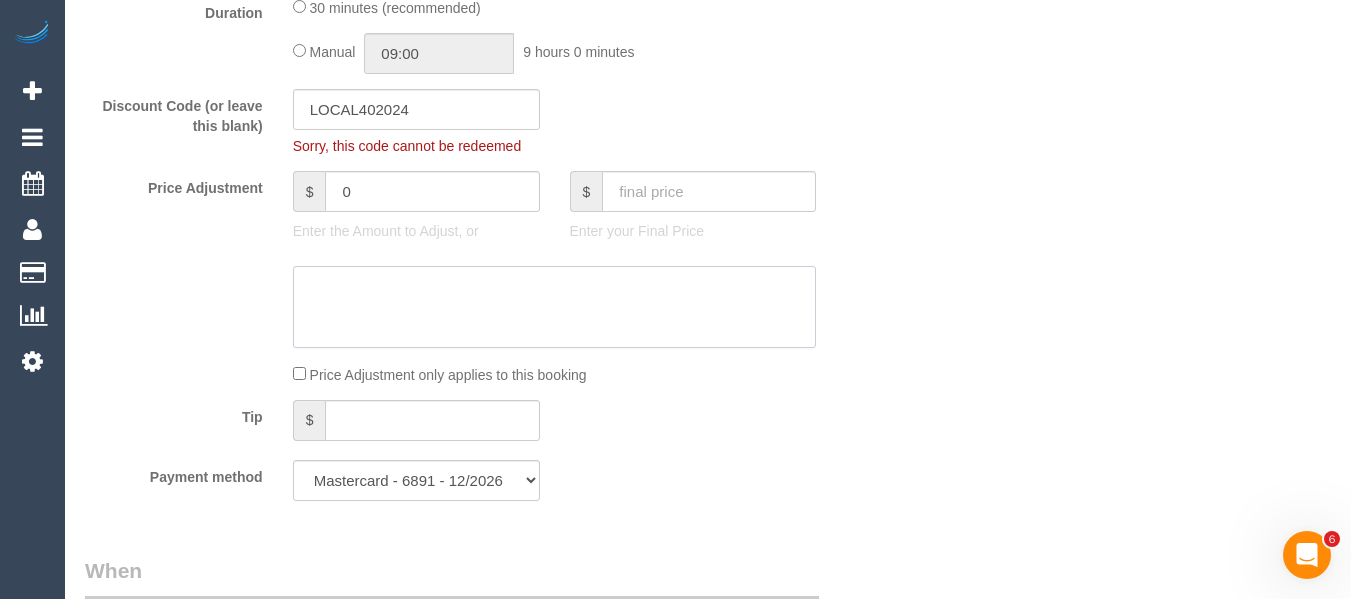 click 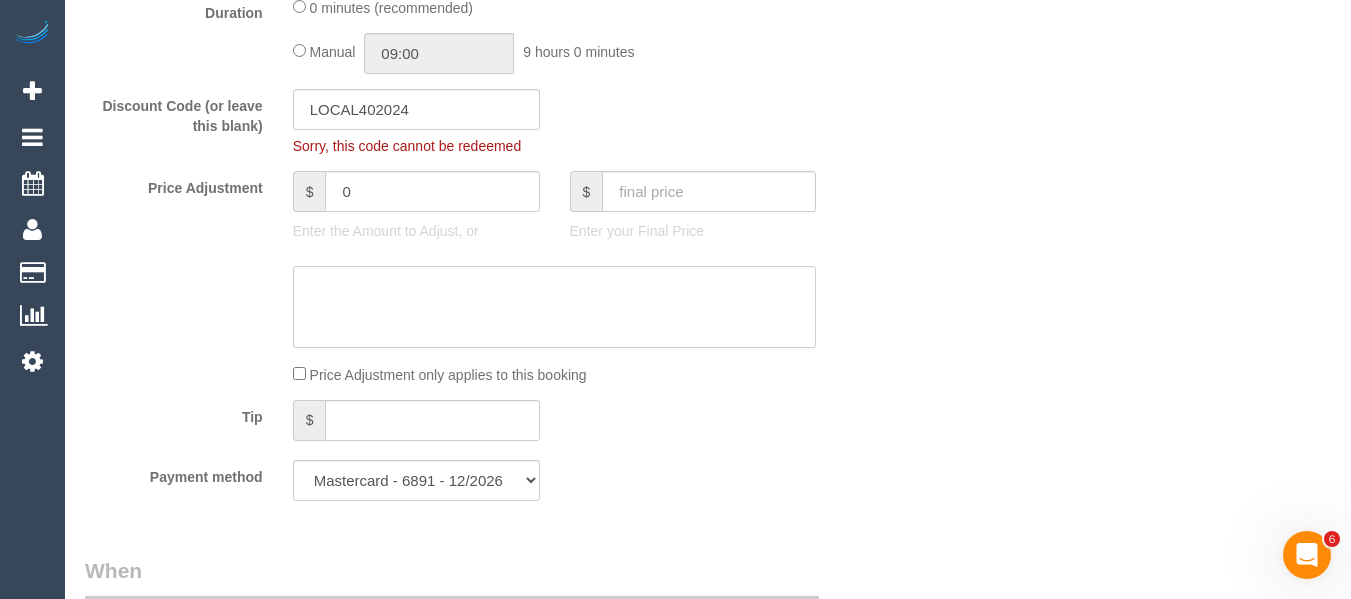 scroll, scrollTop: 1900, scrollLeft: 0, axis: vertical 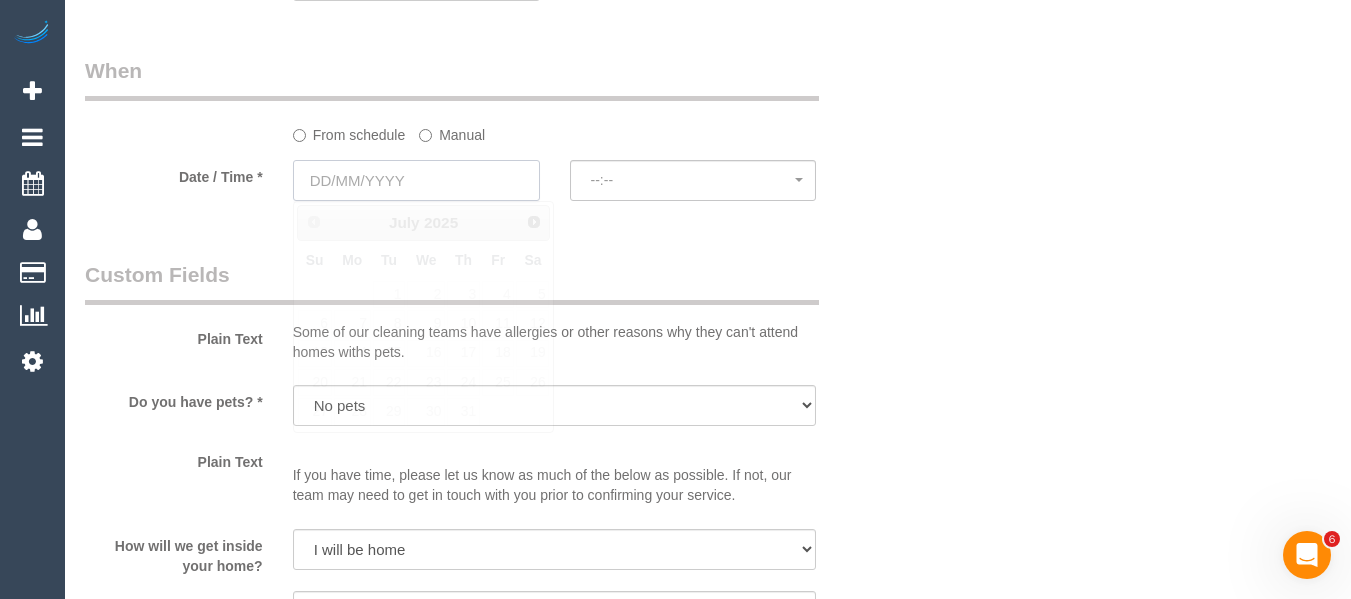 click at bounding box center (416, 180) 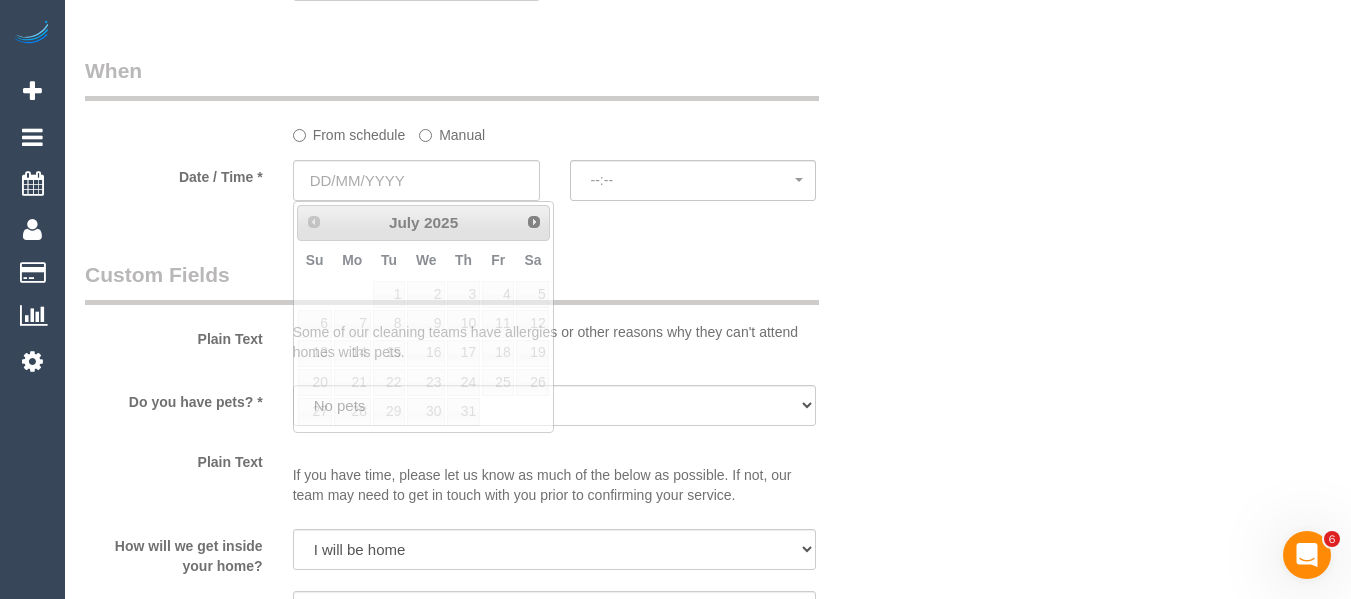click on "Manual" 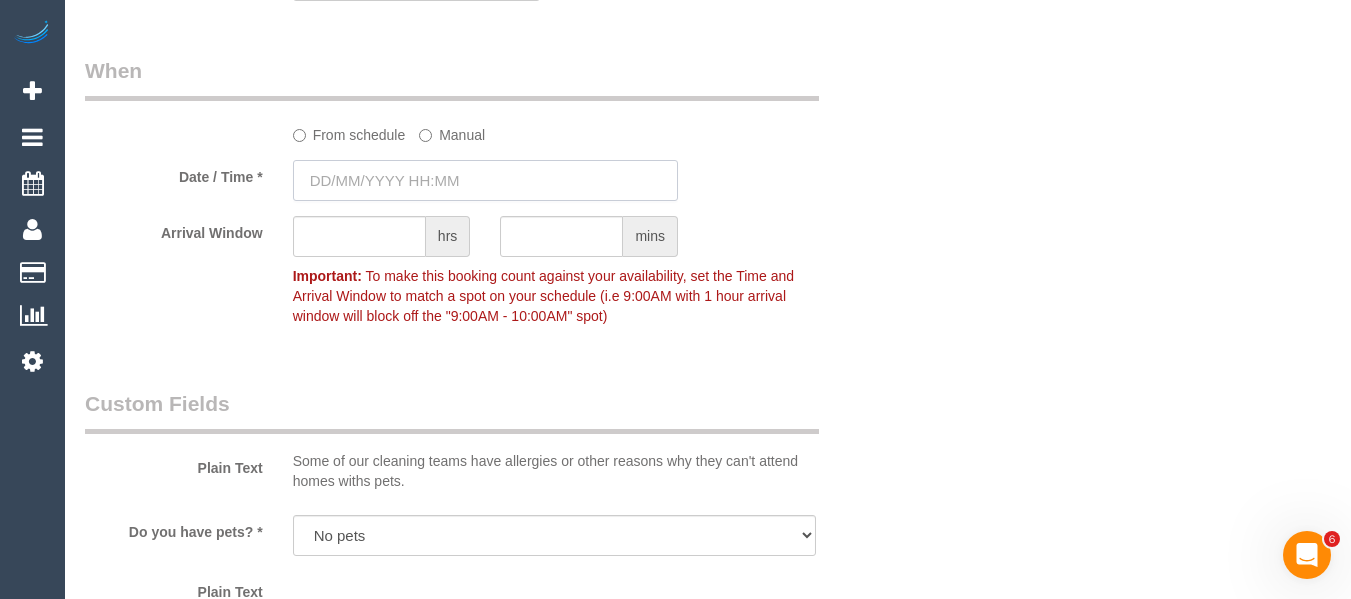 click at bounding box center (485, 180) 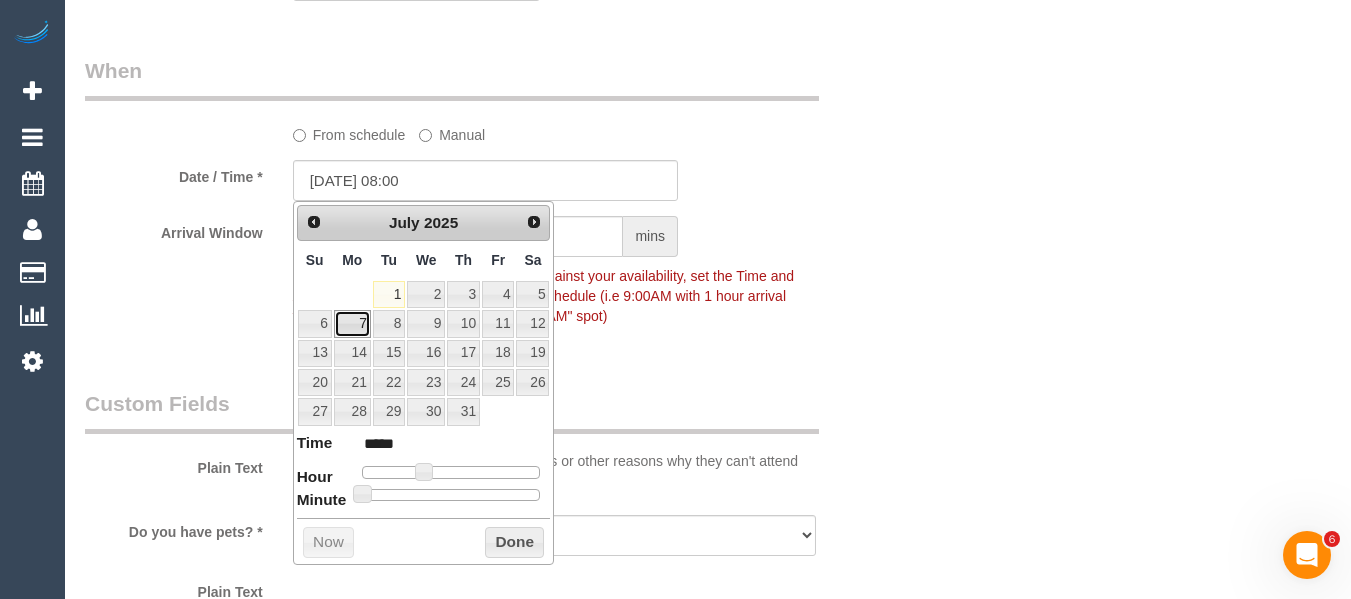 click on "7" at bounding box center (352, 323) 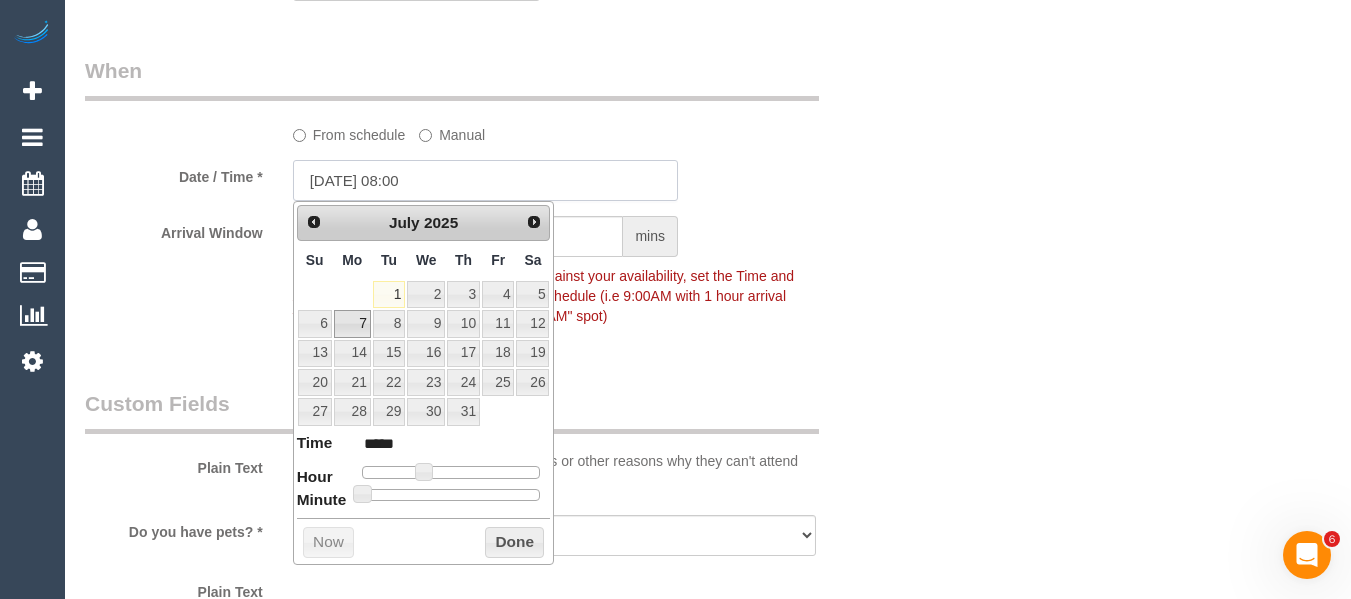 type on "07/07/2025 08:00" 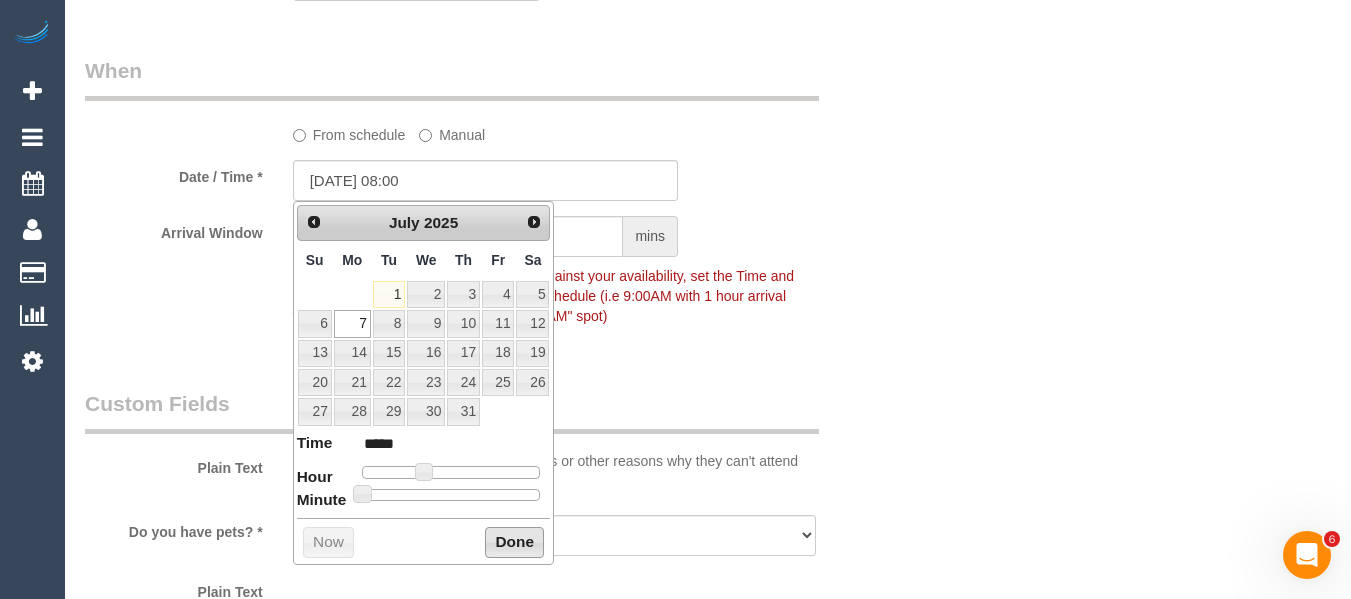 click on "Done" at bounding box center [514, 543] 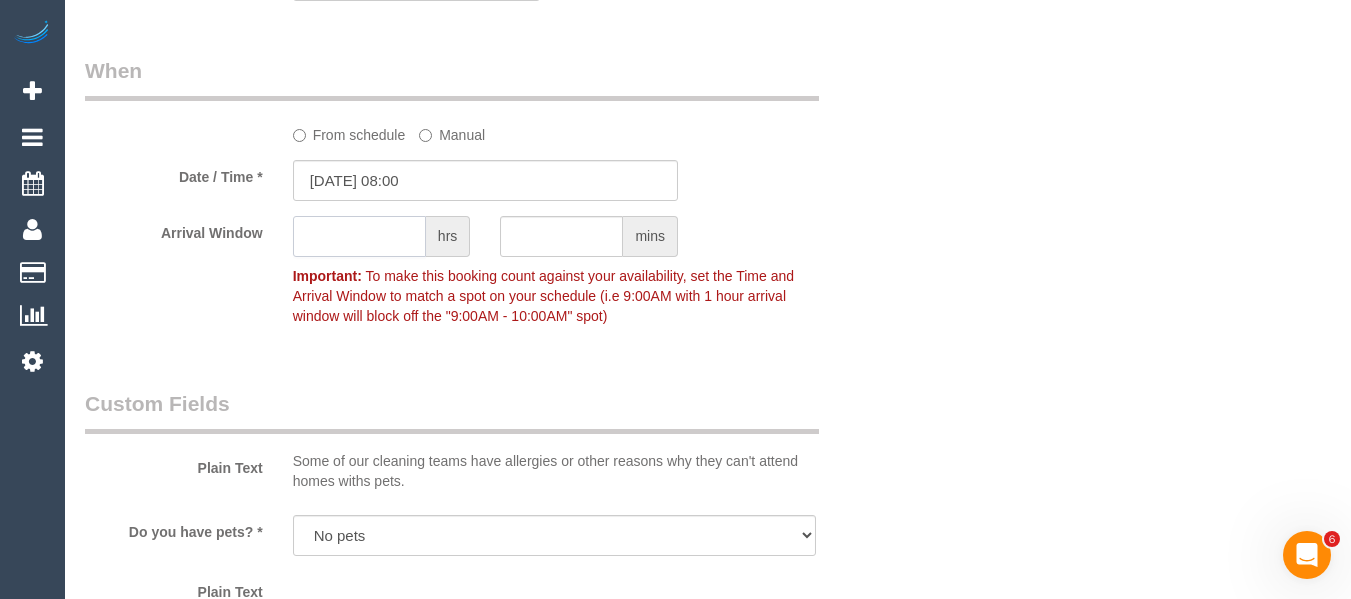 click 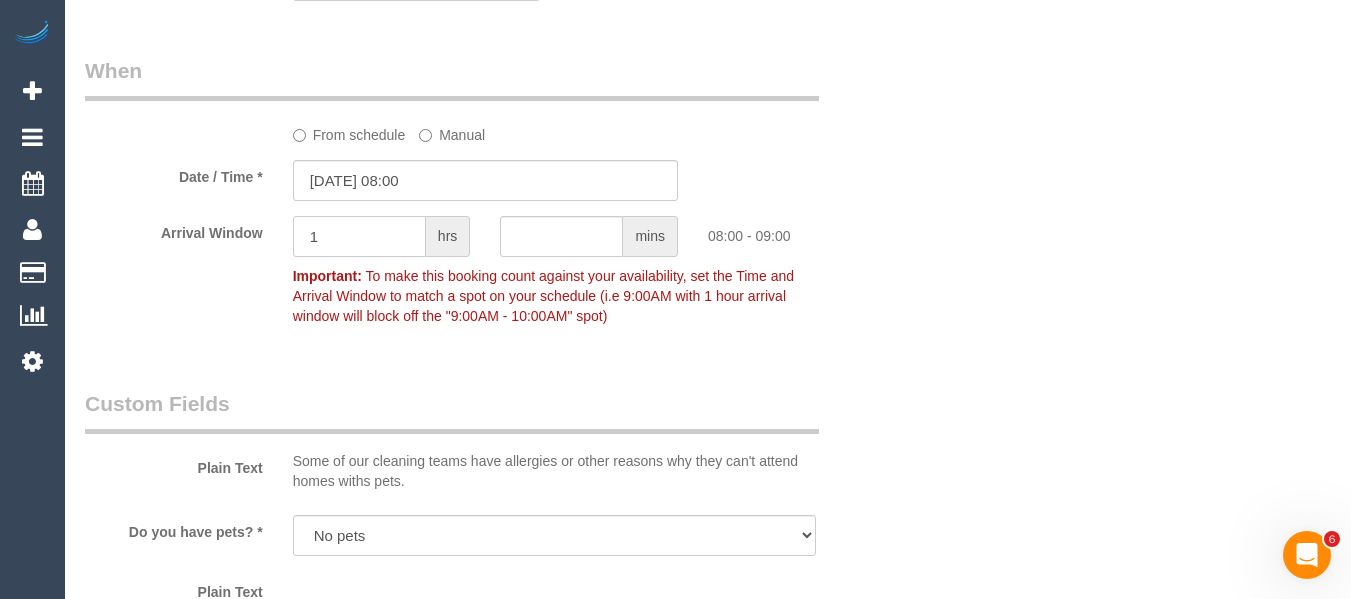 type on "1" 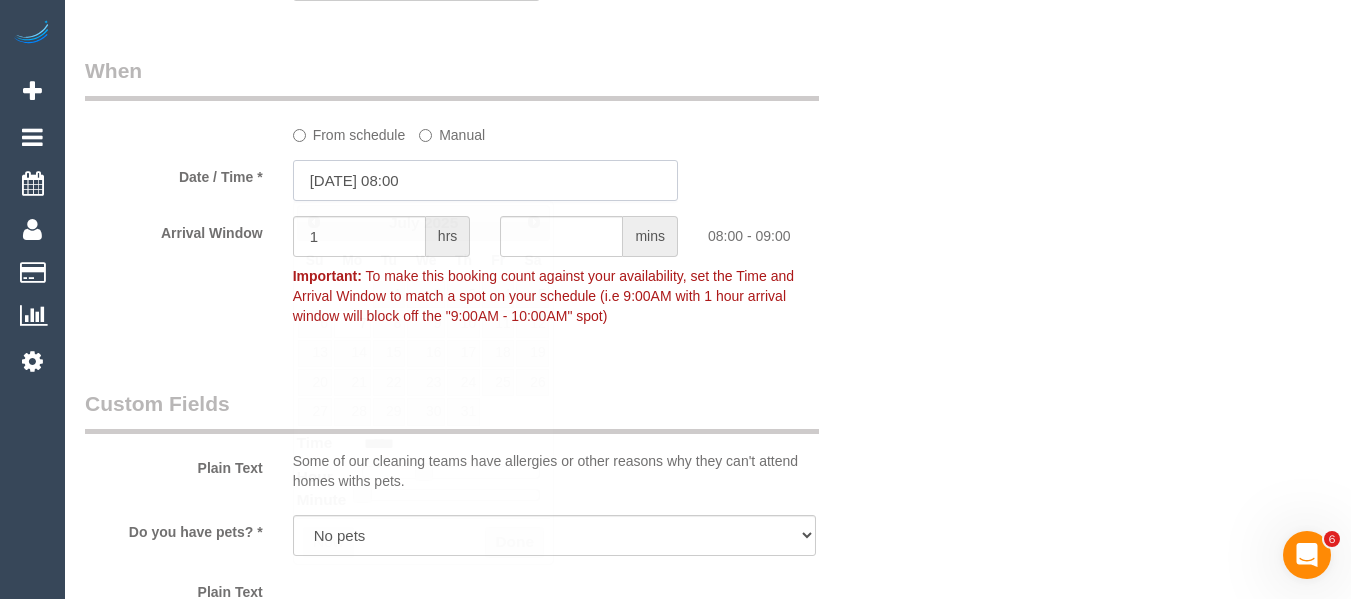 click on "07/07/2025 08:00" at bounding box center [485, 180] 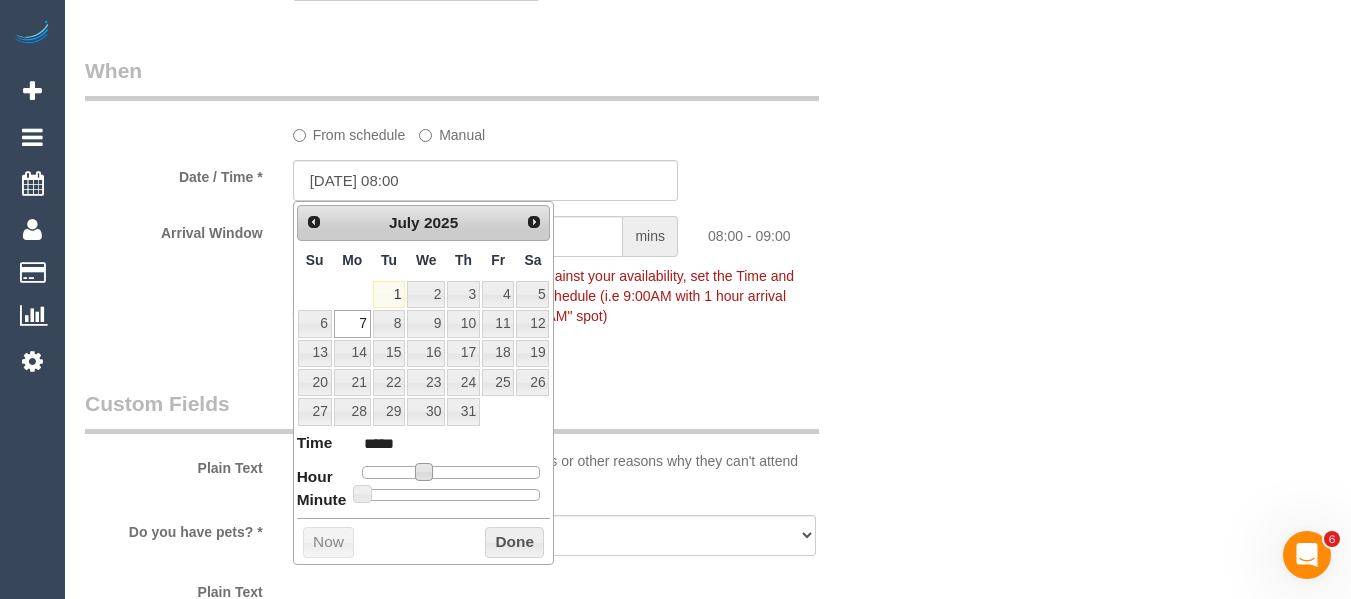 type on "07/07/2025 07:00" 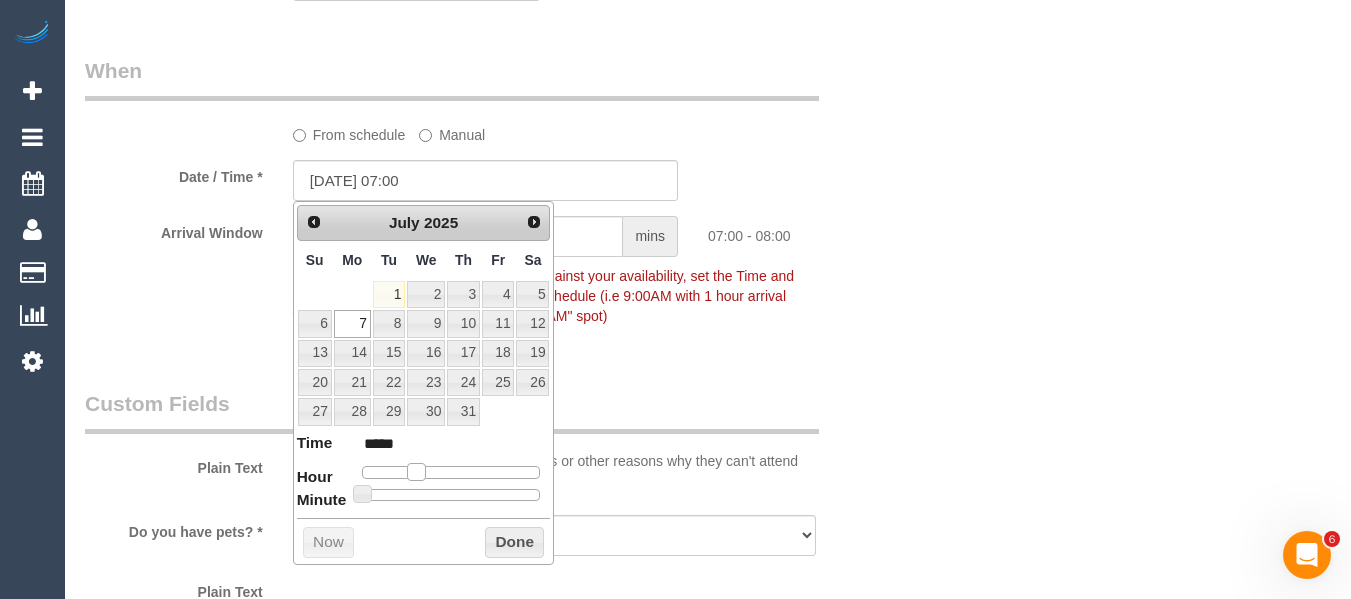 click at bounding box center [416, 472] 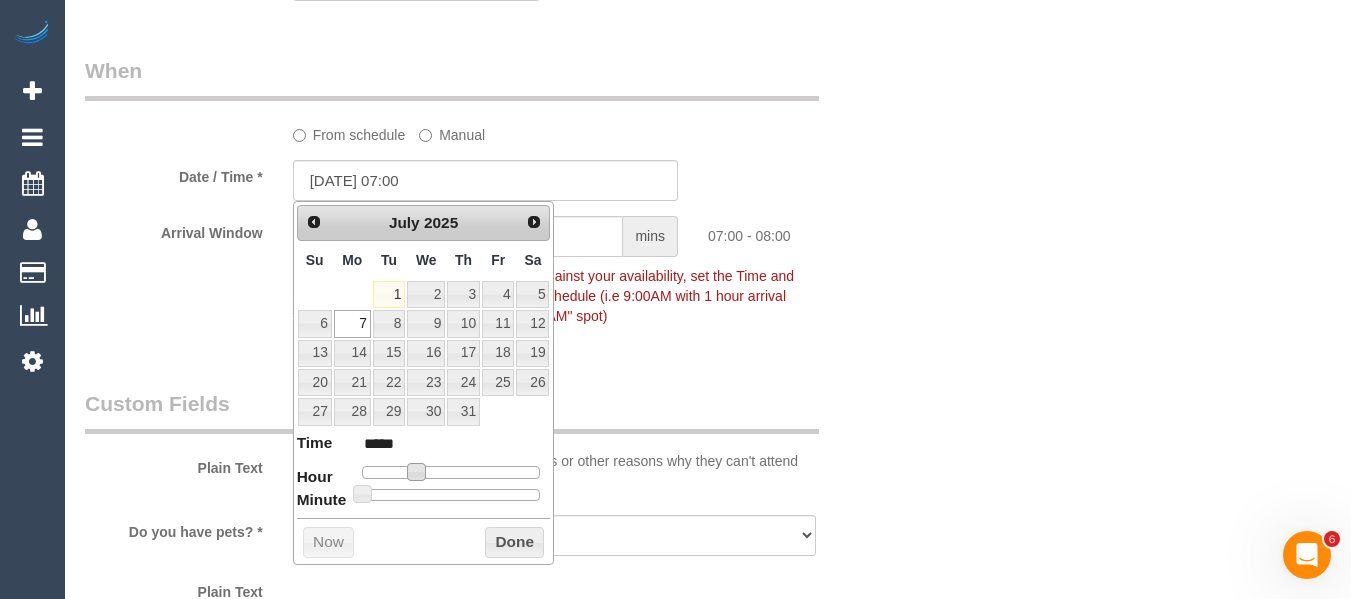click on "Done" at bounding box center [514, 543] 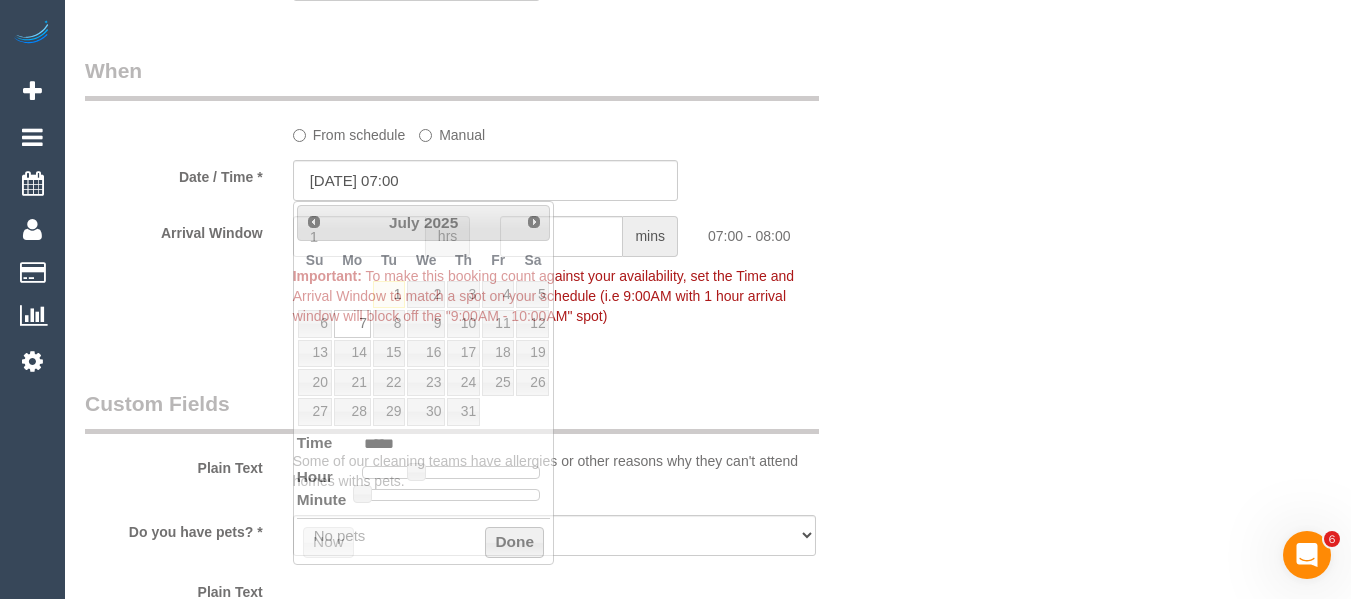 click on "0
Beta
Your Notifications
You have 0 alerts
Add Booking
Bookings
Active Bookings
Cancelled Bookings
Quote Inquiries
Download CSV
Scheduler
Customers" at bounding box center (675, -1601) 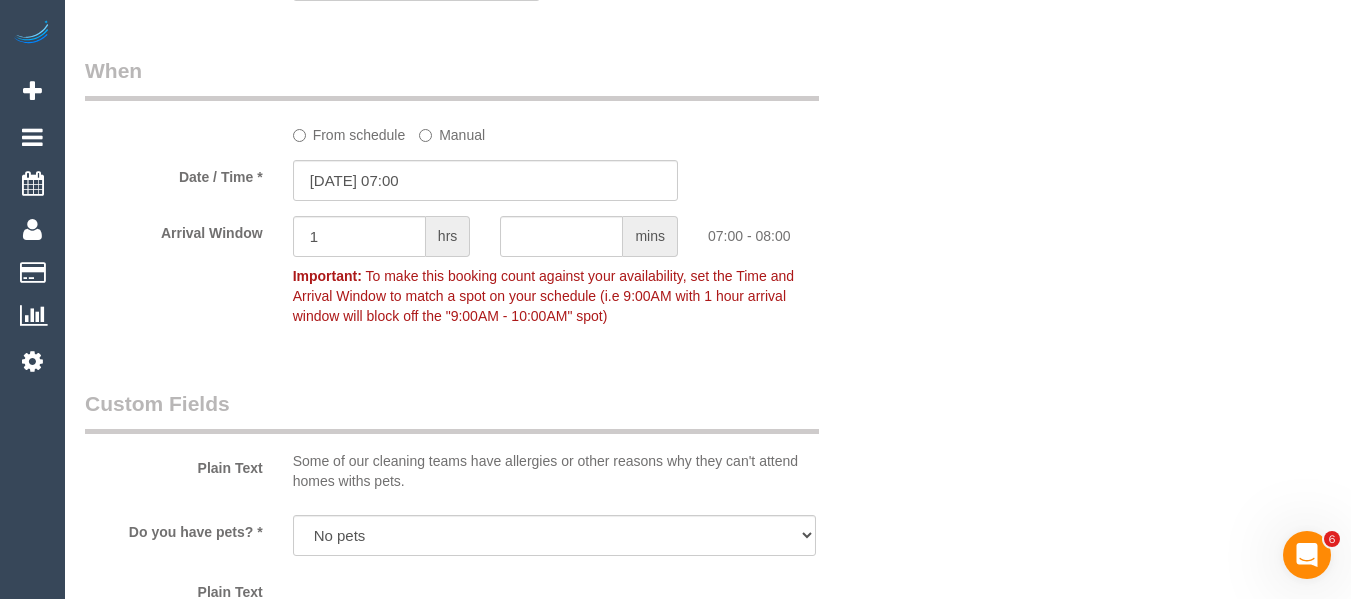 scroll, scrollTop: 3000, scrollLeft: 0, axis: vertical 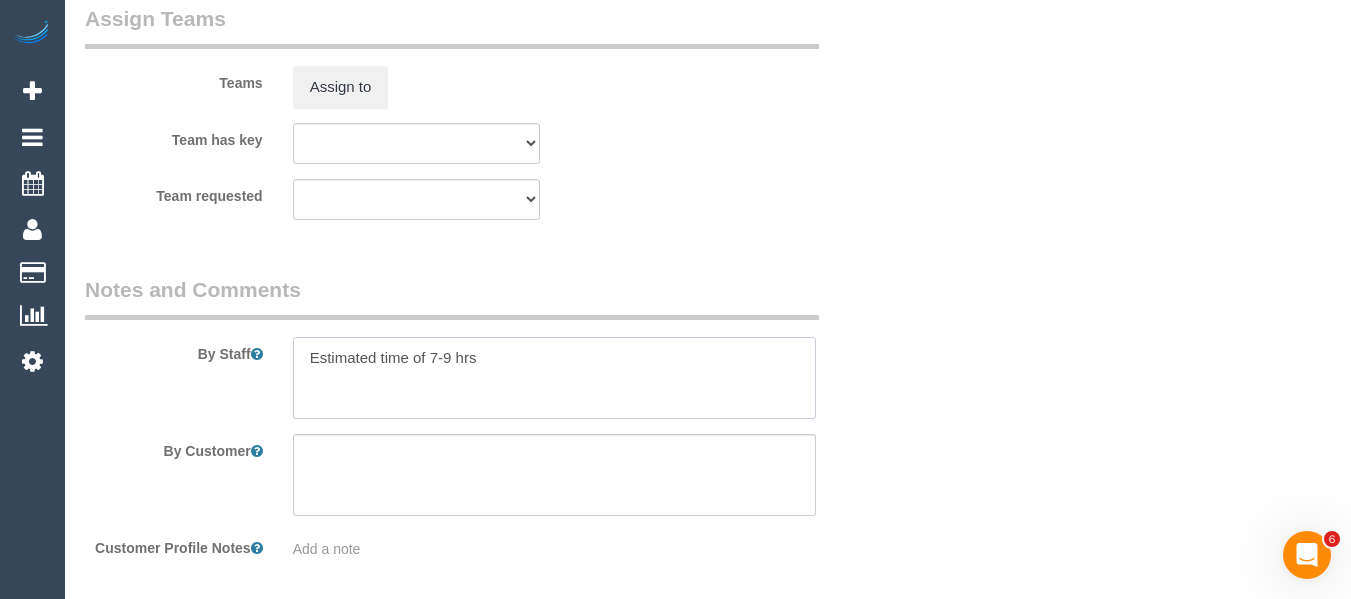 drag, startPoint x: 514, startPoint y: 378, endPoint x: 232, endPoint y: 367, distance: 282.21445 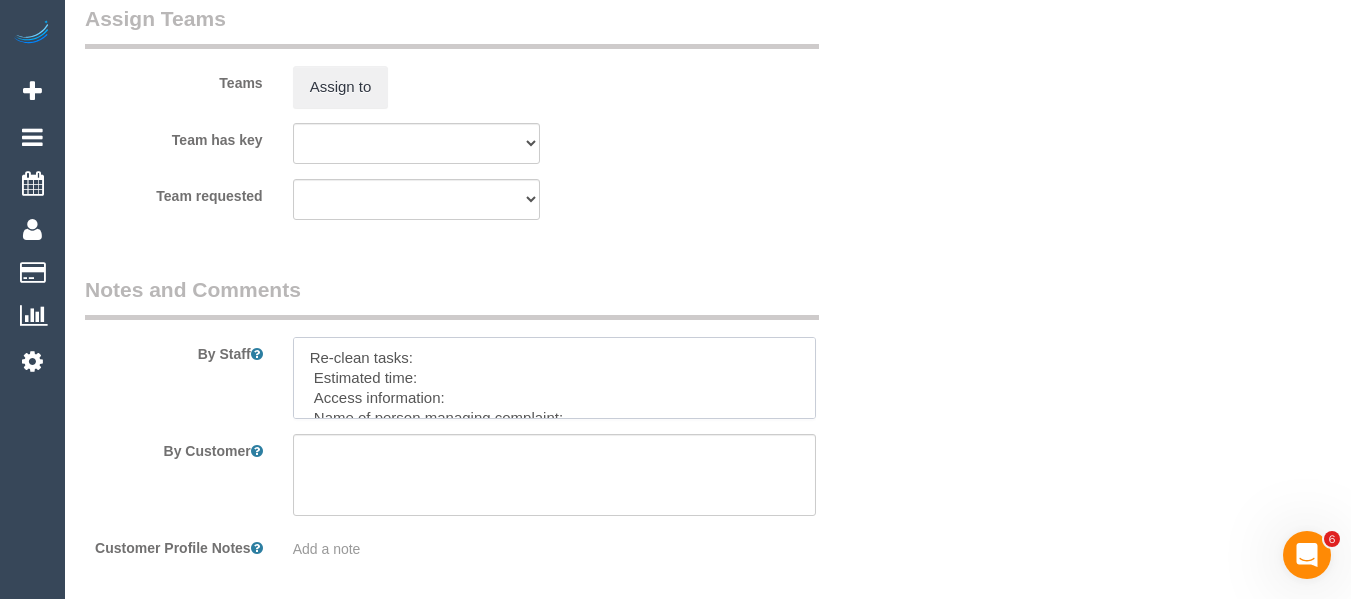 click at bounding box center [555, 378] 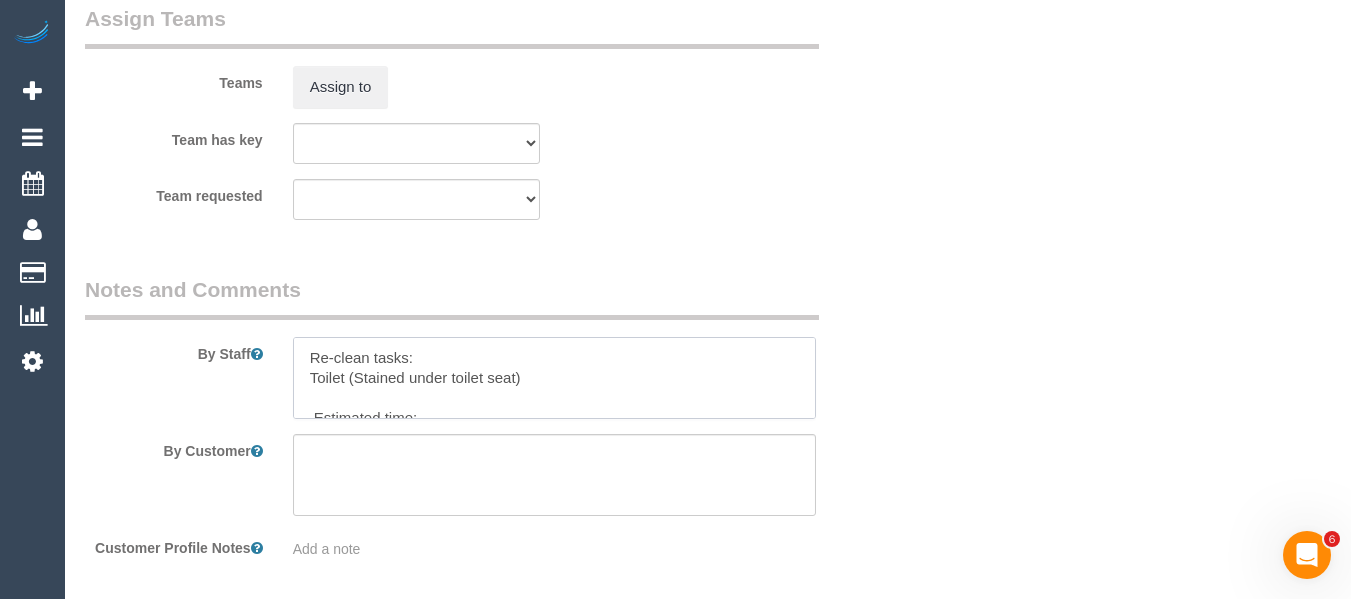 click at bounding box center (555, 378) 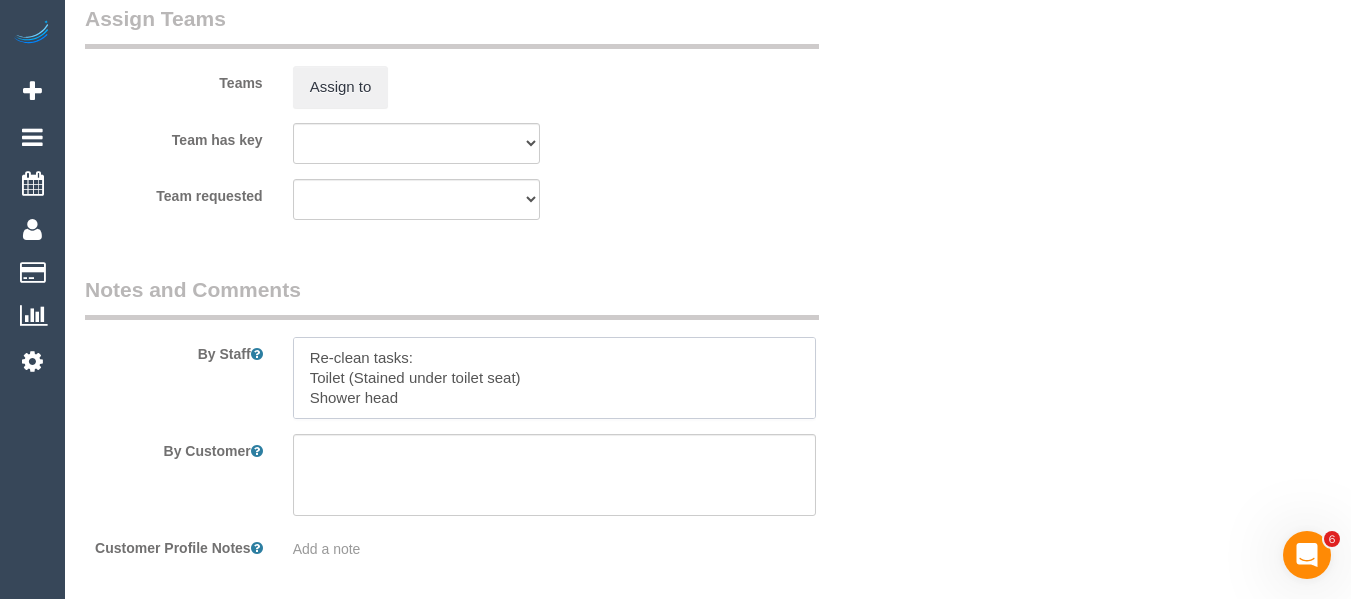 scroll, scrollTop: 9, scrollLeft: 0, axis: vertical 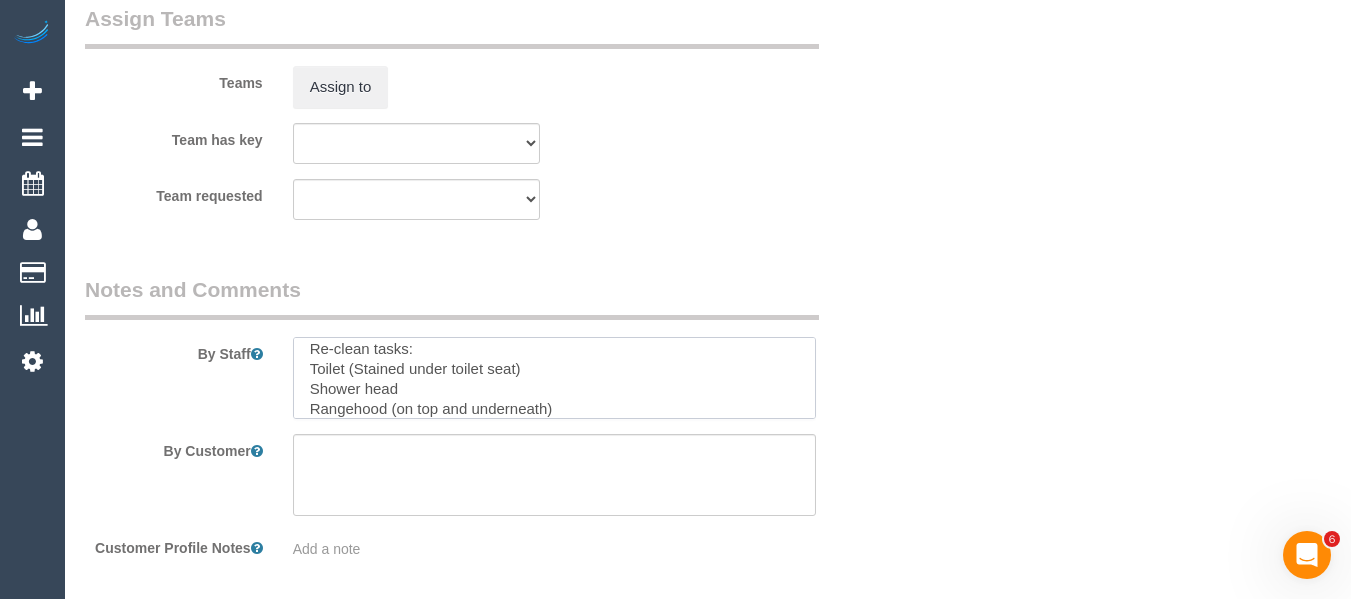 click at bounding box center [555, 378] 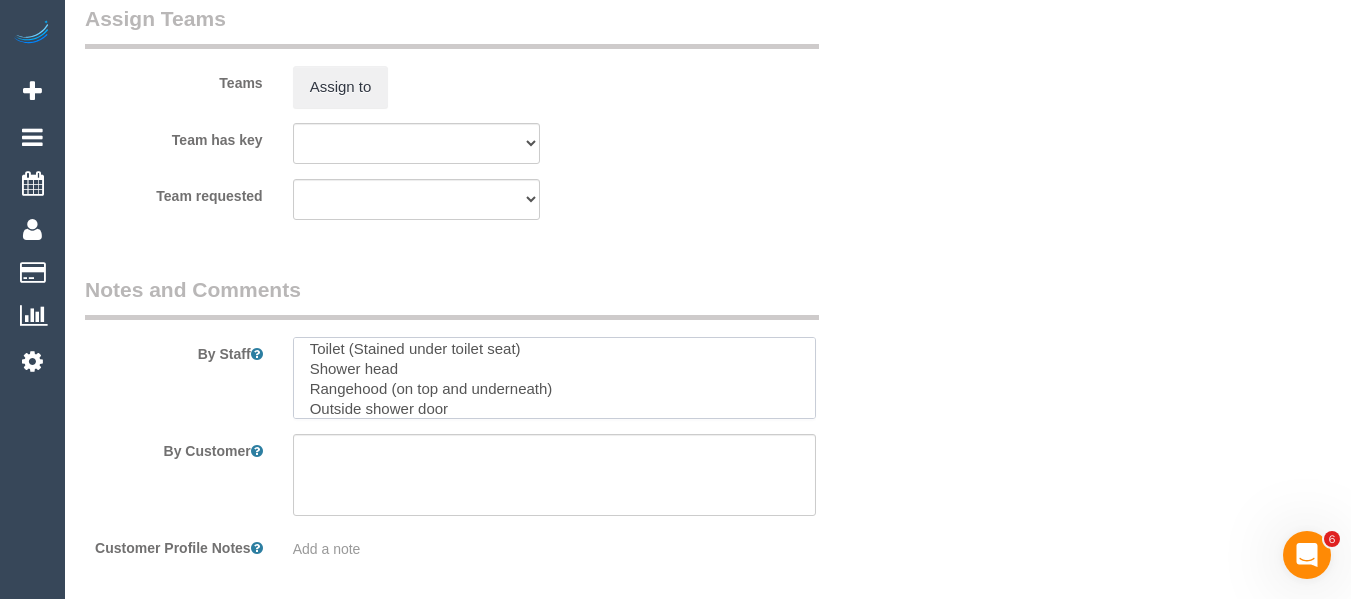 scroll, scrollTop: 49, scrollLeft: 0, axis: vertical 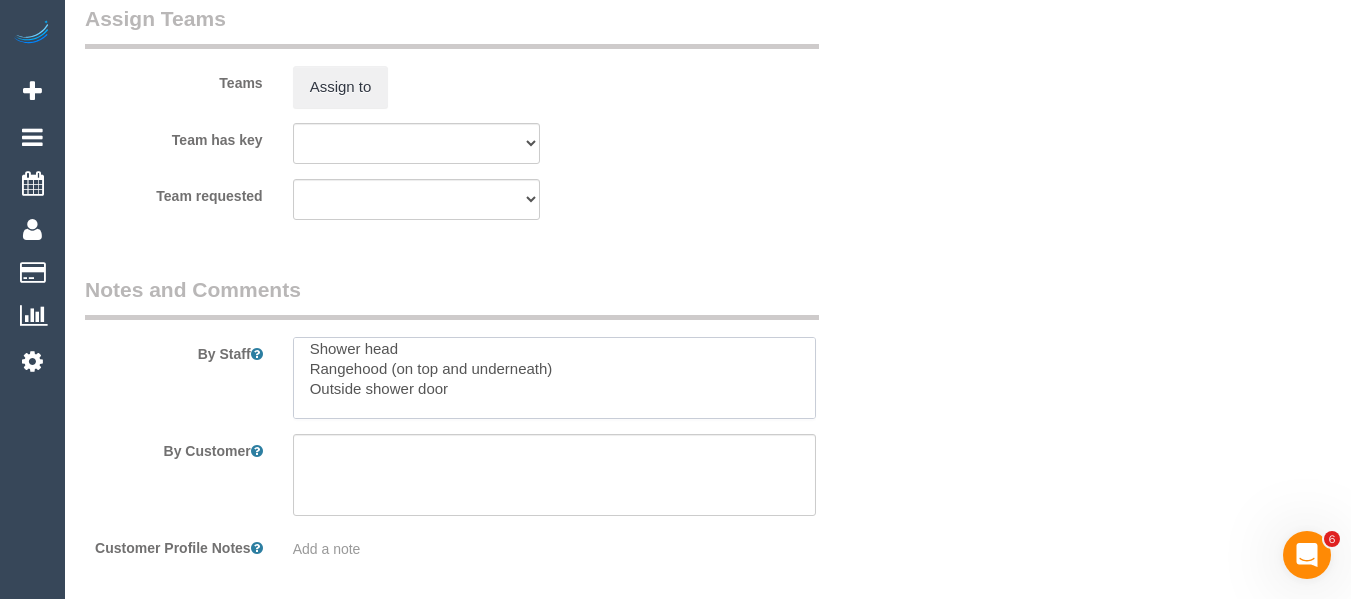 click at bounding box center (555, 378) 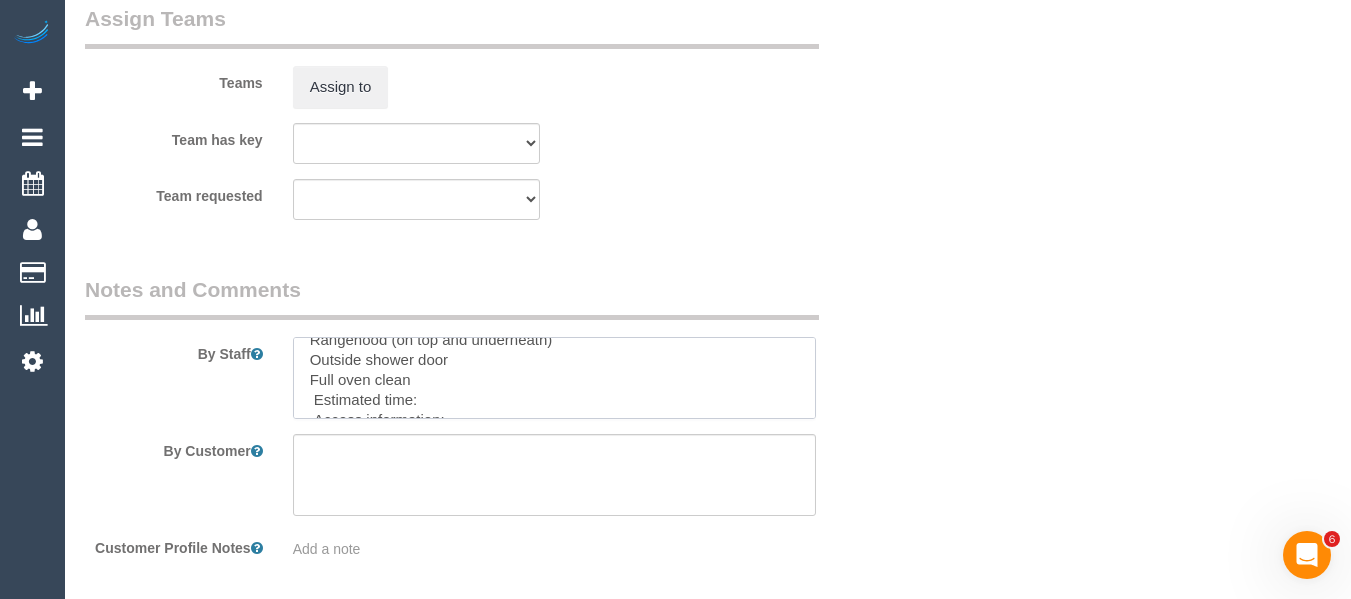 scroll, scrollTop: 89, scrollLeft: 0, axis: vertical 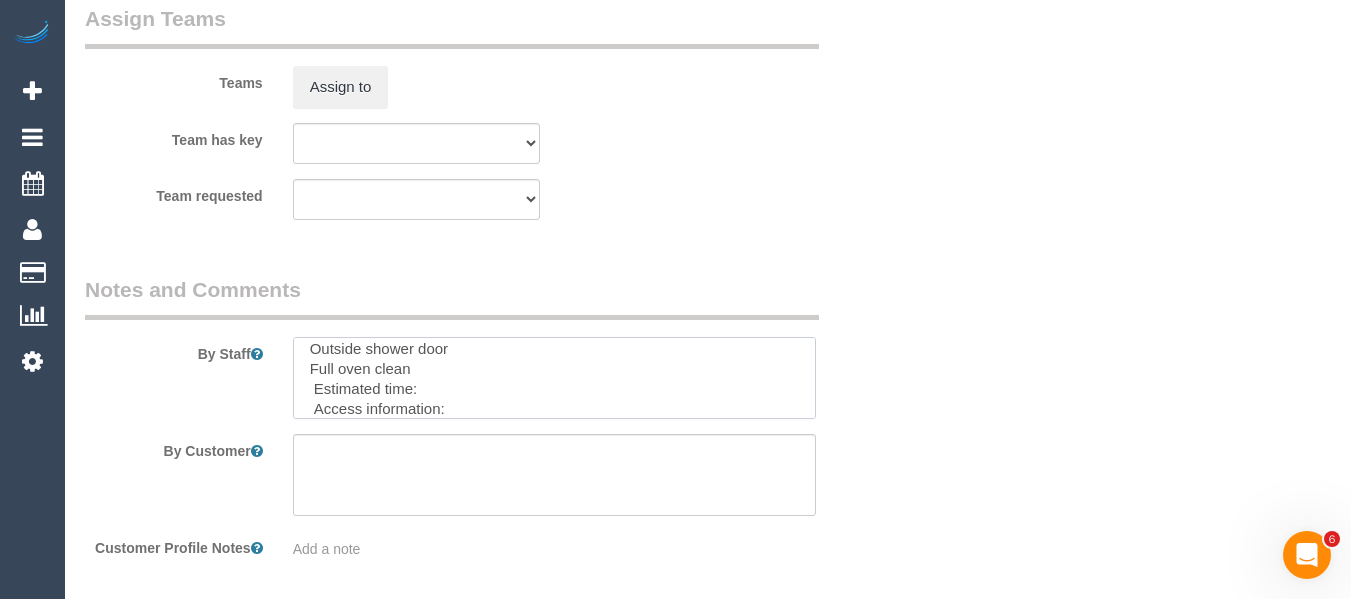 click at bounding box center (555, 378) 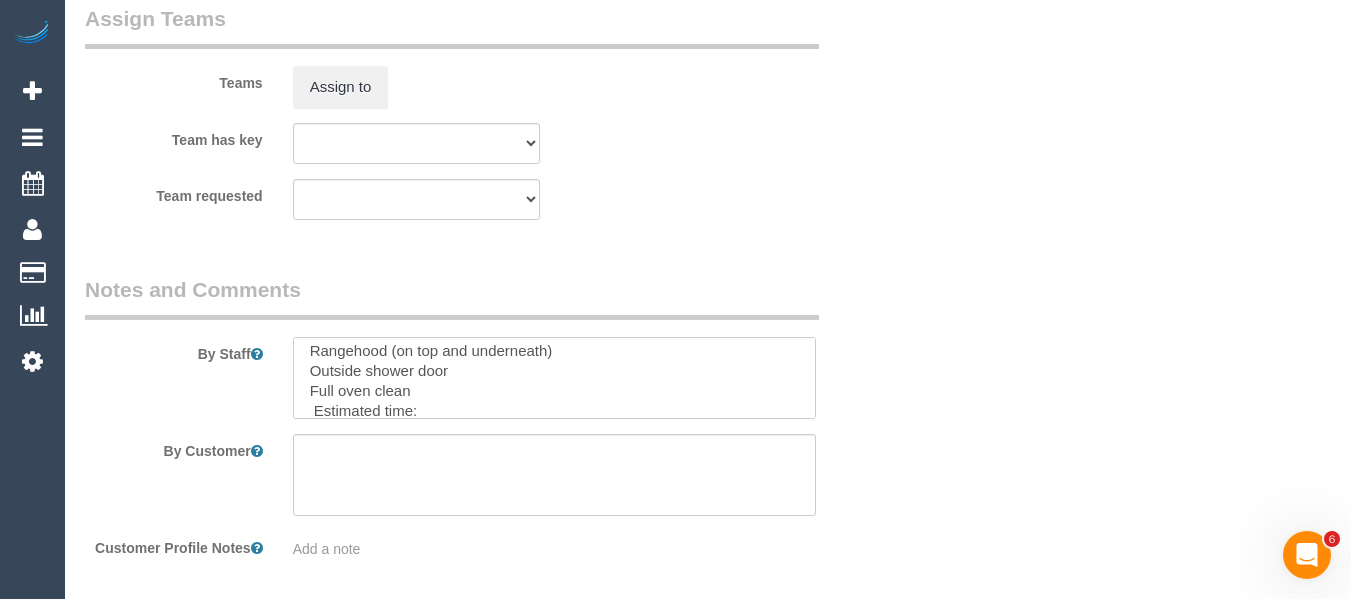 scroll, scrollTop: 80, scrollLeft: 0, axis: vertical 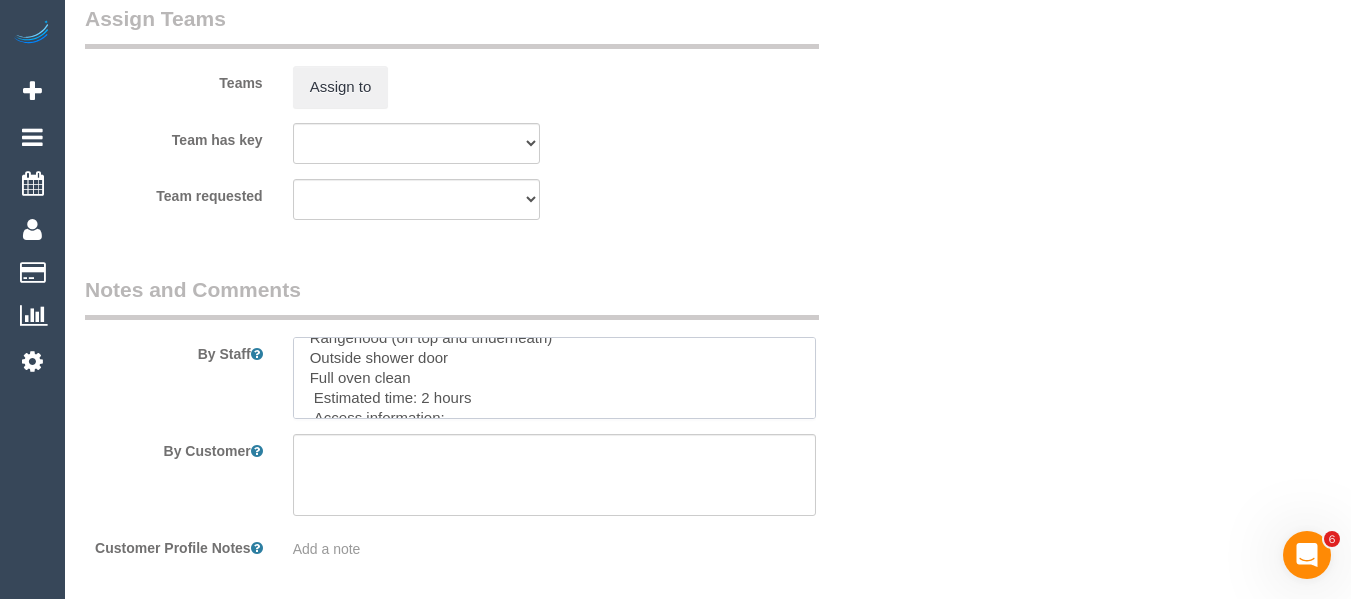 click at bounding box center (555, 378) 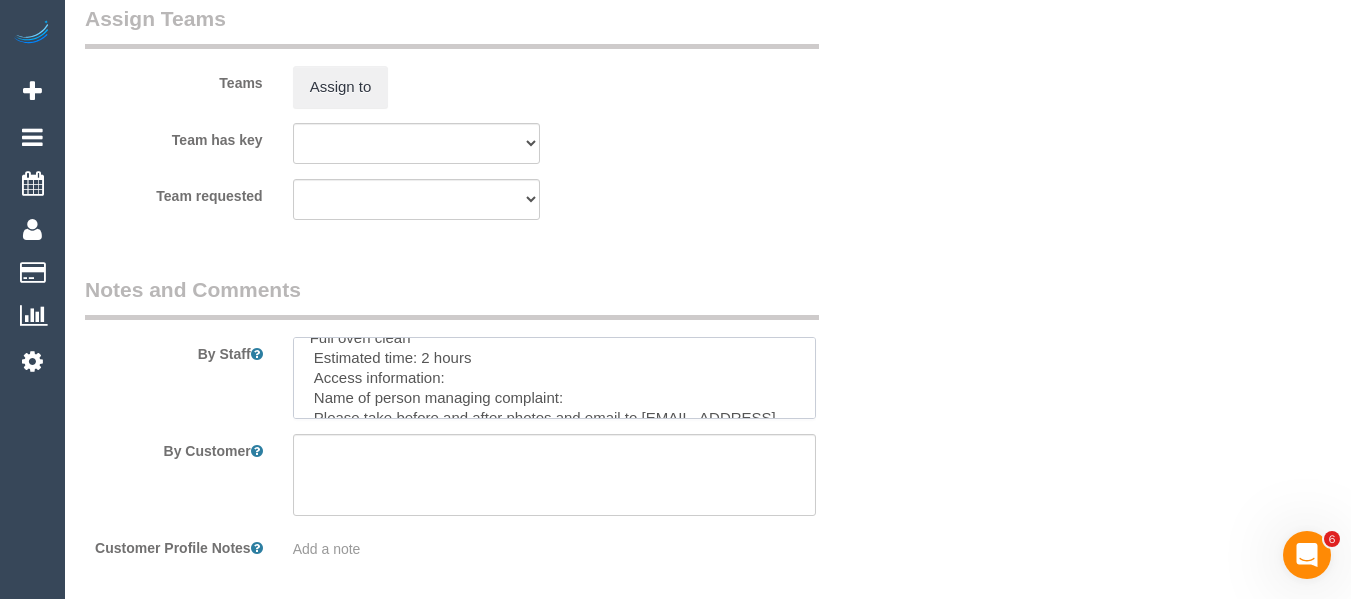 scroll, scrollTop: 80, scrollLeft: 0, axis: vertical 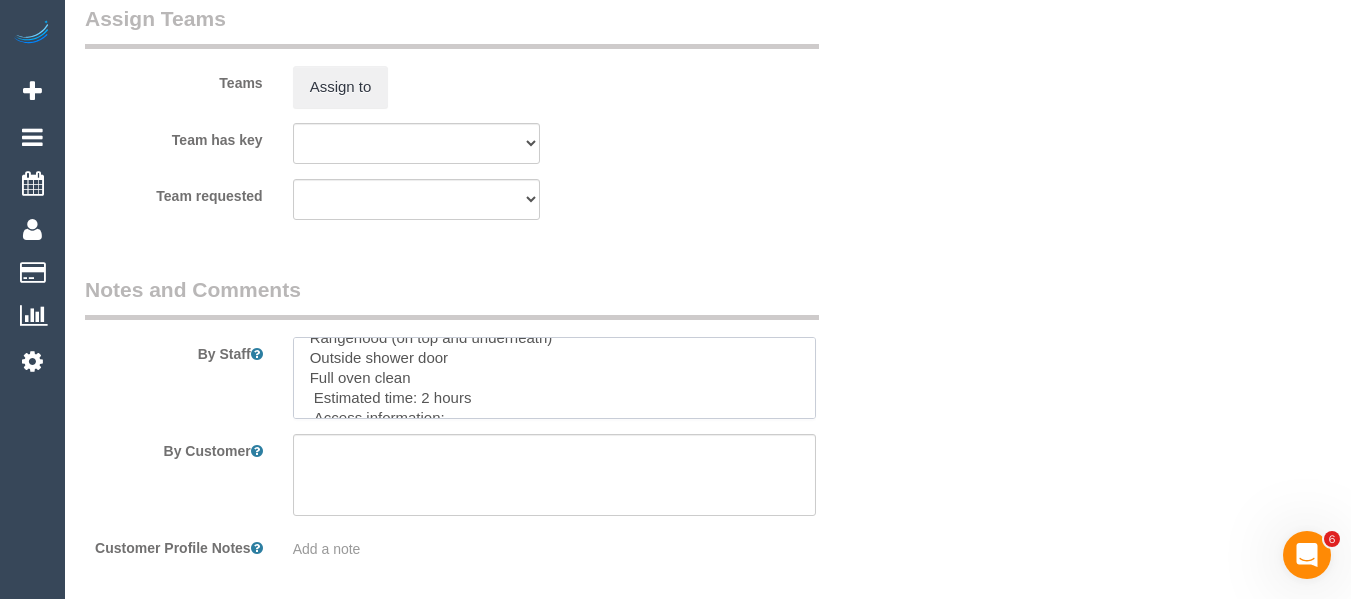drag, startPoint x: 420, startPoint y: 379, endPoint x: 312, endPoint y: 372, distance: 108.226616 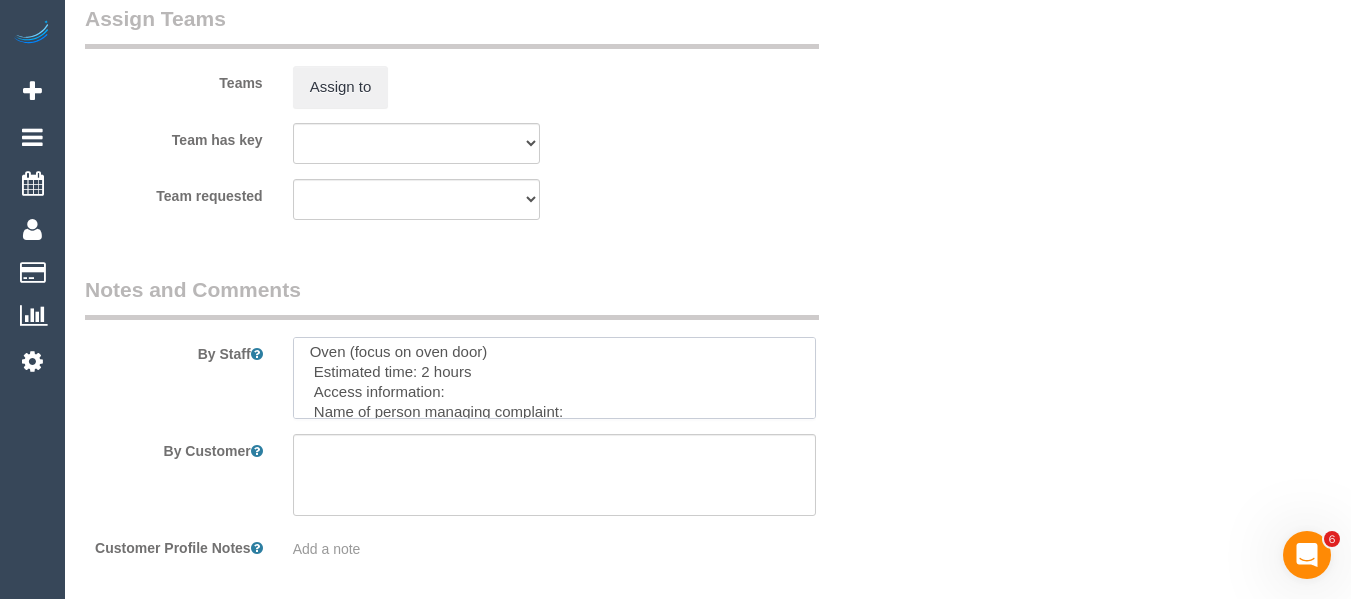 scroll, scrollTop: 120, scrollLeft: 0, axis: vertical 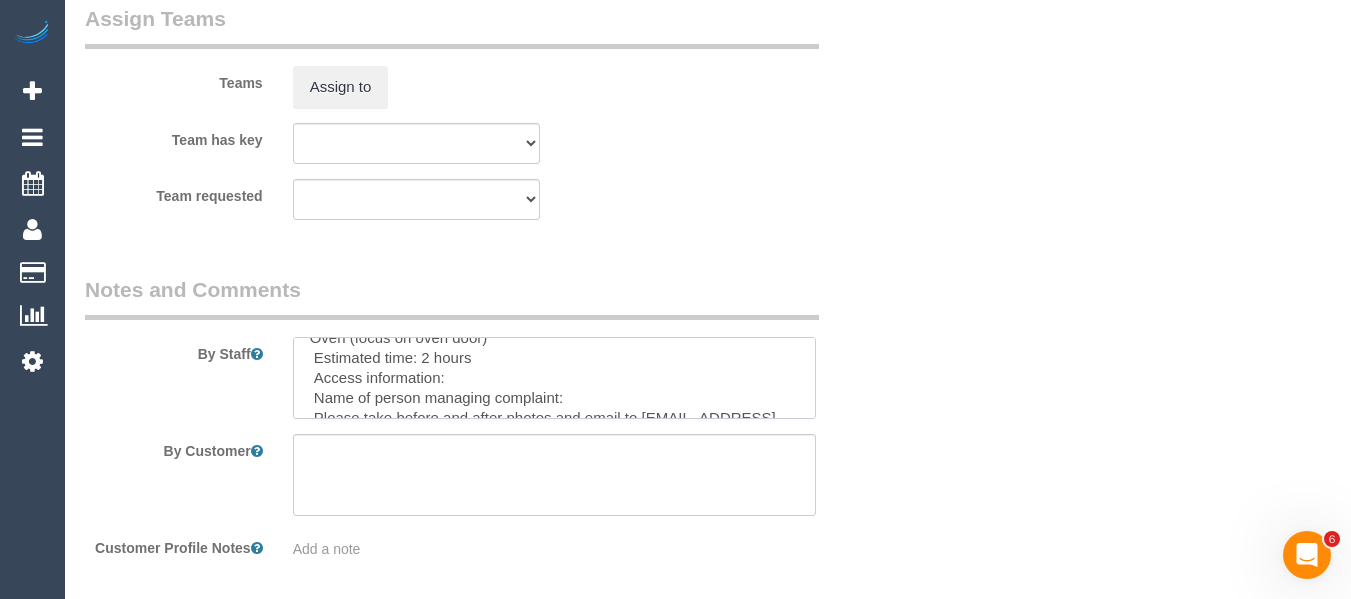 drag, startPoint x: 450, startPoint y: 358, endPoint x: 422, endPoint y: 358, distance: 28 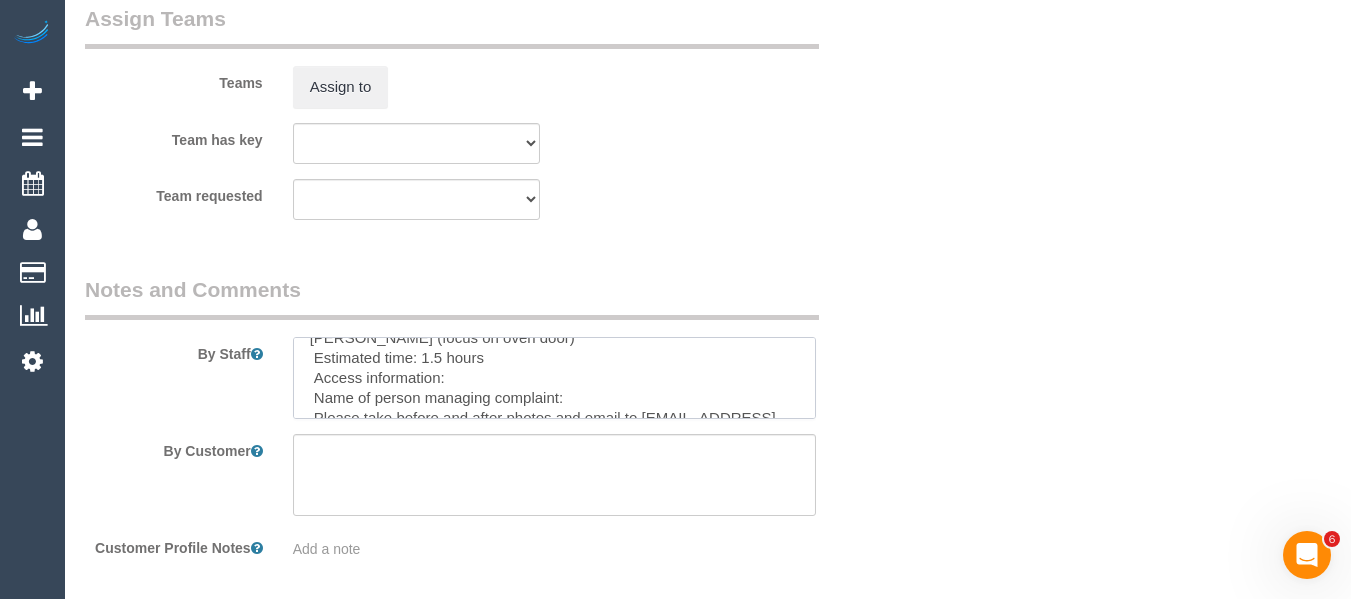 click at bounding box center (555, 378) 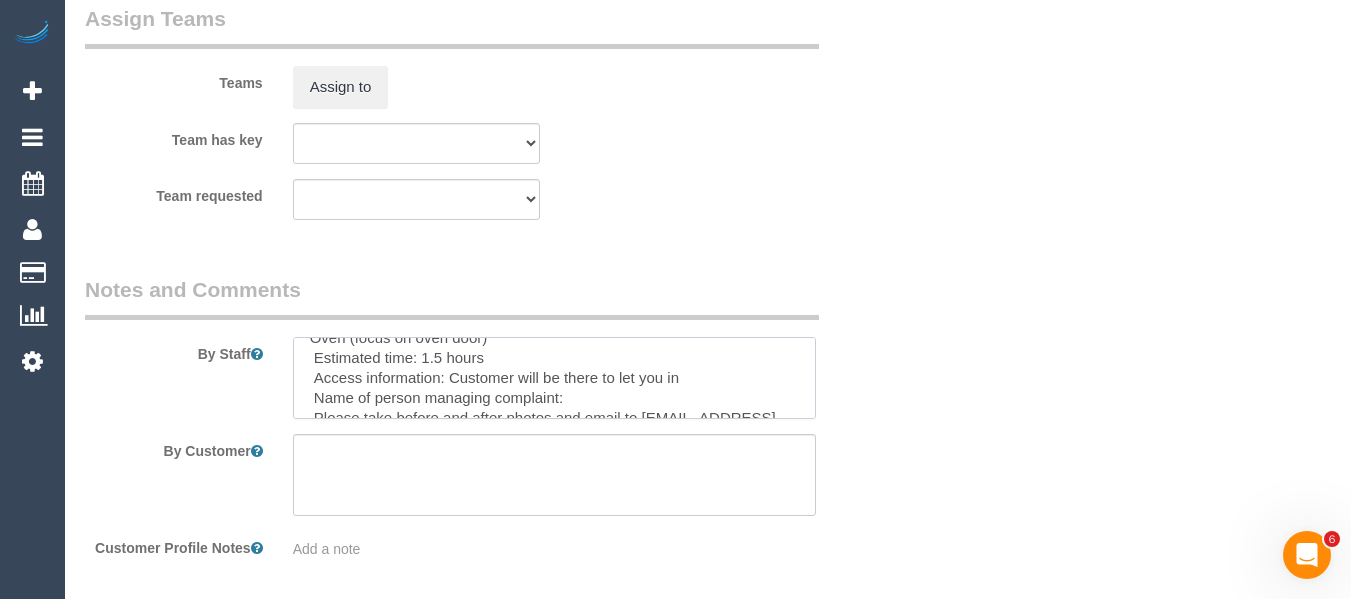click at bounding box center (555, 378) 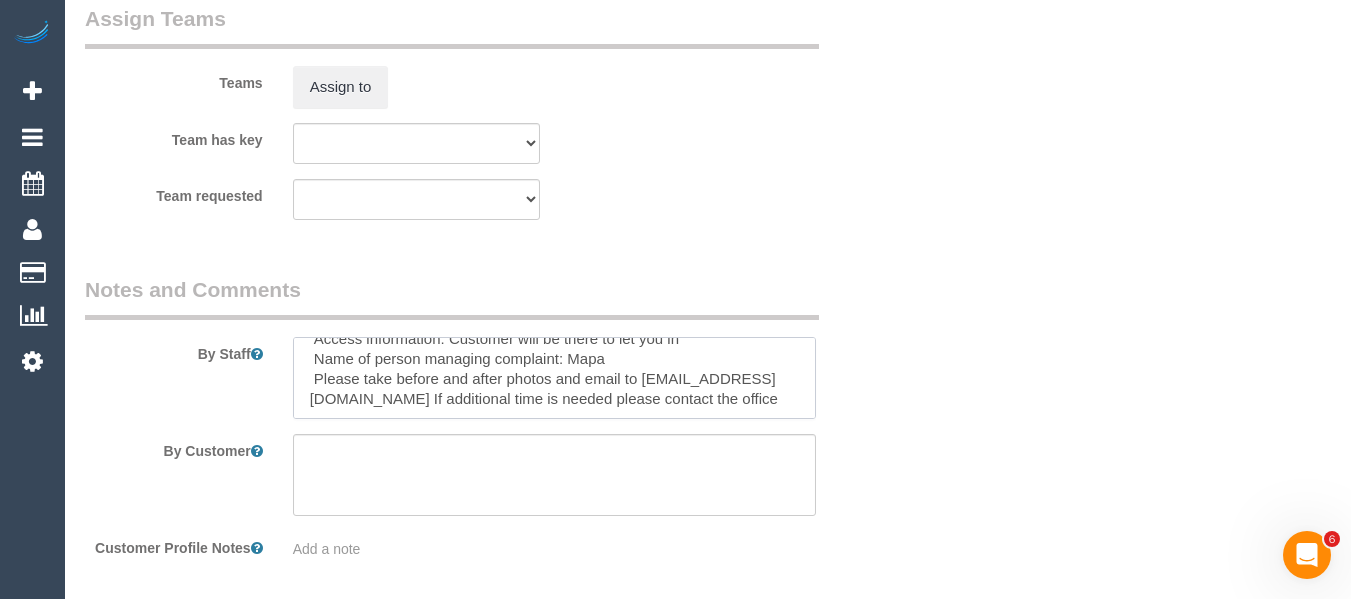 scroll, scrollTop: 179, scrollLeft: 0, axis: vertical 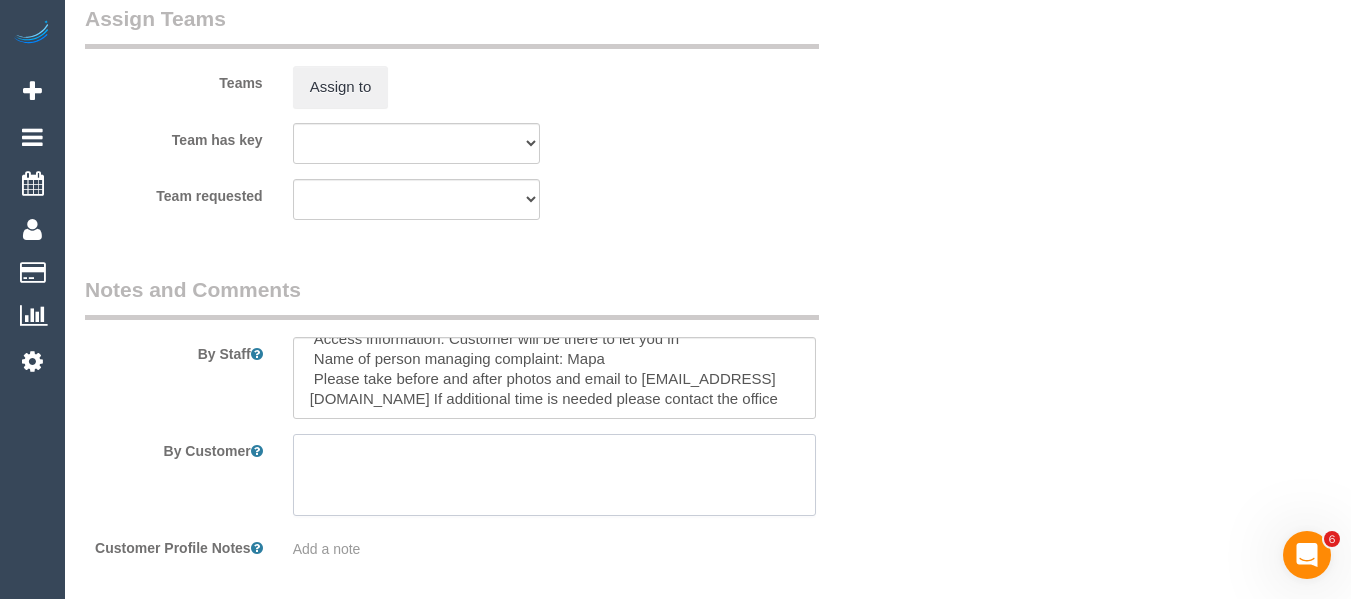 click at bounding box center (555, 475) 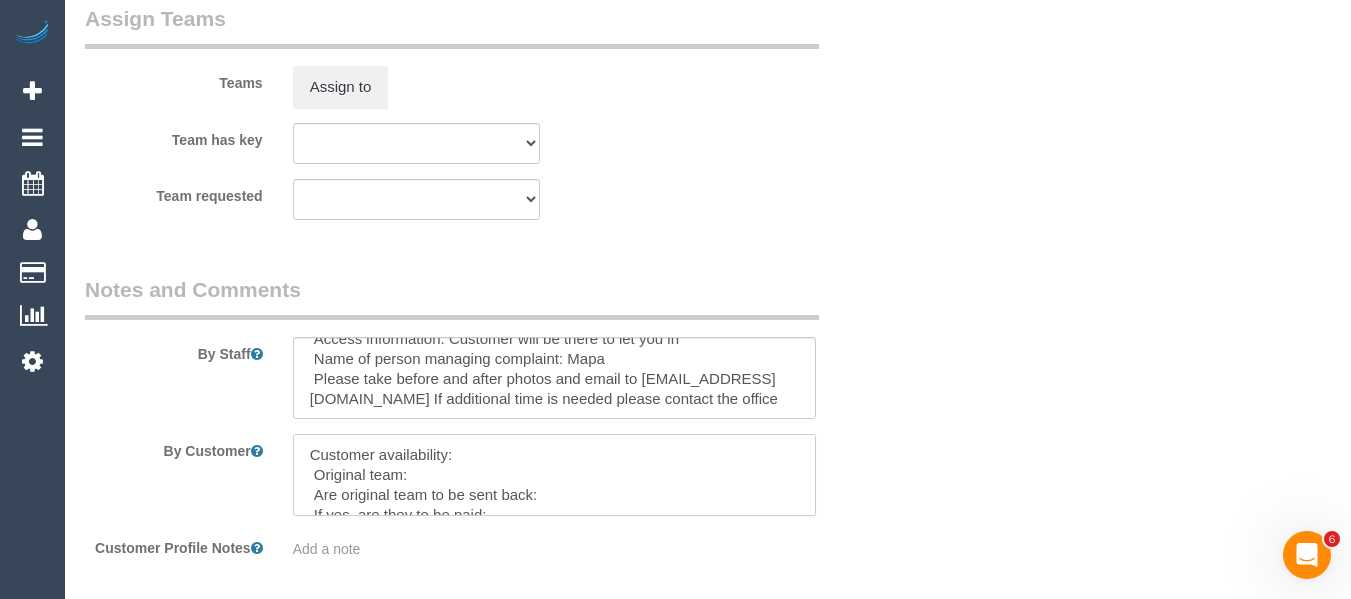 click at bounding box center [555, 475] 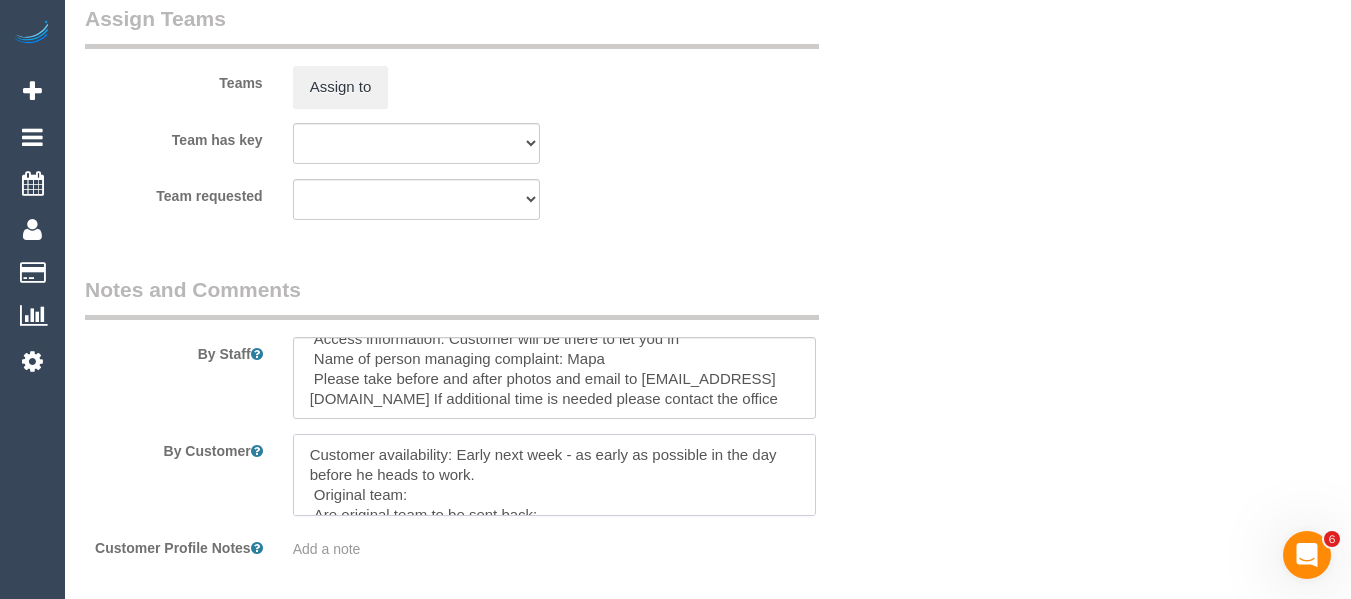 paste on "Gaw Rajapaksha (C)" 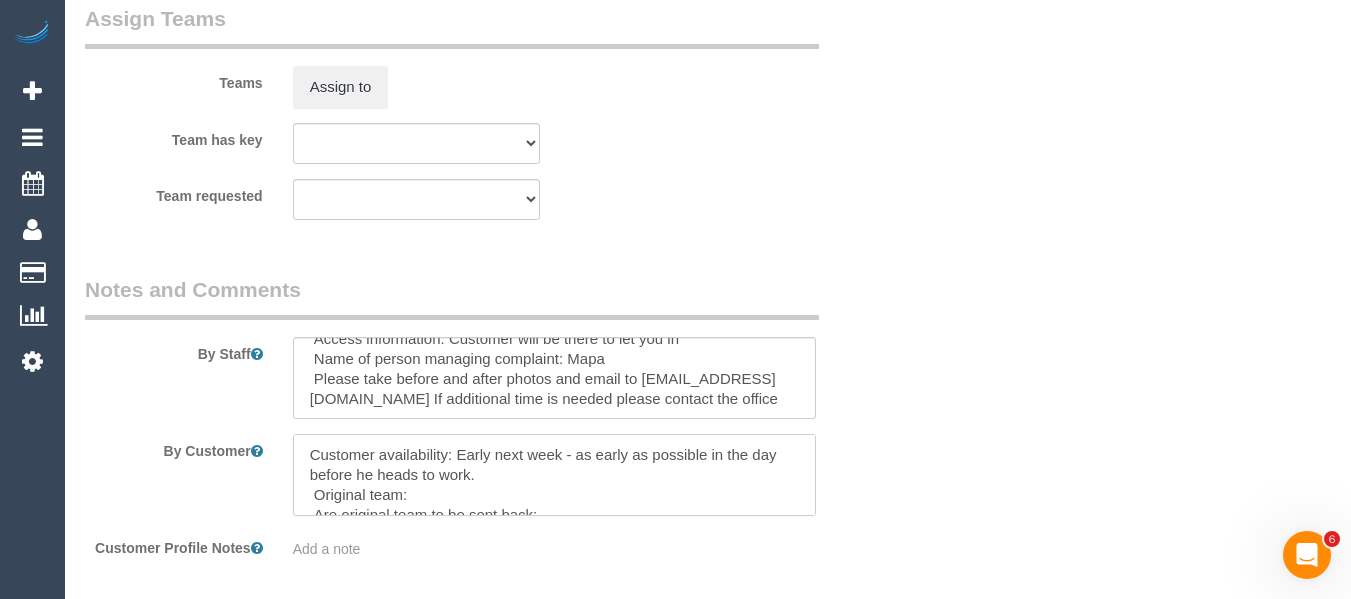 click at bounding box center [555, 475] 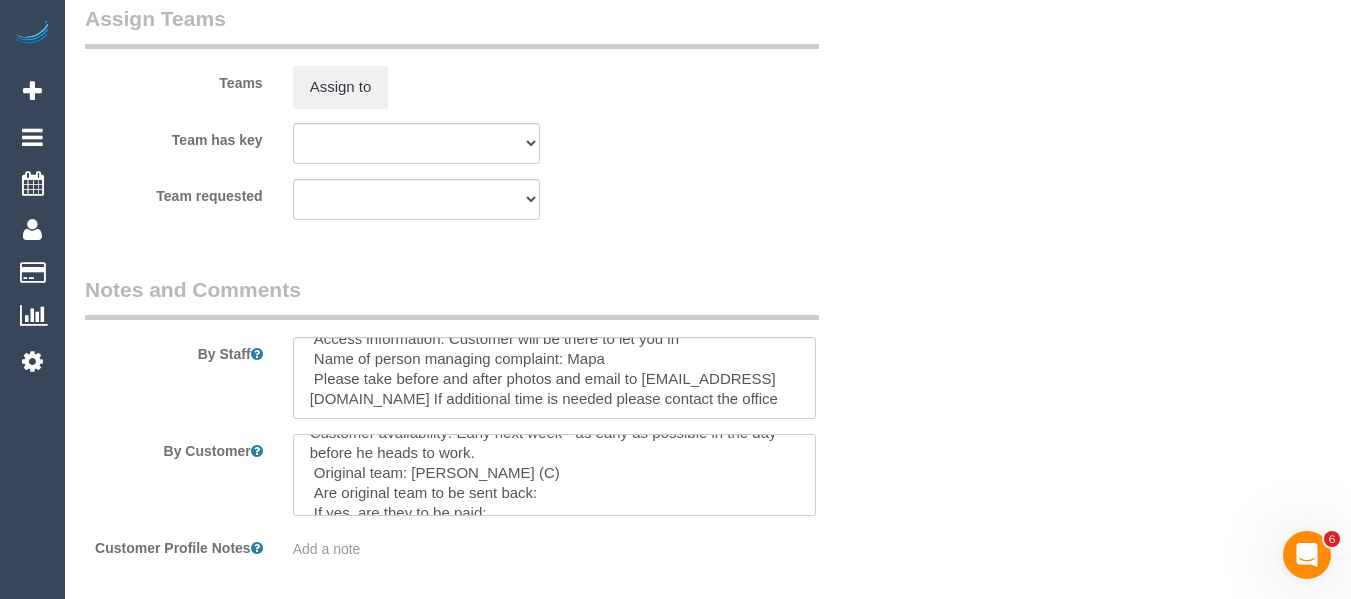 scroll, scrollTop: 40, scrollLeft: 0, axis: vertical 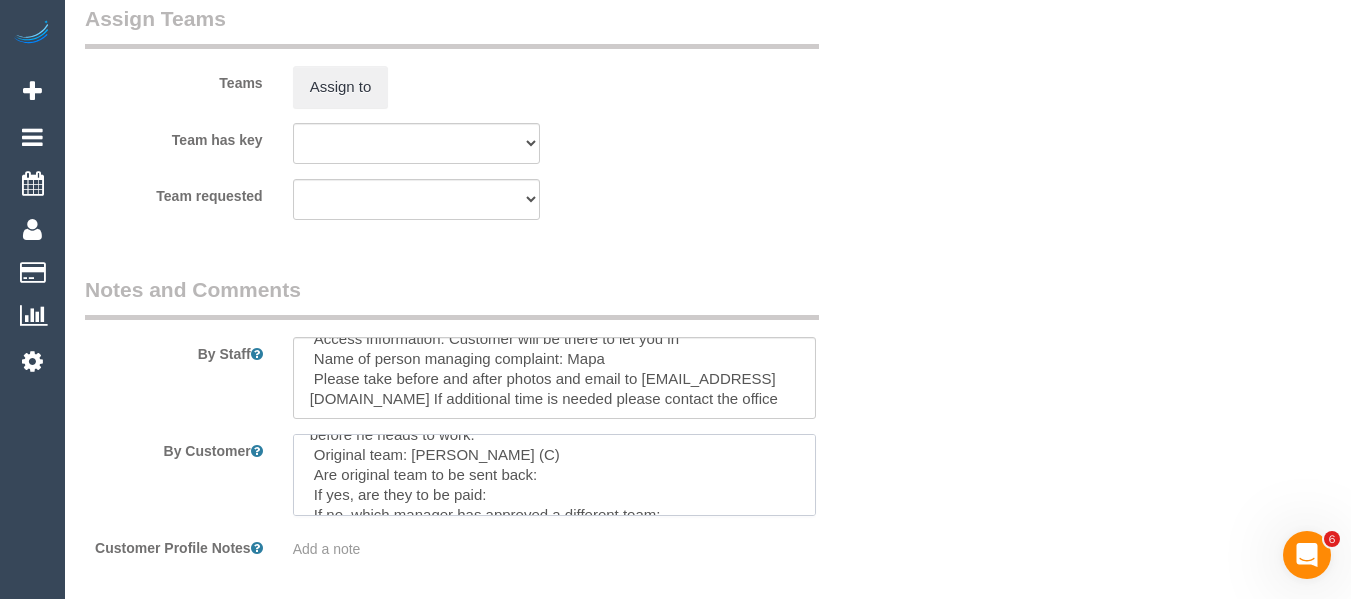 click at bounding box center (555, 475) 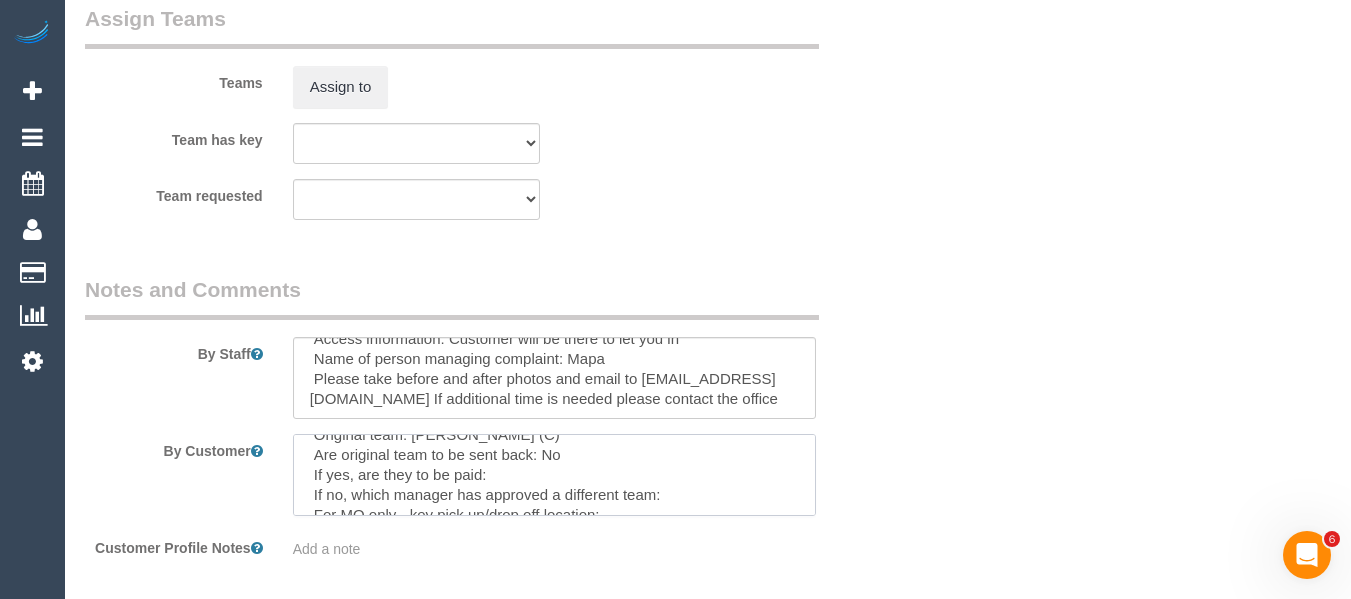 scroll, scrollTop: 80, scrollLeft: 0, axis: vertical 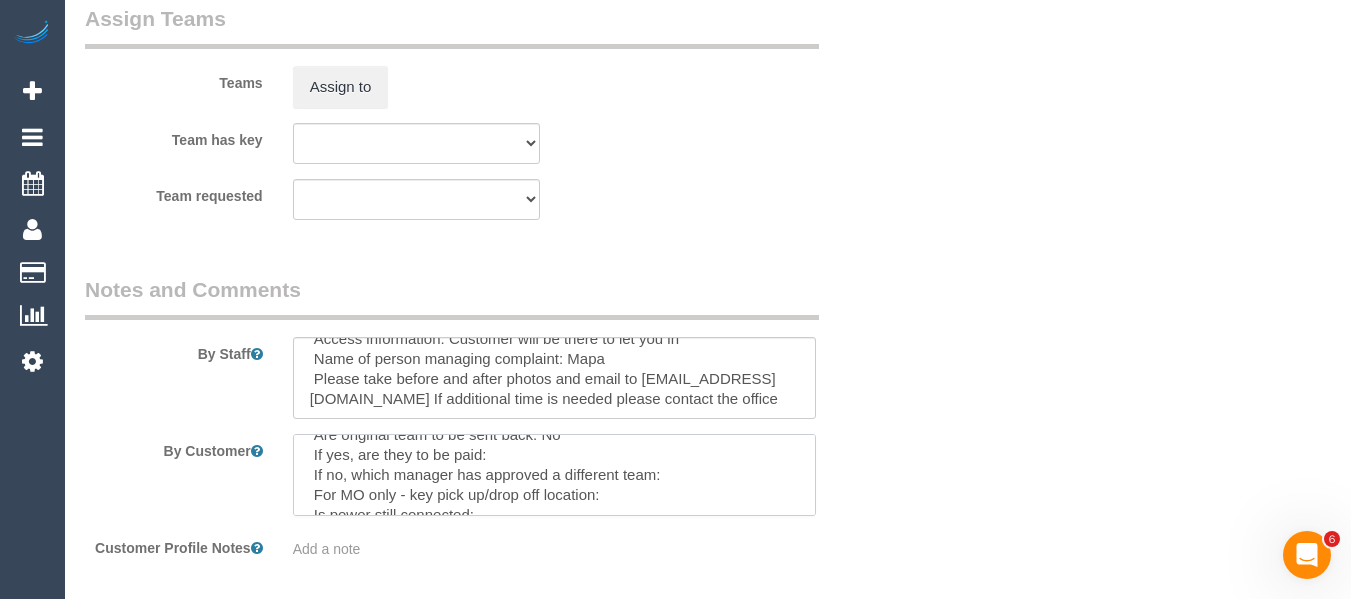 click at bounding box center (555, 475) 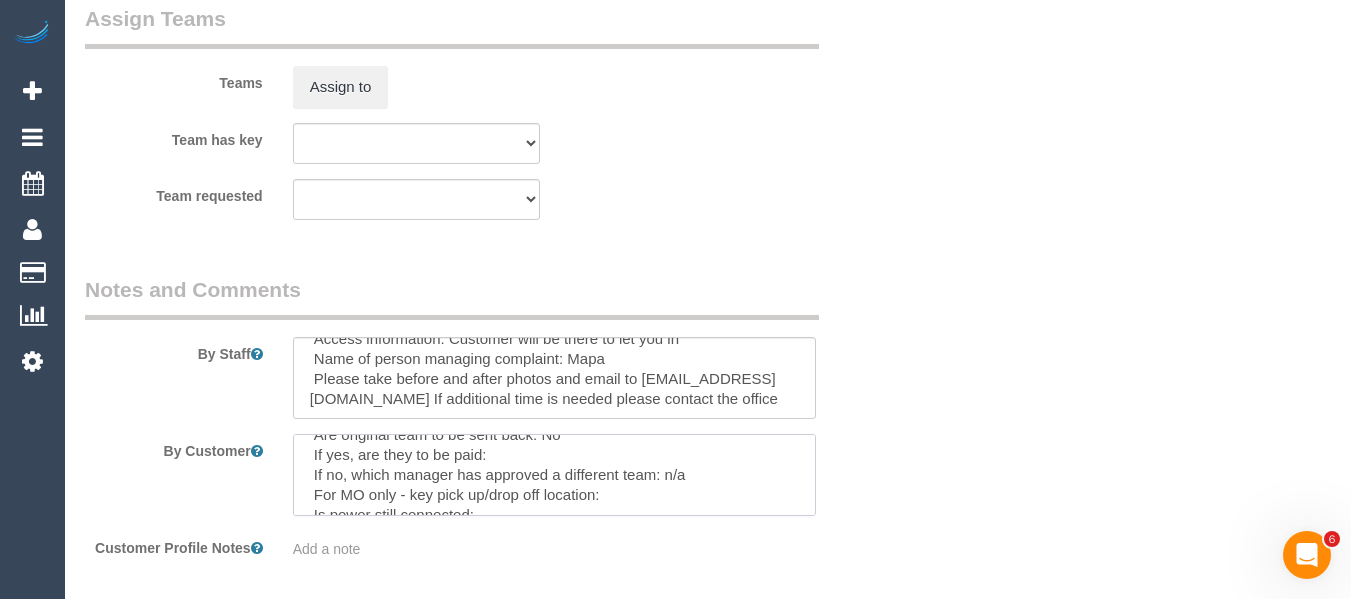 click at bounding box center [555, 475] 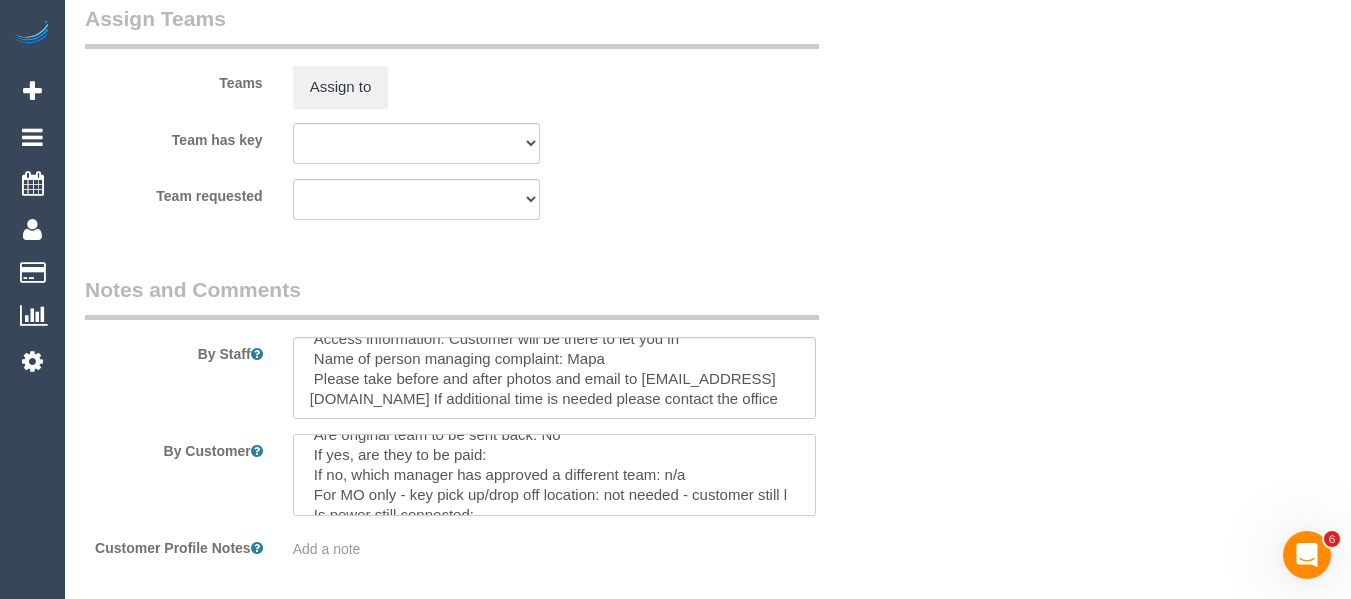 scroll, scrollTop: 88, scrollLeft: 0, axis: vertical 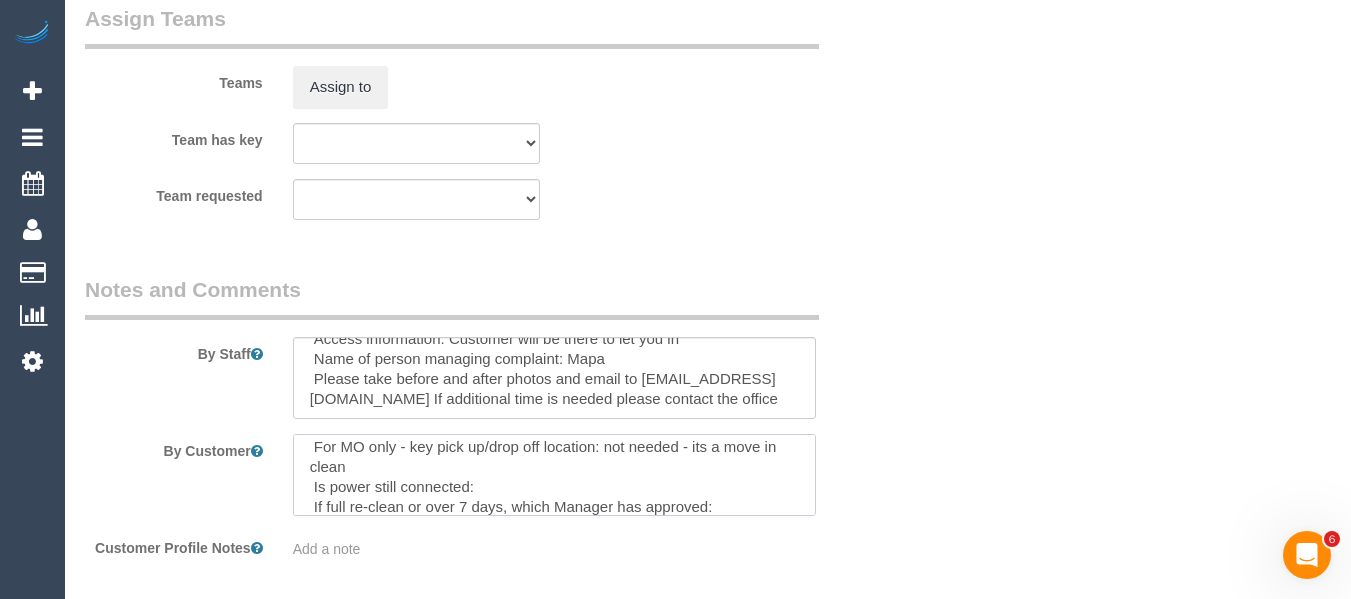 click at bounding box center [555, 475] 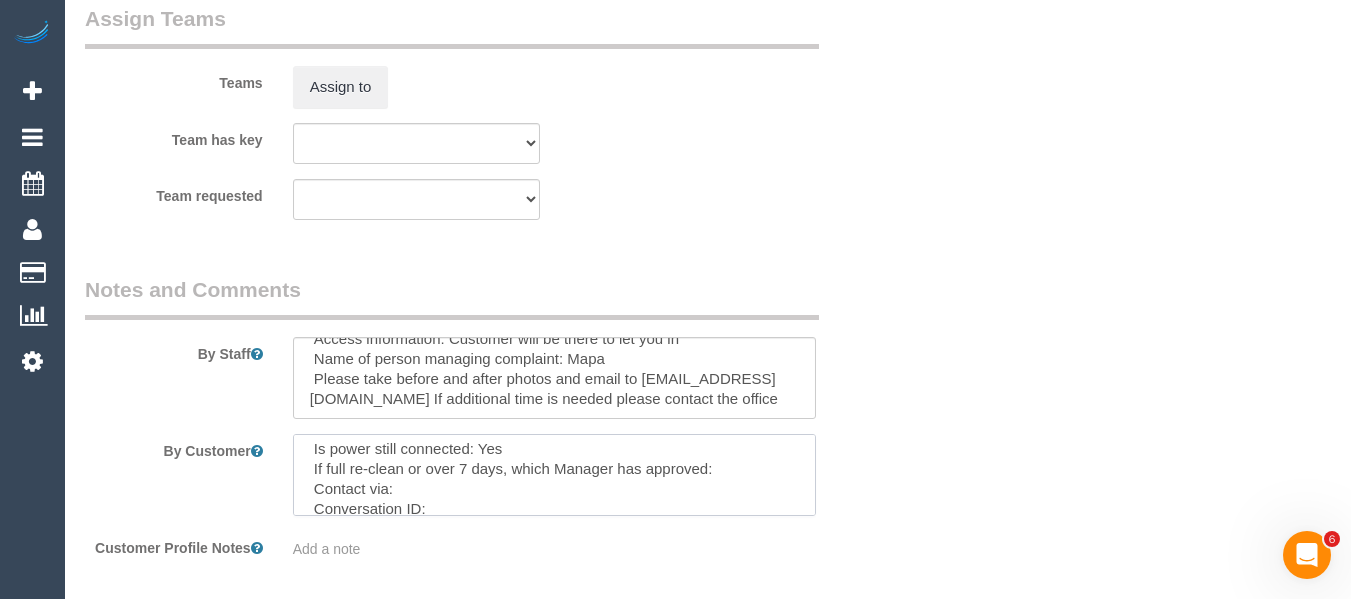 scroll, scrollTop: 179, scrollLeft: 0, axis: vertical 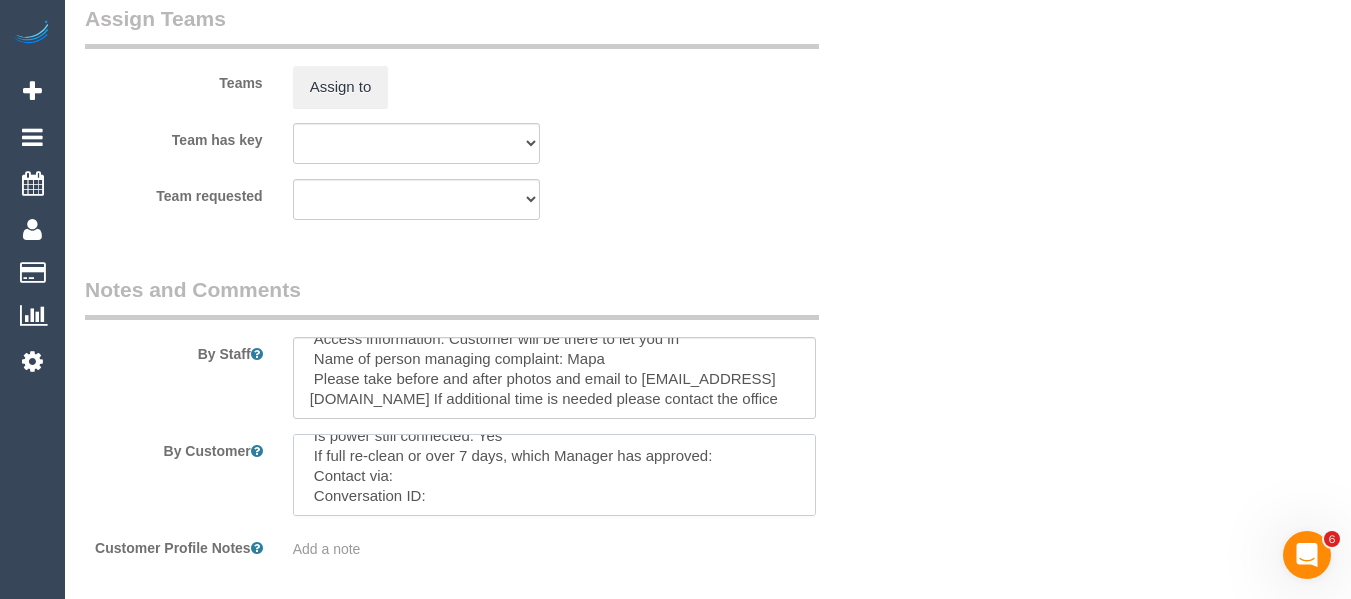 click at bounding box center (555, 475) 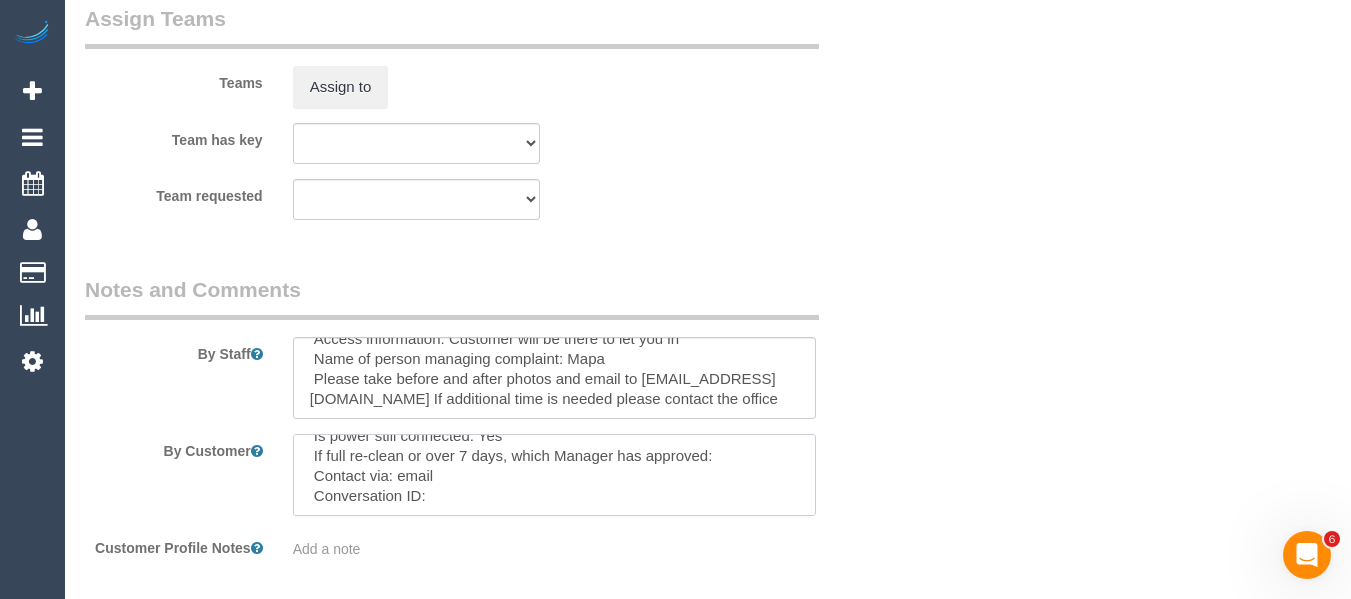 click at bounding box center (555, 475) 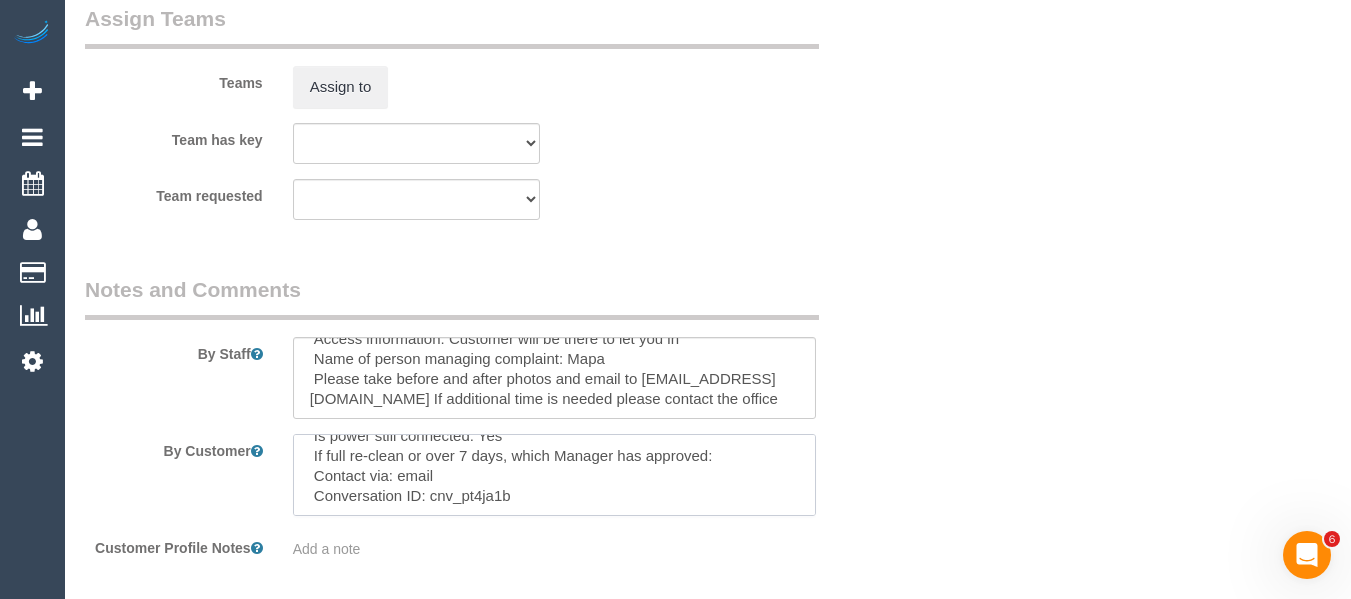 scroll, scrollTop: 0, scrollLeft: 0, axis: both 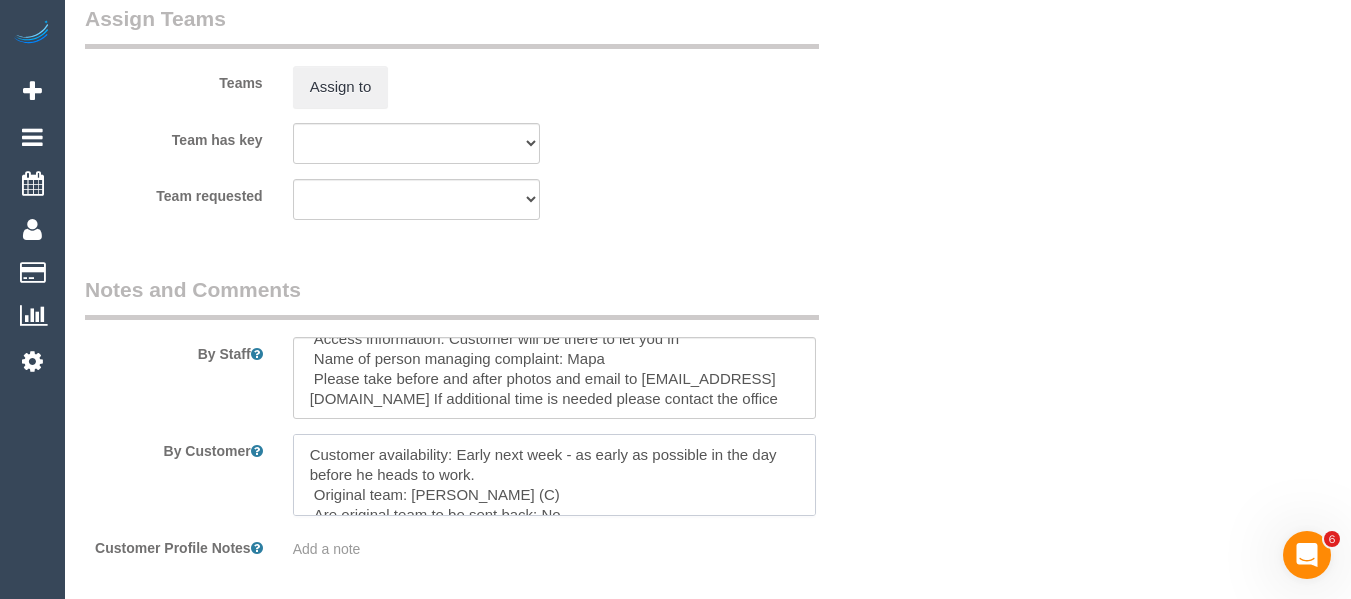 drag, startPoint x: 304, startPoint y: 427, endPoint x: 185, endPoint y: 343, distance: 145.66057 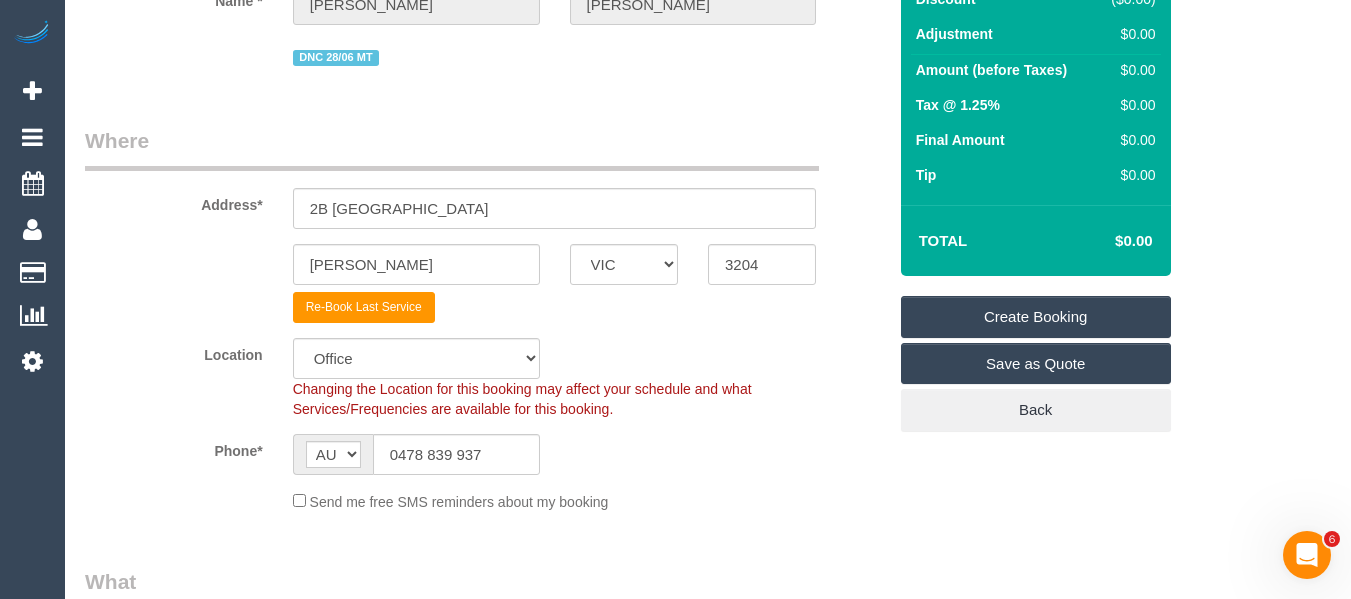 scroll, scrollTop: 280, scrollLeft: 0, axis: vertical 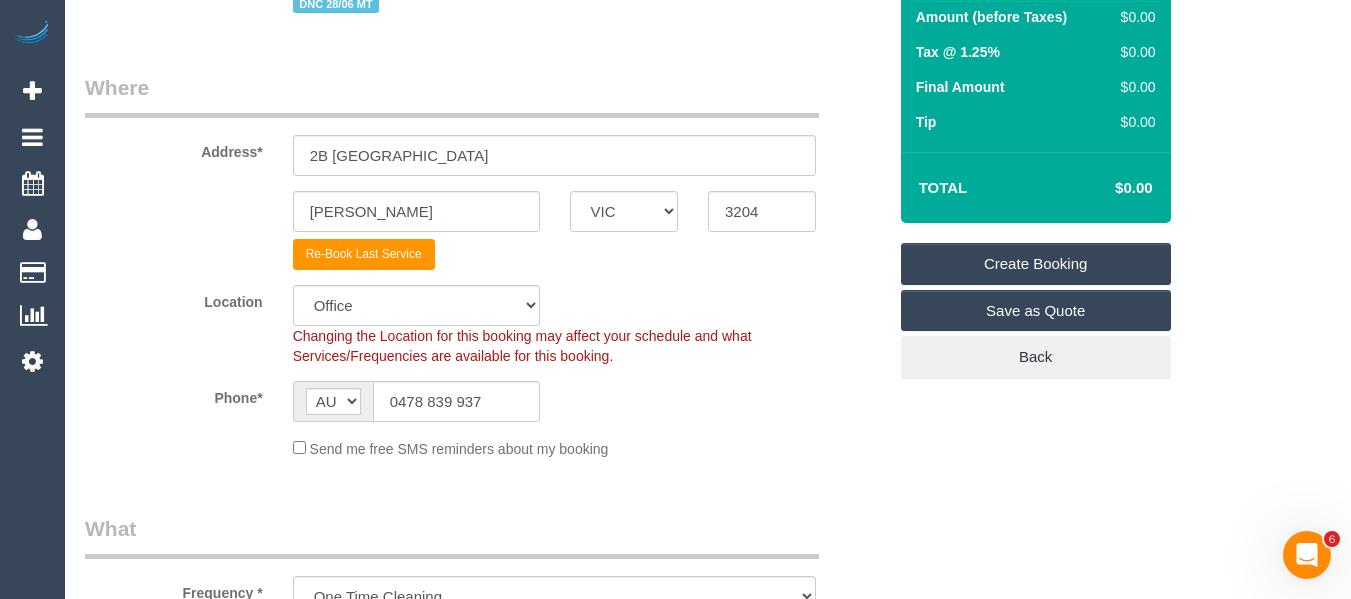 type 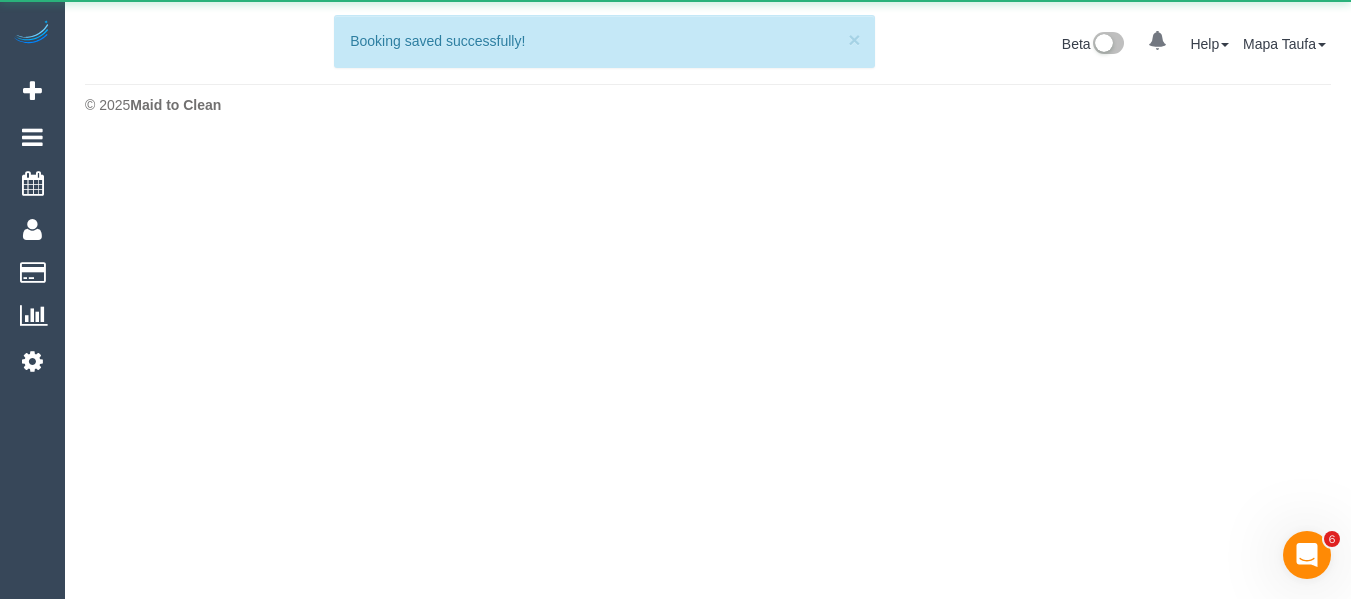 scroll, scrollTop: 0, scrollLeft: 0, axis: both 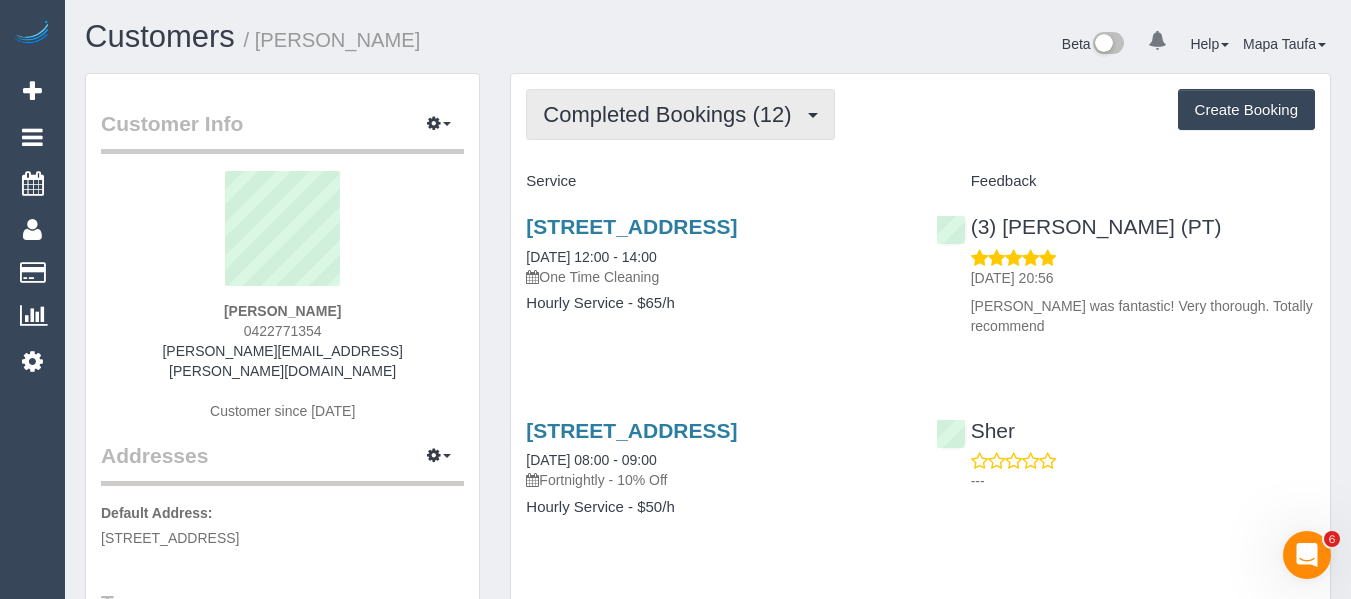 click on "Completed Bookings (12)" at bounding box center (672, 114) 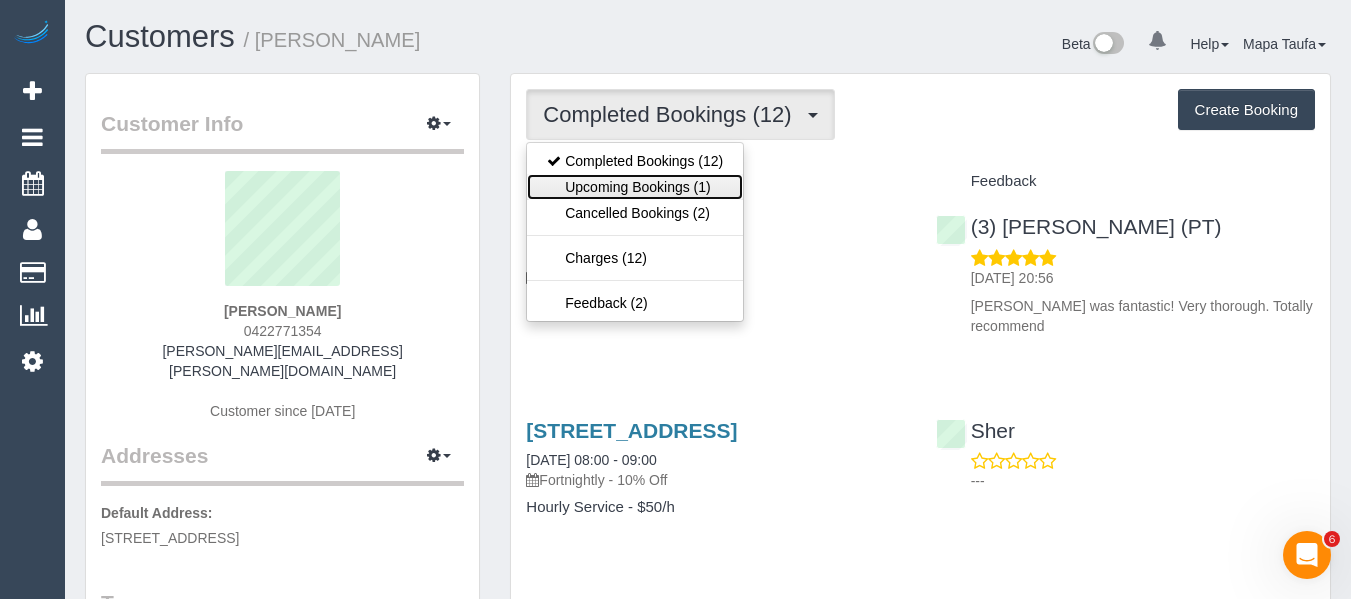 click on "Upcoming Bookings (1)" at bounding box center [635, 187] 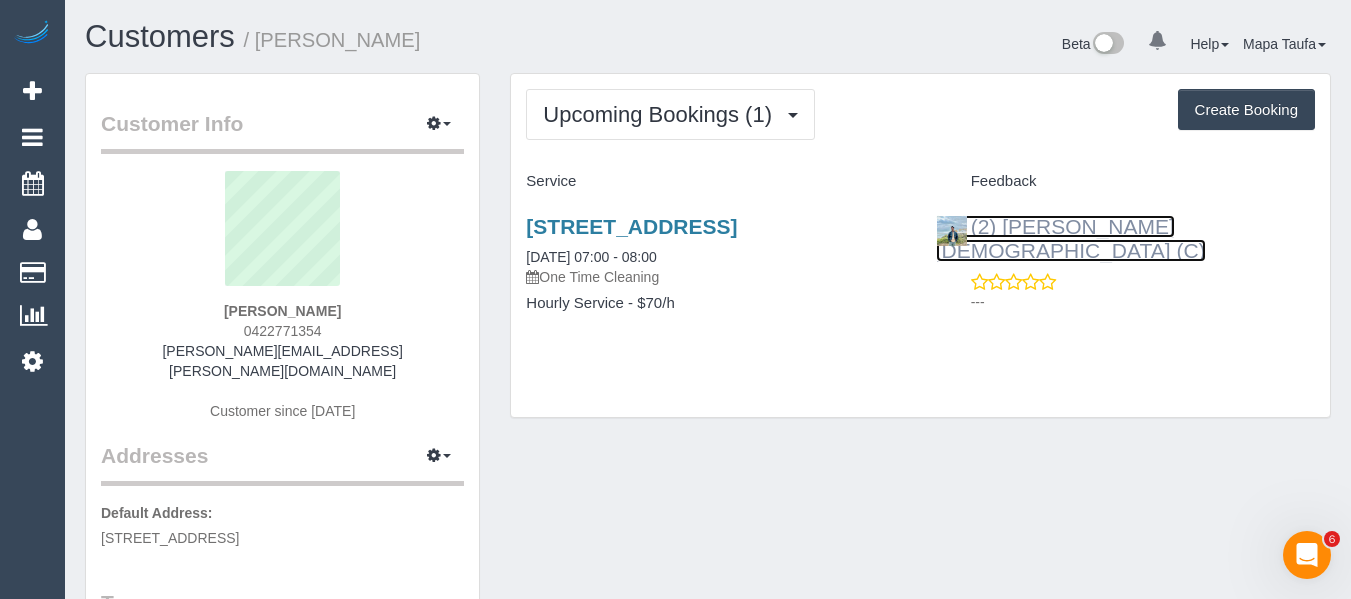 click on "(2) [PERSON_NAME][DEMOGRAPHIC_DATA] (C)" at bounding box center [1071, 238] 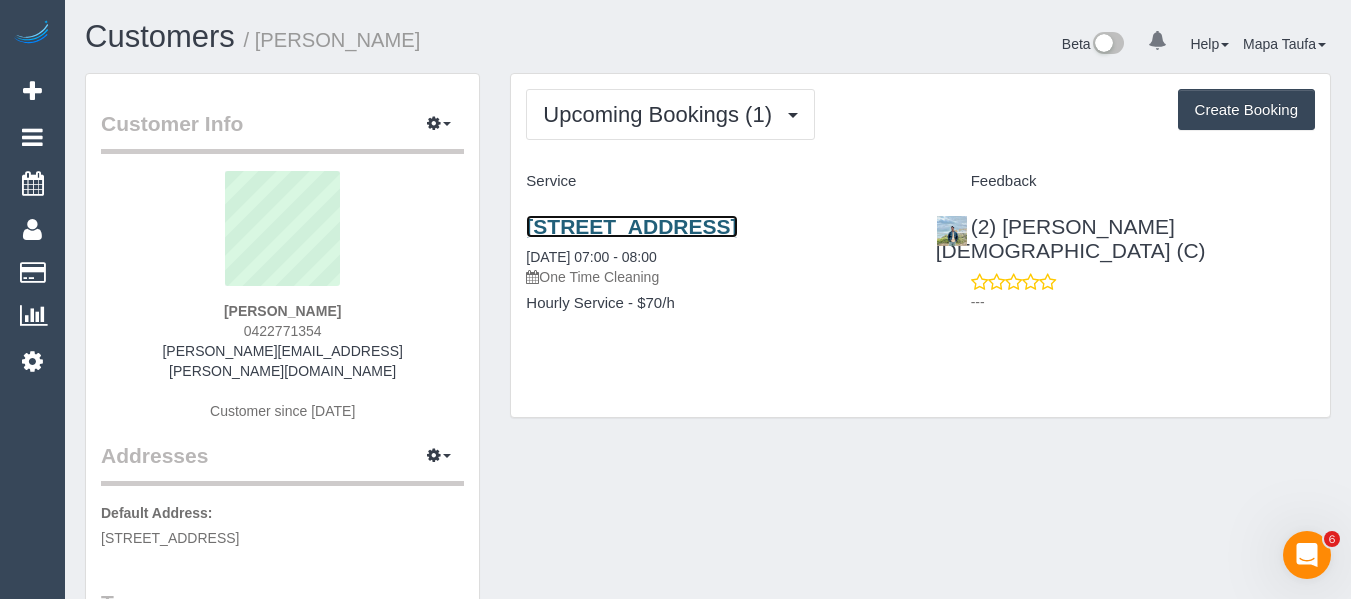 click on "[STREET_ADDRESS]" at bounding box center [631, 226] 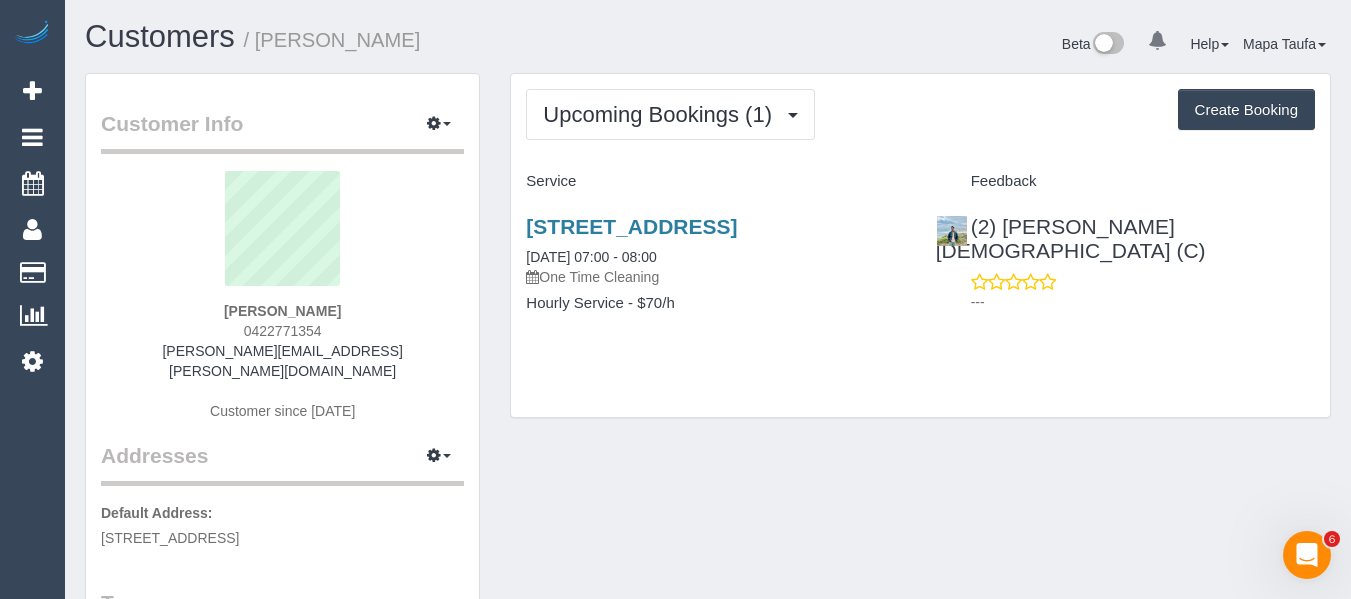 drag, startPoint x: 910, startPoint y: 337, endPoint x: 912, endPoint y: 416, distance: 79.025314 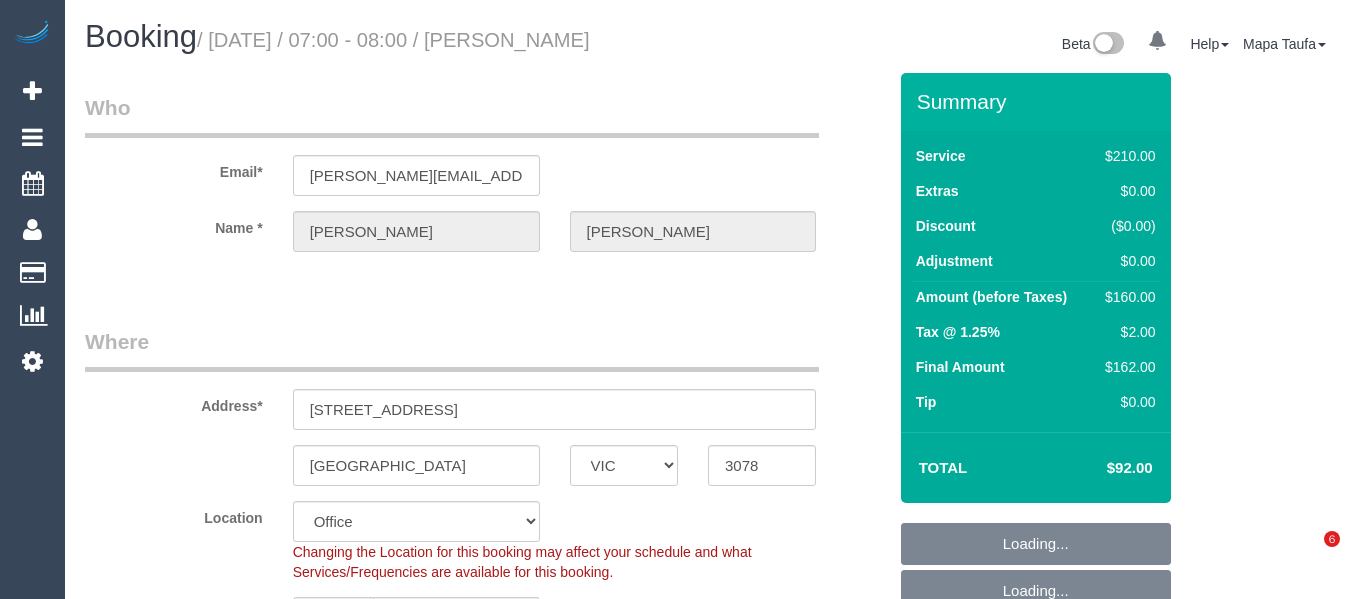 select on "VIC" 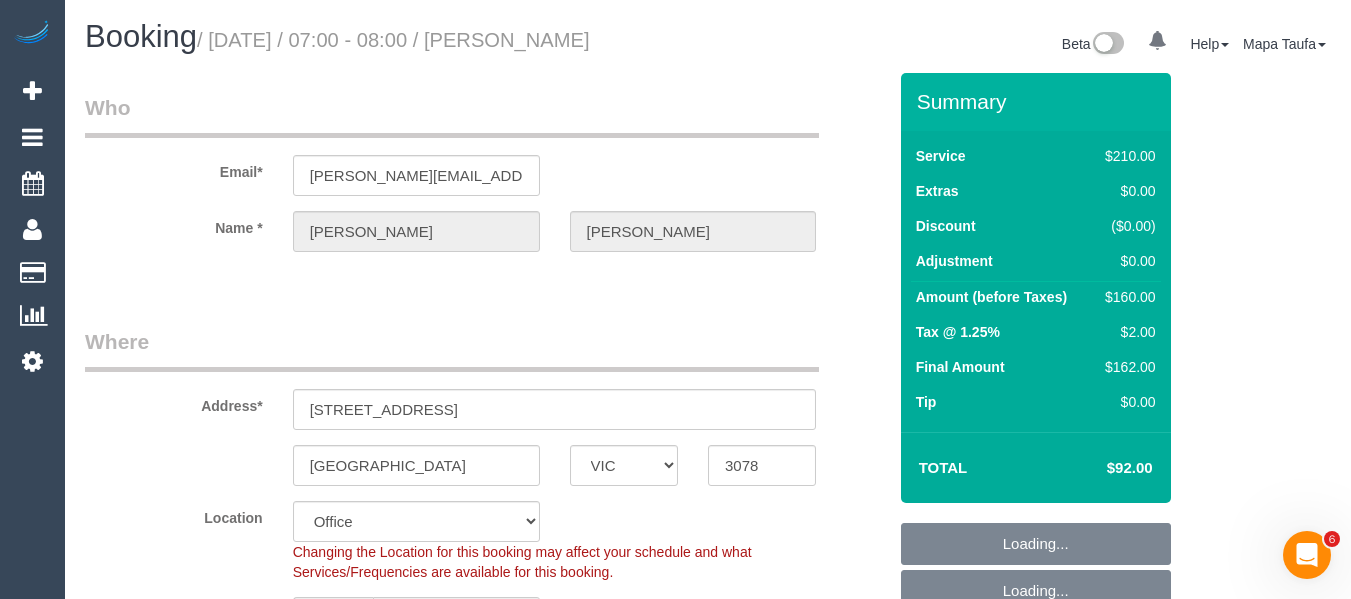 scroll, scrollTop: 0, scrollLeft: 0, axis: both 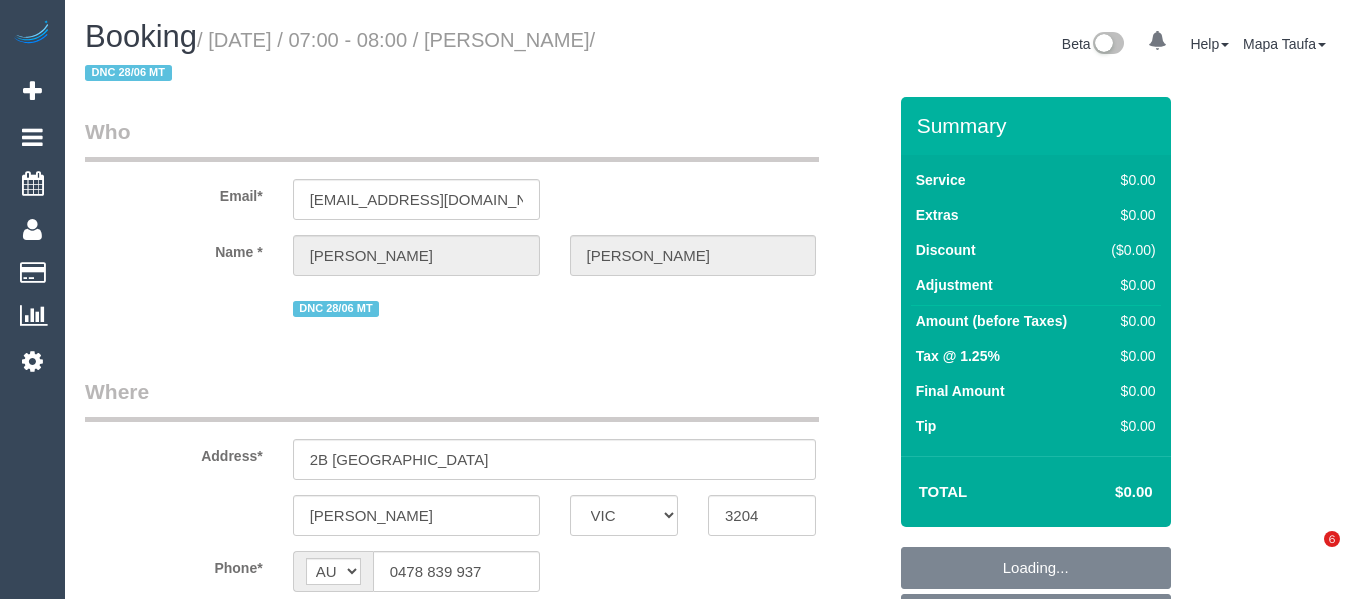 select on "VIC" 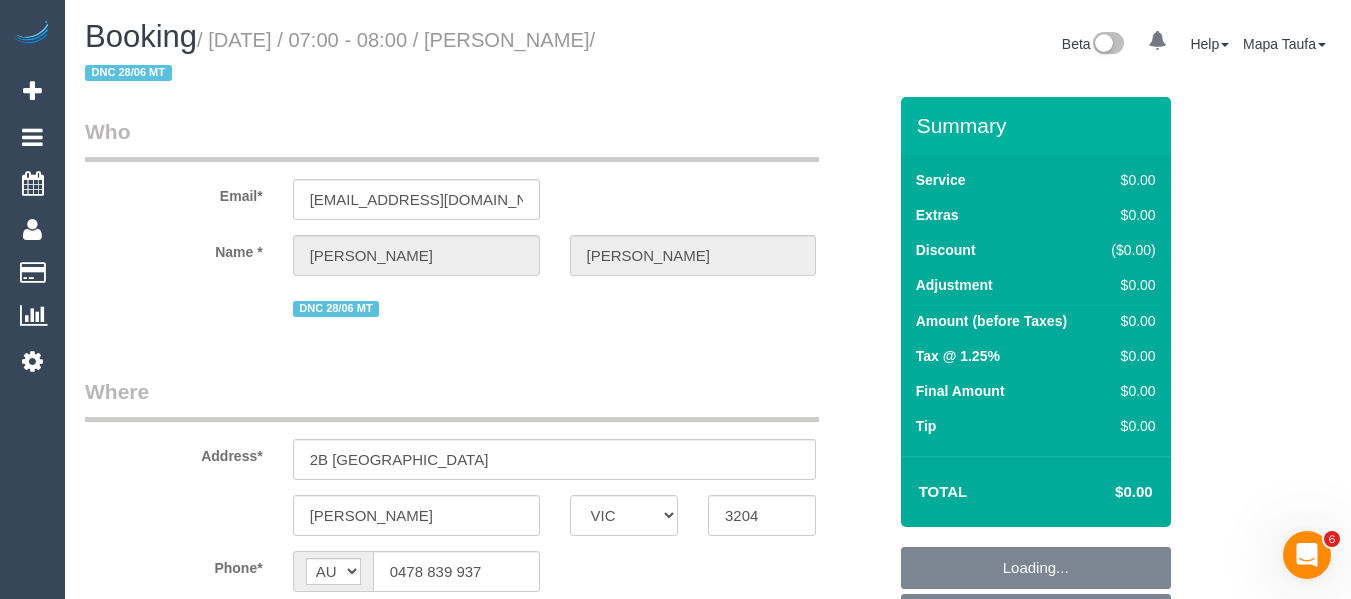 scroll, scrollTop: 0, scrollLeft: 0, axis: both 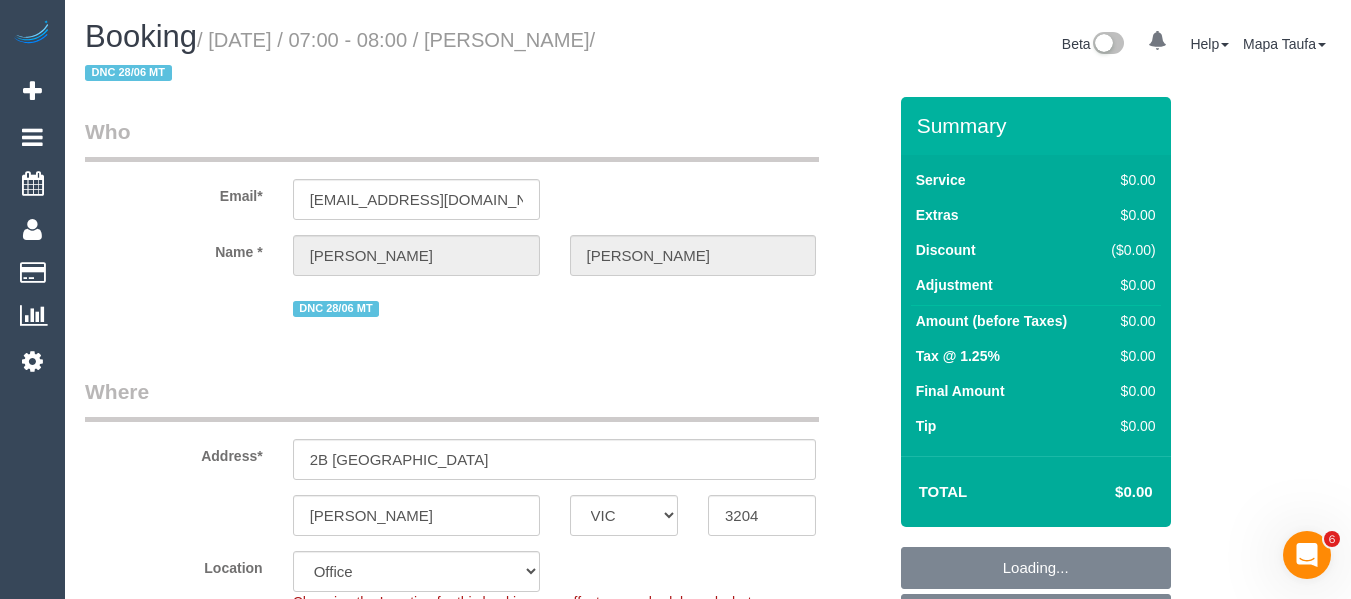 select on "object:538" 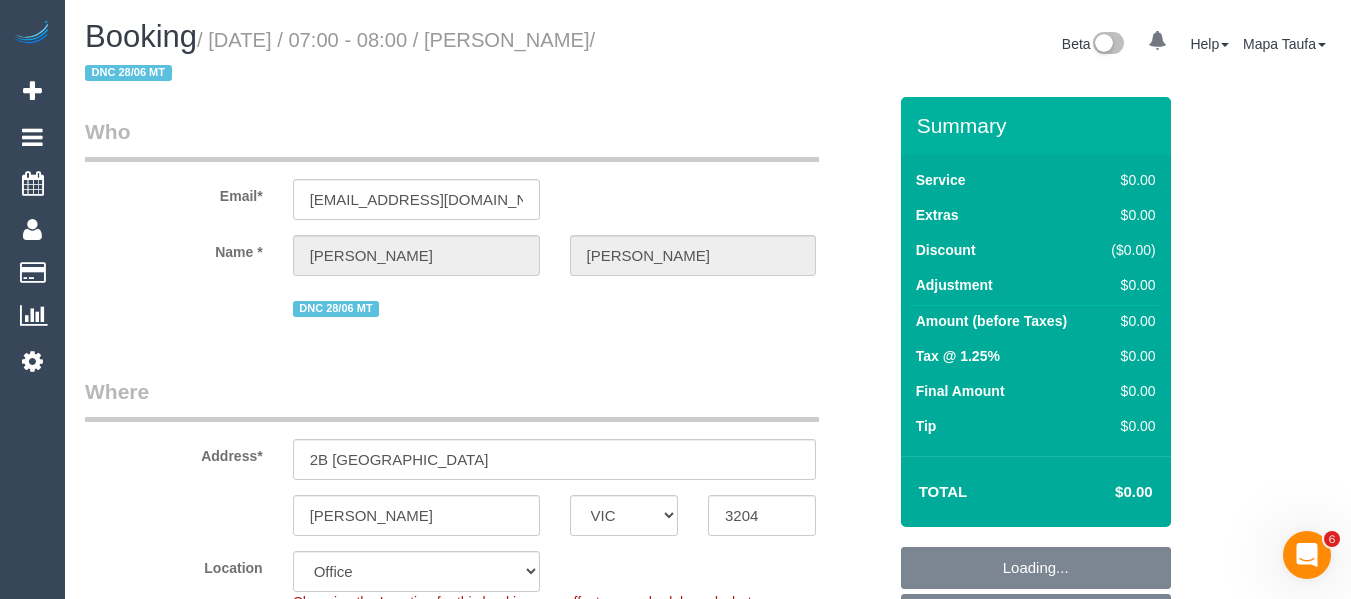 select on "string:stripe-pm_1Rdp0b2GScqysDRVC74zqj1k" 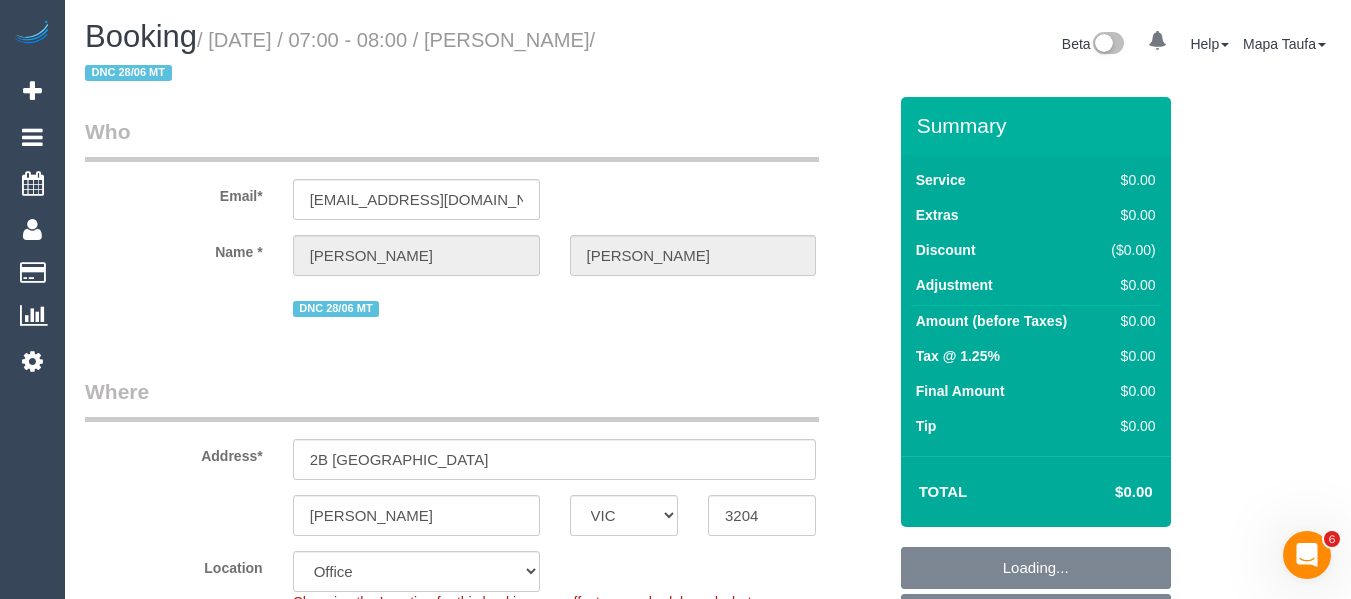 select on "number:28" 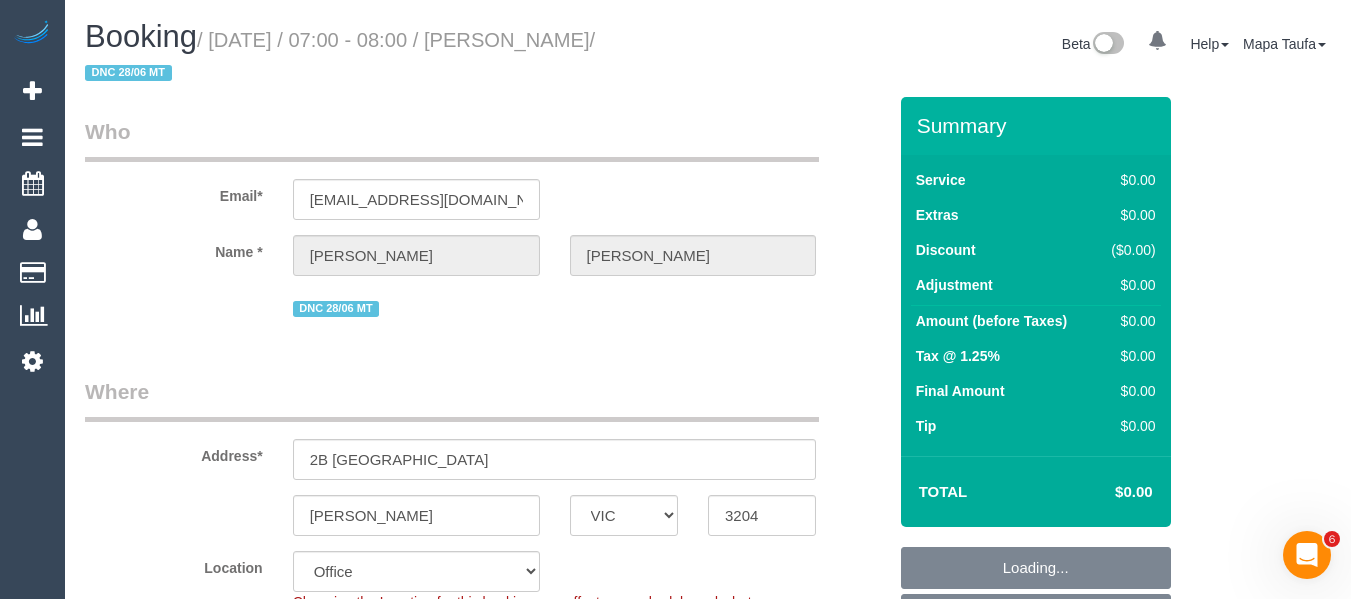 select on "number:14" 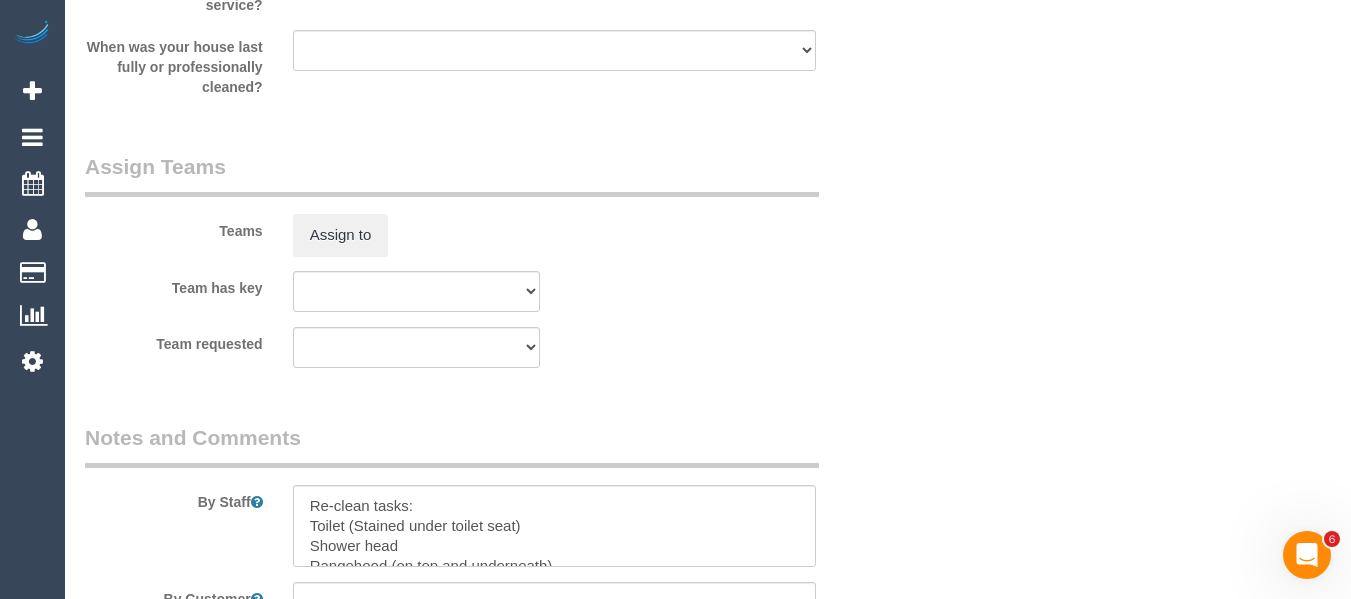 scroll, scrollTop: 3181, scrollLeft: 0, axis: vertical 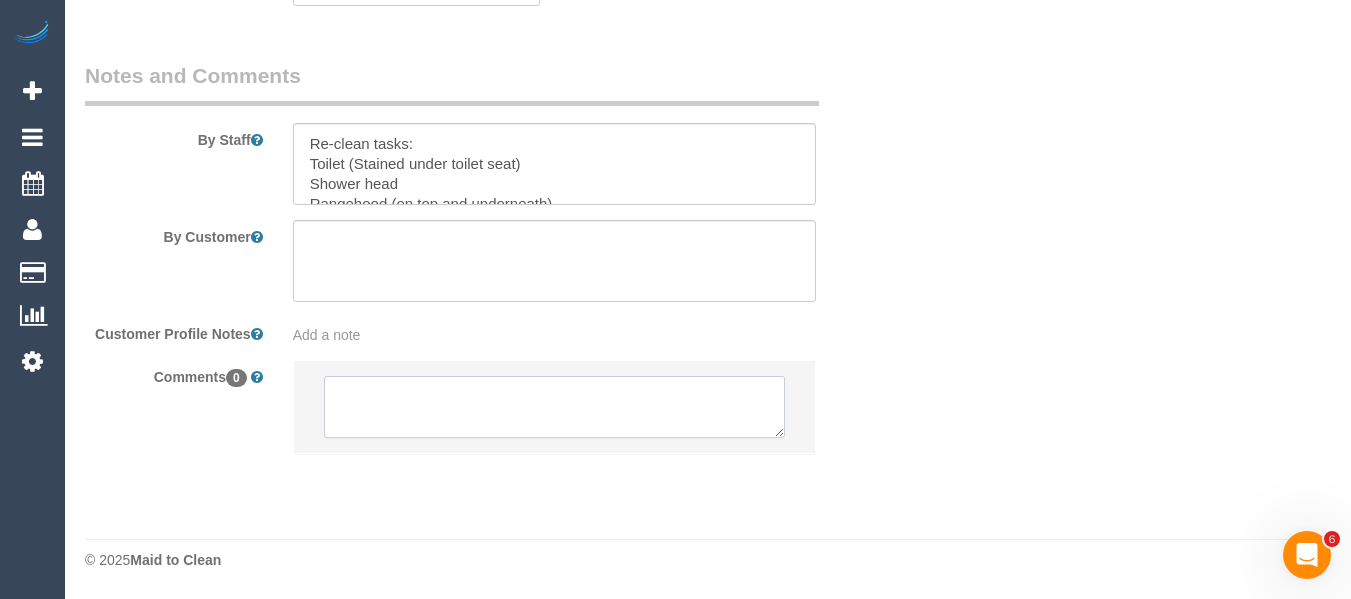 click at bounding box center [555, 407] 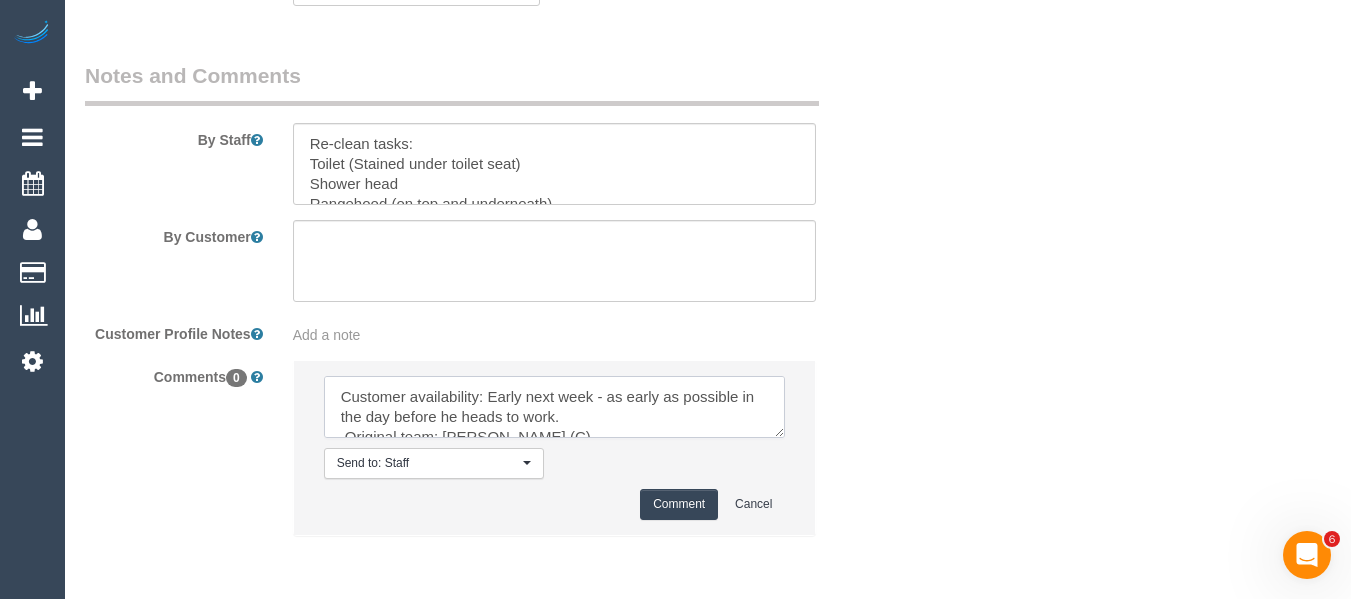 scroll, scrollTop: 188, scrollLeft: 0, axis: vertical 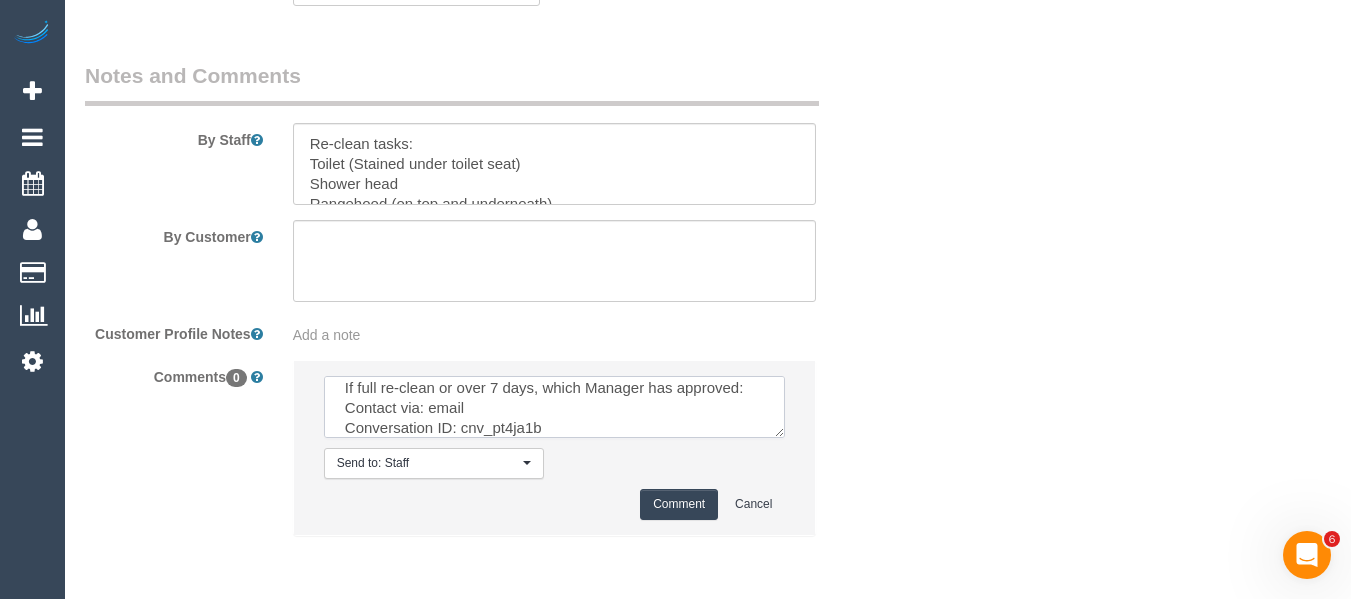 type on "Customer availability: Early next week - as early as possible in the day before he heads to work.
Original team: Gaw Rajapaksha (C)
Are original team to be sent back: No
If yes, are they to be paid:
If no, which manager has approved a different team: n/a
For MO only - key pick up/drop off location: not needed - its a move in clean
Is power still connected: Yes
If full re-clean or over 7 days, which Manager has approved:
Contact via: email
Conversation ID: cnv_pt4ja1b" 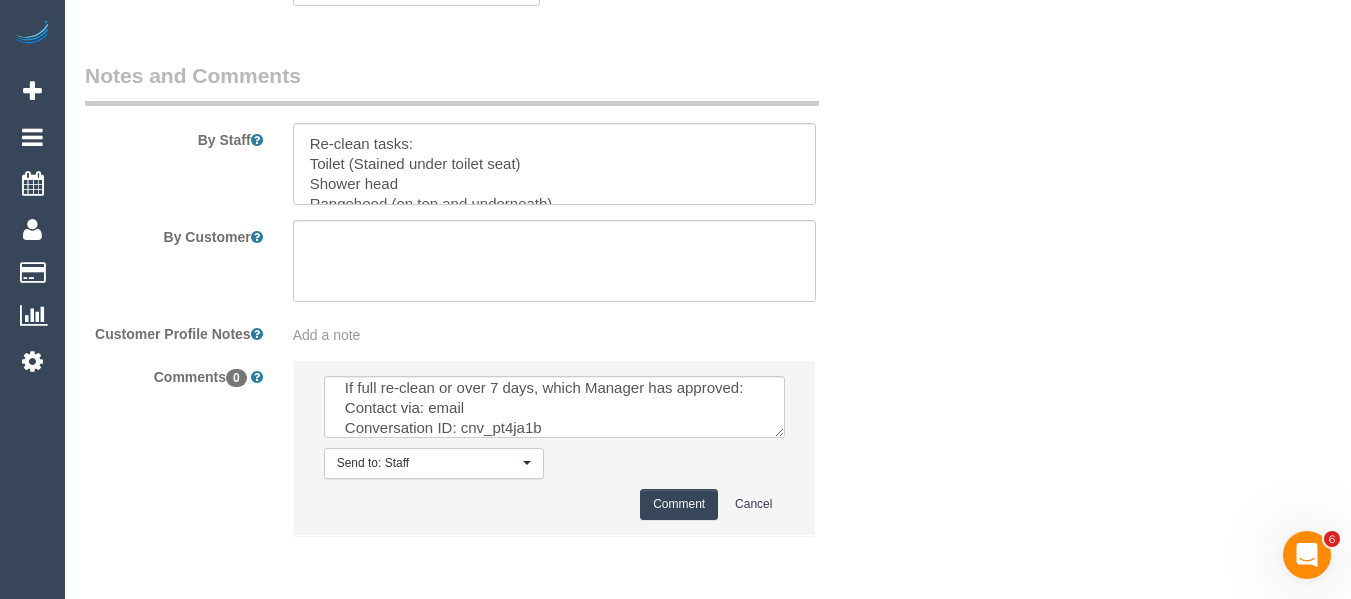 click on "Comment" at bounding box center (679, 504) 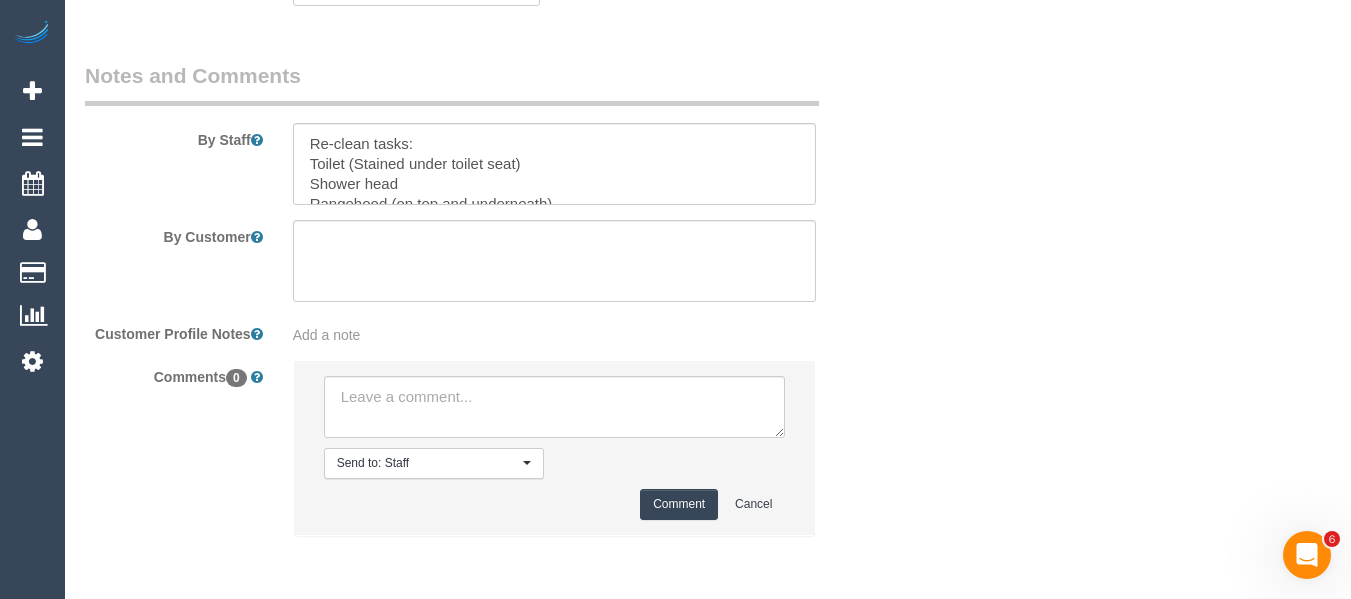 scroll, scrollTop: 0, scrollLeft: 0, axis: both 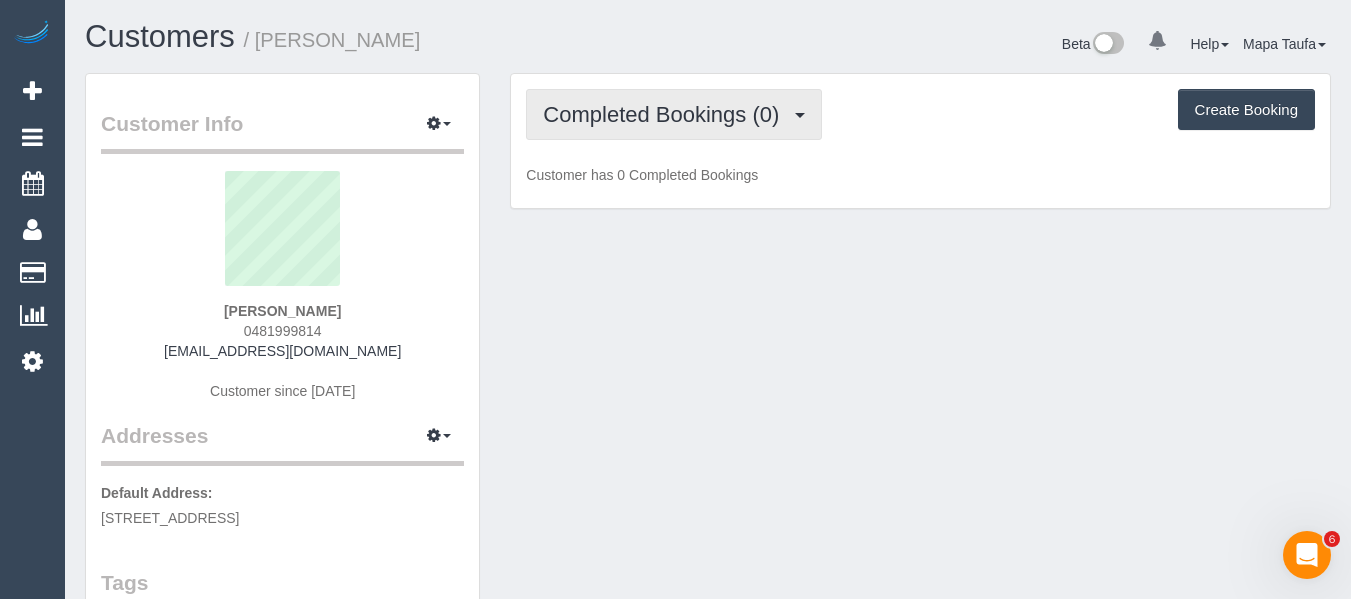 click on "Completed Bookings (0)" at bounding box center [666, 114] 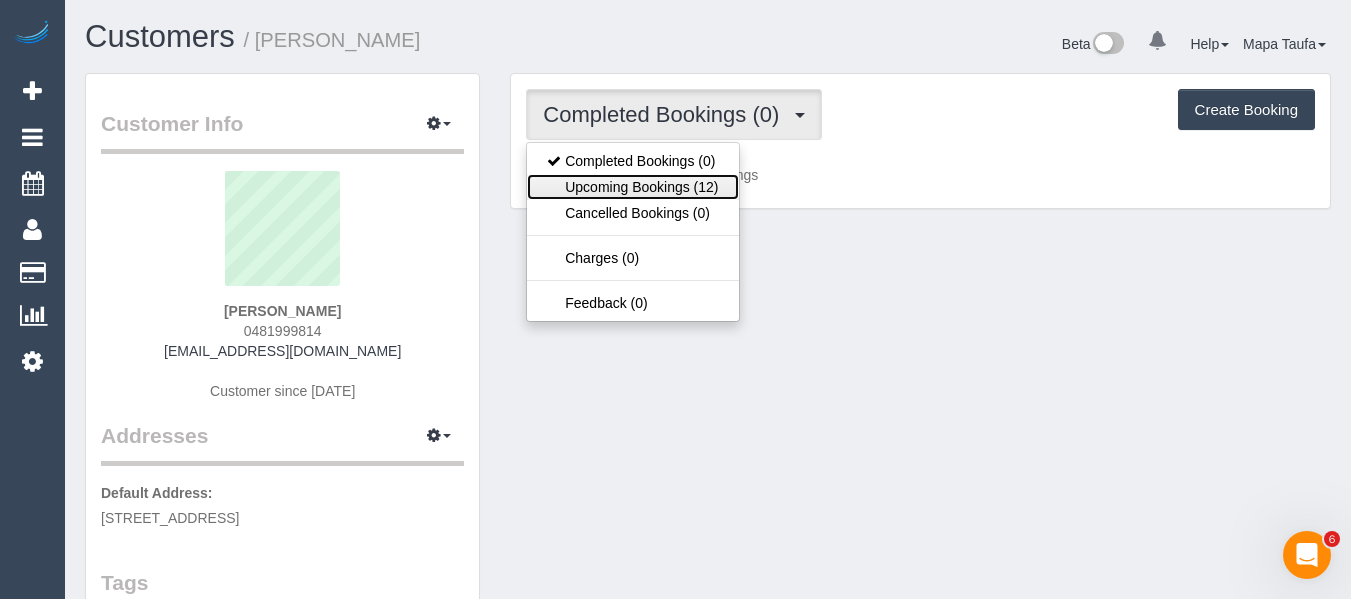 click on "Upcoming Bookings (12)" at bounding box center (632, 187) 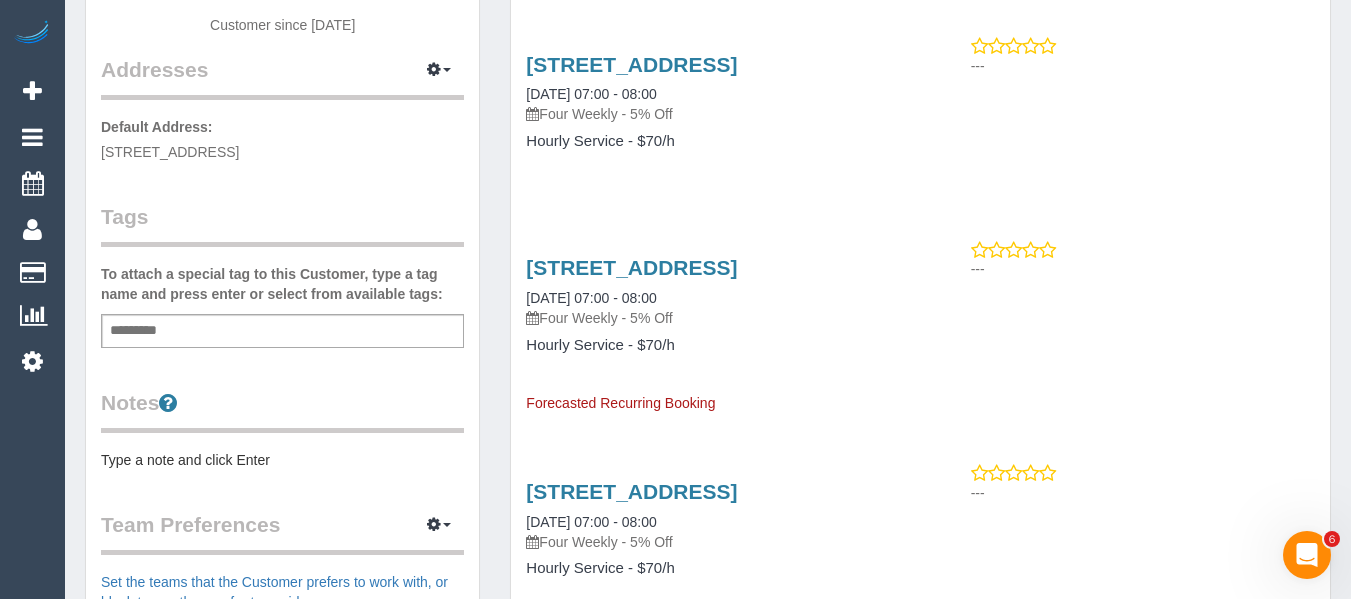 scroll, scrollTop: 400, scrollLeft: 0, axis: vertical 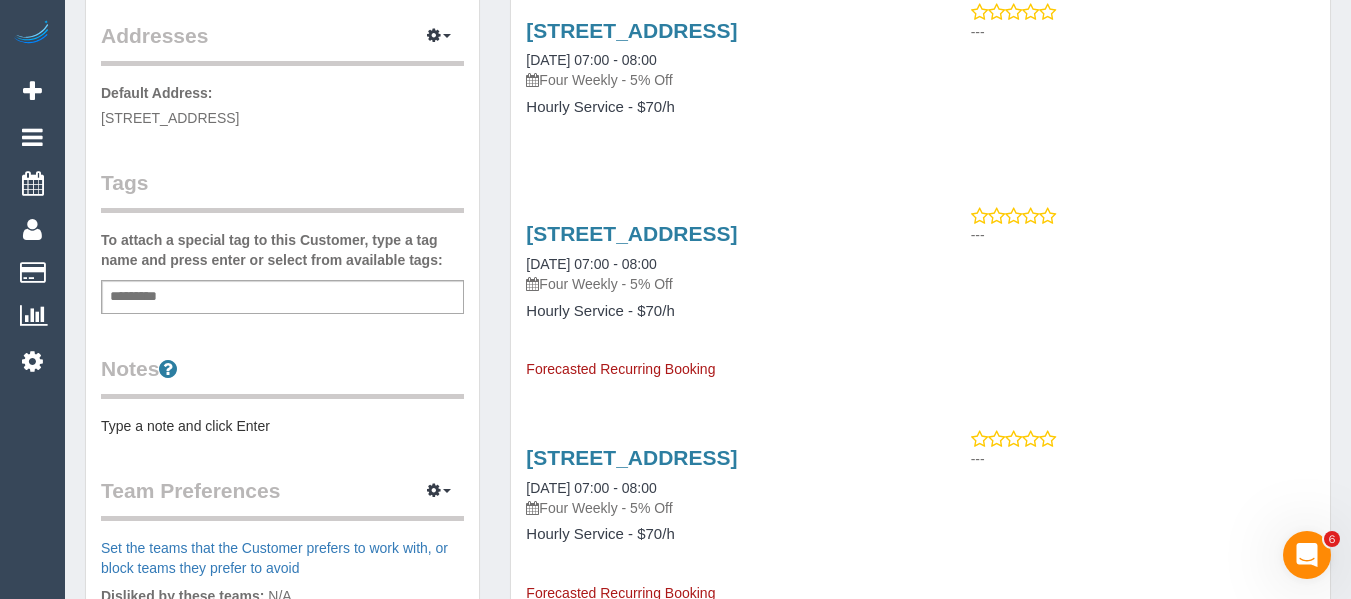 click on "Add a tag" at bounding box center [282, 297] 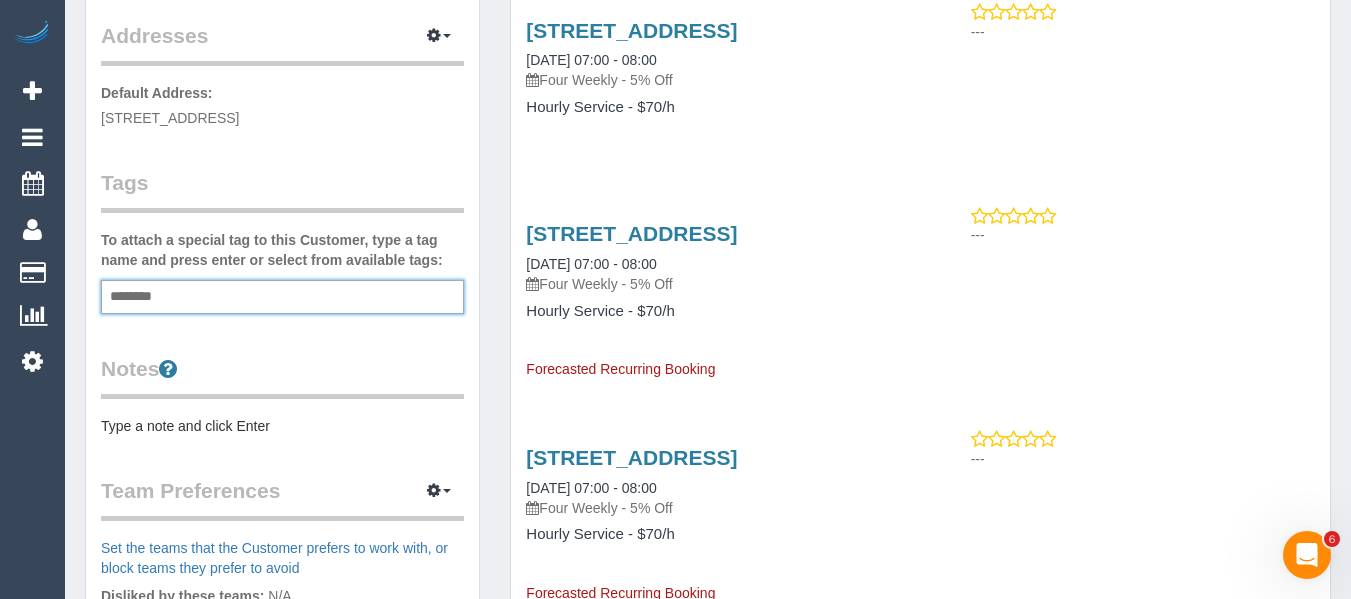 type on "*********" 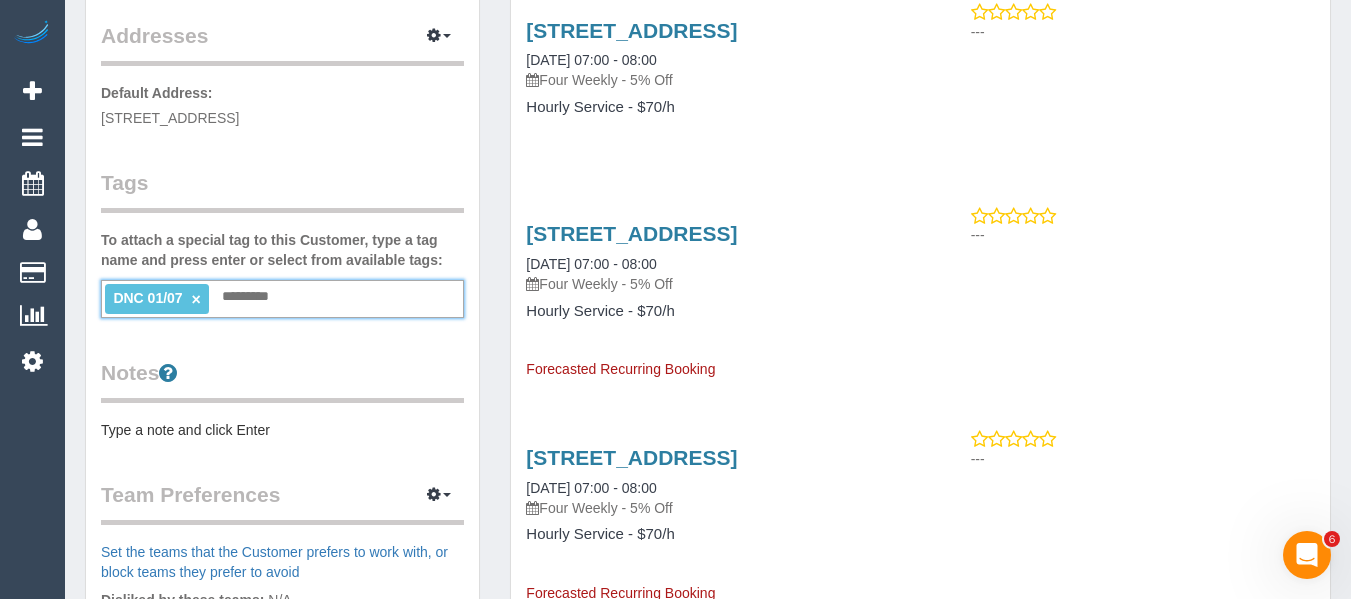 click on "×" at bounding box center [196, 299] 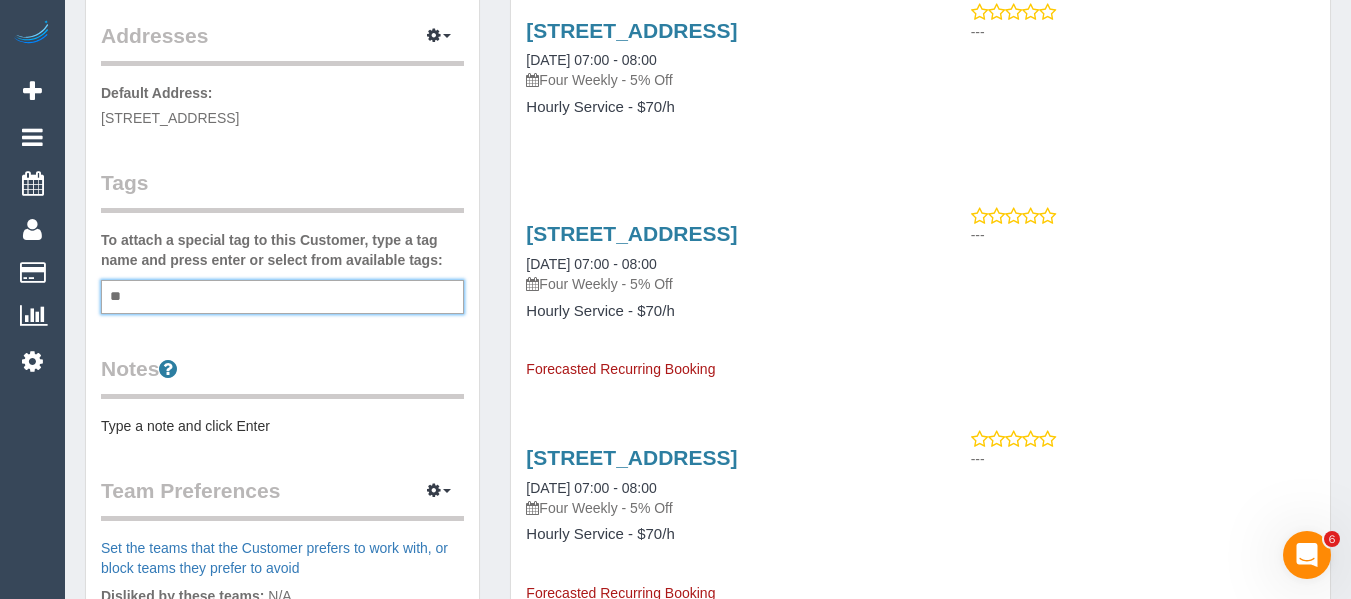 type on "*" 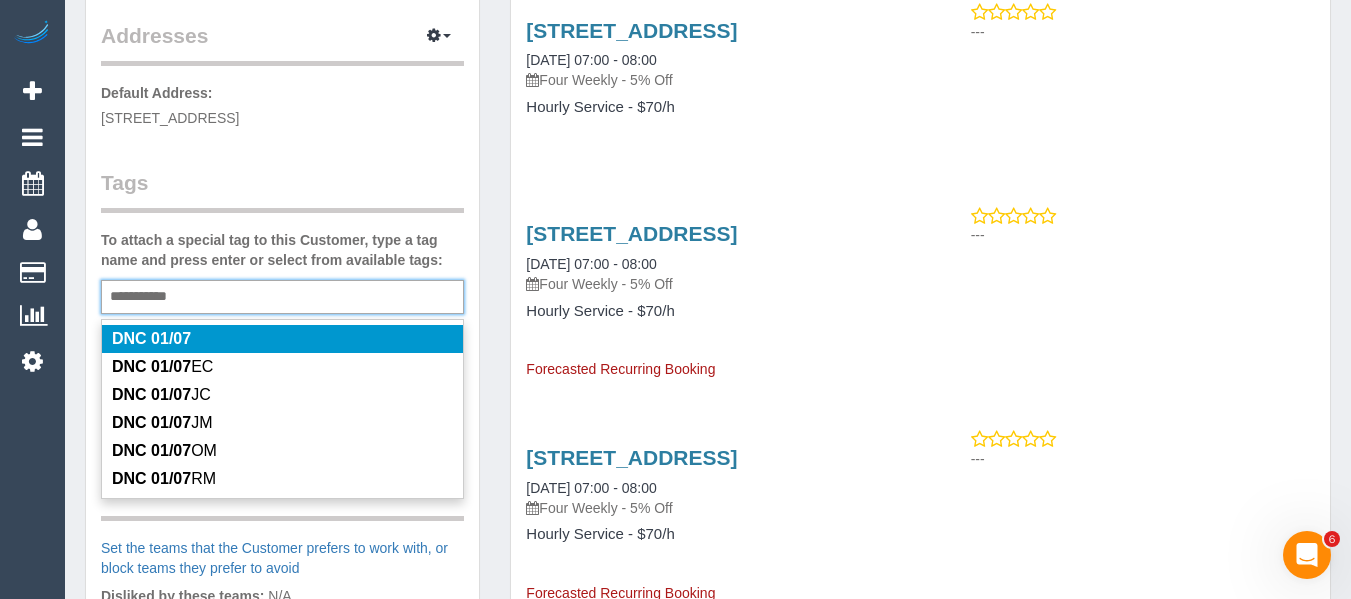 type on "**********" 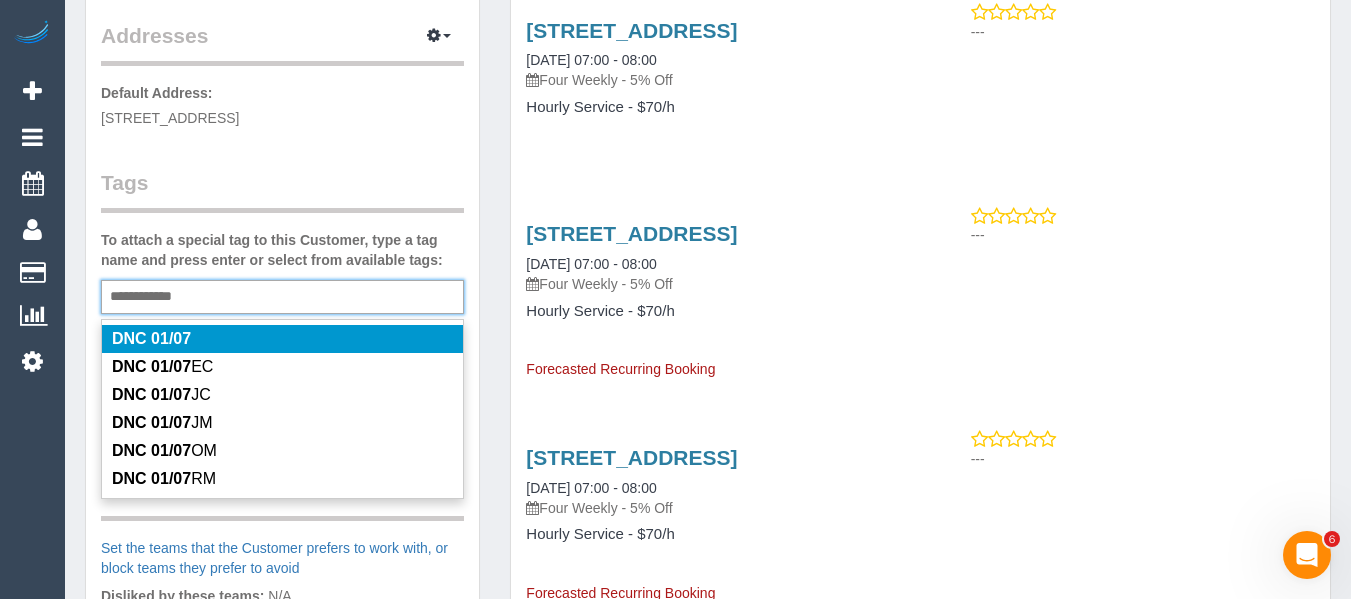 type 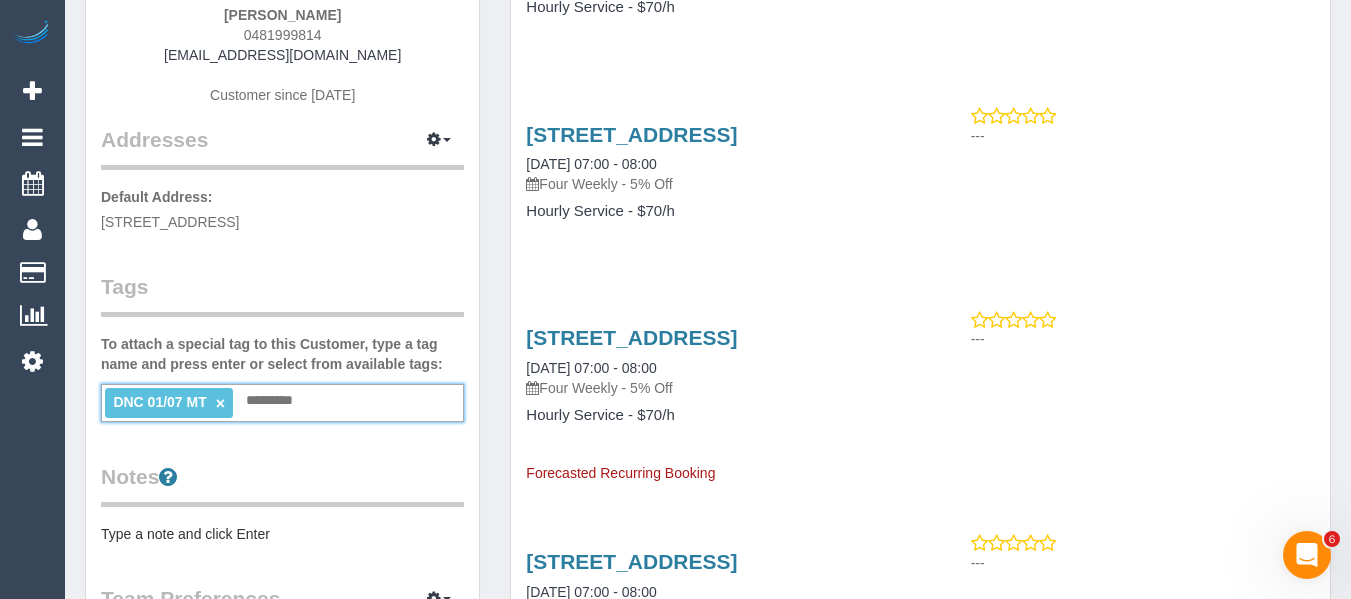 scroll, scrollTop: 100, scrollLeft: 0, axis: vertical 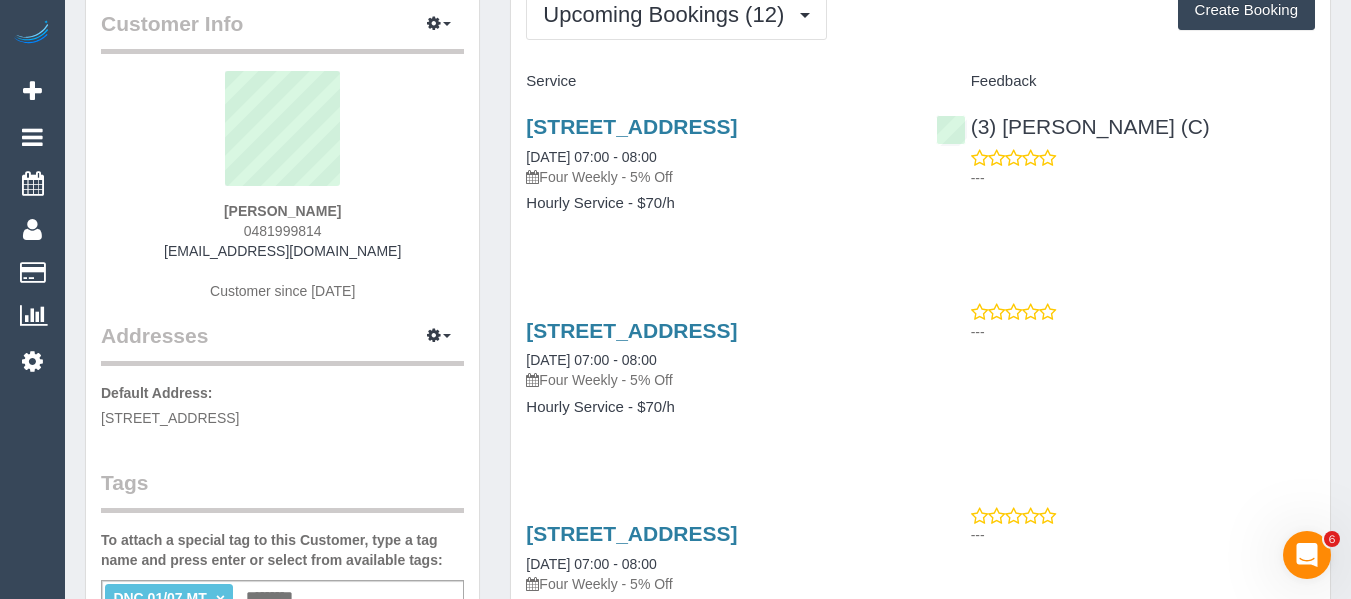 drag, startPoint x: 349, startPoint y: 216, endPoint x: 242, endPoint y: 206, distance: 107.46627 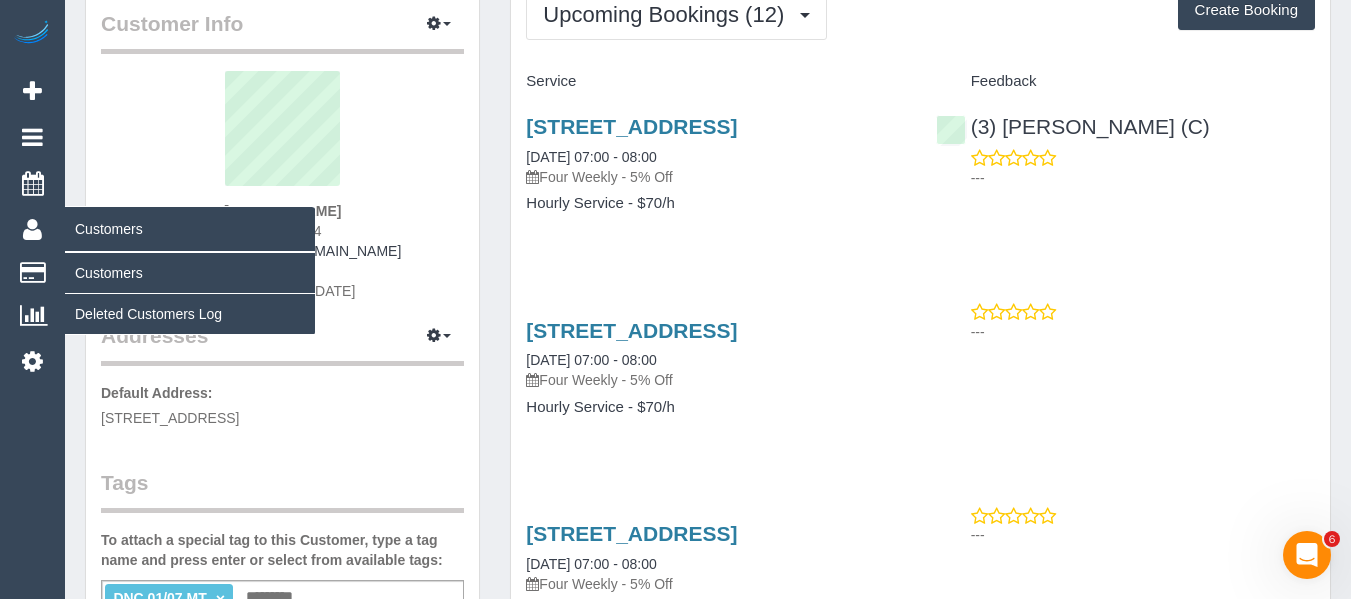 copy on "Ritz Yanga" 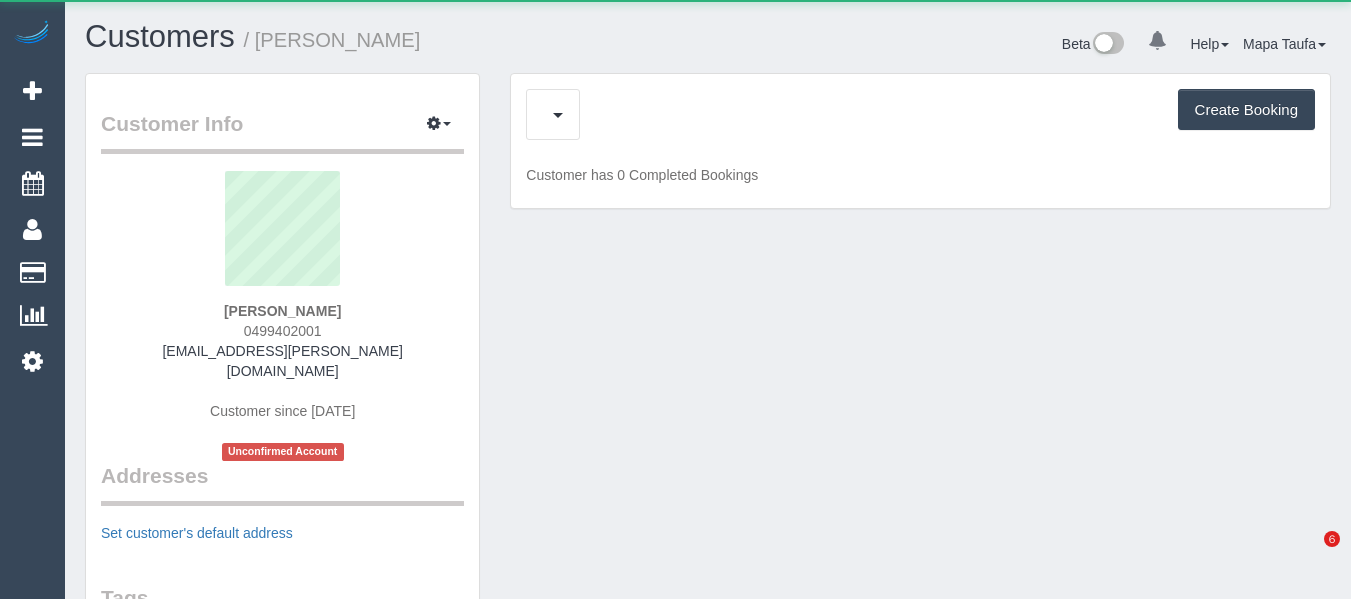scroll, scrollTop: 0, scrollLeft: 0, axis: both 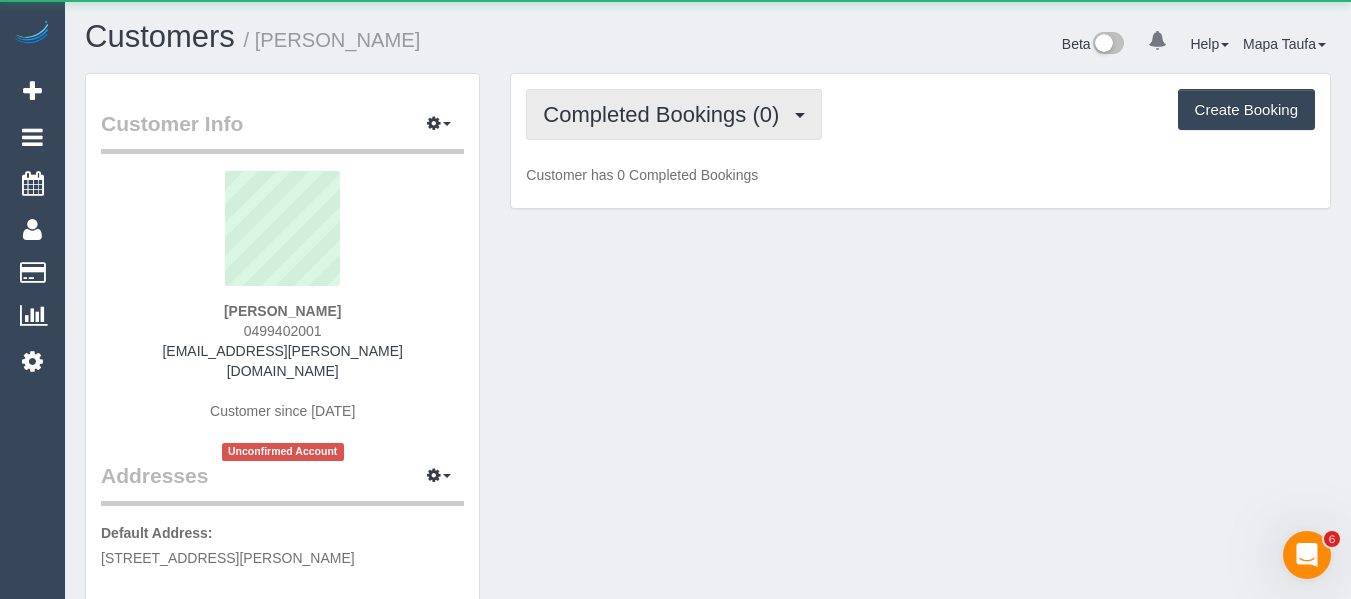 drag, startPoint x: 609, startPoint y: 132, endPoint x: 587, endPoint y: 167, distance: 41.340054 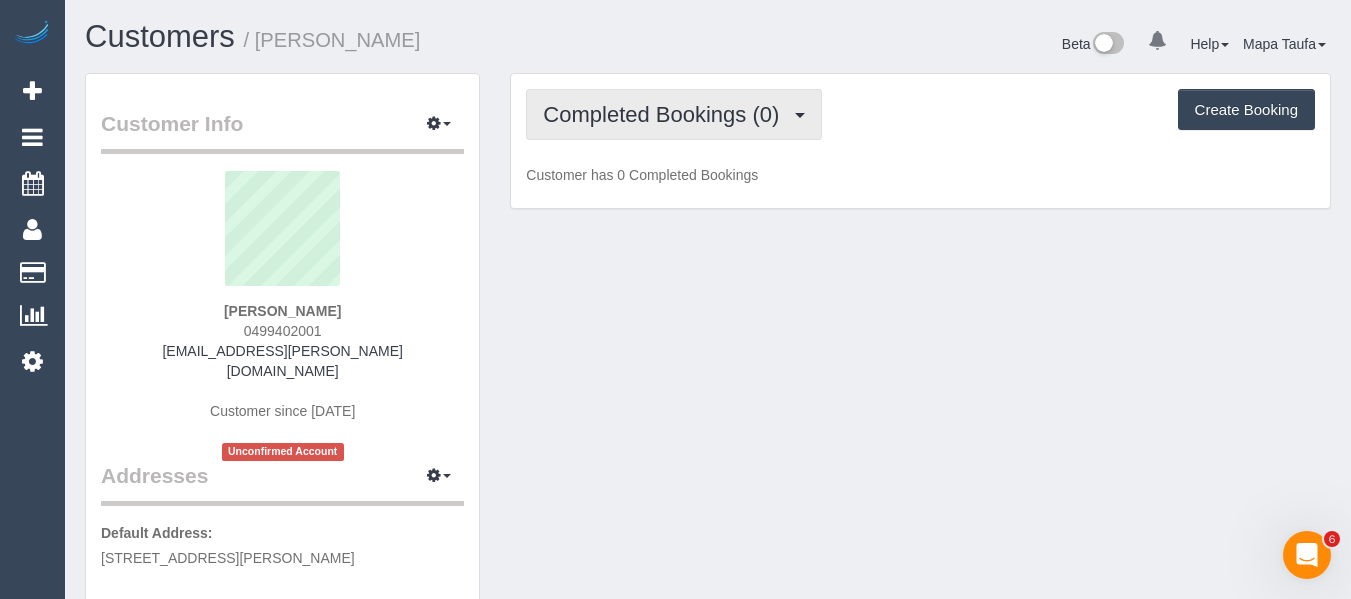 click on "Completed Bookings (0)" at bounding box center [674, 114] 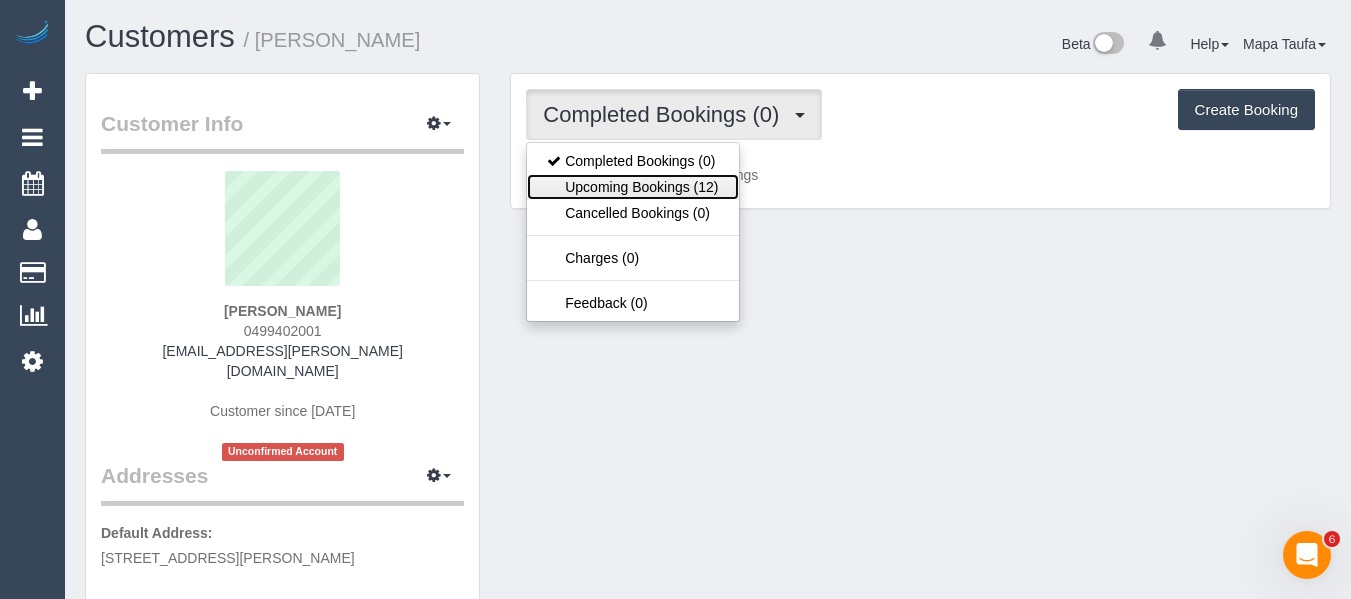 click on "Upcoming Bookings (12)" at bounding box center [632, 187] 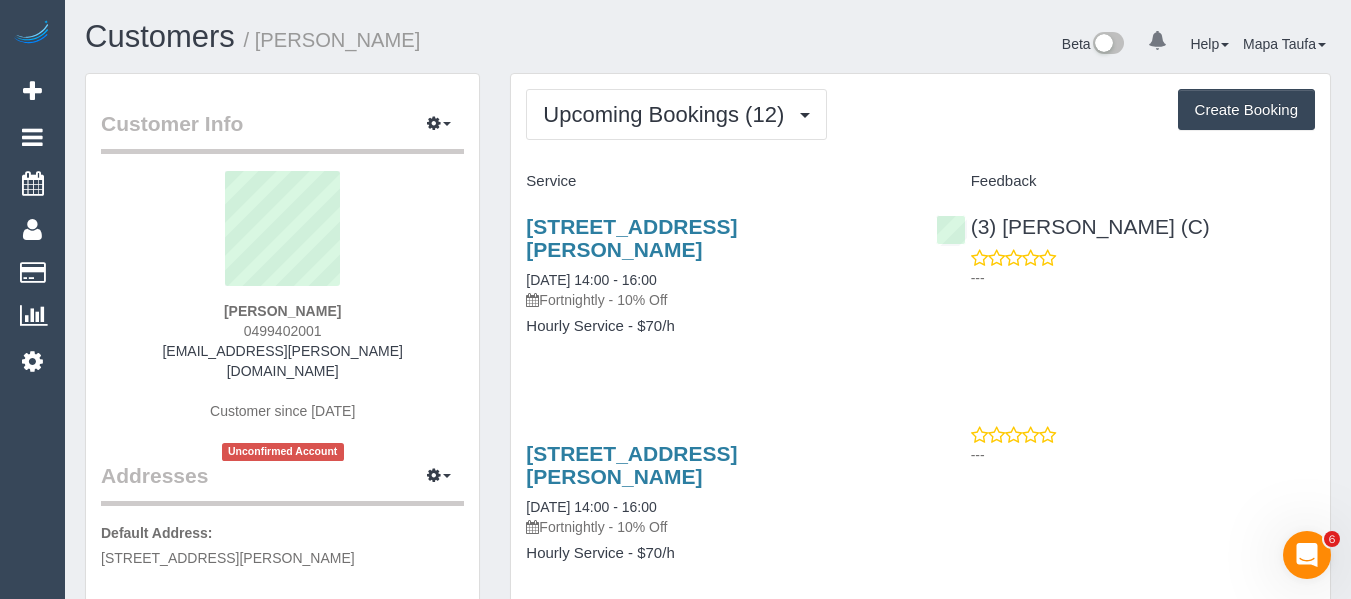 click at bounding box center [282, 236] 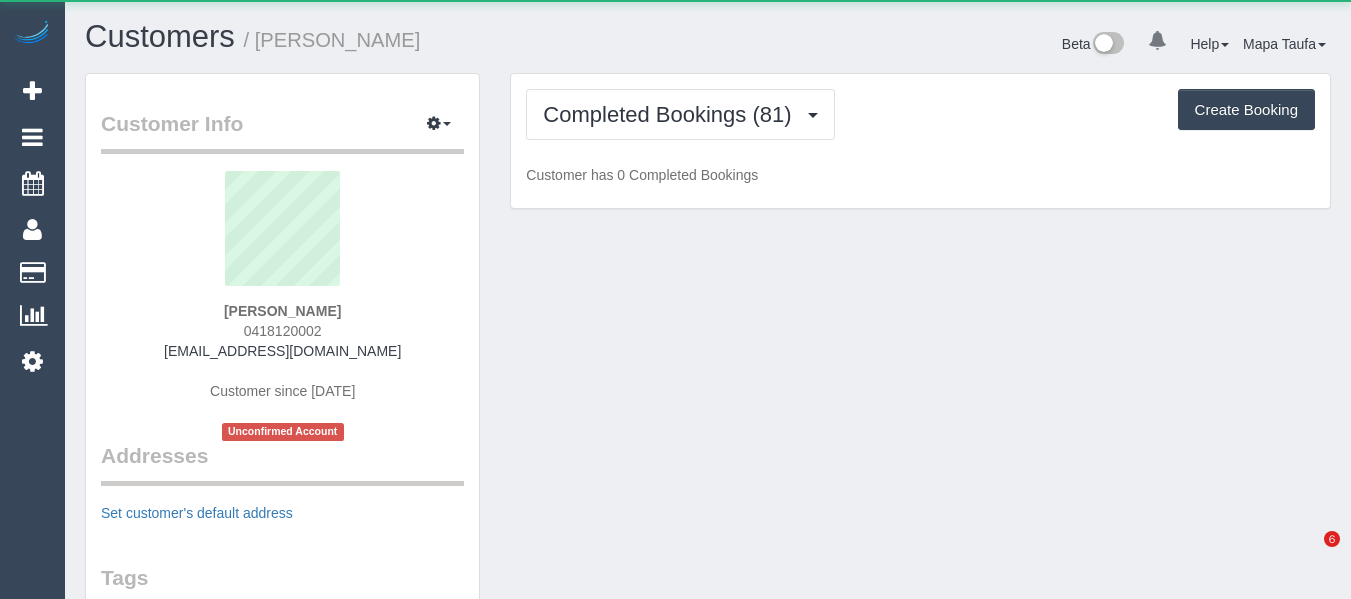 scroll, scrollTop: 0, scrollLeft: 0, axis: both 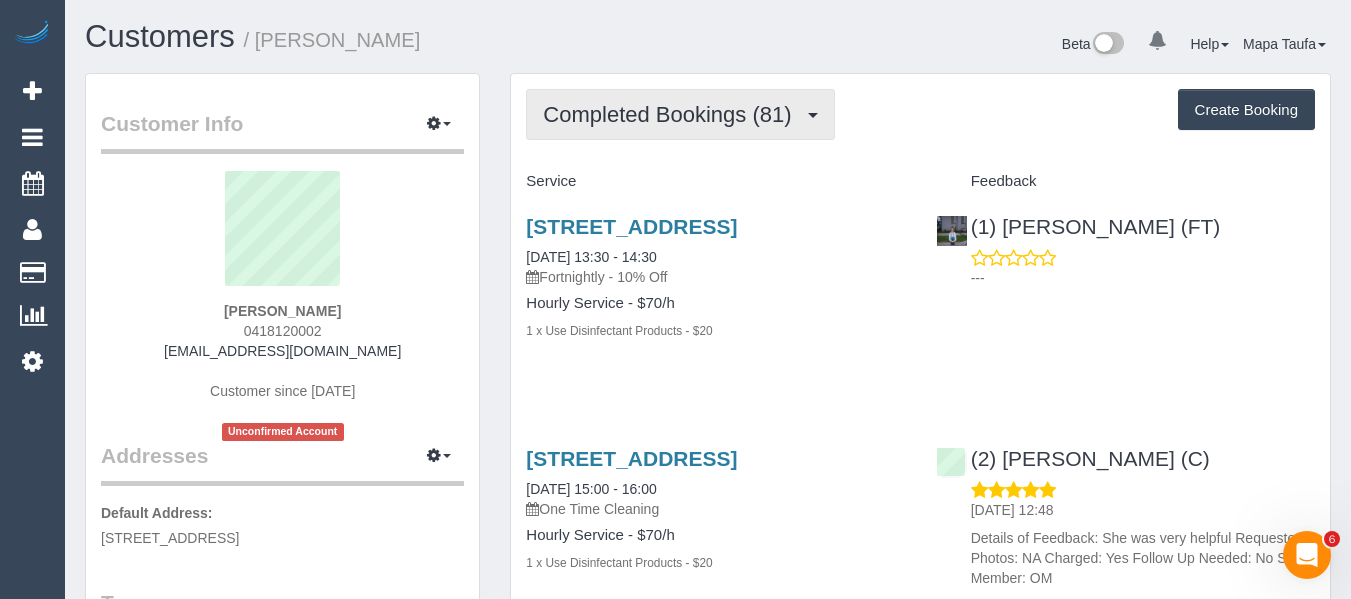 click on "Completed Bookings (81)" at bounding box center [680, 114] 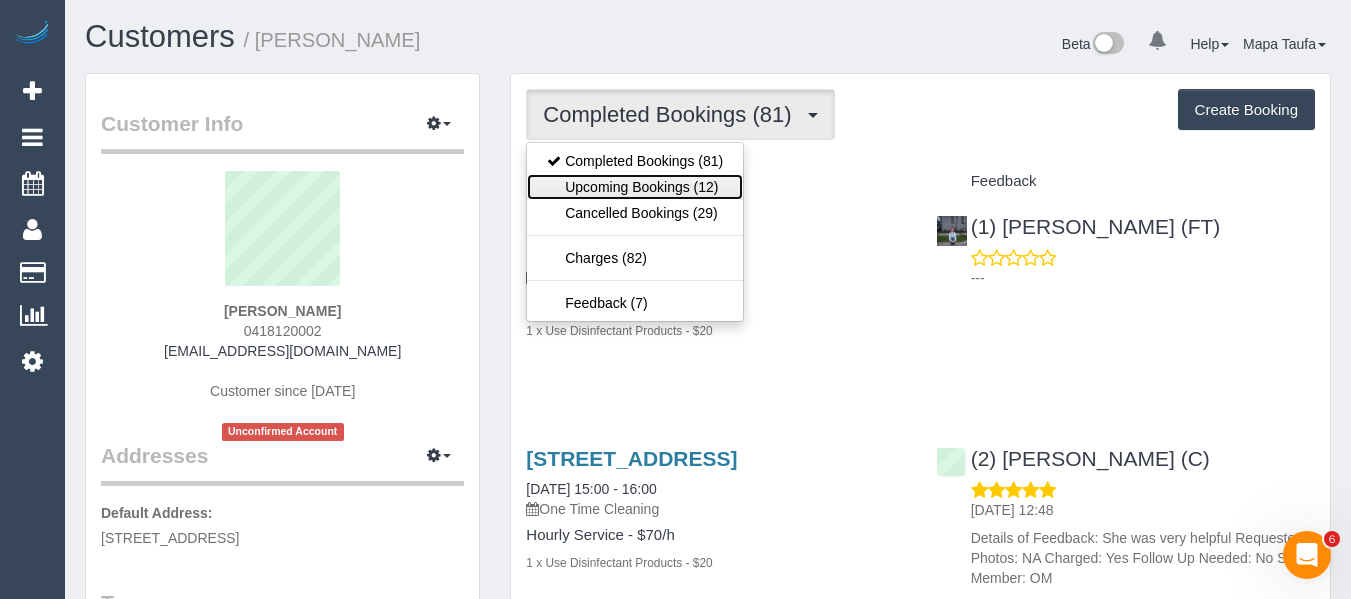click on "Upcoming Bookings (12)" at bounding box center [635, 187] 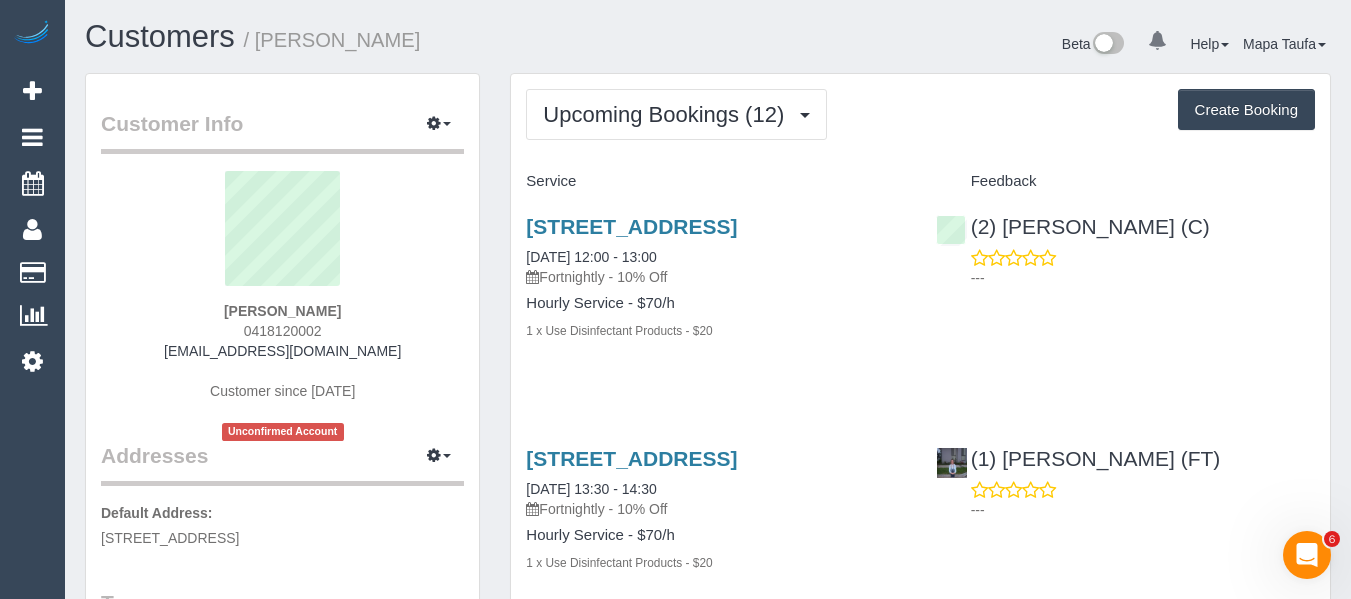 click on "[STREET_ADDRESS]
[DATE] 12:00 - 13:00
Fortnightly - 10% Off
Hourly Service - $70/h
1 x Use Disinfectant Products - $20" at bounding box center (715, 289) 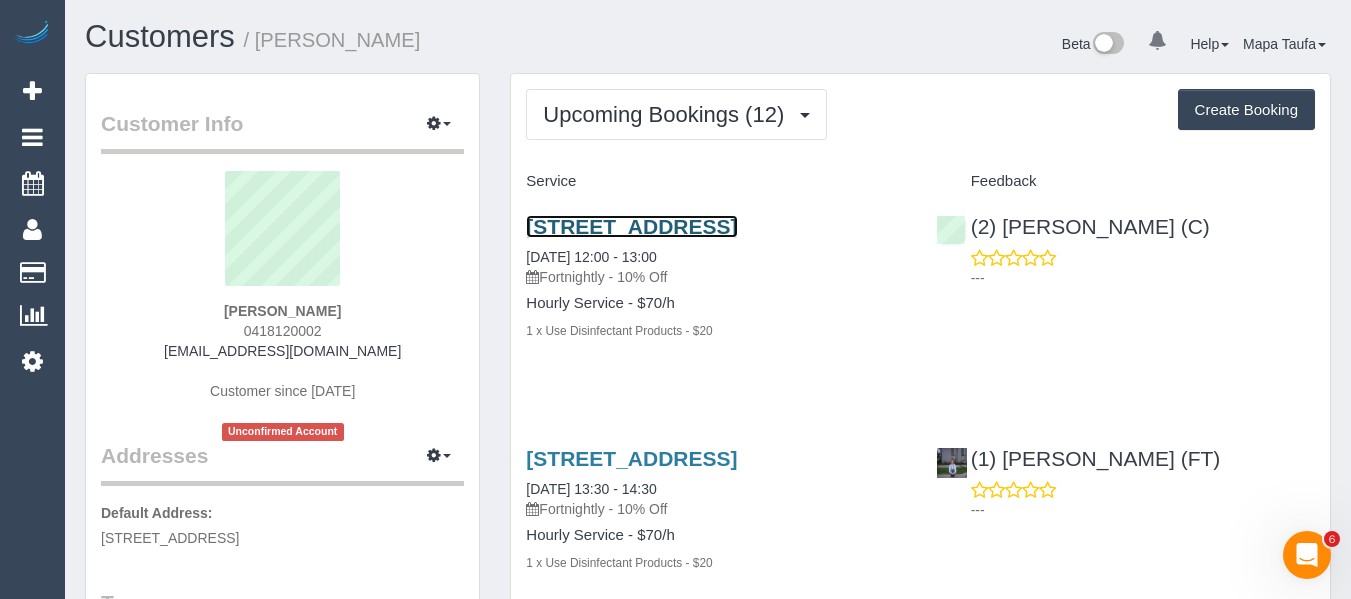 click on "[STREET_ADDRESS]" at bounding box center (631, 226) 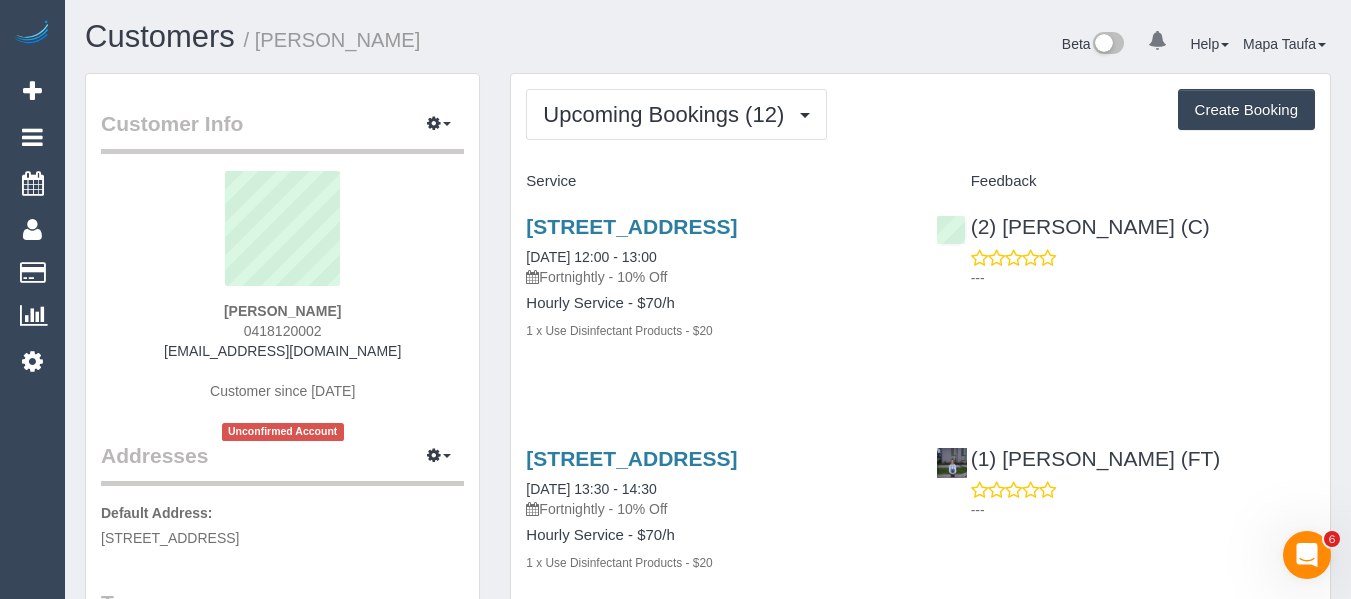 drag, startPoint x: 227, startPoint y: 331, endPoint x: 214, endPoint y: 336, distance: 13.928389 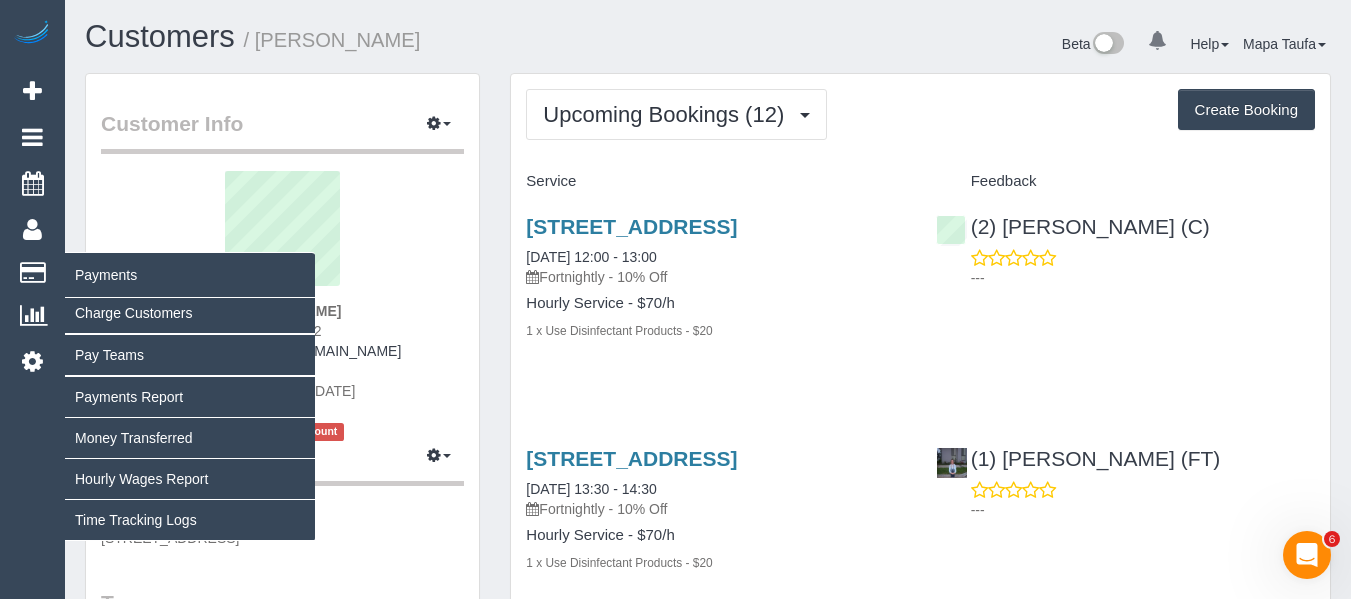 copy on "0418120002" 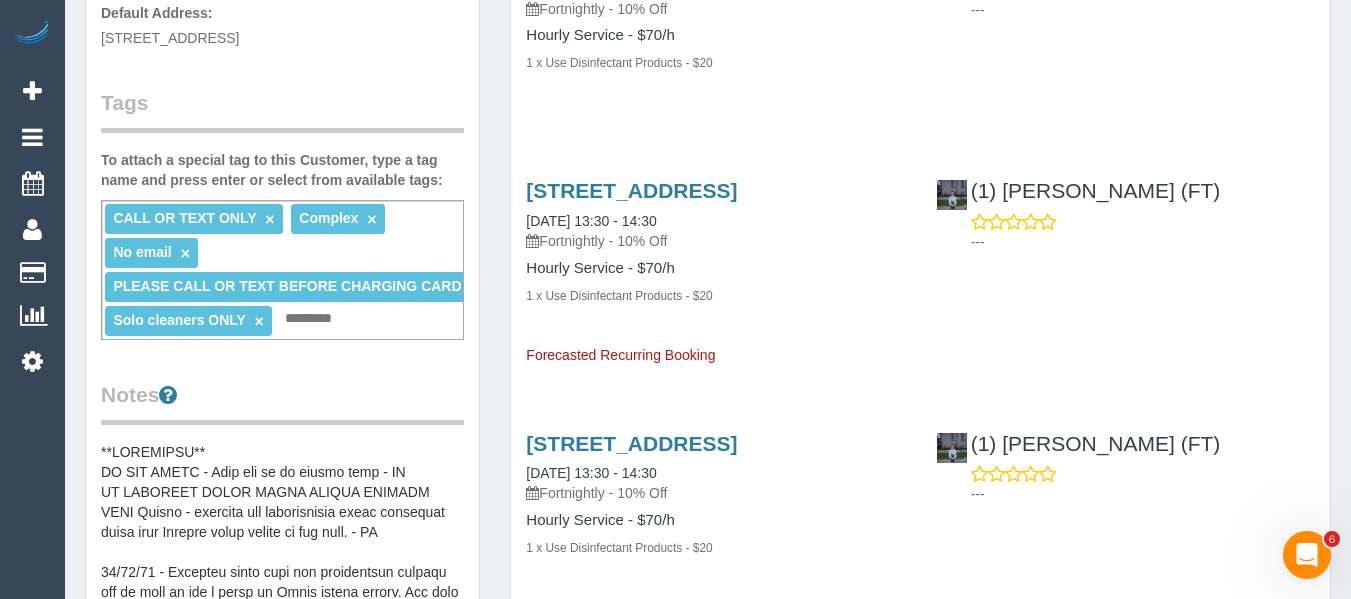 scroll, scrollTop: 100, scrollLeft: 0, axis: vertical 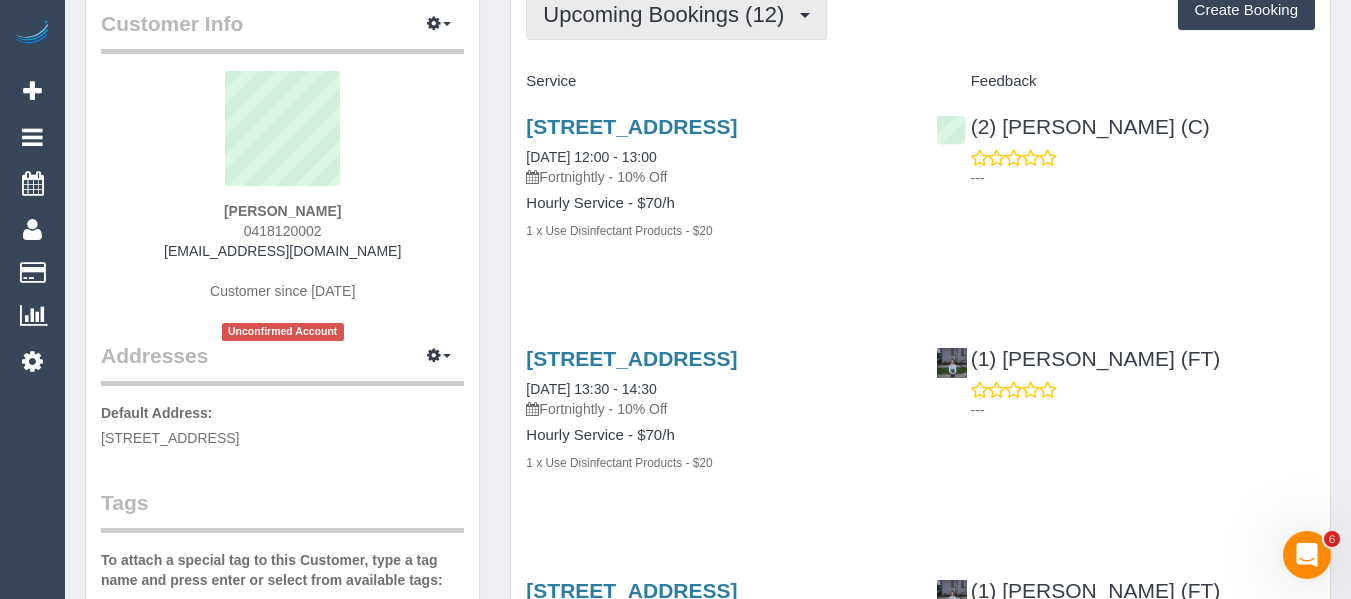 click on "Upcoming Bookings (12)" at bounding box center [676, 14] 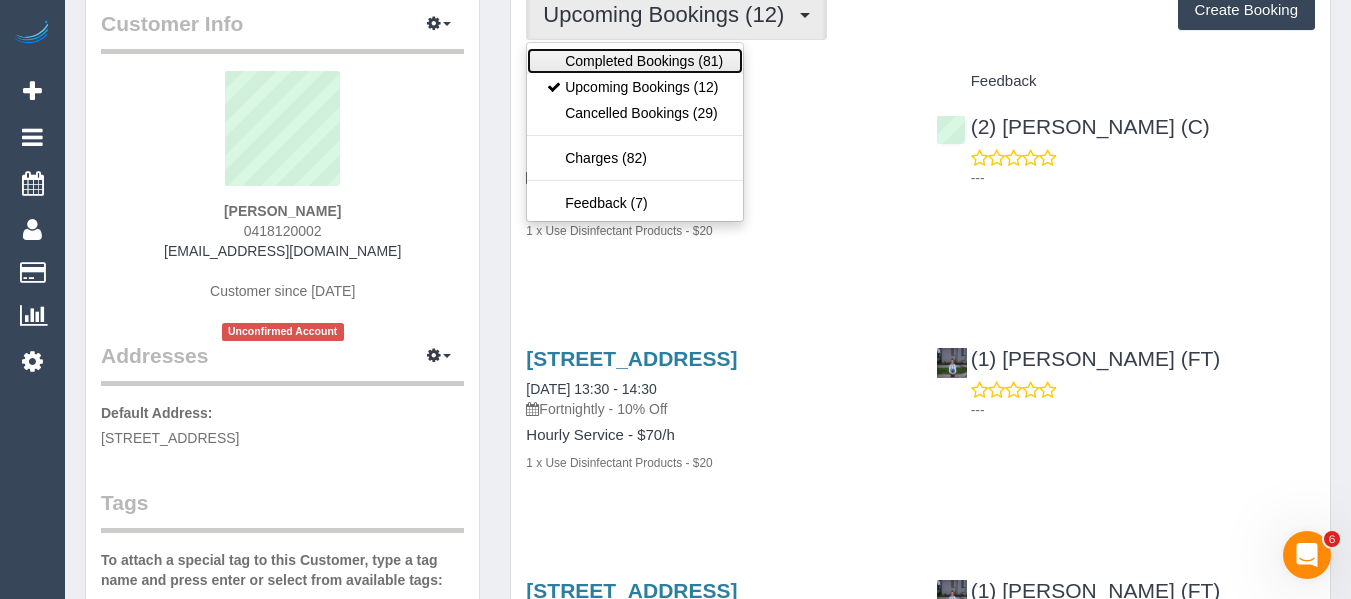 click on "Completed Bookings (81)" at bounding box center (635, 61) 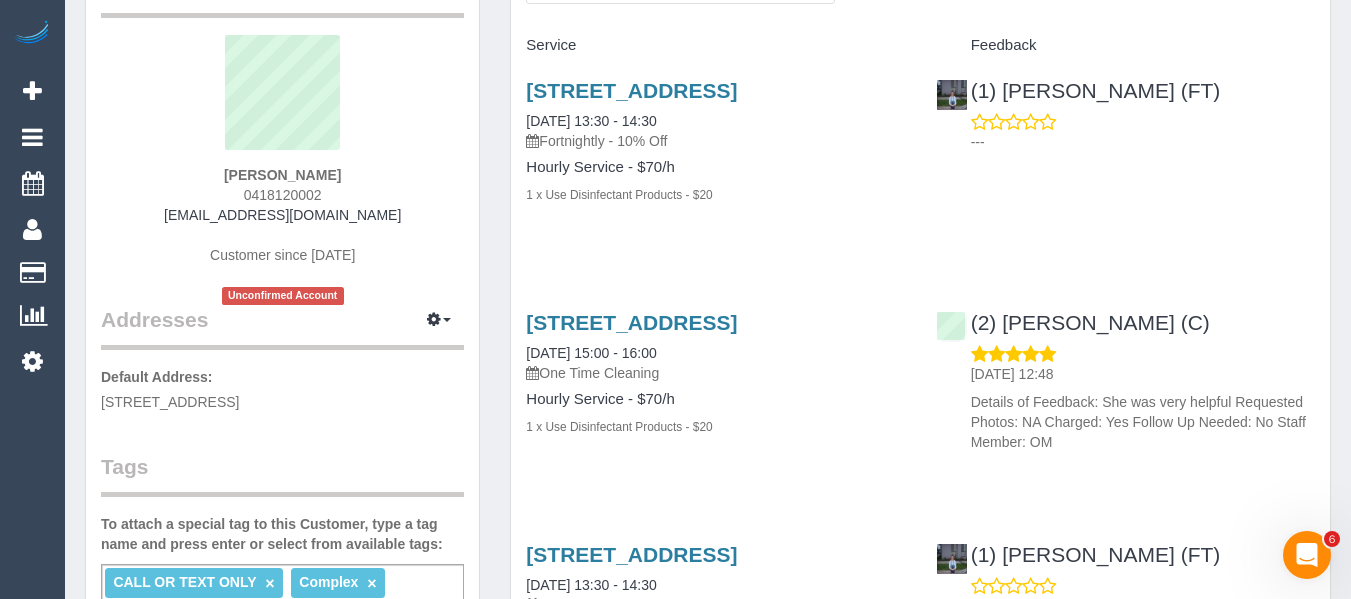 scroll, scrollTop: 100, scrollLeft: 0, axis: vertical 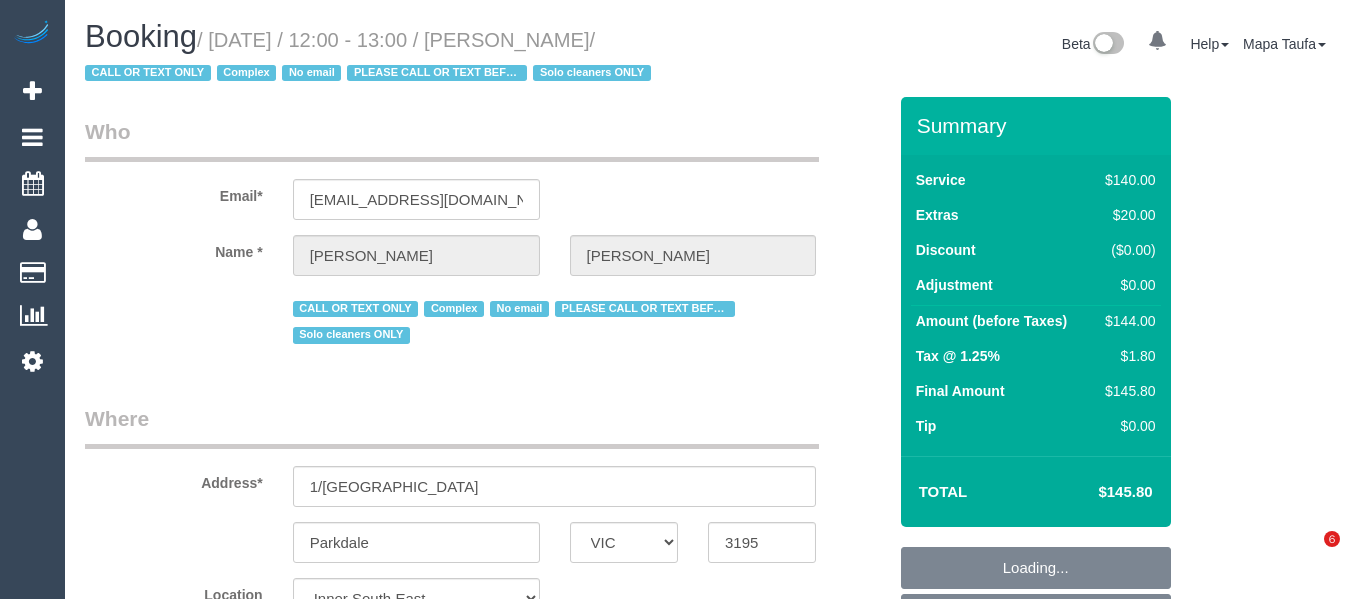 select on "VIC" 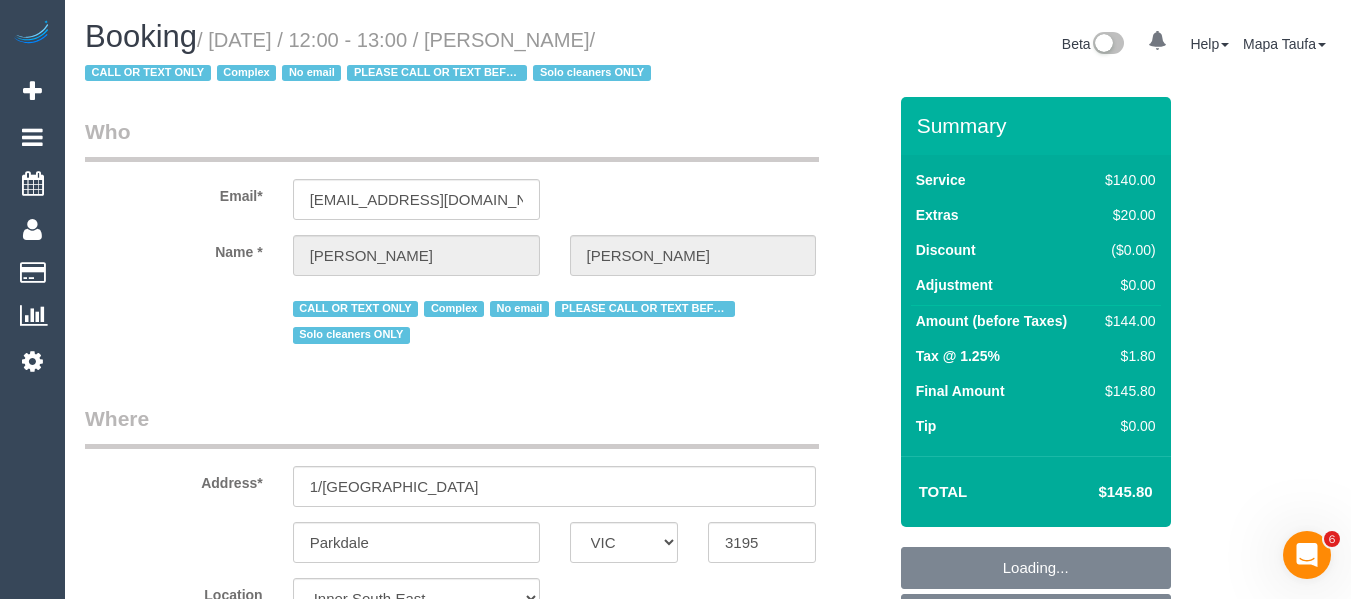 scroll, scrollTop: 0, scrollLeft: 0, axis: both 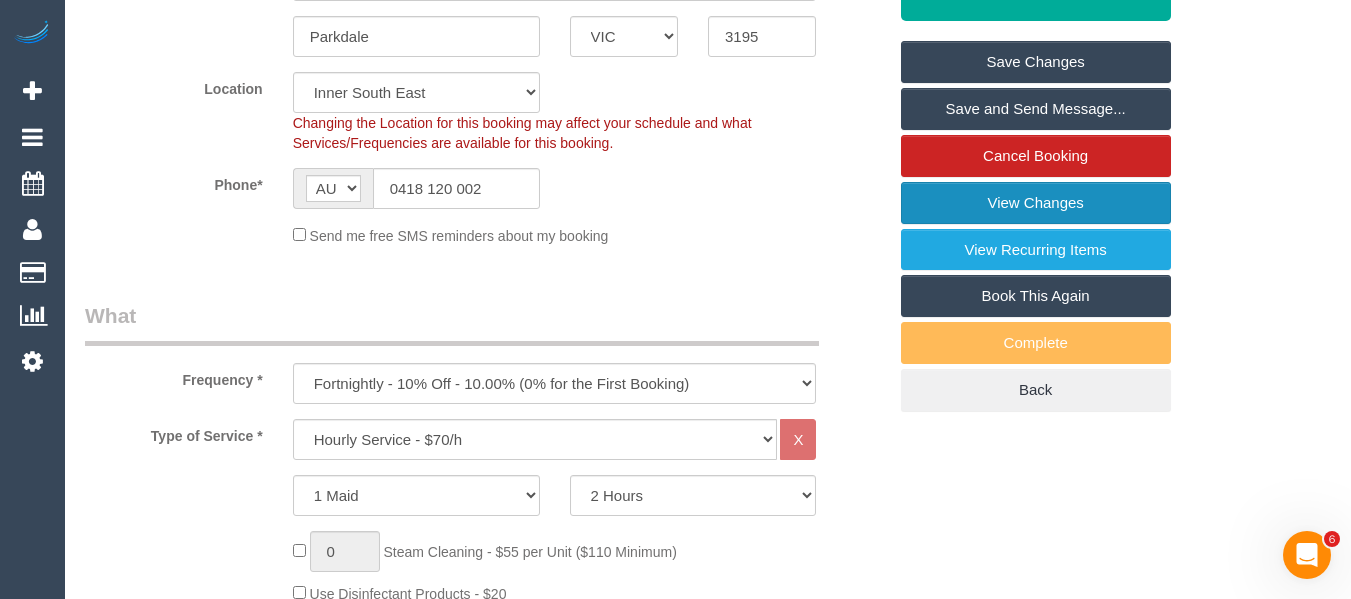 click on "View Changes" at bounding box center (1036, 203) 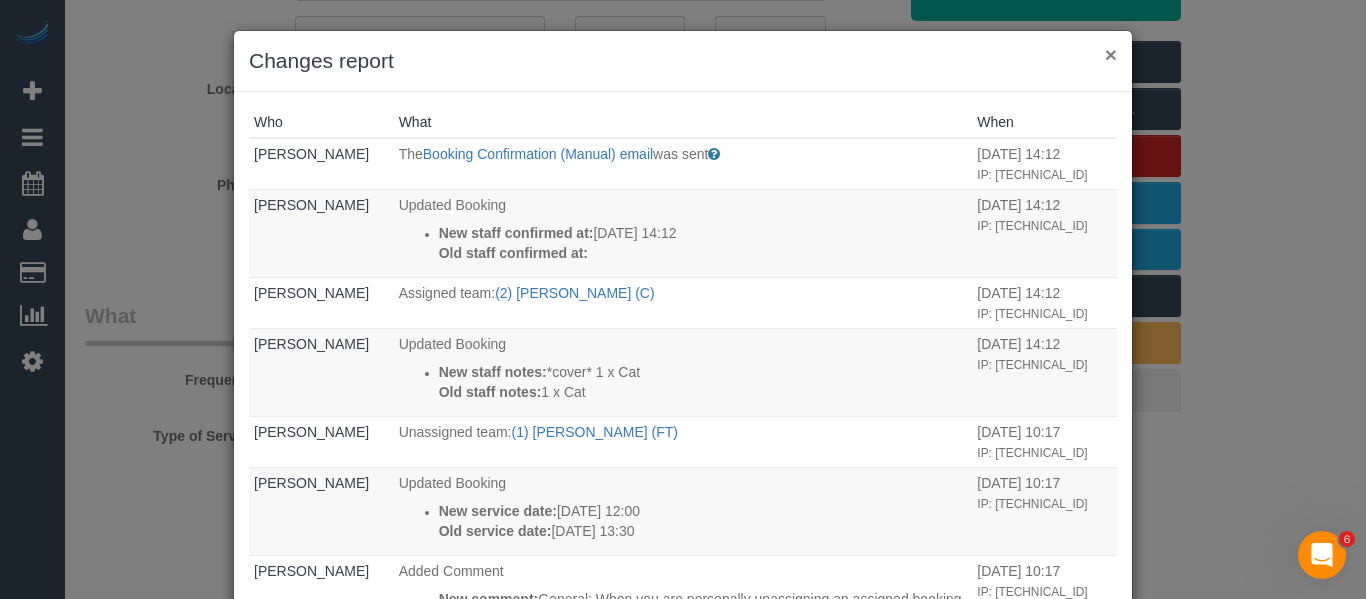 click on "×" at bounding box center (1111, 54) 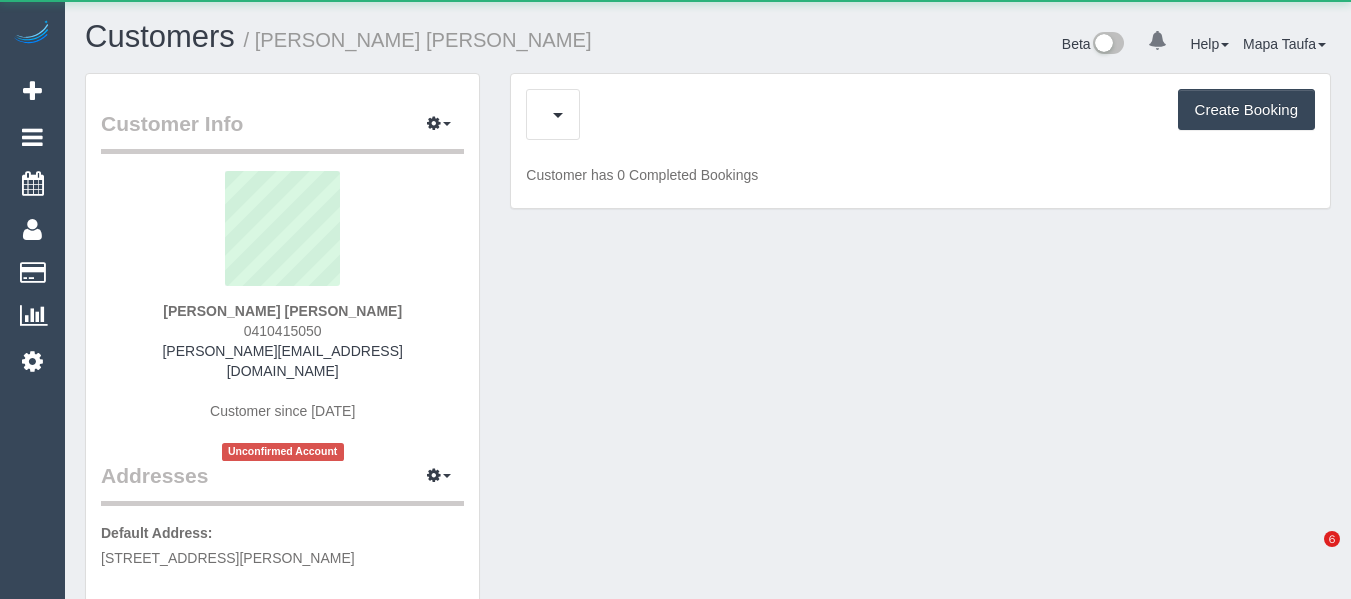 scroll, scrollTop: 0, scrollLeft: 0, axis: both 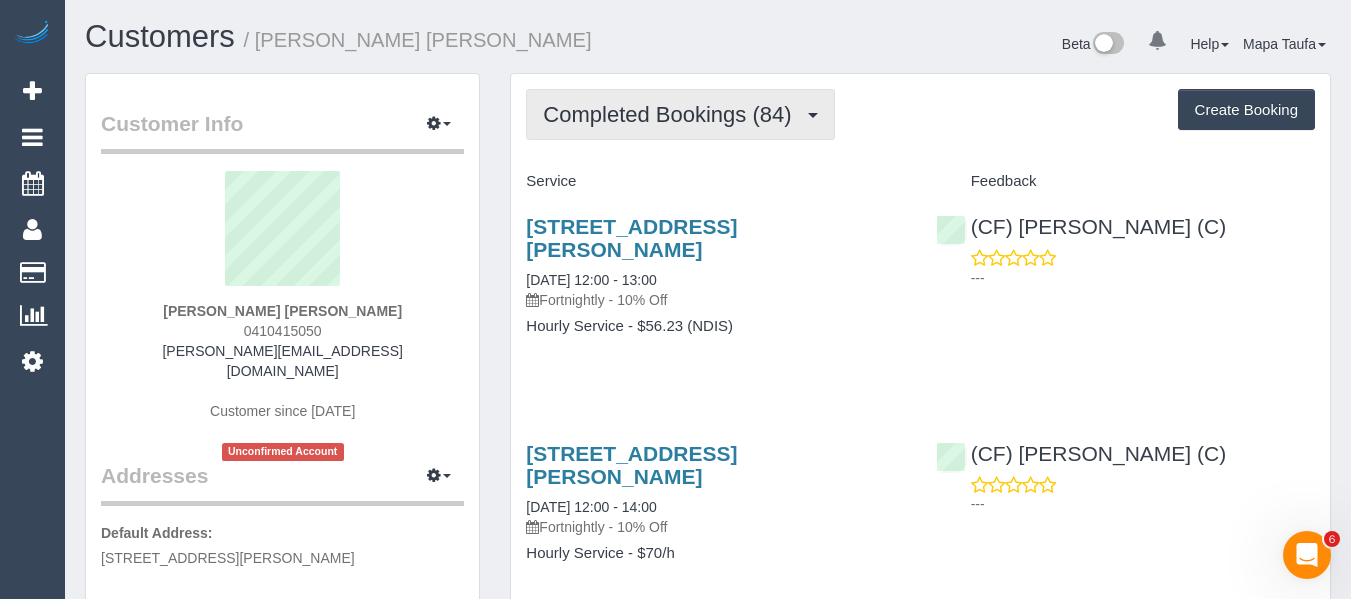 click on "Completed Bookings (84)" at bounding box center (672, 114) 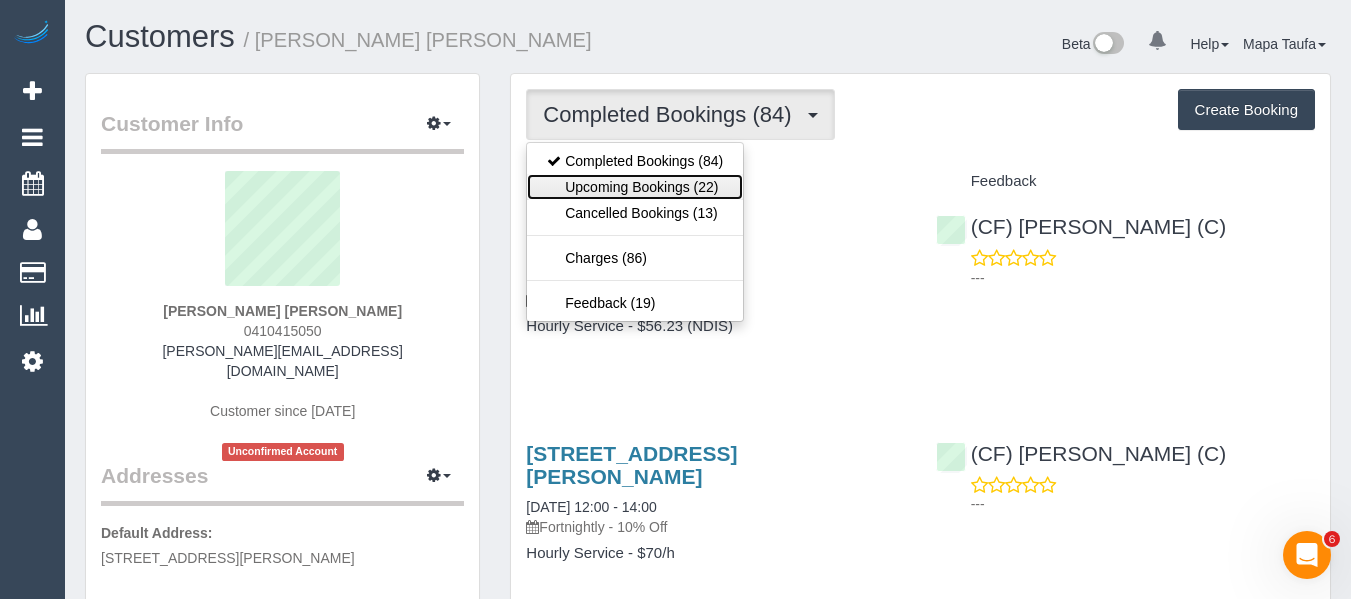 click on "Upcoming Bookings (22)" at bounding box center (635, 187) 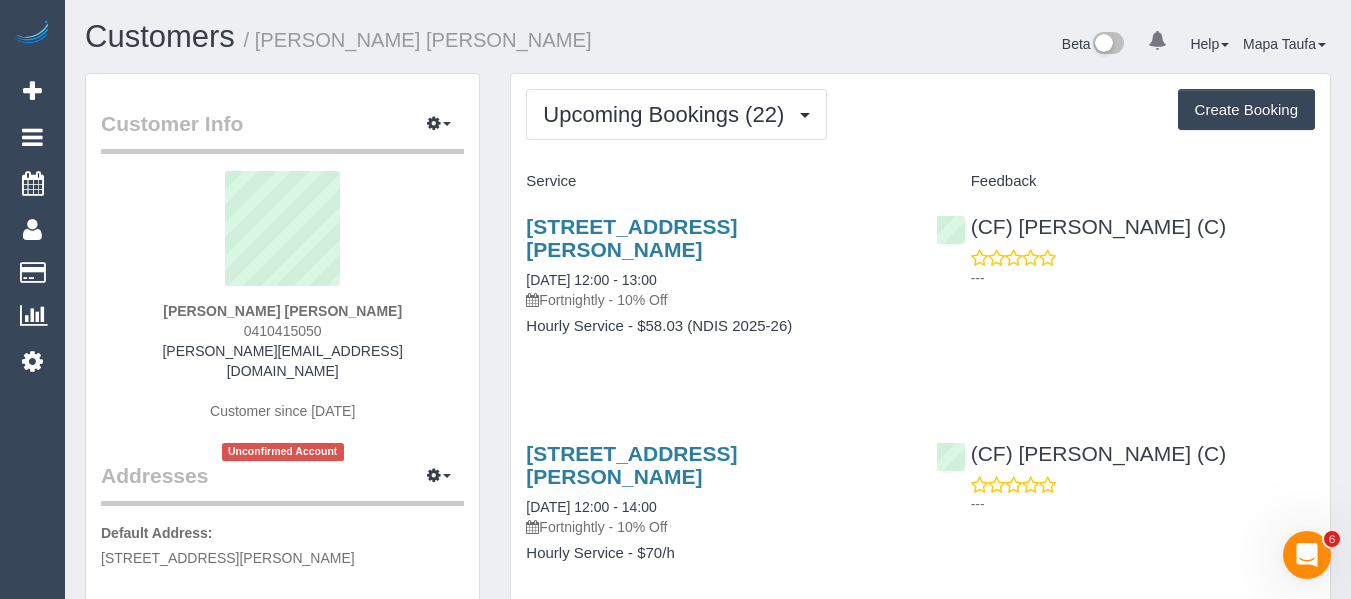 scroll, scrollTop: 100, scrollLeft: 0, axis: vertical 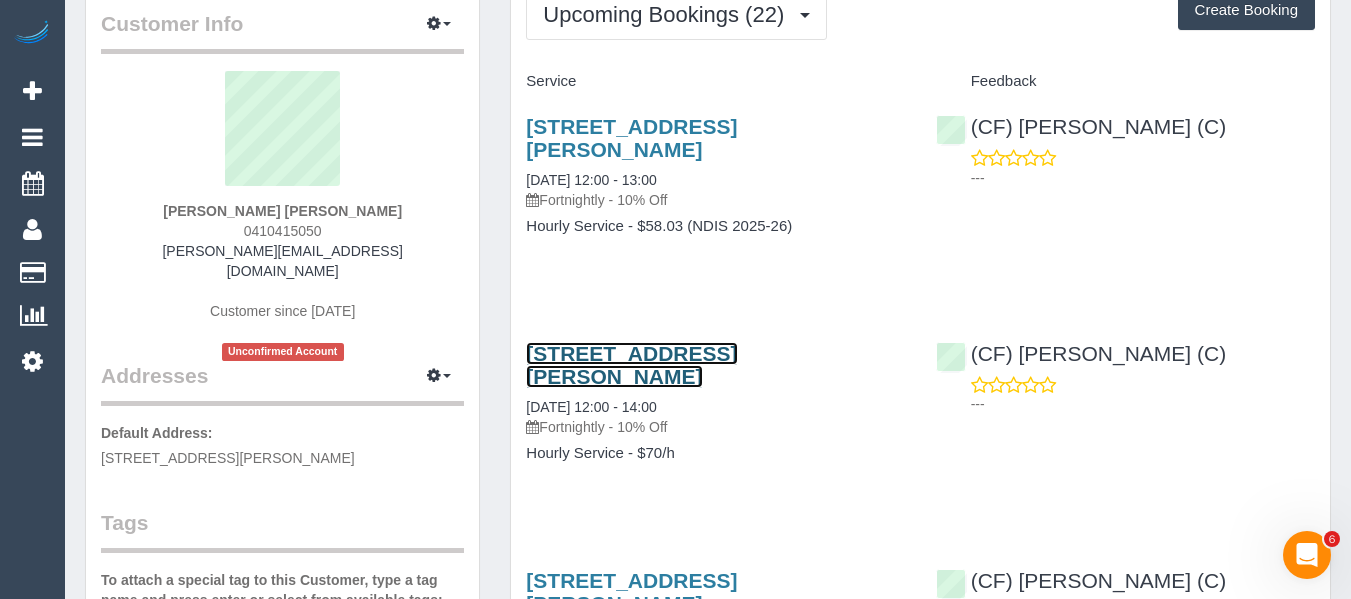 click on "50 Twin River Dr, South Morang, VIC 3752" at bounding box center [631, 365] 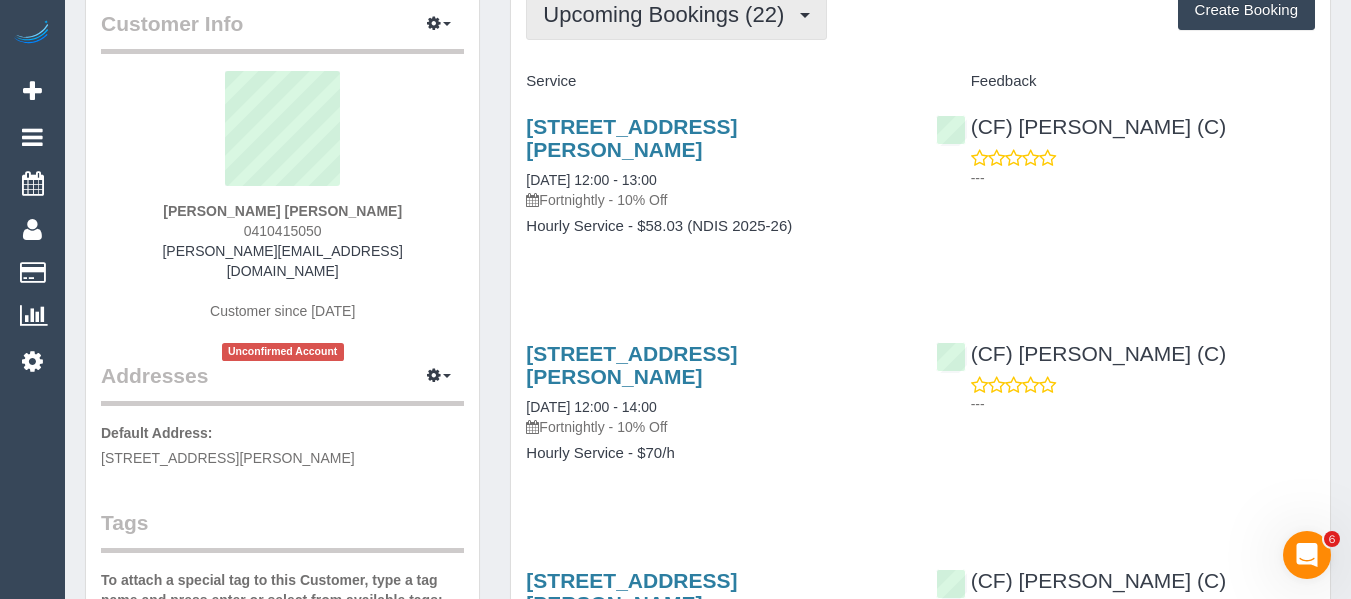 click on "Upcoming Bookings (22)" at bounding box center [668, 14] 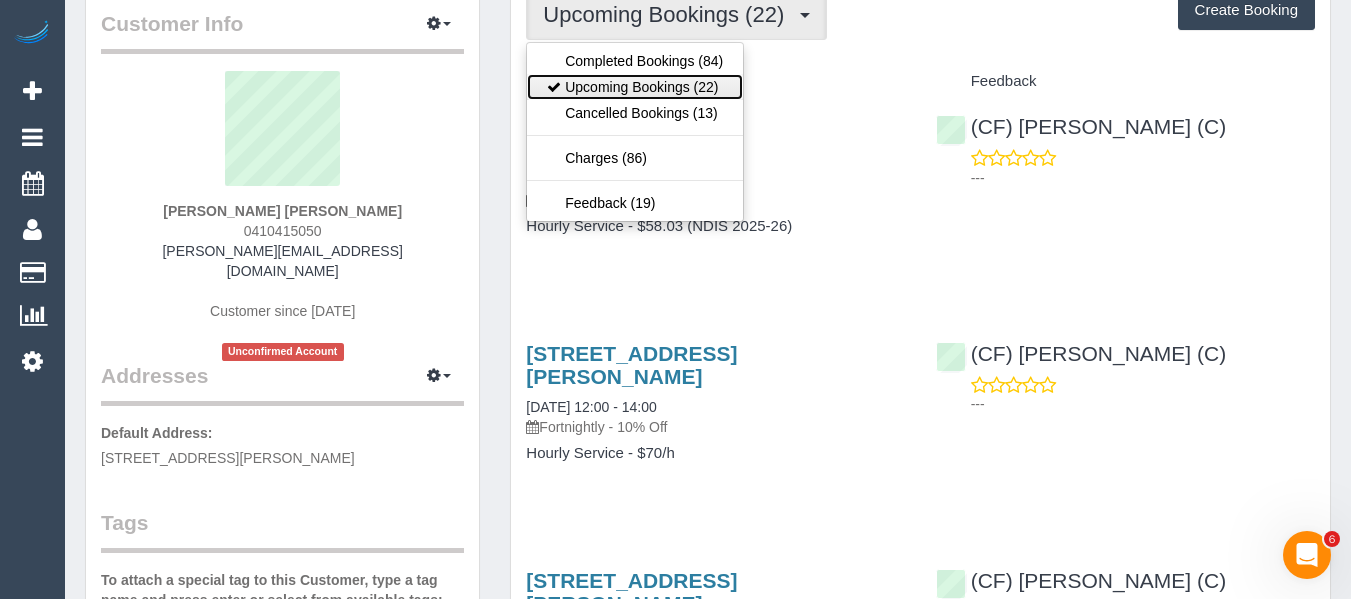 click on "Upcoming Bookings (22)" at bounding box center [635, 87] 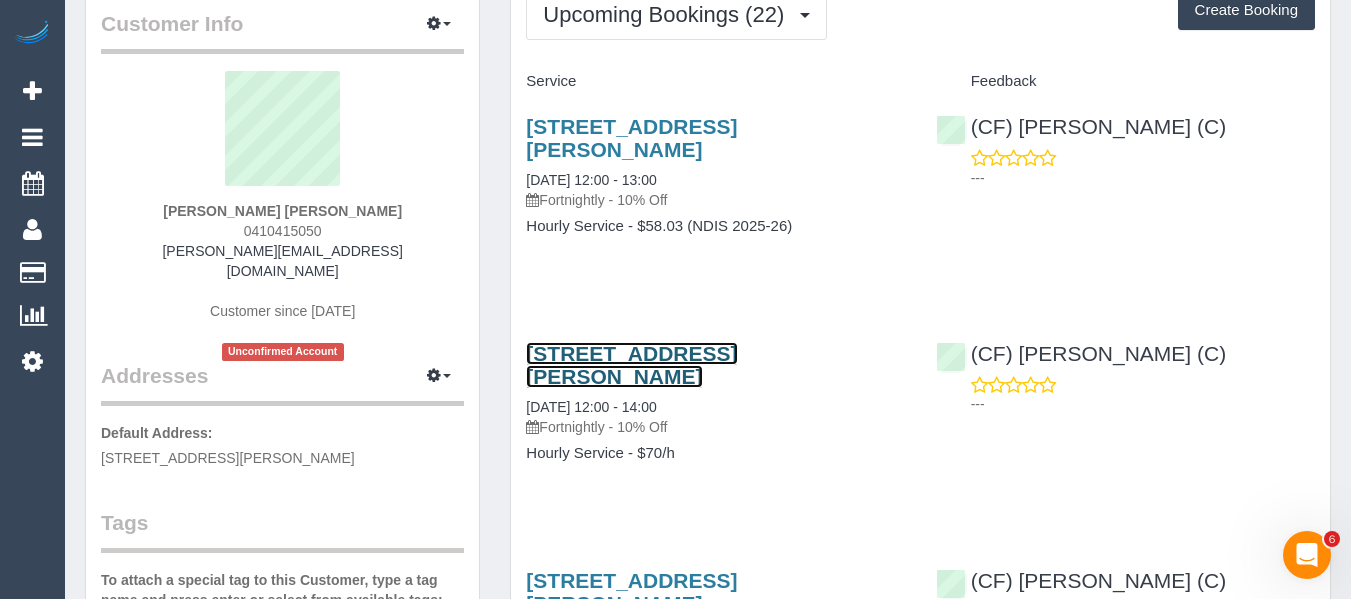 click on "50 Twin River Dr, South Morang, VIC 3752" at bounding box center (631, 365) 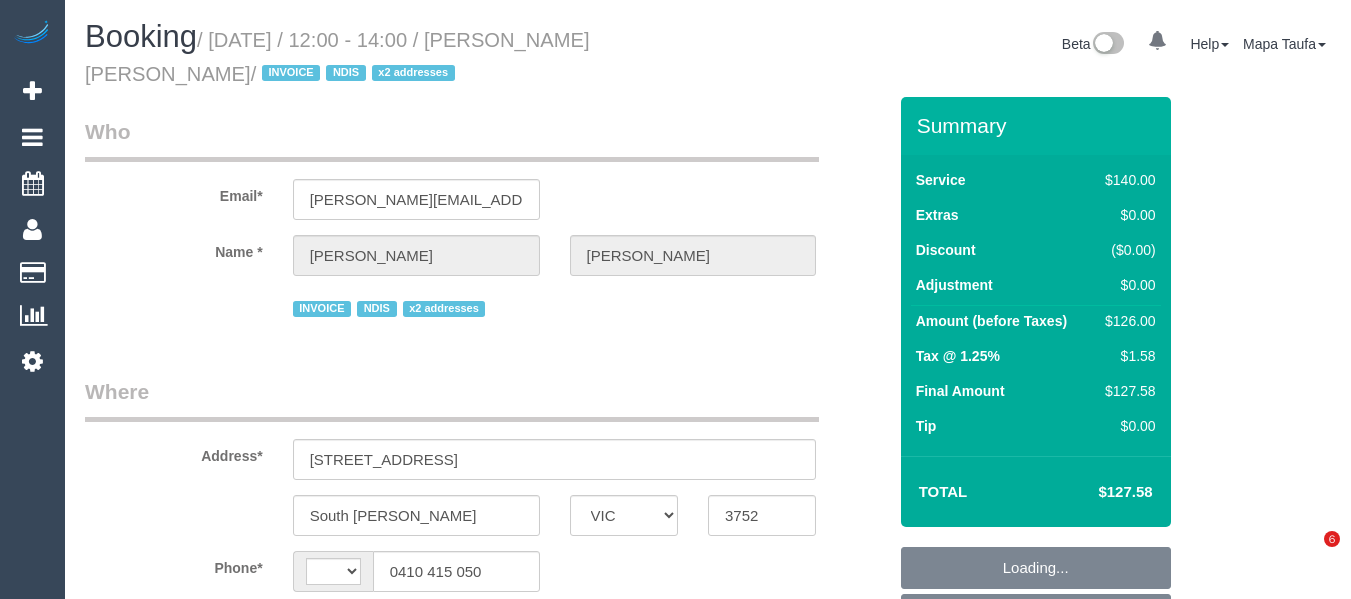 select on "VIC" 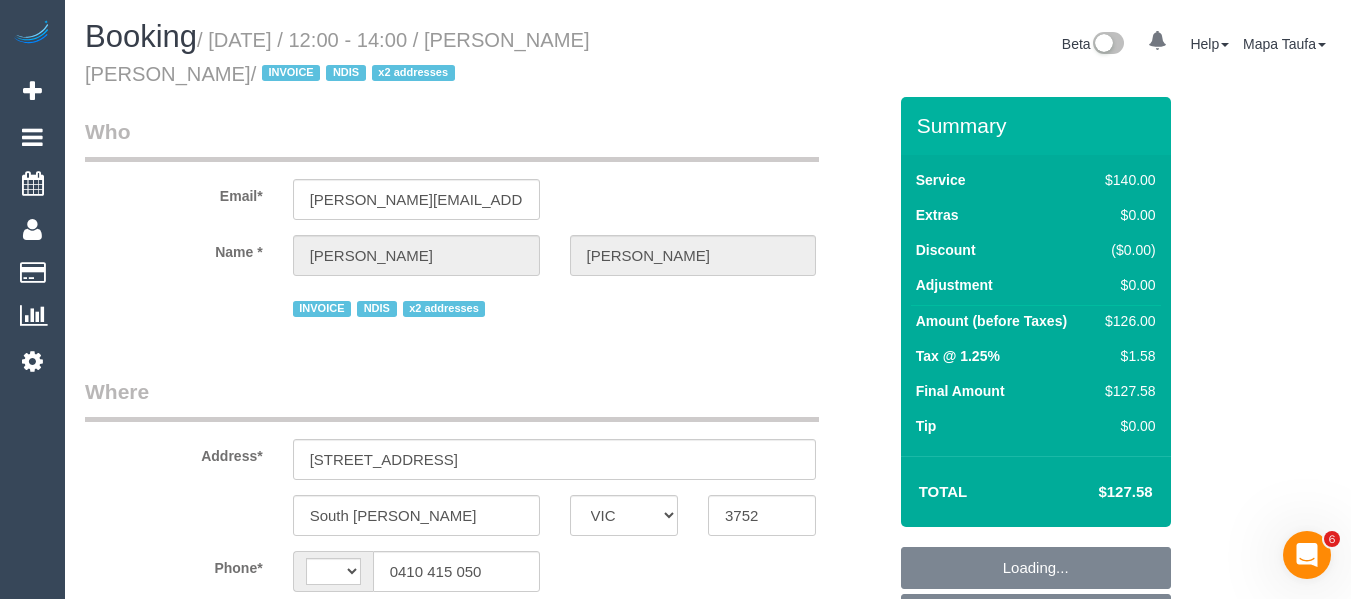 scroll, scrollTop: 0, scrollLeft: 0, axis: both 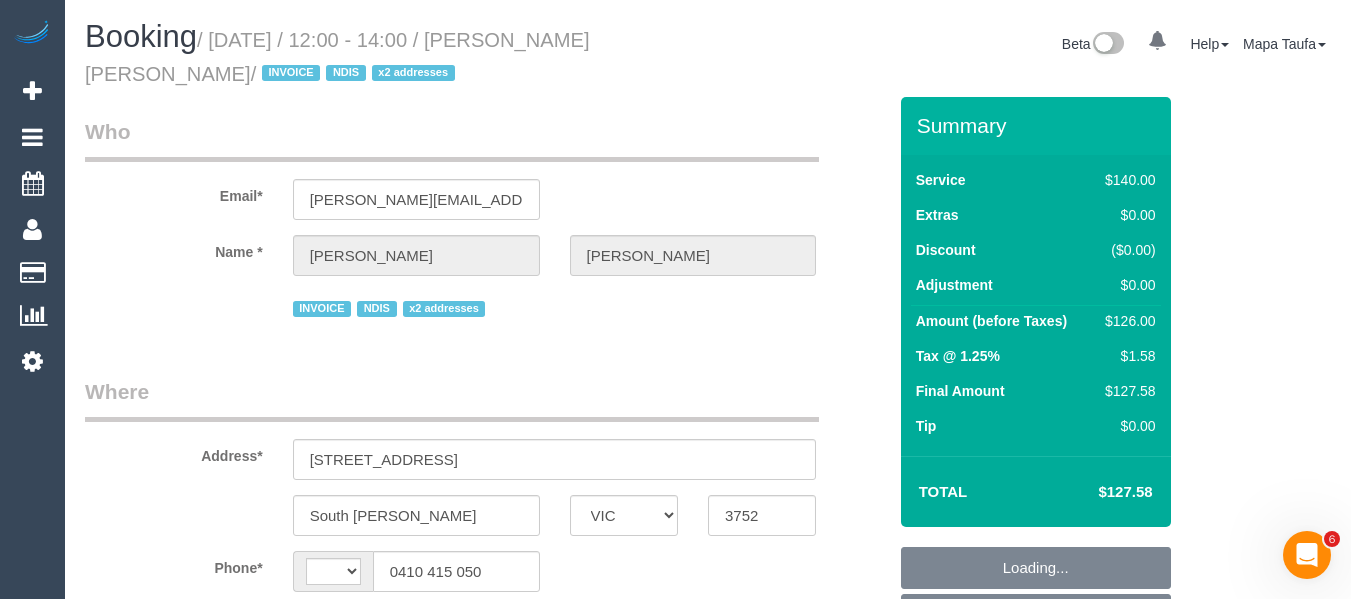 select on "string:stripe-pm_1QRj0Z2GScqysDRVBlgjPUei" 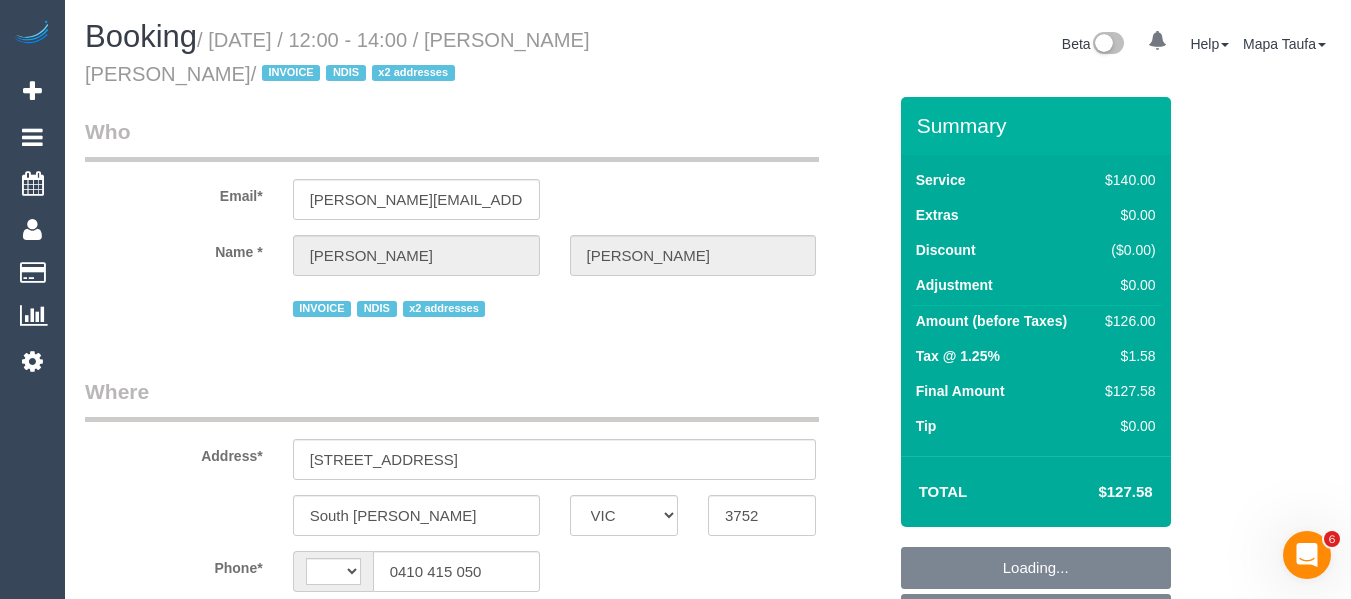 select on "string:AU" 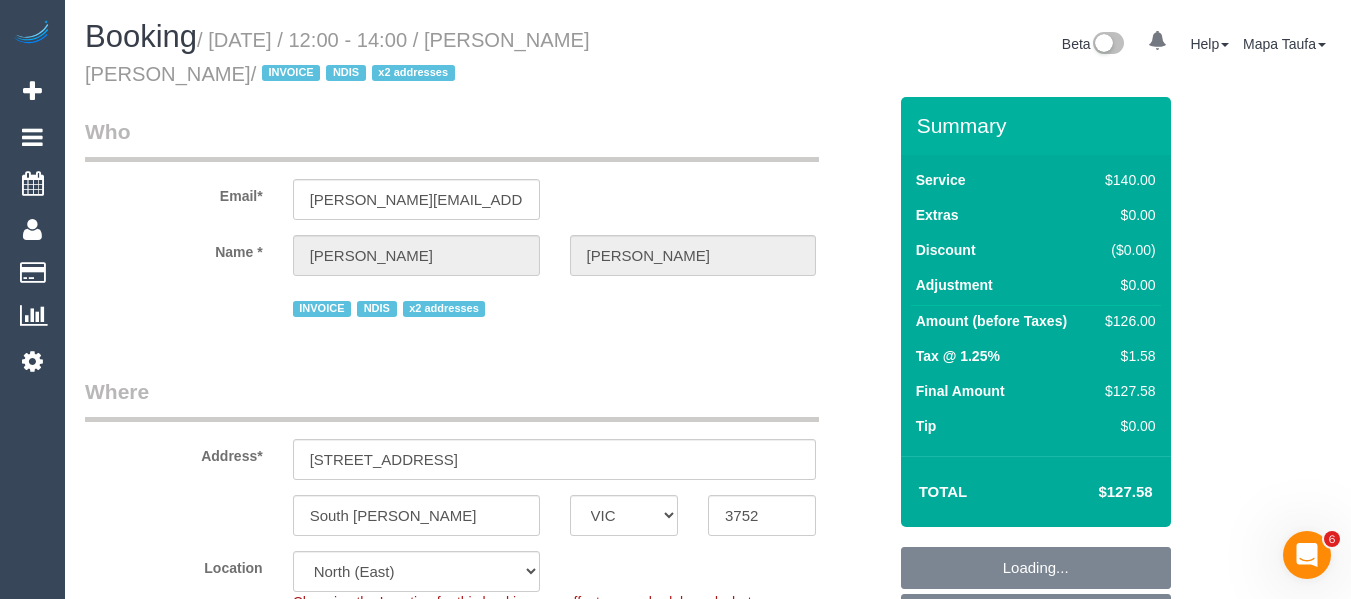 select on "object:716" 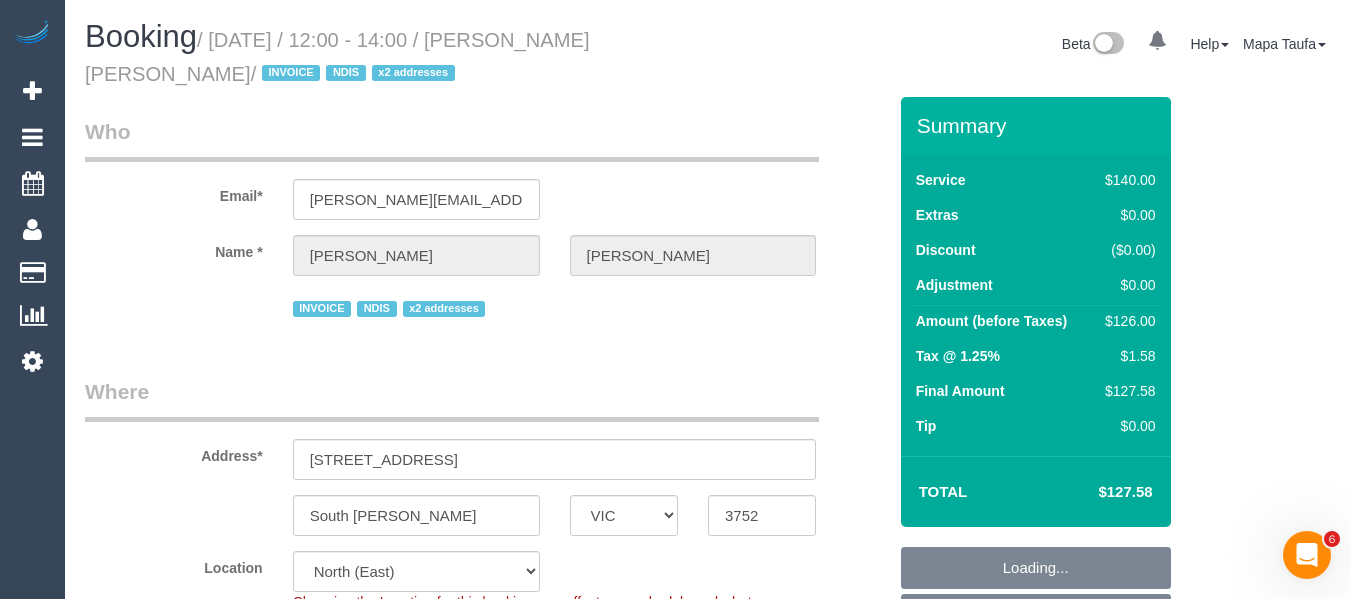 select on "number:27" 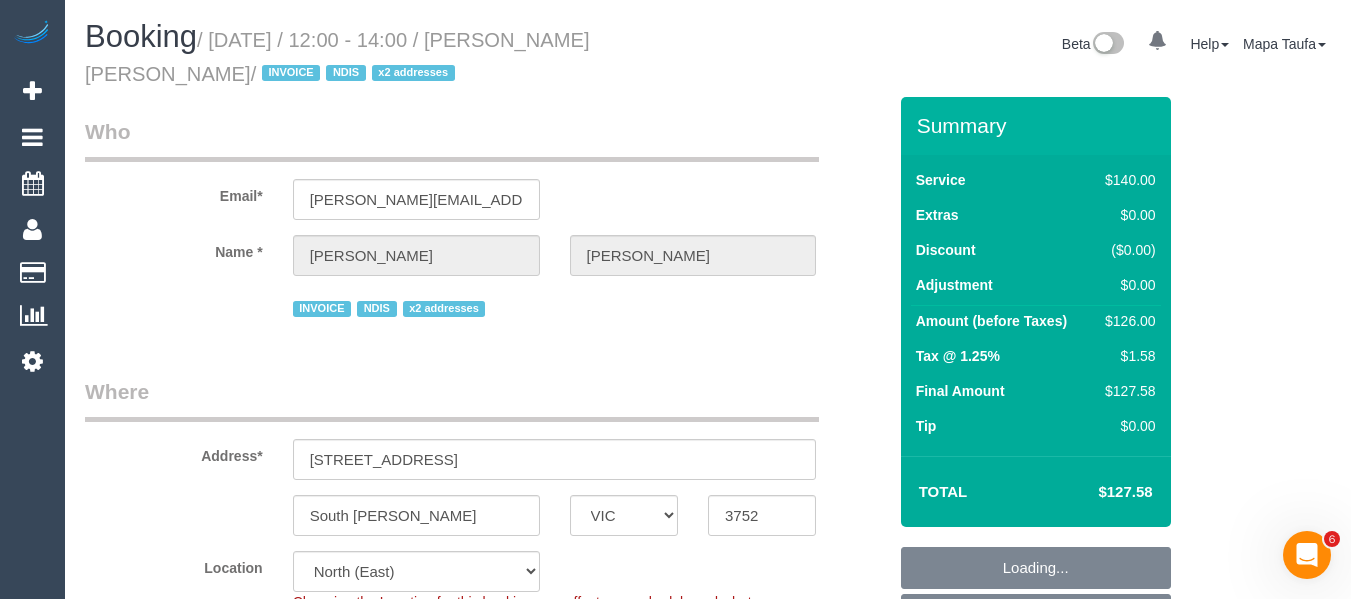 select on "spot3" 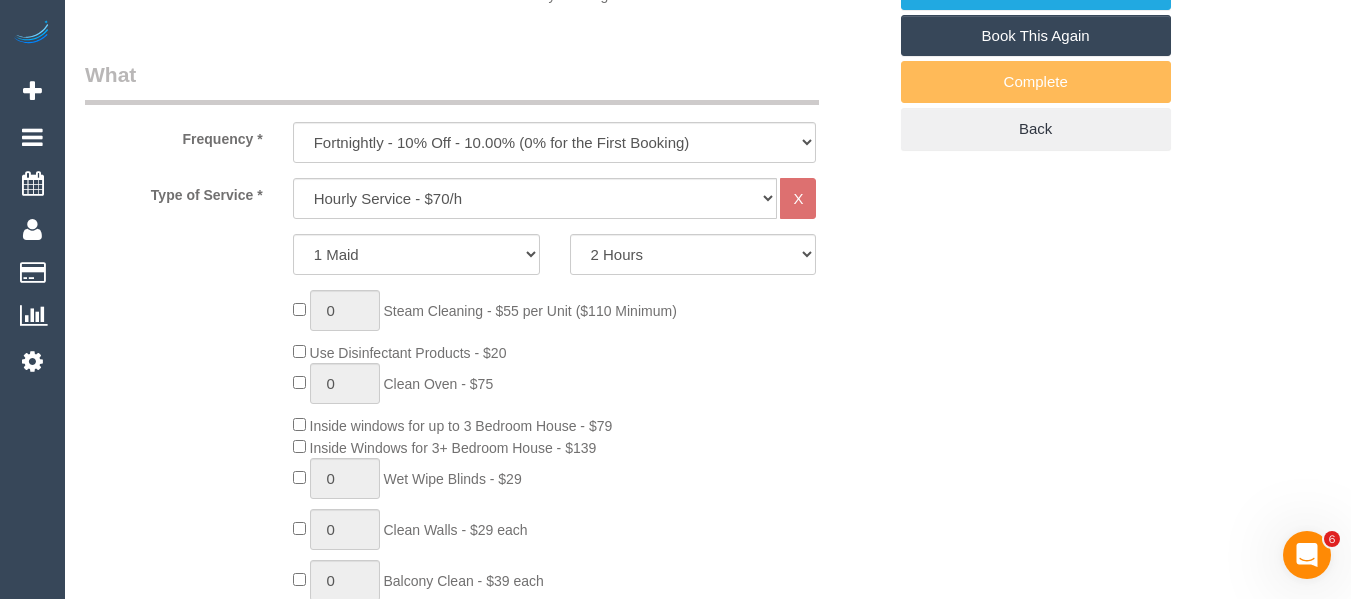 scroll, scrollTop: 700, scrollLeft: 0, axis: vertical 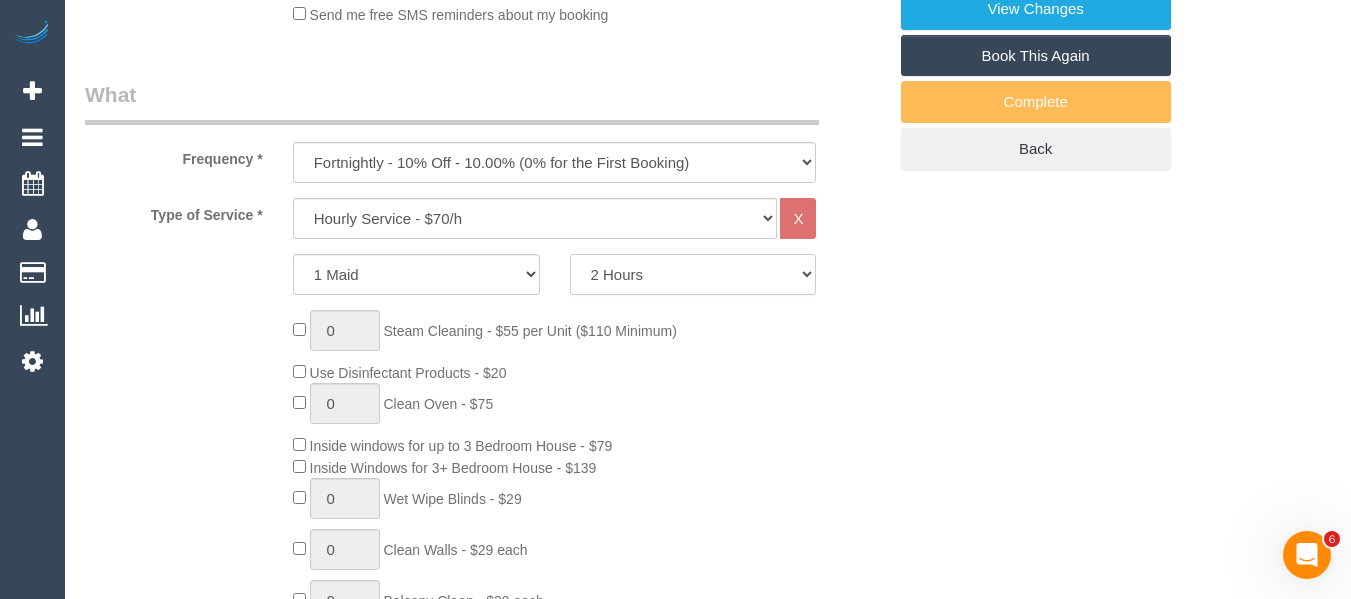 click on "2 Hours
2.5 Hours
3 Hours
3.5 Hours
4 Hours
4.5 Hours
5 Hours
5.5 Hours
6 Hours
6.5 Hours
7 Hours
7.5 Hours
8 Hours
8.5 Hours
9 Hours
9.5 Hours
10 Hours
10.5 Hours
11 Hours
11.5 Hours
12 Hours
12.5 Hours
13 Hours
13.5 Hours
14 Hours
14.5 Hours
15 Hours
15.5 Hours
16 Hours
16.5 Hours" 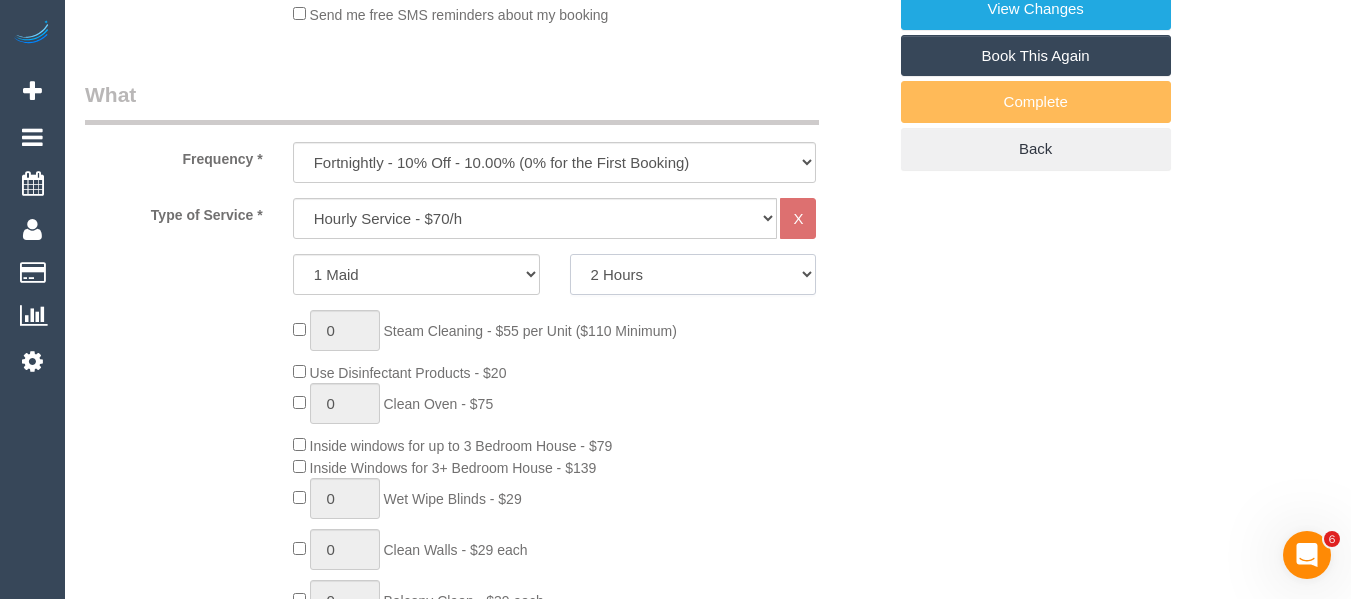 select on "180" 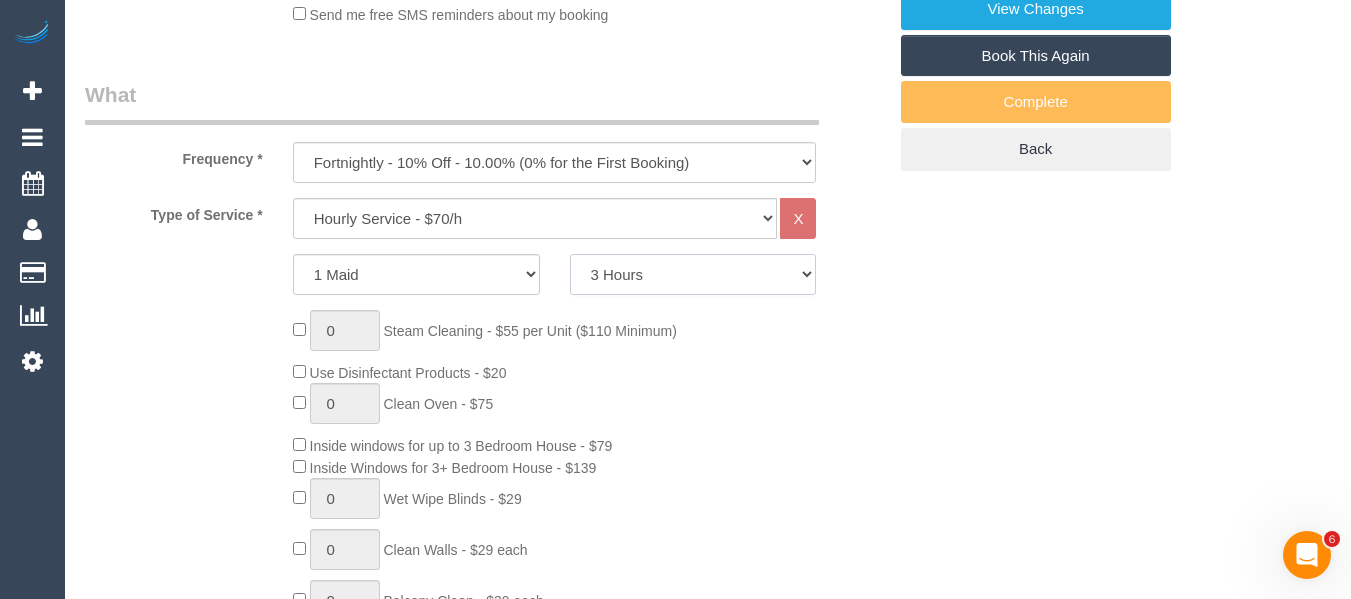 click on "2 Hours
2.5 Hours
3 Hours
3.5 Hours
4 Hours
4.5 Hours
5 Hours
5.5 Hours
6 Hours
6.5 Hours
7 Hours
7.5 Hours
8 Hours
8.5 Hours
9 Hours
9.5 Hours
10 Hours
10.5 Hours
11 Hours
11.5 Hours
12 Hours
12.5 Hours
13 Hours
13.5 Hours
14 Hours
14.5 Hours
15 Hours
15.5 Hours
16 Hours
16.5 Hours" 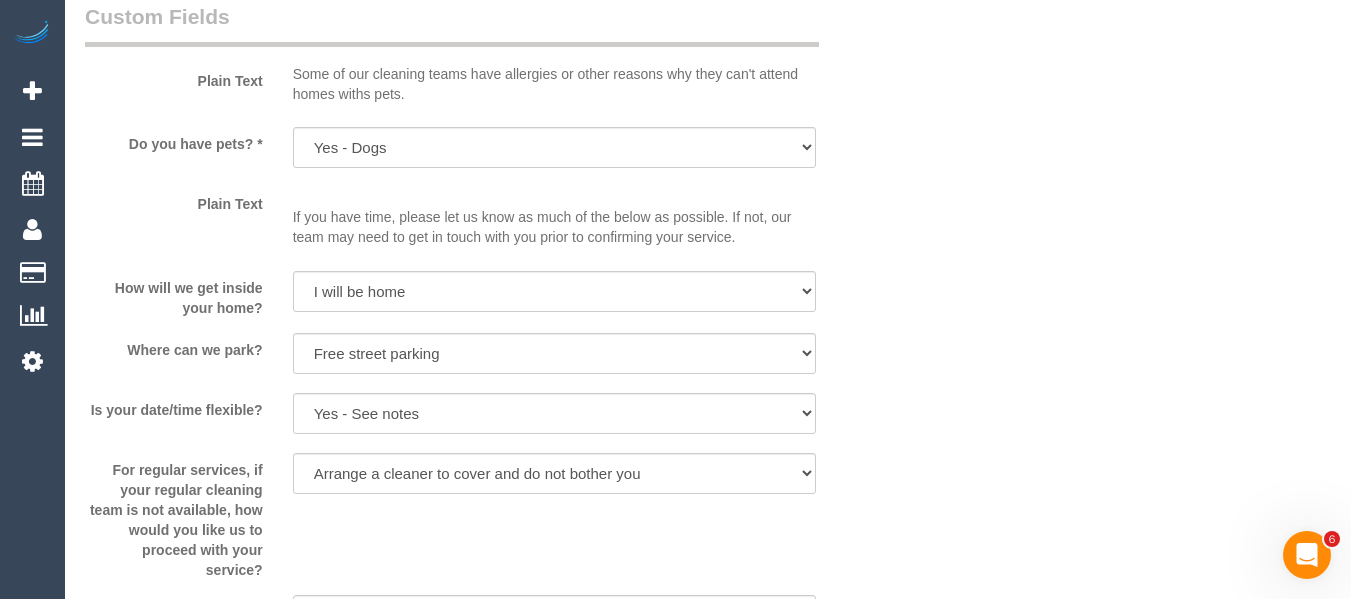 select on "spot22" 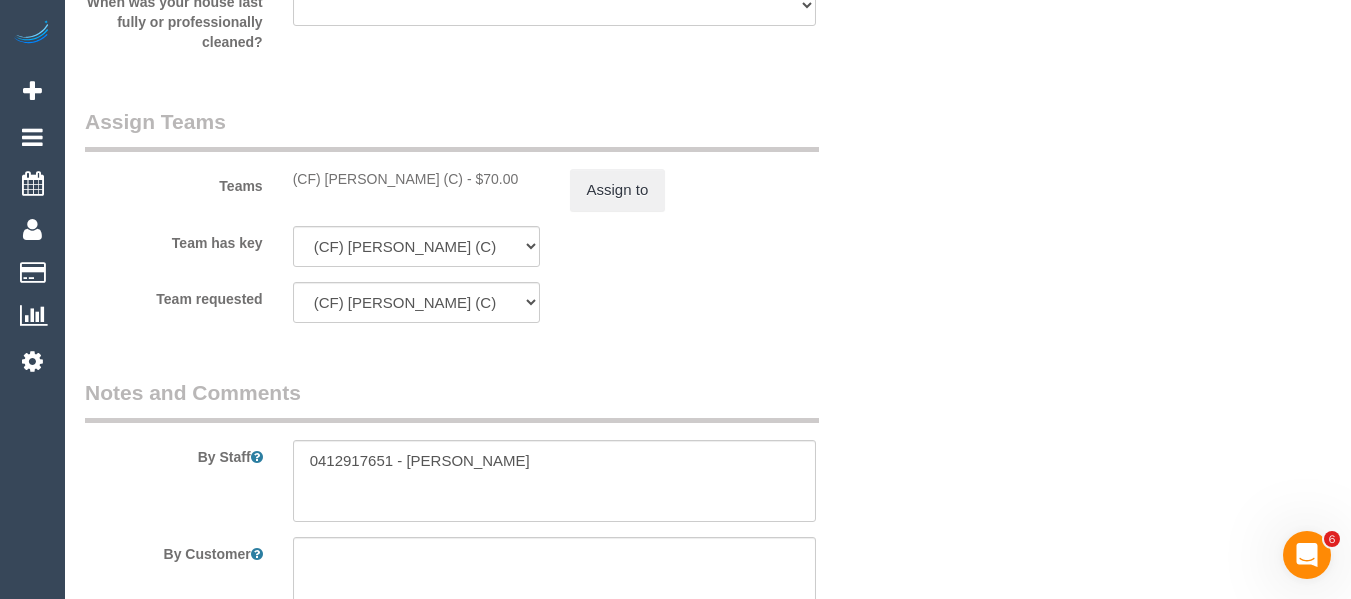 scroll, scrollTop: 3200, scrollLeft: 0, axis: vertical 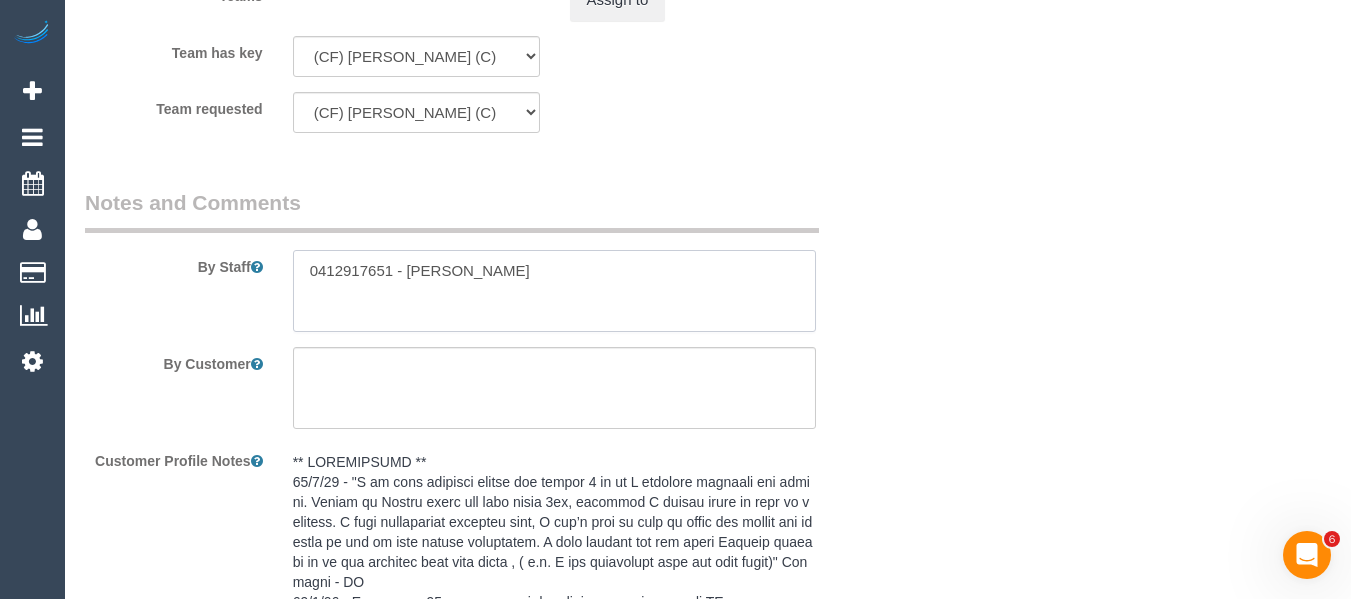 click at bounding box center [555, 291] 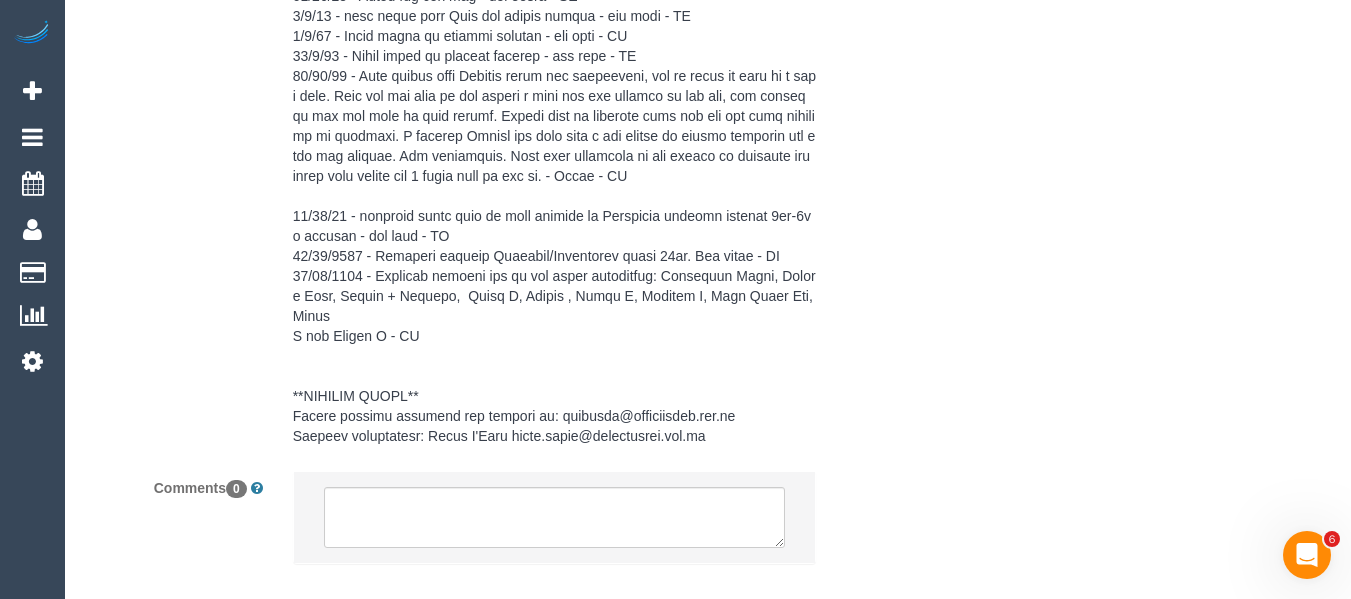 scroll, scrollTop: 4356, scrollLeft: 0, axis: vertical 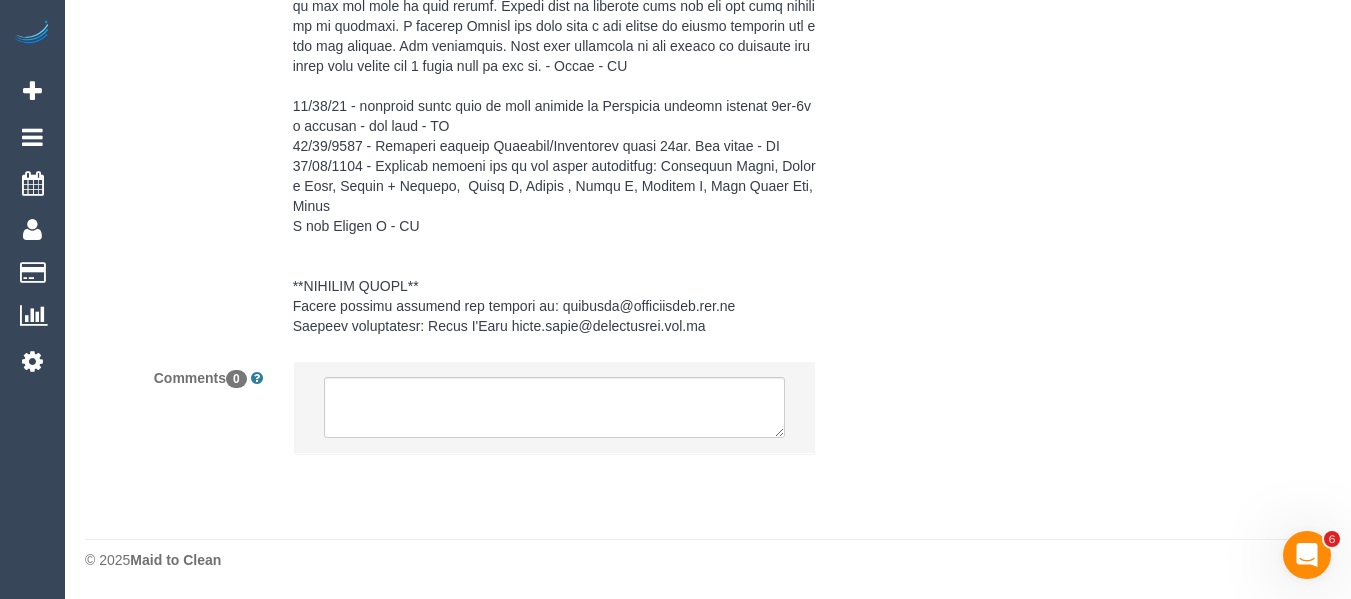 type on "0412917651 - Steve
ONE EXTRA HOUR FOR WINDOW CLEANING" 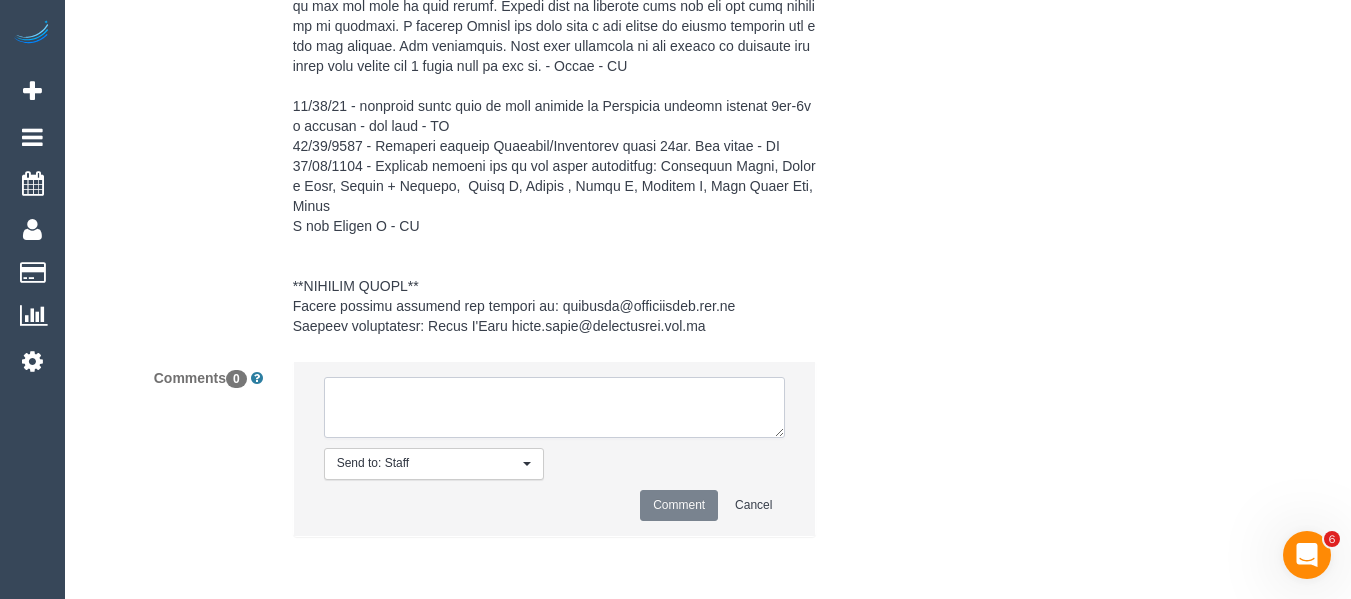 click at bounding box center (555, 408) 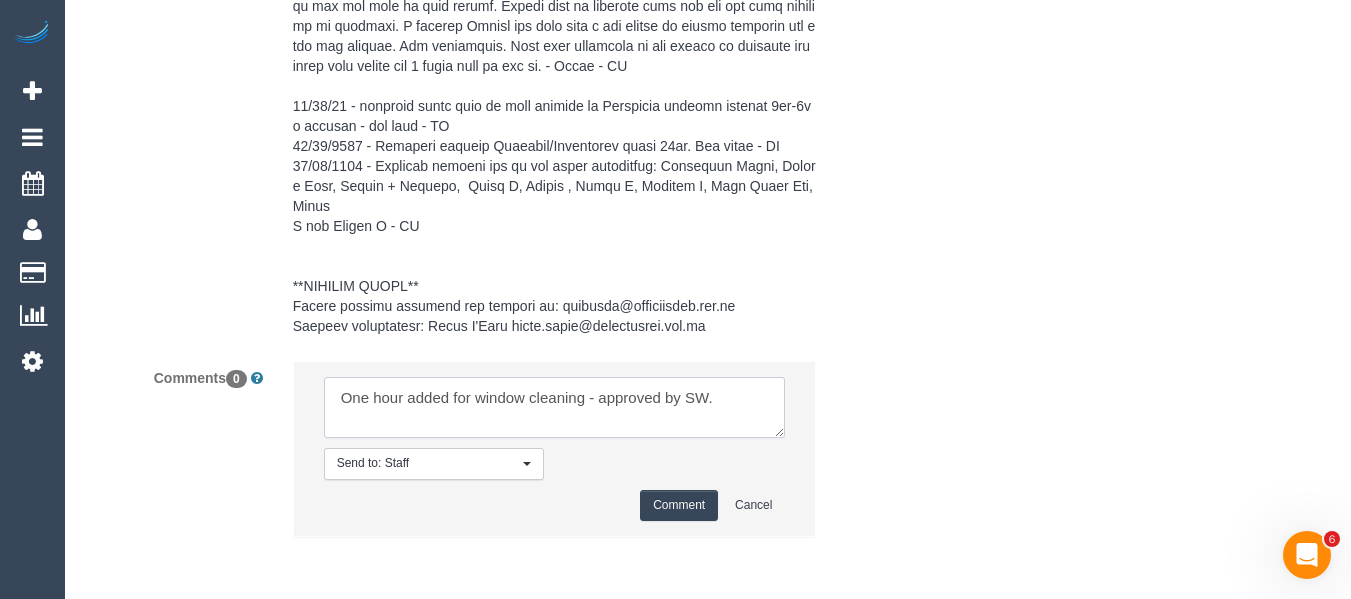 type on "One hour added for window cleaning - approved by SW." 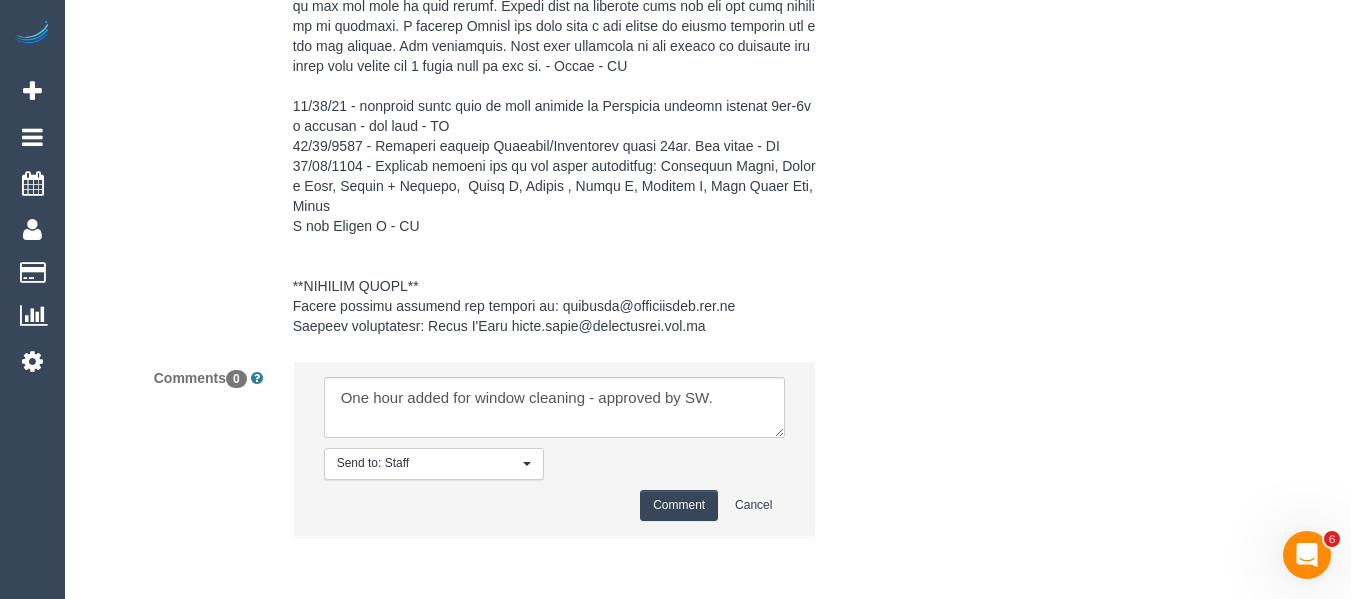 click on "Comment" at bounding box center [679, 505] 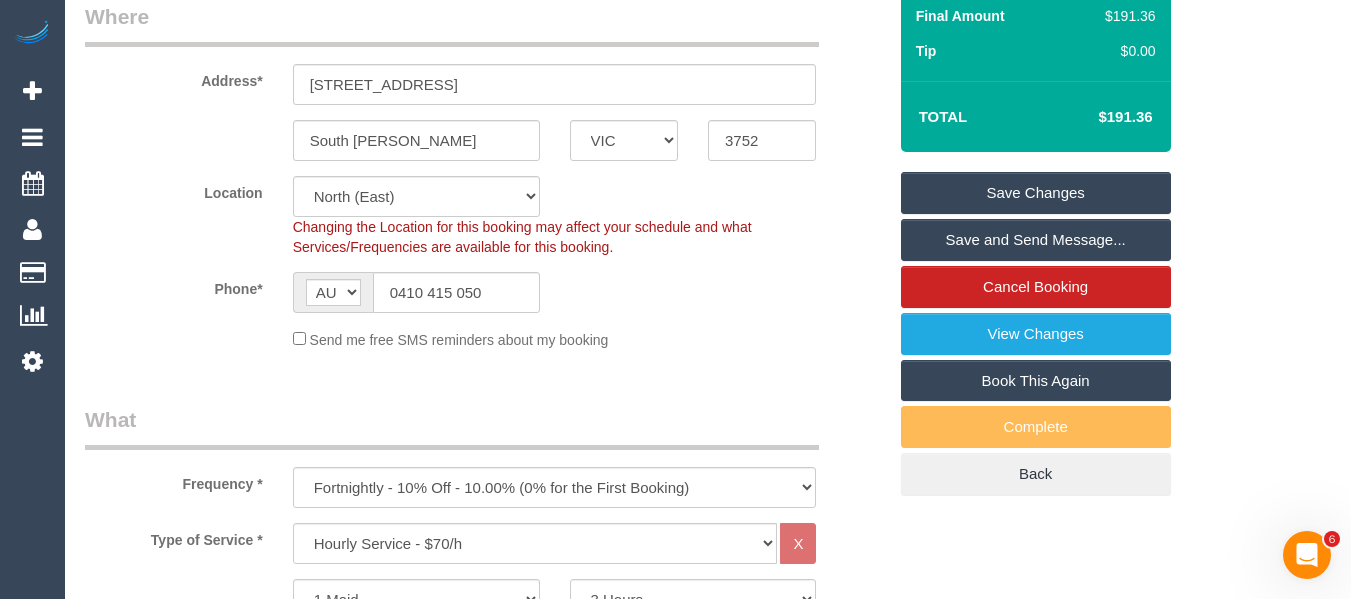 scroll, scrollTop: 275, scrollLeft: 0, axis: vertical 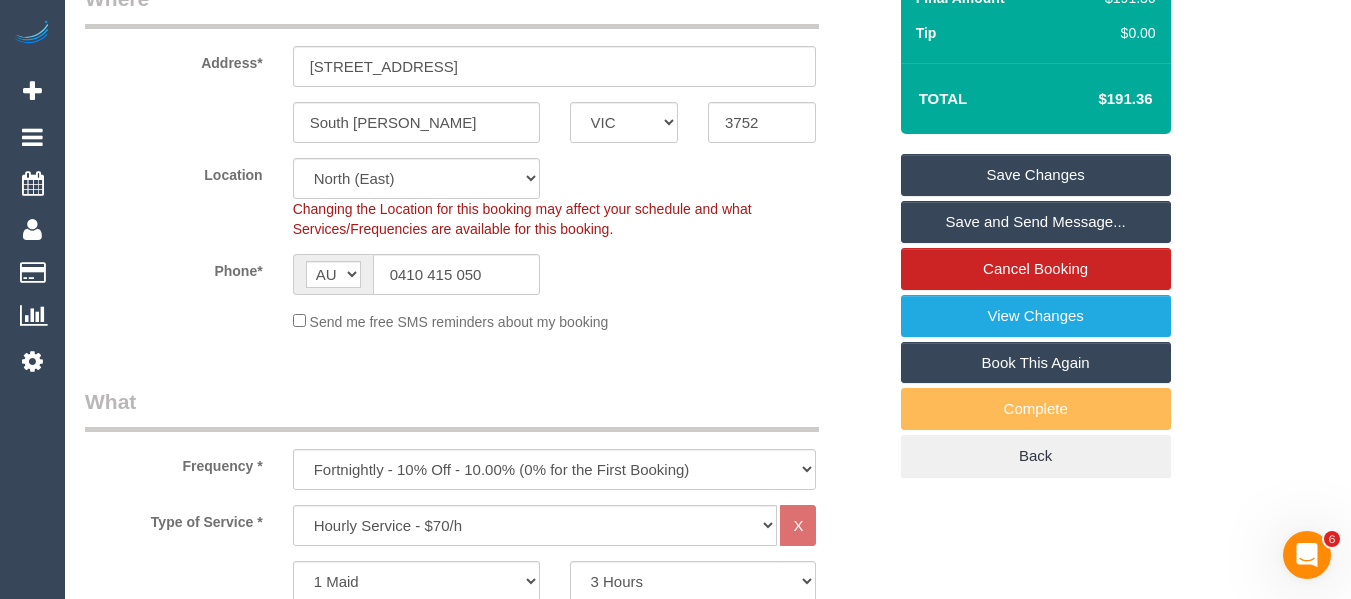 click on "Save Changes" at bounding box center (1036, 175) 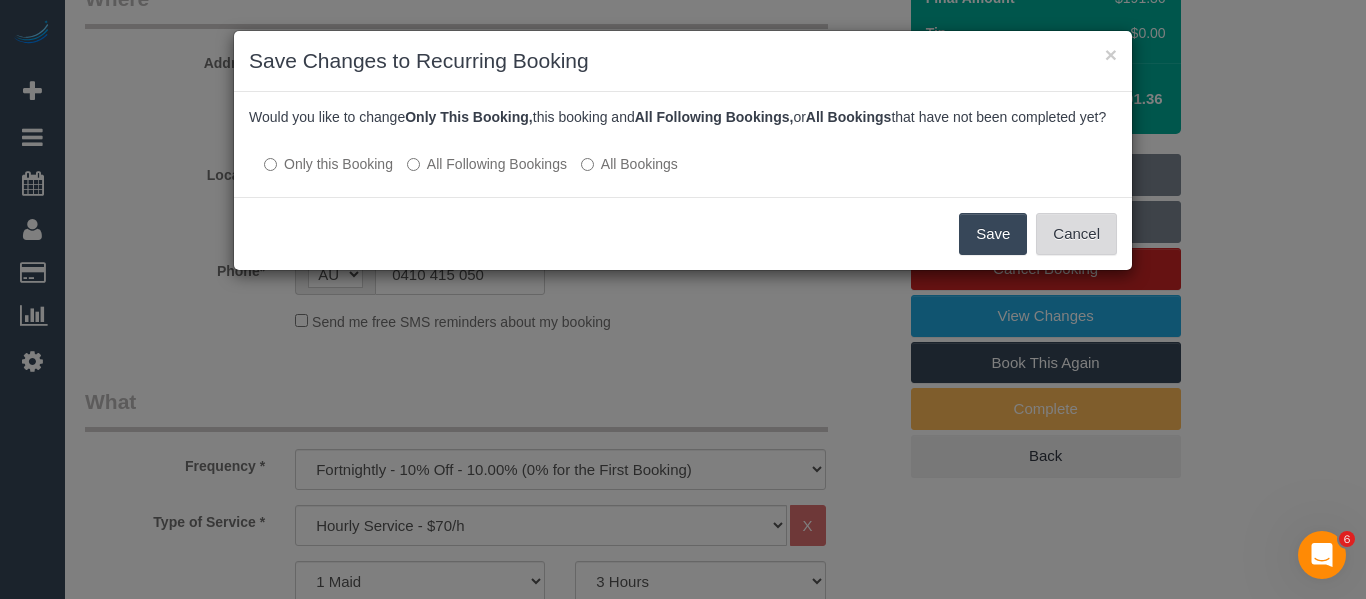 click on "Cancel" at bounding box center [1076, 234] 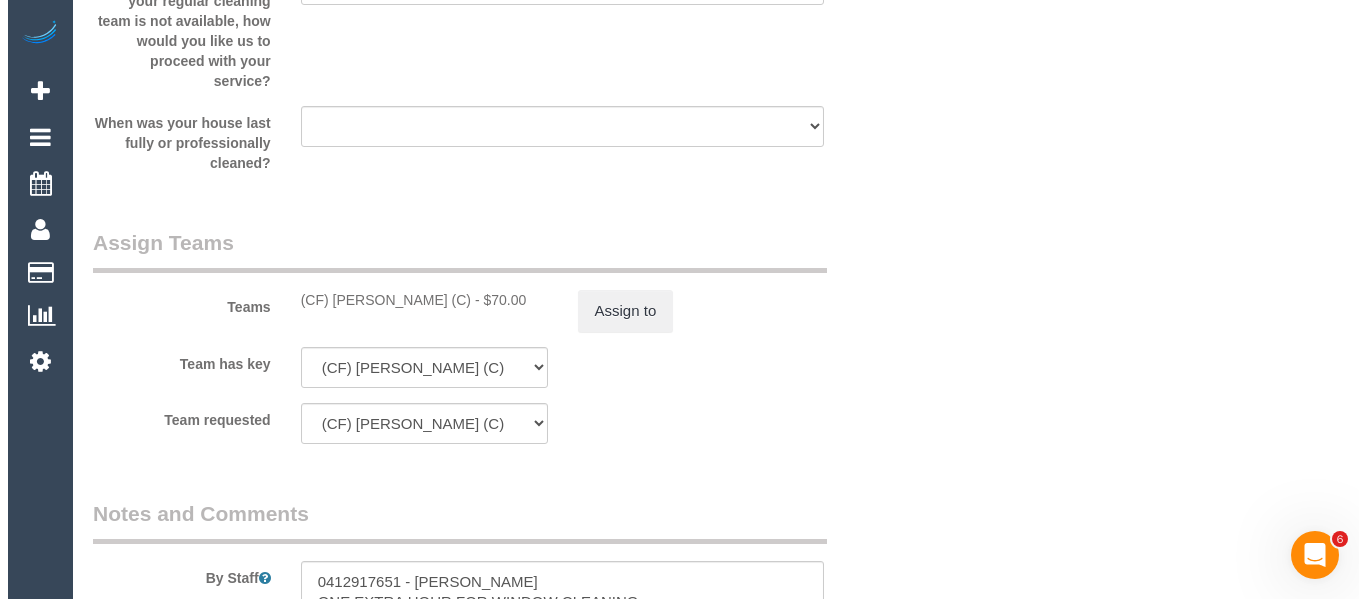 scroll, scrollTop: 2893, scrollLeft: 0, axis: vertical 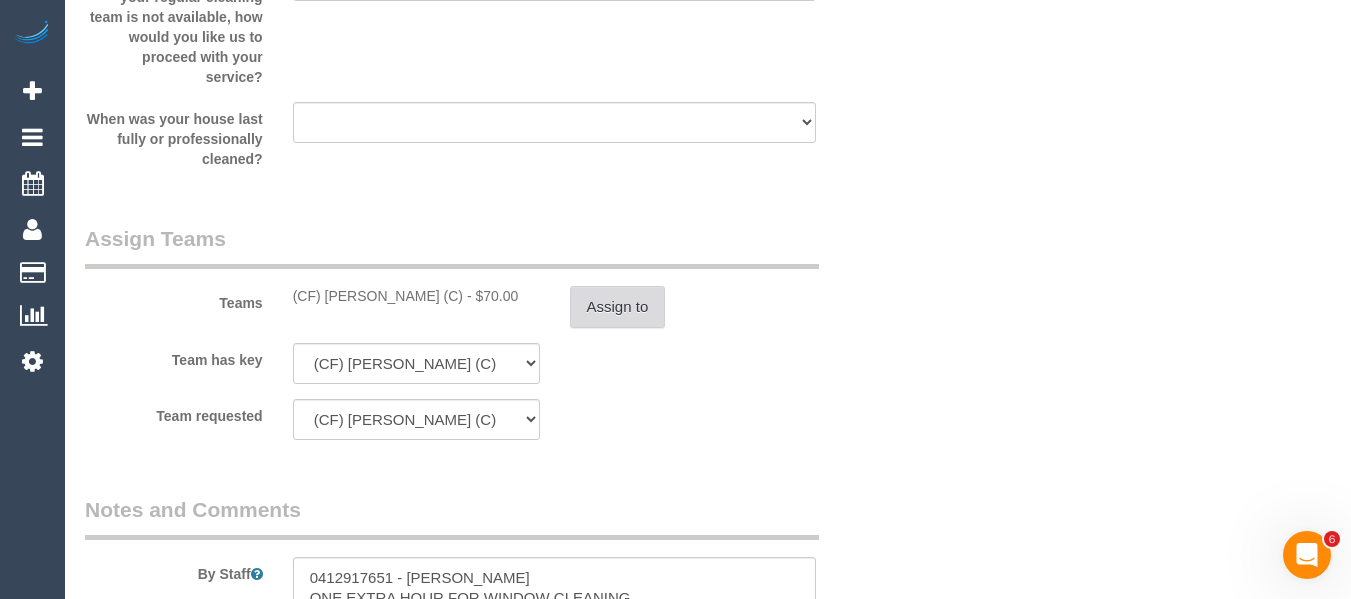 click on "Assign to" at bounding box center (618, 307) 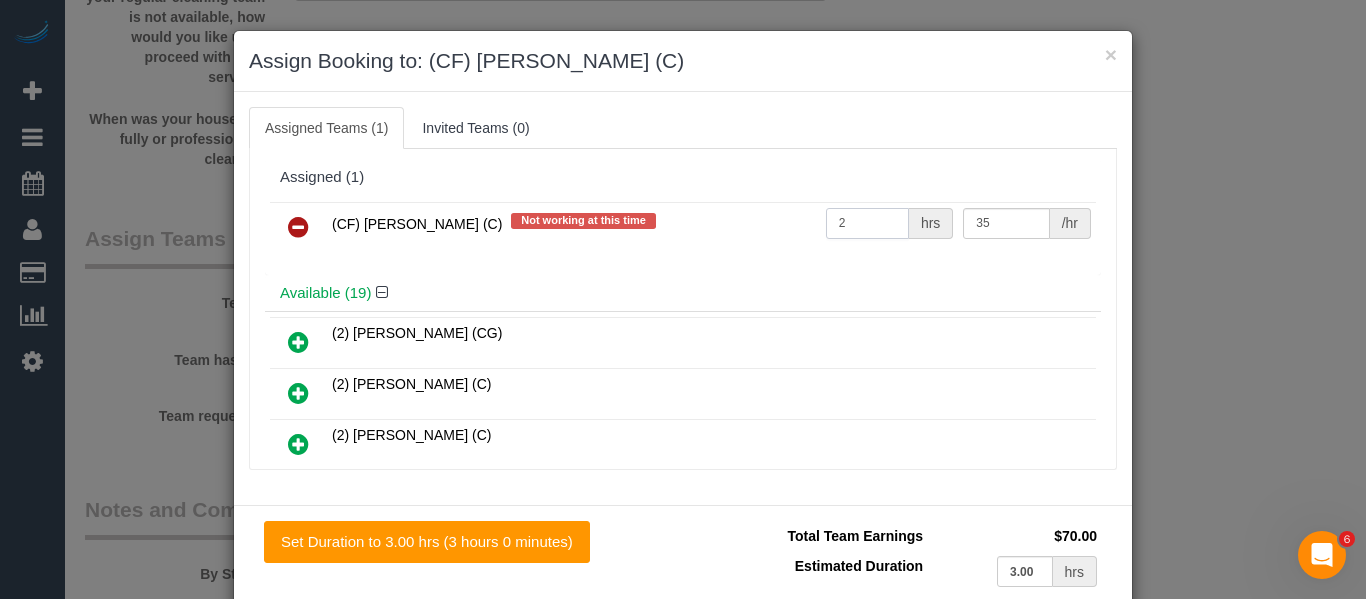 drag, startPoint x: 864, startPoint y: 228, endPoint x: 734, endPoint y: 225, distance: 130.0346 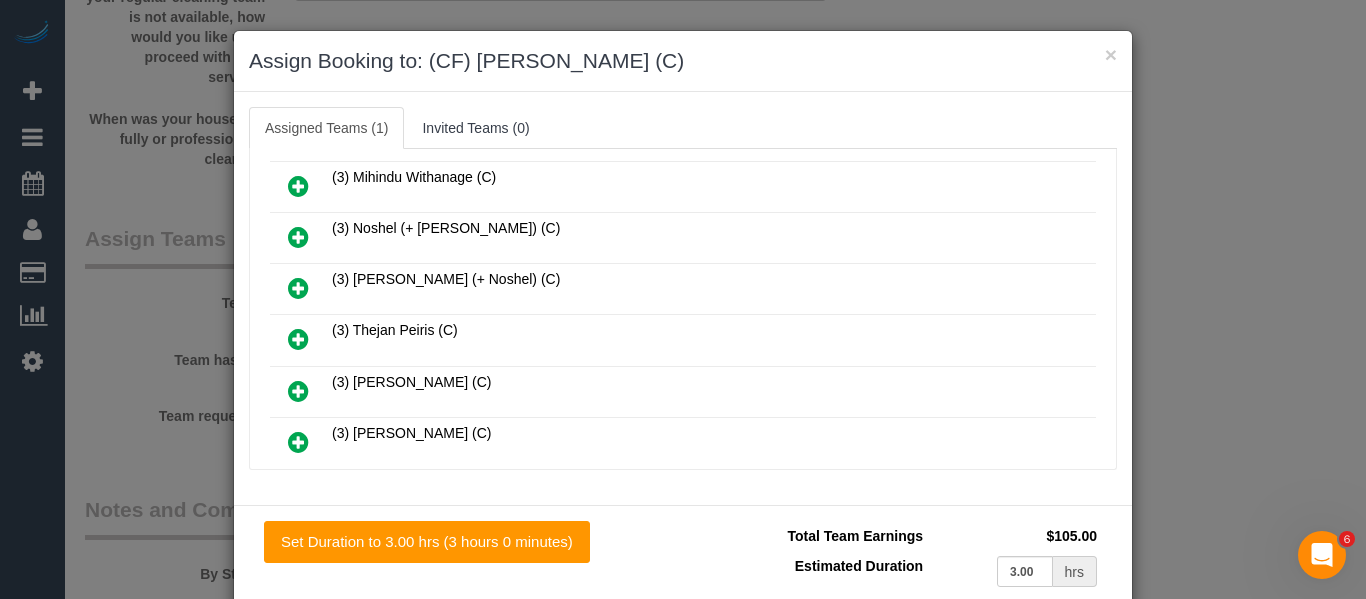 scroll, scrollTop: 900, scrollLeft: 0, axis: vertical 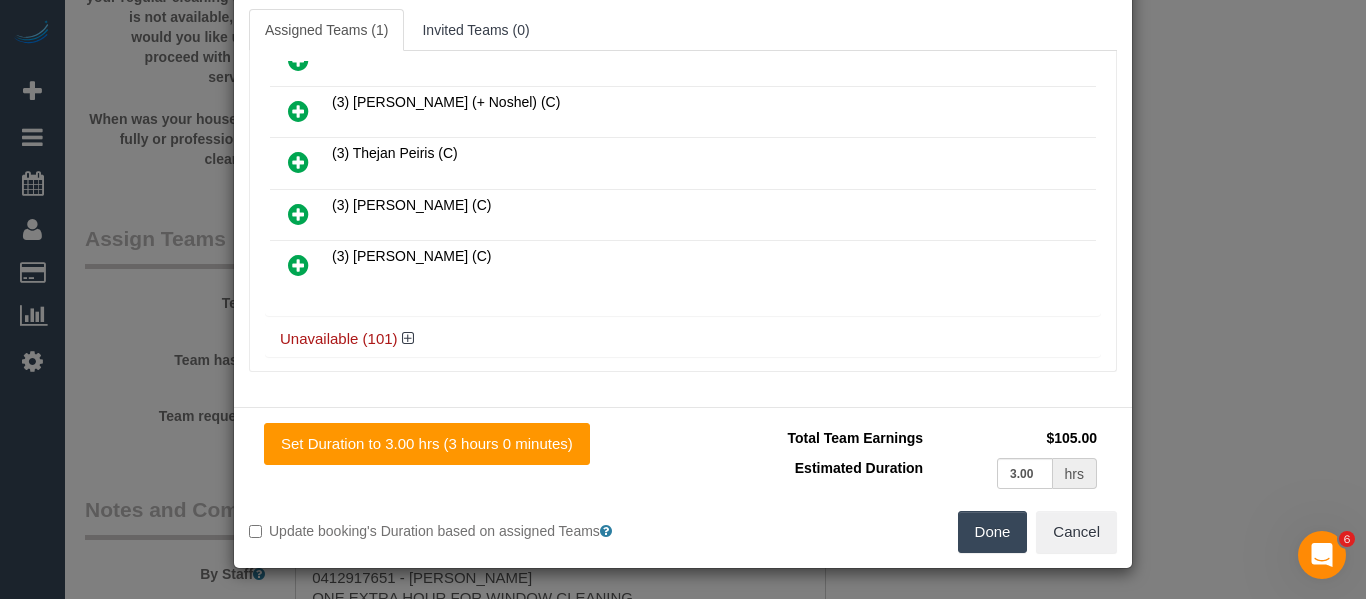 type on "3" 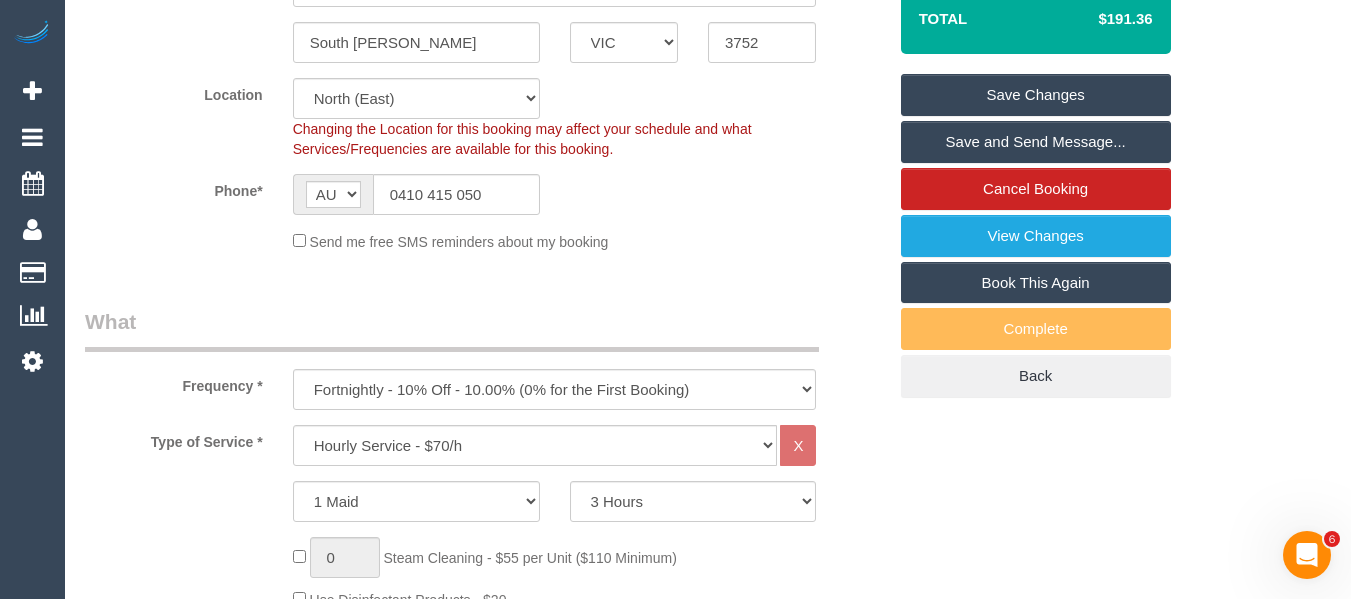 scroll, scrollTop: 370, scrollLeft: 0, axis: vertical 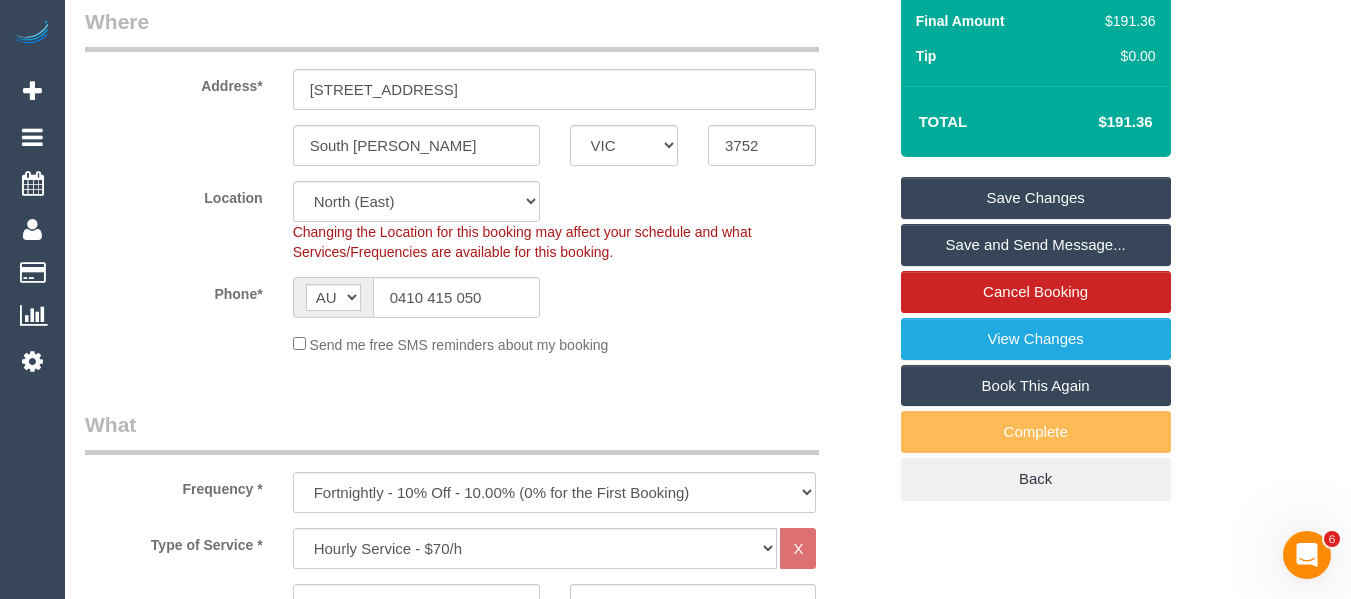 click on "Save Changes" at bounding box center [1036, 198] 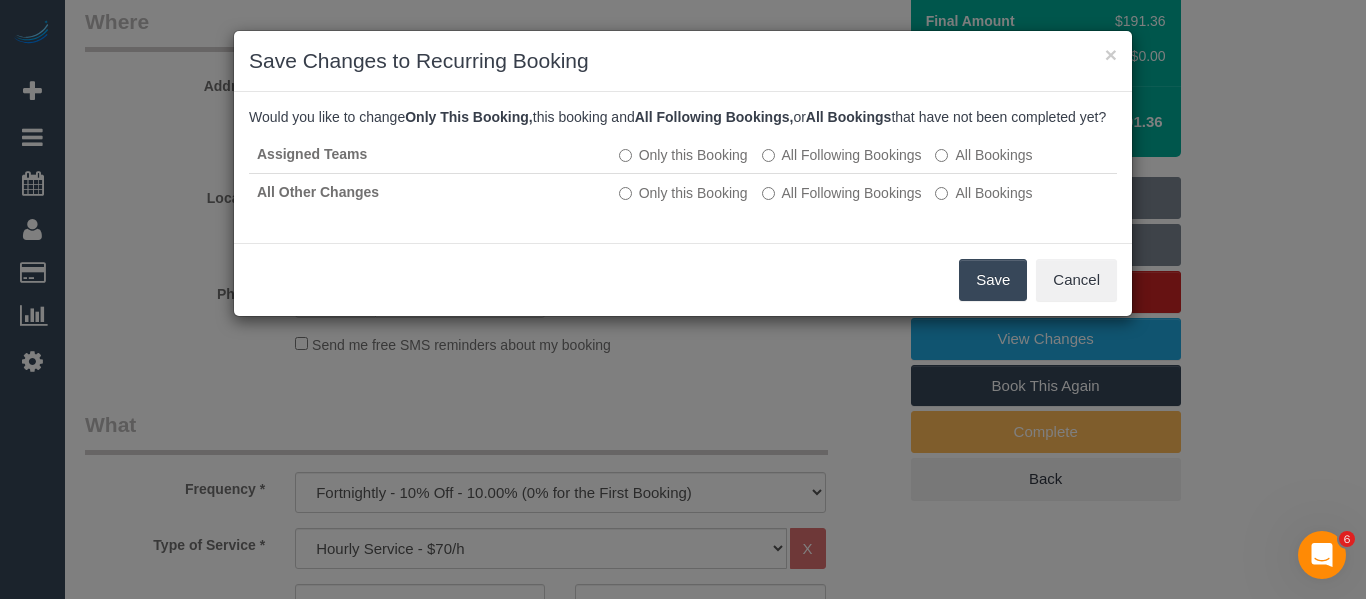 click on "Save" at bounding box center [993, 280] 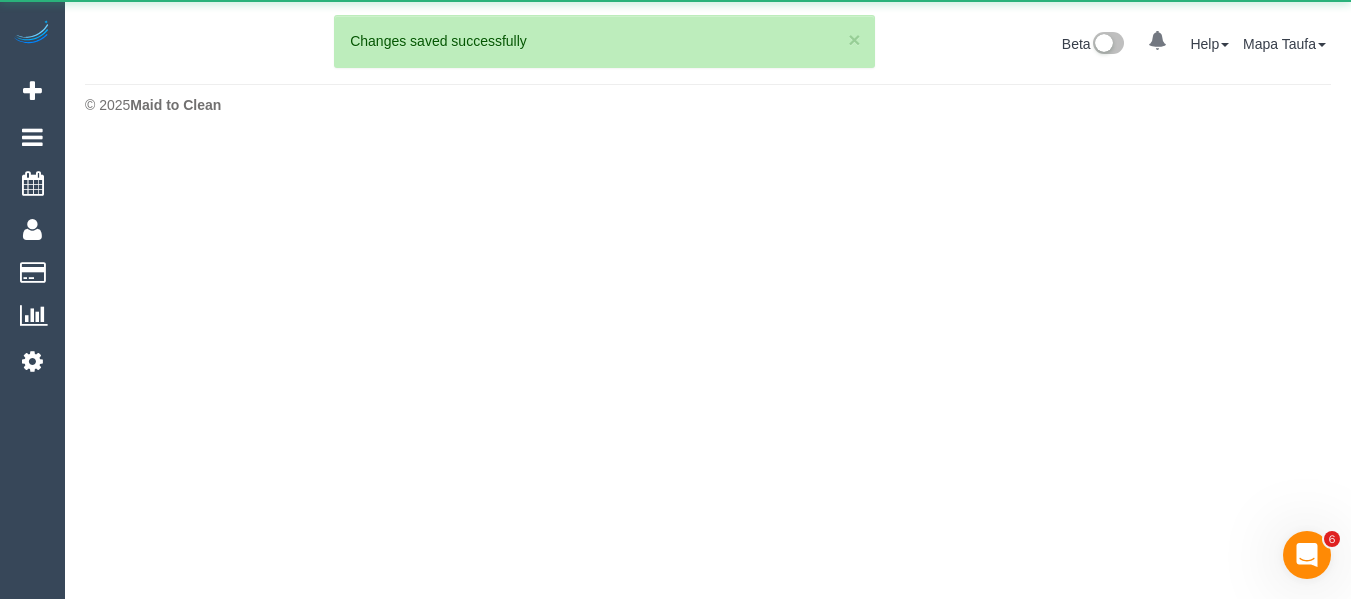 scroll, scrollTop: 0, scrollLeft: 0, axis: both 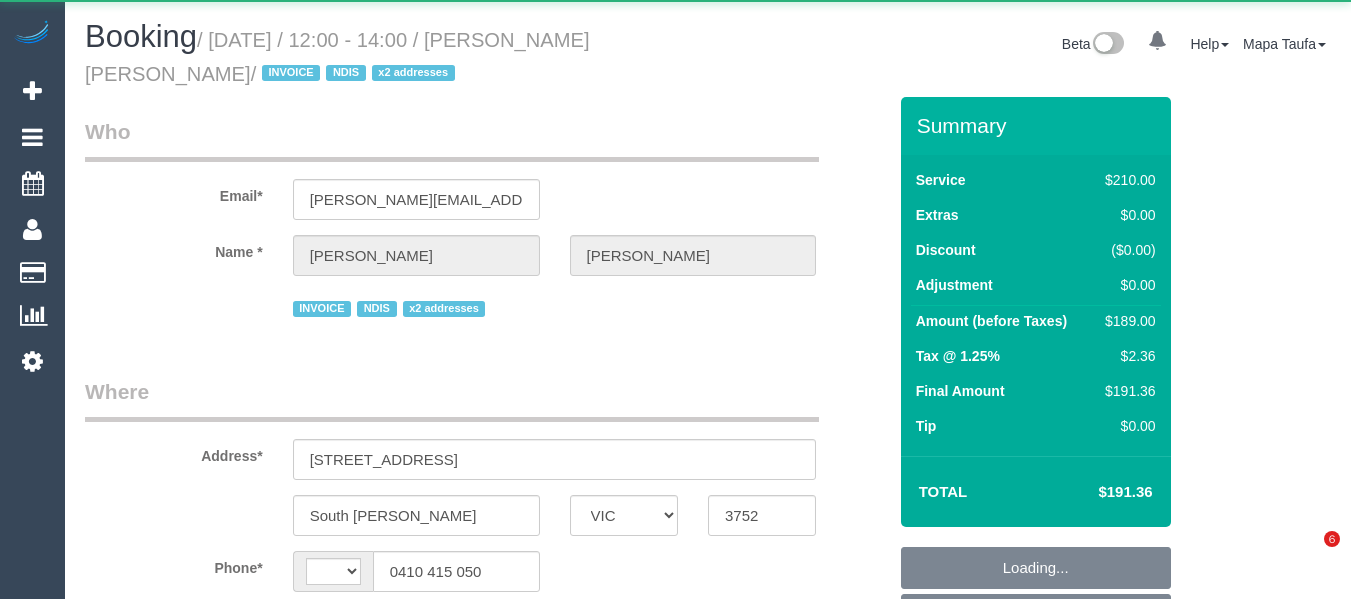select on "VIC" 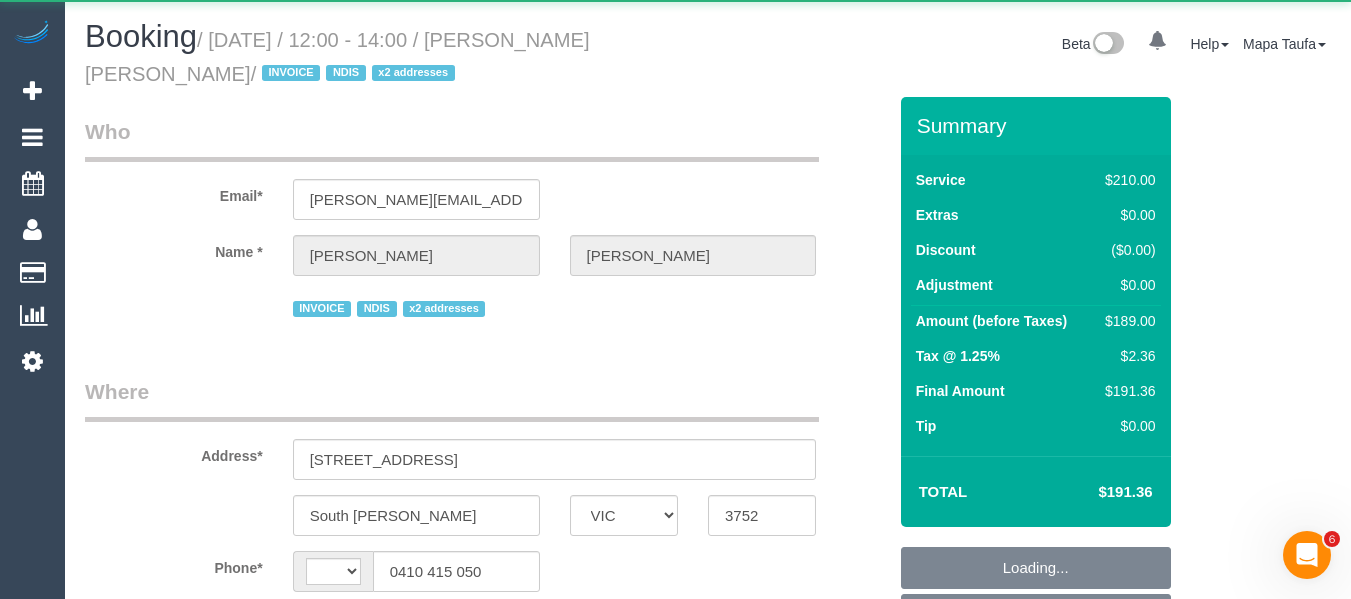 scroll, scrollTop: 0, scrollLeft: 0, axis: both 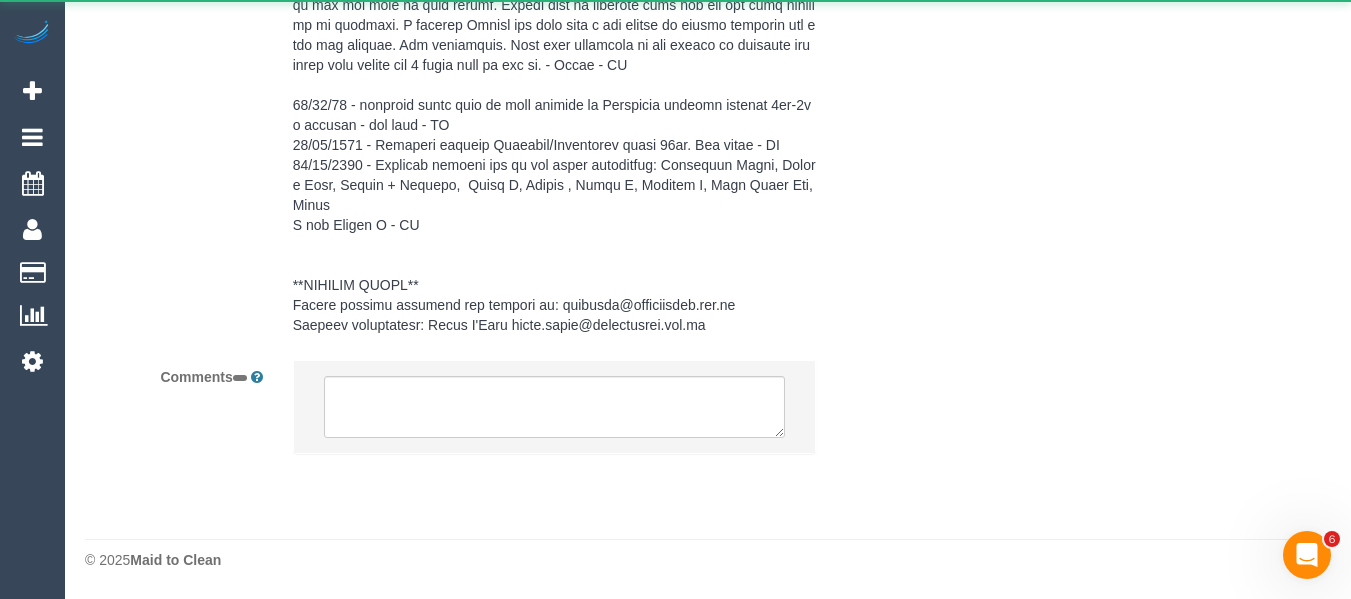 select on "string:AU" 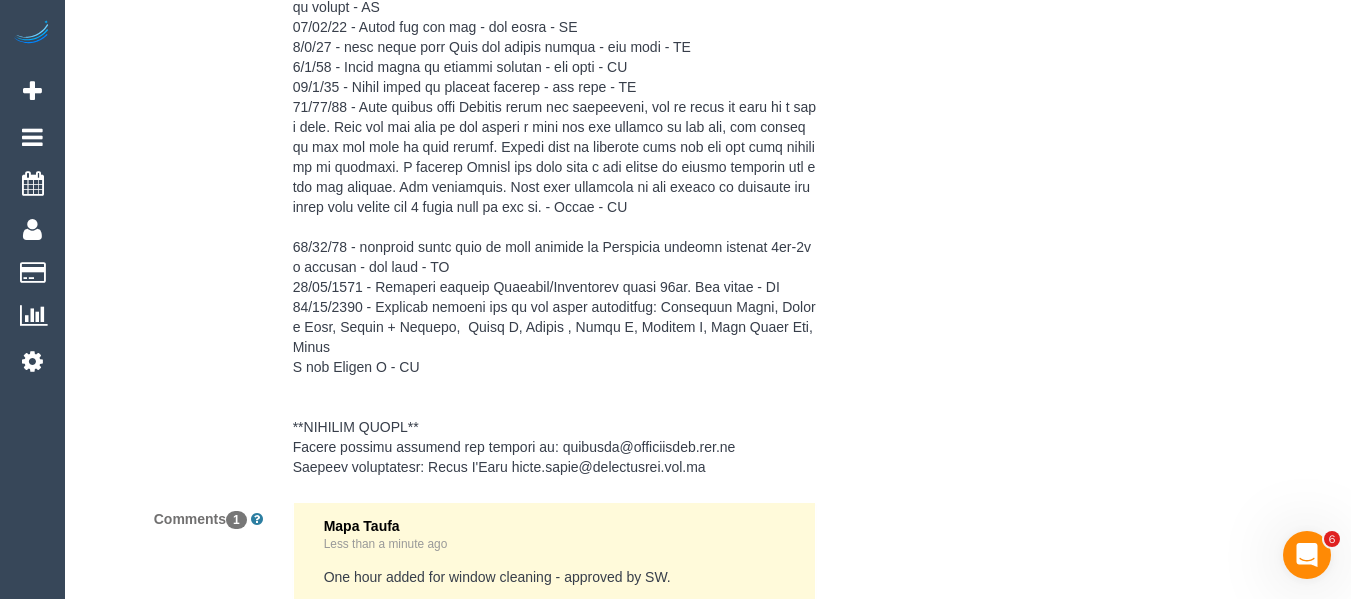 select on "string:stripe-pm_1QRj0Z2GScqysDRVBlgjPUei" 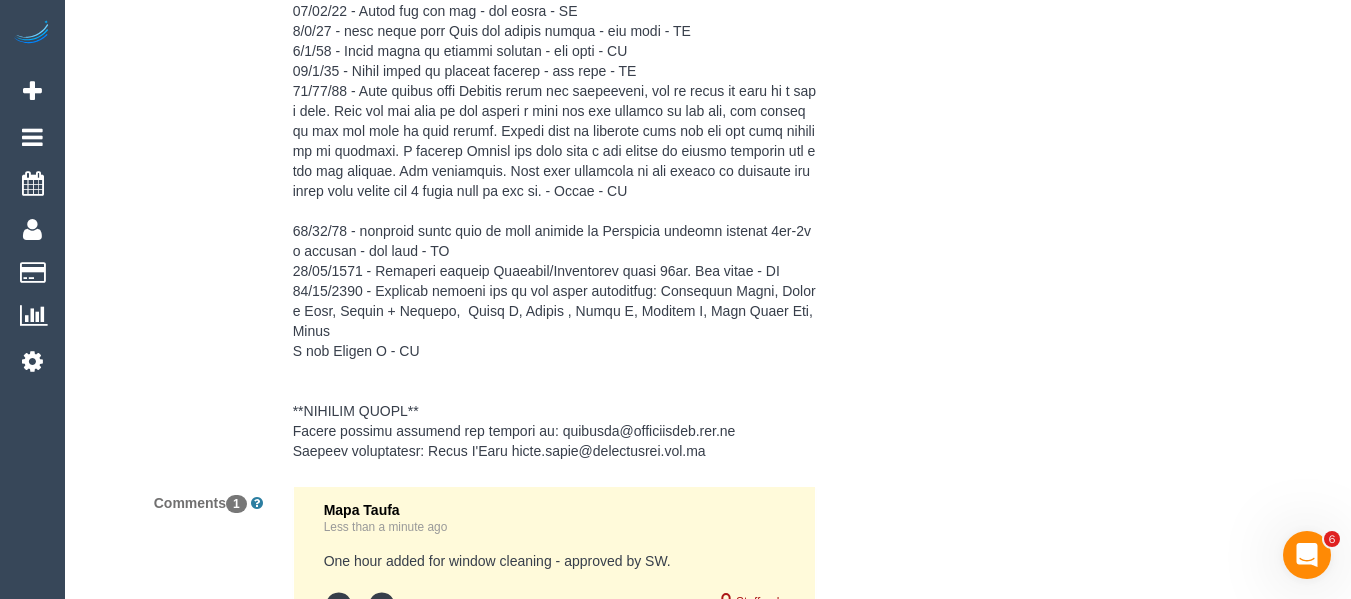 scroll, scrollTop: 3552, scrollLeft: 0, axis: vertical 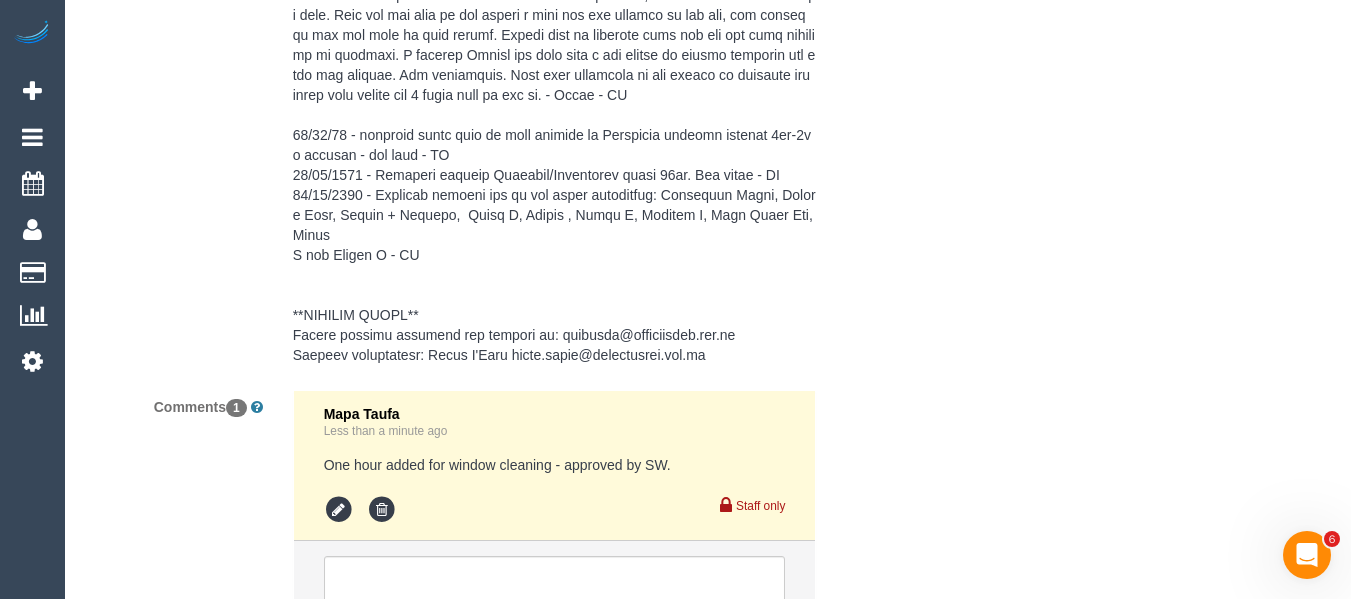select on "object:739" 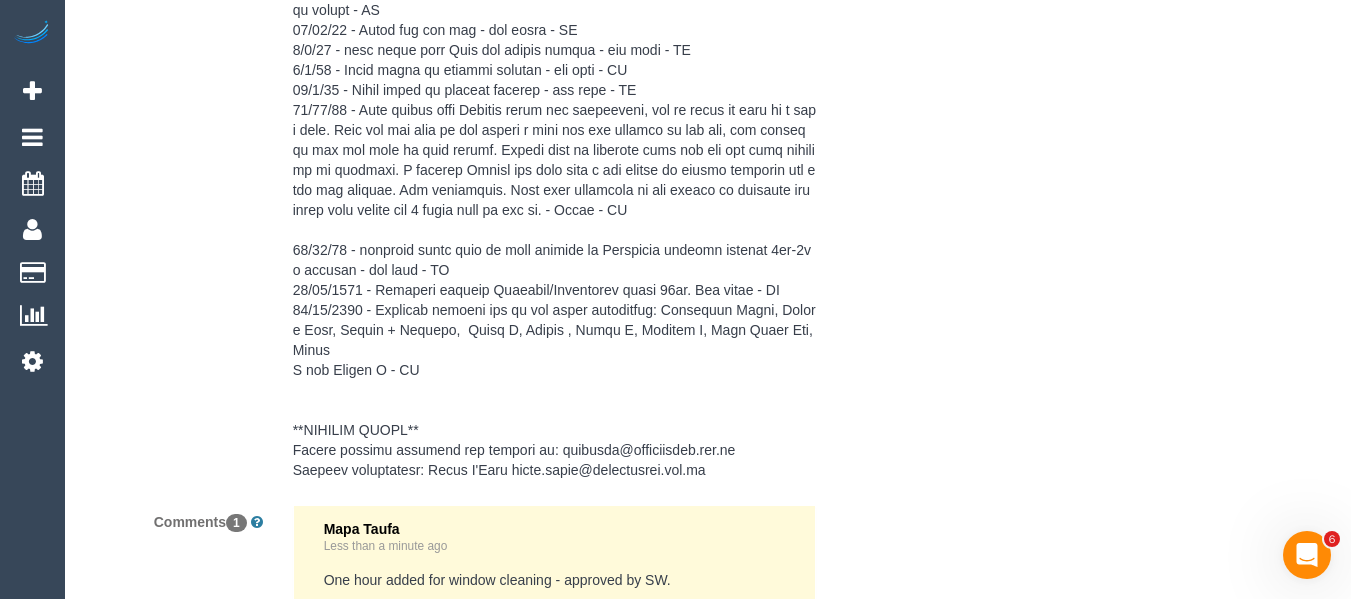 select on "spot2" 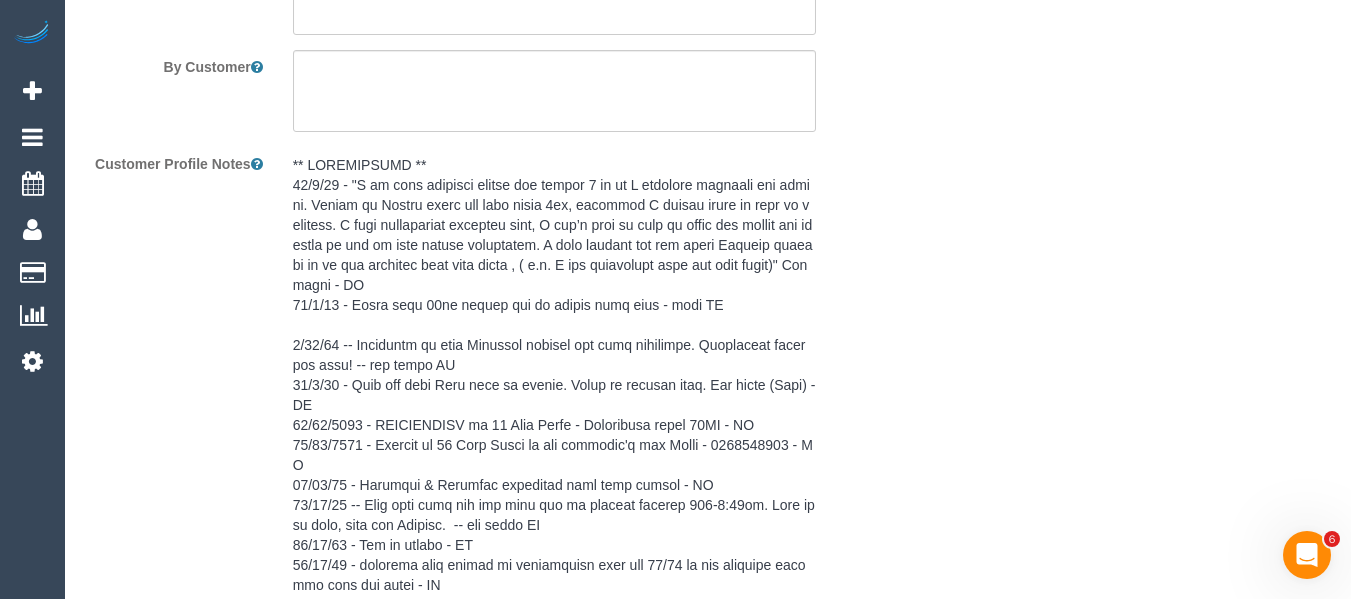 scroll, scrollTop: 4382, scrollLeft: 0, axis: vertical 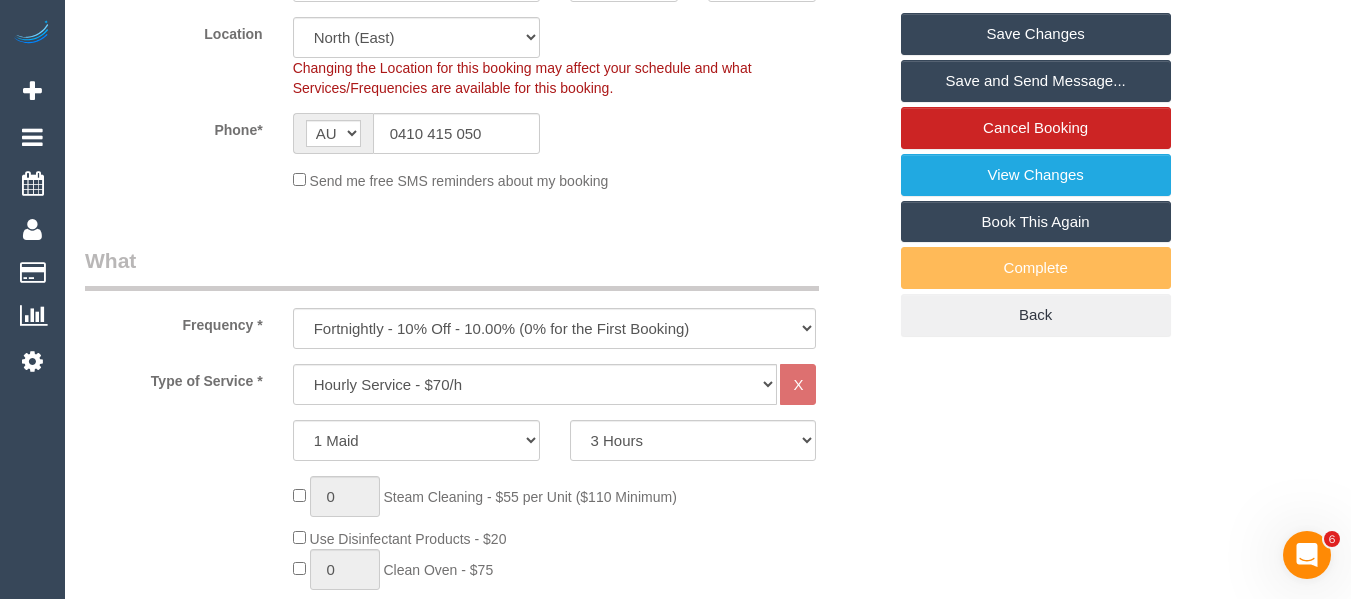 click on "Save Changes" at bounding box center (1036, 34) 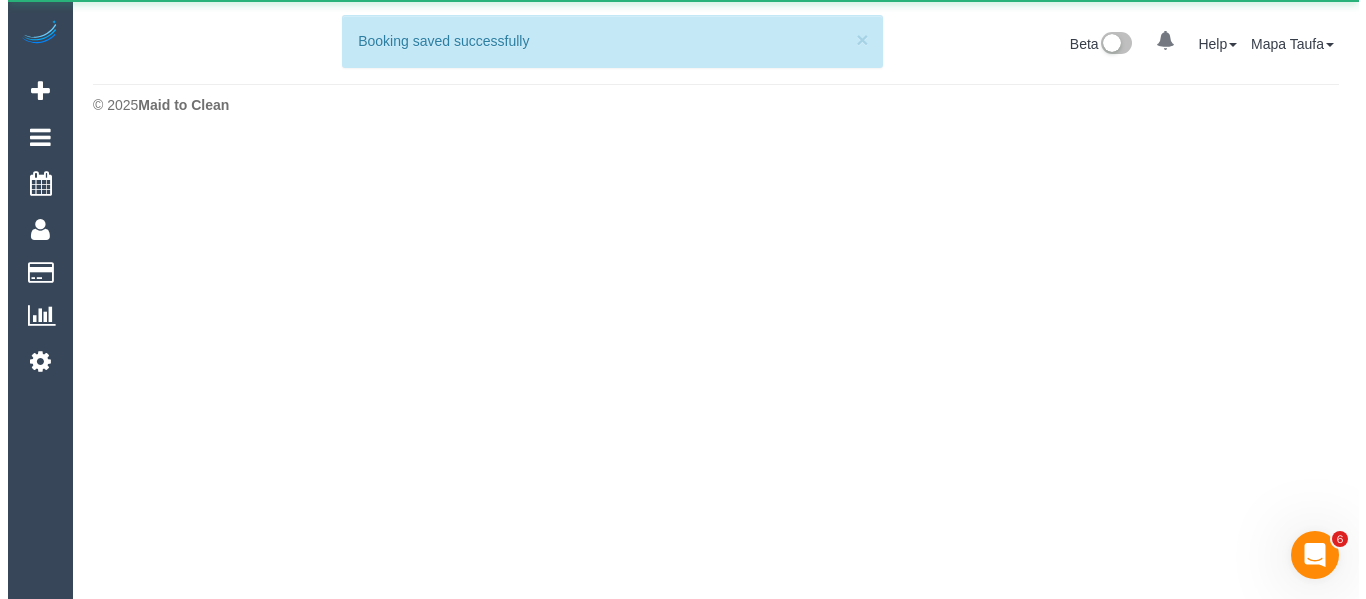 scroll, scrollTop: 0, scrollLeft: 0, axis: both 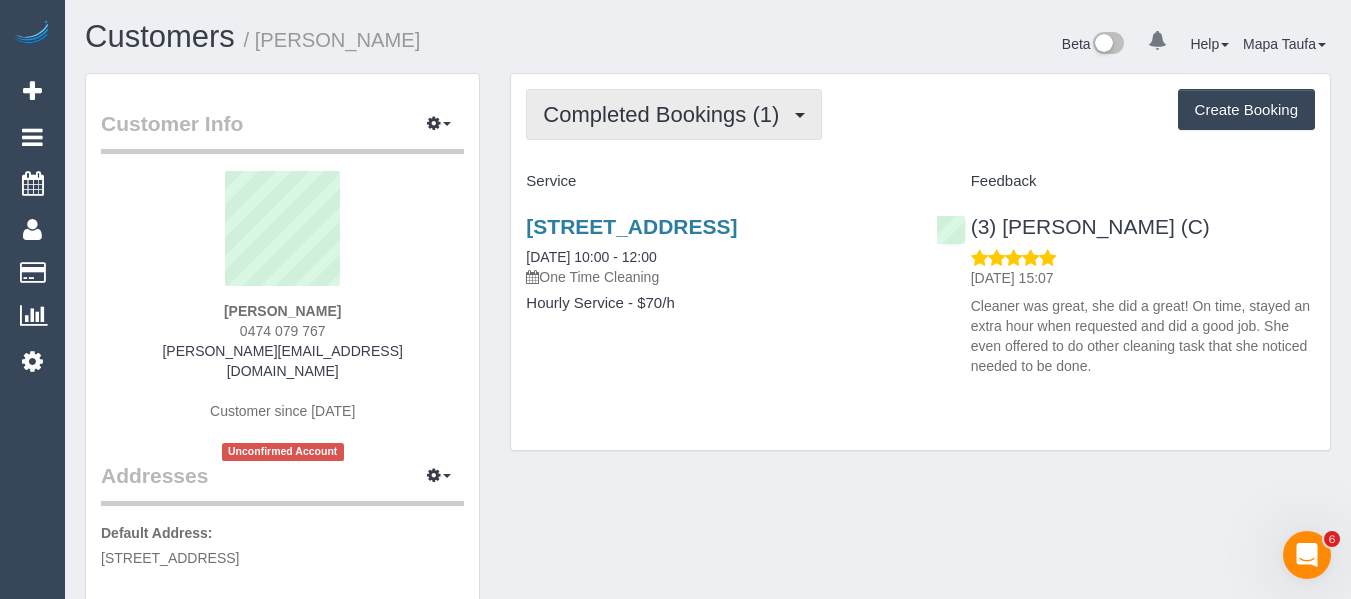 click on "Completed Bookings (1)" at bounding box center (666, 114) 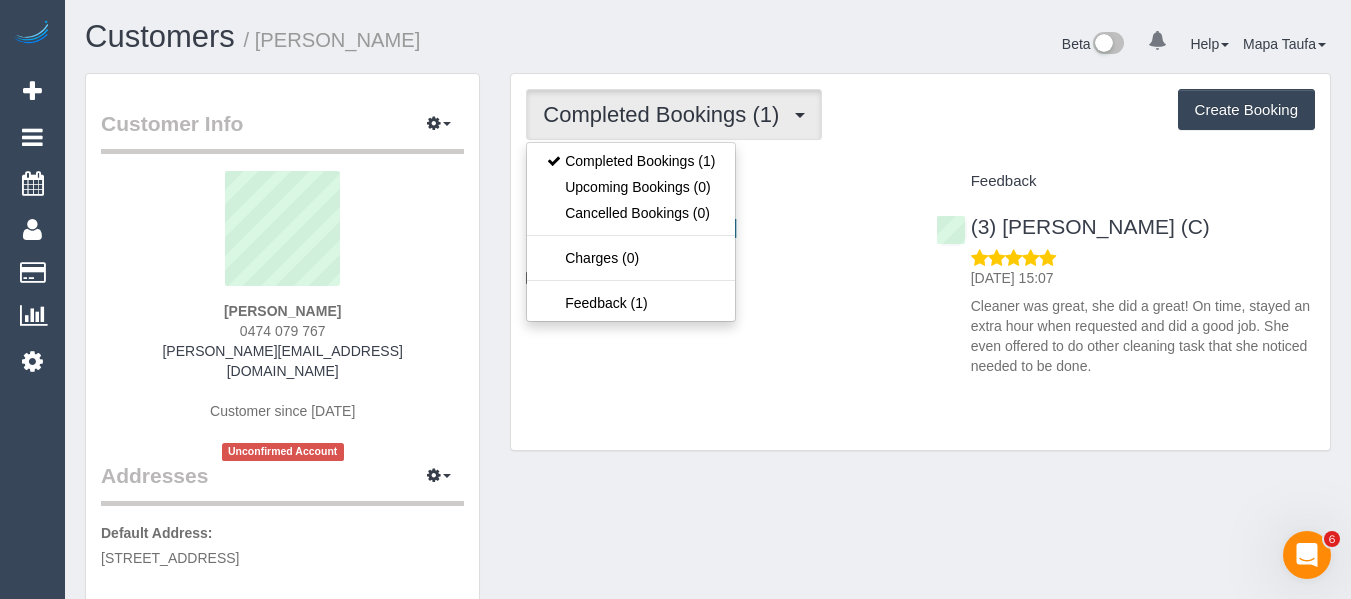 click on "Completed Bookings (1)
Completed Bookings (1)
Upcoming Bookings (0)
Cancelled Bookings (0)
Charges (0)
Feedback (1)
Create Booking
Service
Feedback" at bounding box center [920, 262] 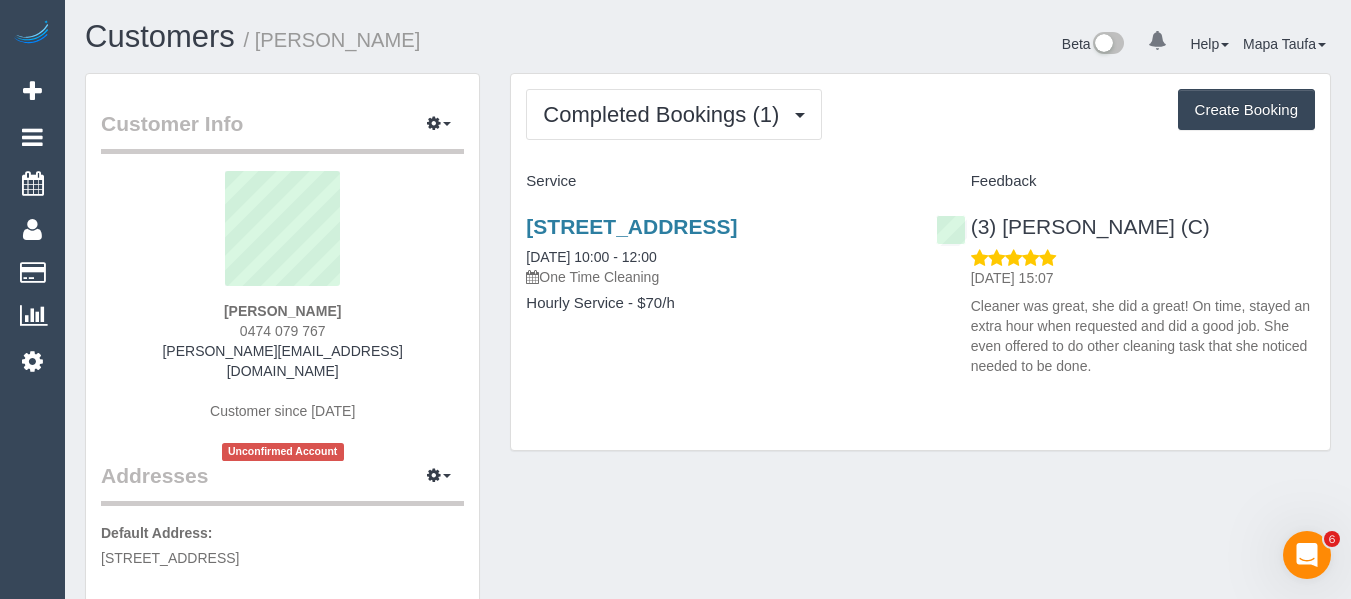 click on "[STREET_ADDRESS]" at bounding box center (715, 226) 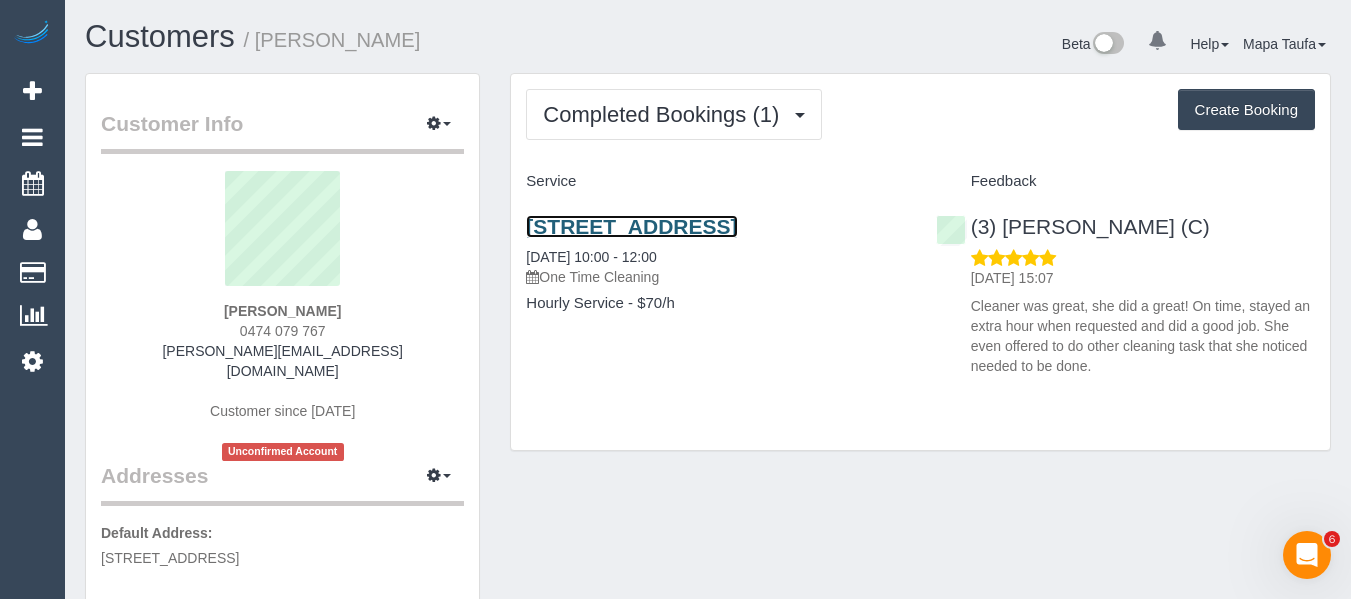 click on "[STREET_ADDRESS]" at bounding box center (631, 226) 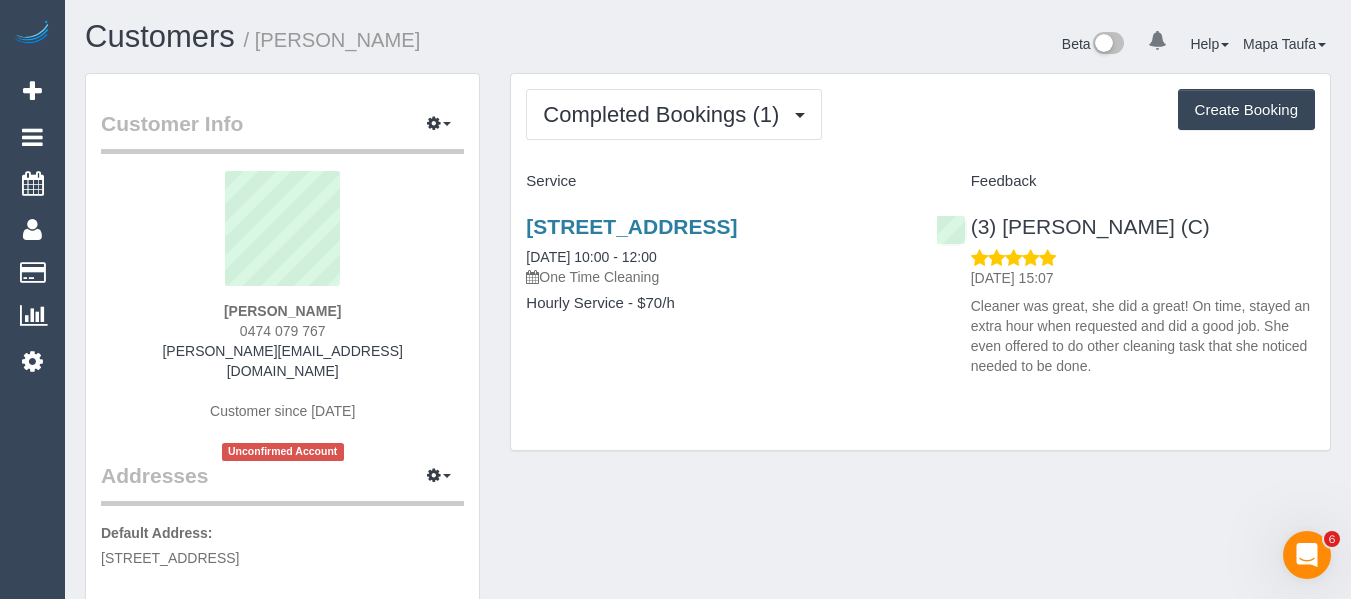 click on "[PERSON_NAME]
0474 079 767
[PERSON_NAME][EMAIL_ADDRESS][DOMAIN_NAME]
Customer since [DATE]
Unconfirmed Account" at bounding box center (282, 316) 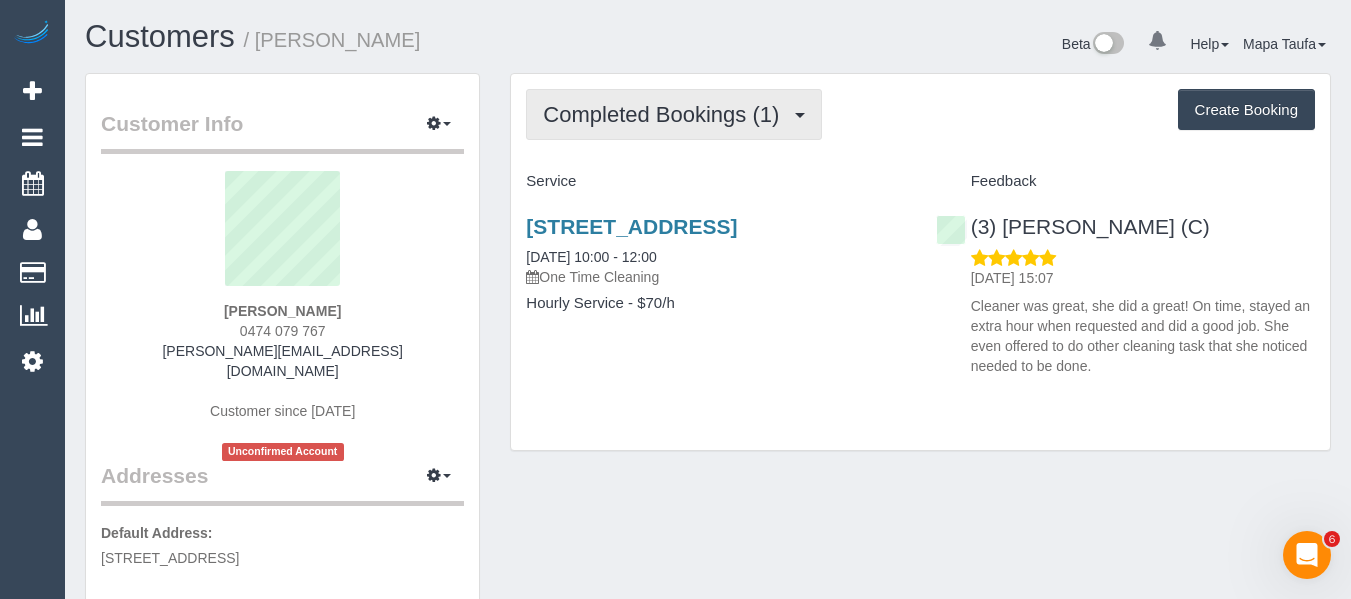 click on "Completed Bookings (1)" at bounding box center (666, 114) 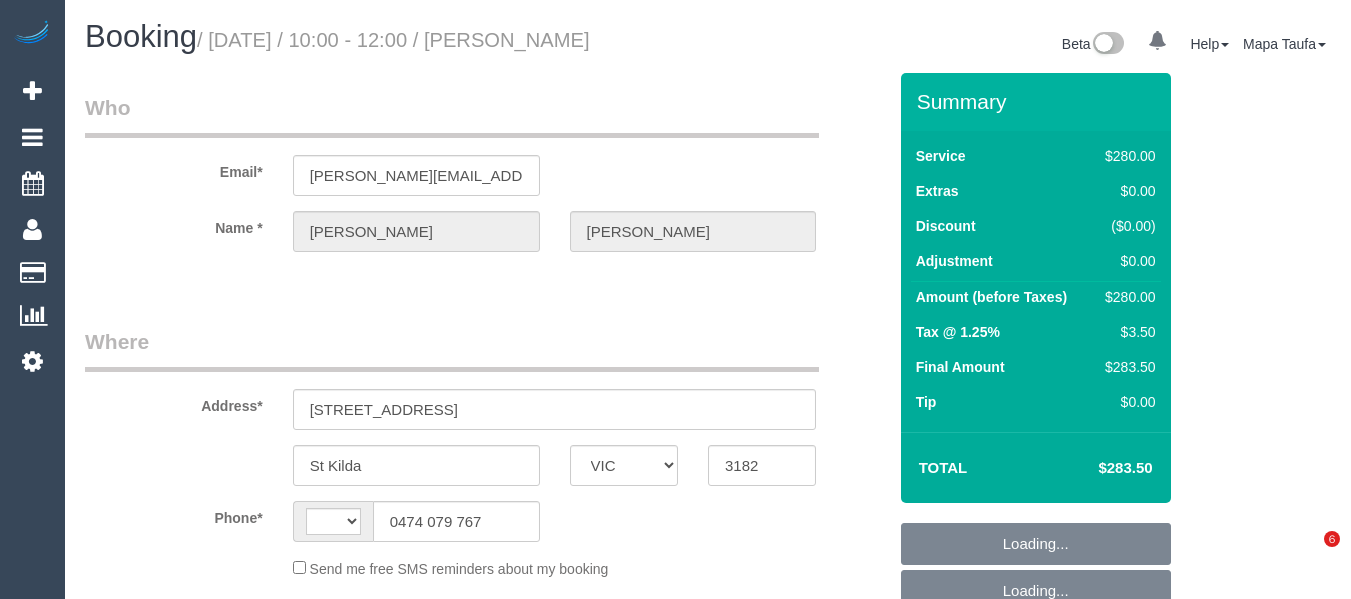select on "VIC" 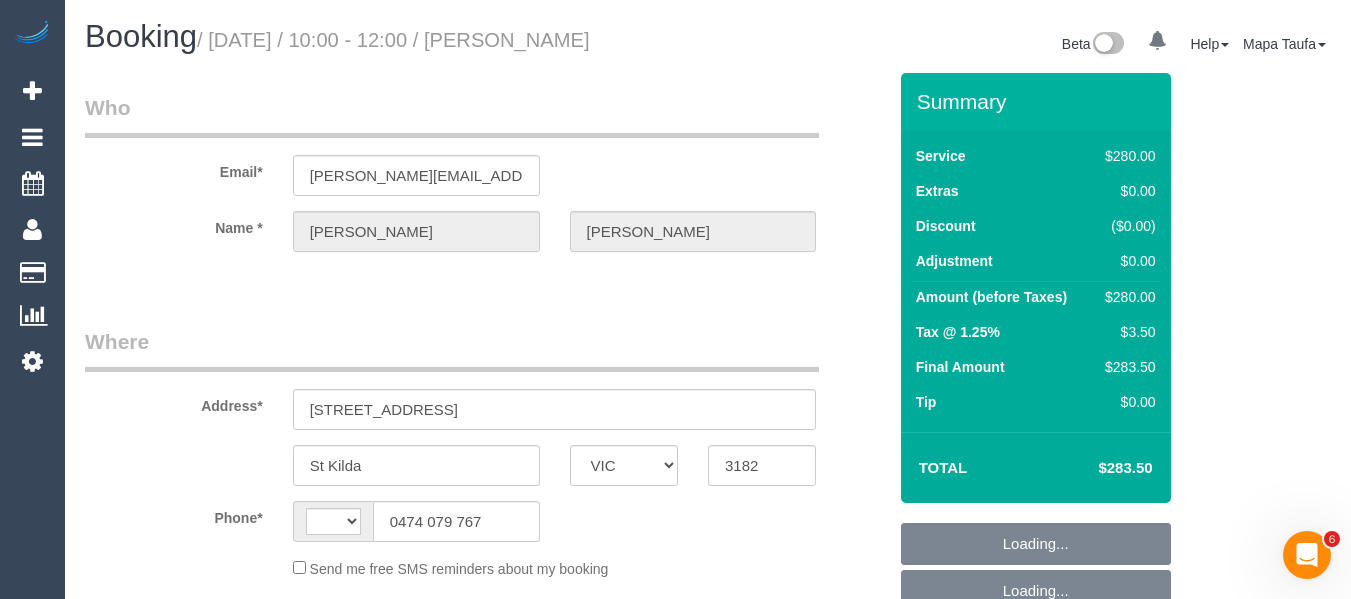scroll, scrollTop: 0, scrollLeft: 0, axis: both 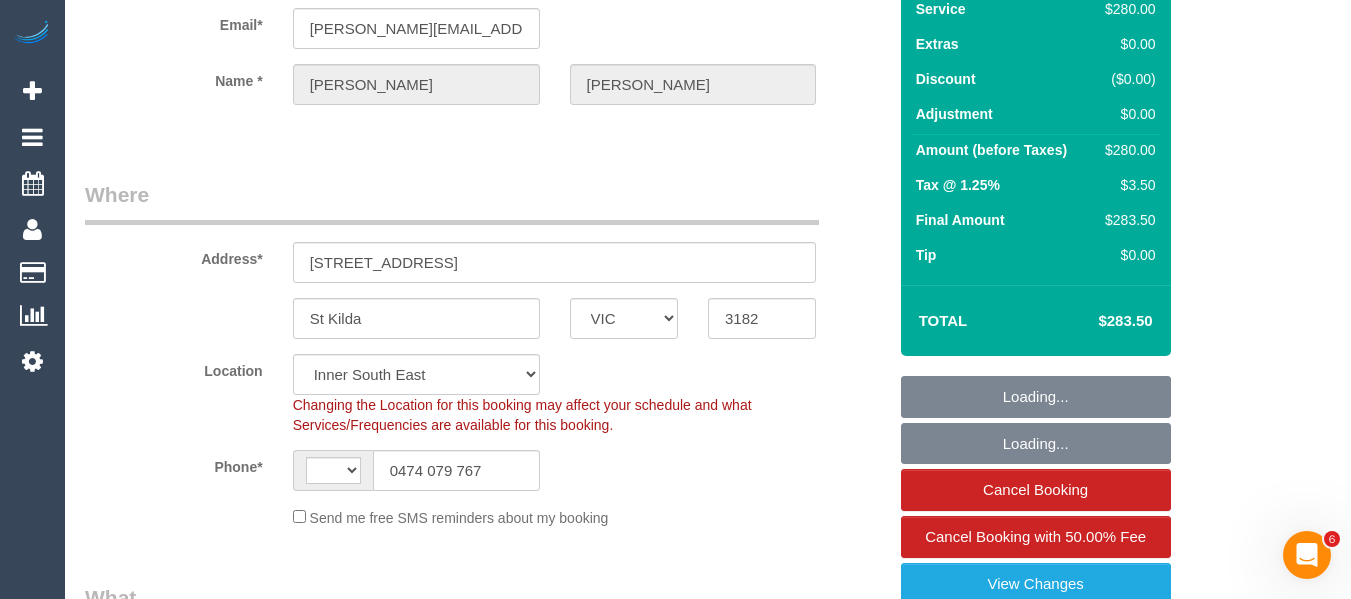 select on "object:786" 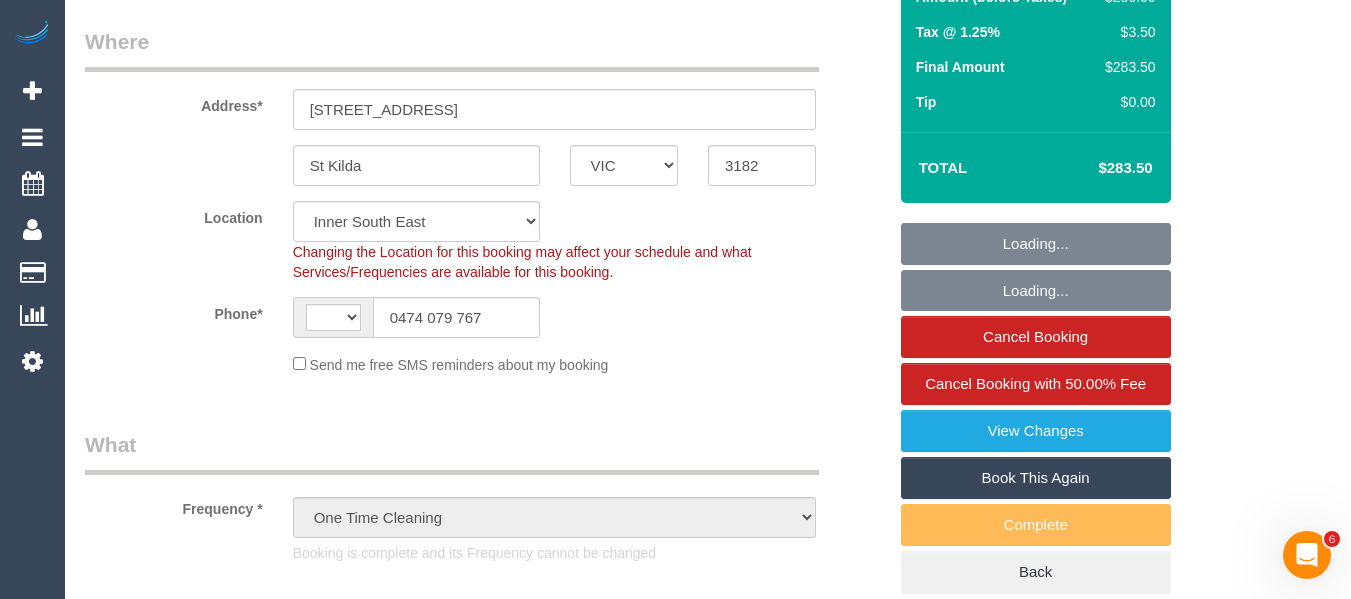 select on "string:AU" 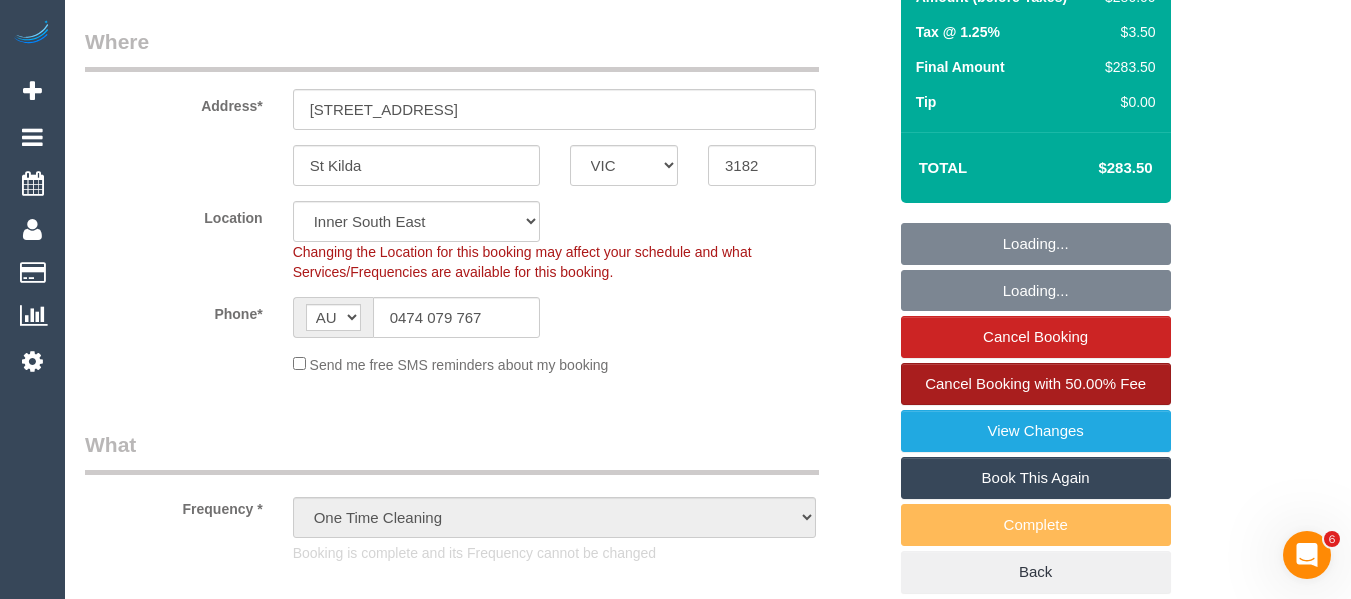 select on "240" 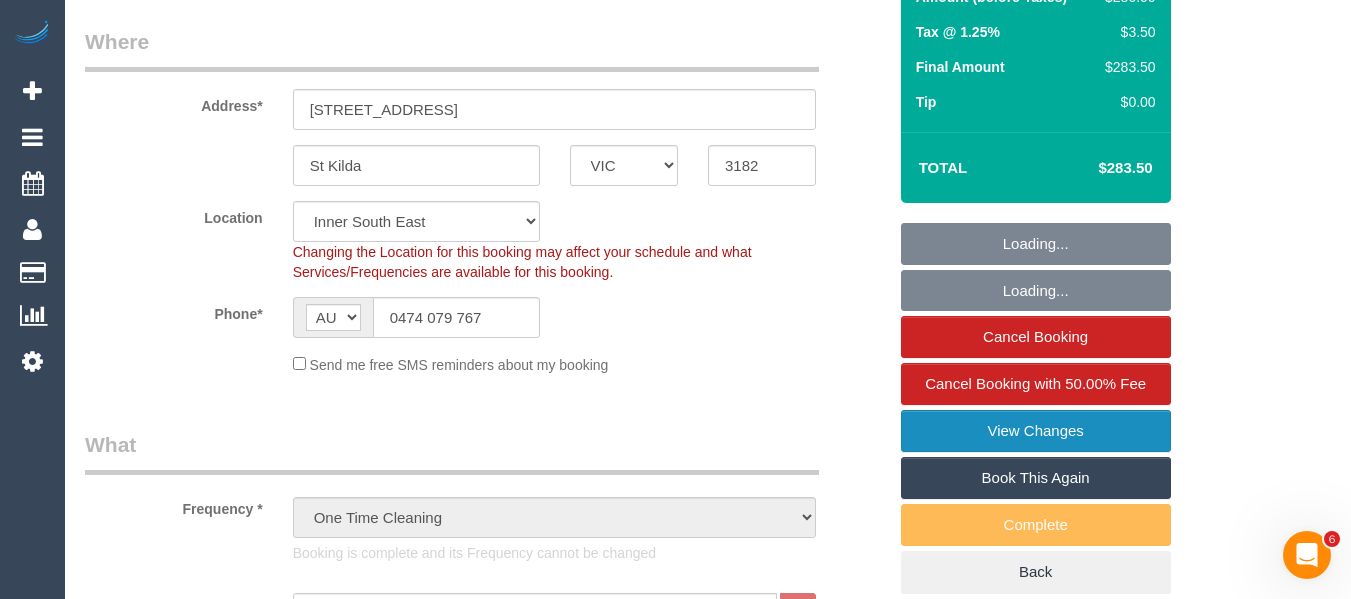 click on "View Changes" at bounding box center (1036, 431) 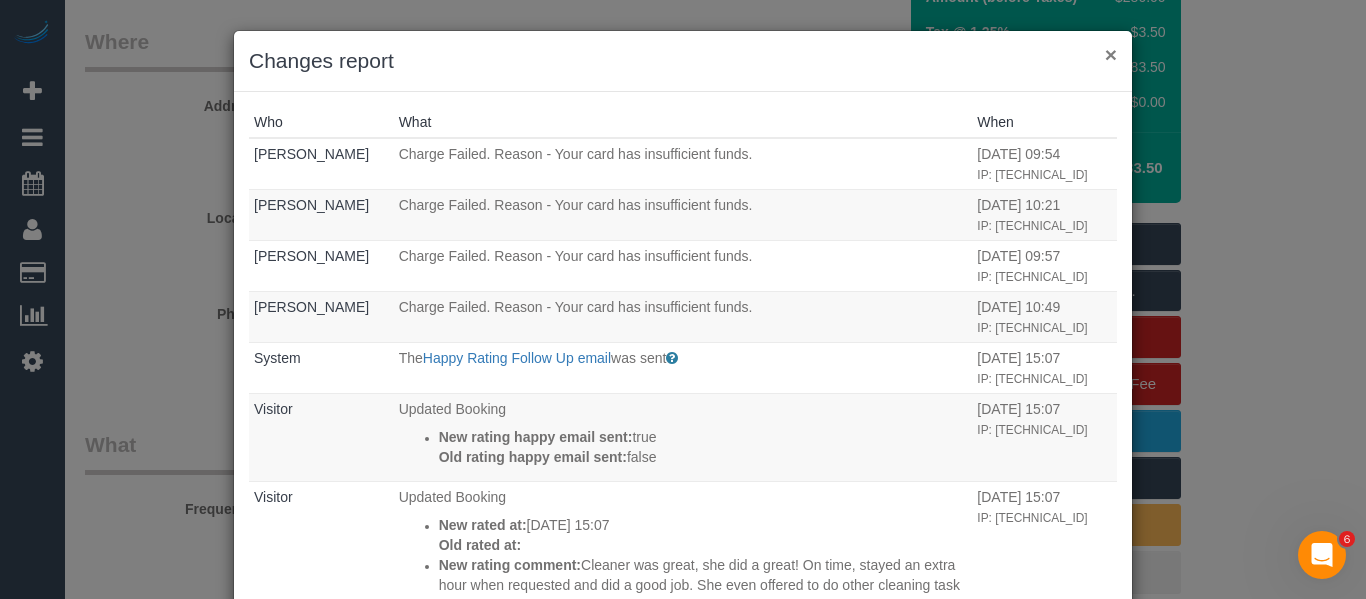 click on "×" at bounding box center (1111, 54) 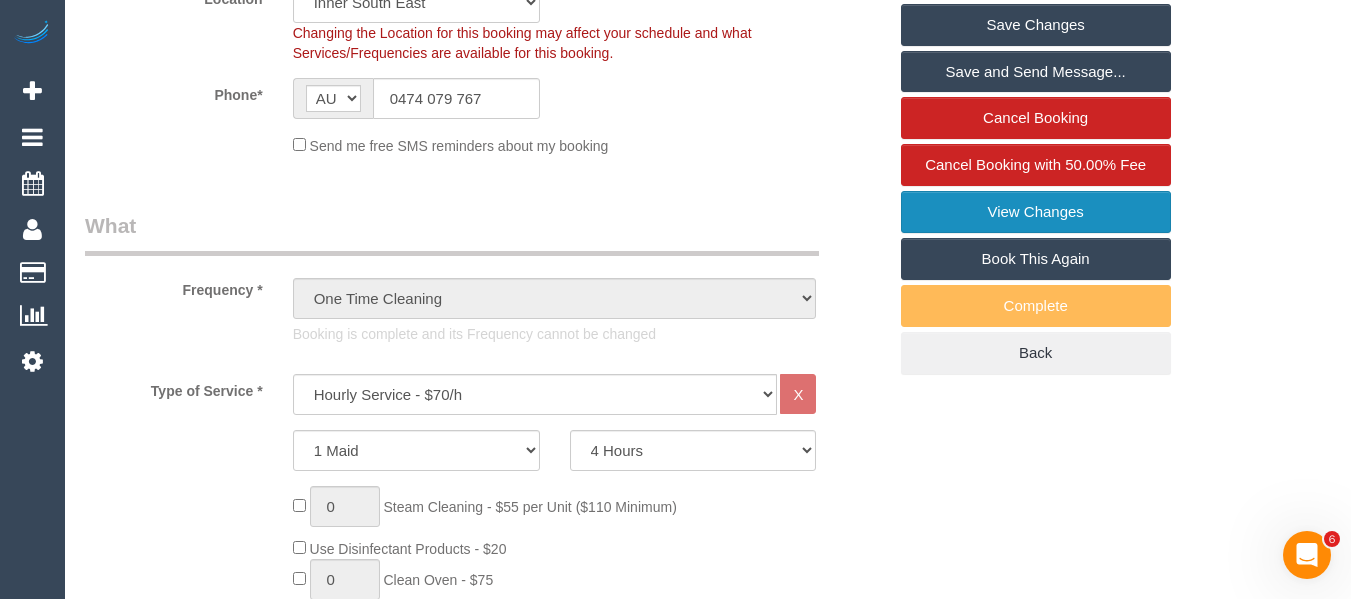scroll, scrollTop: 0, scrollLeft: 0, axis: both 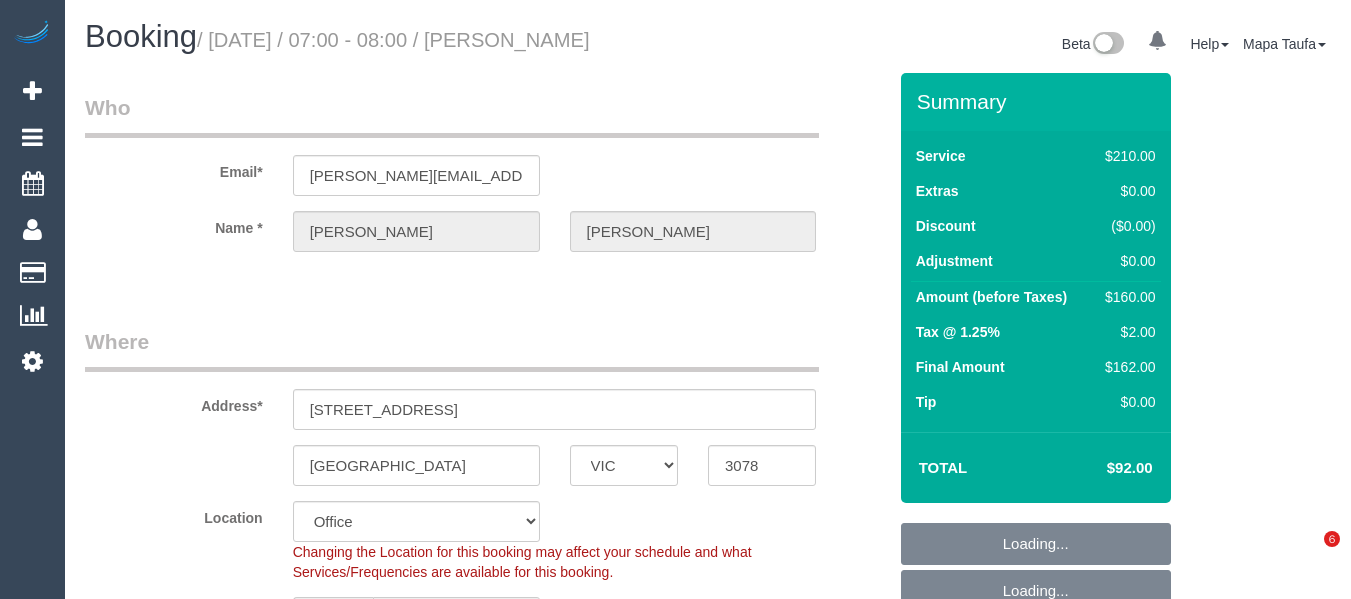 select on "VIC" 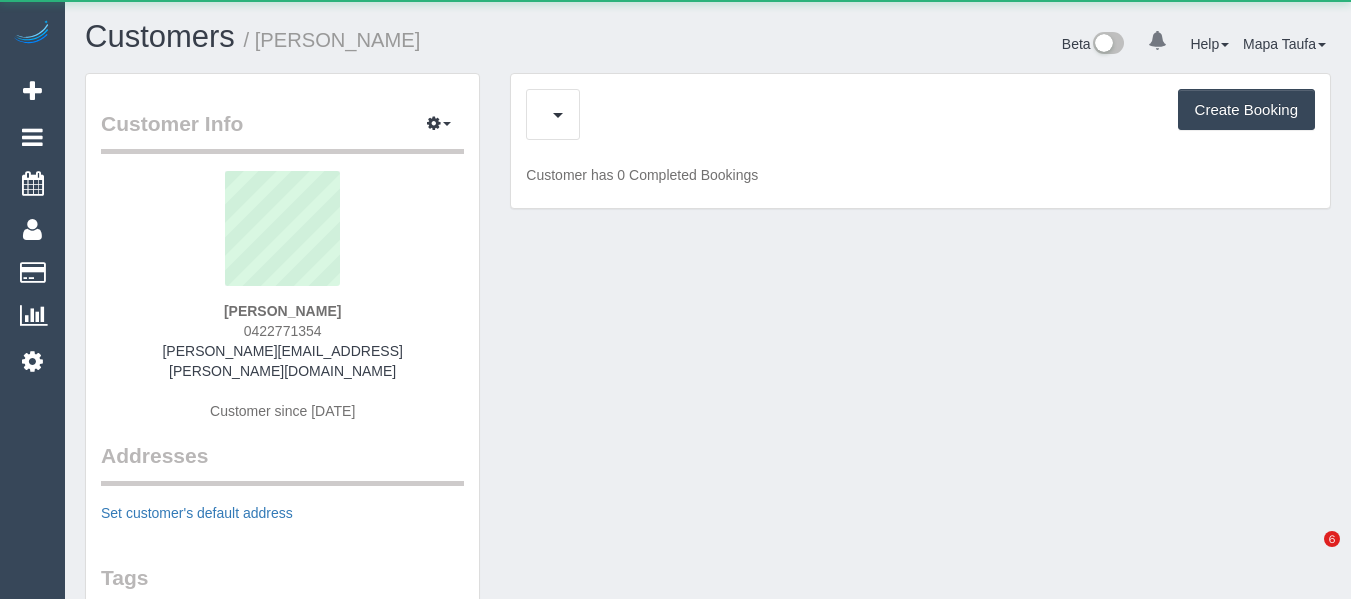 scroll, scrollTop: 0, scrollLeft: 0, axis: both 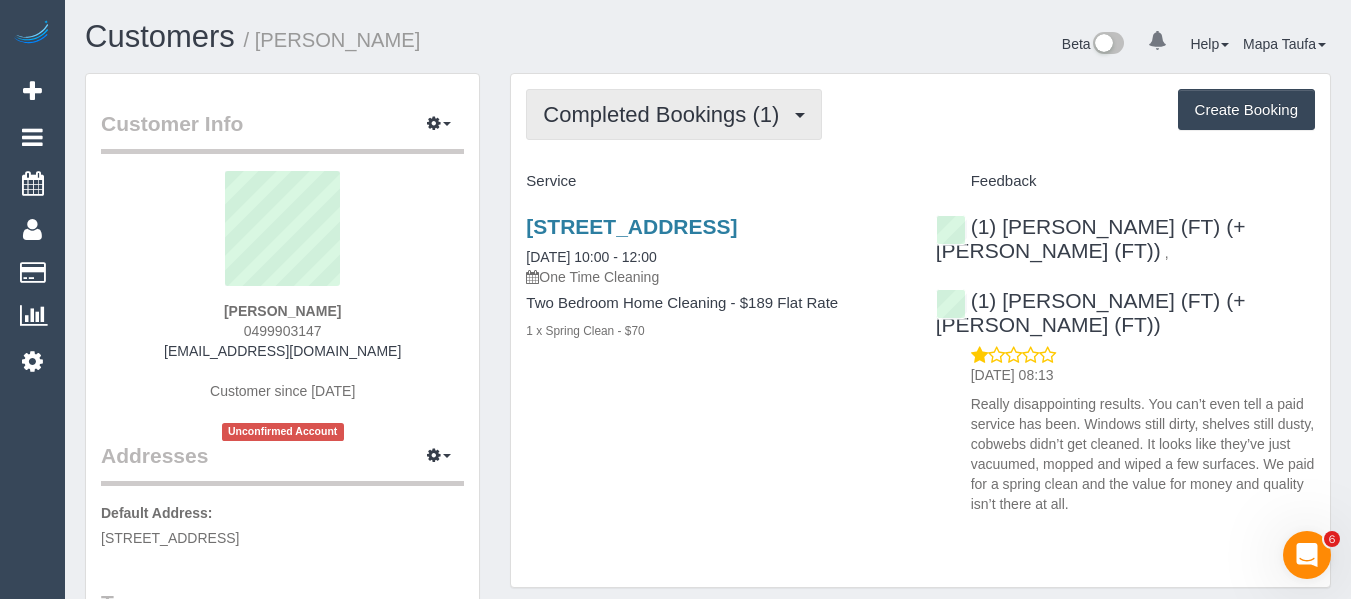 drag, startPoint x: 678, startPoint y: 103, endPoint x: 677, endPoint y: 139, distance: 36.013885 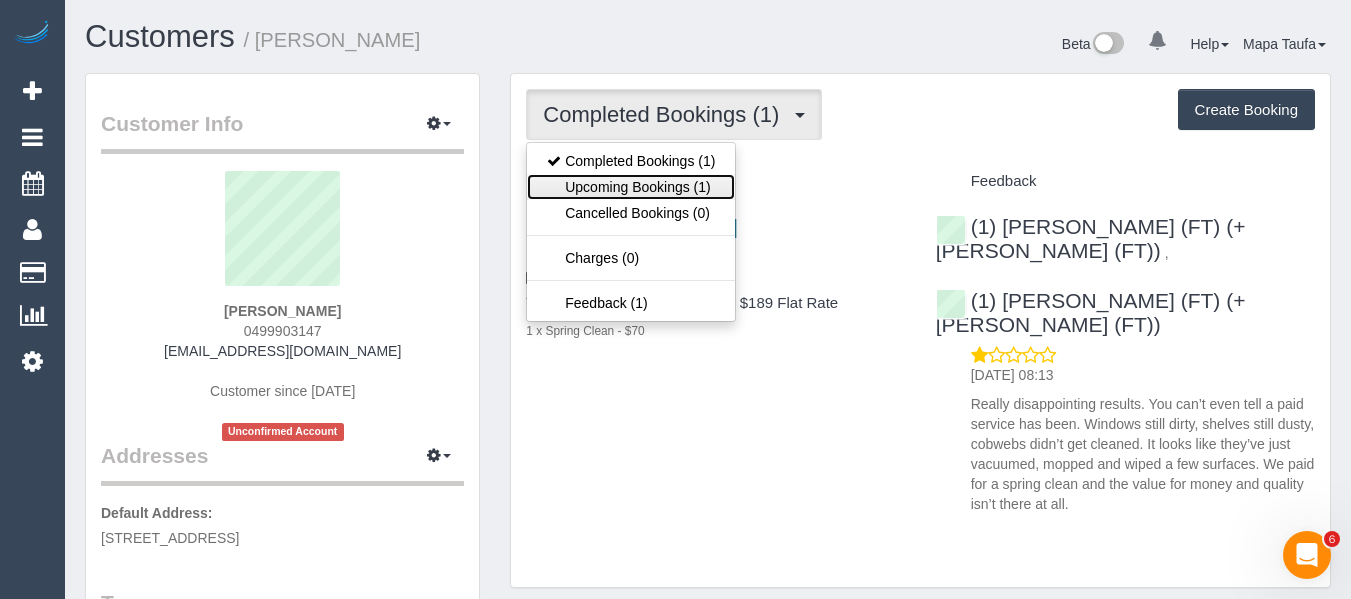 click on "Upcoming Bookings (1)" at bounding box center (631, 187) 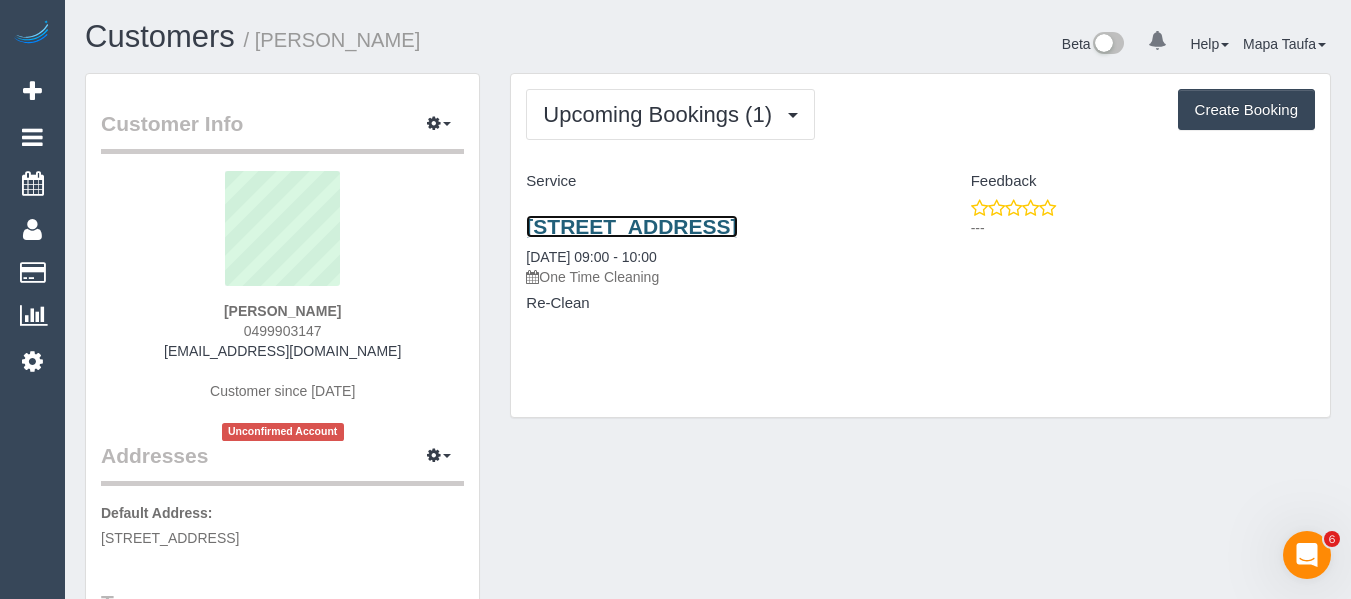click on "65 Princes St, Flemington, VIC 3031" at bounding box center (631, 226) 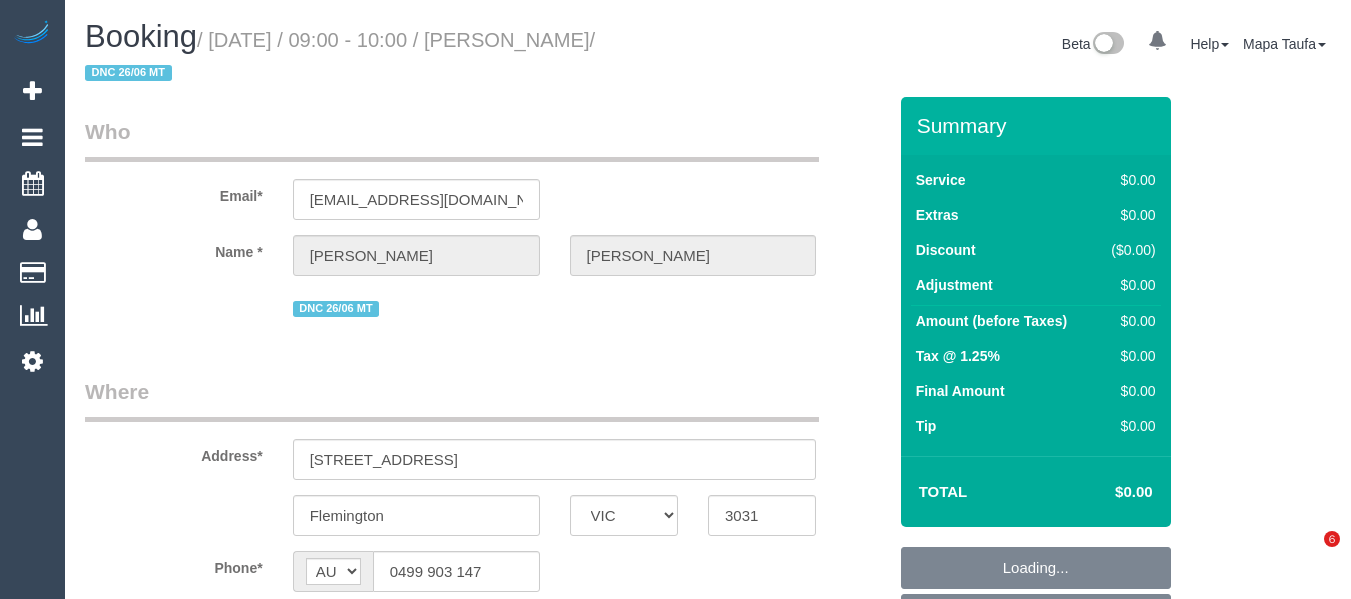 select on "VIC" 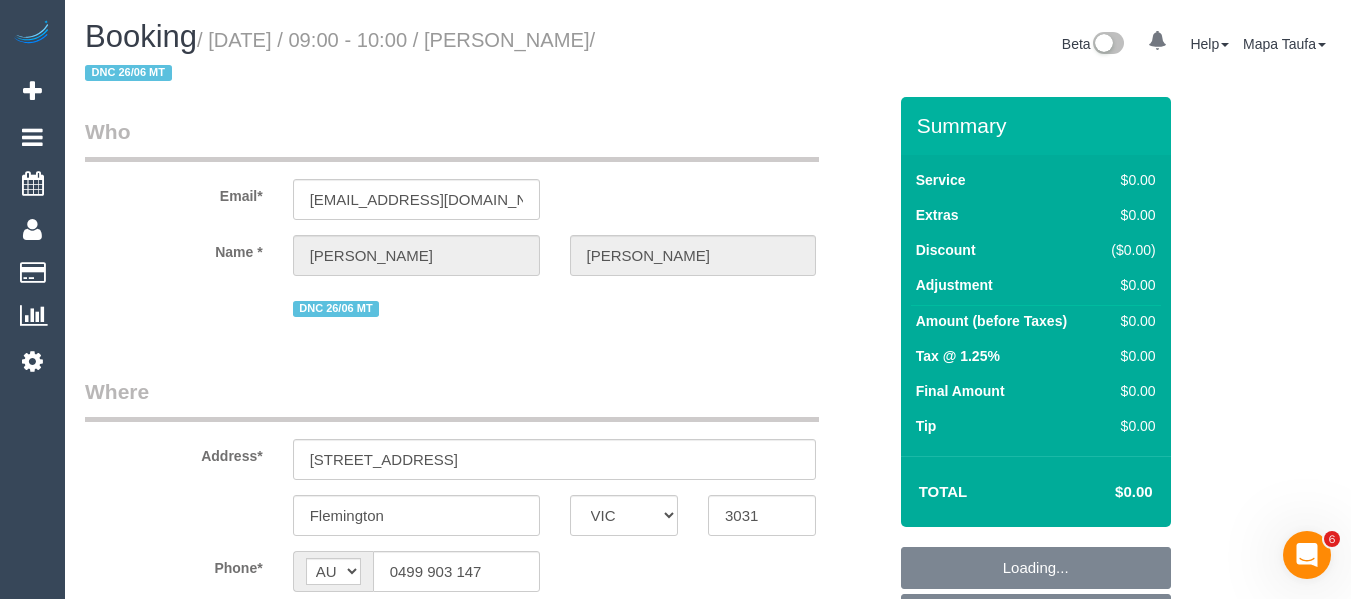 scroll, scrollTop: 0, scrollLeft: 0, axis: both 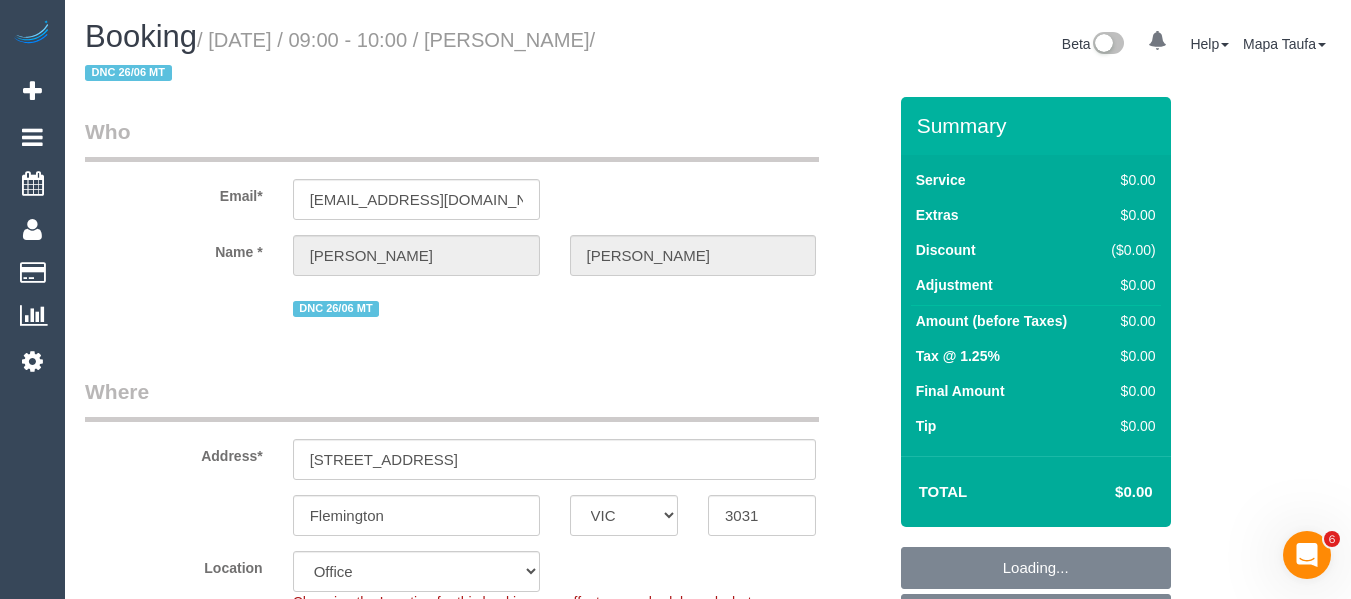 select on "object:757" 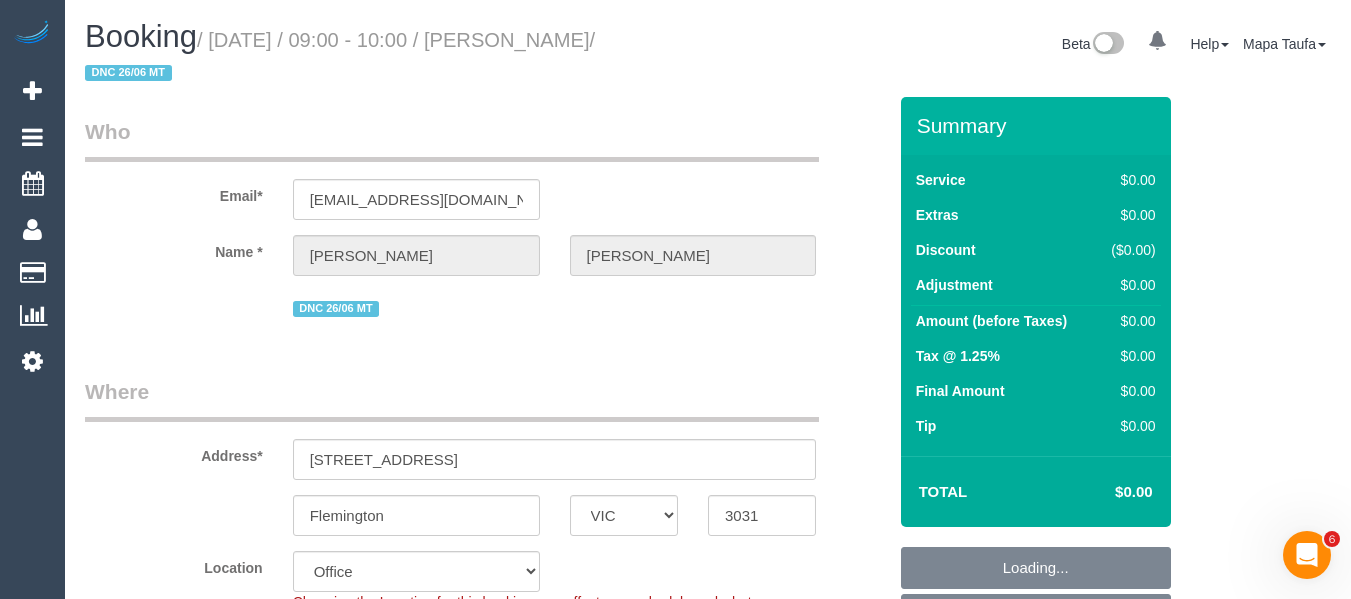 select on "number:27" 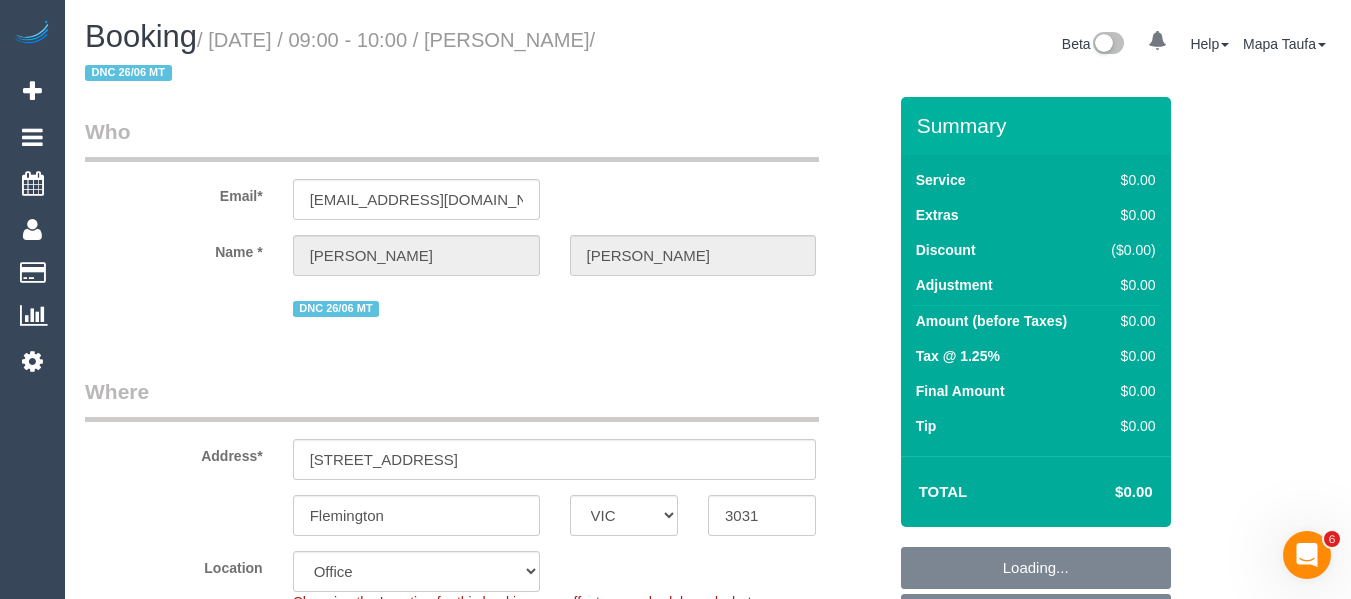 select on "object:762" 